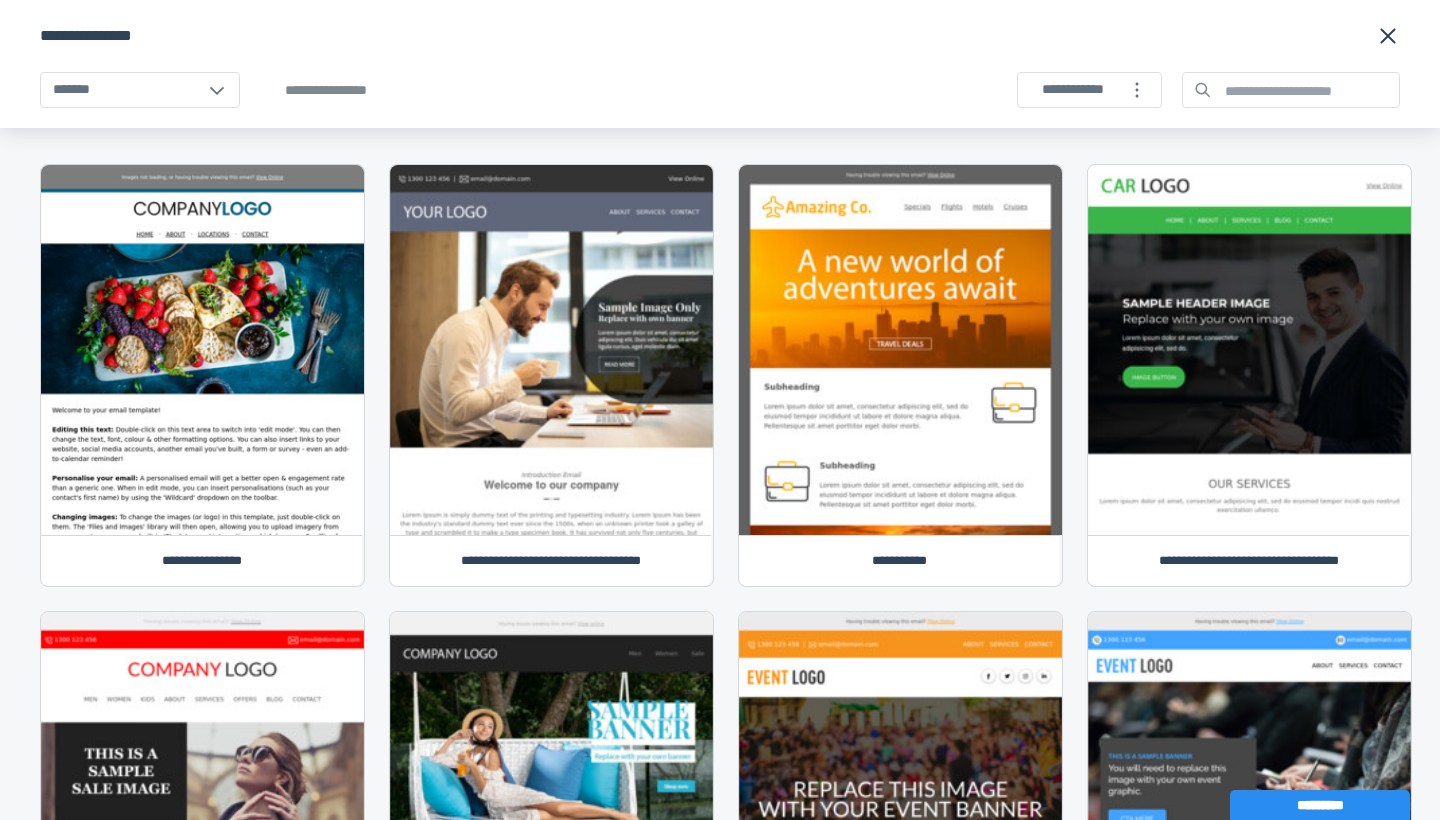 scroll, scrollTop: 0, scrollLeft: 0, axis: both 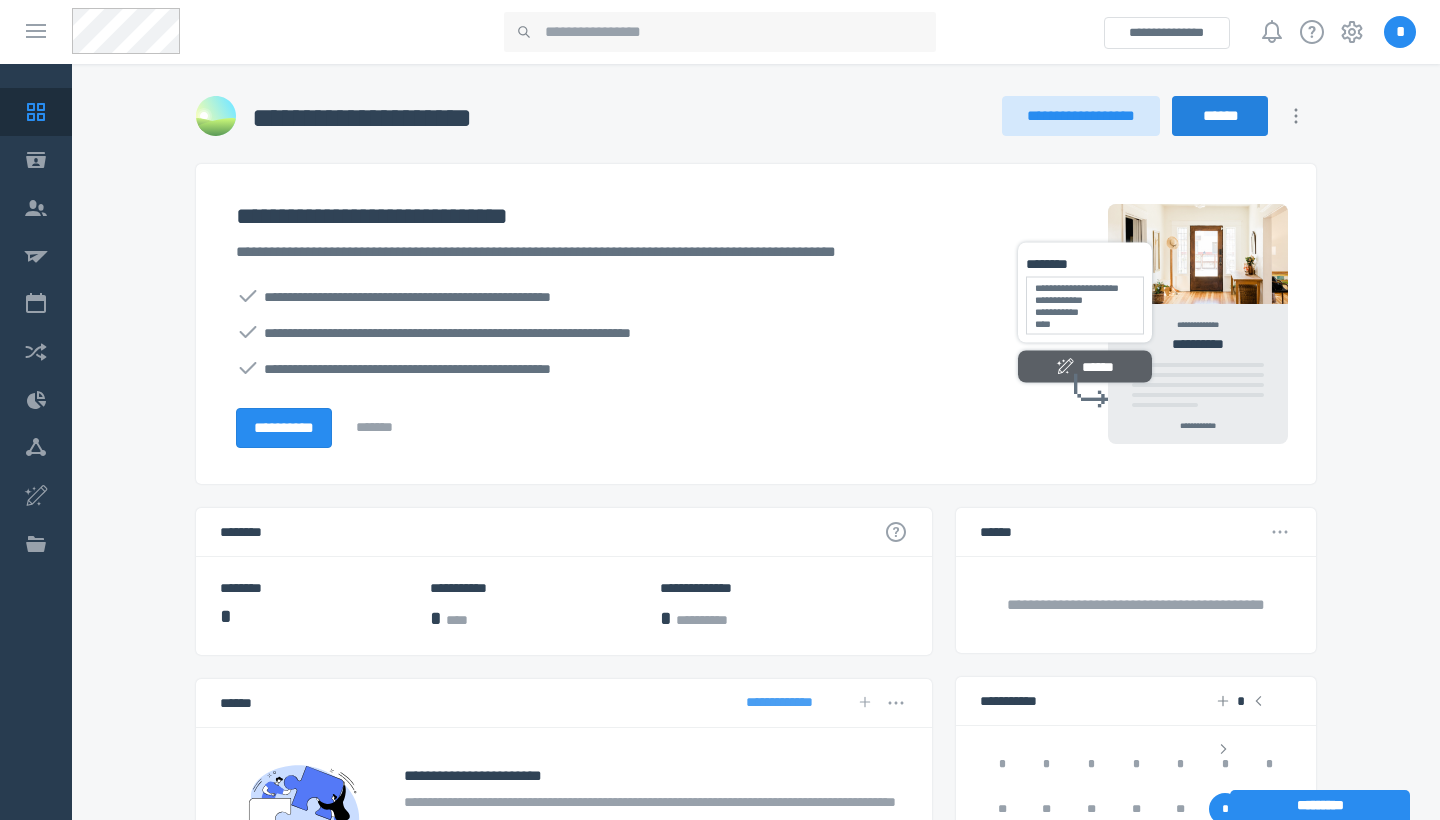 click on "******" at bounding box center [1220, 116] 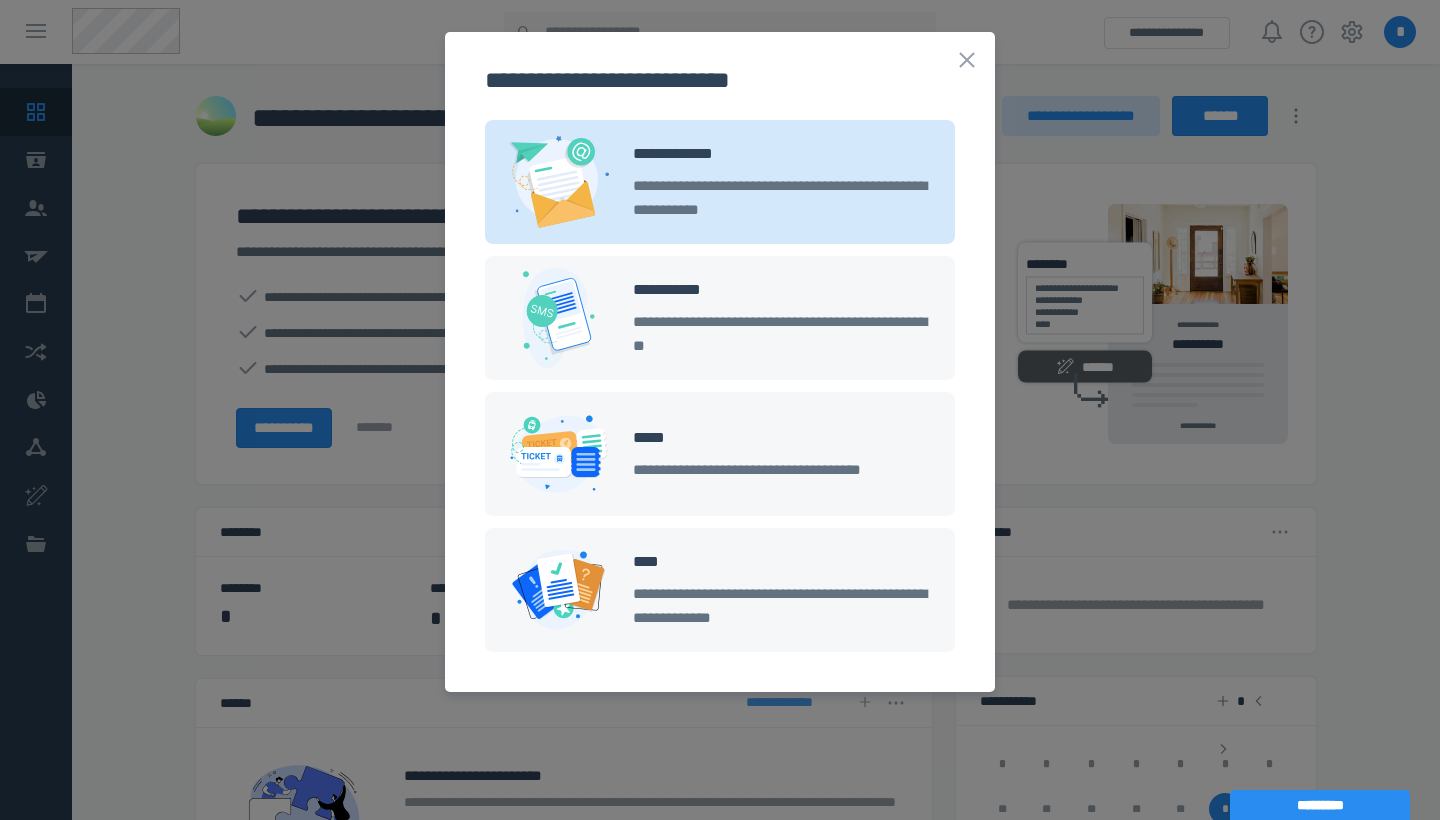 click on "**********" at bounding box center [782, 182] 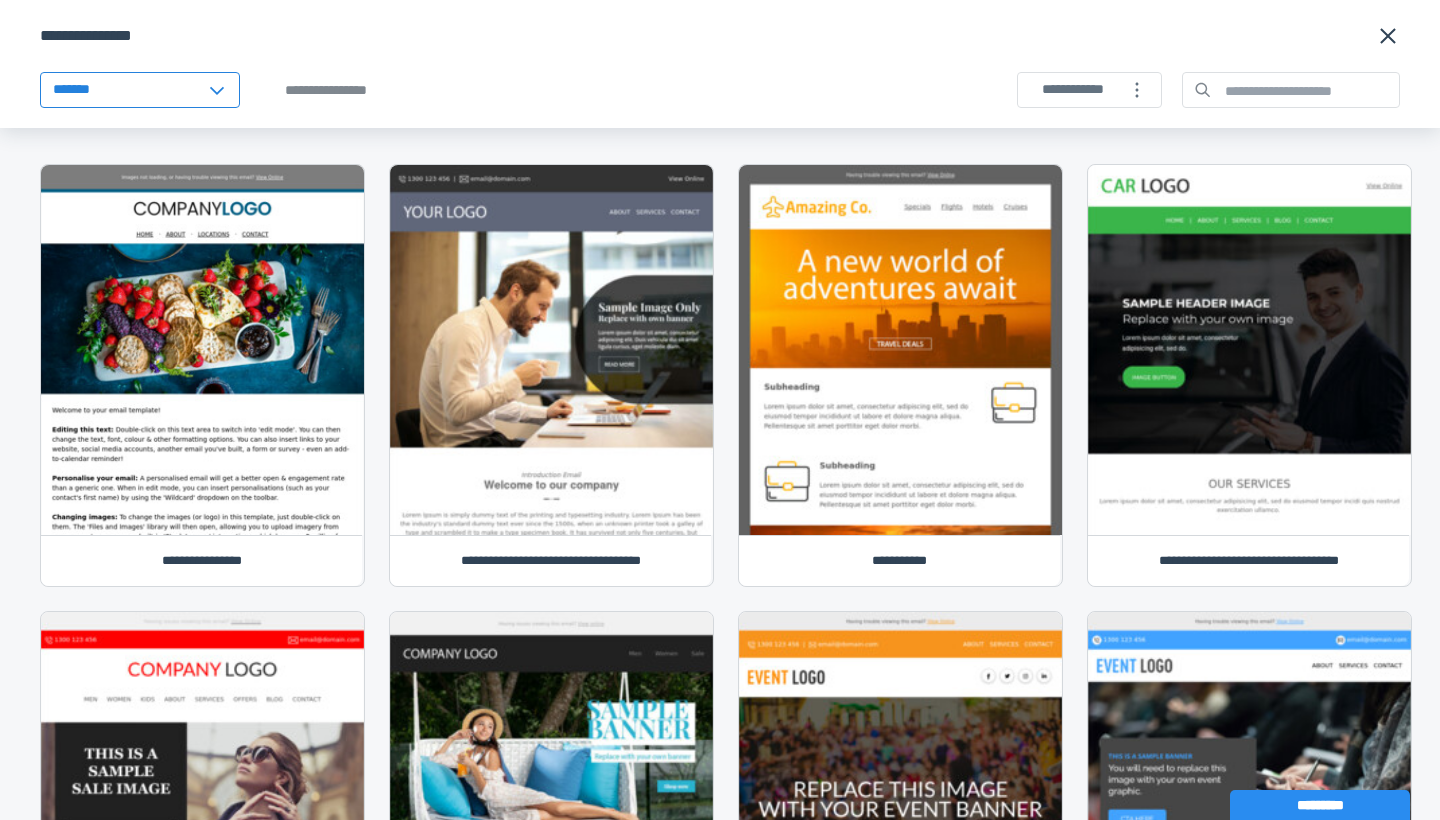 click 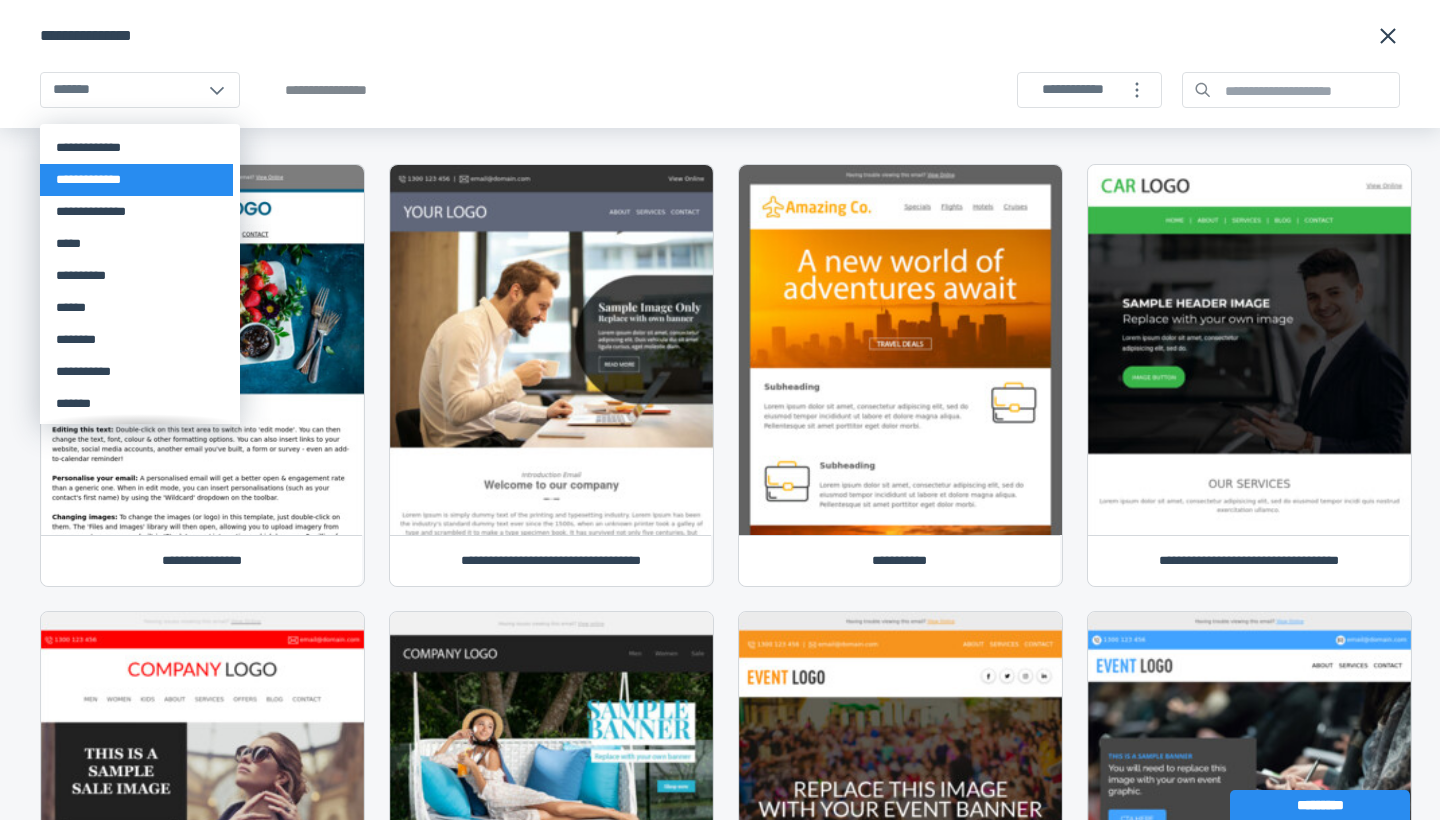 click on "**********" at bounding box center [136, 180] 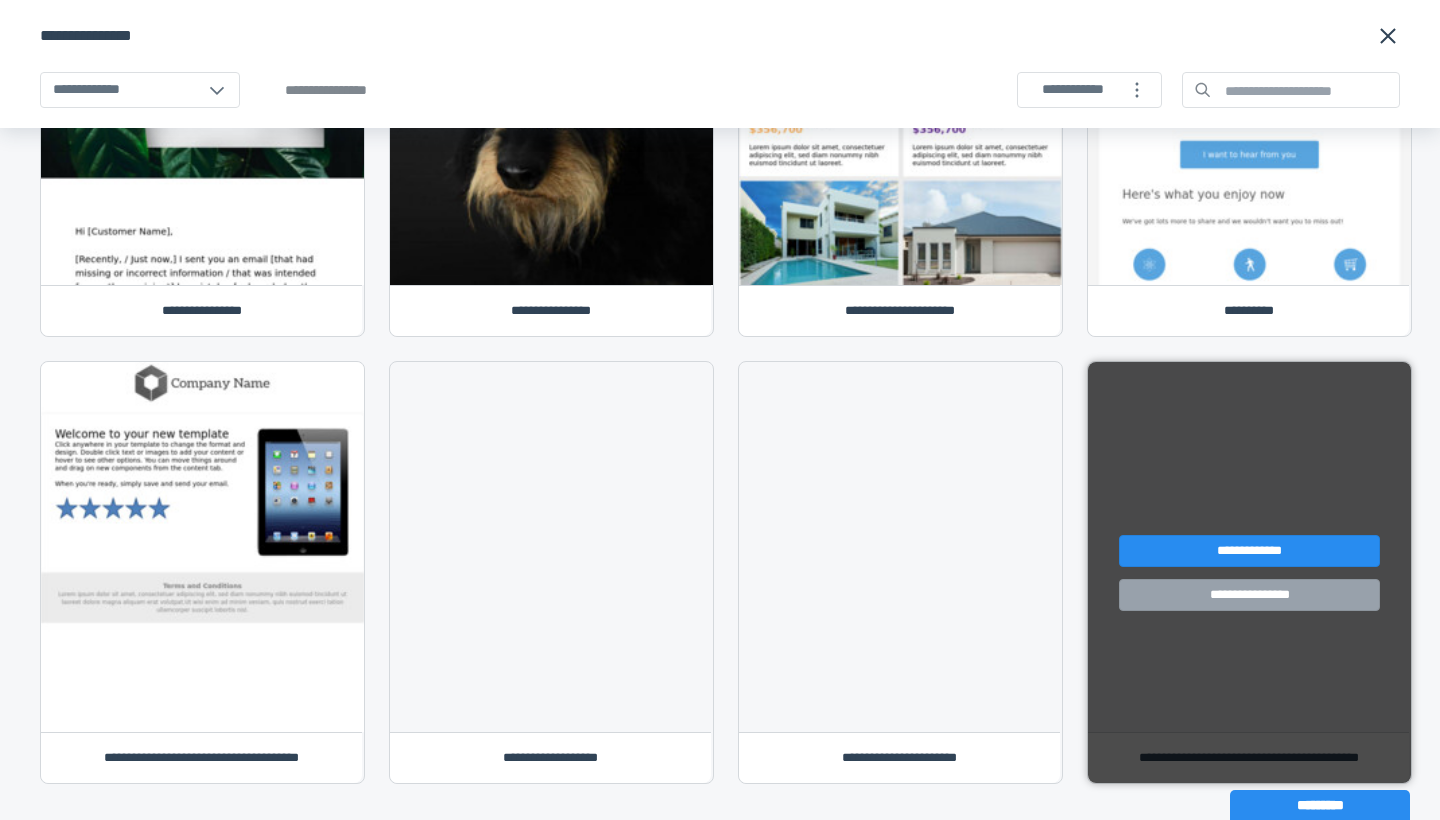 scroll, scrollTop: 697, scrollLeft: 0, axis: vertical 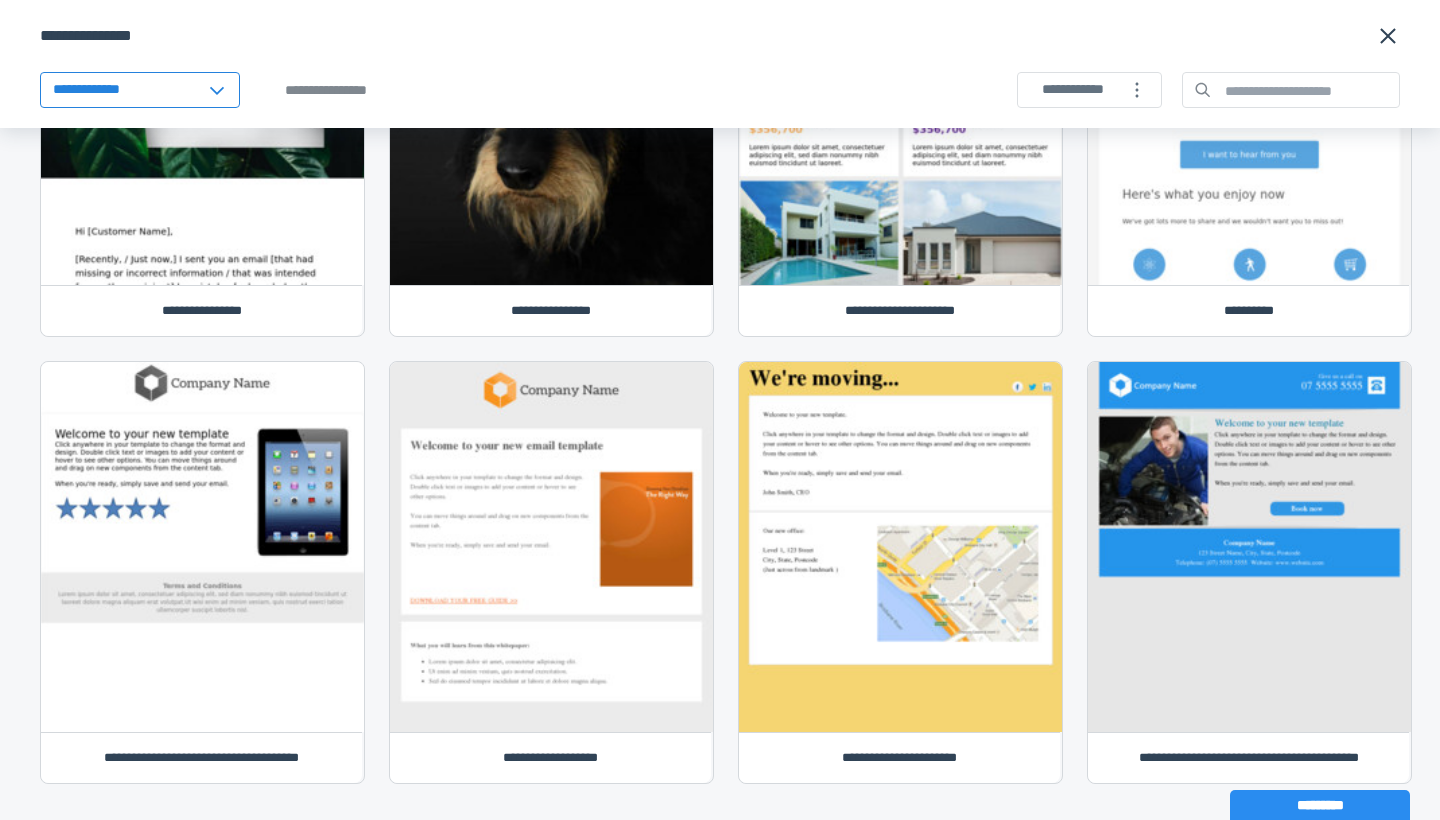 click on "**********" at bounding box center (130, 90) 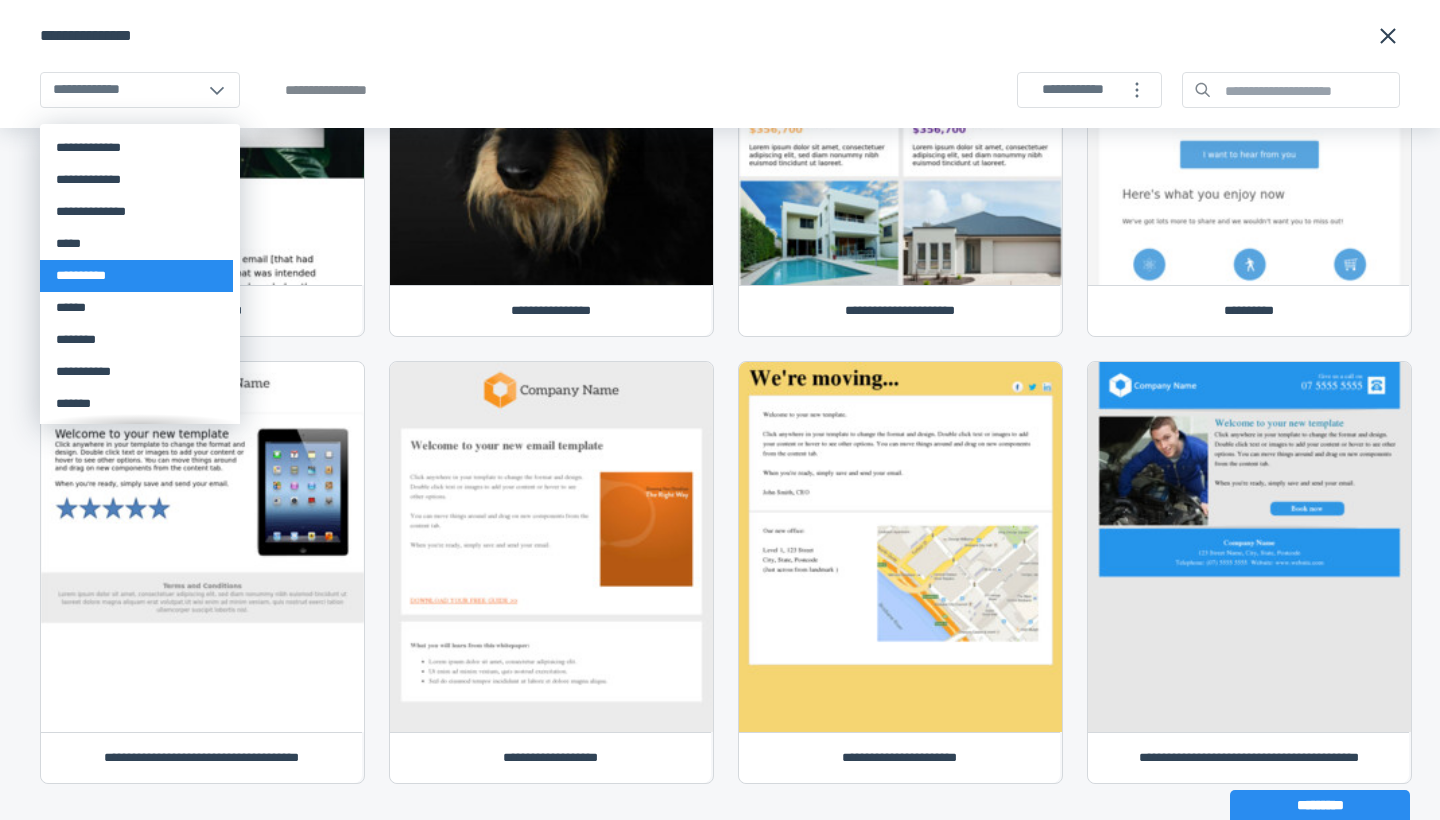 click on "**********" at bounding box center [136, 276] 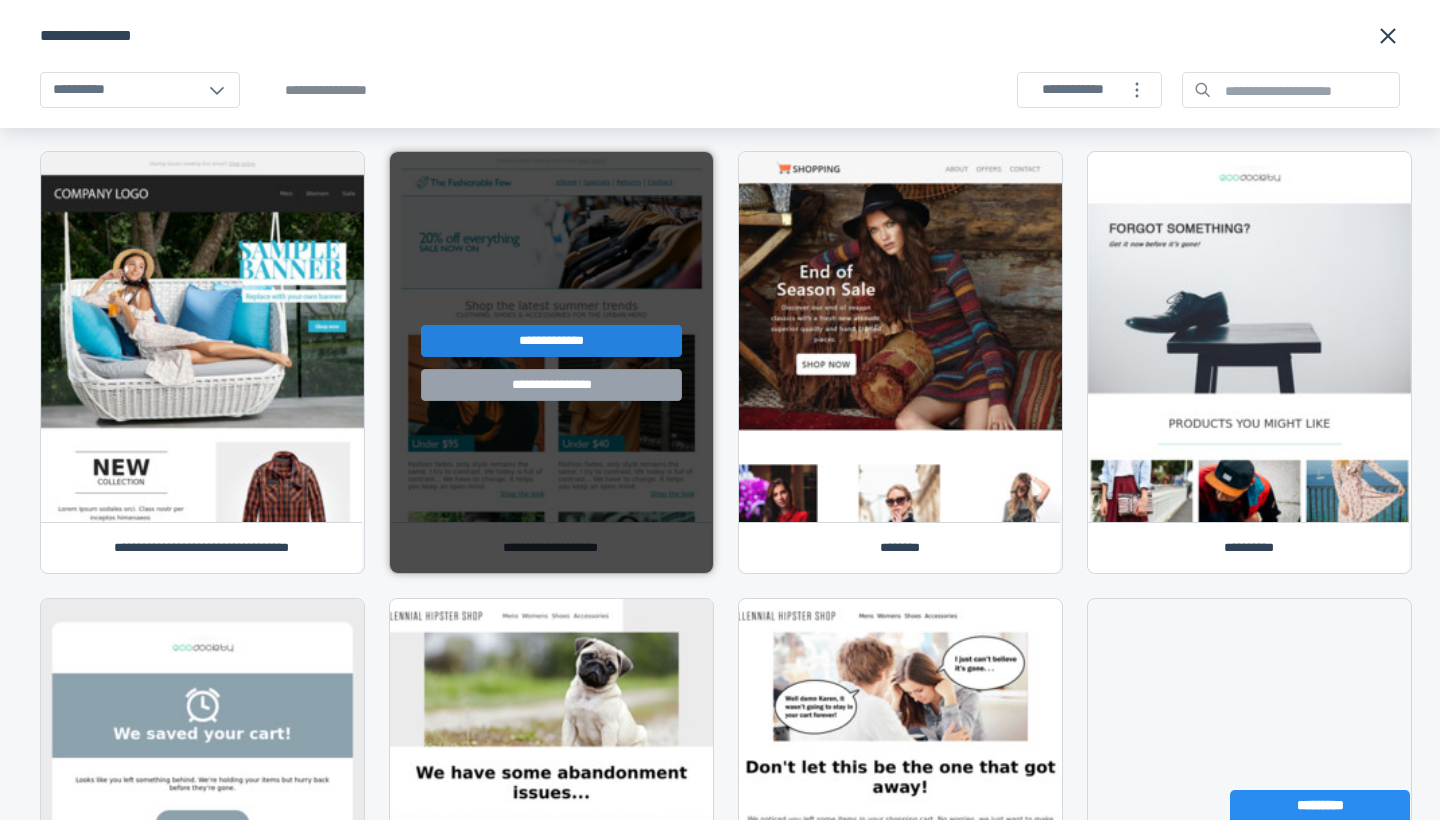 scroll, scrollTop: 441, scrollLeft: 0, axis: vertical 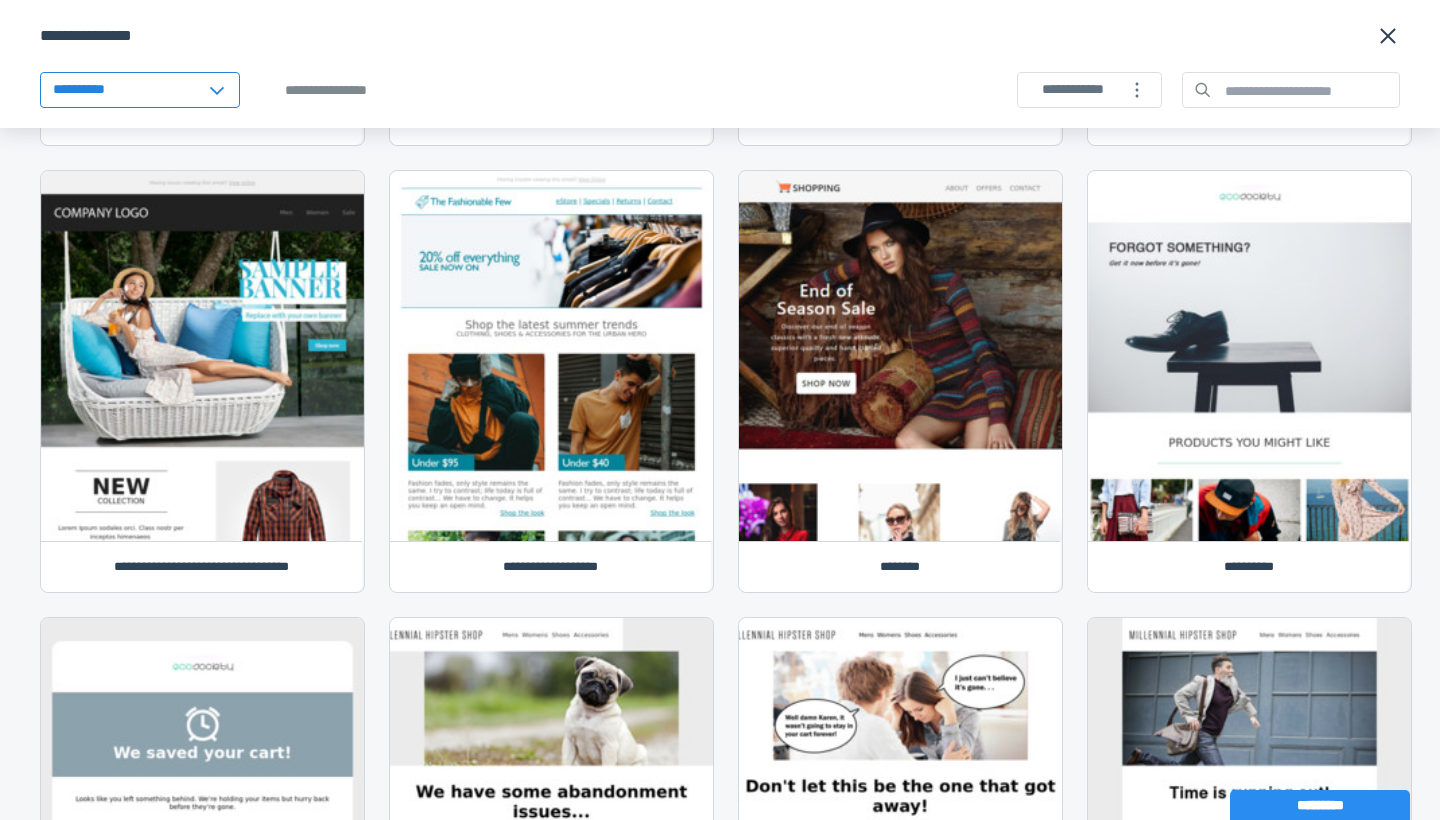 click on "**********" at bounding box center (140, 90) 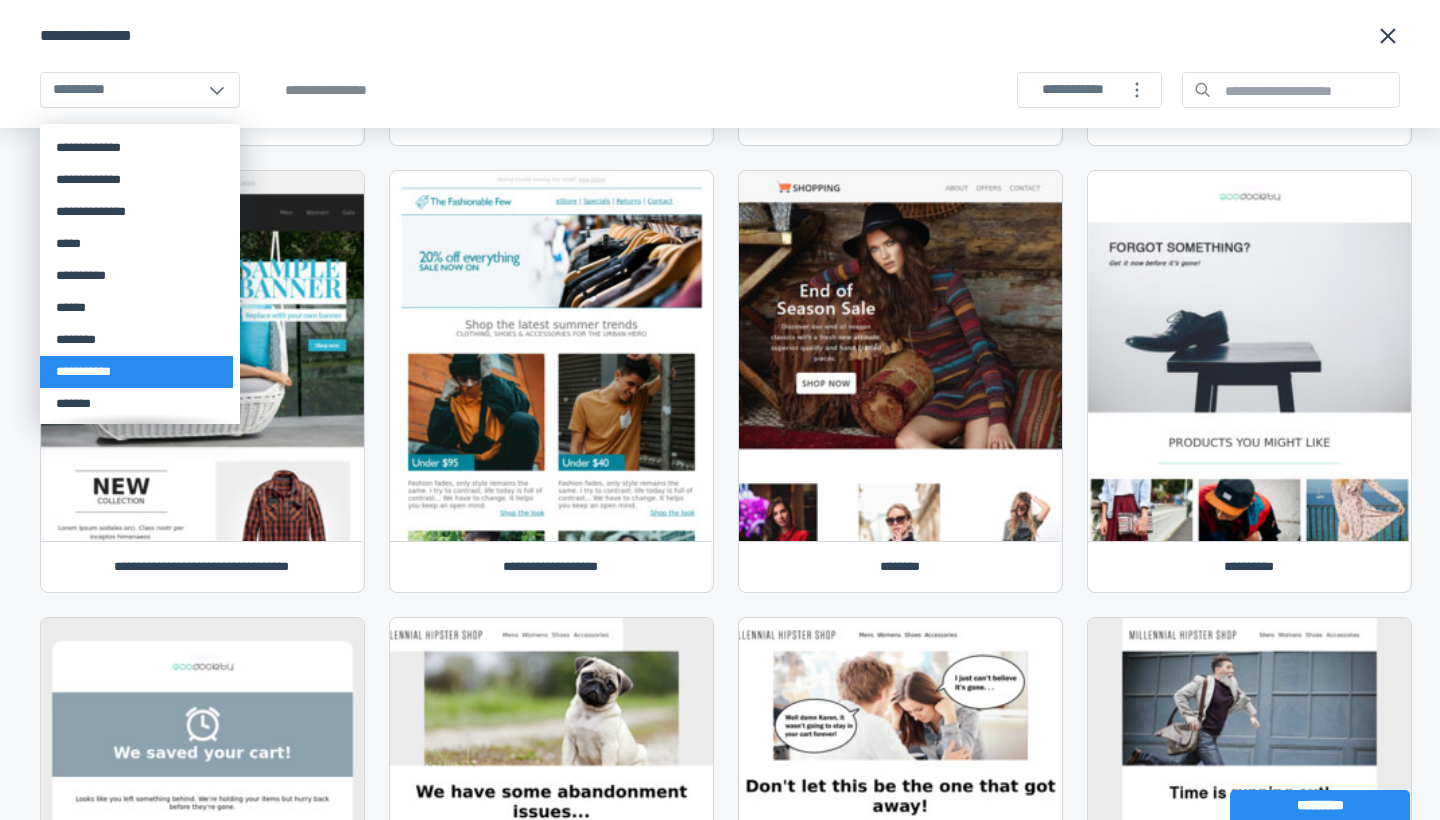 click on "**********" at bounding box center [136, 372] 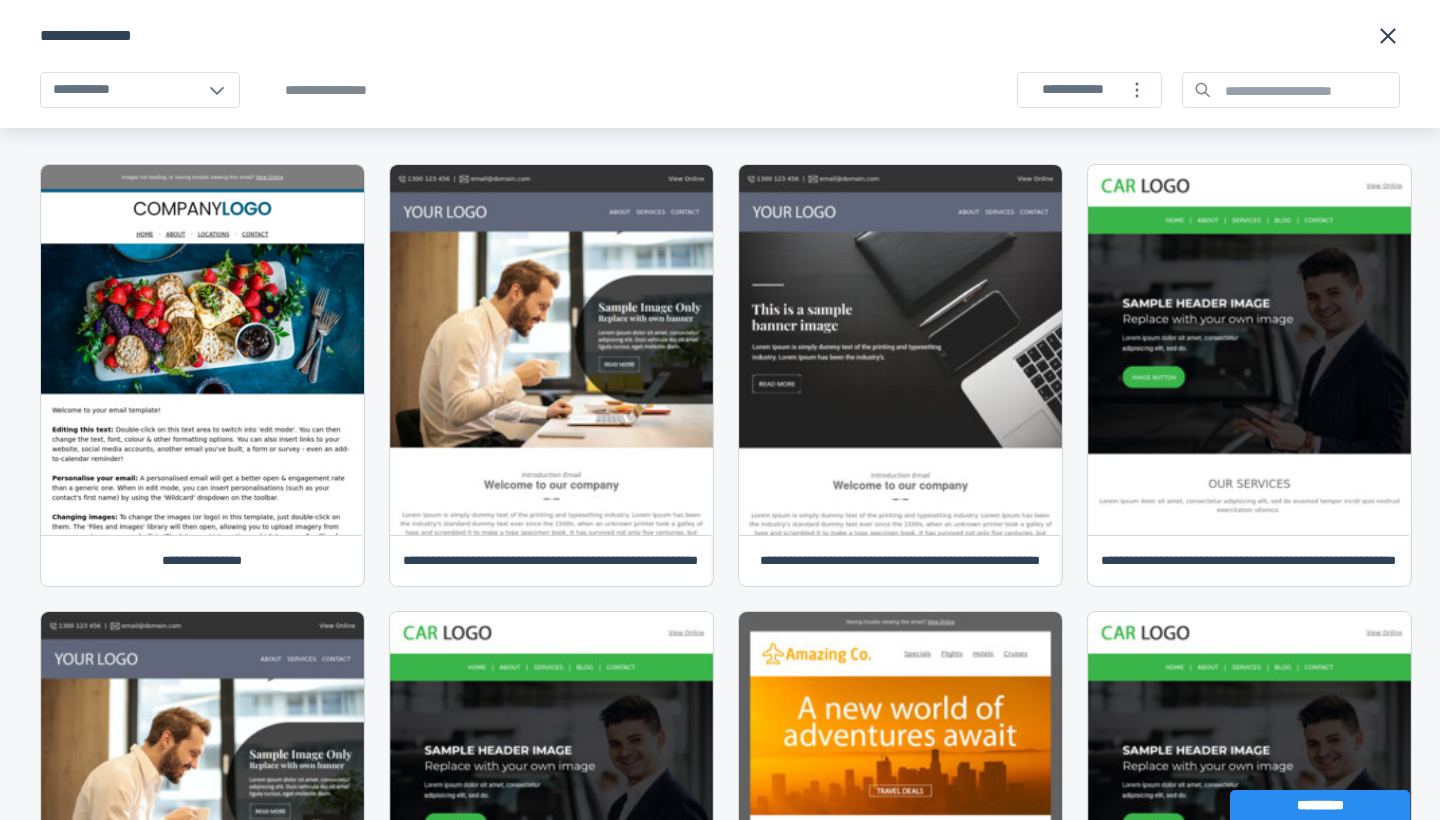 scroll, scrollTop: 0, scrollLeft: 0, axis: both 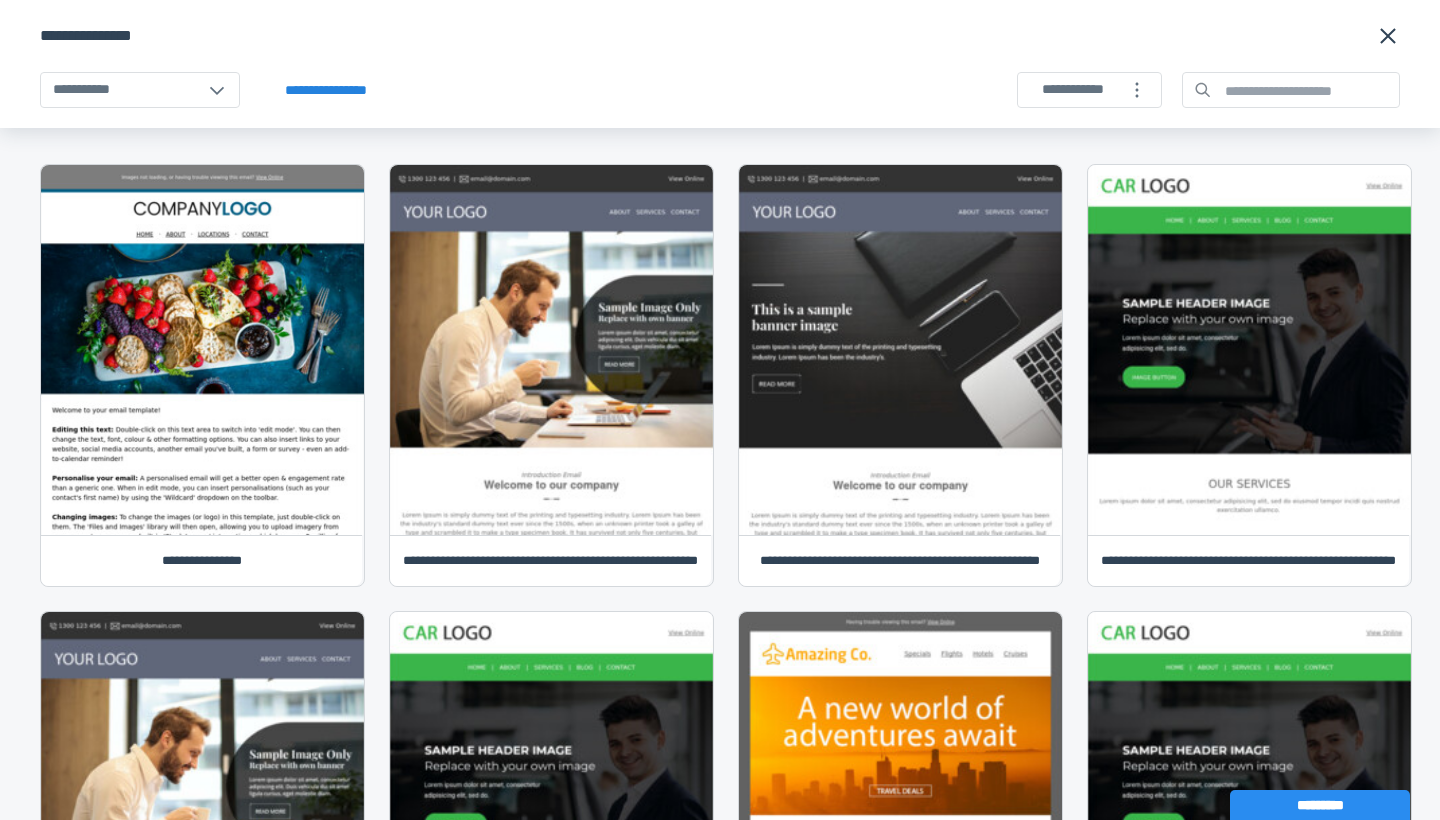 click on "**********" at bounding box center (325, 90) 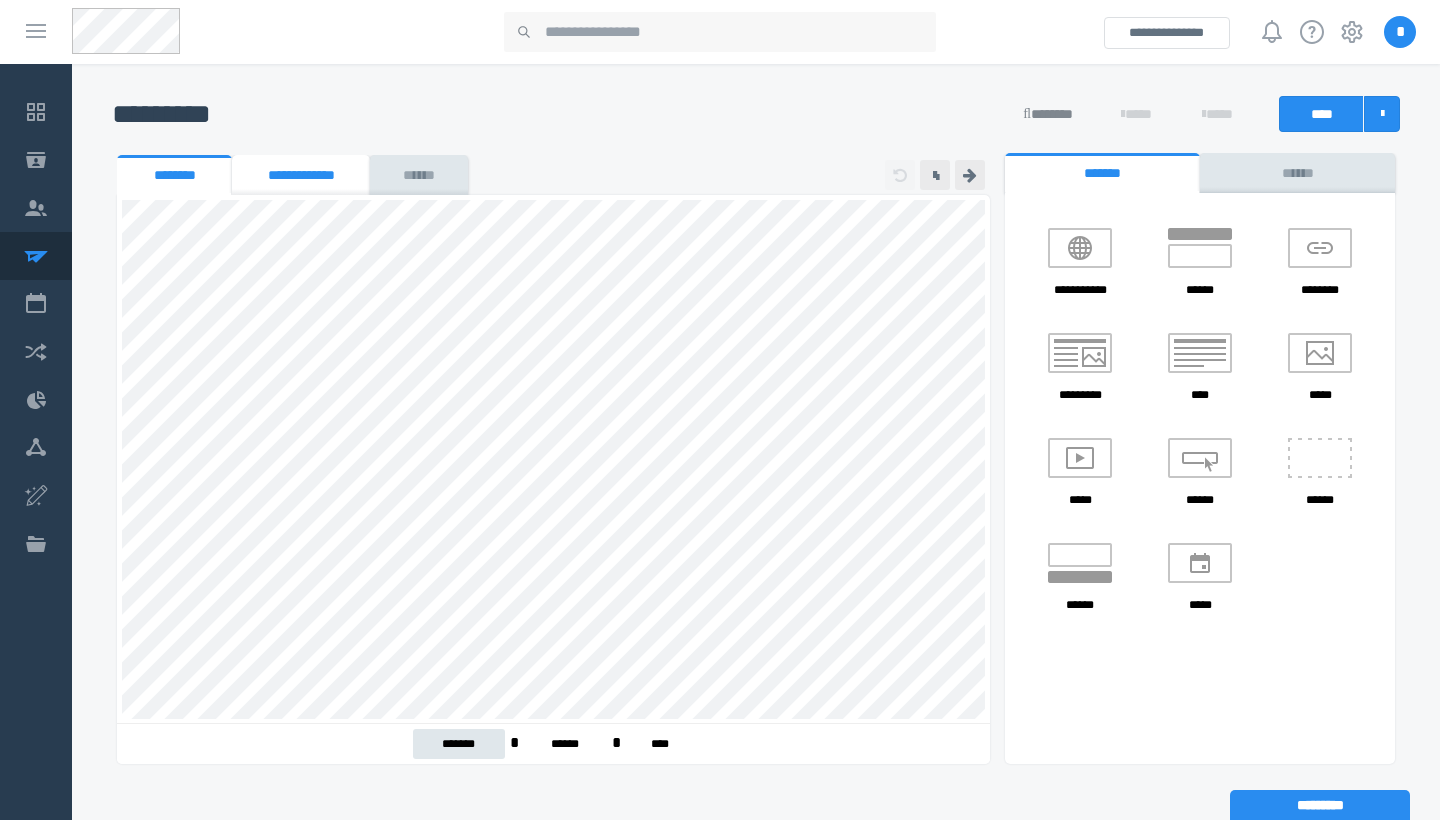 scroll, scrollTop: 0, scrollLeft: 0, axis: both 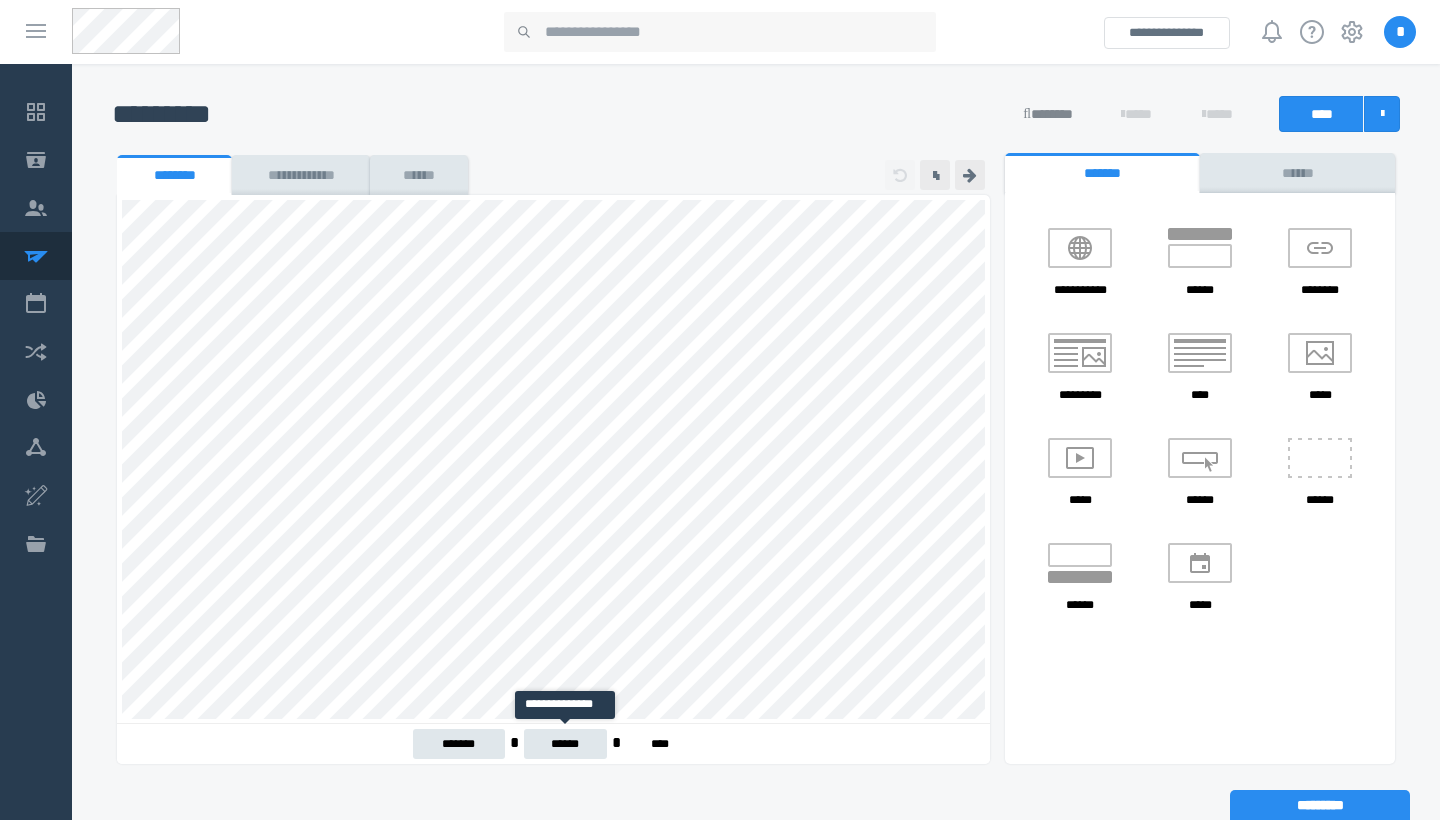click on "******" at bounding box center (565, 744) 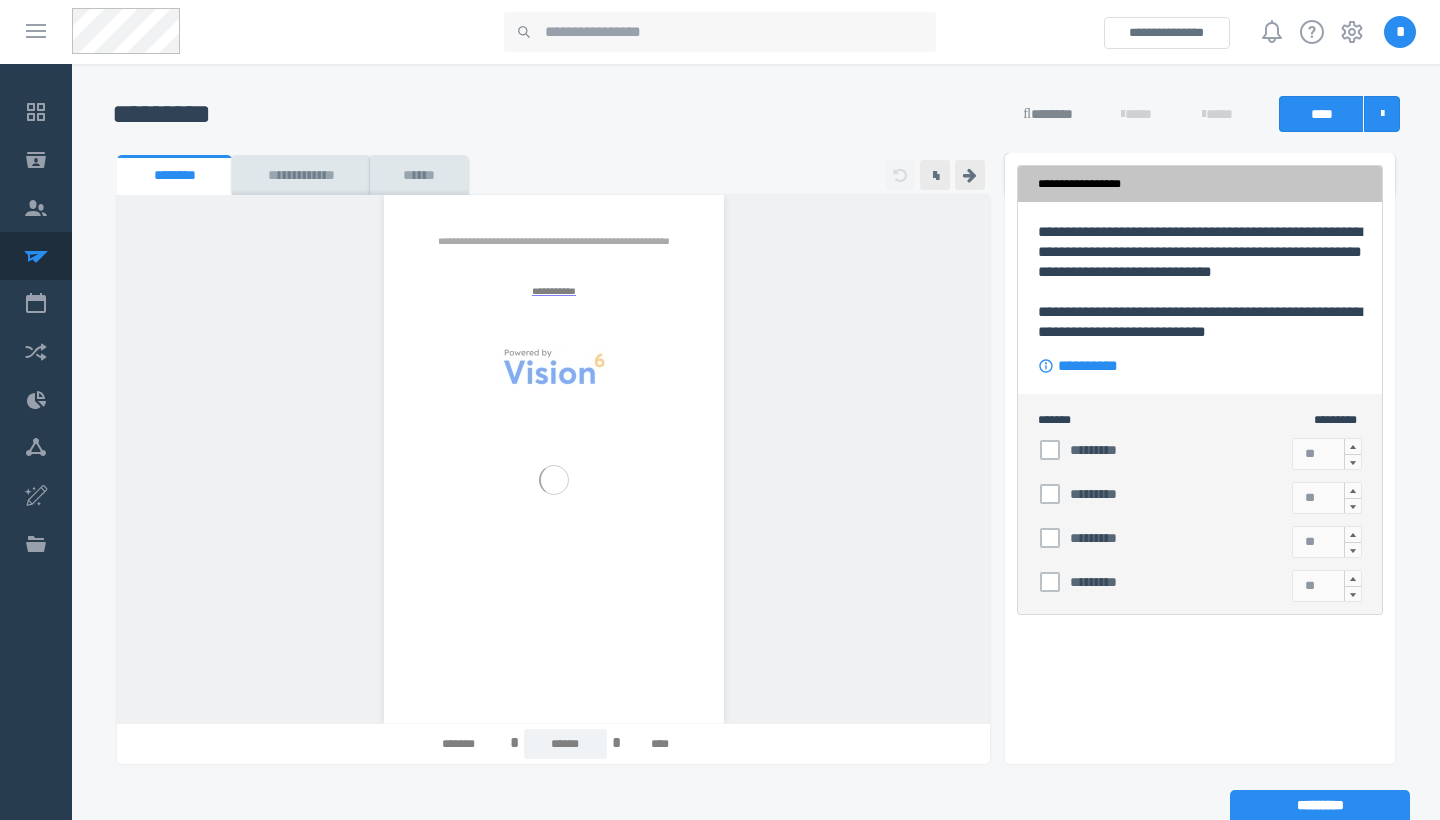 scroll, scrollTop: 0, scrollLeft: 0, axis: both 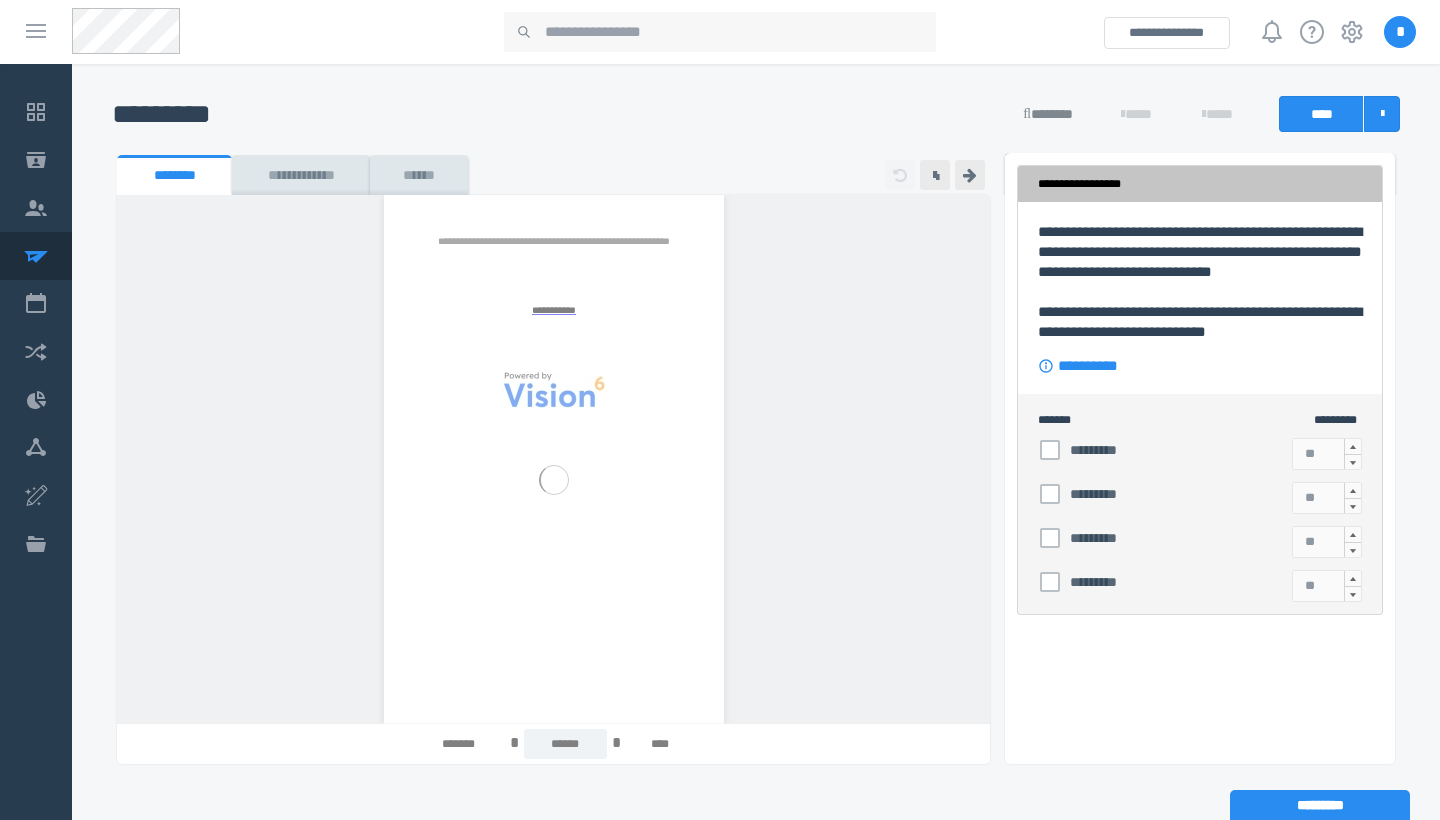 click at bounding box center [554, 479] 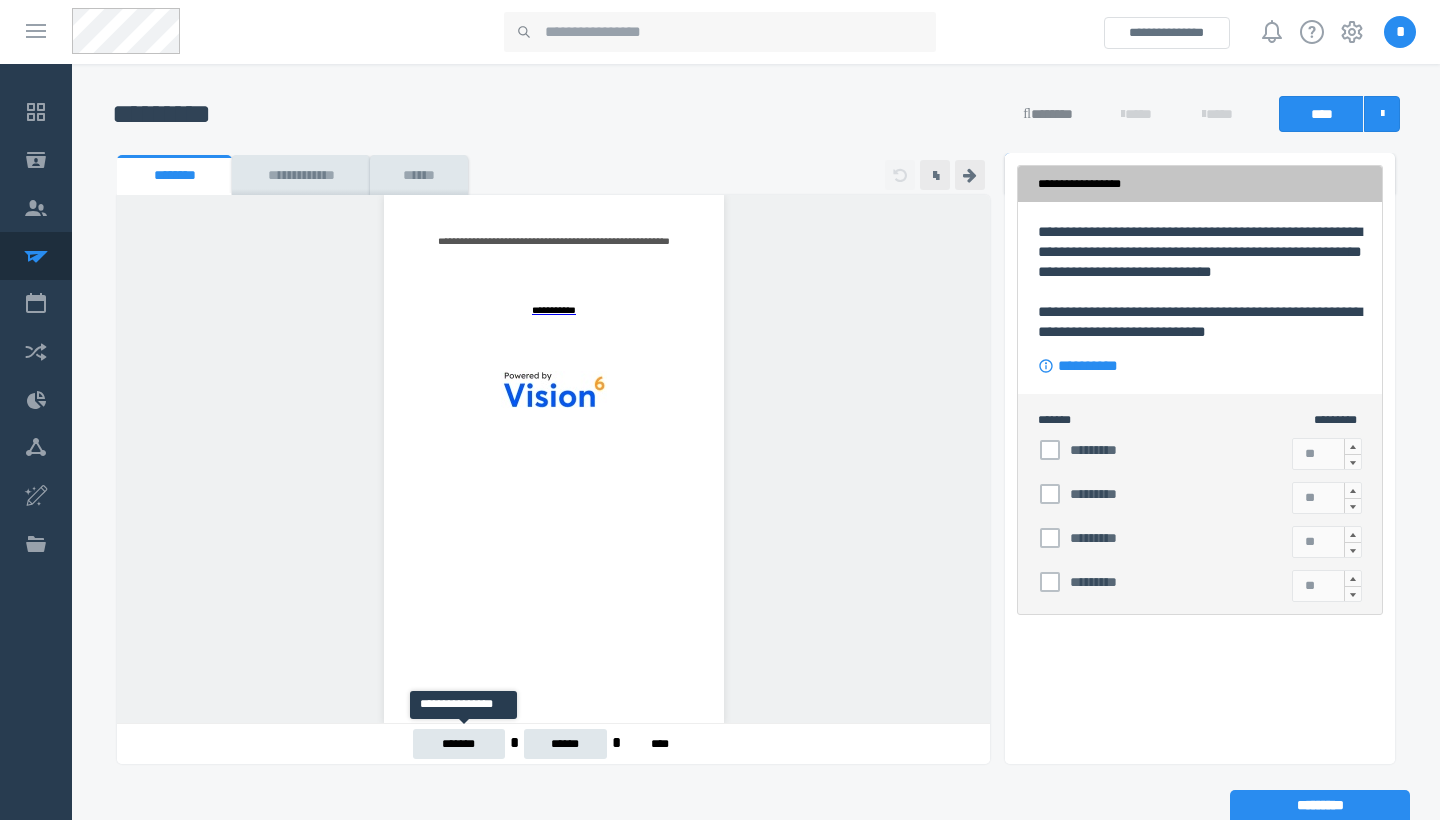 click on "*******" at bounding box center (459, 744) 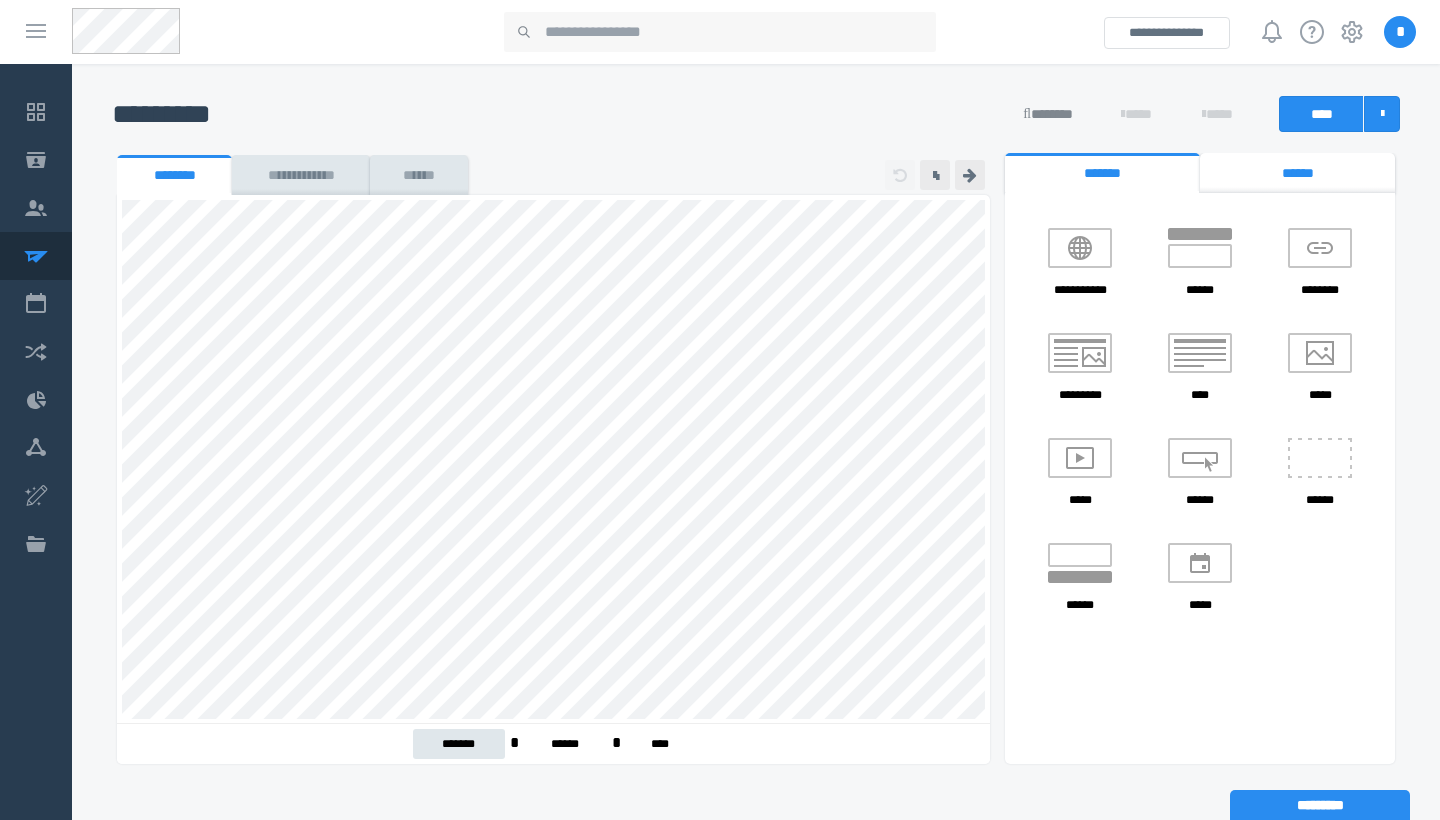 click on "******" at bounding box center [1297, 173] 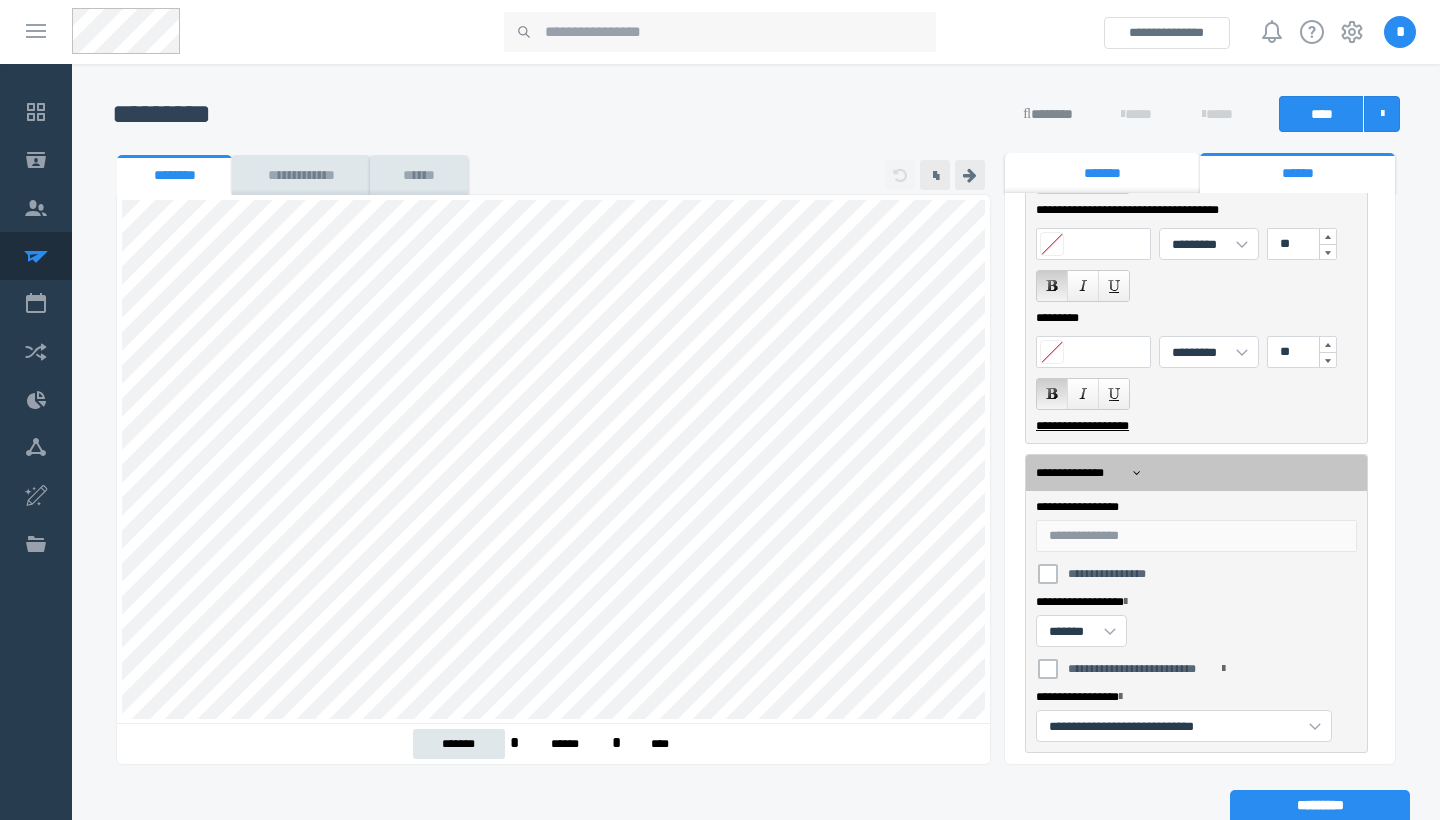 scroll, scrollTop: 764, scrollLeft: 0, axis: vertical 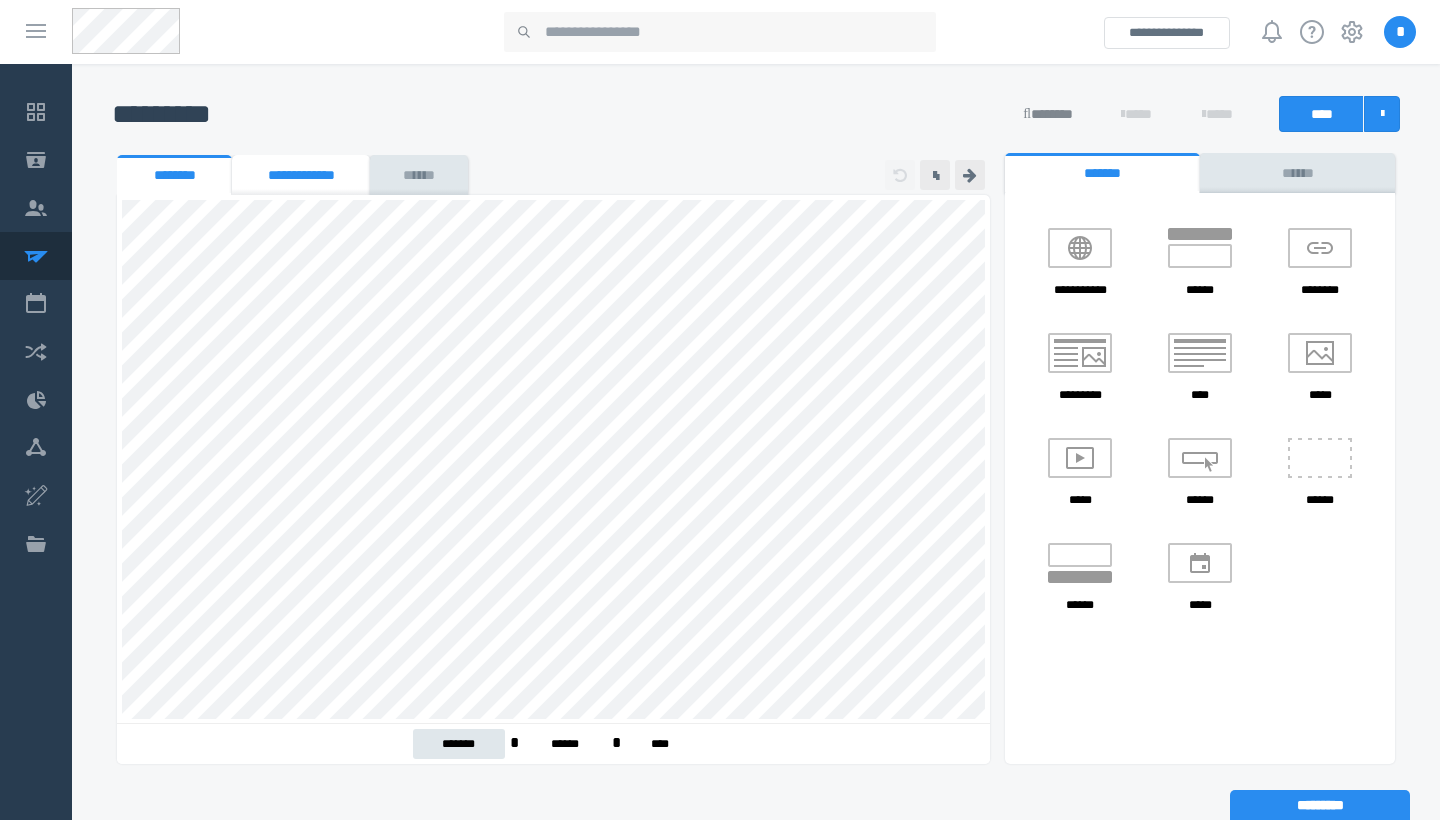 click on "**********" at bounding box center (301, 175) 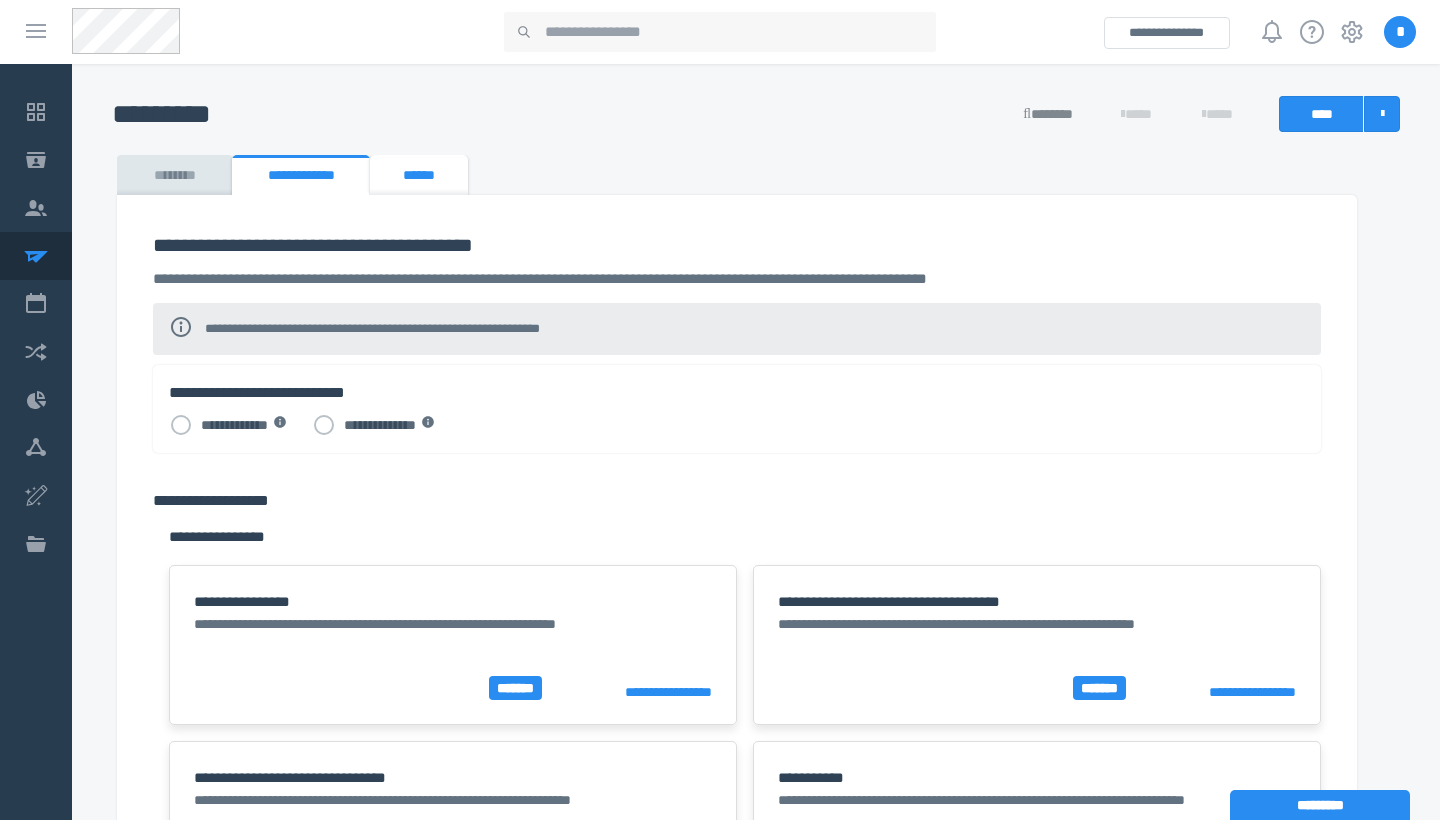 click on "******" at bounding box center [419, 175] 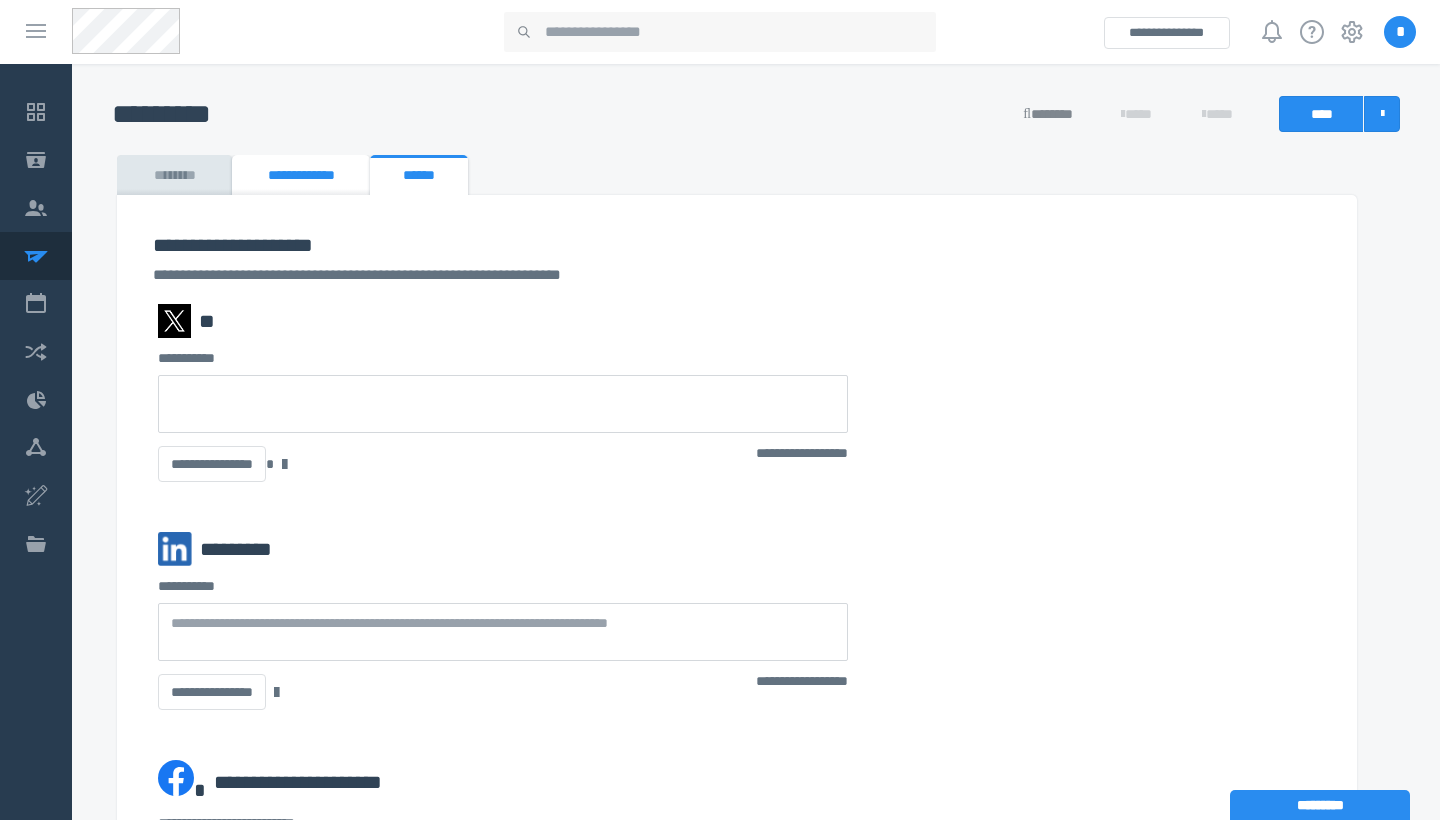 scroll, scrollTop: -1, scrollLeft: 0, axis: vertical 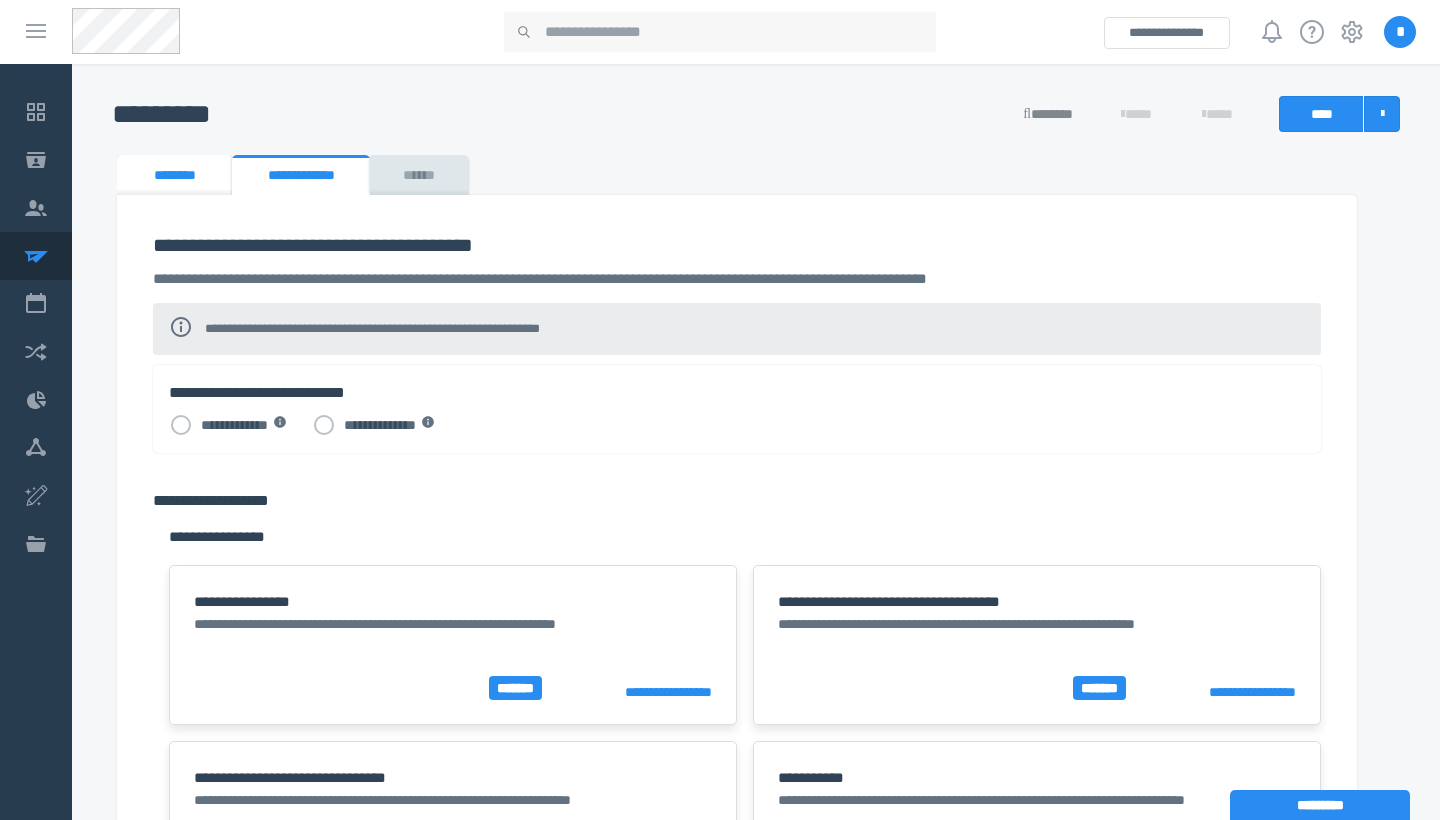 click on "********" at bounding box center (174, 175) 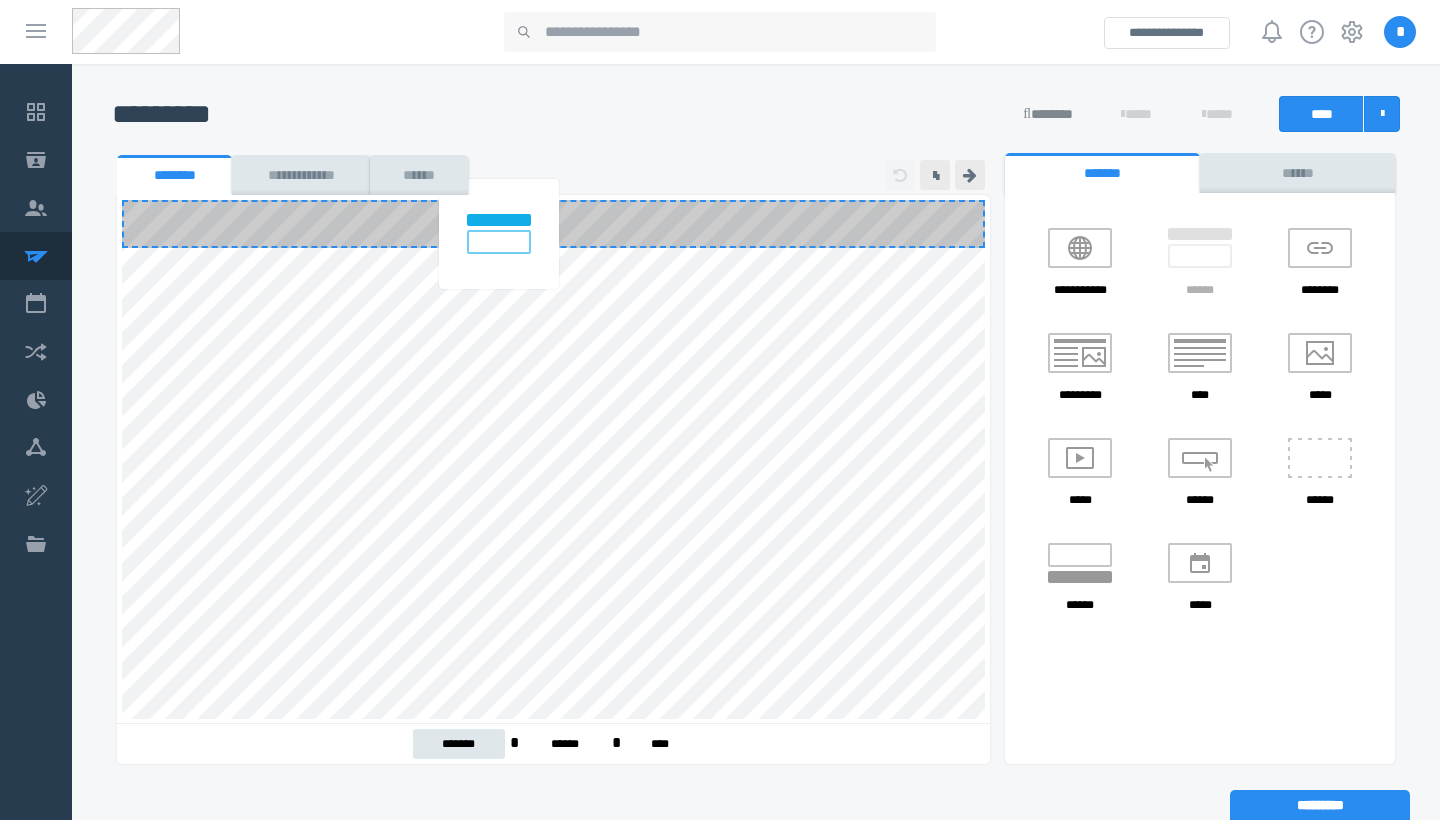 drag, startPoint x: 1212, startPoint y: 266, endPoint x: 512, endPoint y: 239, distance: 700.5205 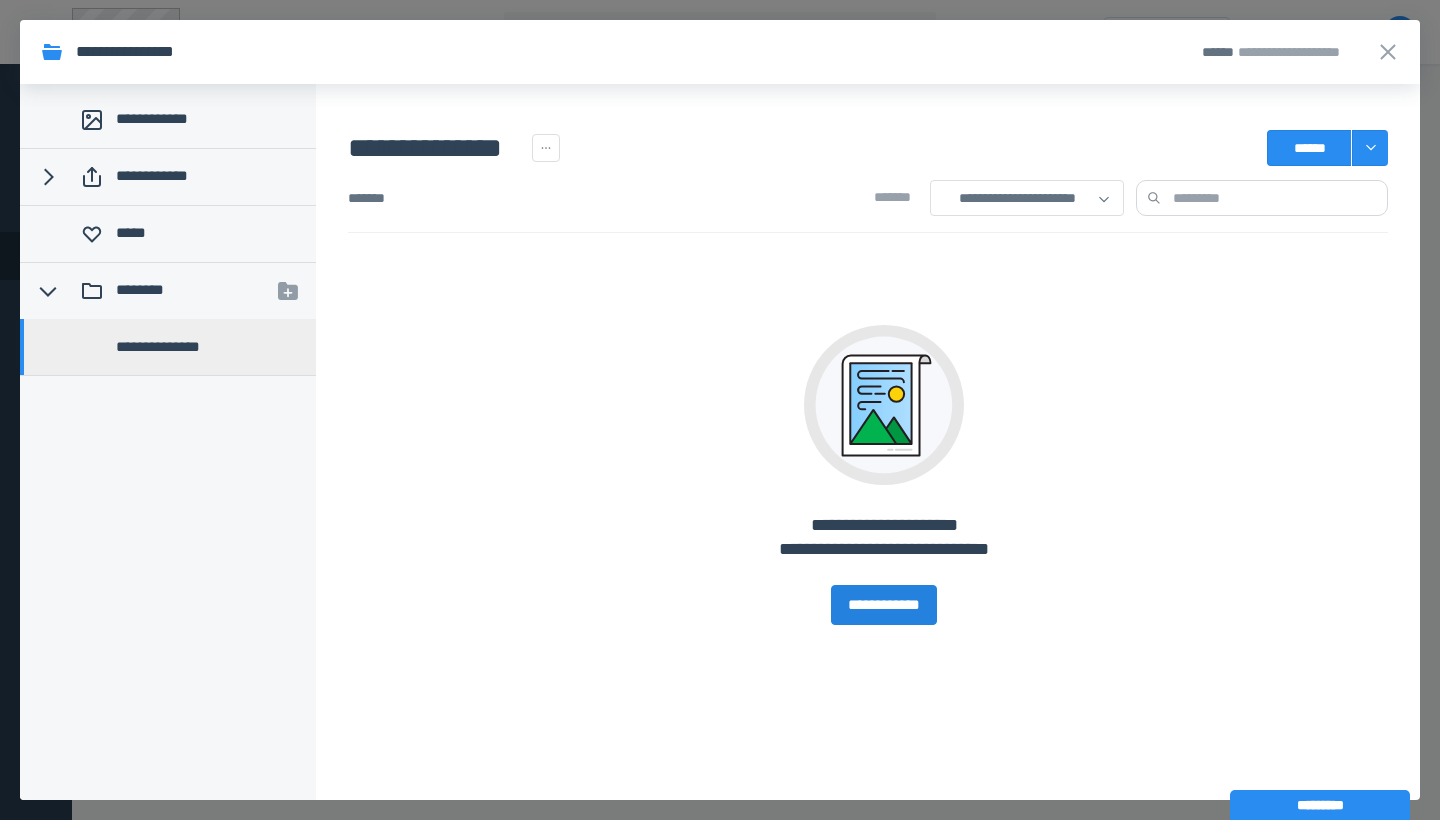 click on "**********" at bounding box center (883, 605) 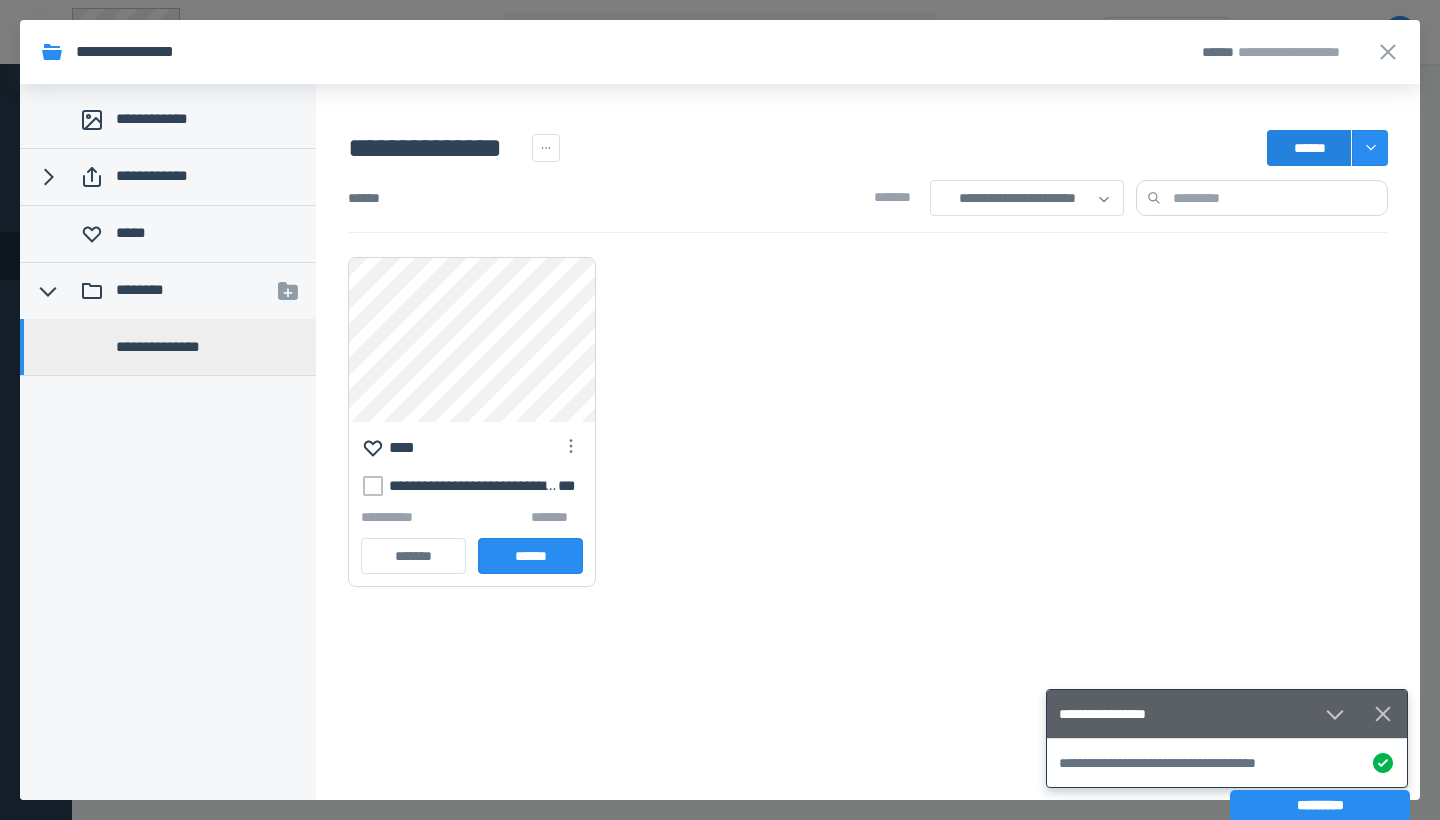 click on "******" at bounding box center (1309, 148) 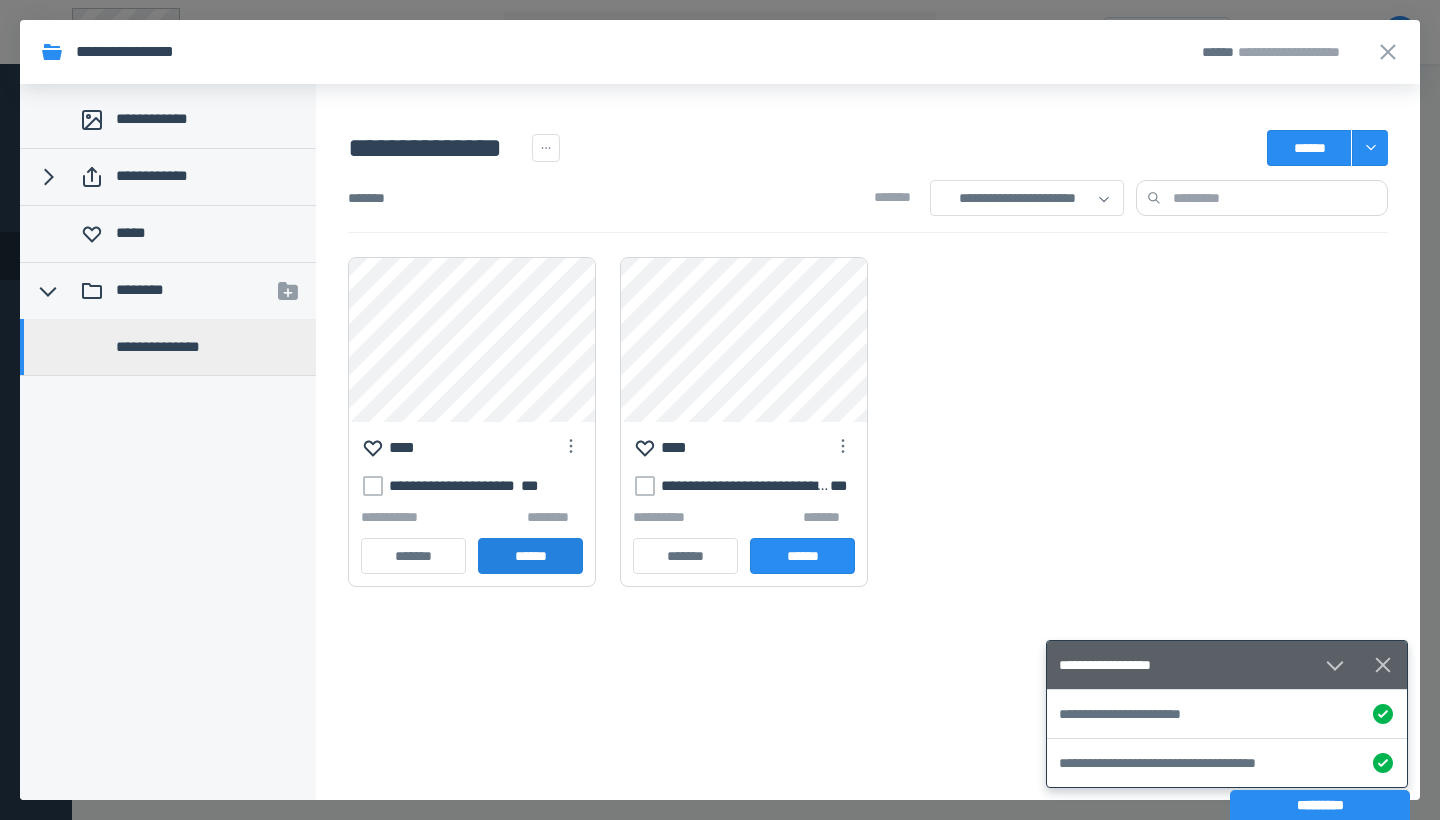click on "******" at bounding box center [530, 556] 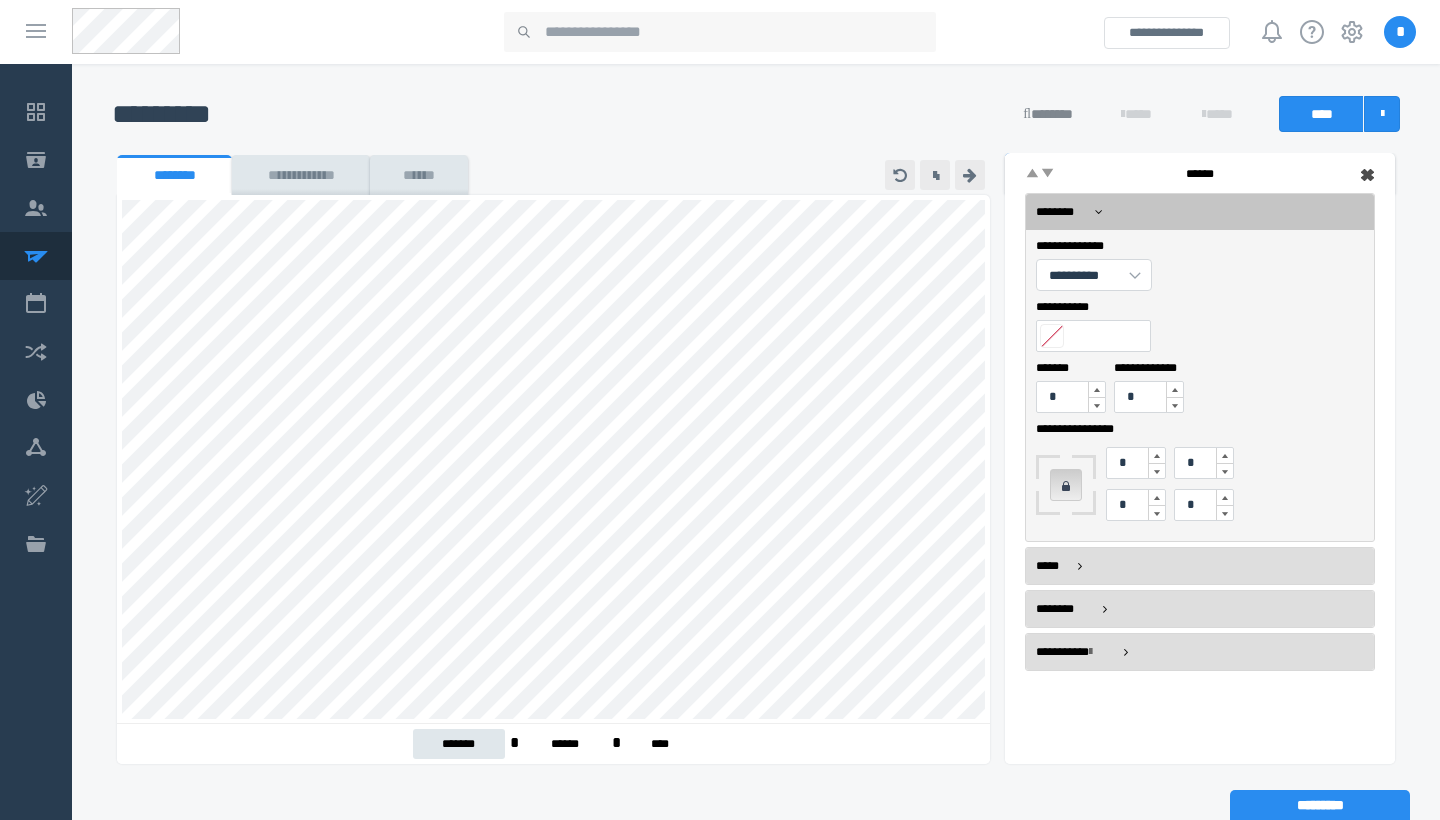 scroll, scrollTop: 131, scrollLeft: 0, axis: vertical 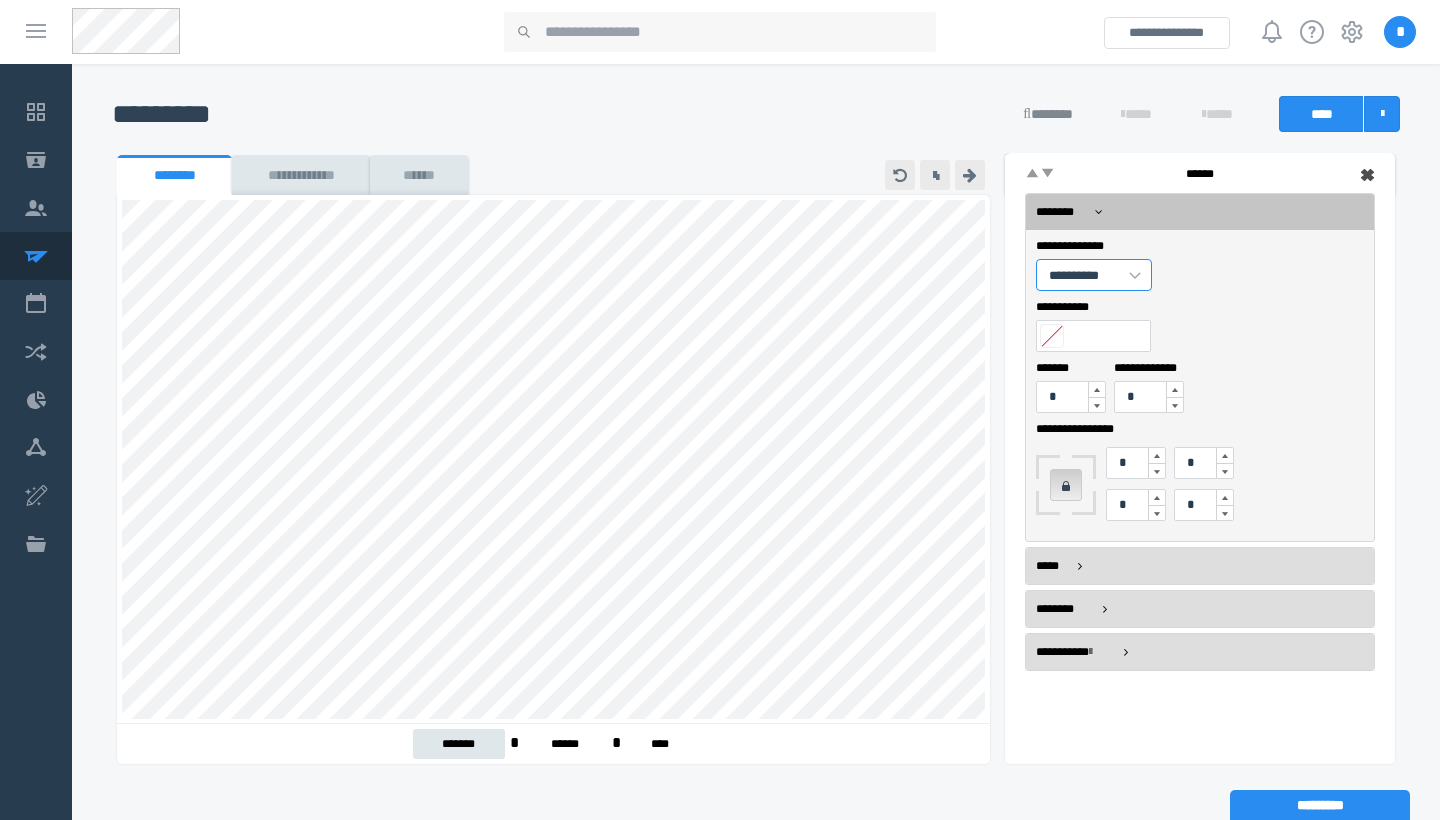 select on "**********" 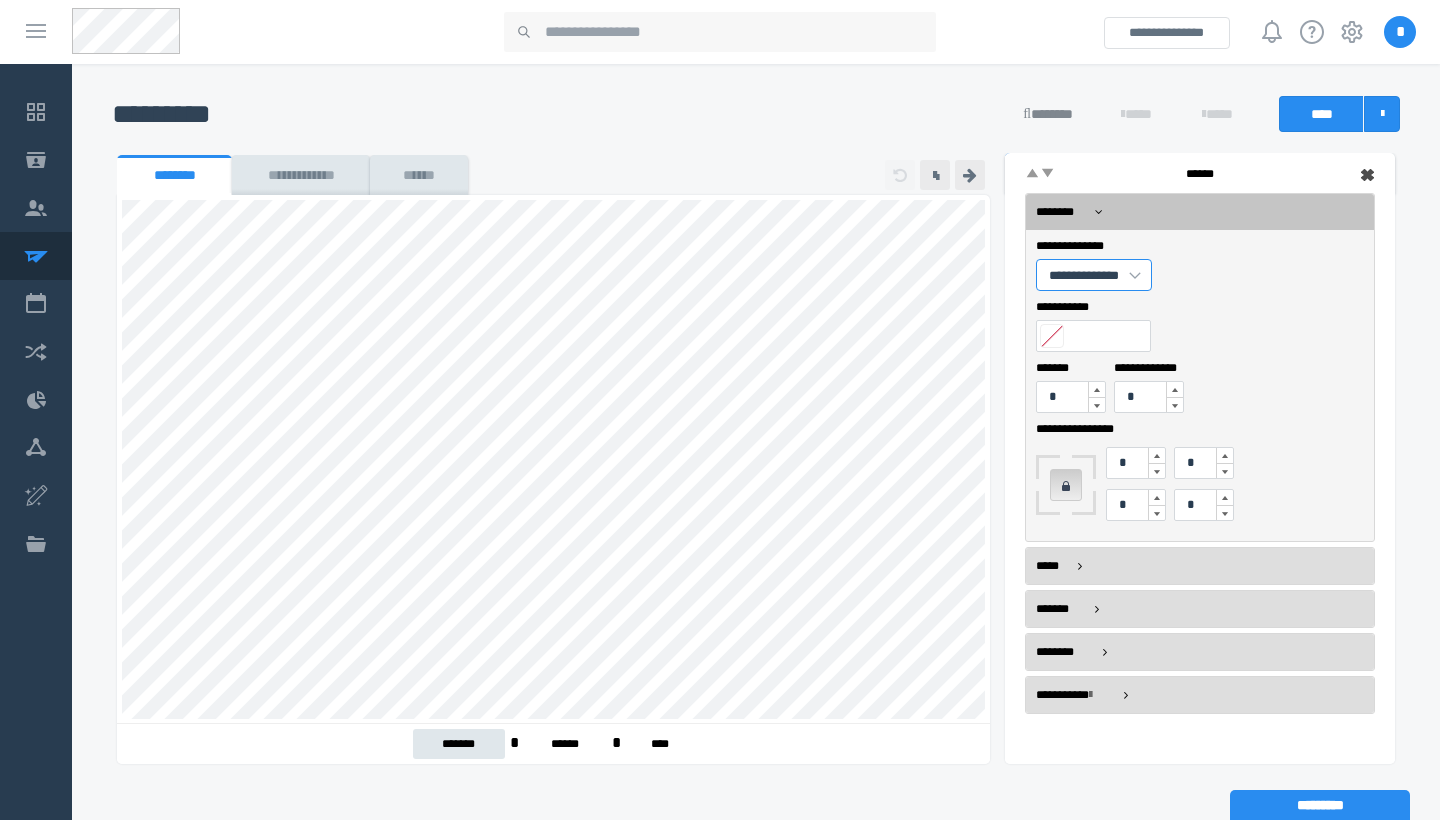 scroll, scrollTop: 0, scrollLeft: 0, axis: both 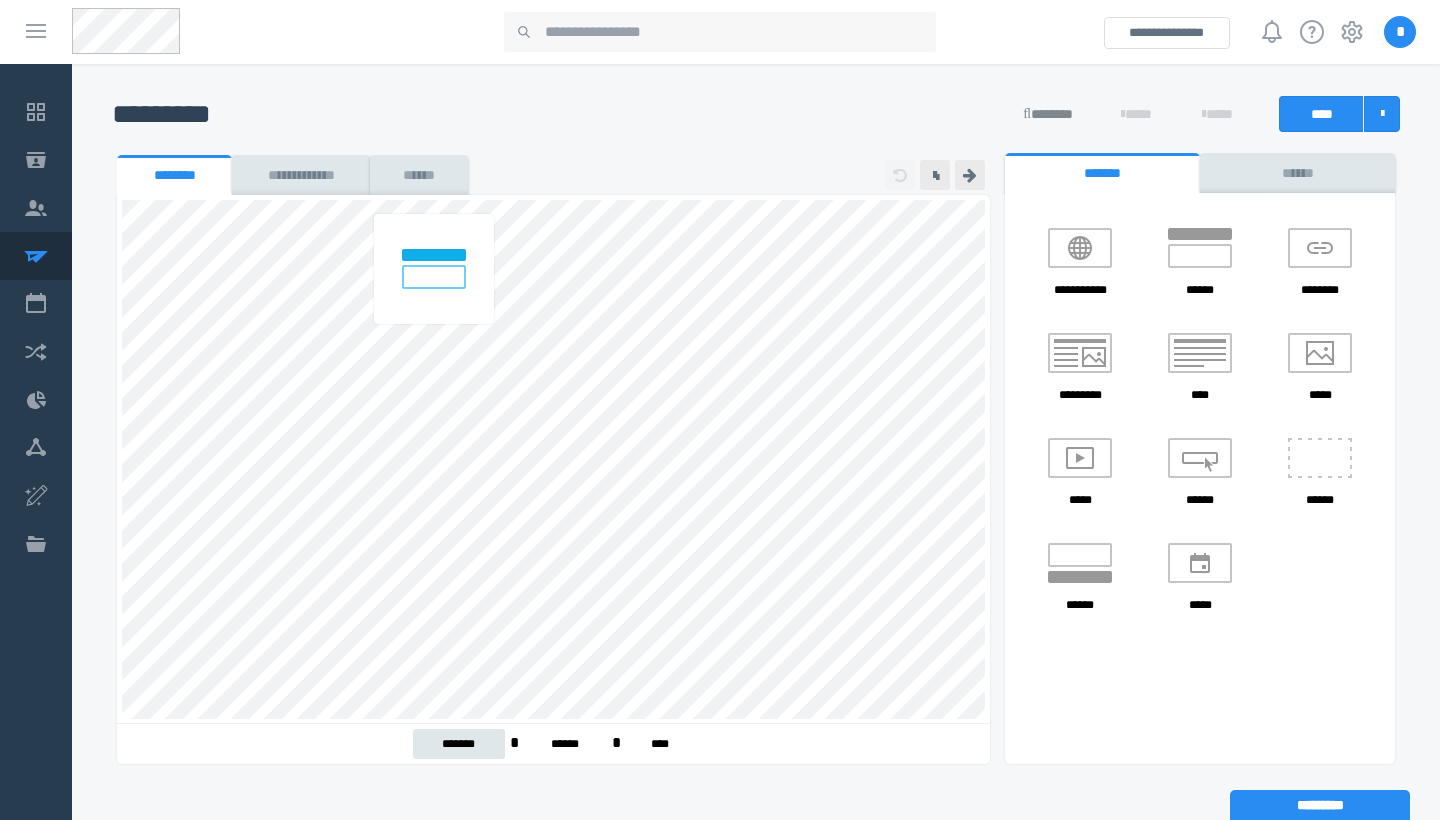 drag, startPoint x: 1136, startPoint y: 286, endPoint x: 424, endPoint y: 278, distance: 712.0449 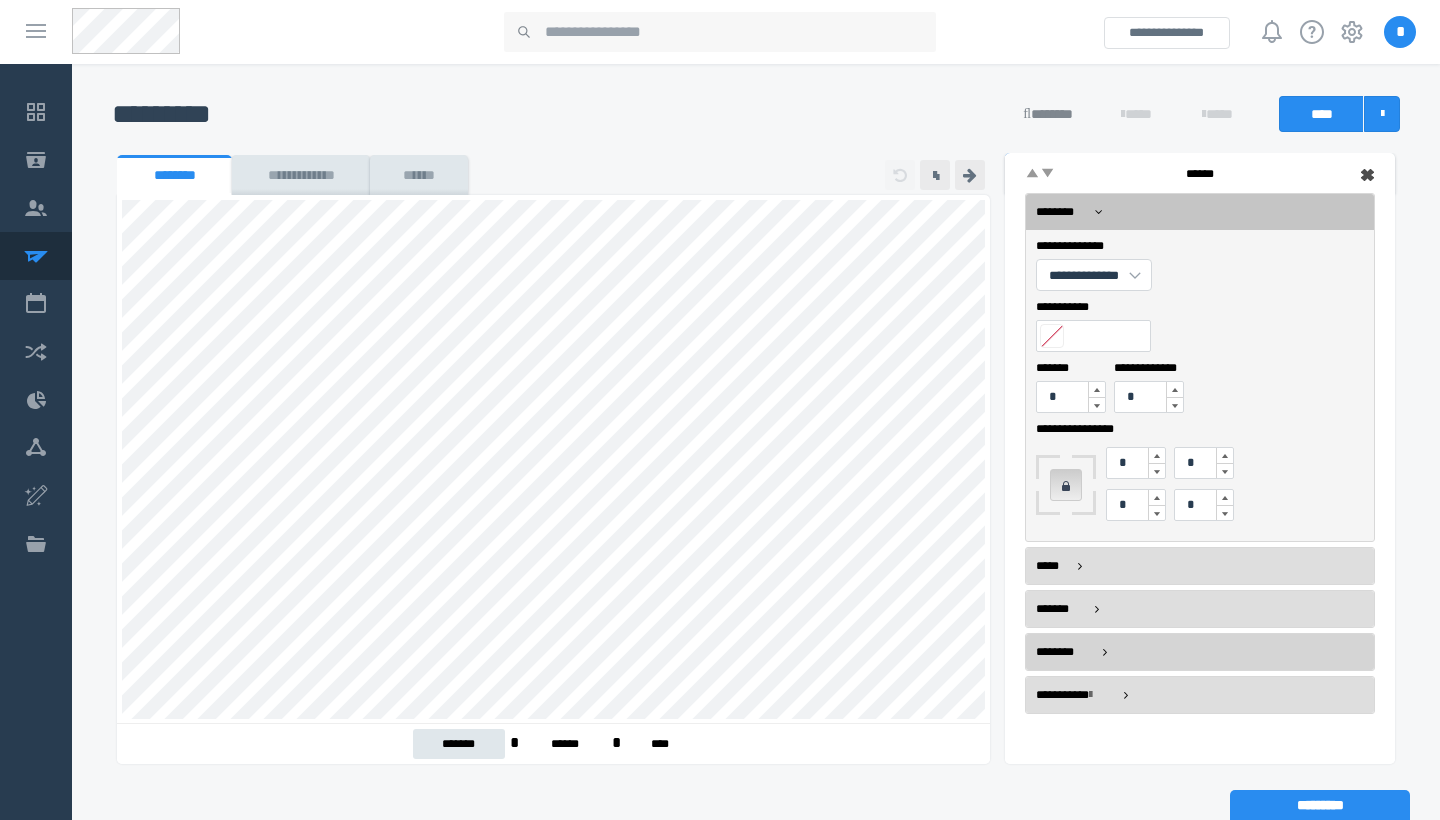 click on "********" at bounding box center [1200, 652] 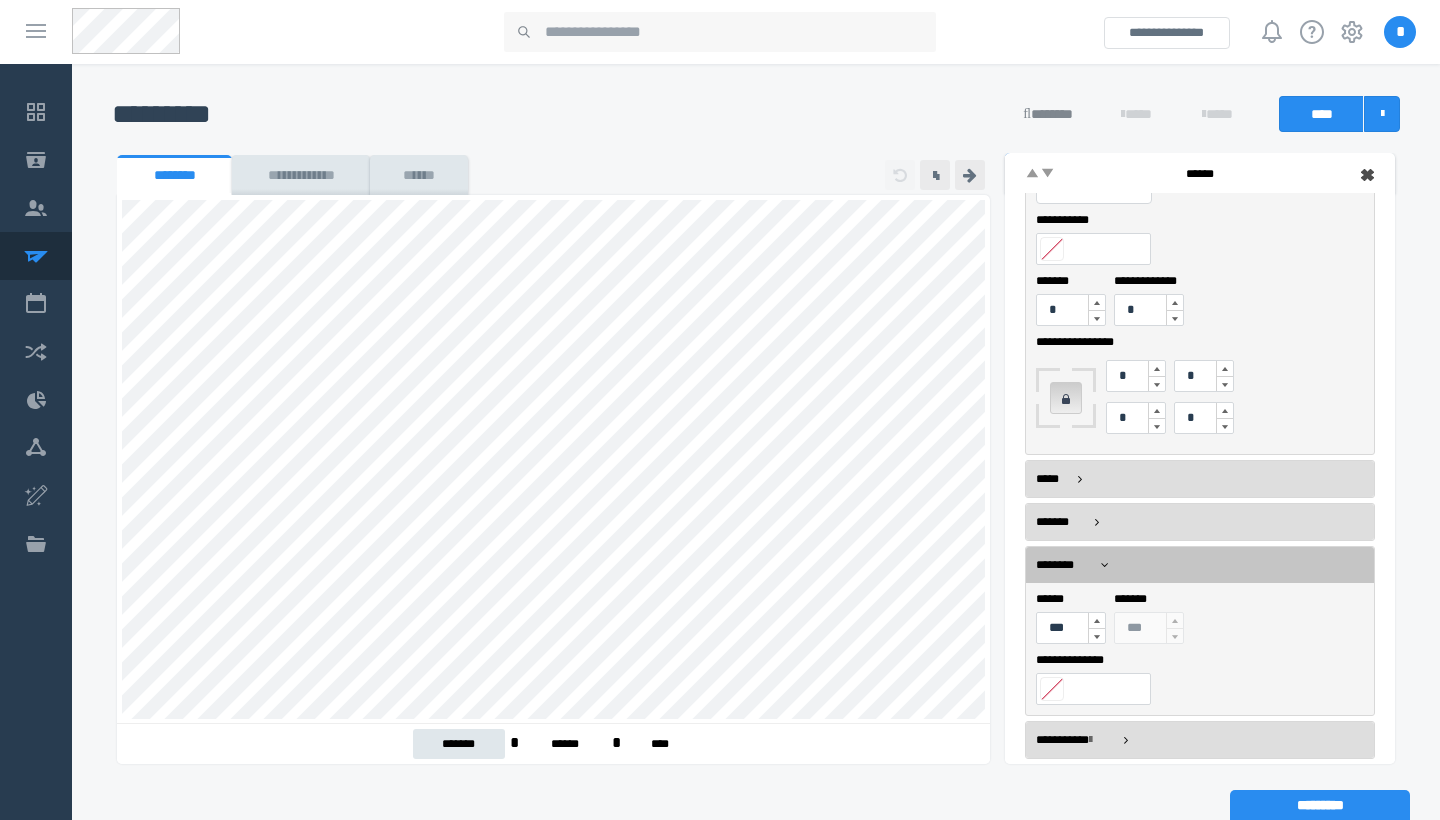 scroll, scrollTop: 87, scrollLeft: 0, axis: vertical 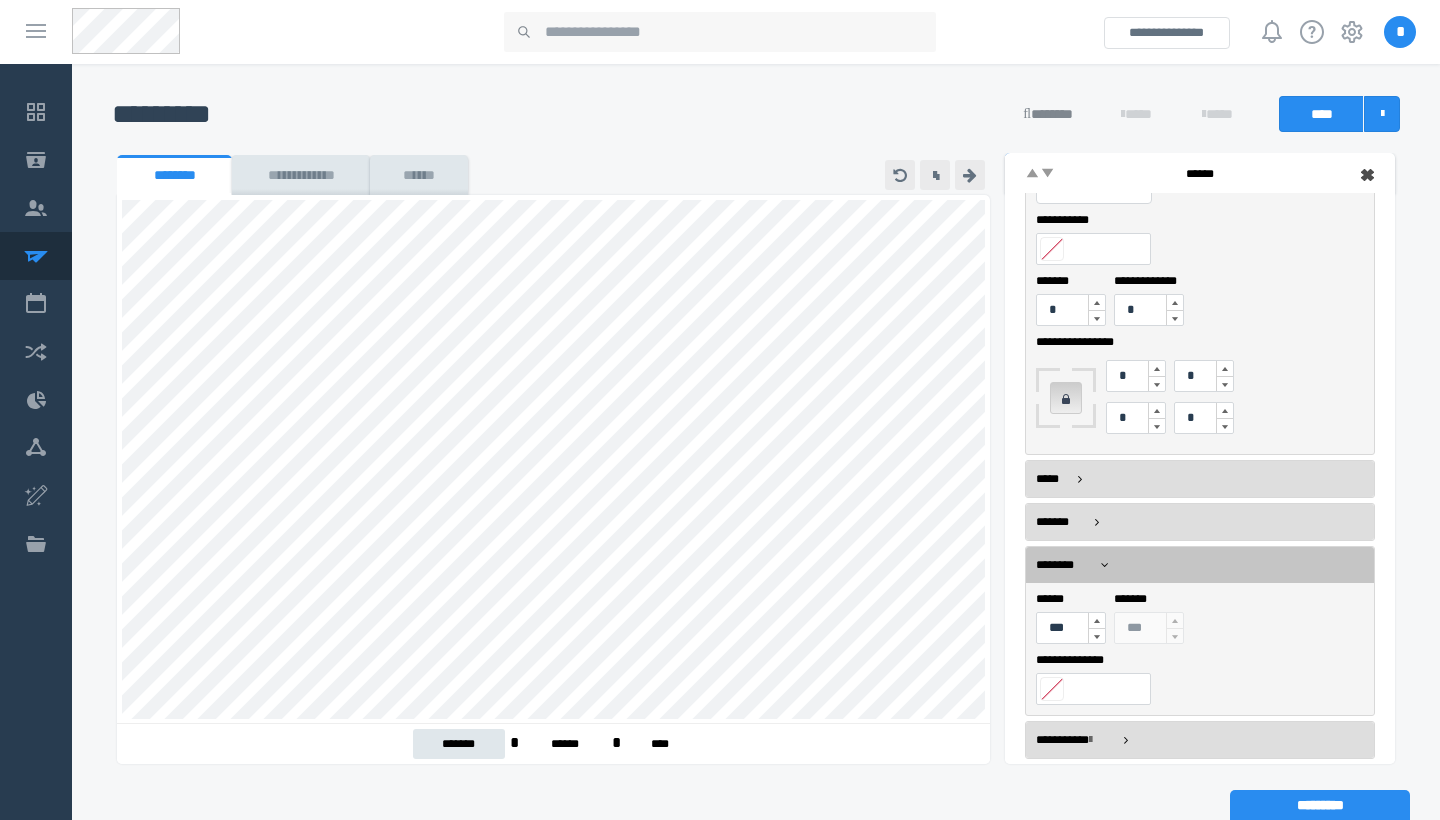 click at bounding box center [1097, 636] 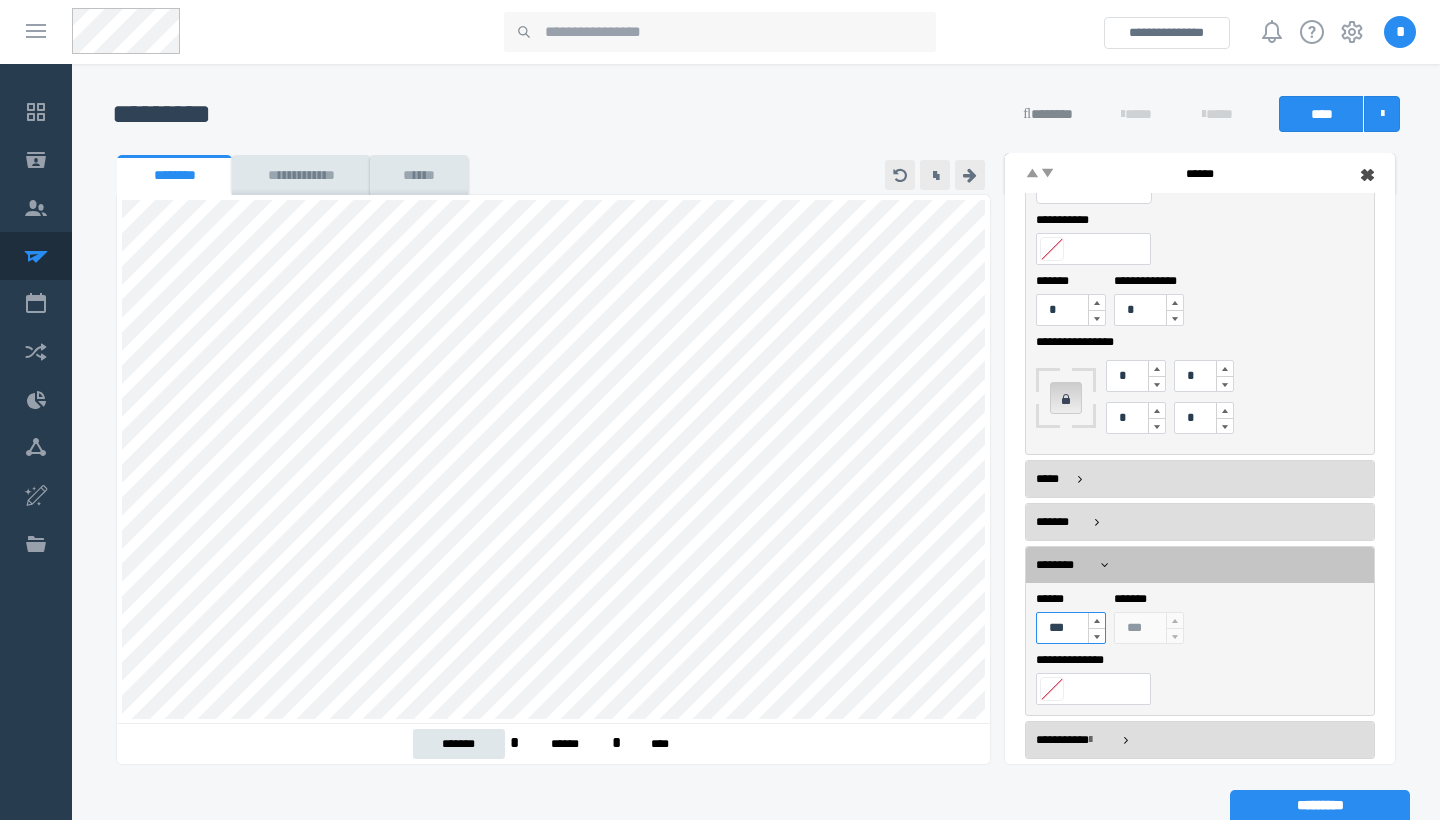 click on "***" at bounding box center (1071, 628) 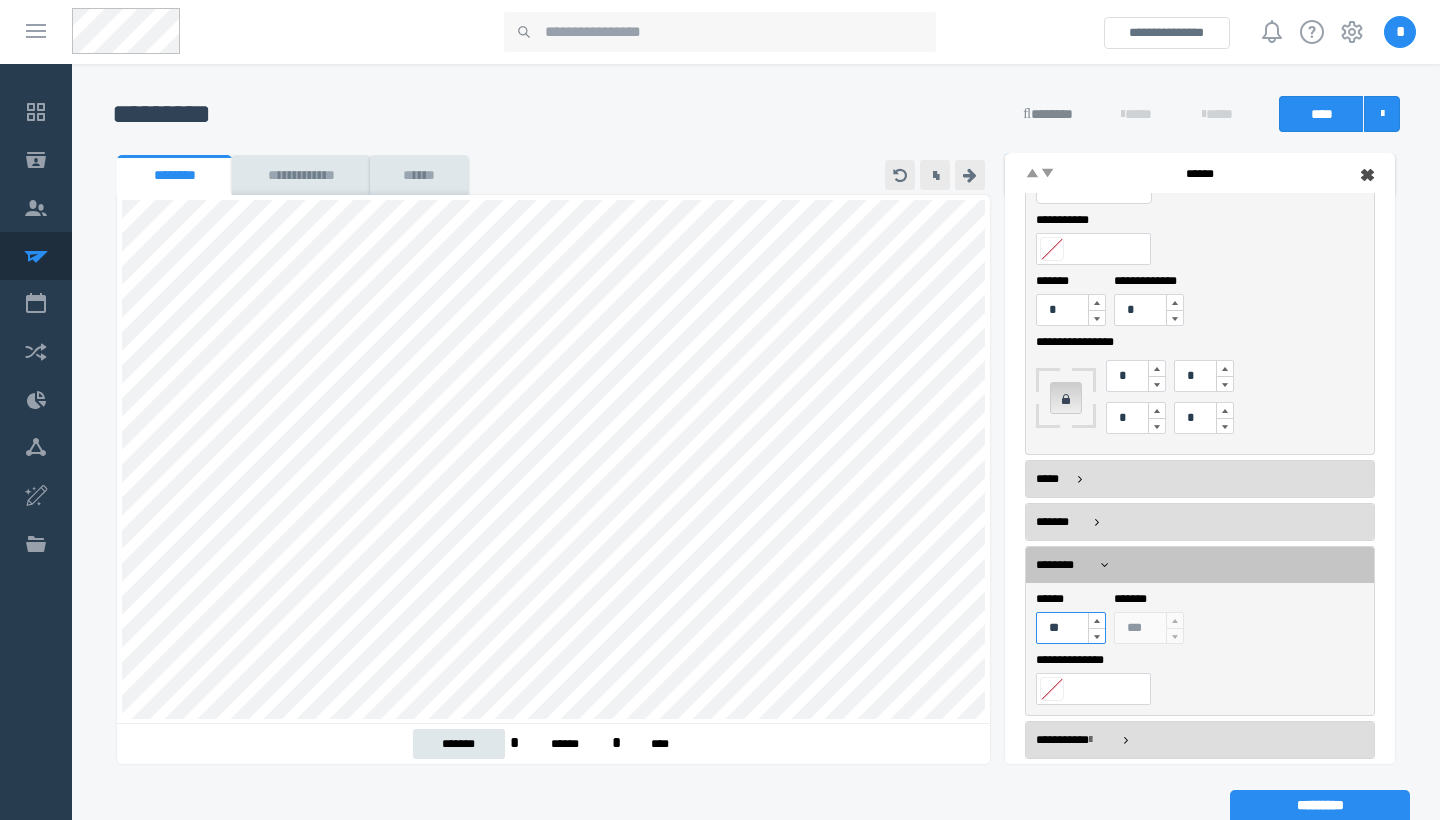 type on "*" 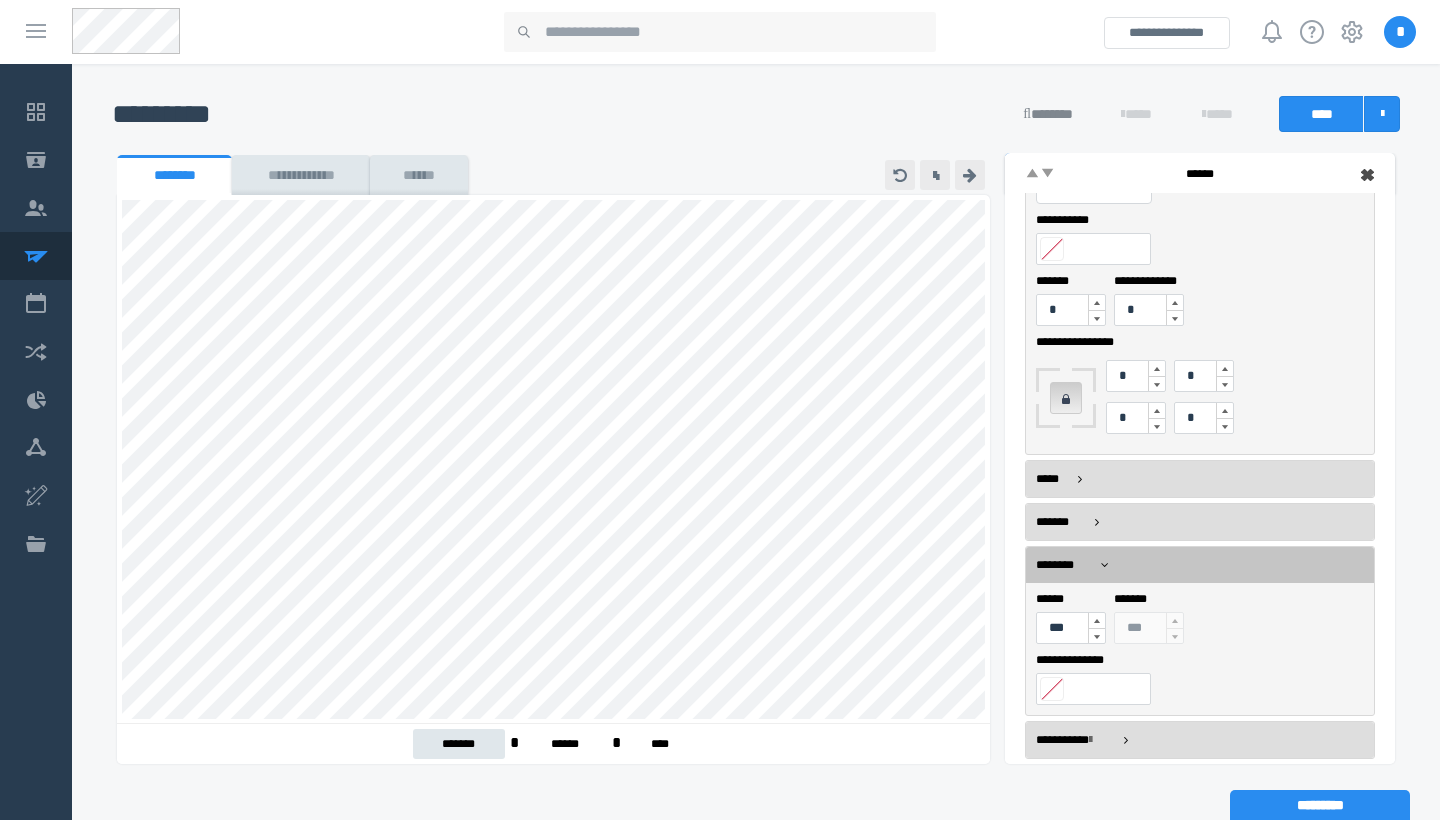 click on "**********" at bounding box center (1196, 661) 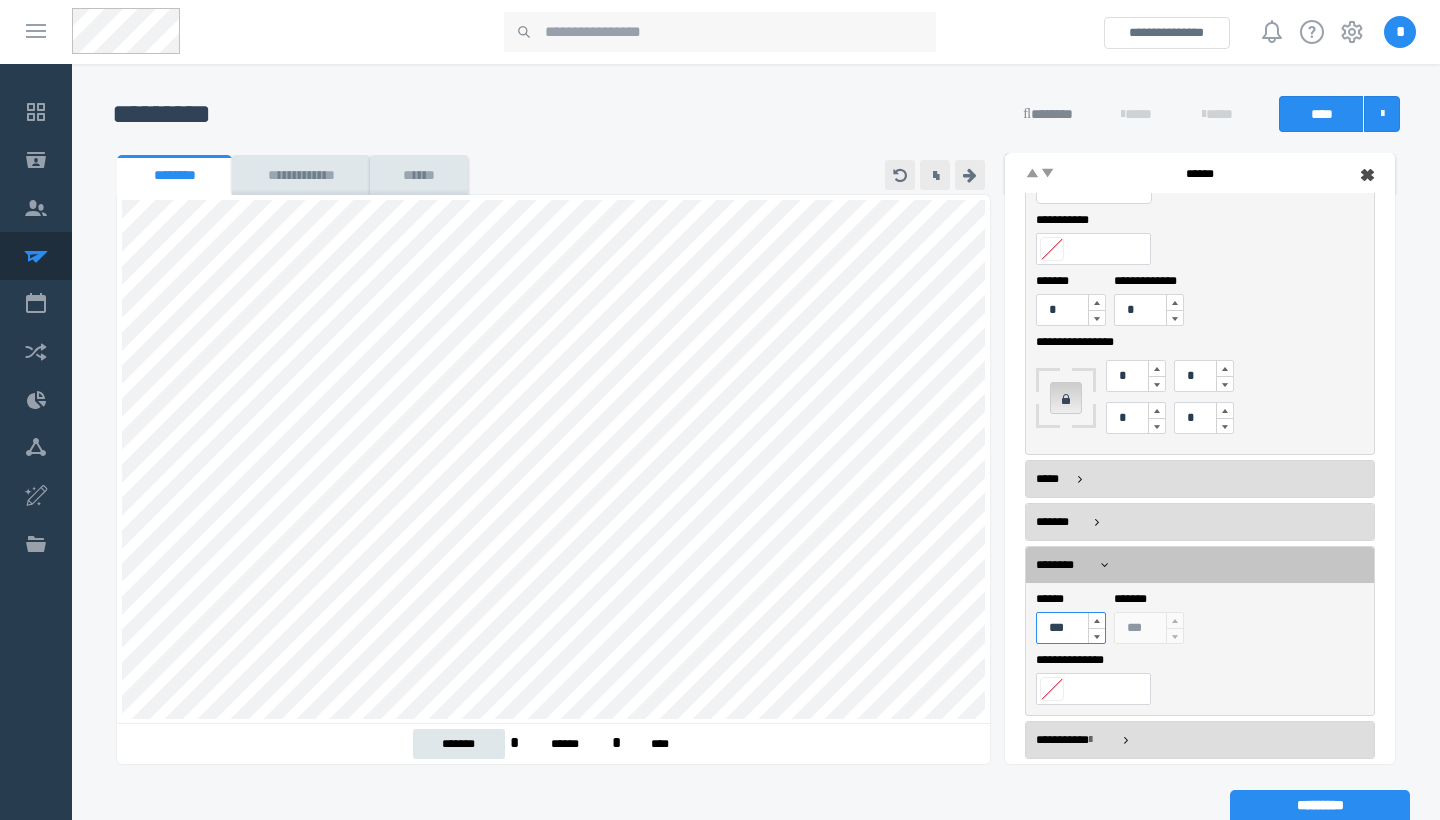click on "***" at bounding box center [1071, 628] 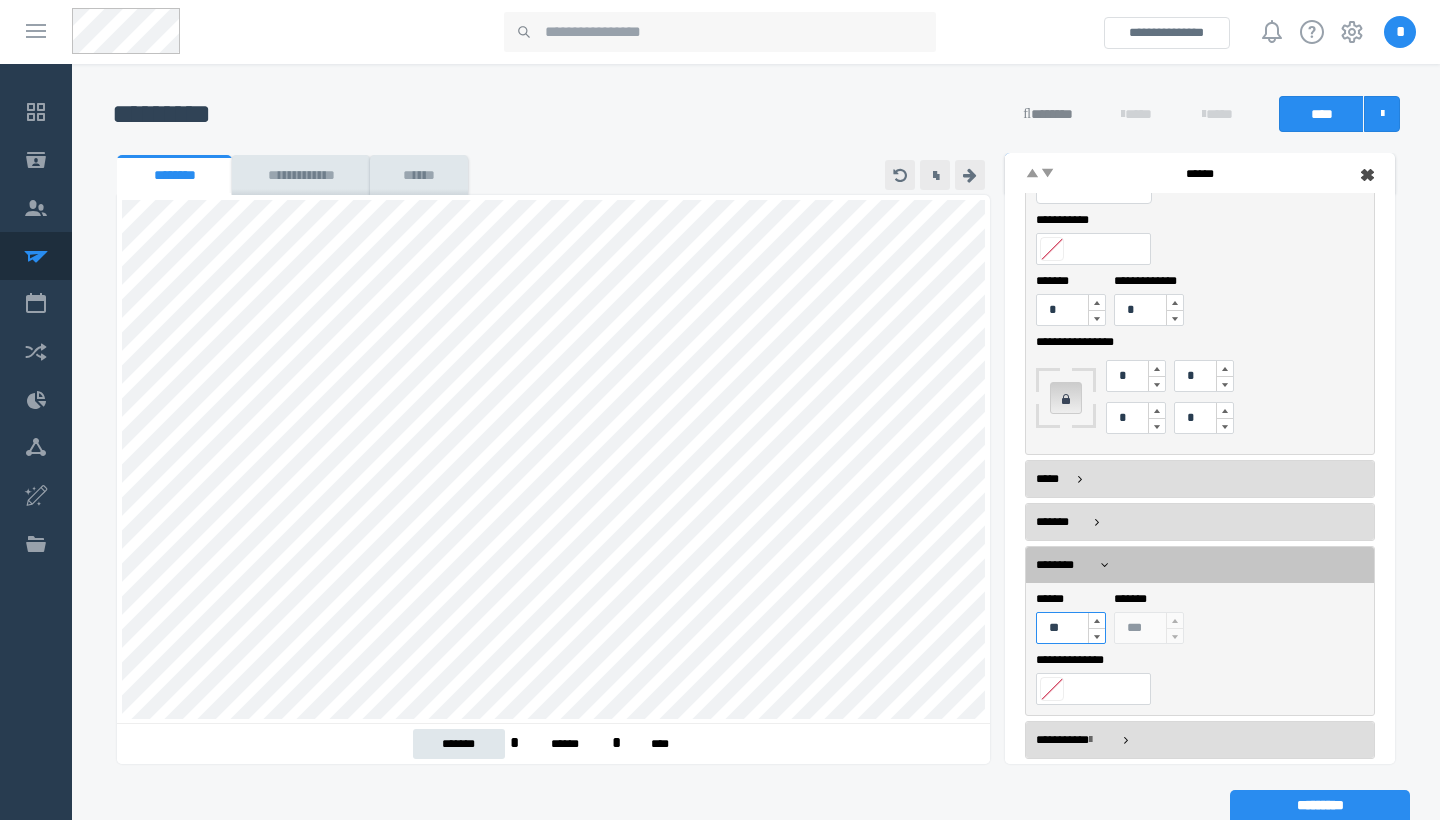 type on "*" 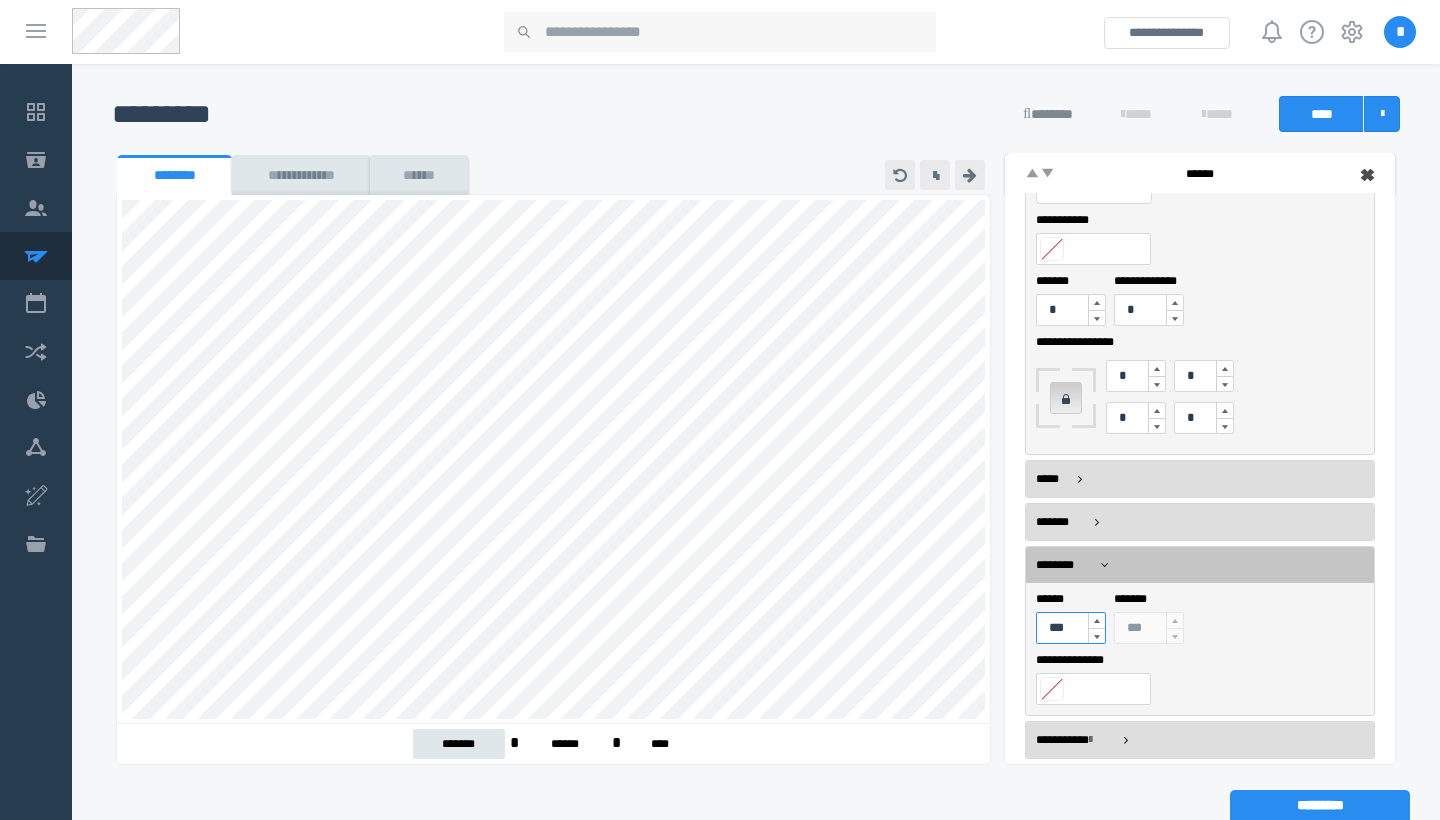 type on "***" 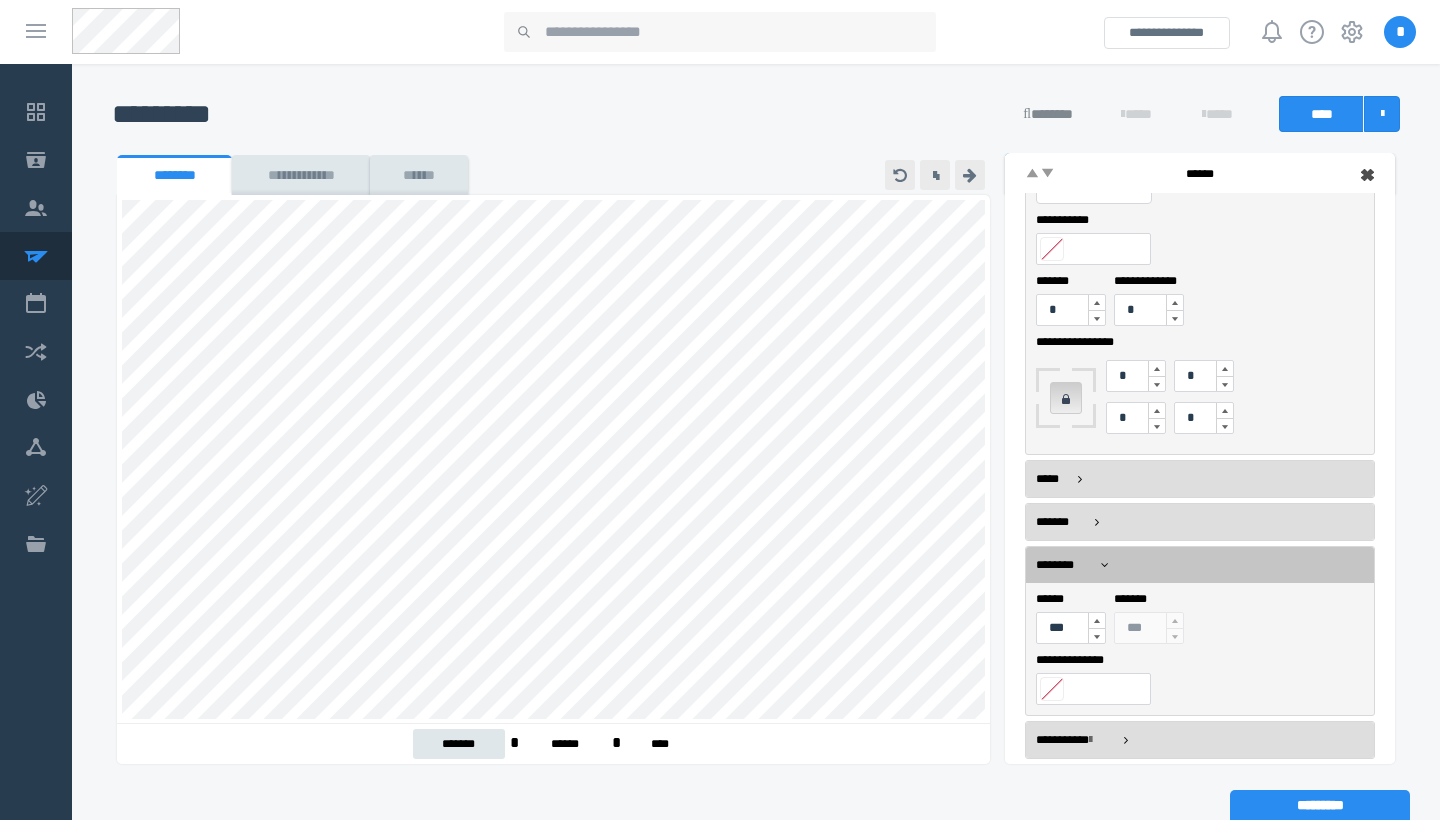 click on "**********" at bounding box center (1196, 661) 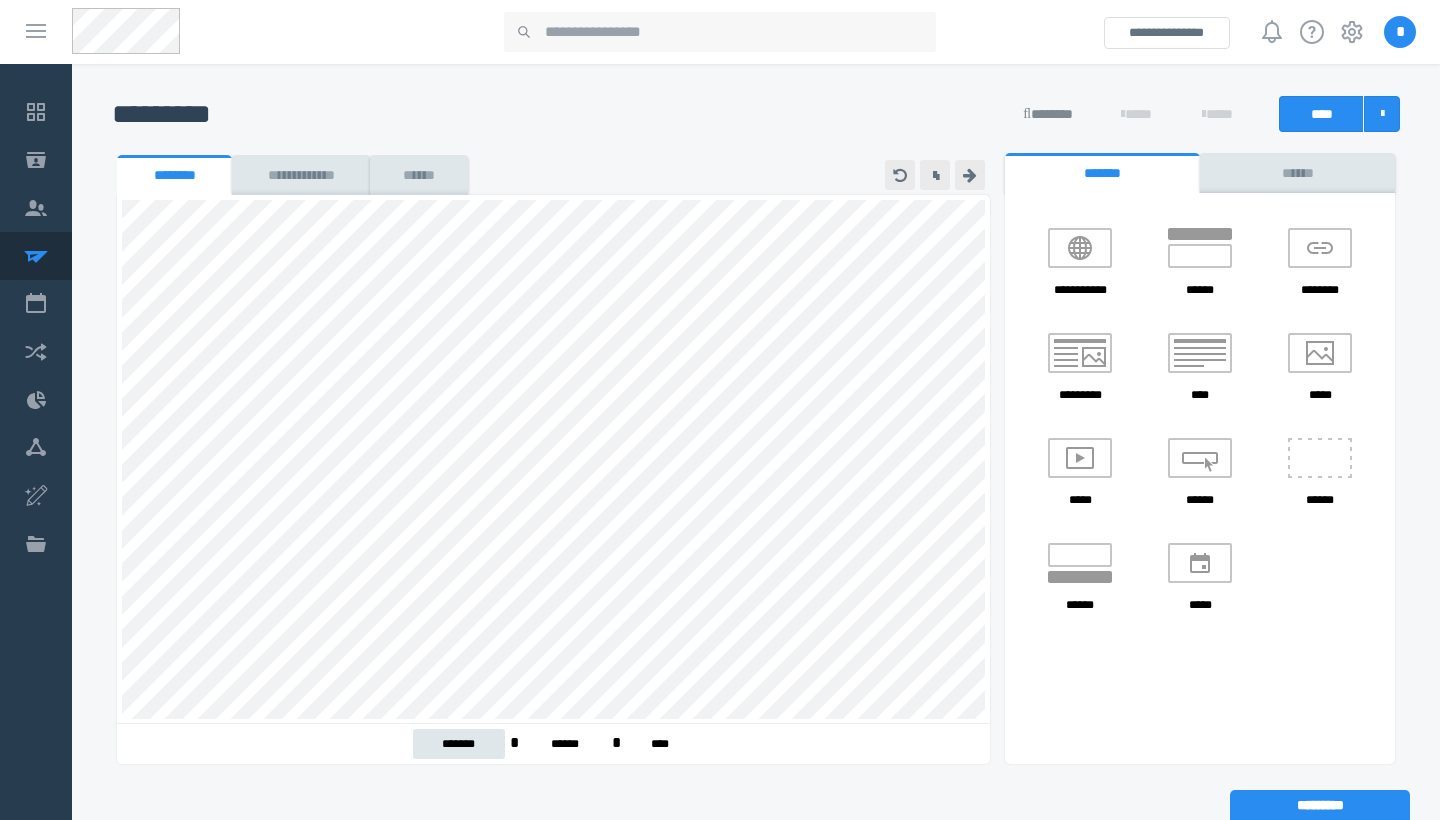 scroll, scrollTop: 0, scrollLeft: 0, axis: both 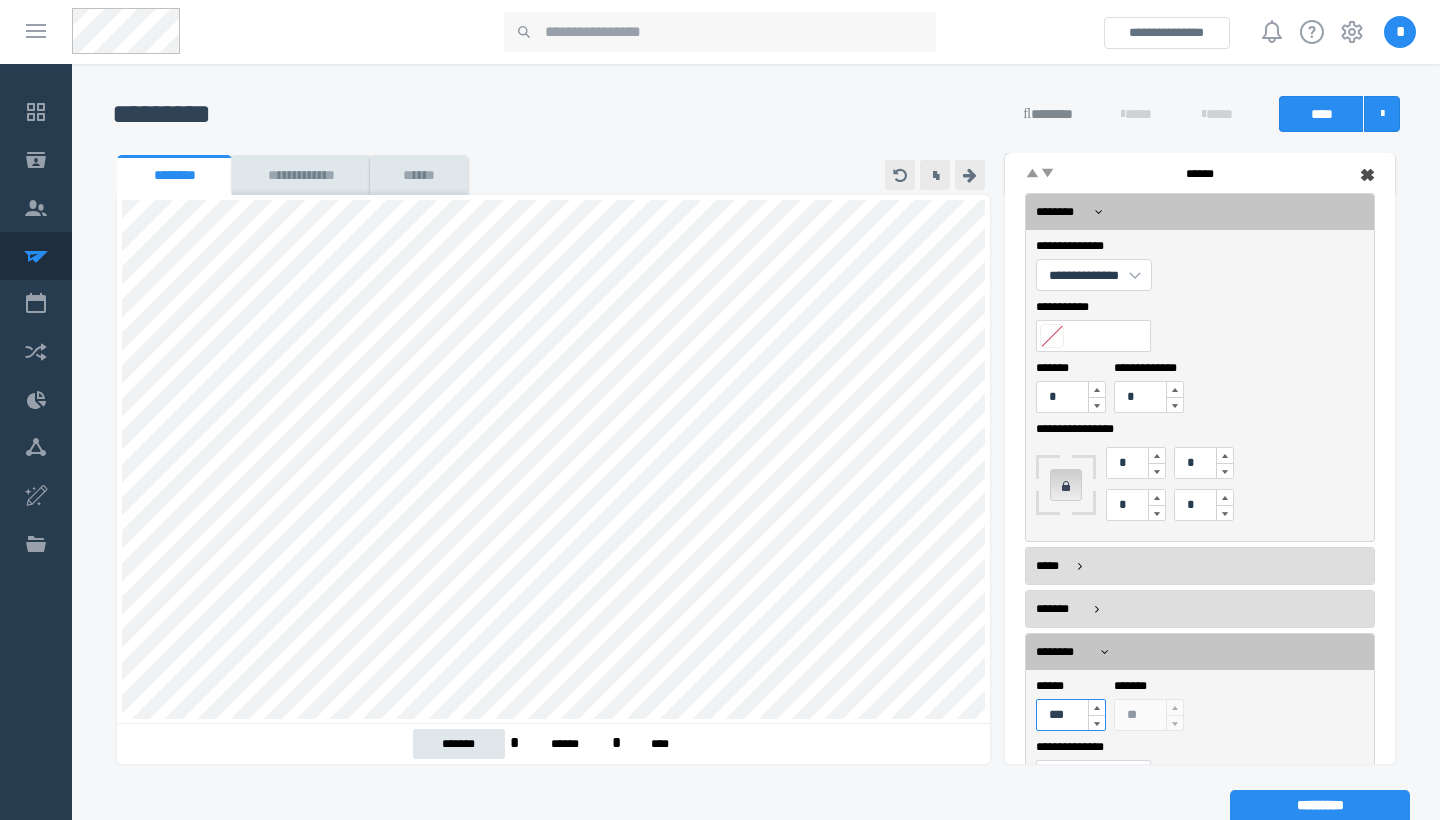 click on "***" at bounding box center (1071, 715) 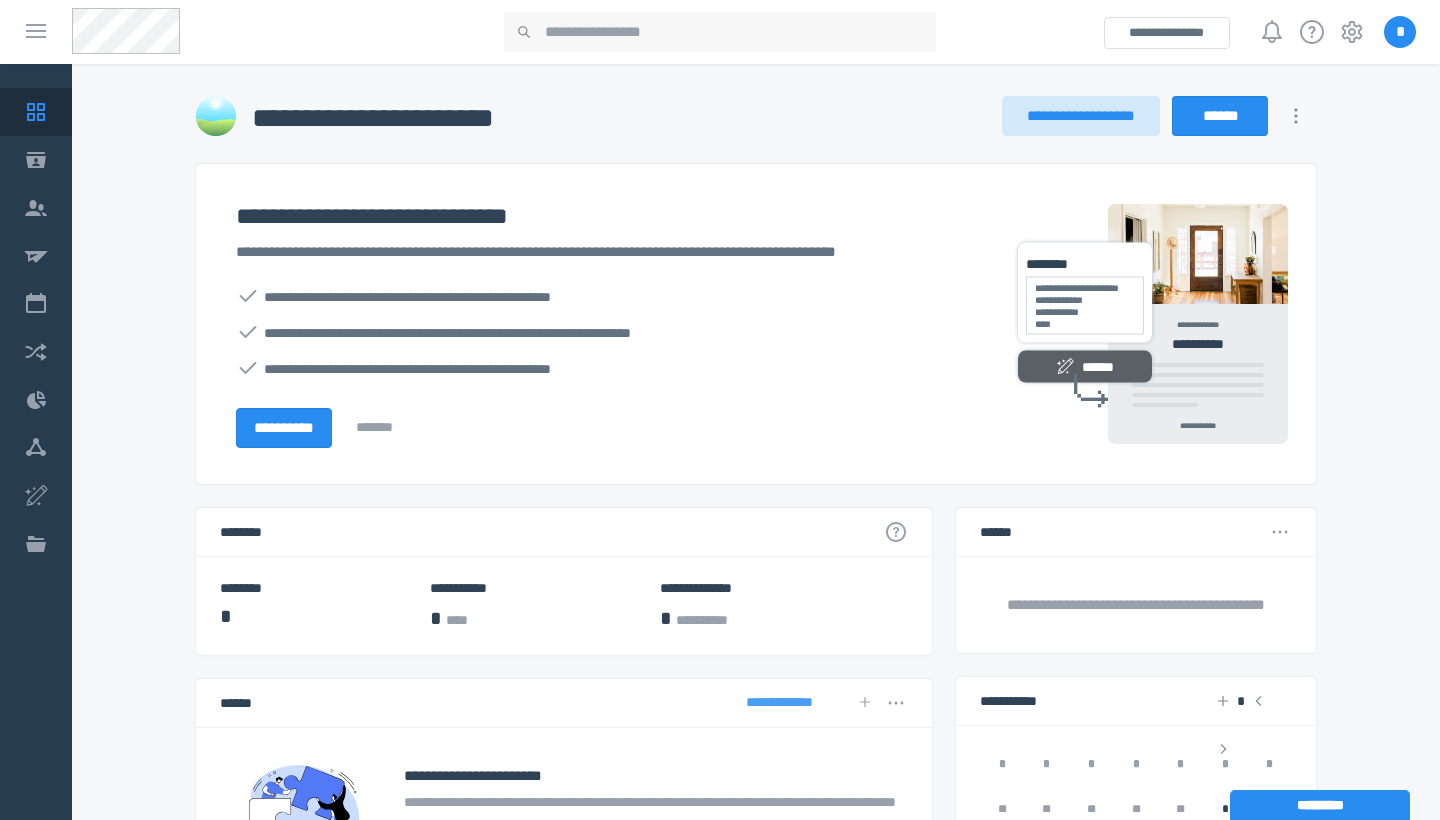 scroll, scrollTop: 0, scrollLeft: 0, axis: both 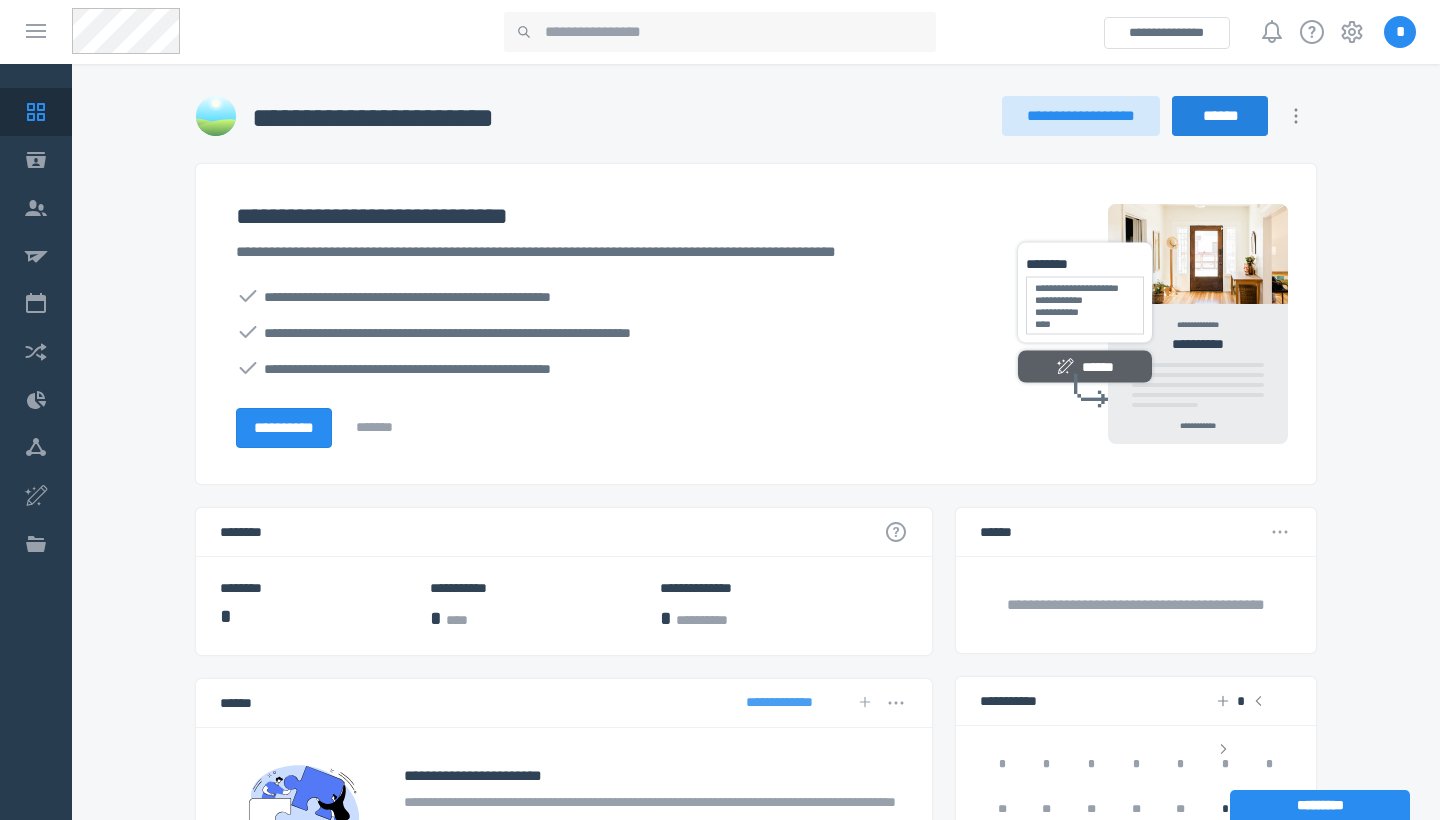 click on "******" at bounding box center (1220, 116) 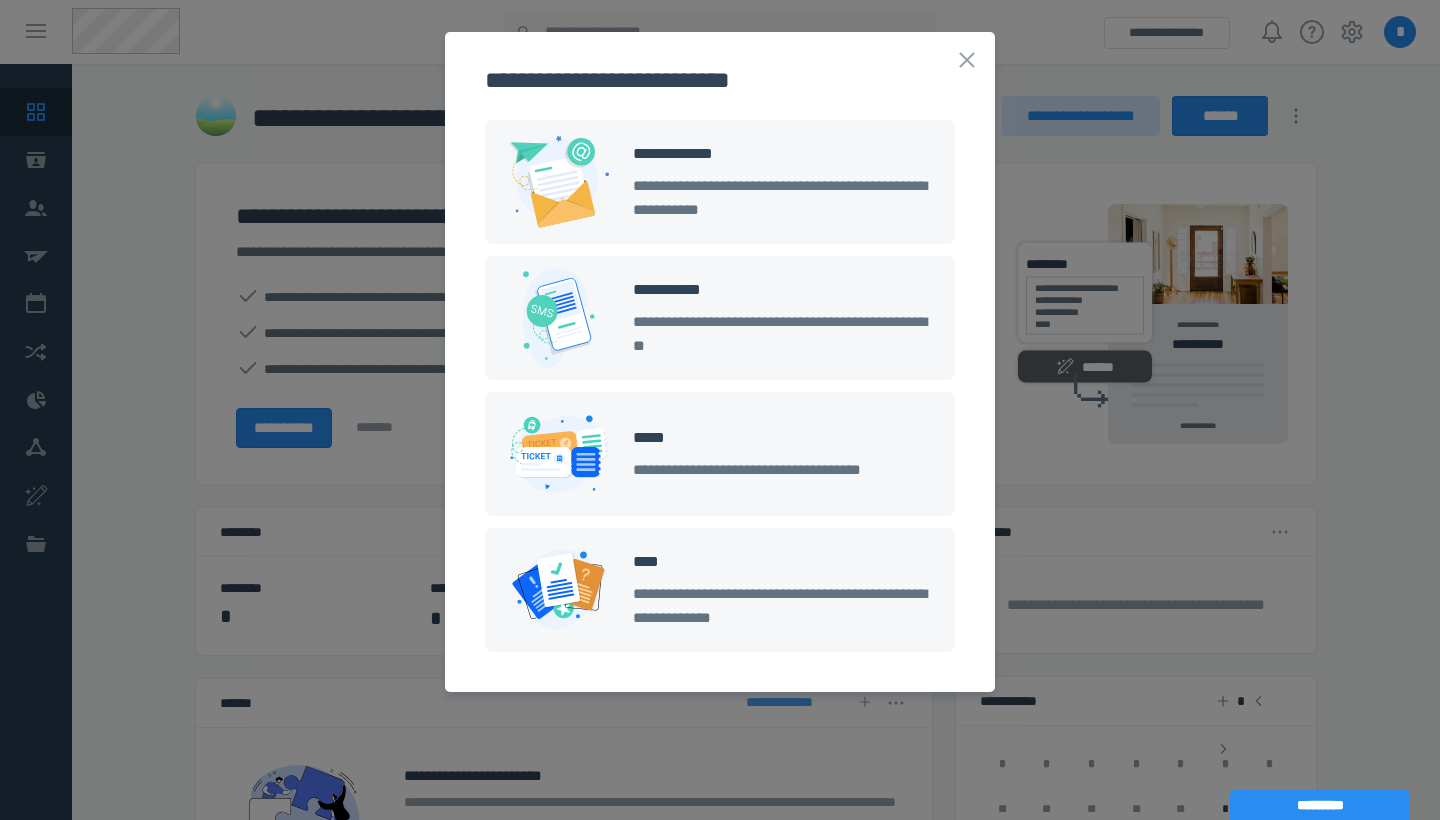click on "**********" at bounding box center (782, 198) 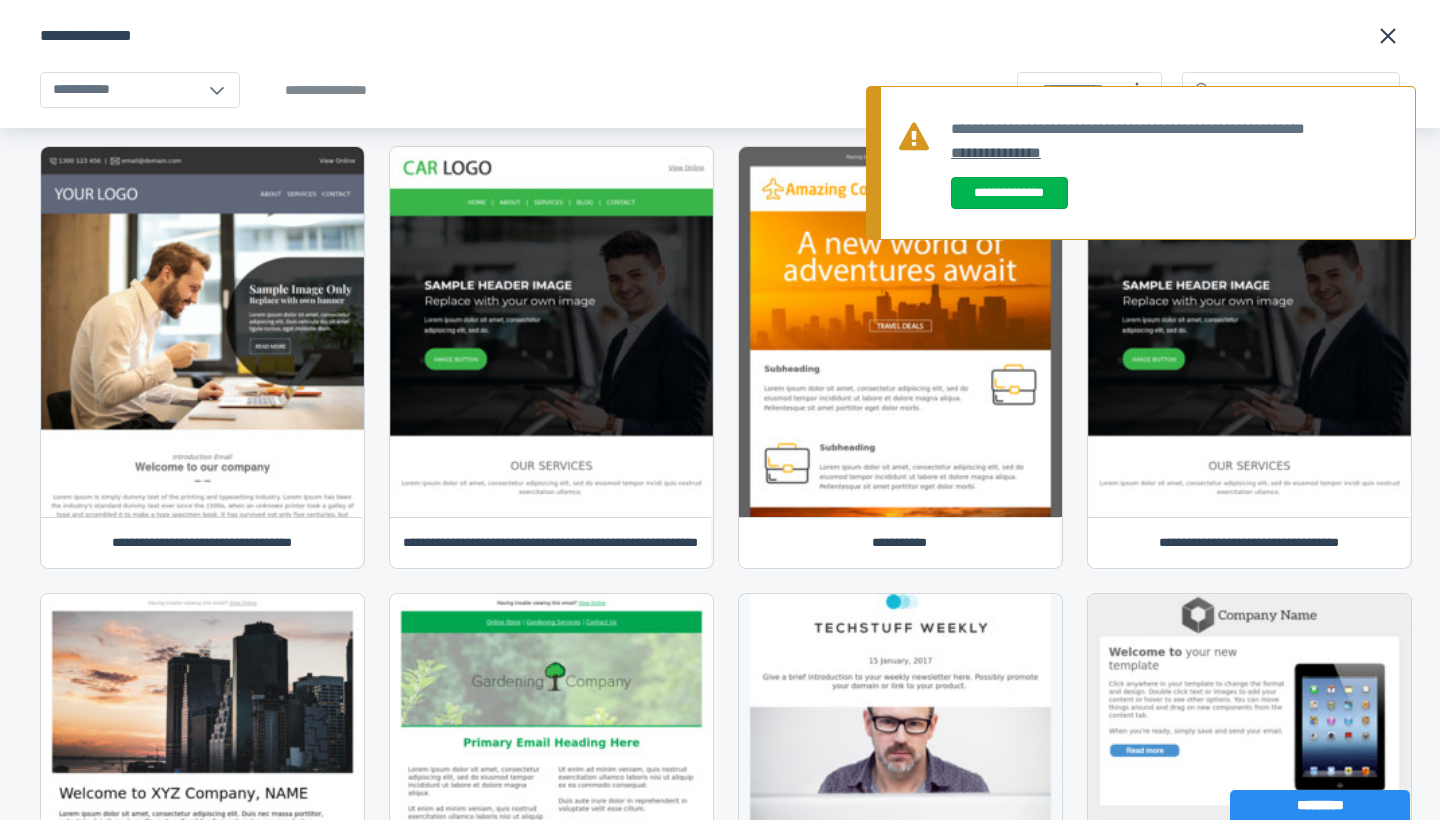 scroll, scrollTop: 483, scrollLeft: 0, axis: vertical 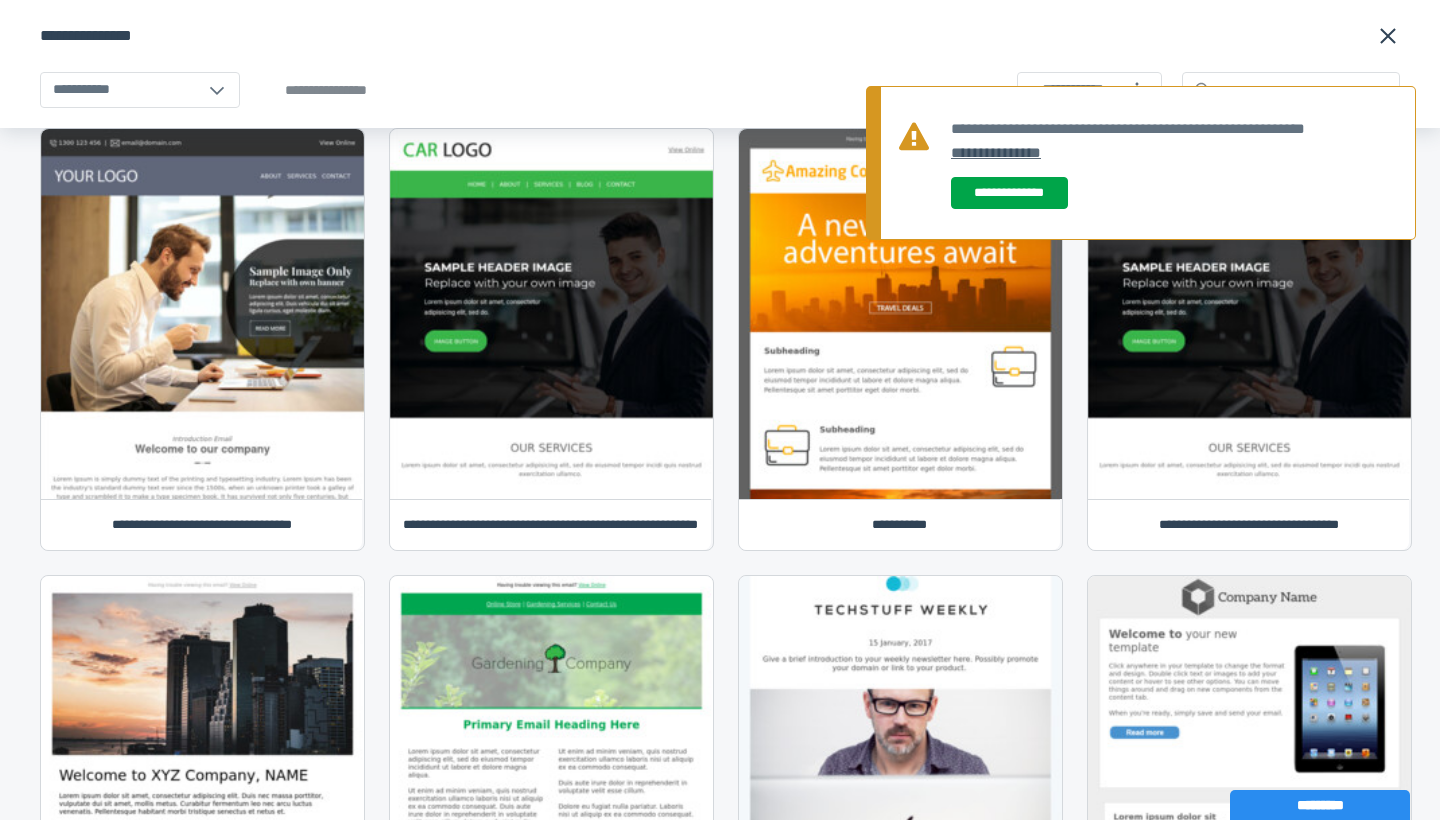 click on "**********" at bounding box center [1009, 193] 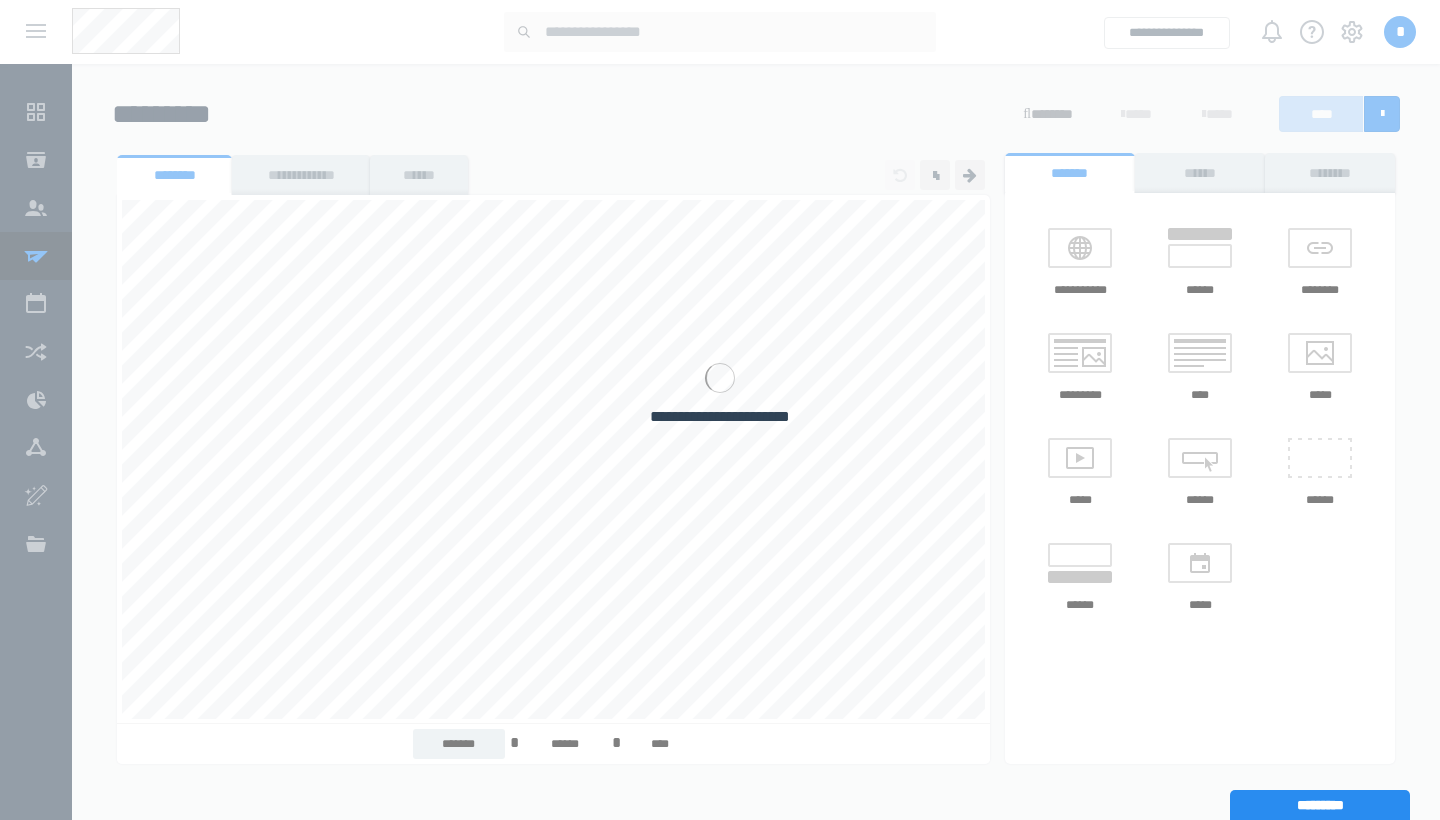 scroll, scrollTop: 0, scrollLeft: 0, axis: both 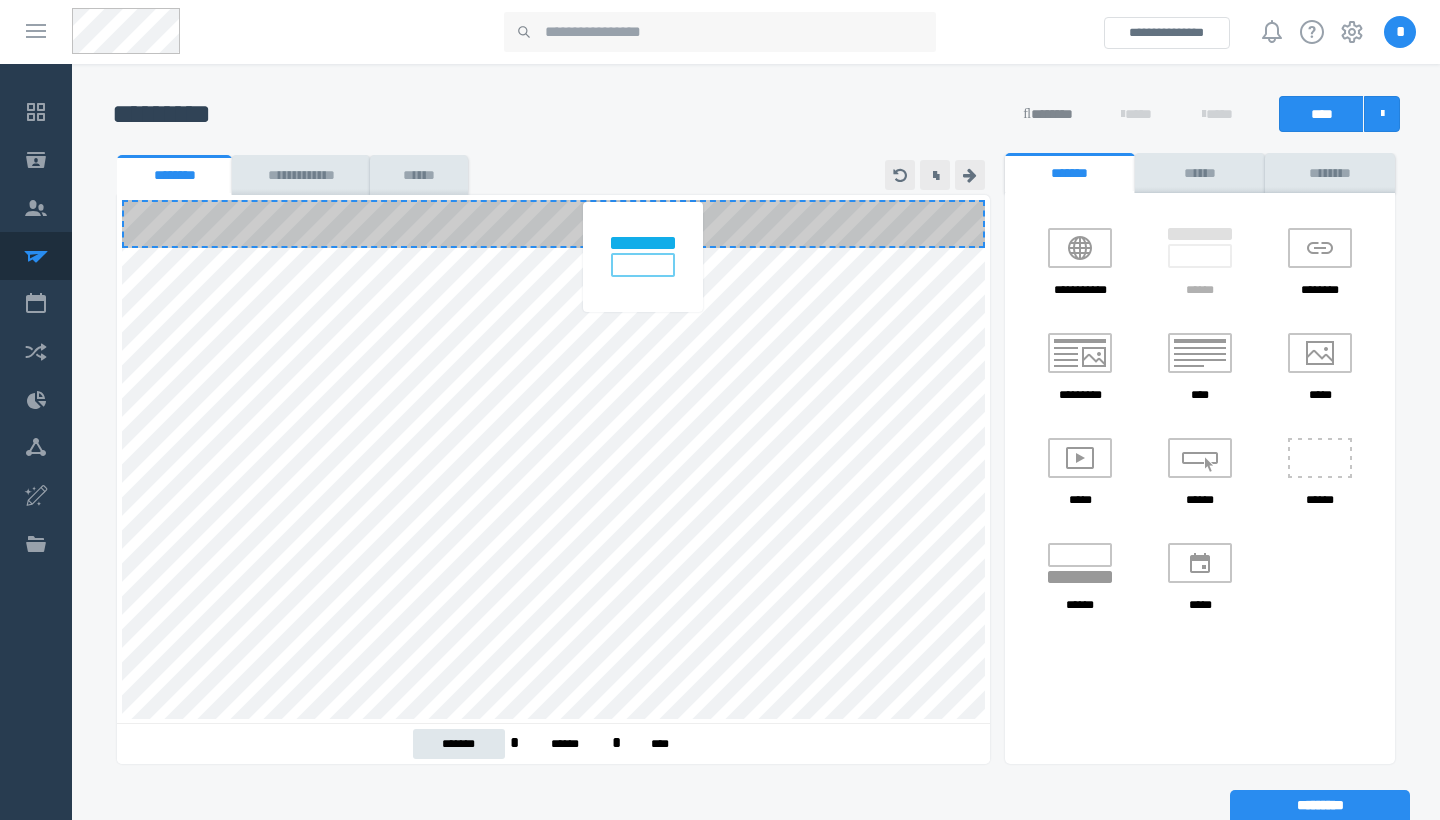 drag, startPoint x: 1224, startPoint y: 247, endPoint x: 667, endPoint y: 240, distance: 557.044 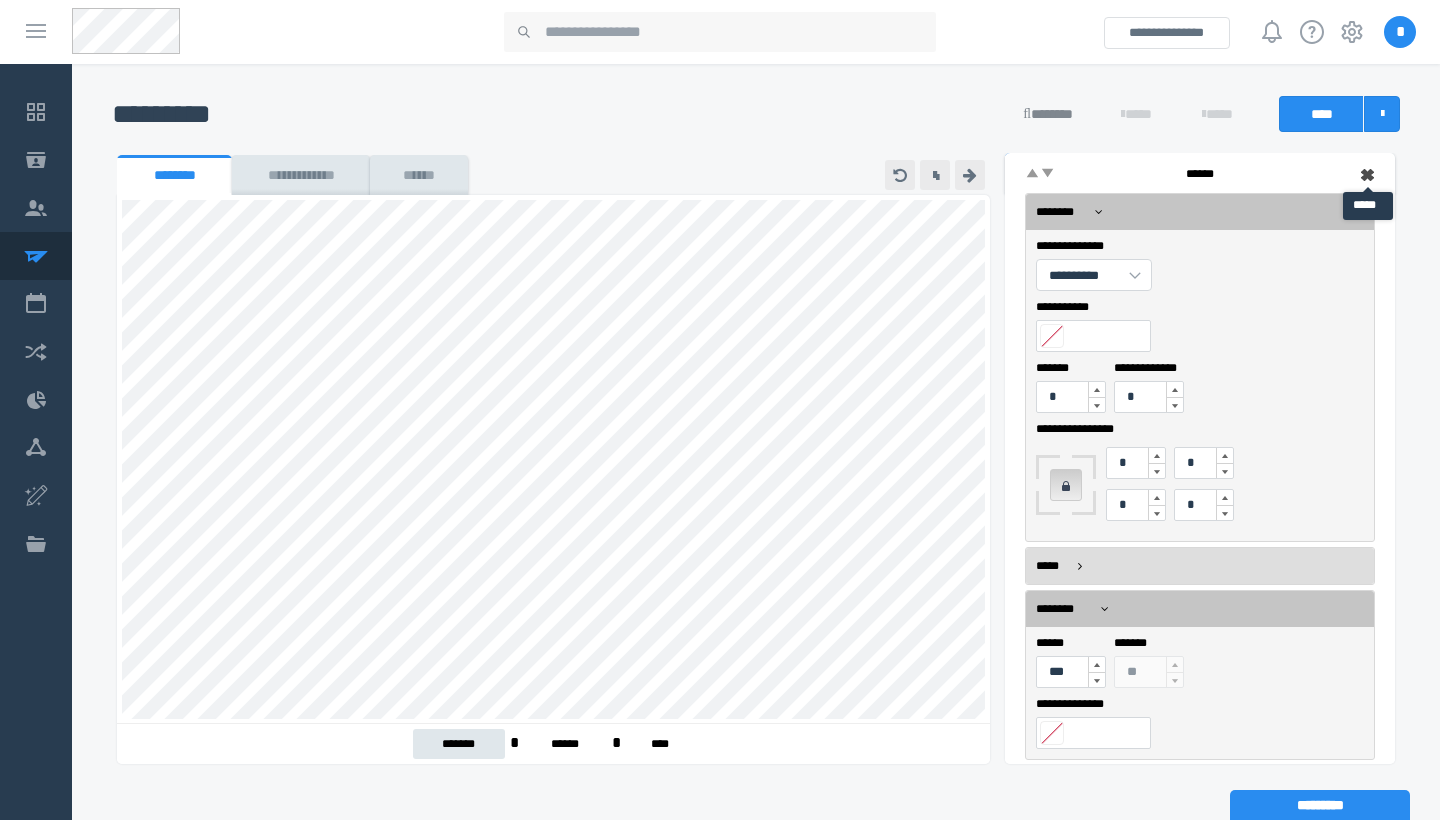 click at bounding box center (1368, 175) 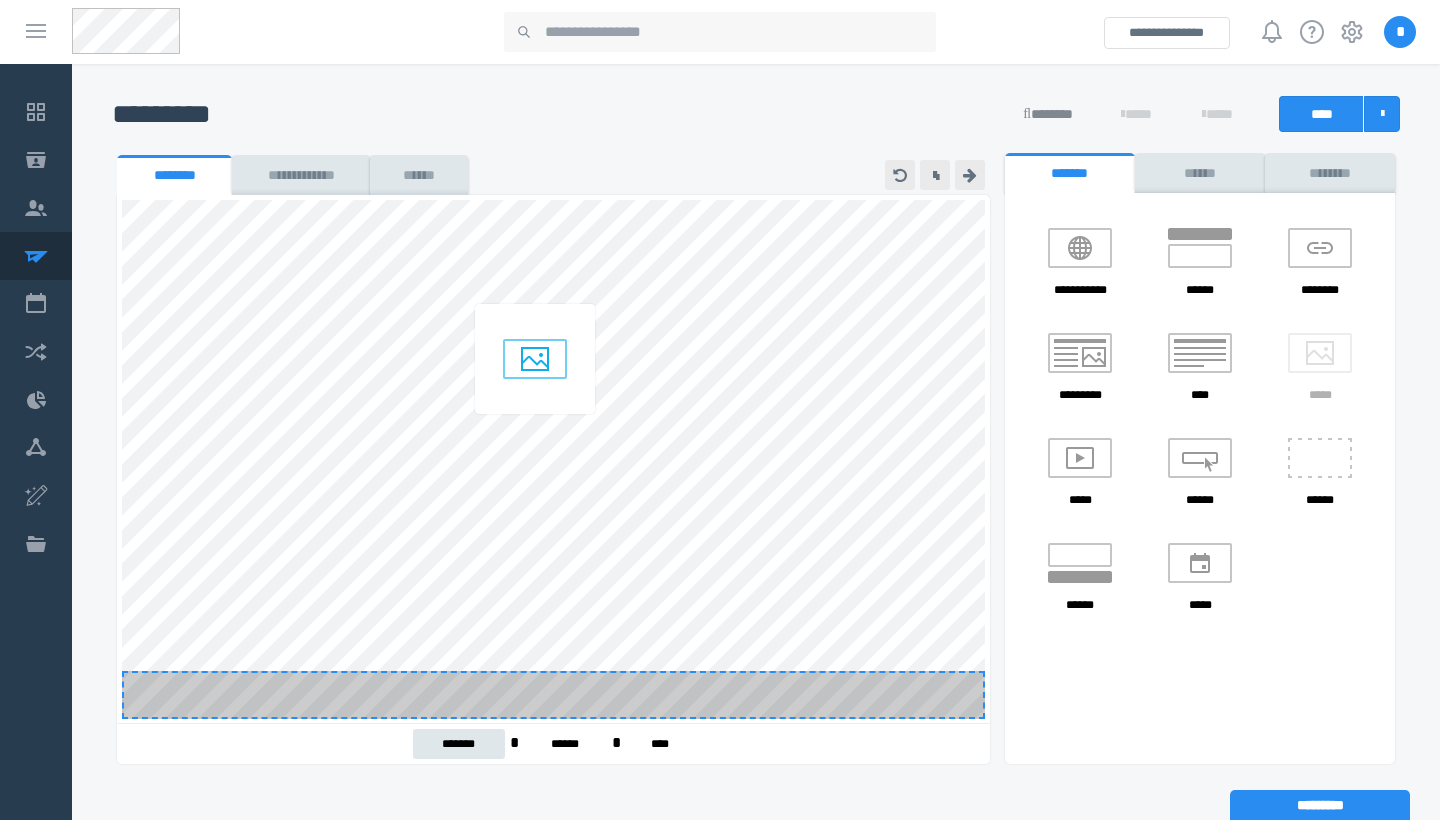 drag, startPoint x: 1310, startPoint y: 375, endPoint x: 525, endPoint y: 348, distance: 785.4642 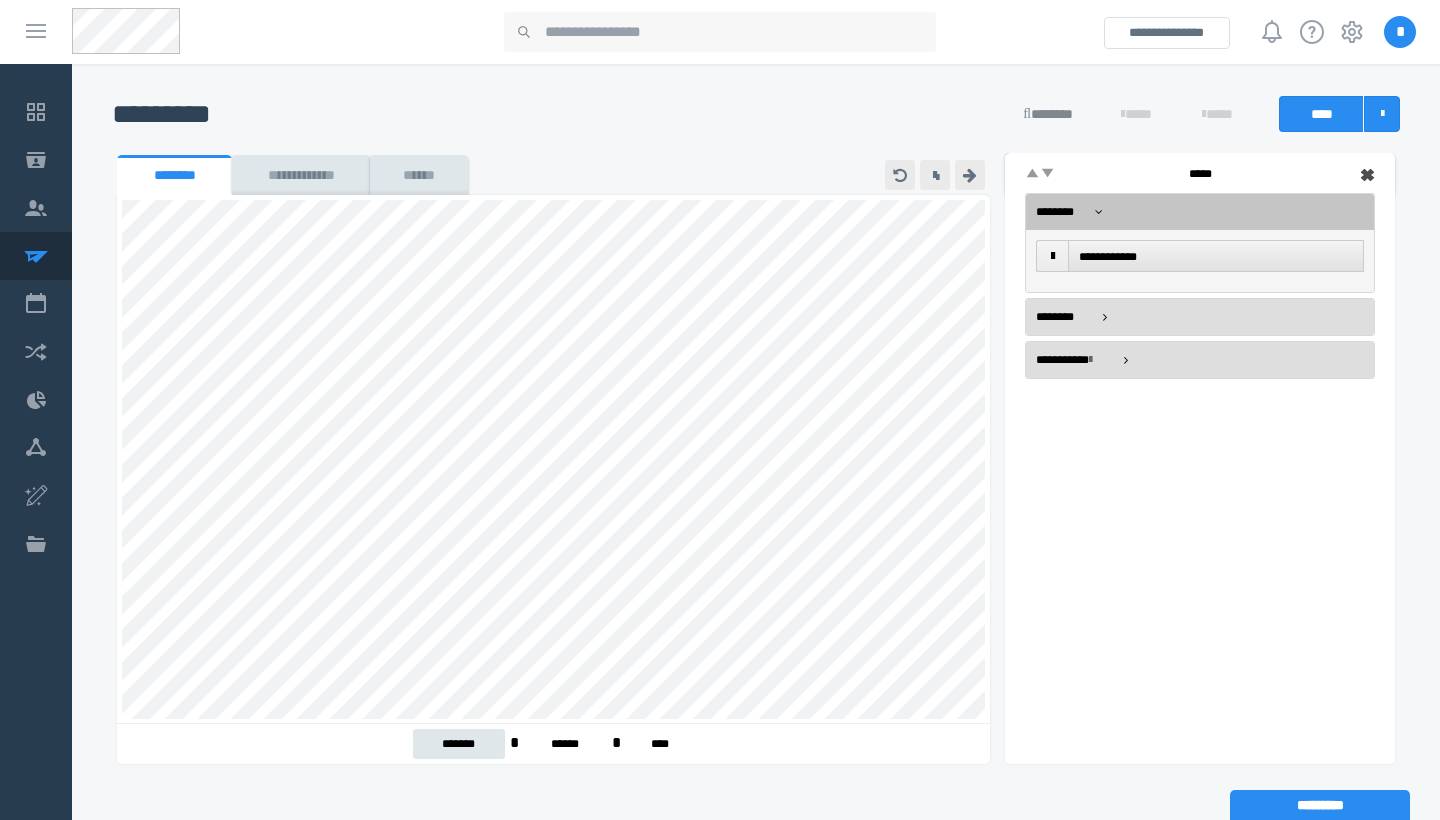 click at bounding box center [1052, 256] 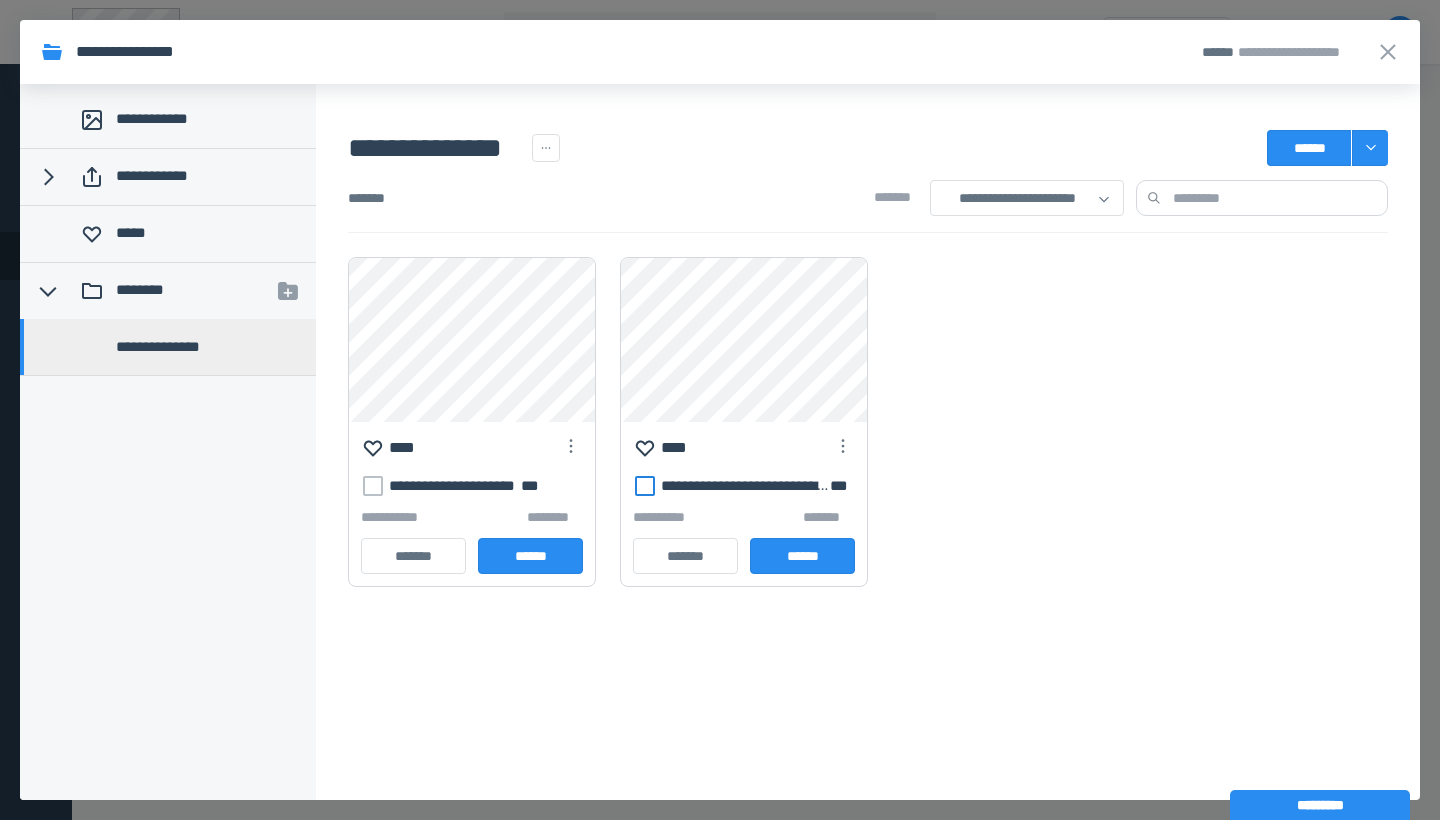 click on "**********" at bounding box center (744, 486) 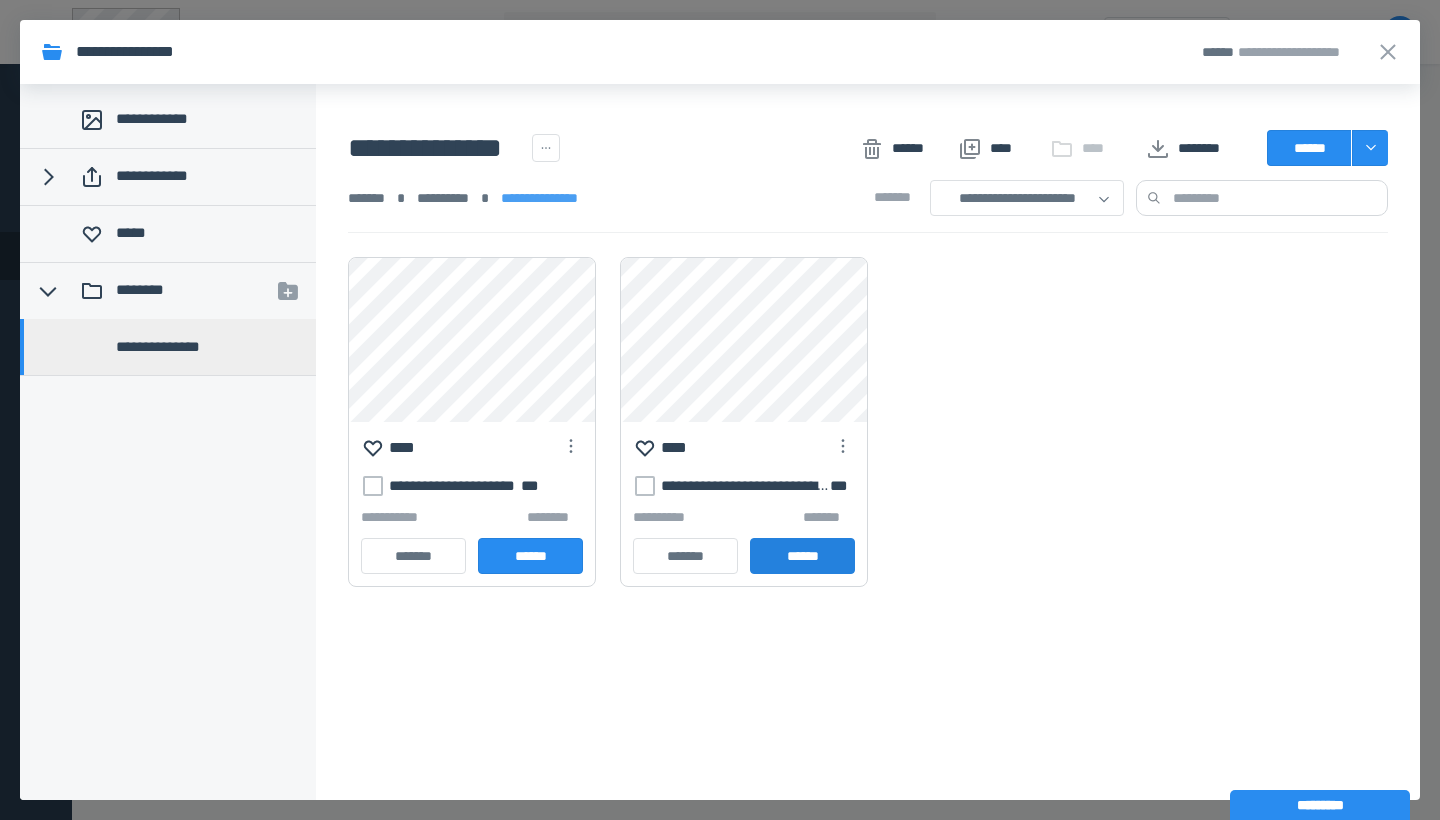 click on "******" at bounding box center (802, 556) 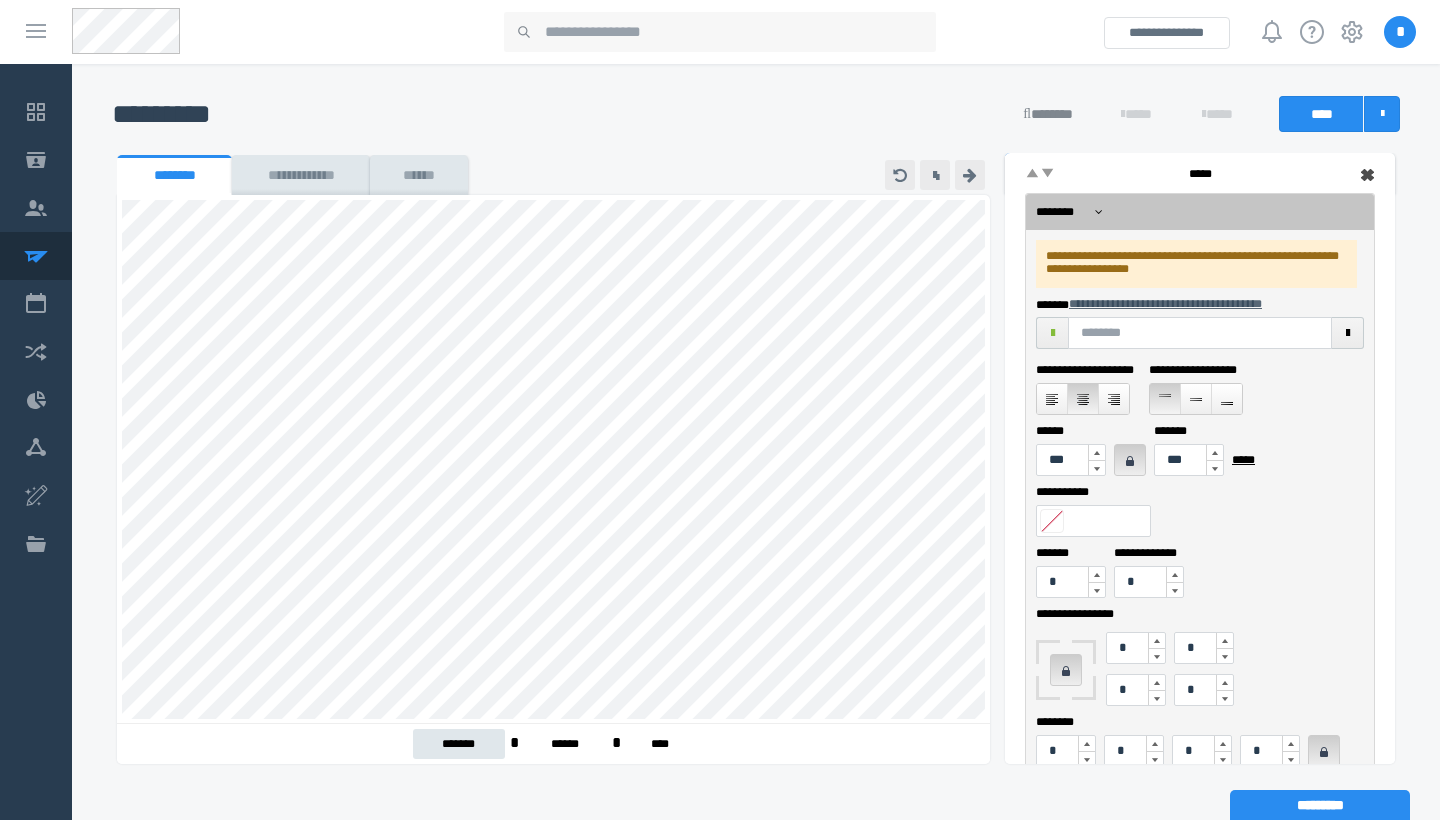 type on "***" 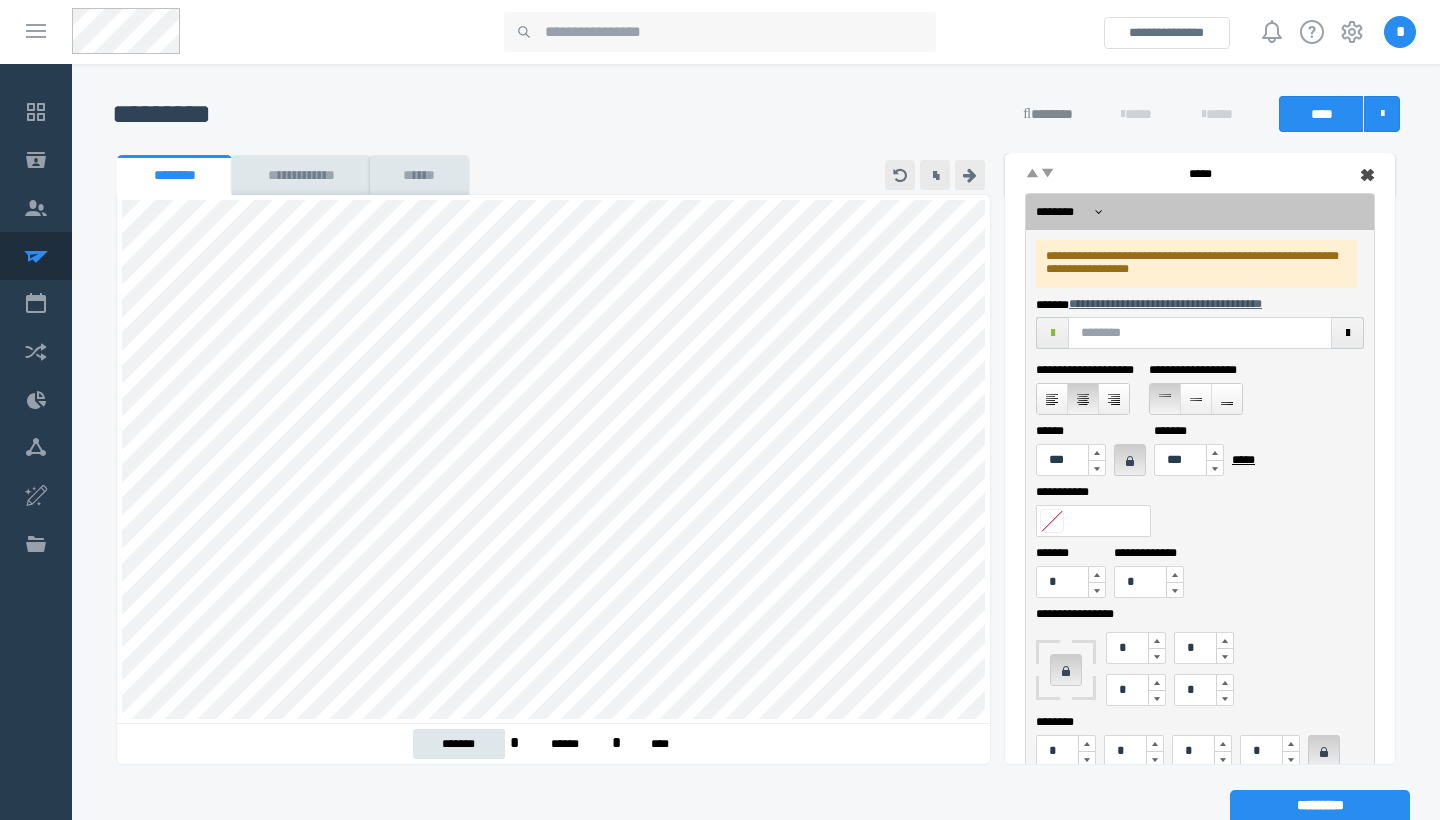 type on "***" 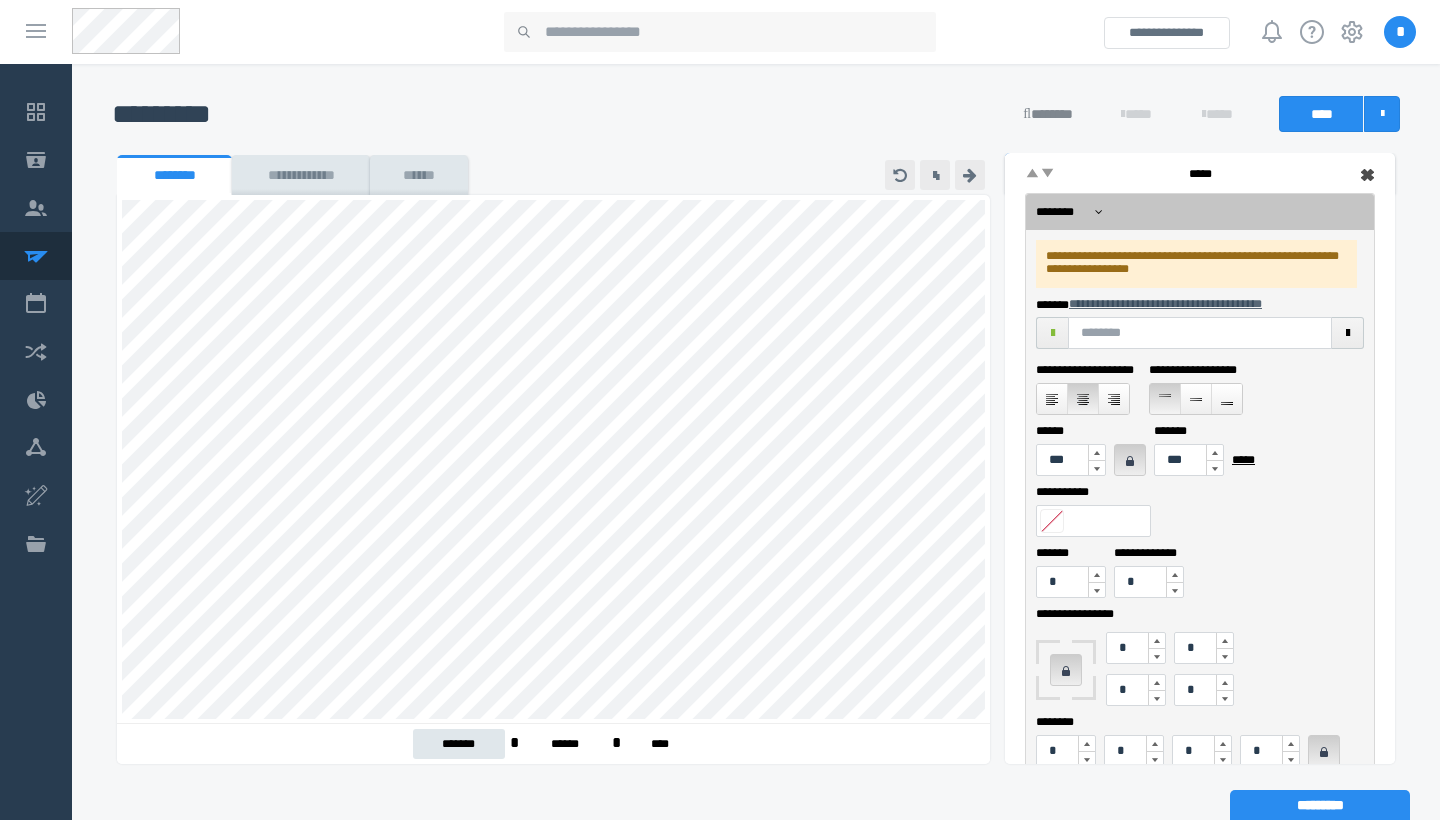 scroll, scrollTop: 0, scrollLeft: 0, axis: both 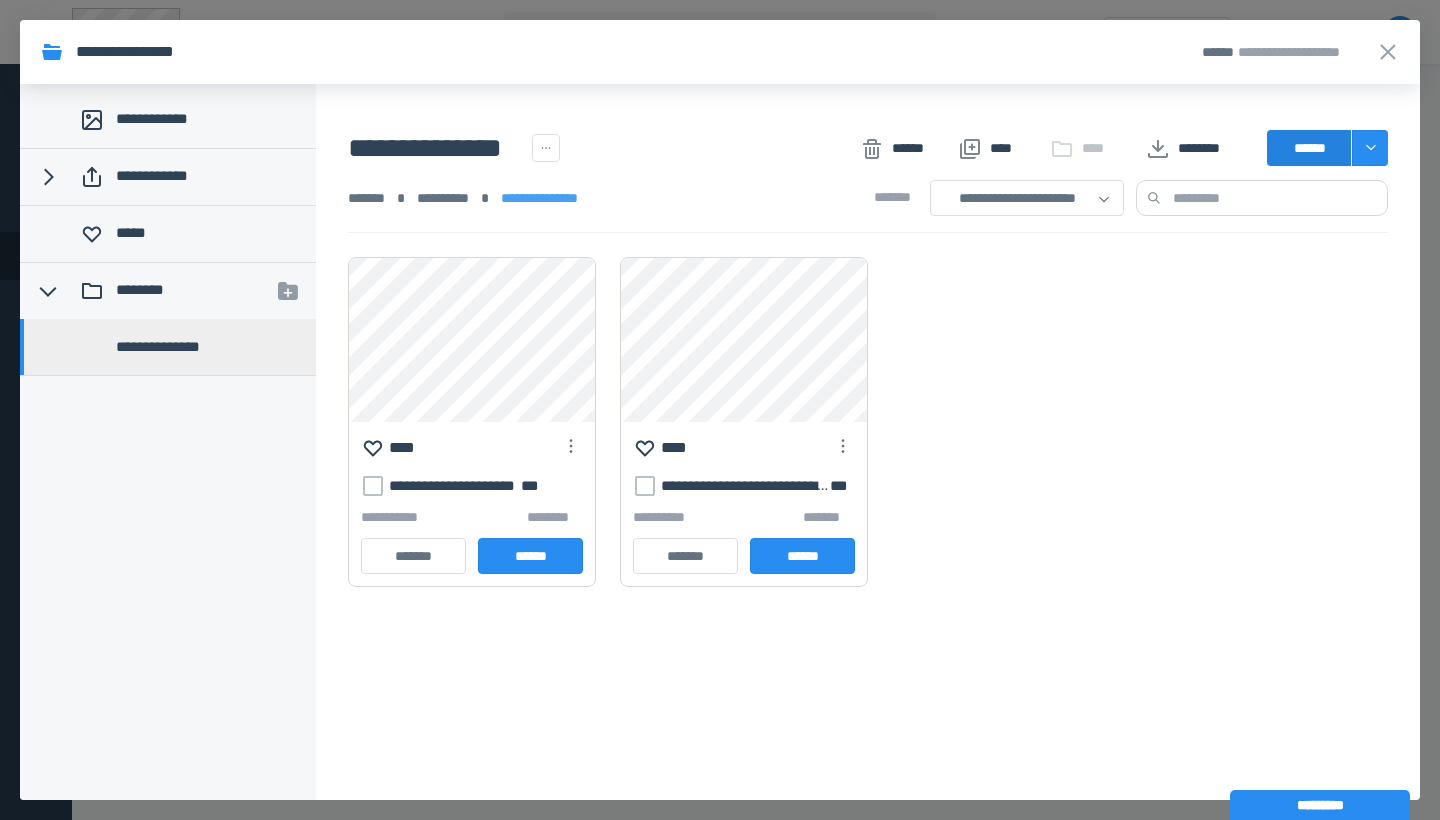 click on "******" at bounding box center (1309, 148) 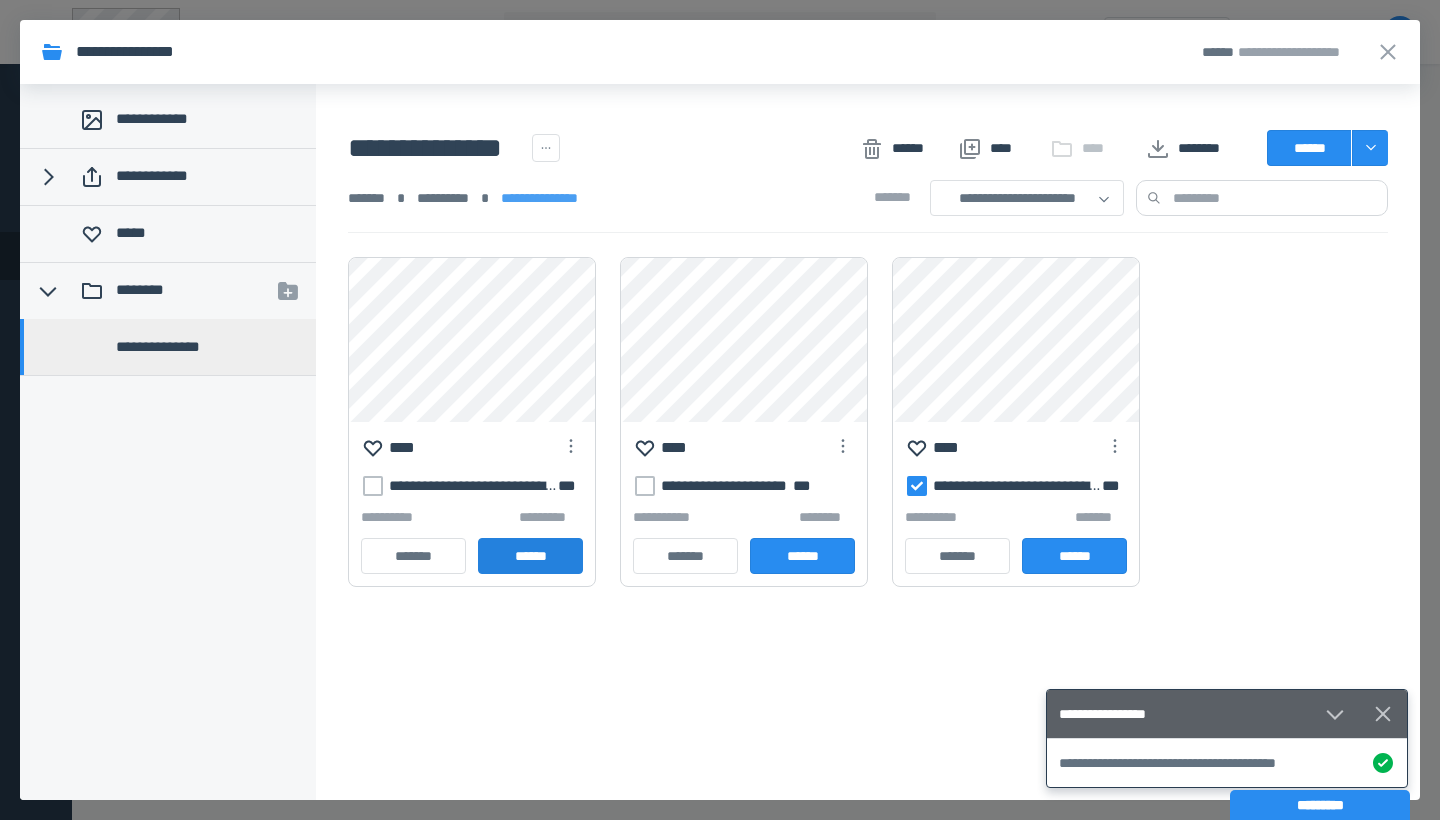 click on "******" at bounding box center (530, 556) 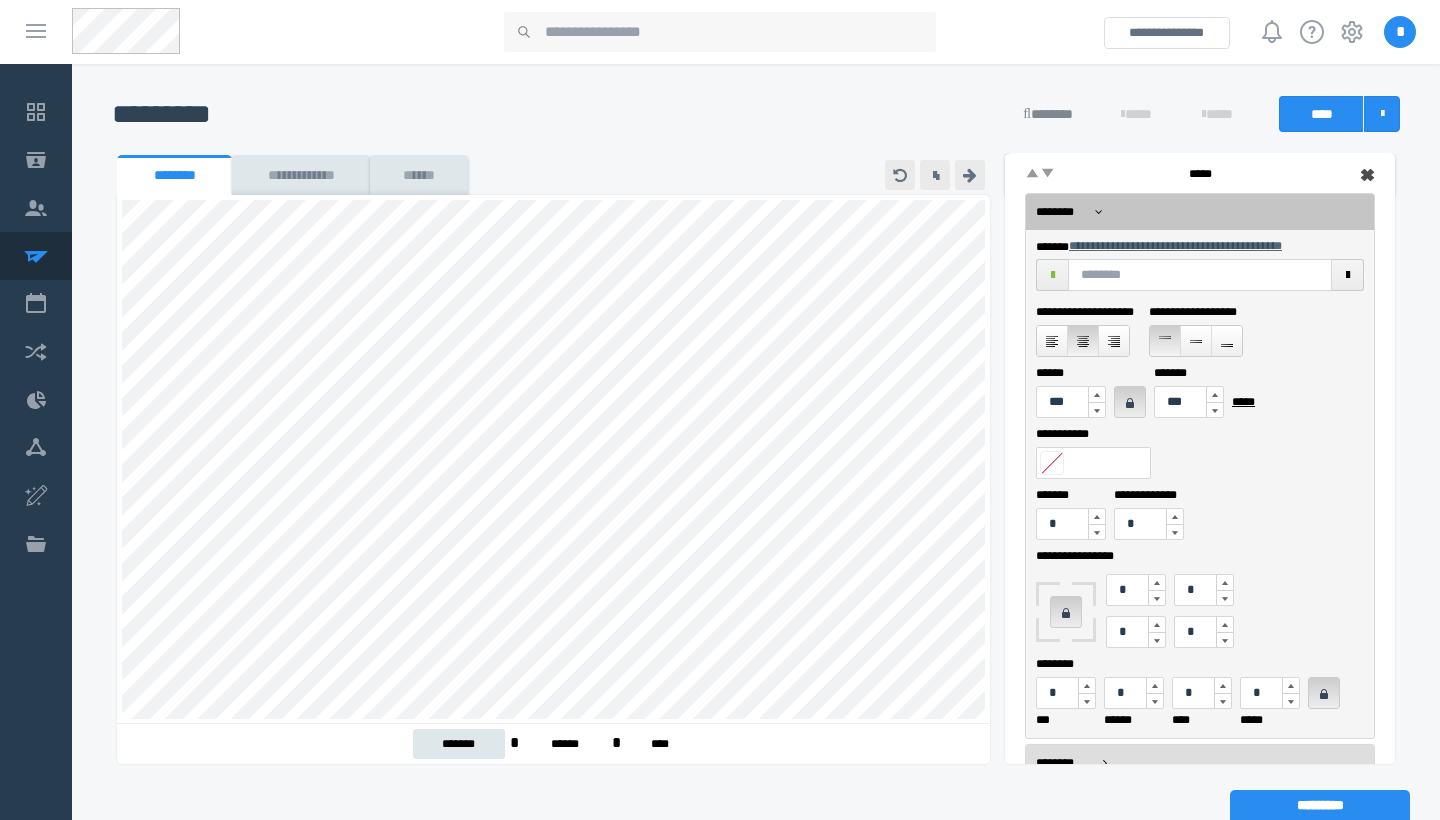 scroll, scrollTop: 0, scrollLeft: 0, axis: both 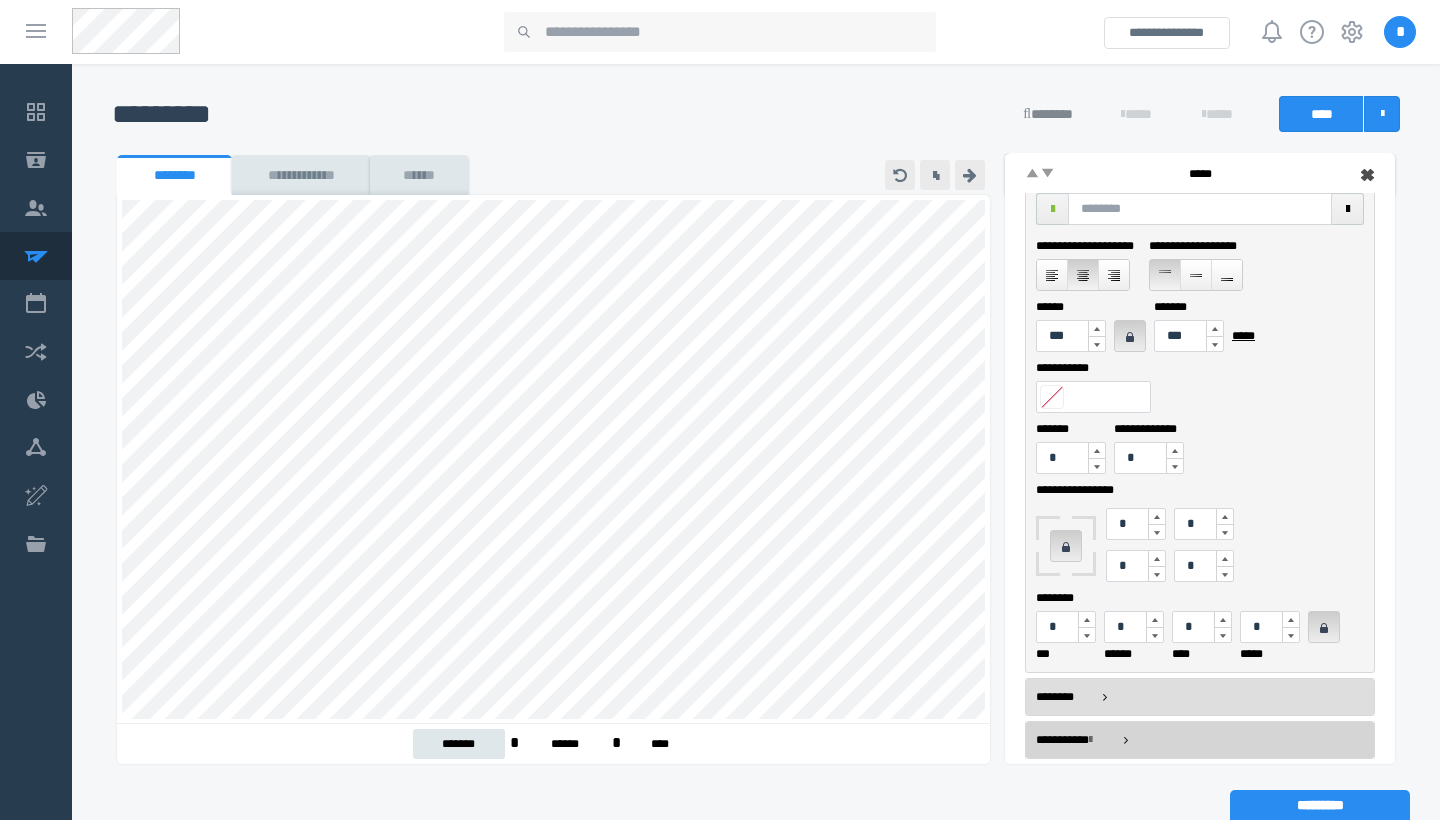 click at bounding box center [1090, 740] 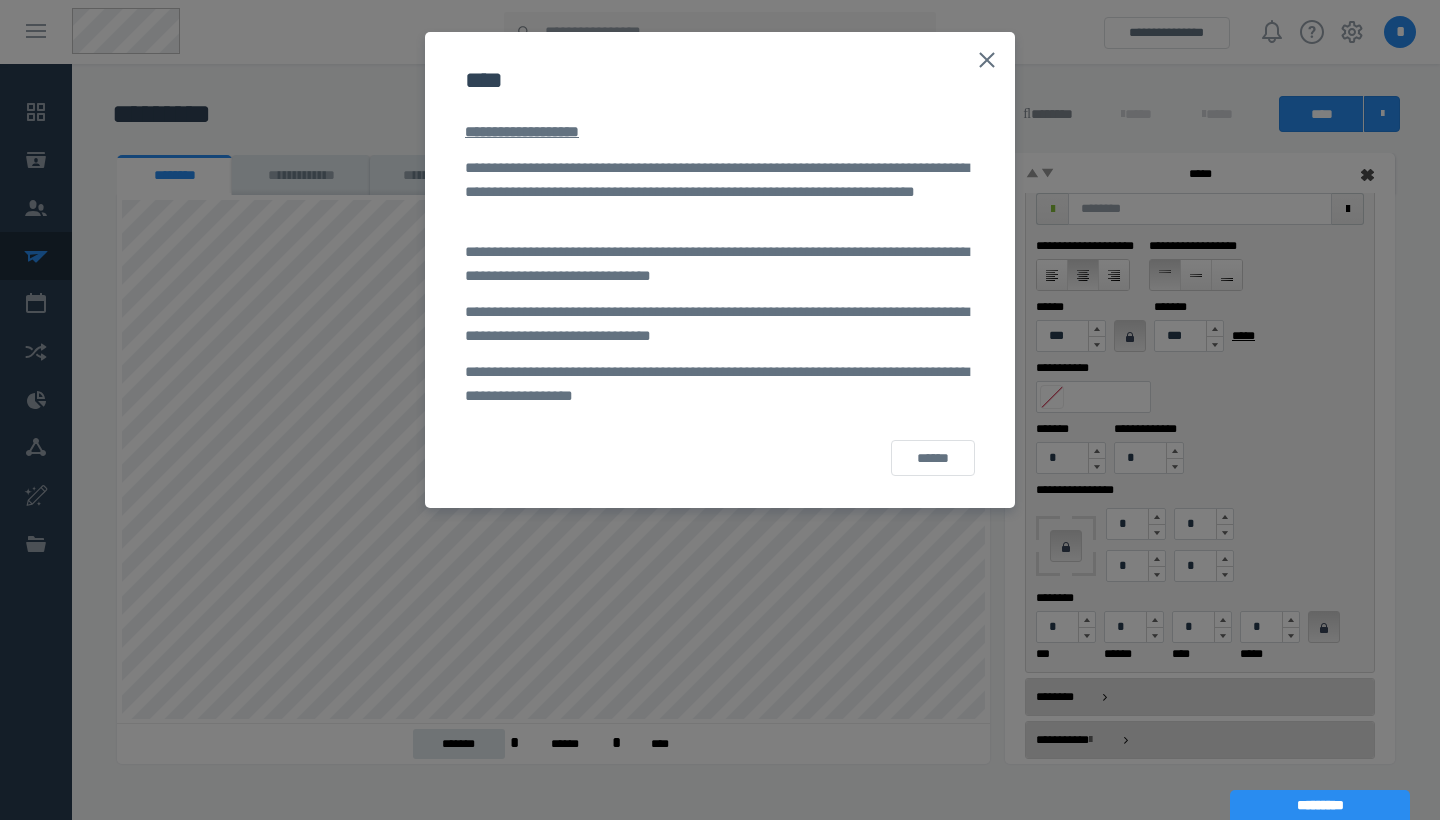 click 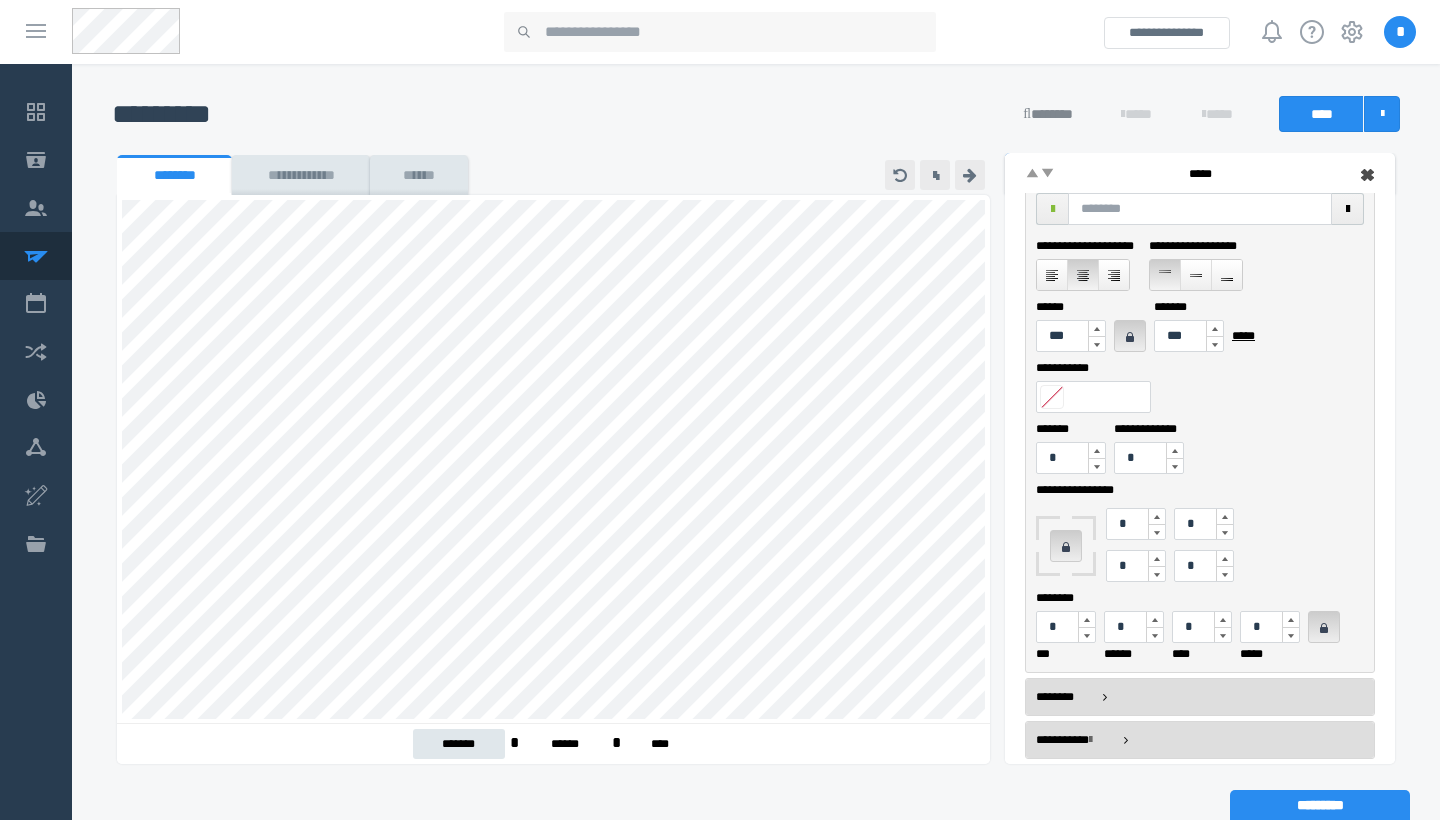 click on "**********" at bounding box center [1200, 458] 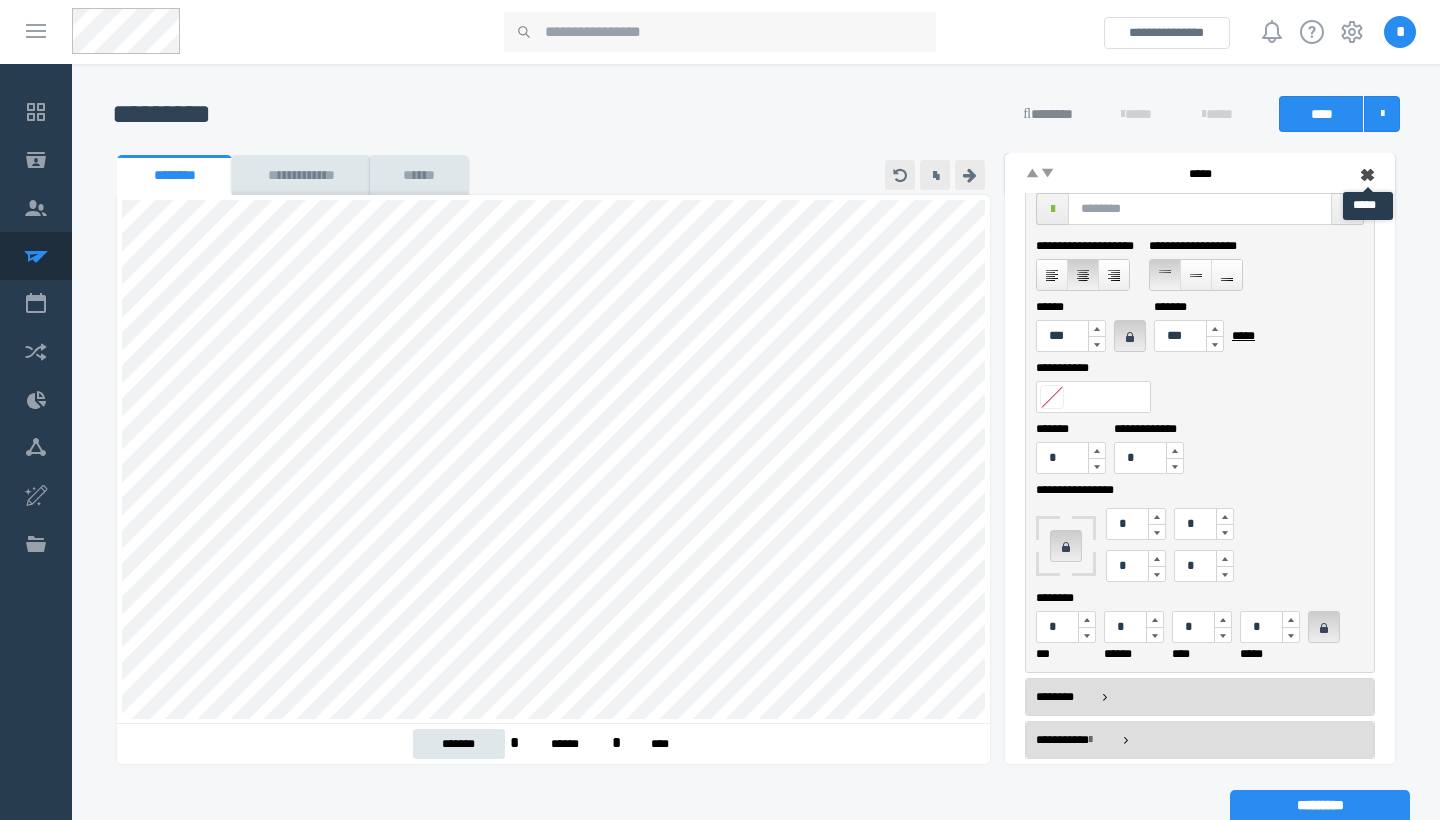 click at bounding box center (1368, 175) 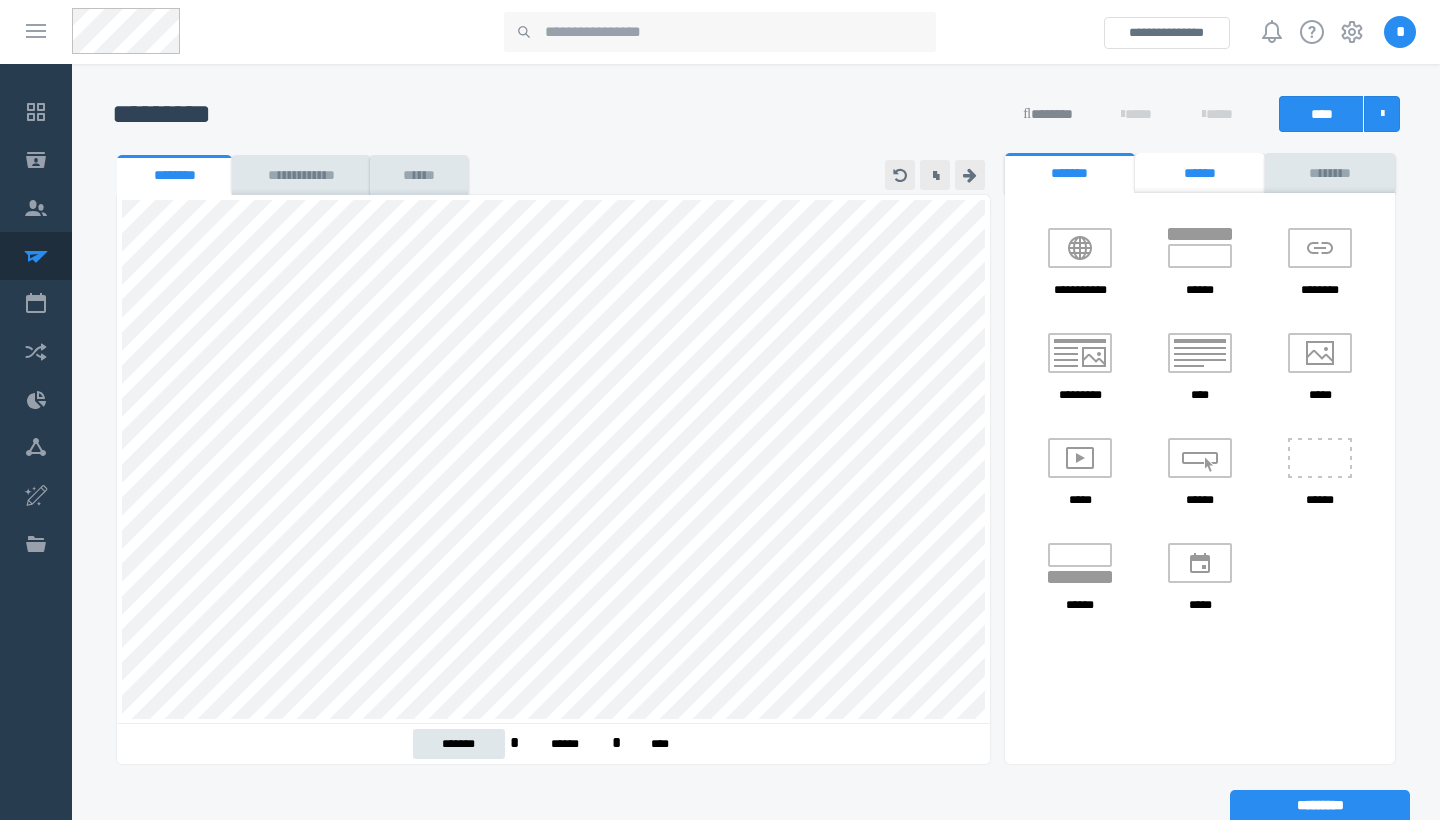 click on "******" at bounding box center [1200, 173] 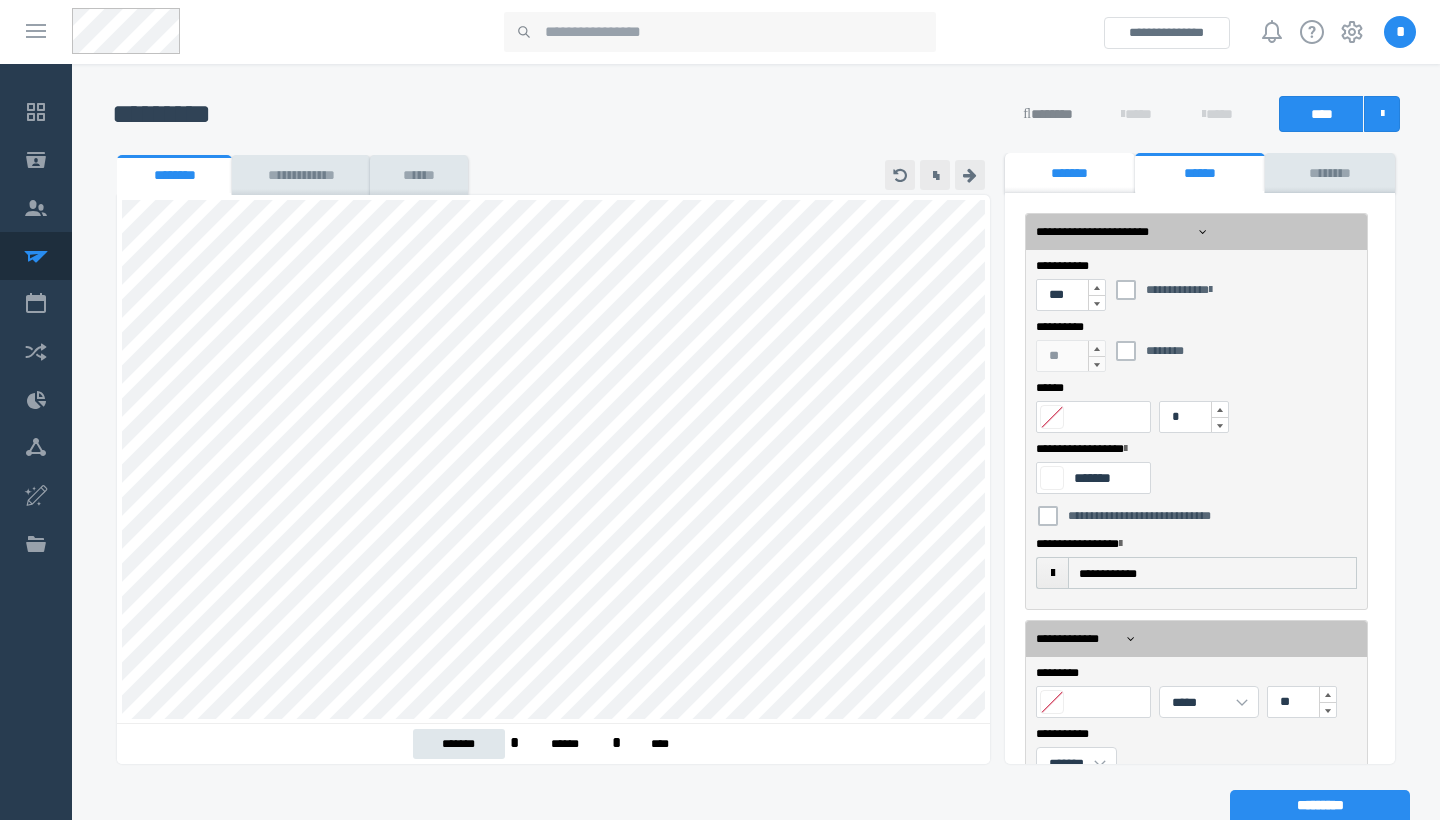 click on "*******" at bounding box center (1070, 173) 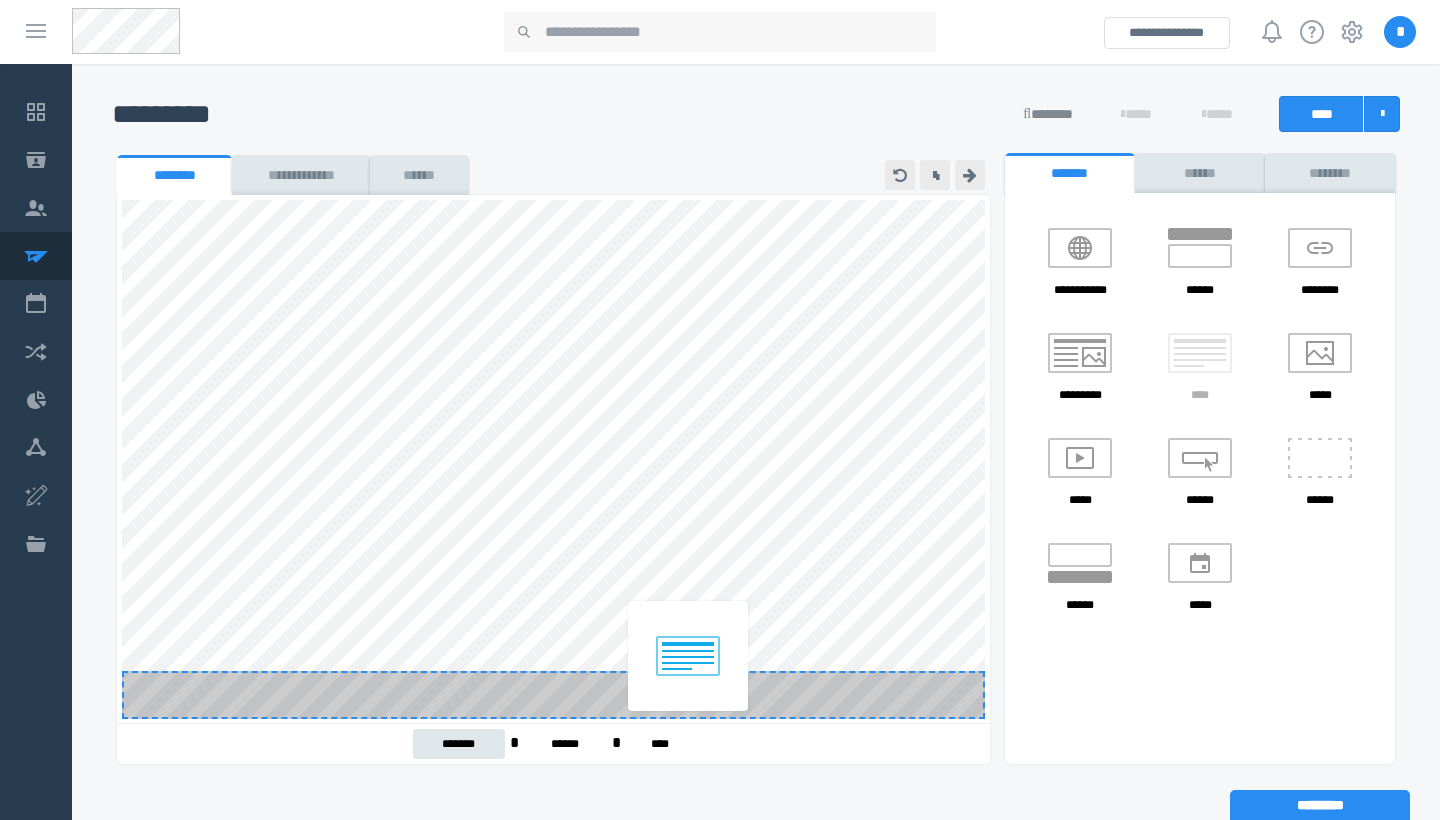 drag, startPoint x: 1200, startPoint y: 362, endPoint x: 688, endPoint y: 650, distance: 587.4419 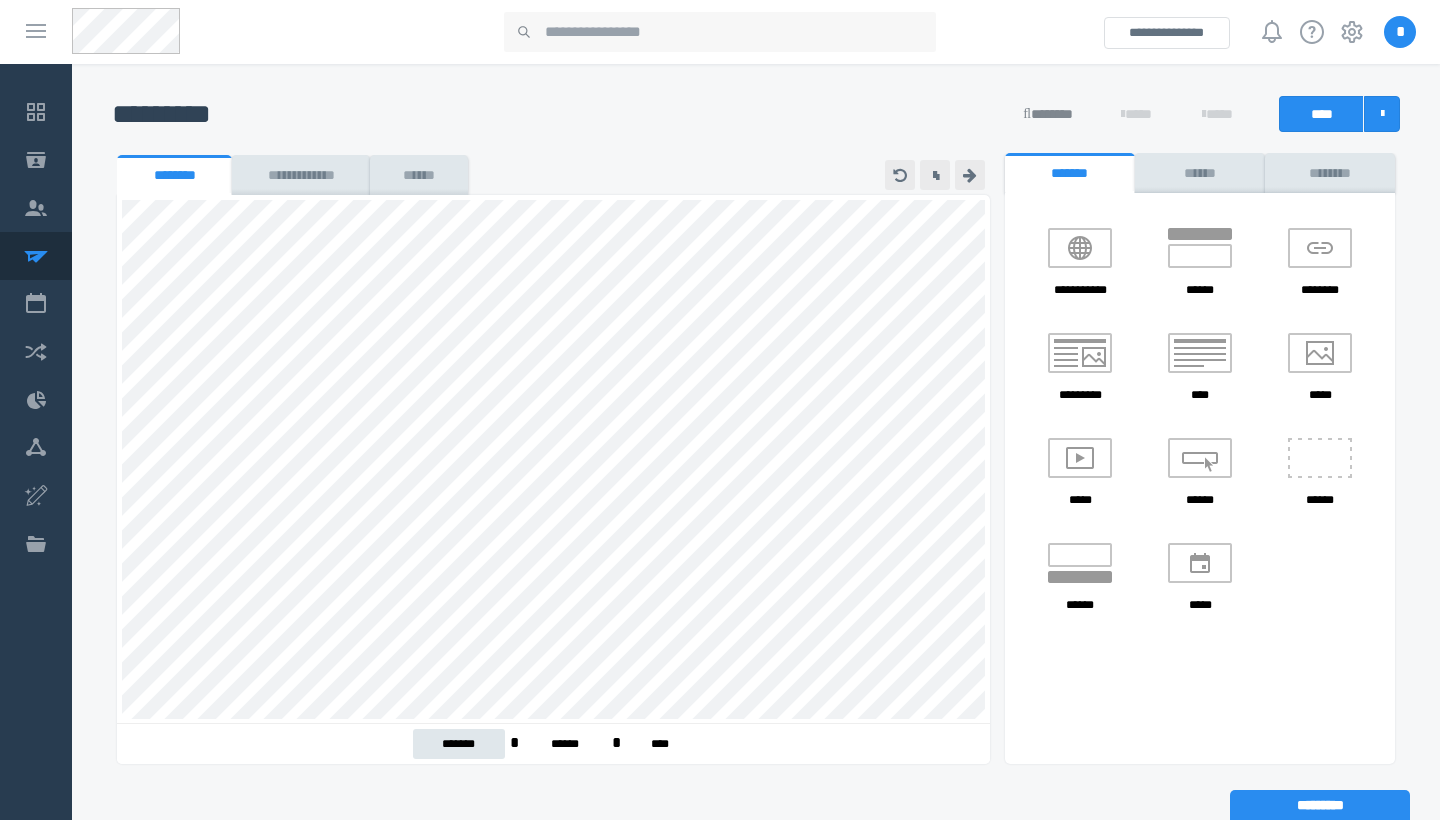 scroll, scrollTop: 0, scrollLeft: 0, axis: both 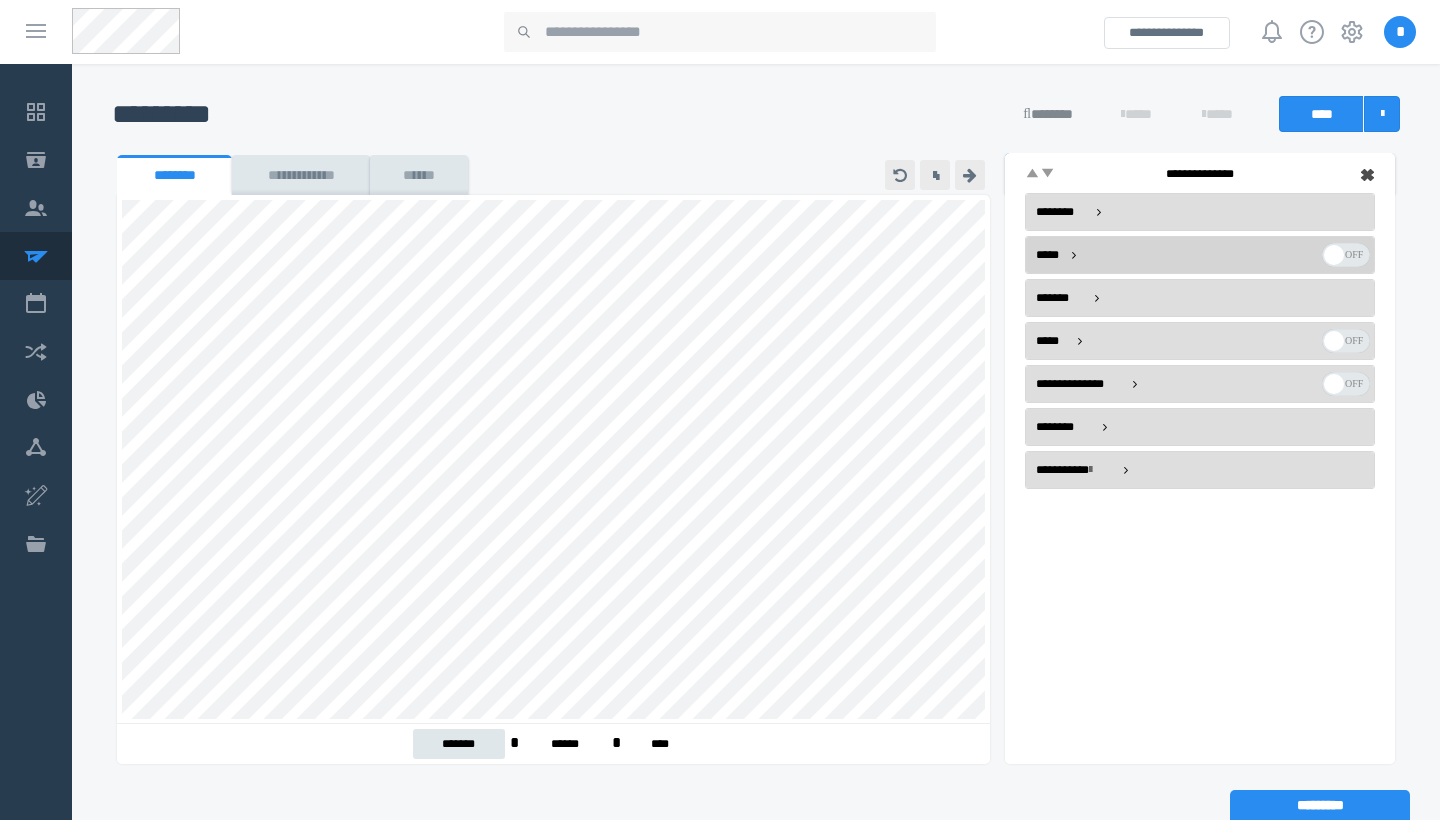 click at bounding box center (1346, 255) 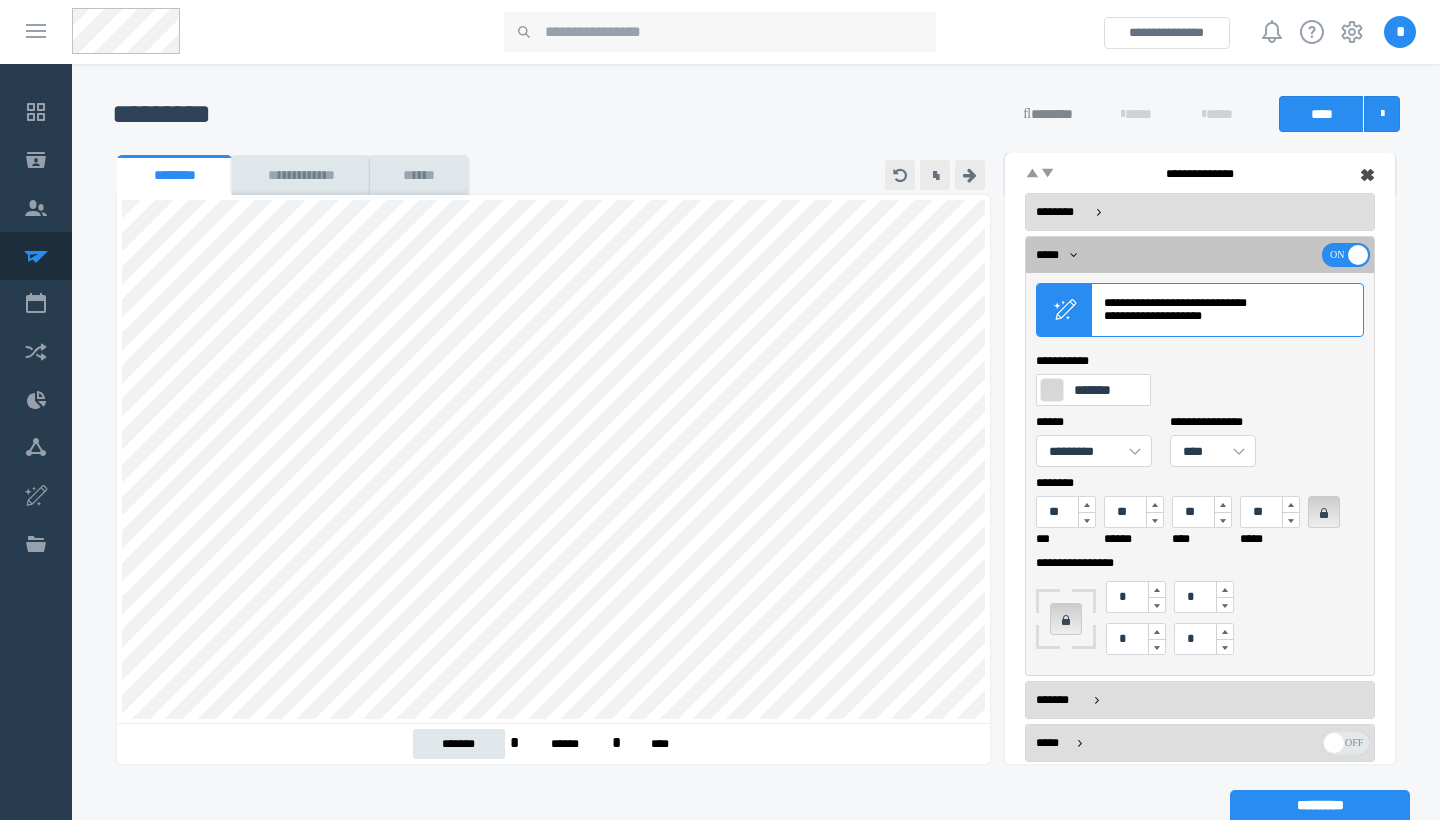 scroll, scrollTop: 0, scrollLeft: 0, axis: both 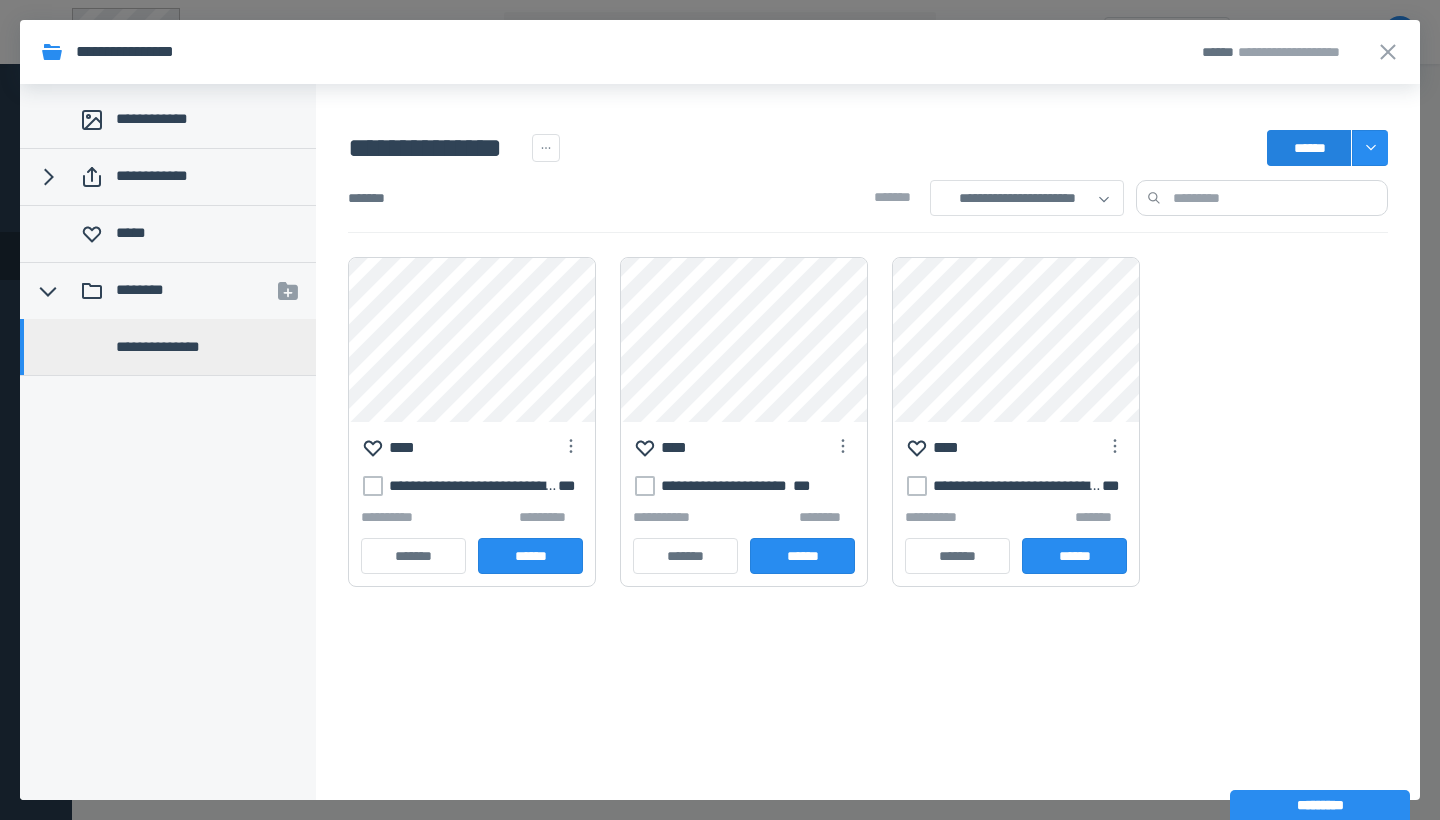 click on "******" at bounding box center (1309, 148) 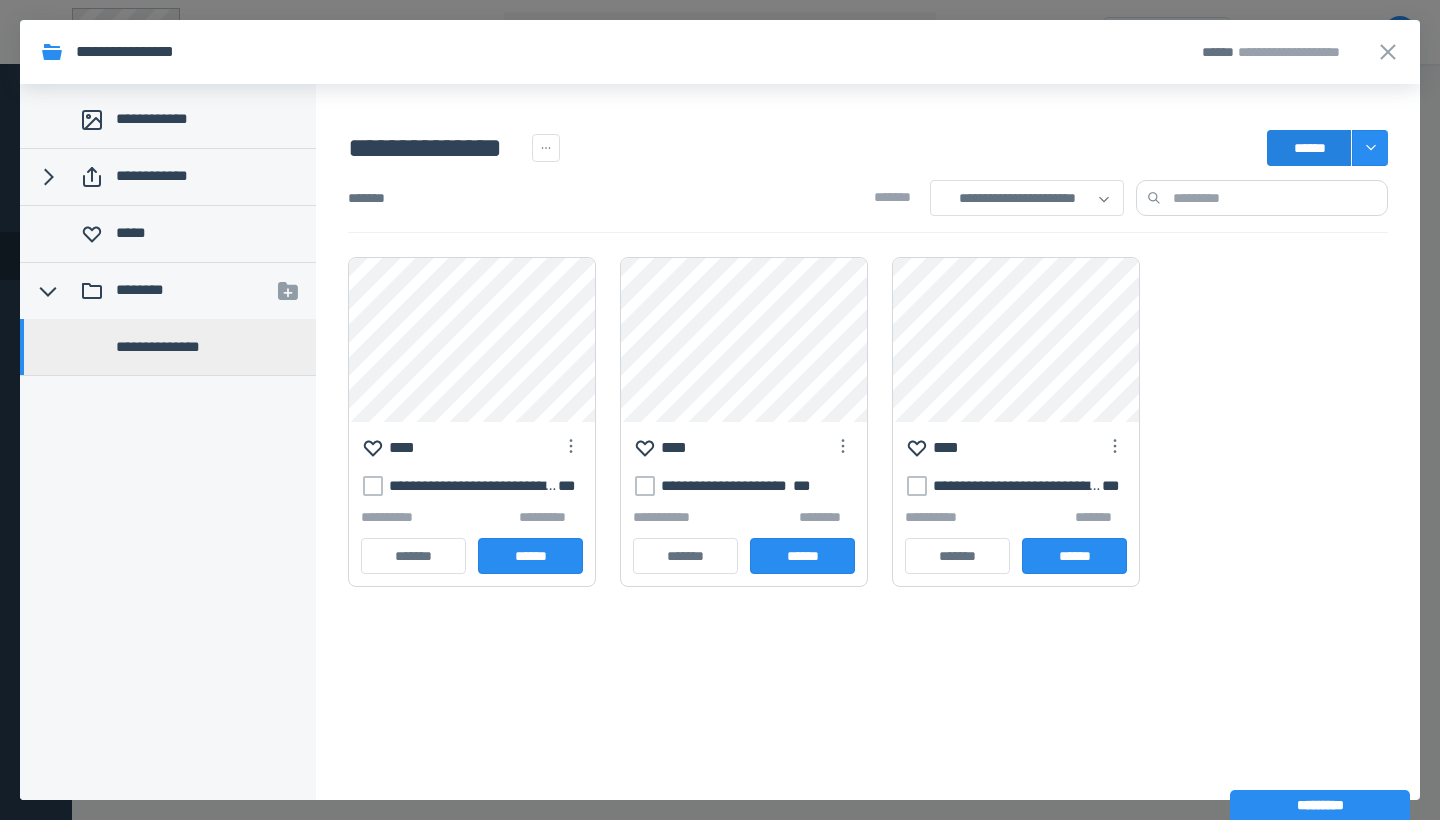 click on "******" at bounding box center [1309, 148] 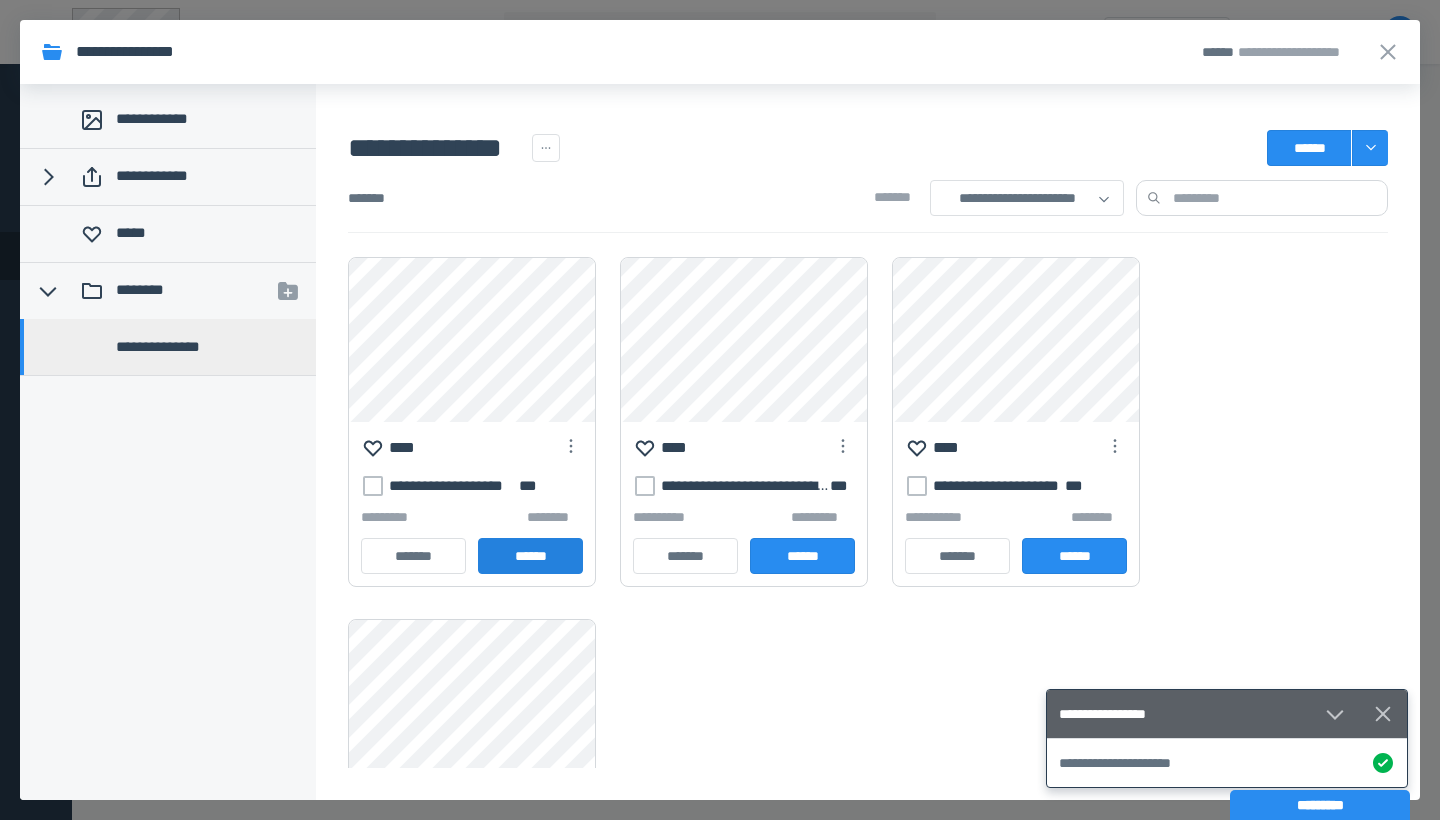 click on "******" at bounding box center [530, 556] 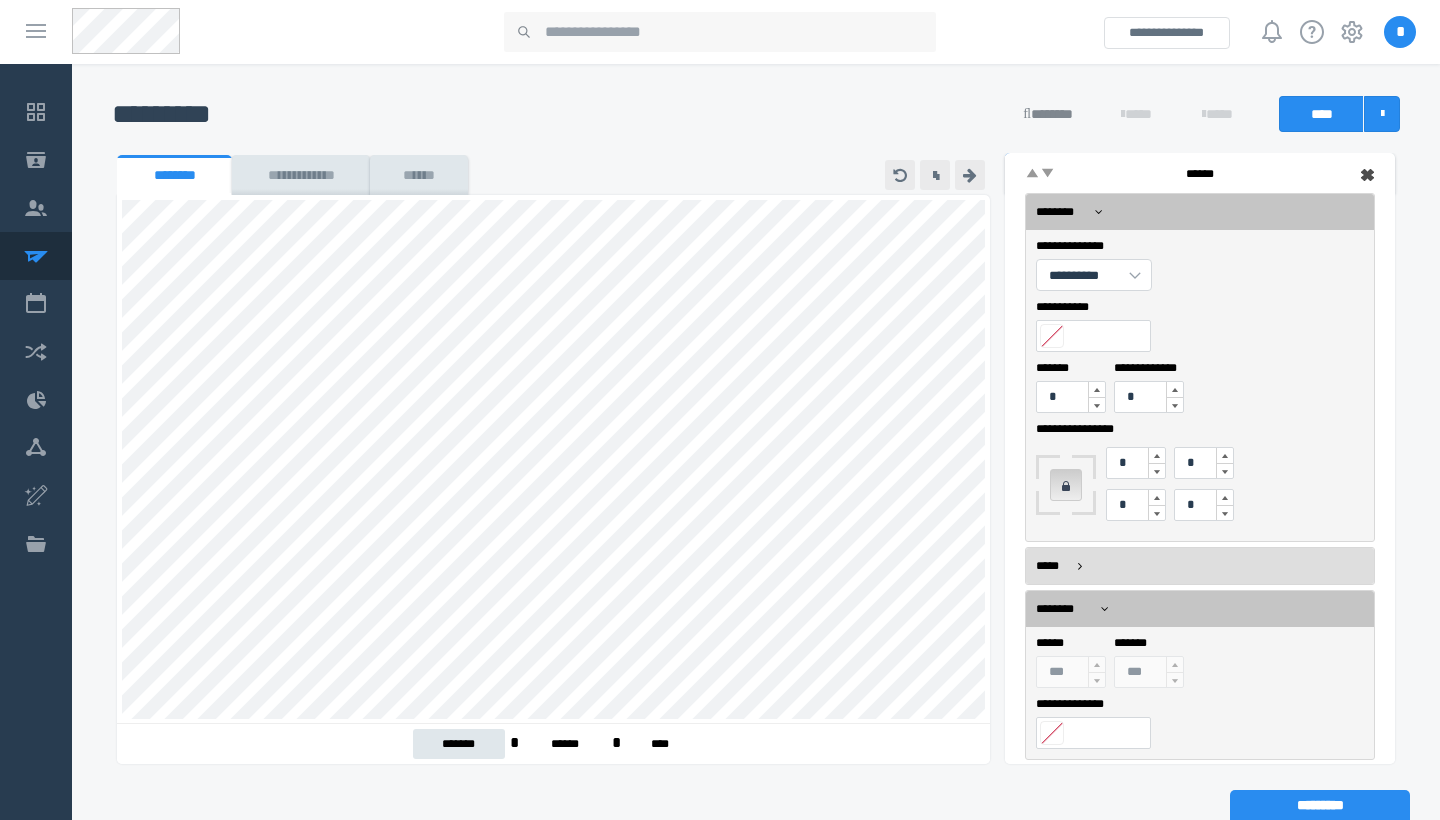 scroll, scrollTop: 214, scrollLeft: 0, axis: vertical 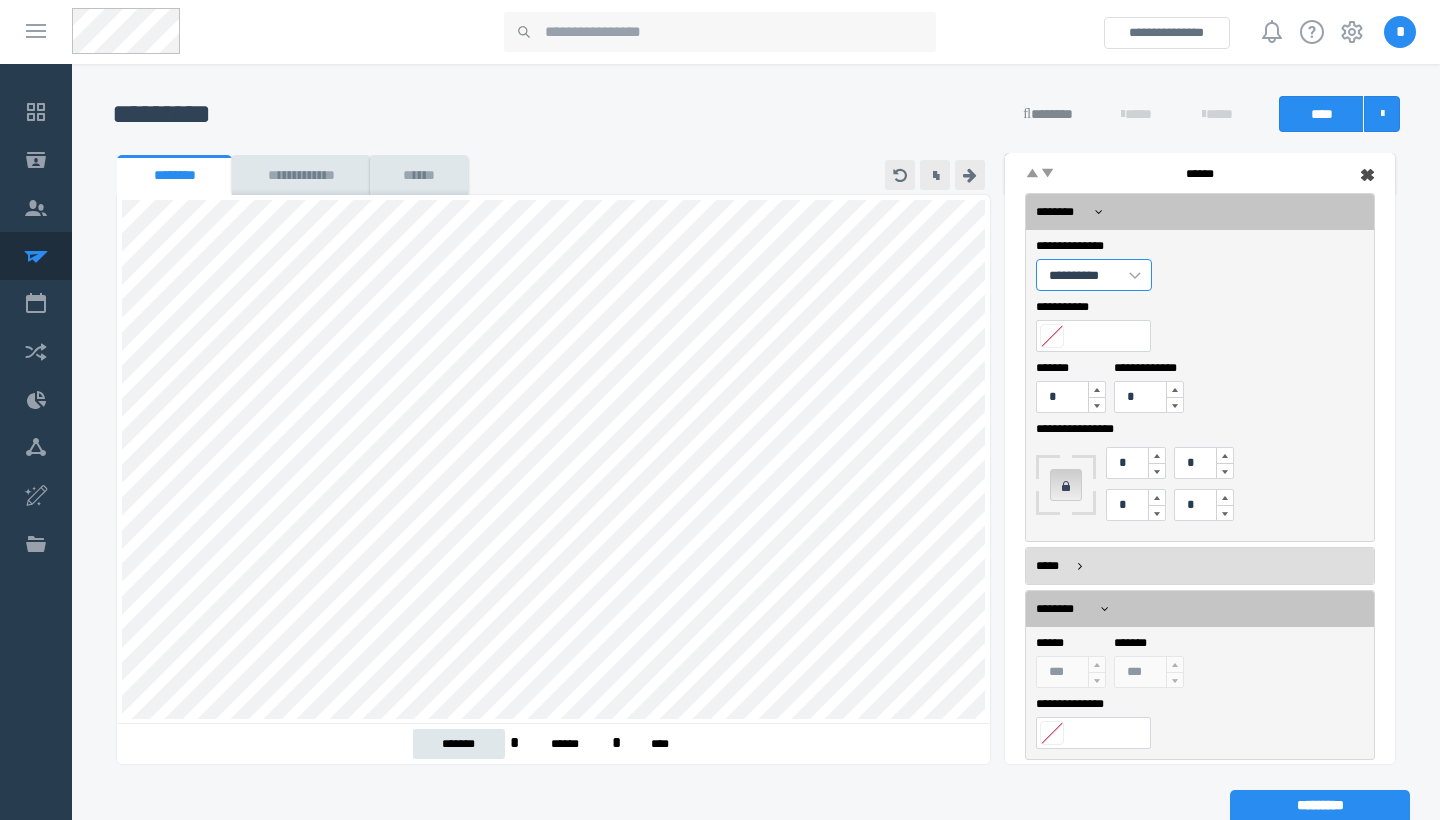 select on "****" 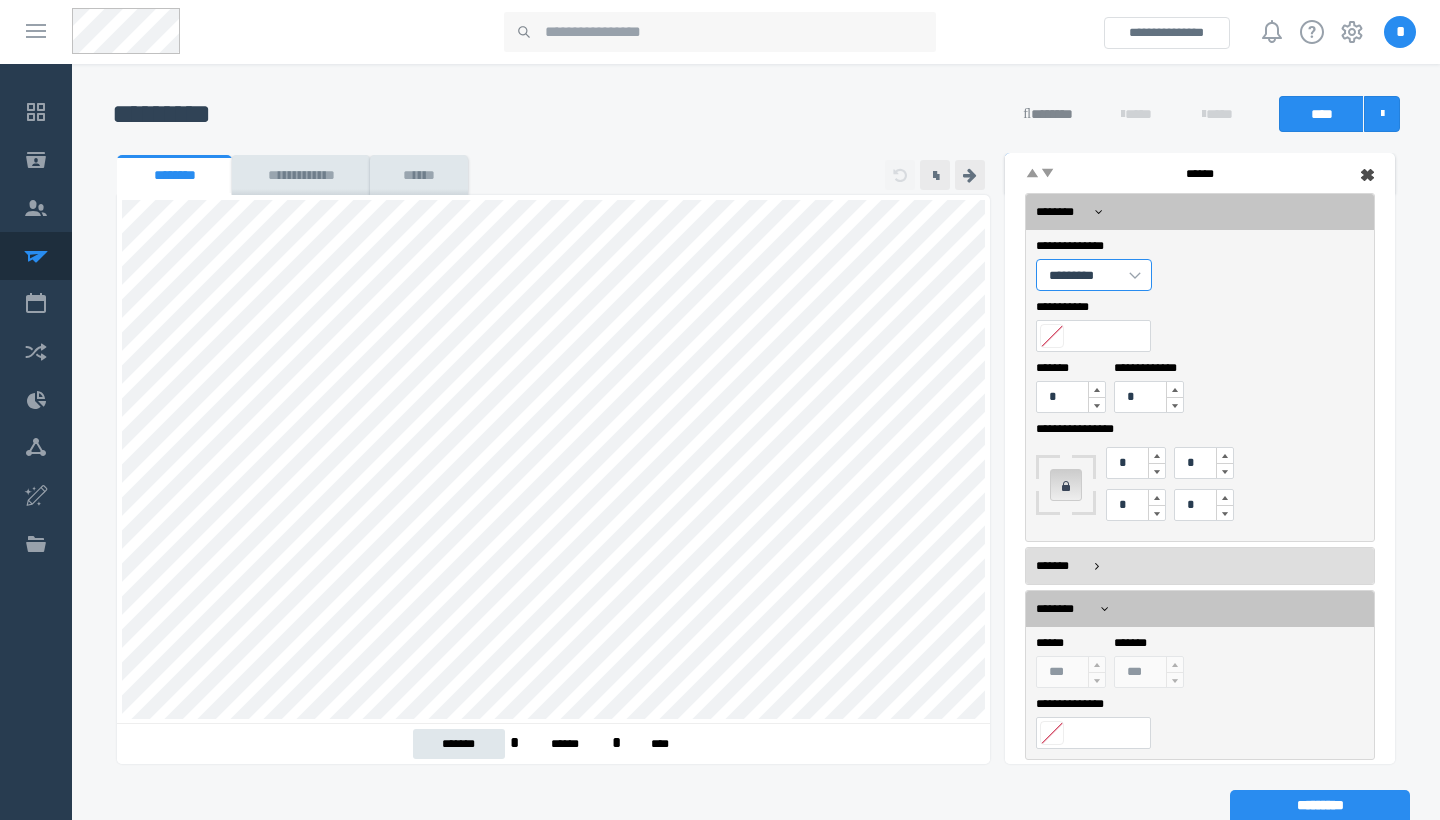scroll, scrollTop: 0, scrollLeft: 0, axis: both 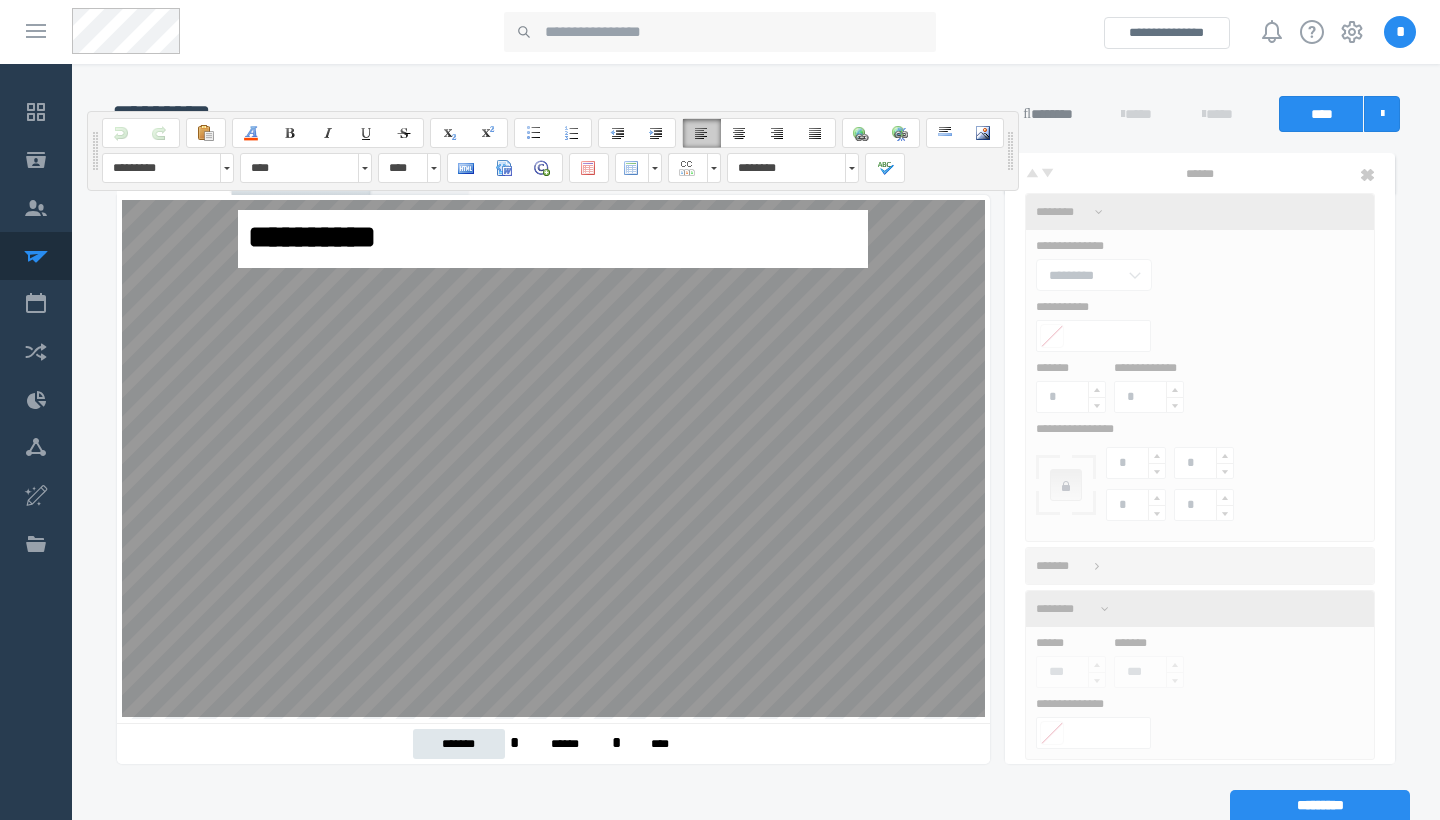 click on "**********" at bounding box center (550, 476) 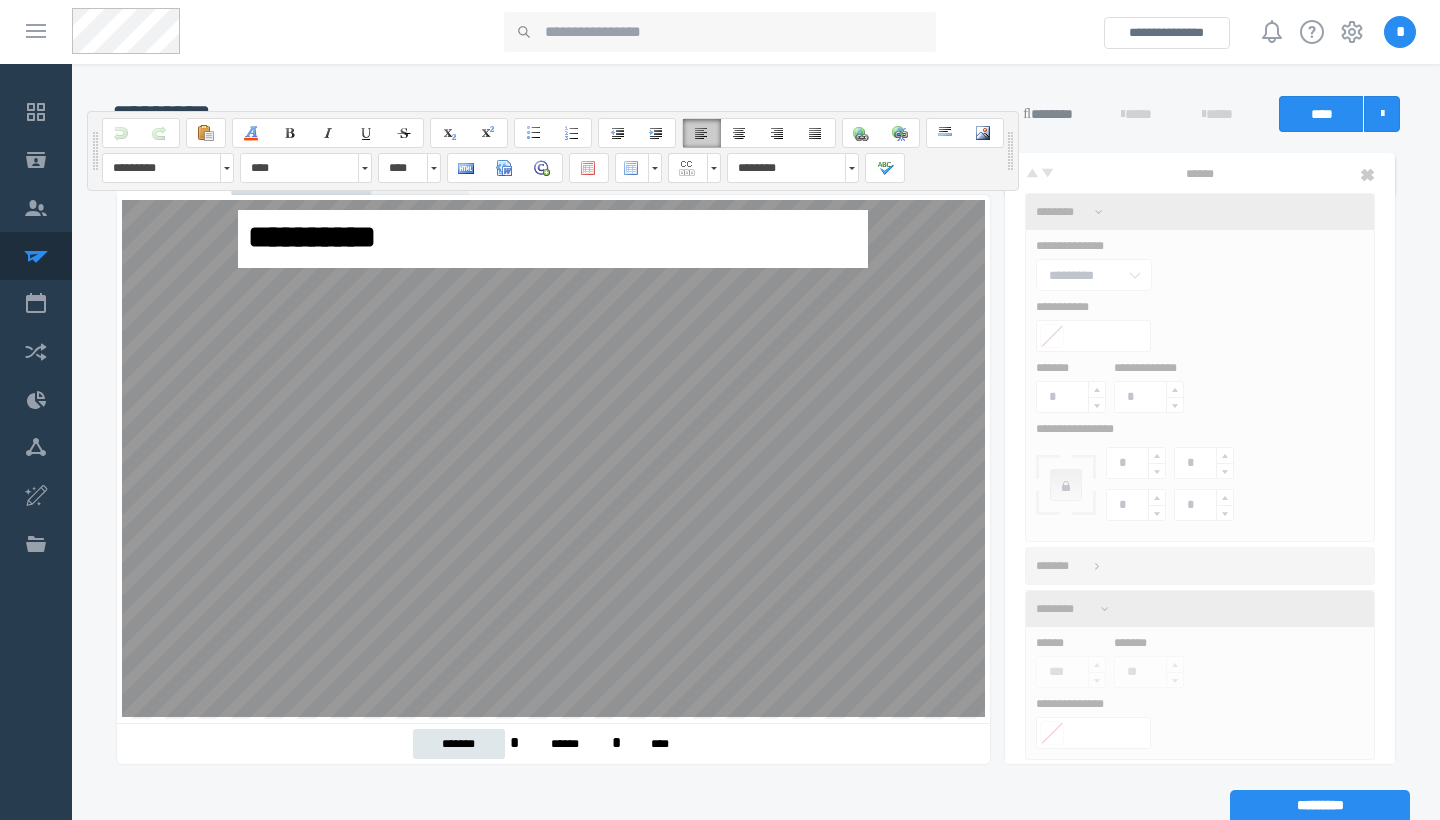 click on "**********" at bounding box center (553, 238) 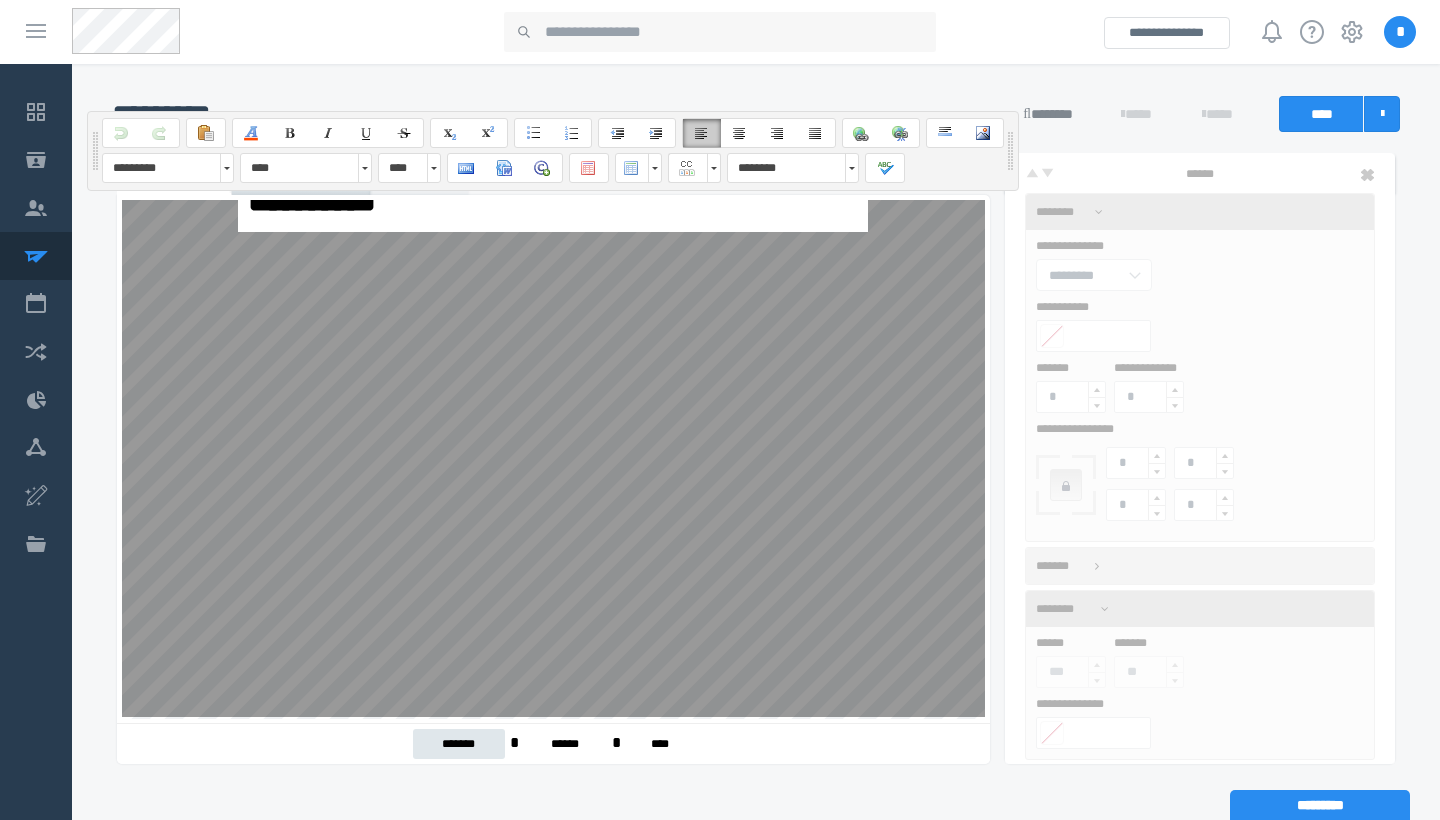 scroll, scrollTop: 36, scrollLeft: 0, axis: vertical 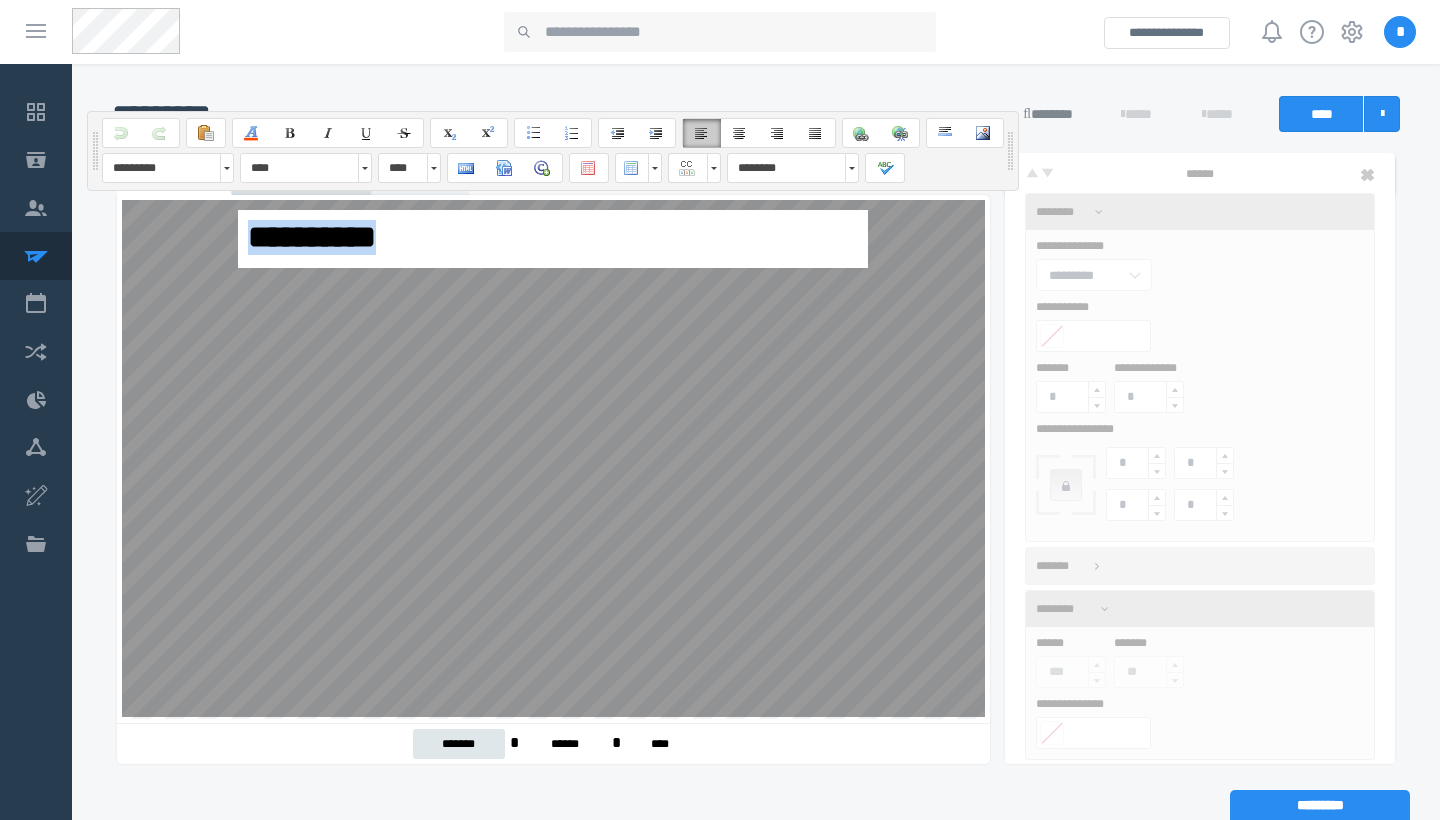 drag, startPoint x: 474, startPoint y: 233, endPoint x: 238, endPoint y: 227, distance: 236.07626 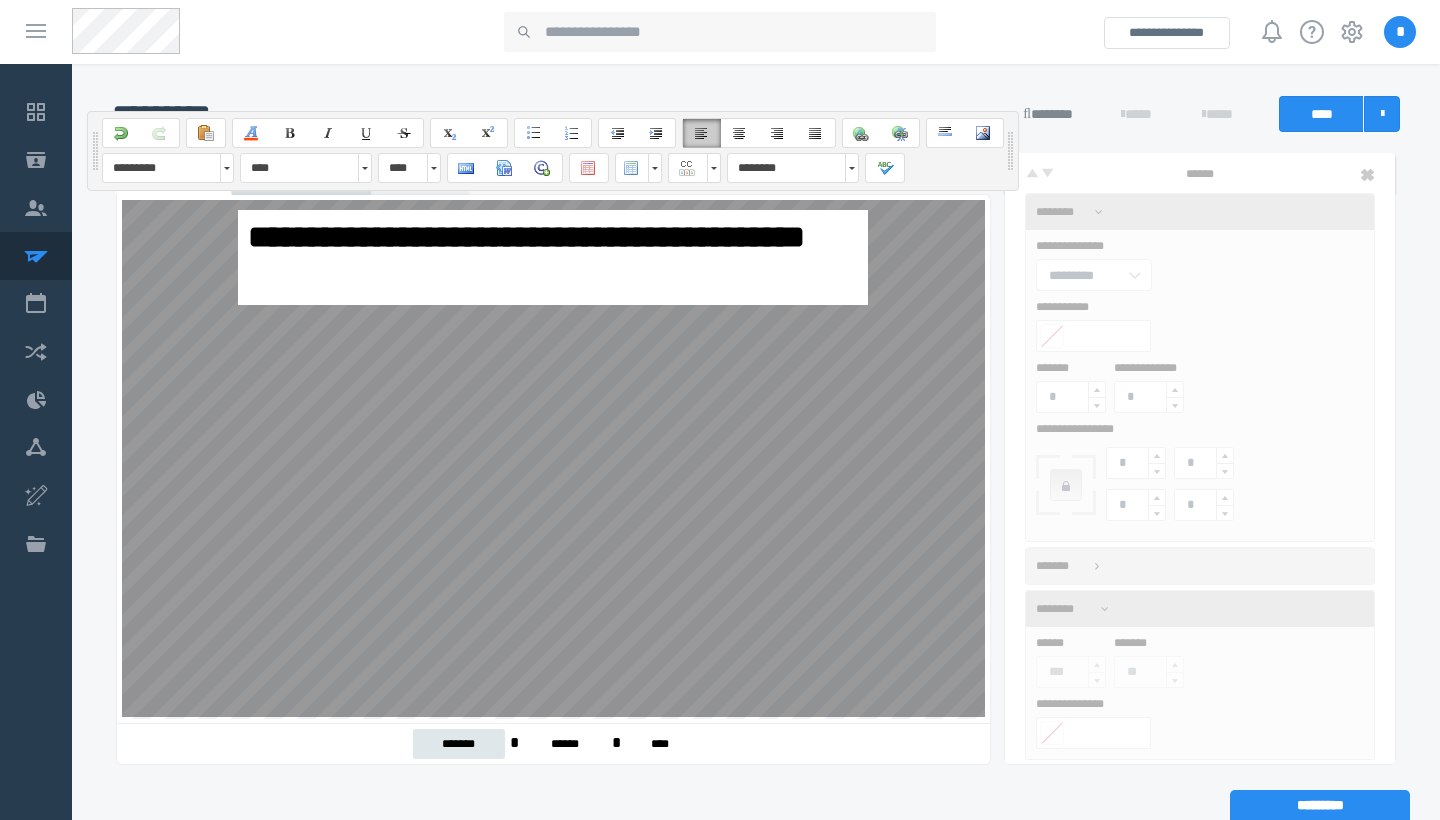 click on "**********" at bounding box center [550, 257] 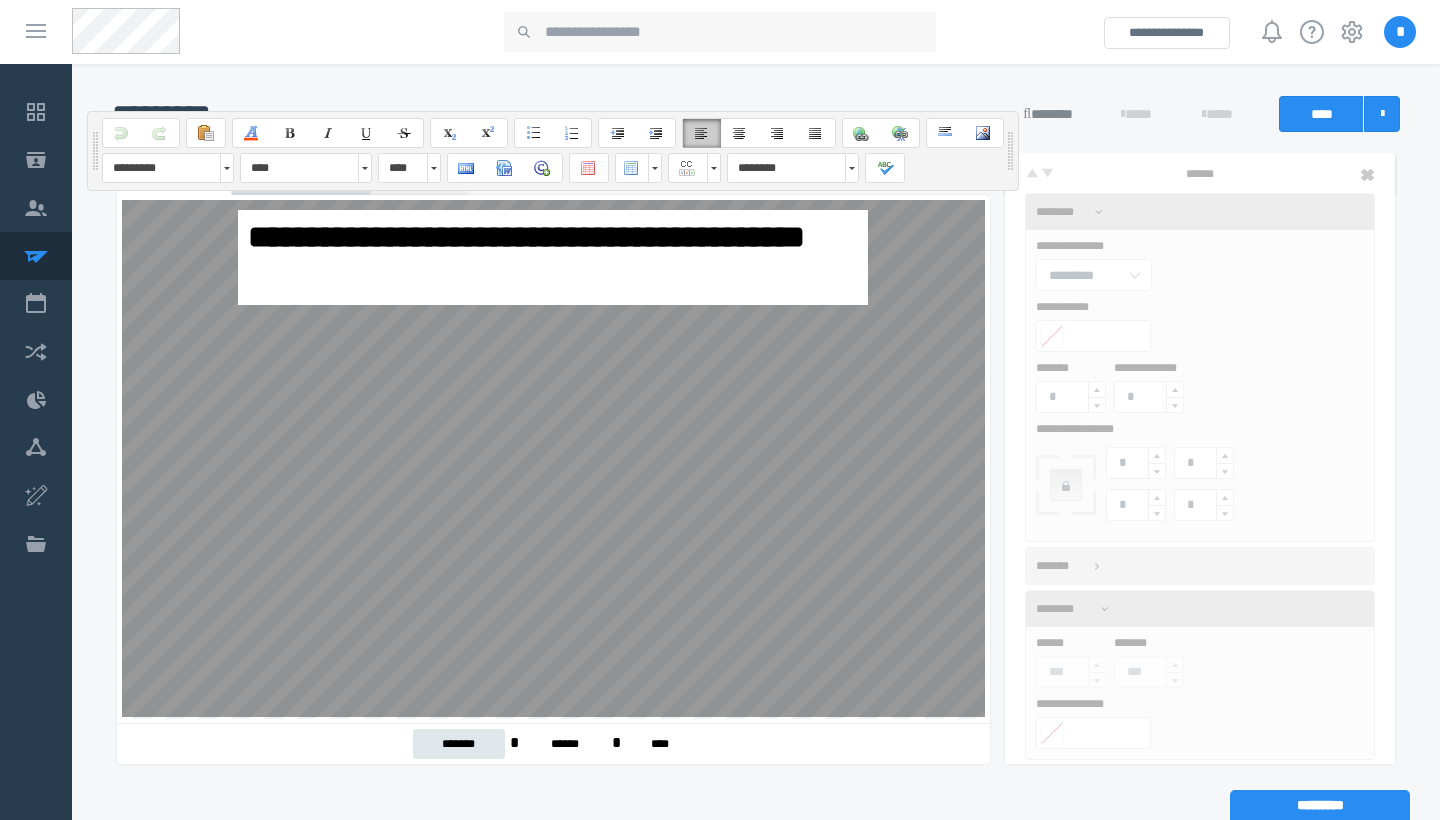 click on "**********" at bounding box center (553, 257) 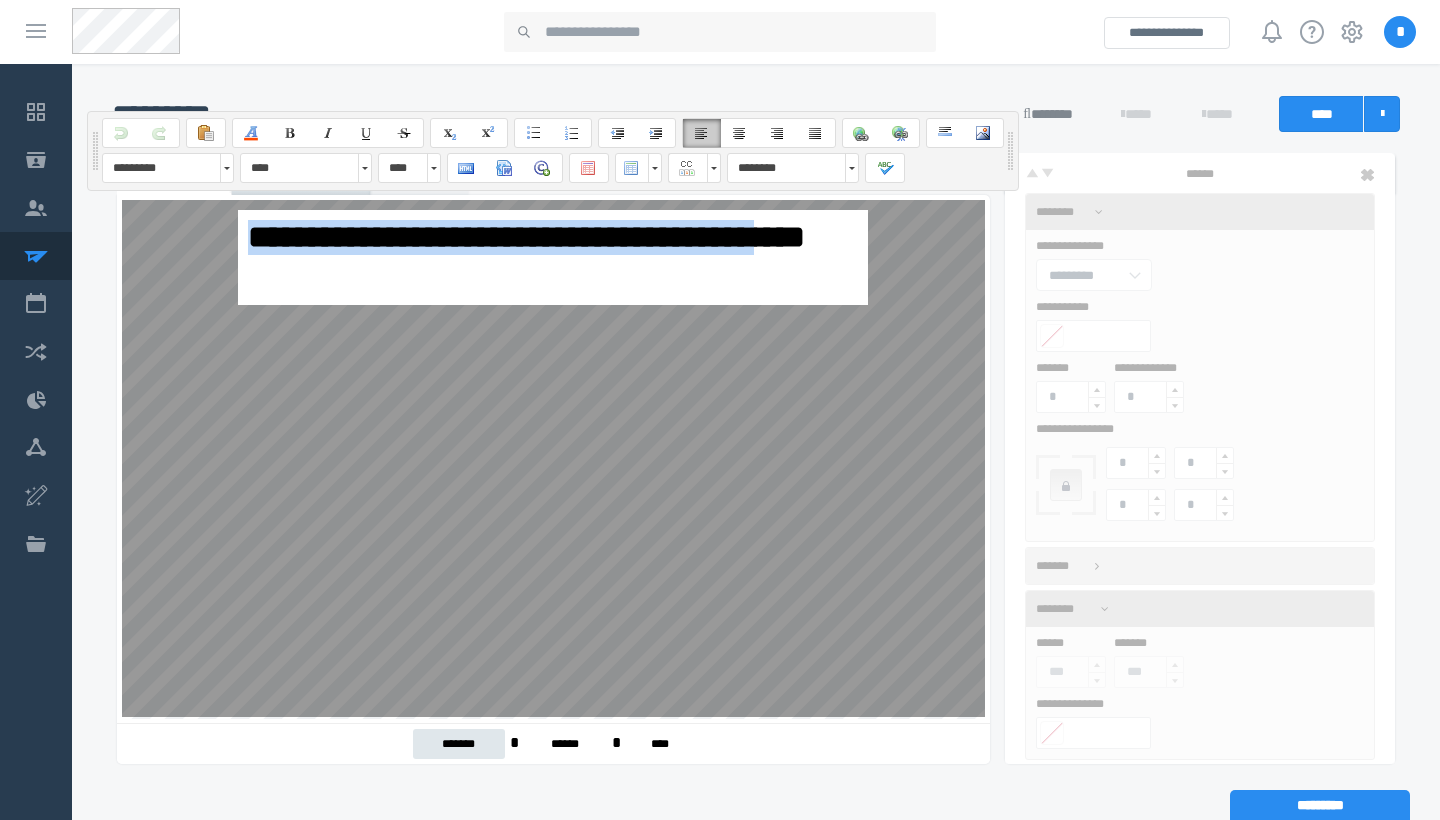 drag, startPoint x: 322, startPoint y: 272, endPoint x: 212, endPoint y: 224, distance: 120.01666 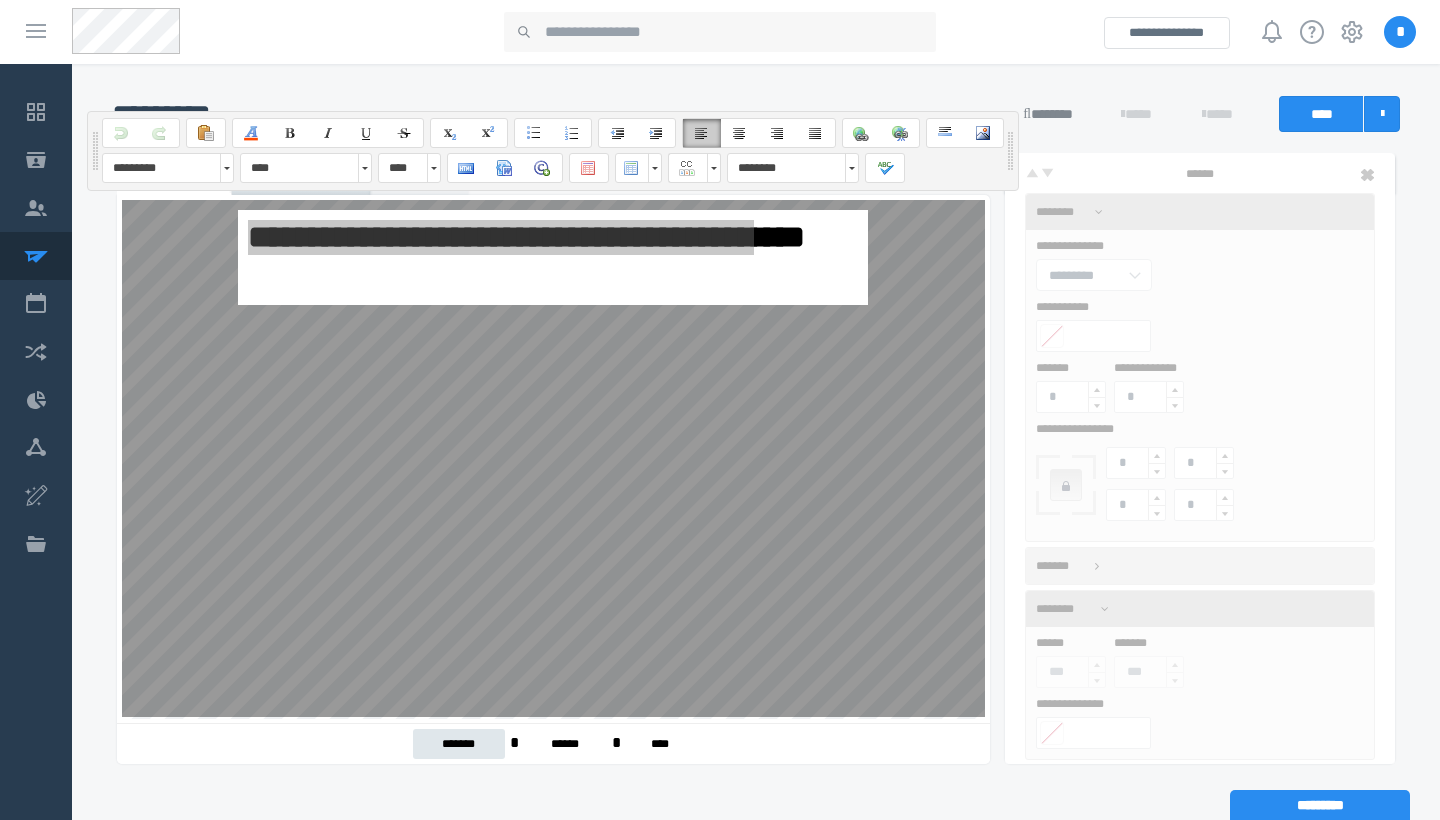 click on "**********" at bounding box center (550, 495) 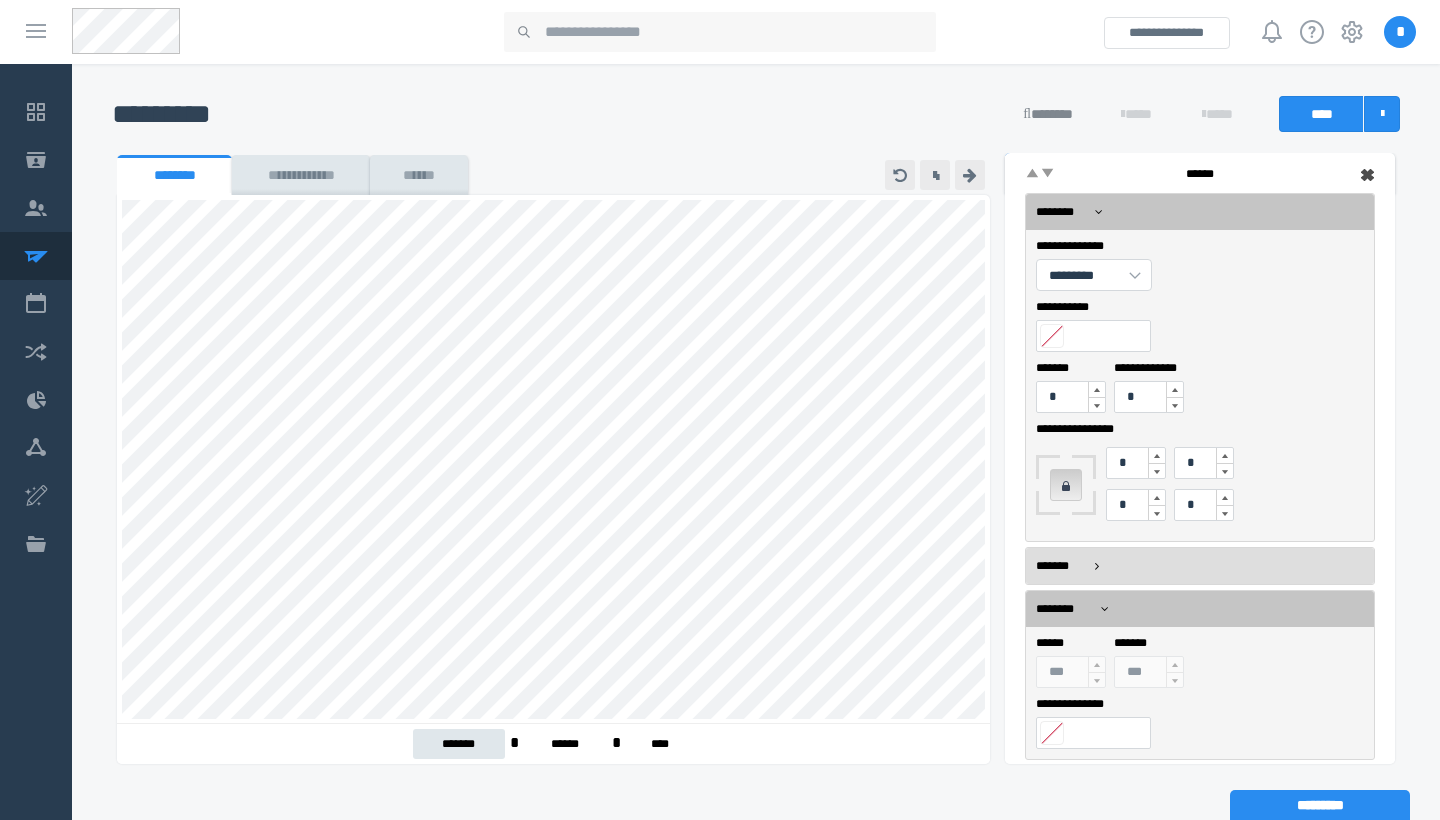 scroll, scrollTop: 44, scrollLeft: 0, axis: vertical 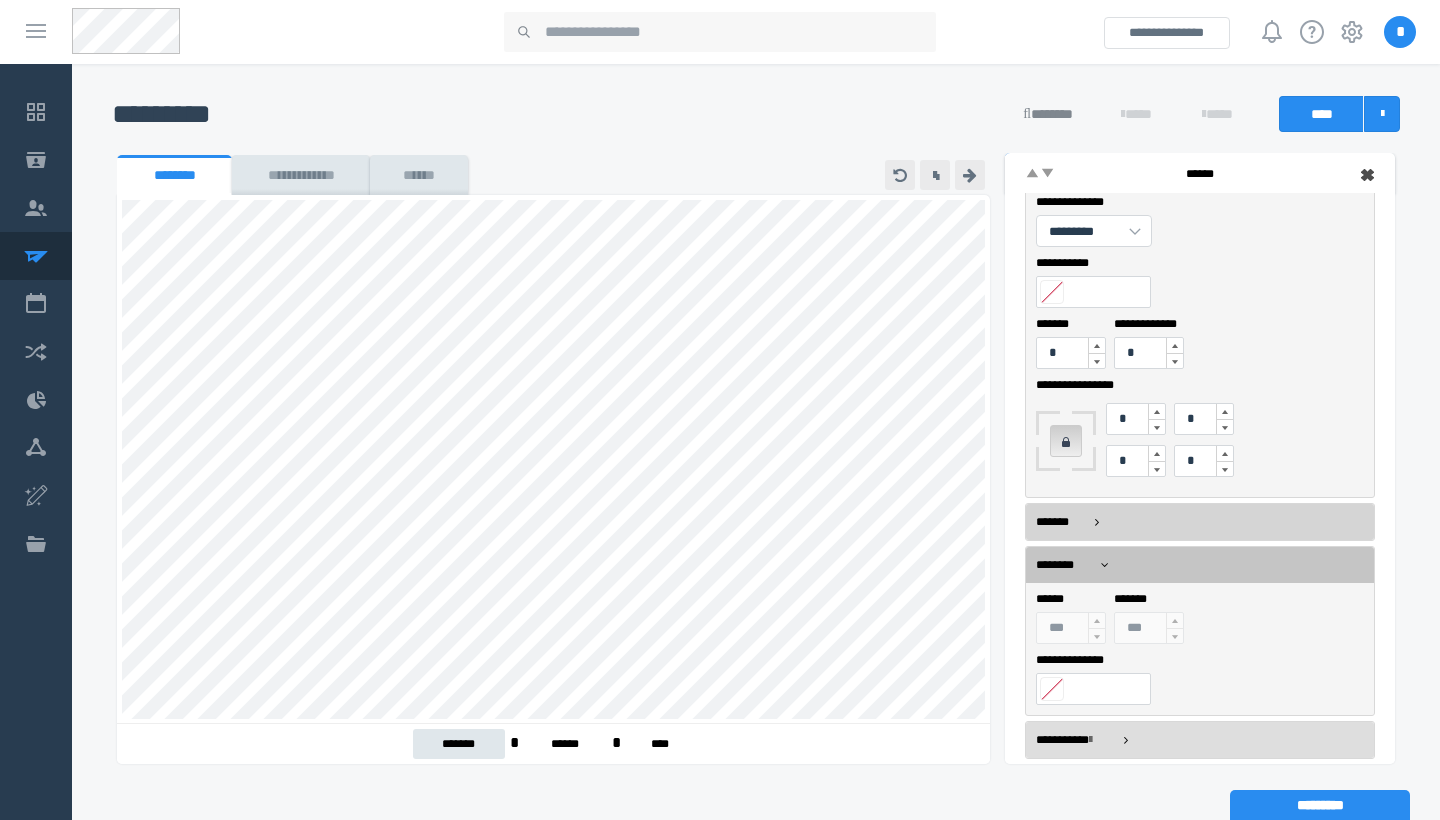 click on "*******" at bounding box center [1200, 522] 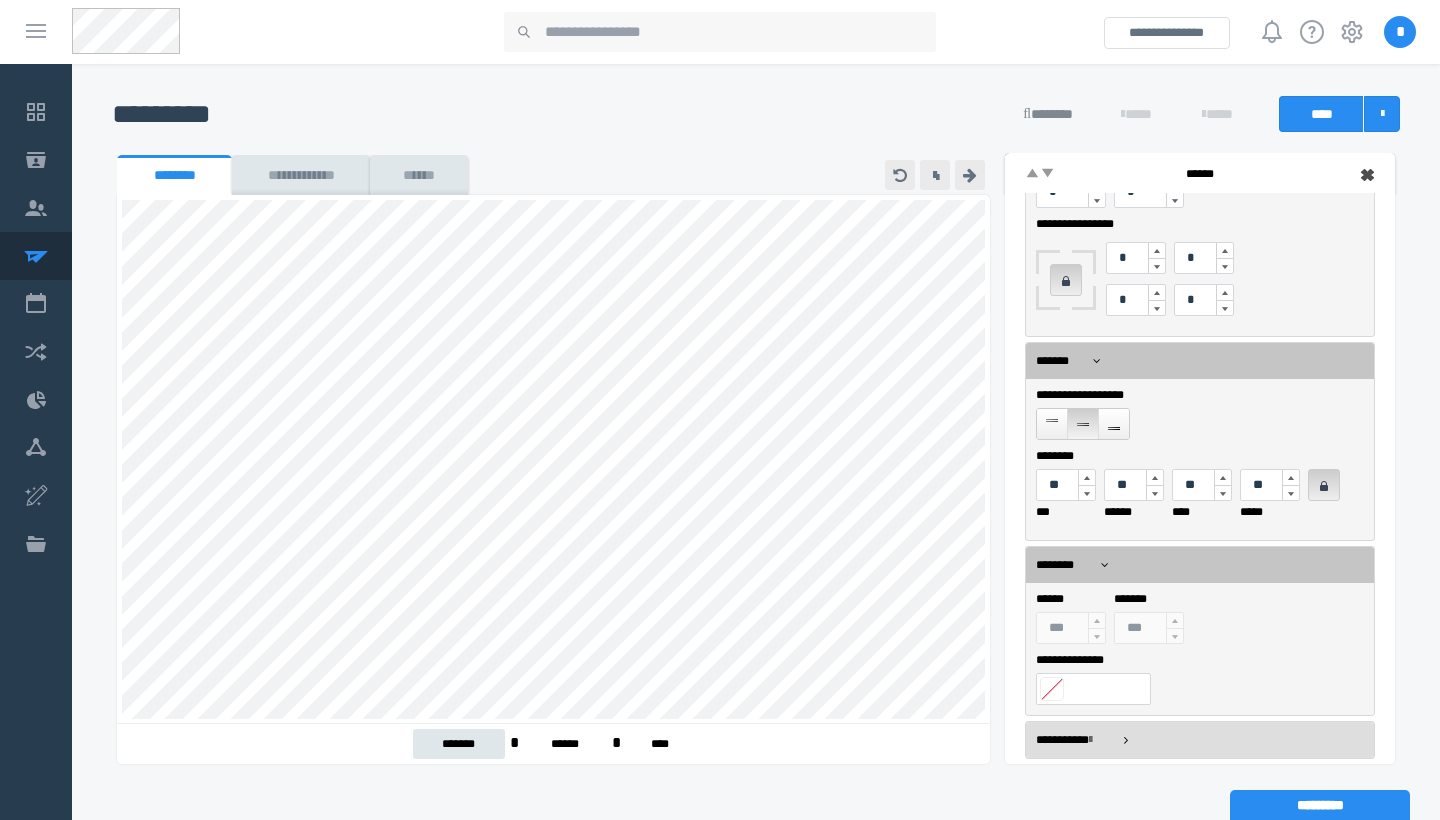 scroll, scrollTop: 205, scrollLeft: 0, axis: vertical 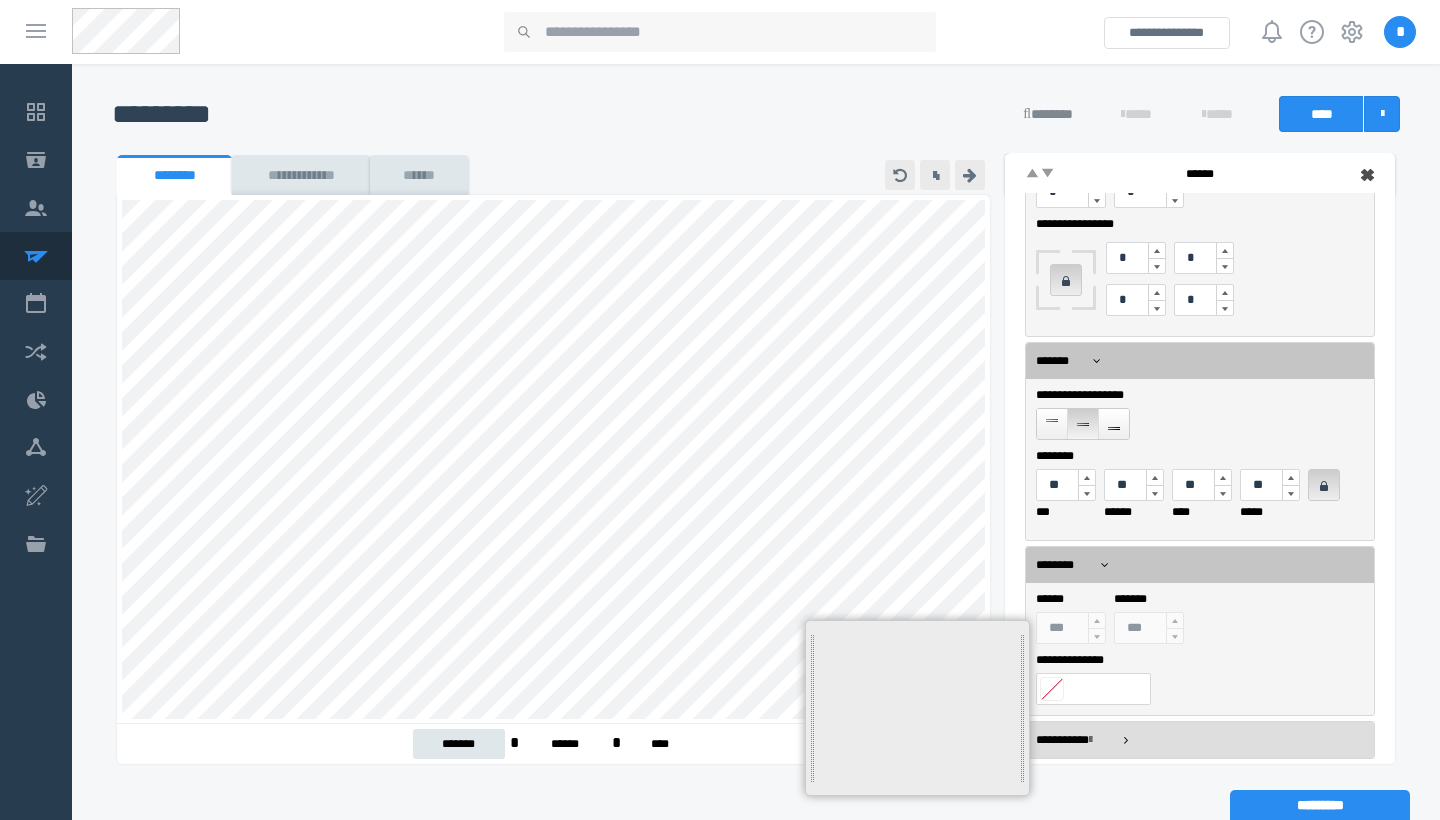 click on "**********" at bounding box center [1200, 649] 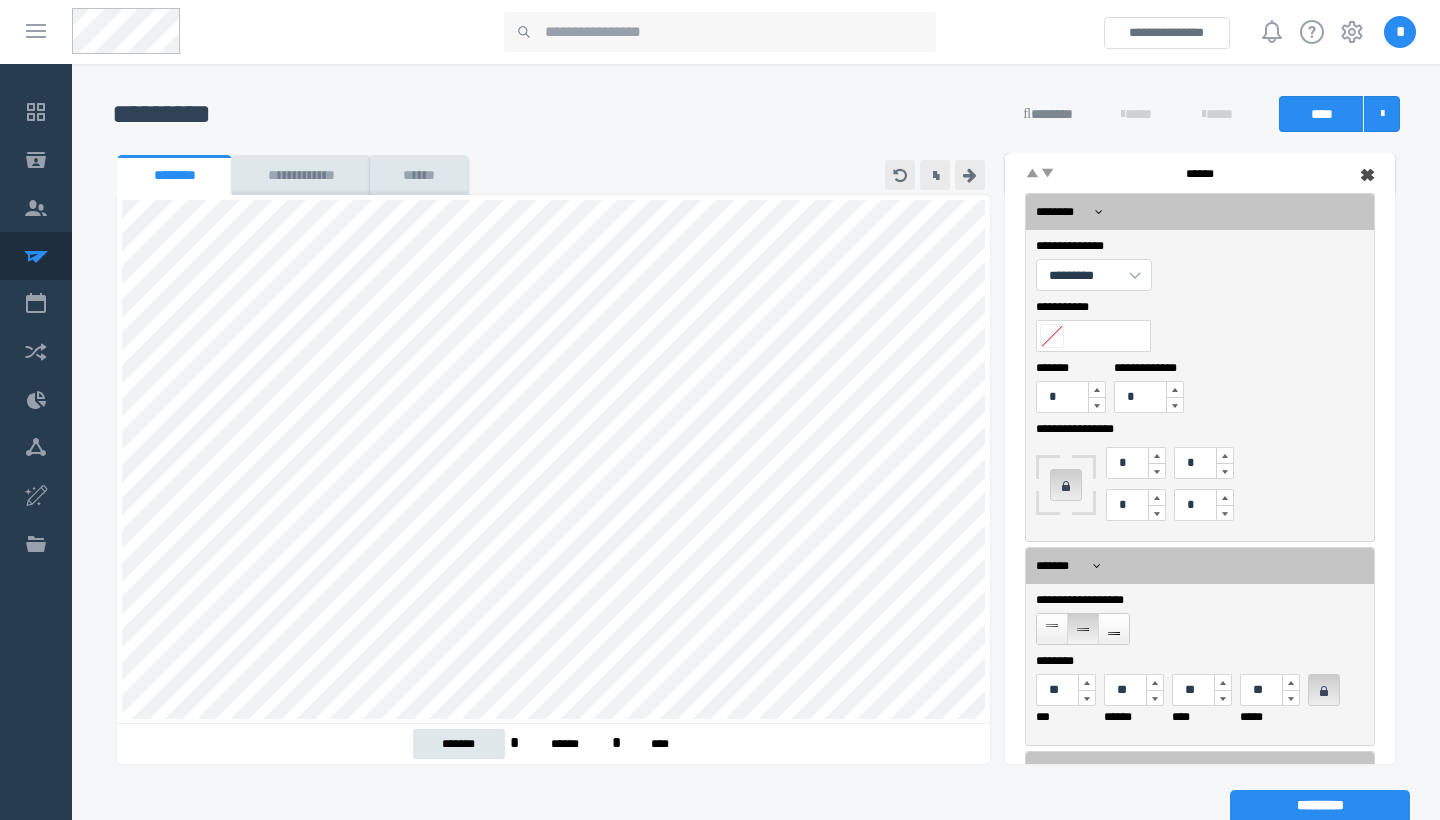 scroll, scrollTop: 0, scrollLeft: 0, axis: both 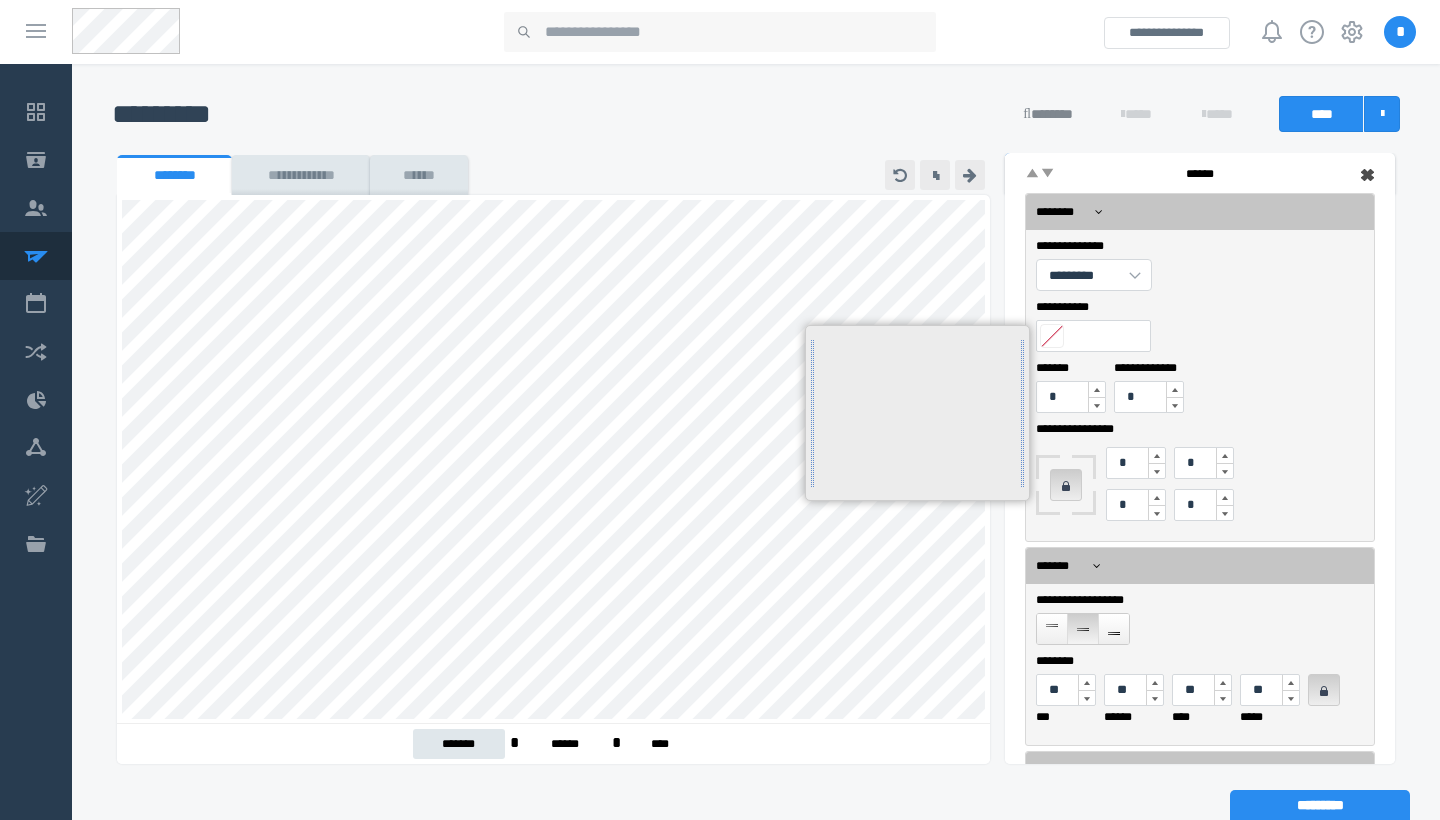 click on "**********" at bounding box center (1200, 385) 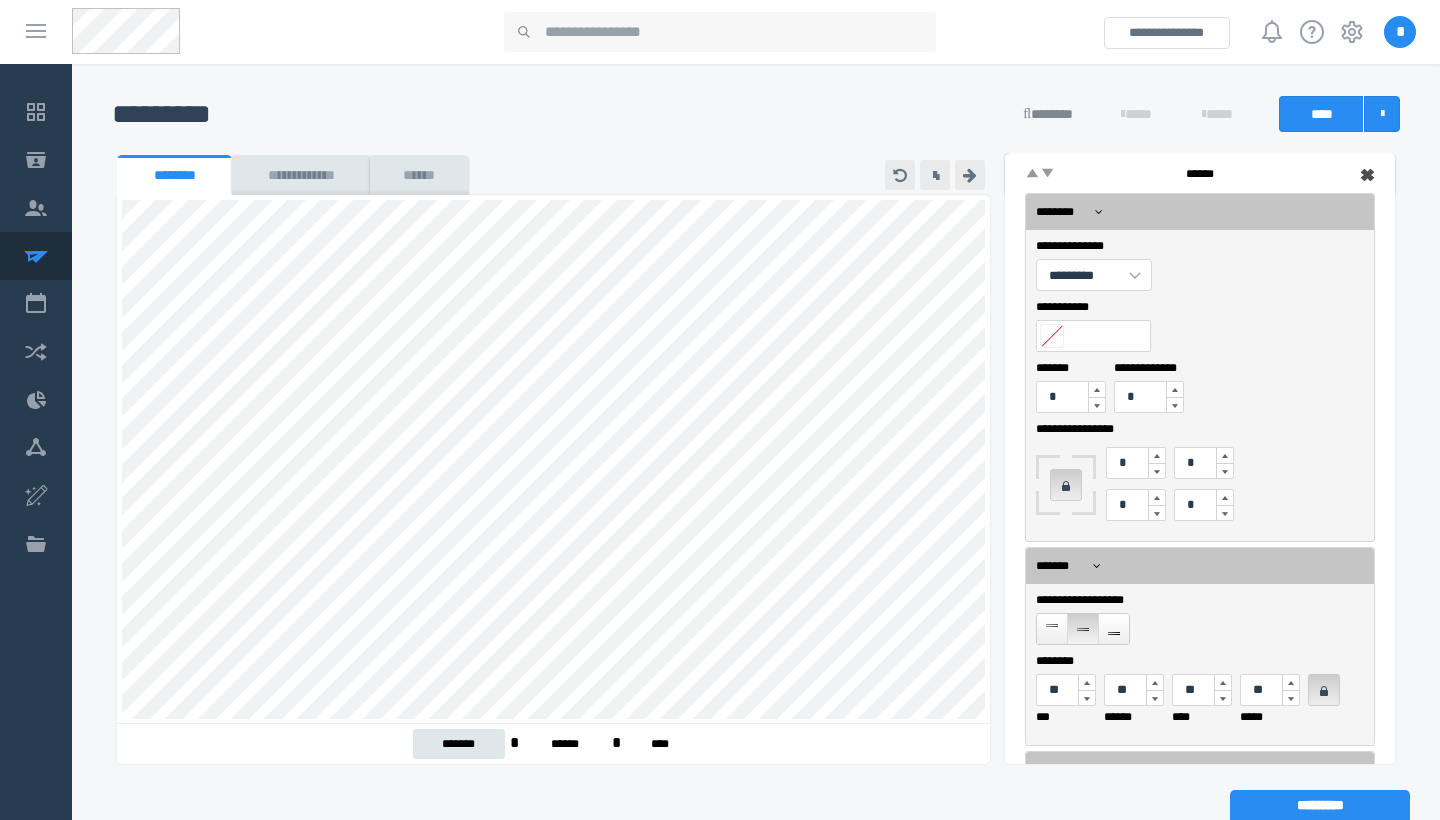 scroll, scrollTop: 70, scrollLeft: 0, axis: vertical 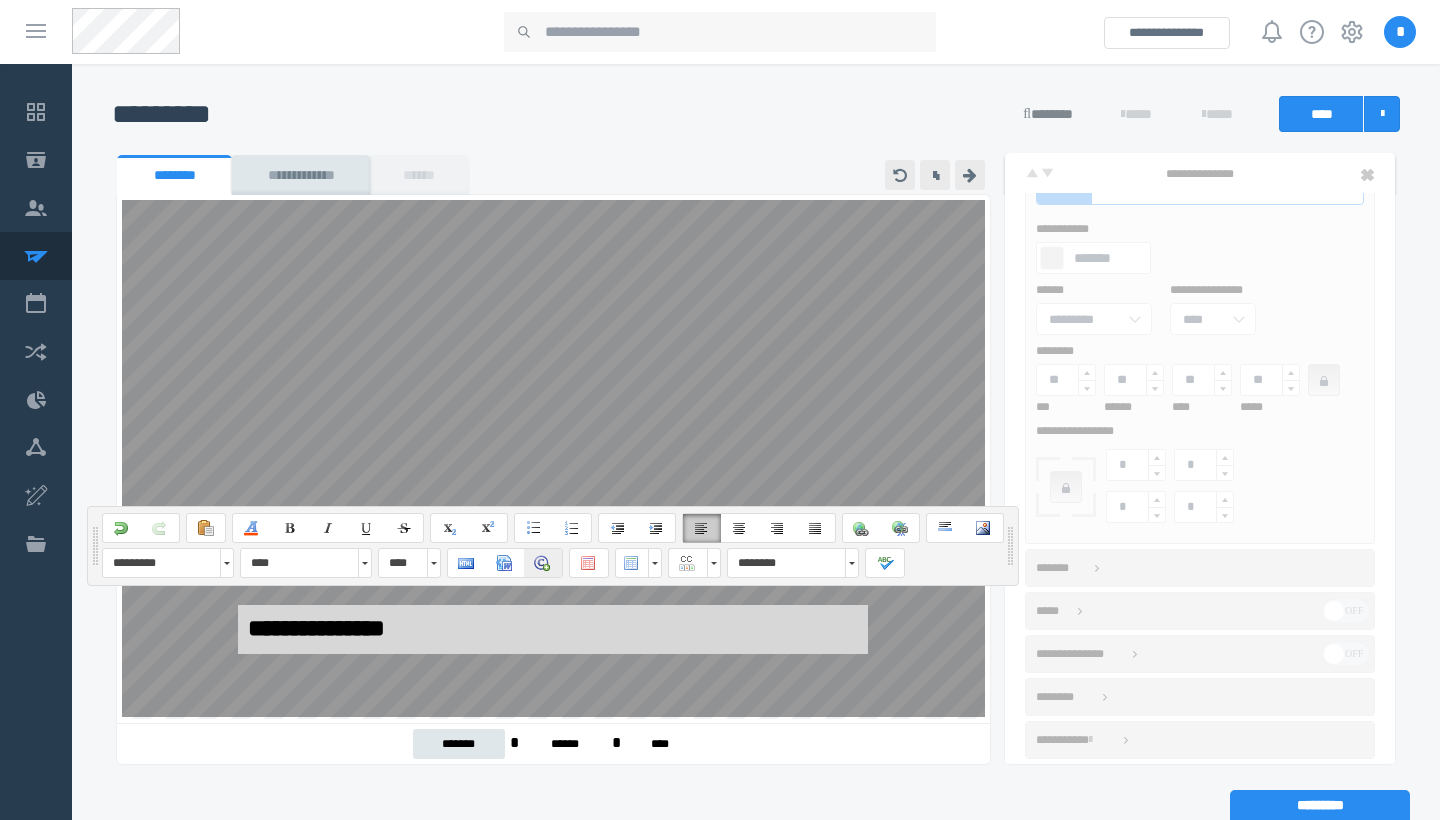 click on "**********" at bounding box center [543, 563] 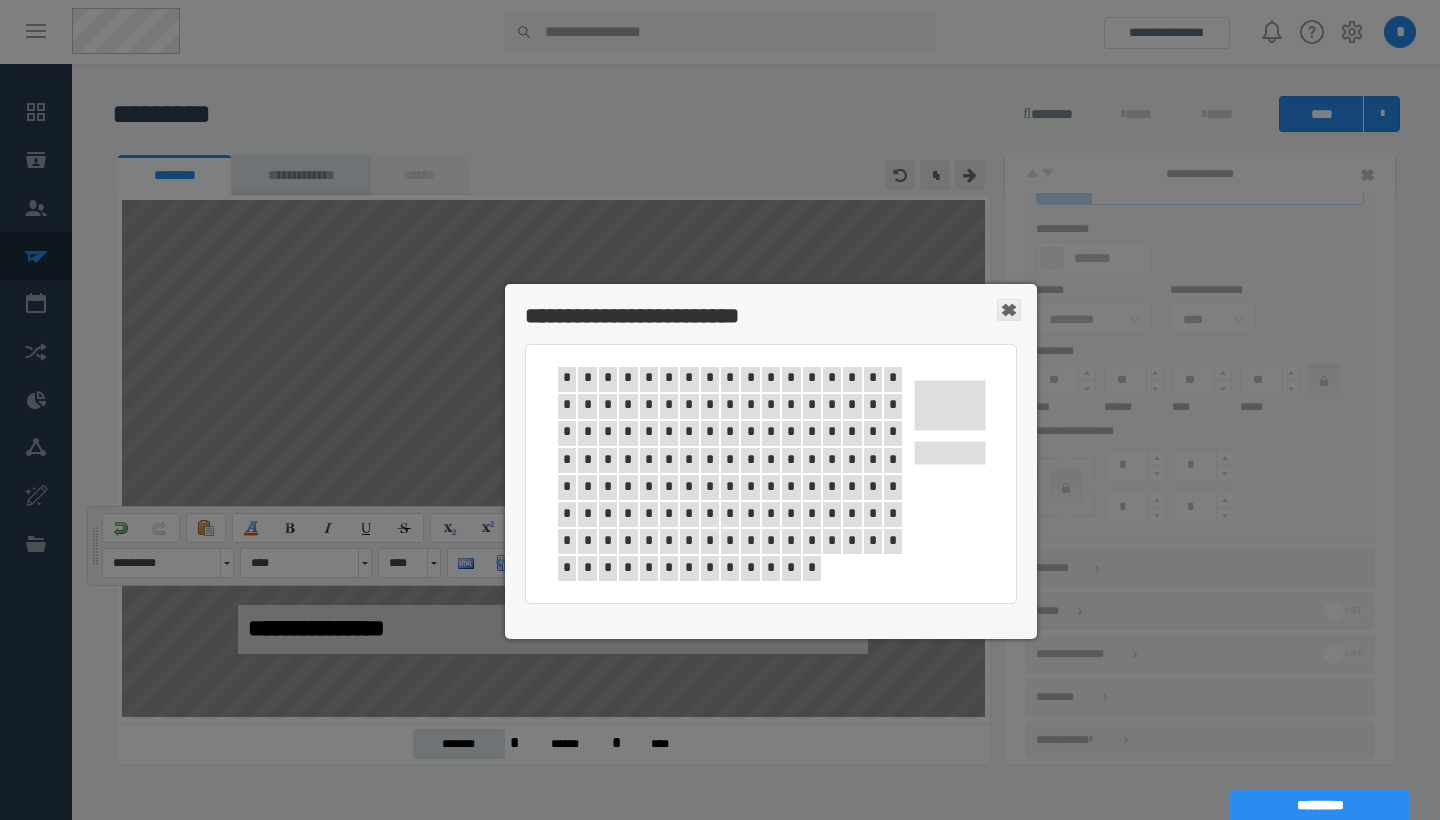 click on "*" at bounding box center (1008, 310) 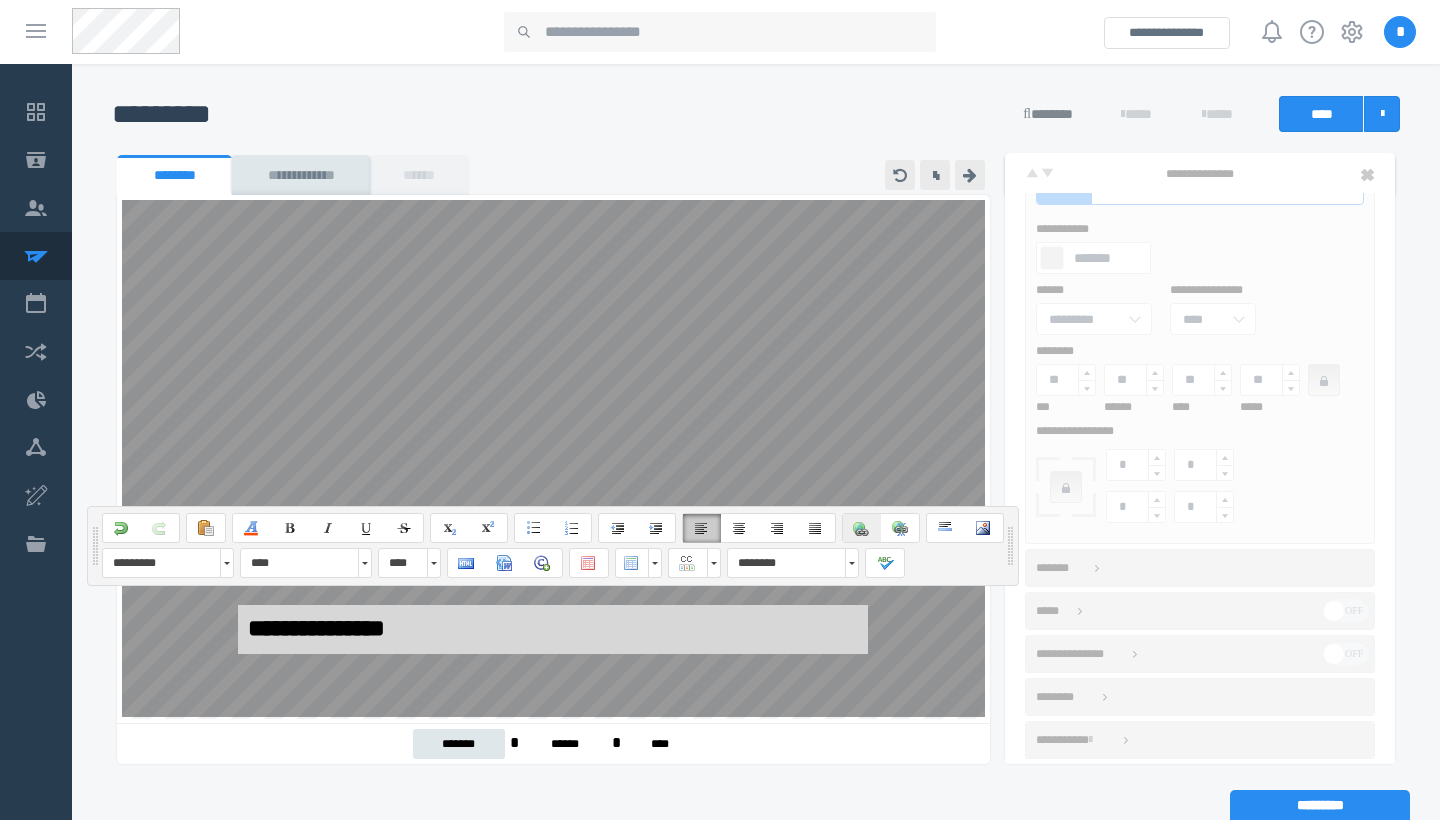 click at bounding box center (862, 528) 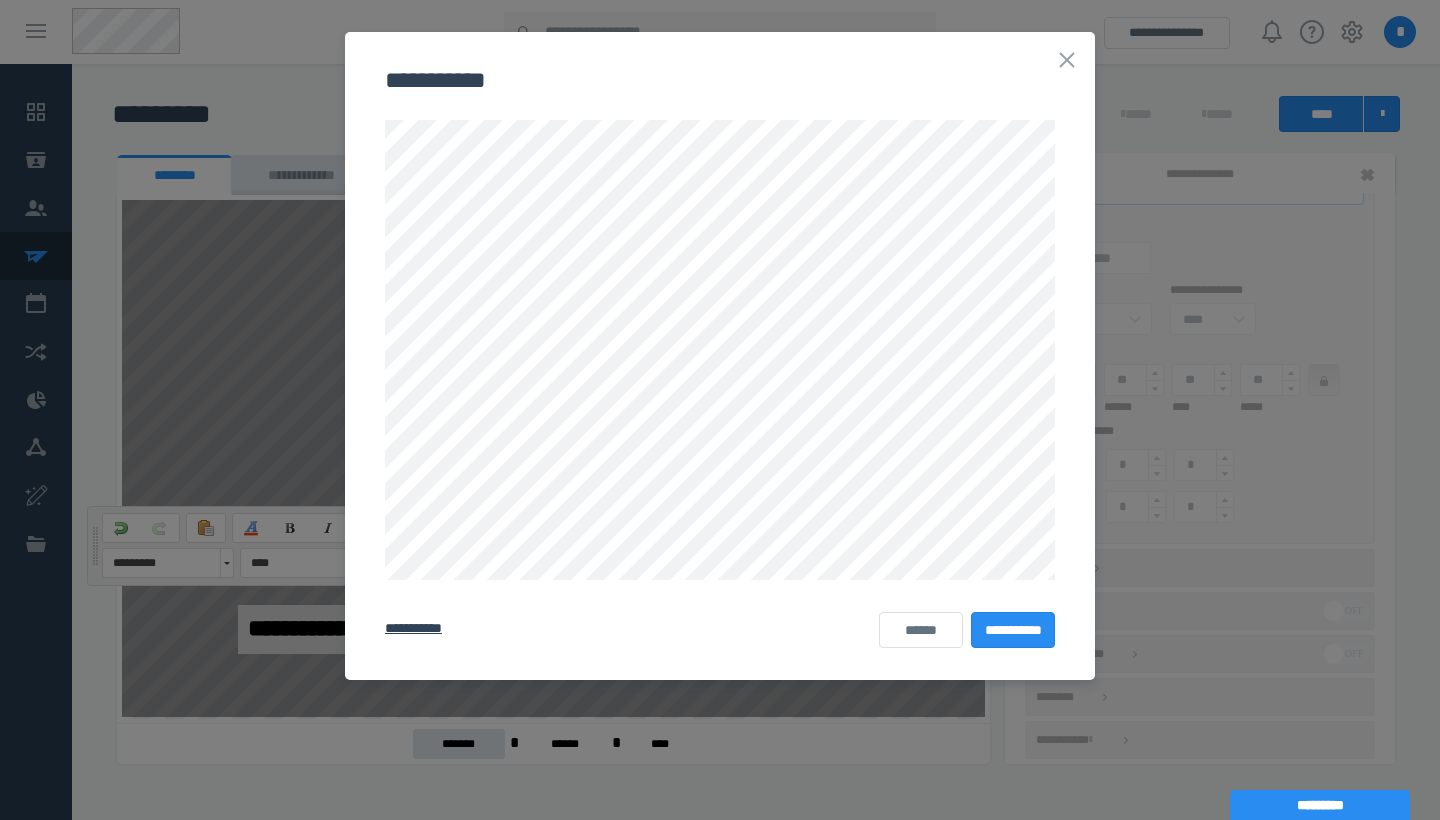 scroll, scrollTop: 0, scrollLeft: 0, axis: both 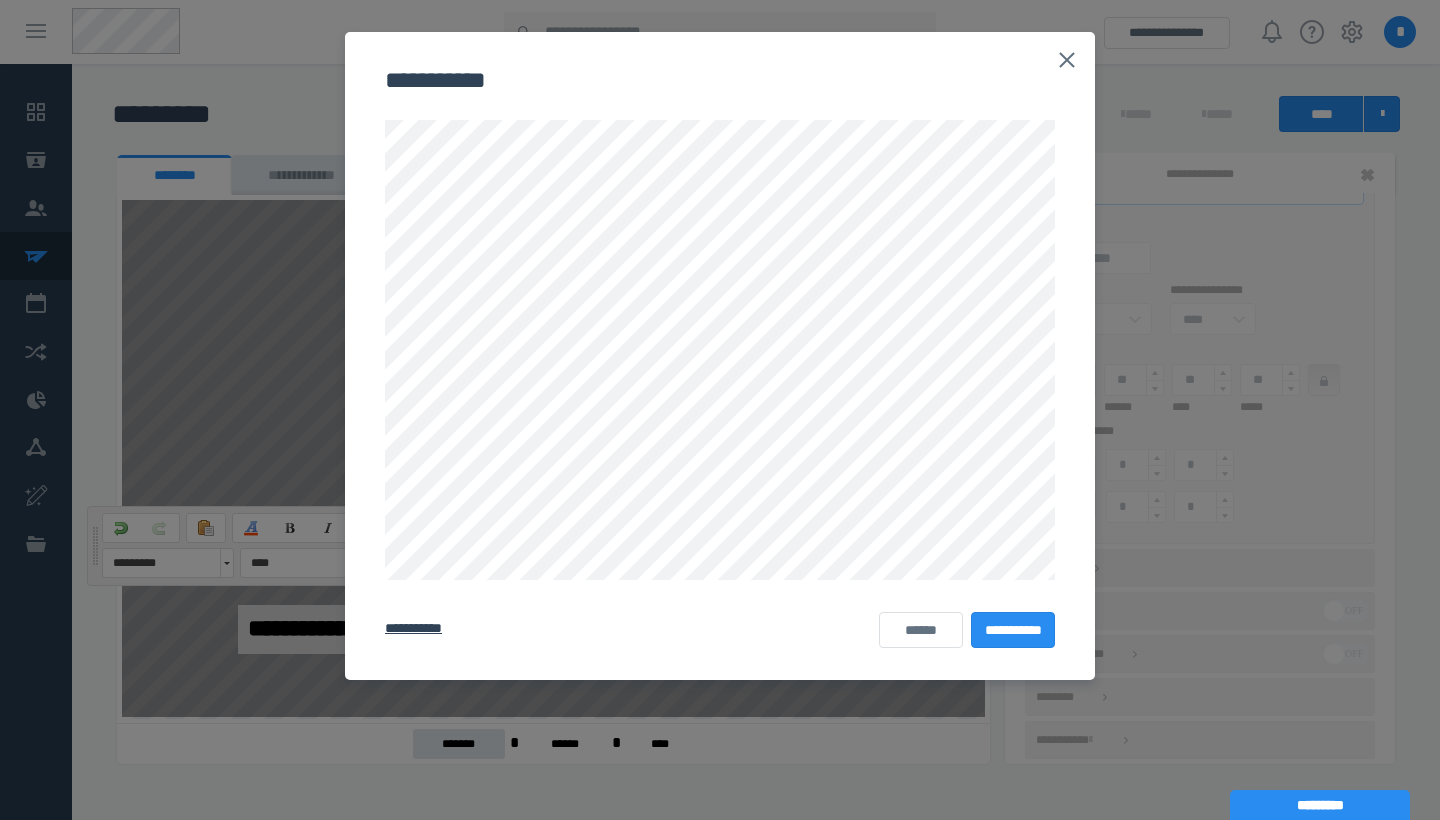 click 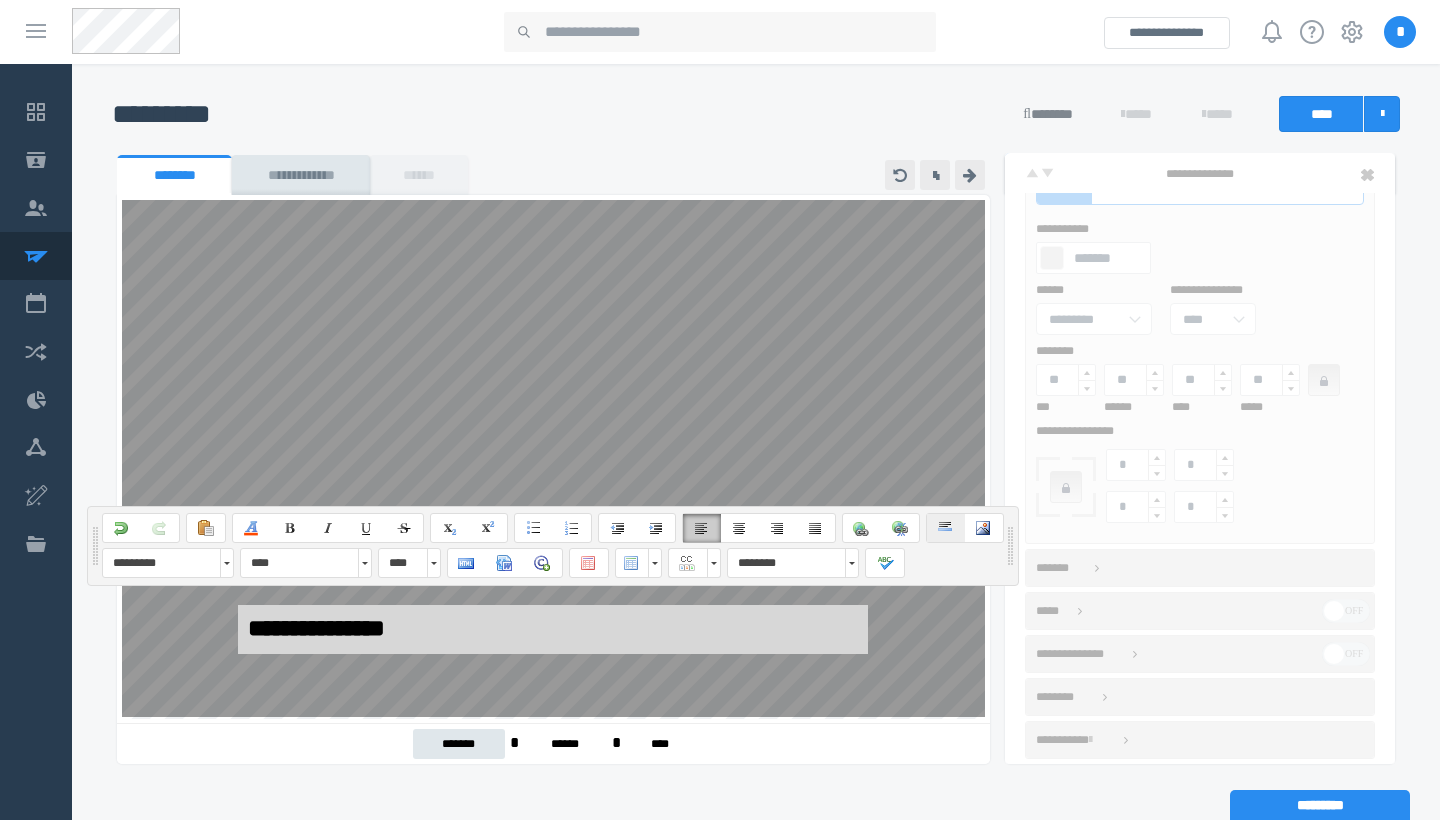 click at bounding box center (946, 528) 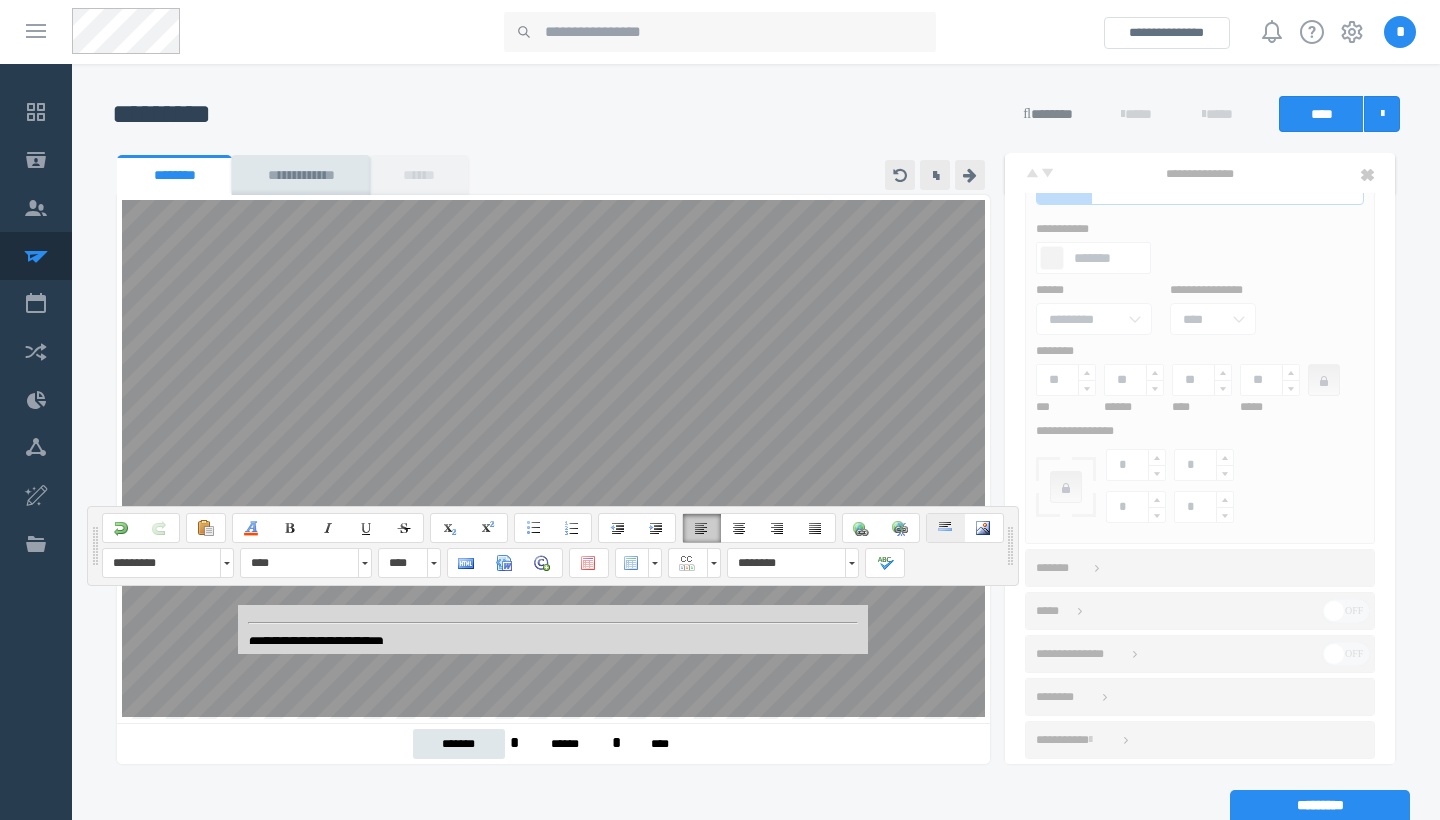 scroll, scrollTop: 0, scrollLeft: 0, axis: both 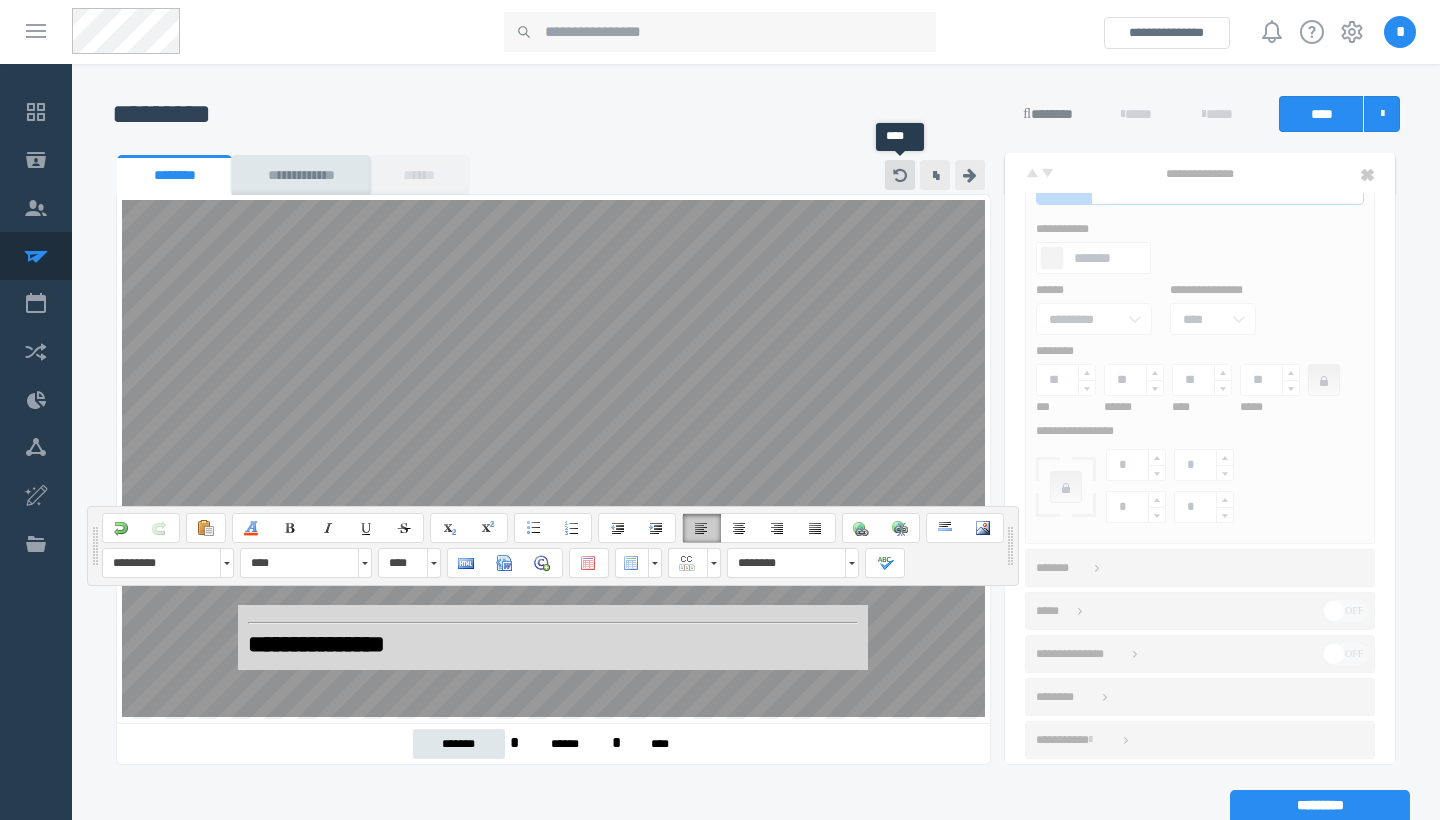 click at bounding box center [900, 175] 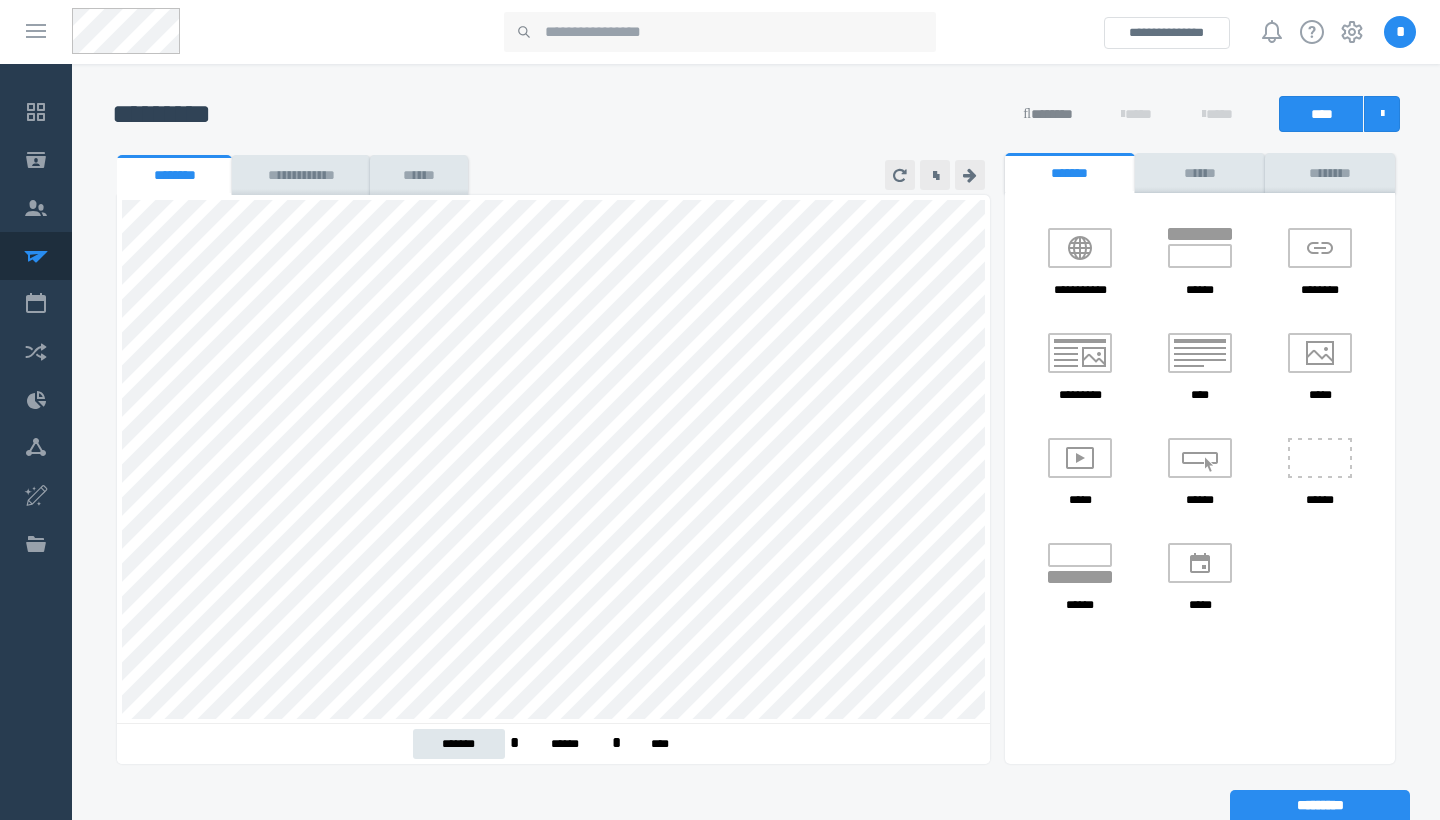 scroll, scrollTop: 70, scrollLeft: 0, axis: vertical 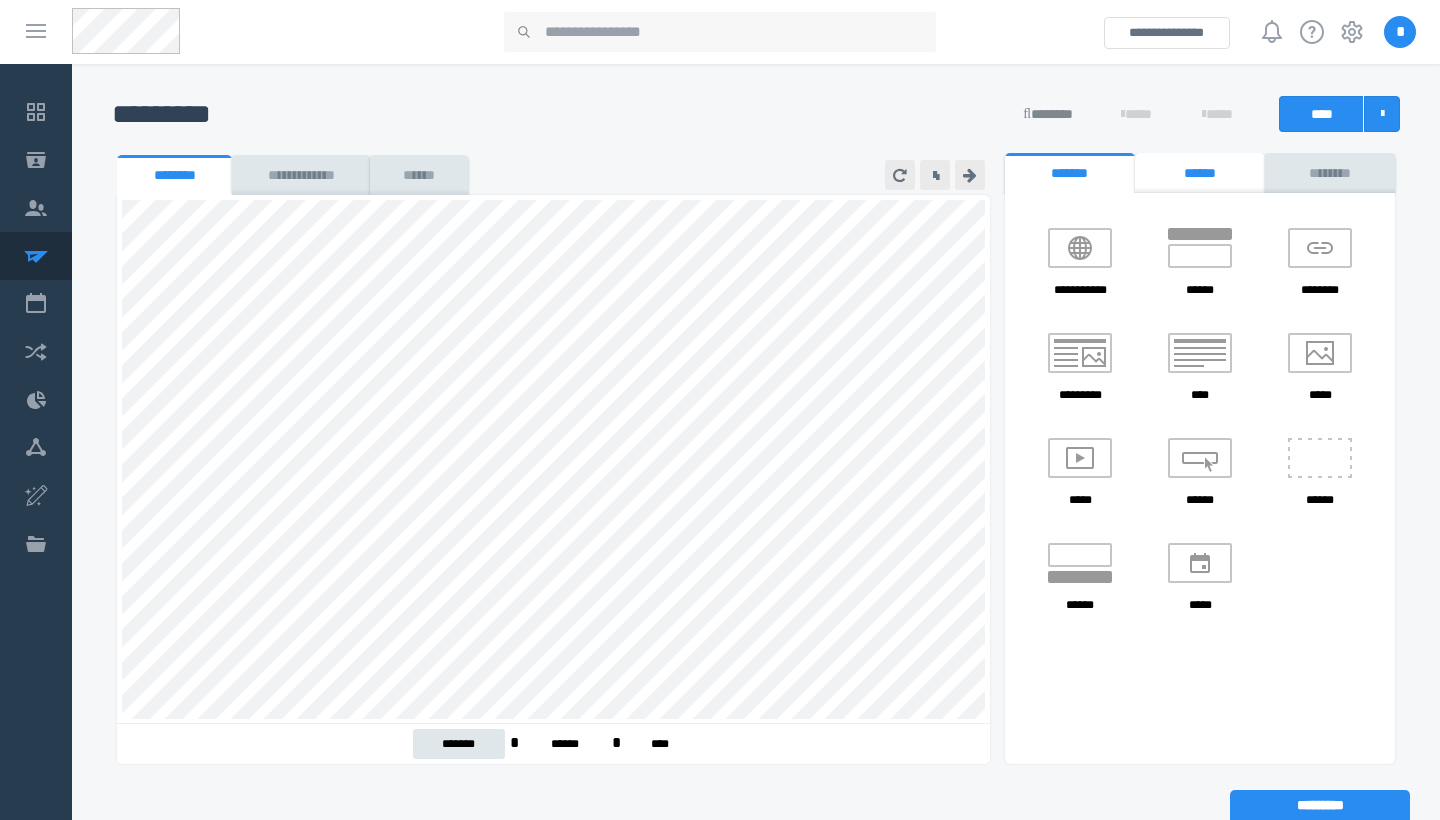 click on "******" at bounding box center (1200, 173) 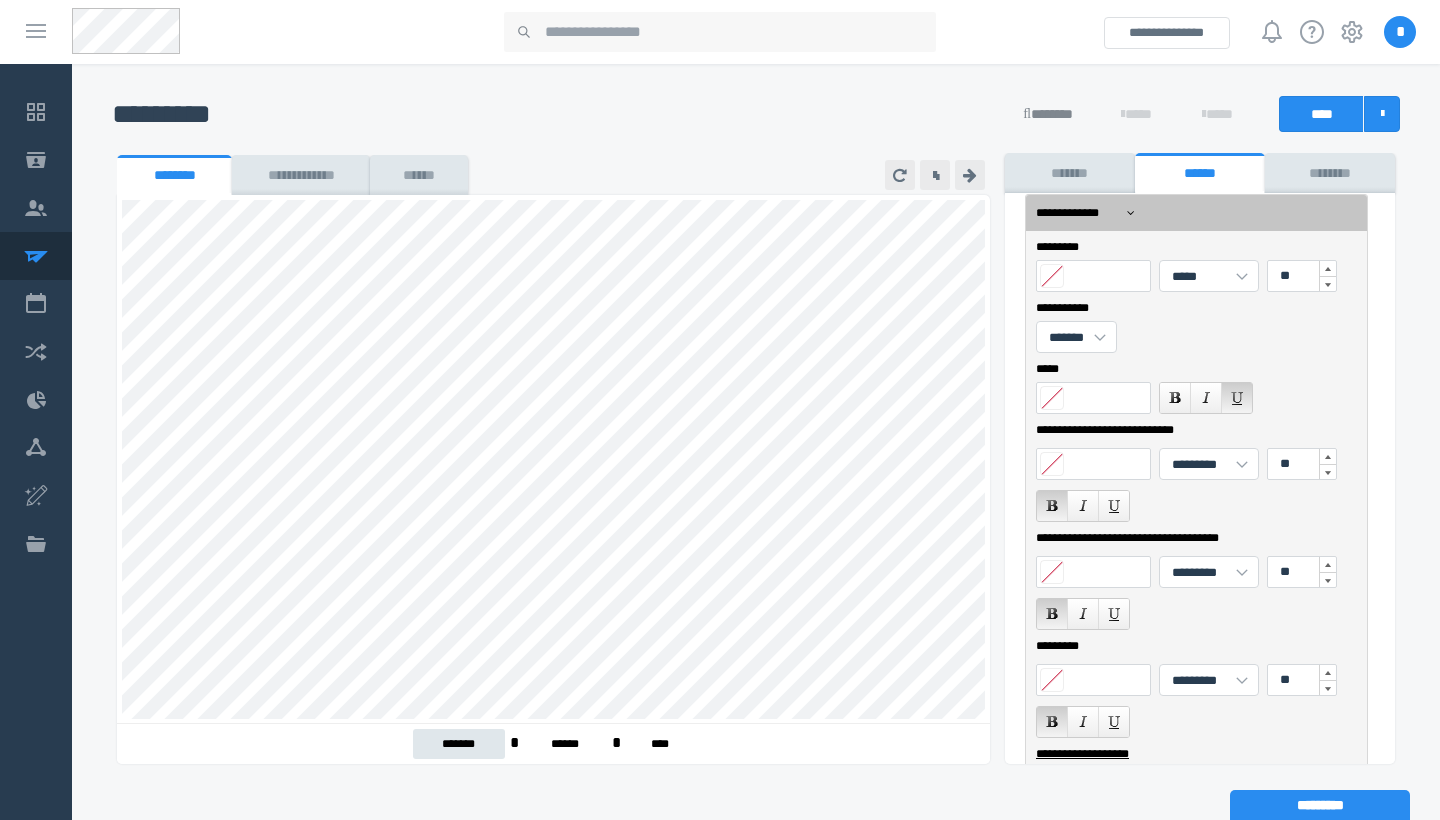 scroll, scrollTop: 428, scrollLeft: 0, axis: vertical 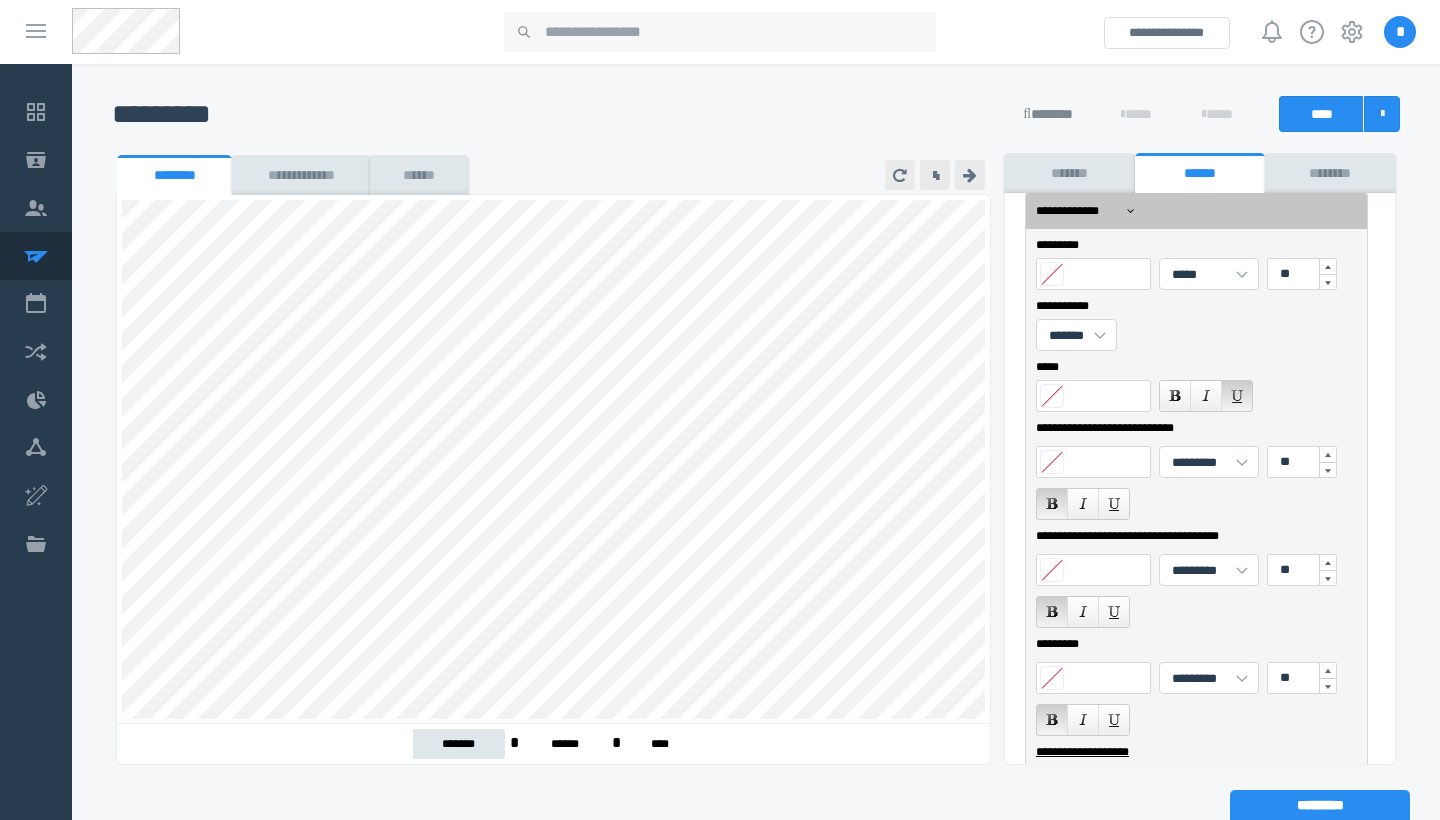 click at bounding box center (1052, 462) 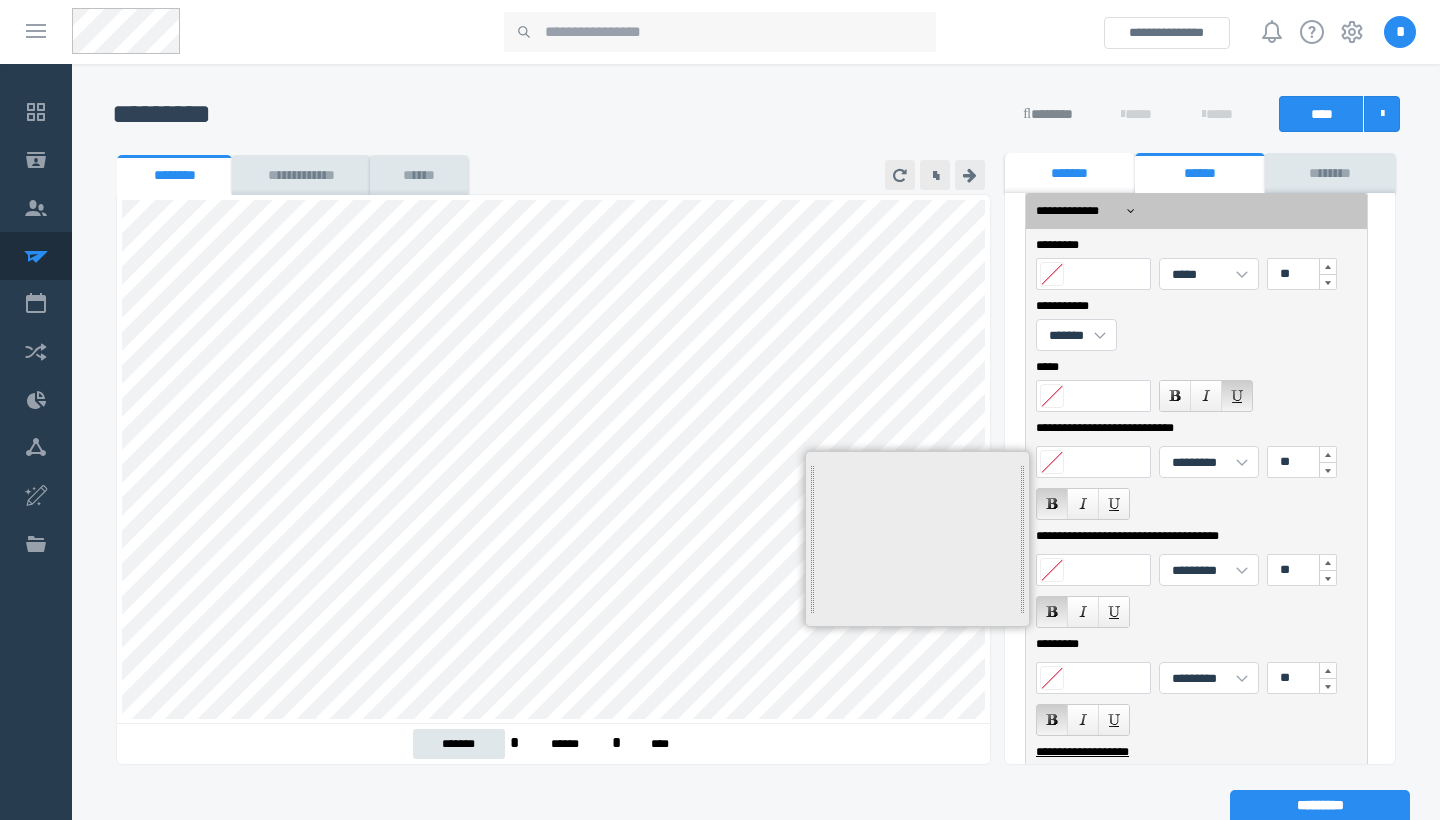 click on "*******" at bounding box center [1070, 173] 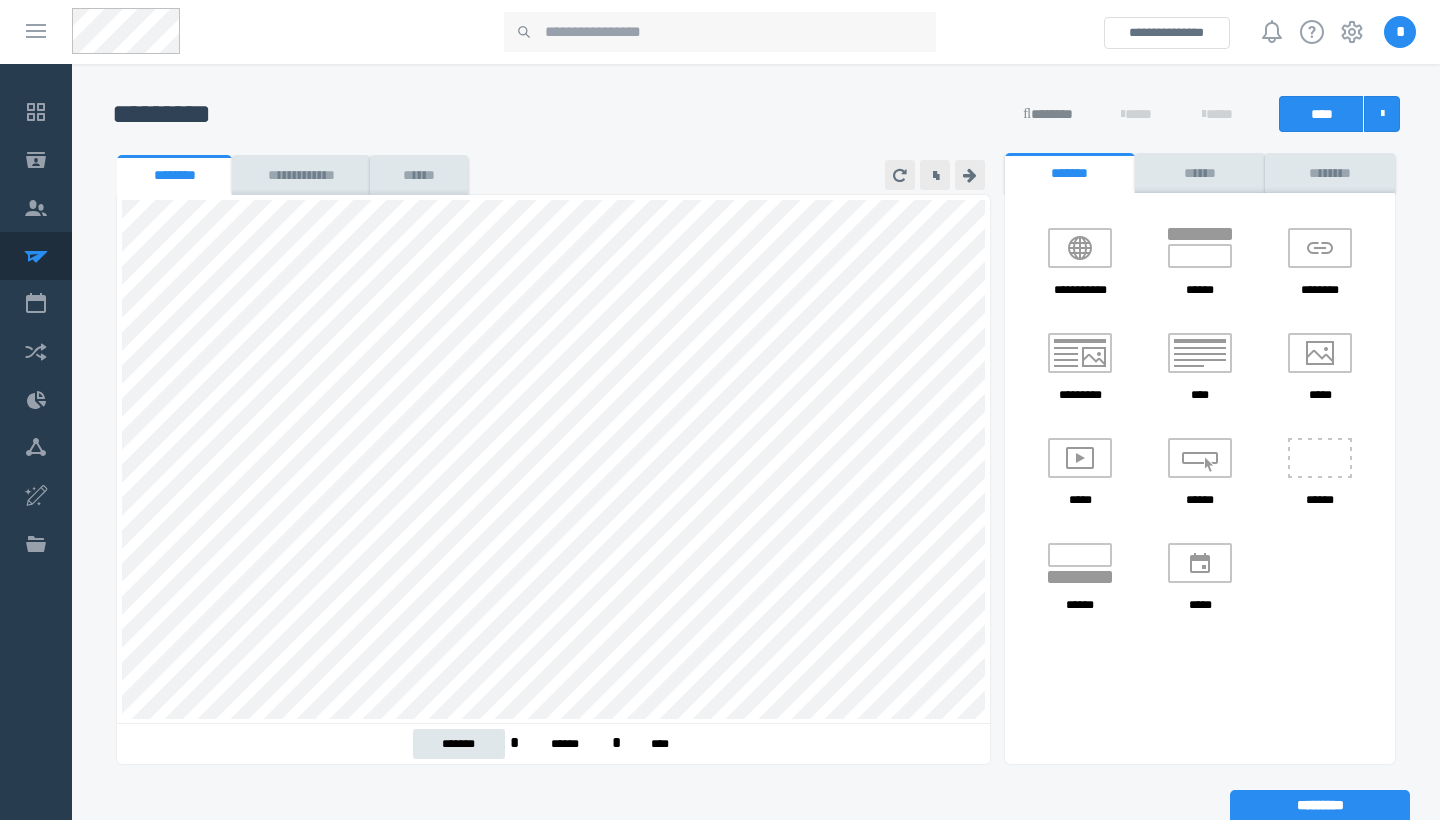 scroll, scrollTop: 0, scrollLeft: 0, axis: both 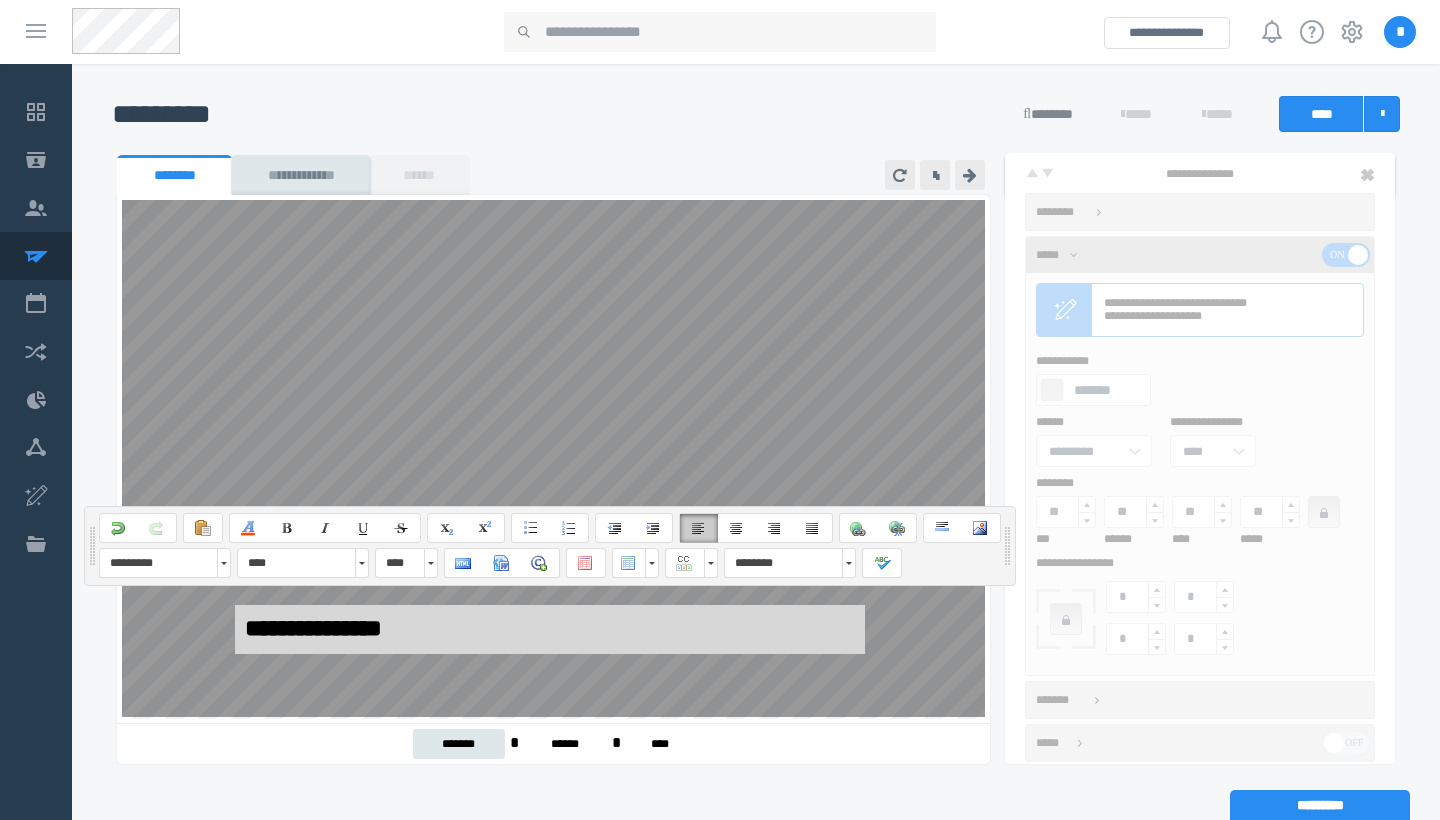 click on "**********" at bounding box center (550, 629) 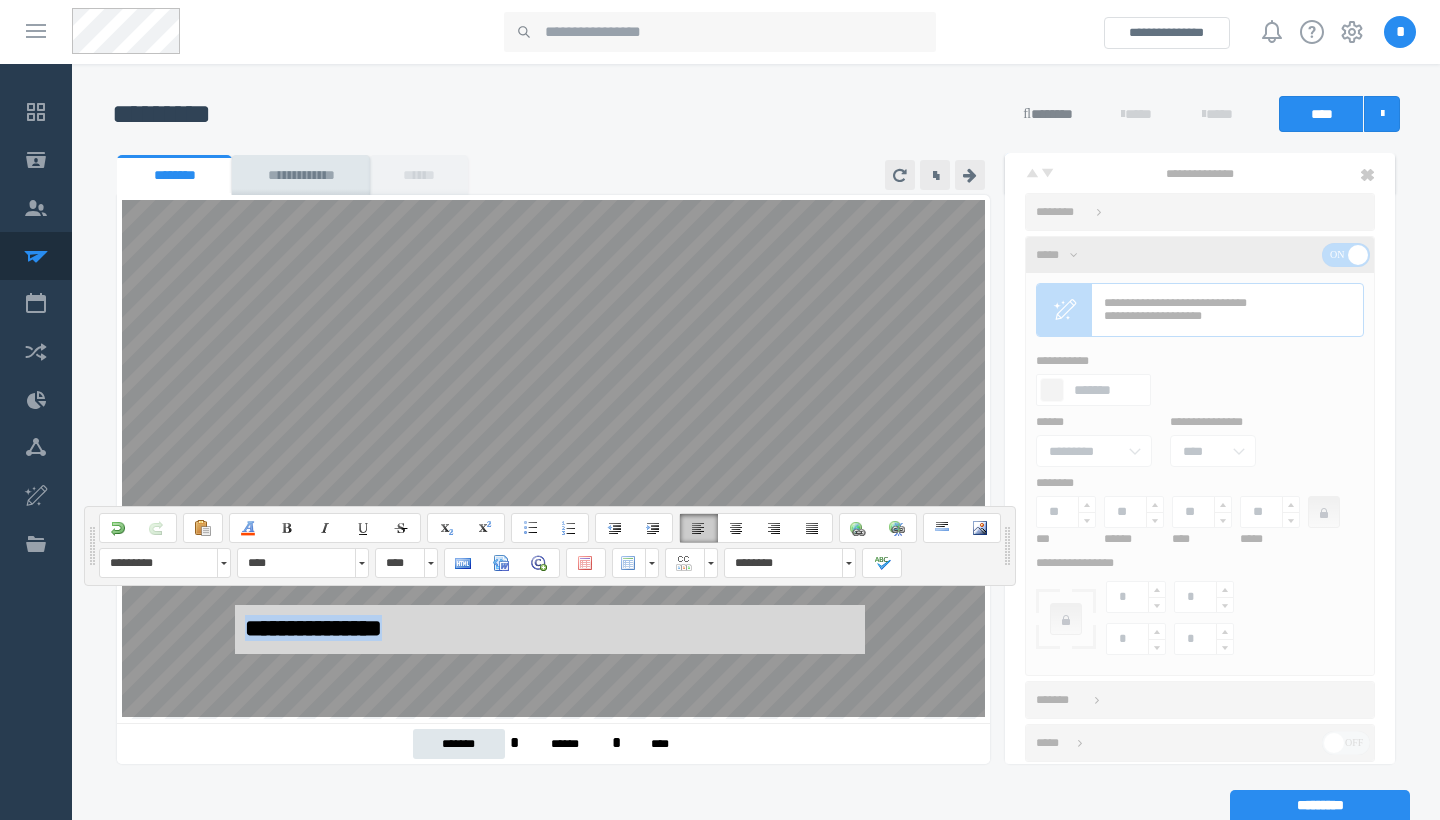 drag, startPoint x: 433, startPoint y: 625, endPoint x: 171, endPoint y: 624, distance: 262.00192 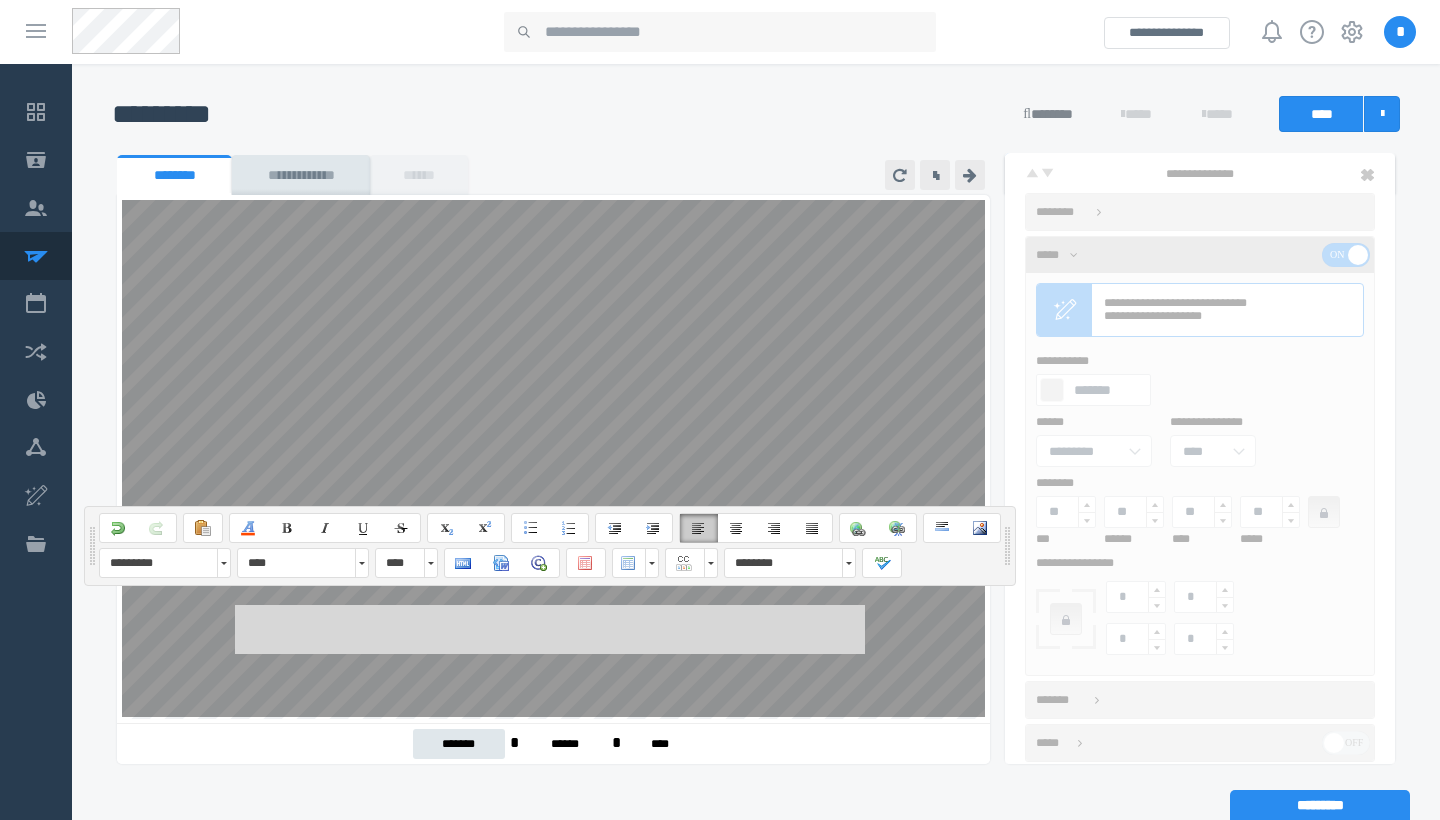 scroll, scrollTop: 0, scrollLeft: 0, axis: both 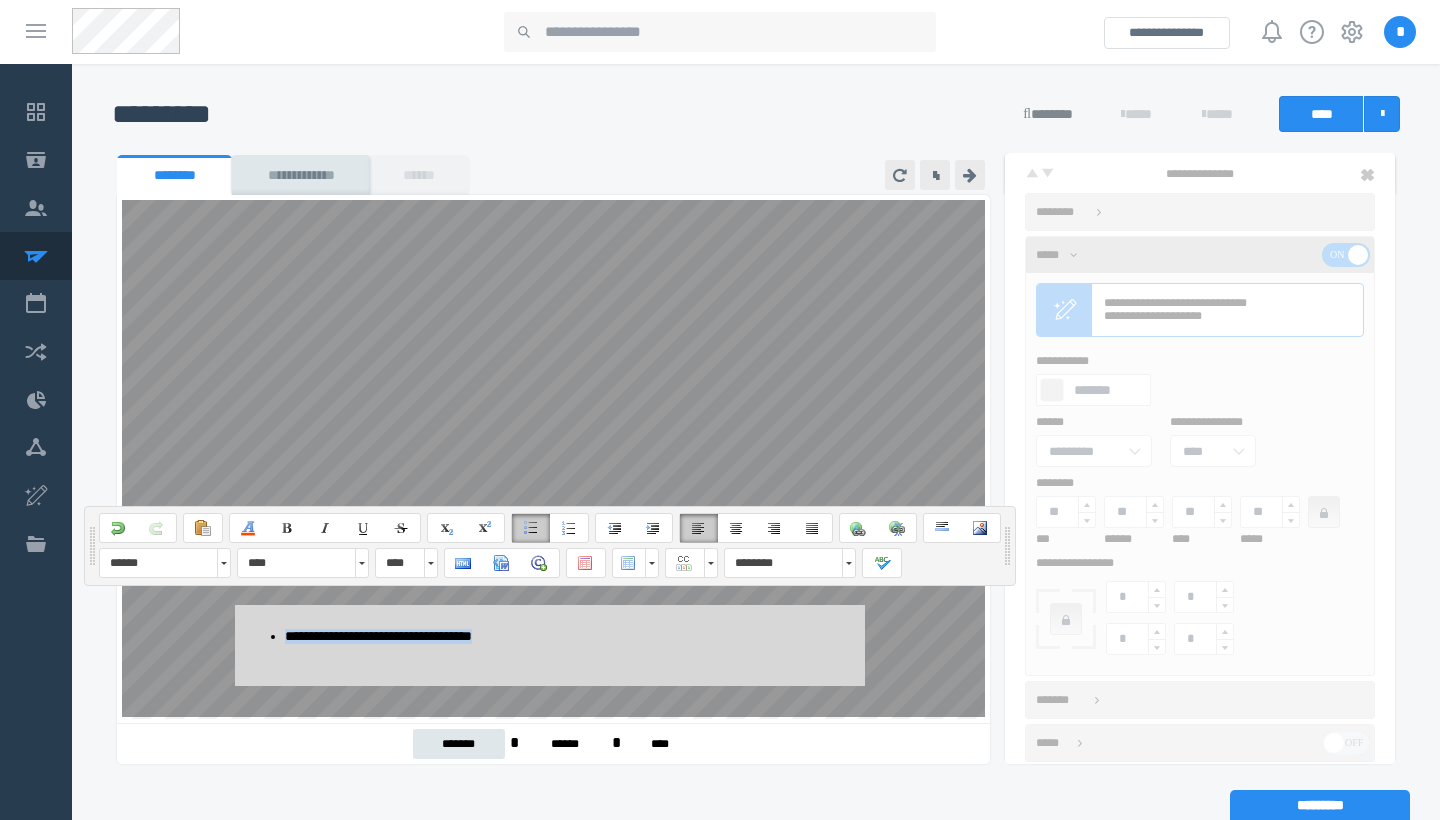 drag, startPoint x: 545, startPoint y: 639, endPoint x: 288, endPoint y: 630, distance: 257.15753 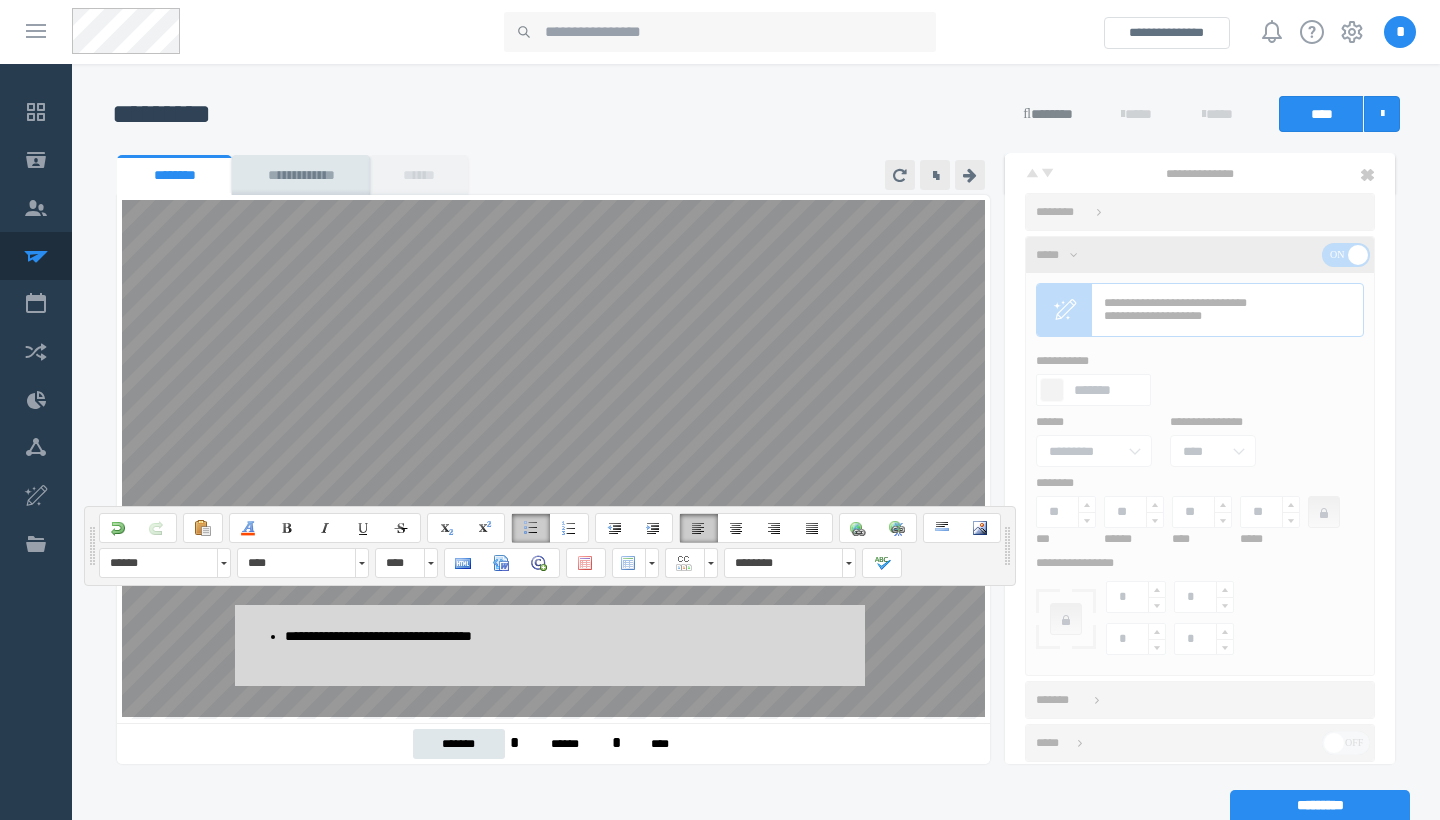 click on "**********" at bounding box center [550, 645] 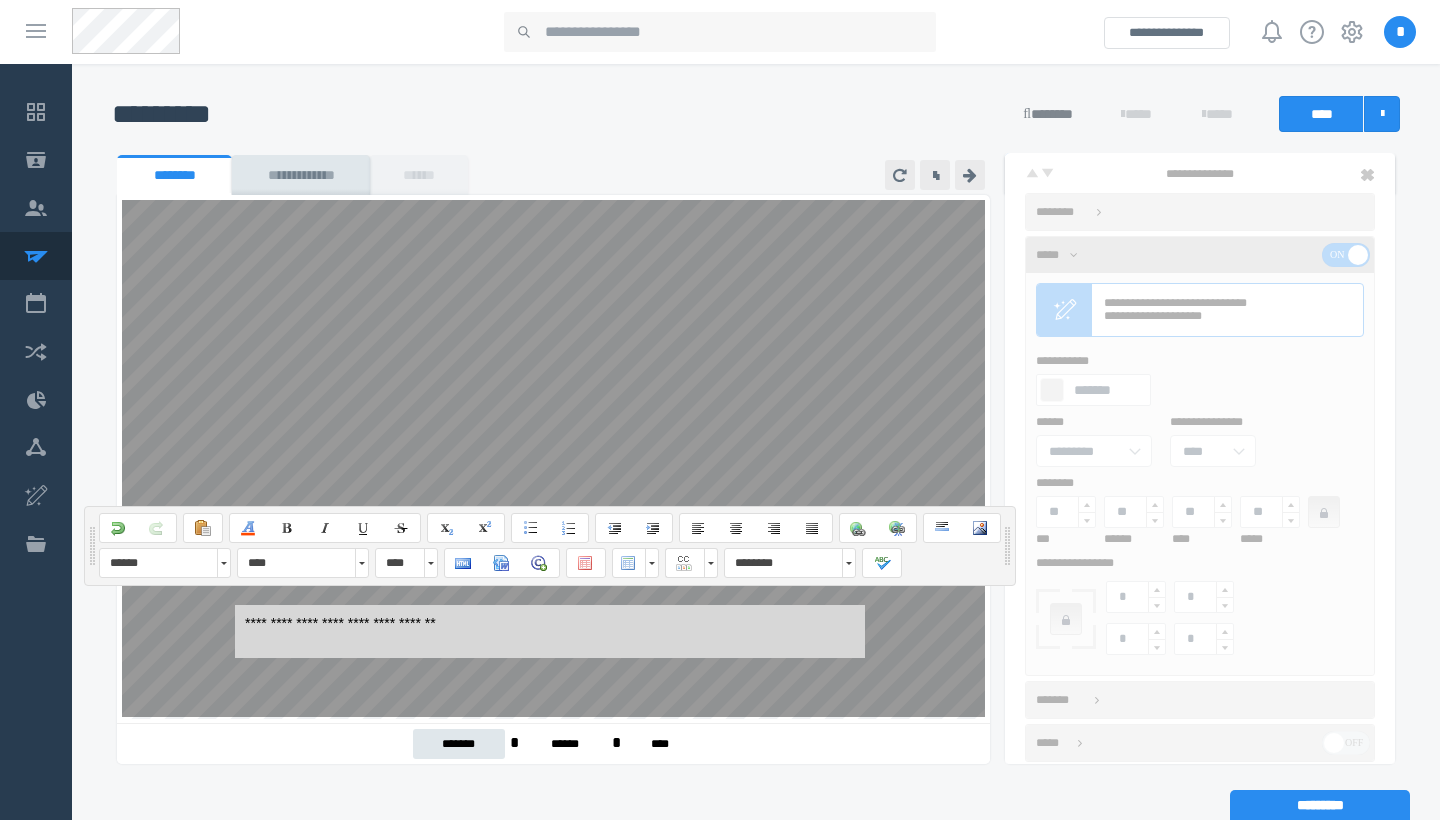 click on "**********" at bounding box center (550, 427) 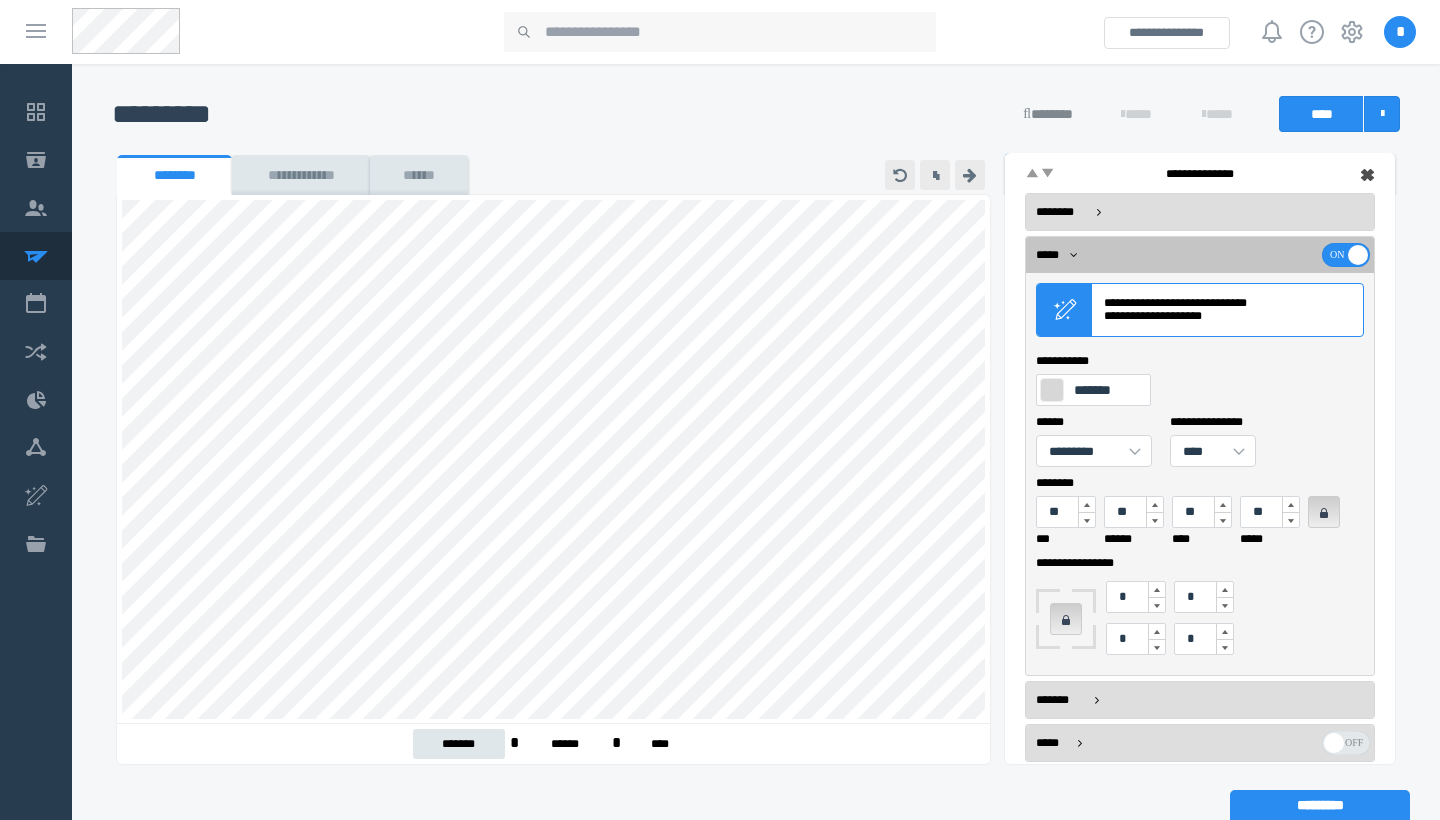 scroll, scrollTop: 58, scrollLeft: 0, axis: vertical 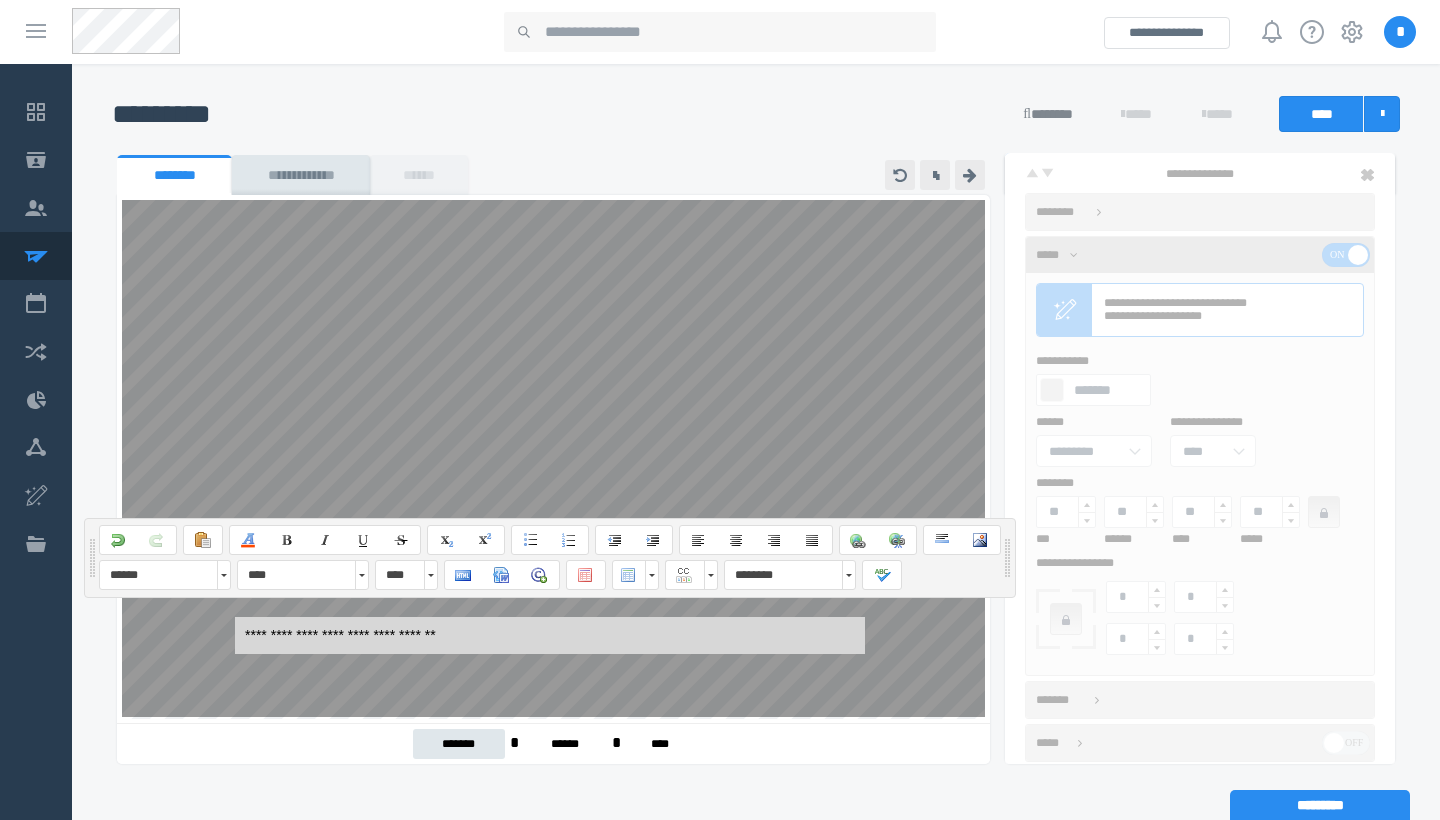 click on "**********" at bounding box center (550, 635) 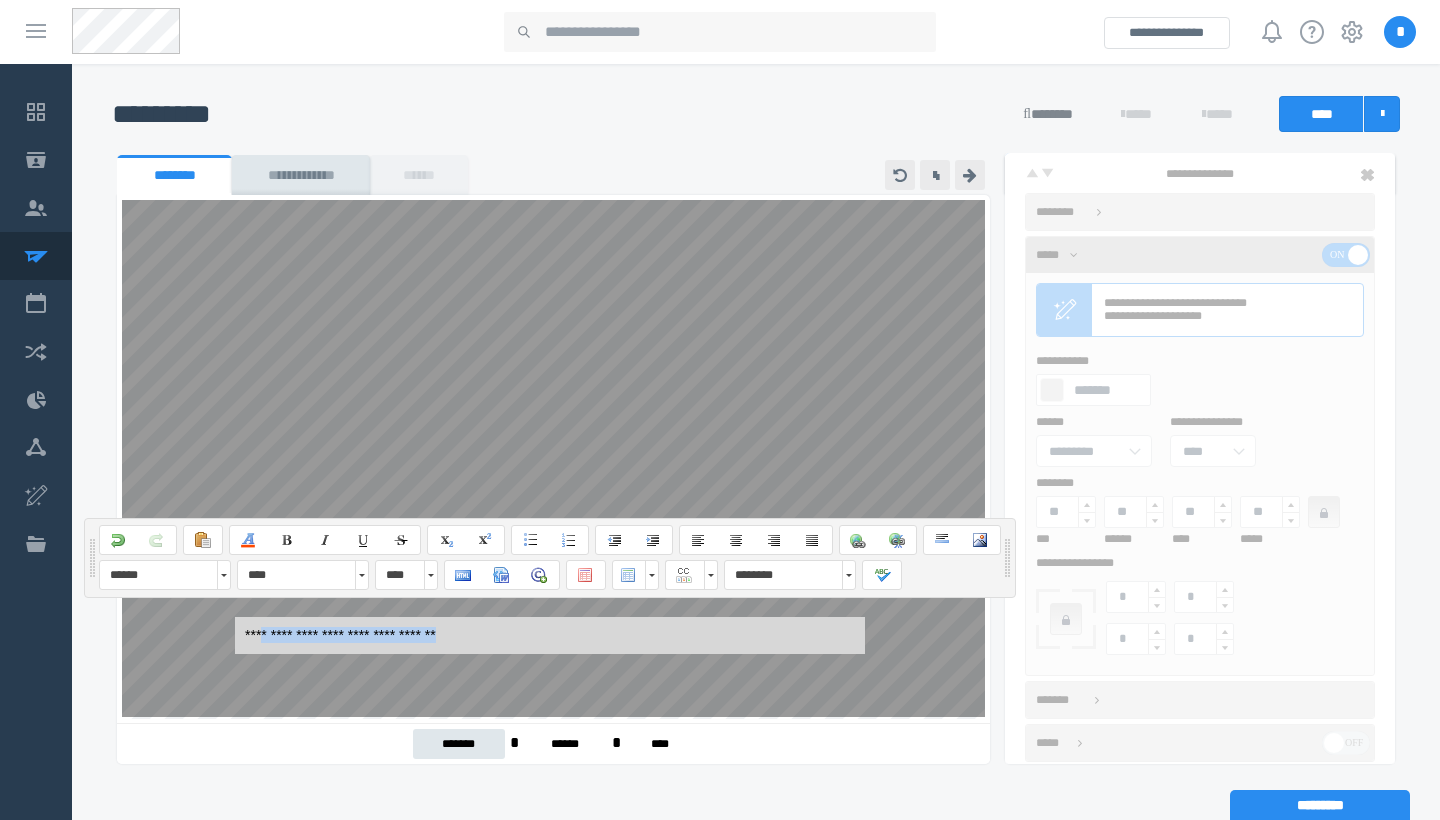 drag, startPoint x: 496, startPoint y: 637, endPoint x: 237, endPoint y: 626, distance: 259.2335 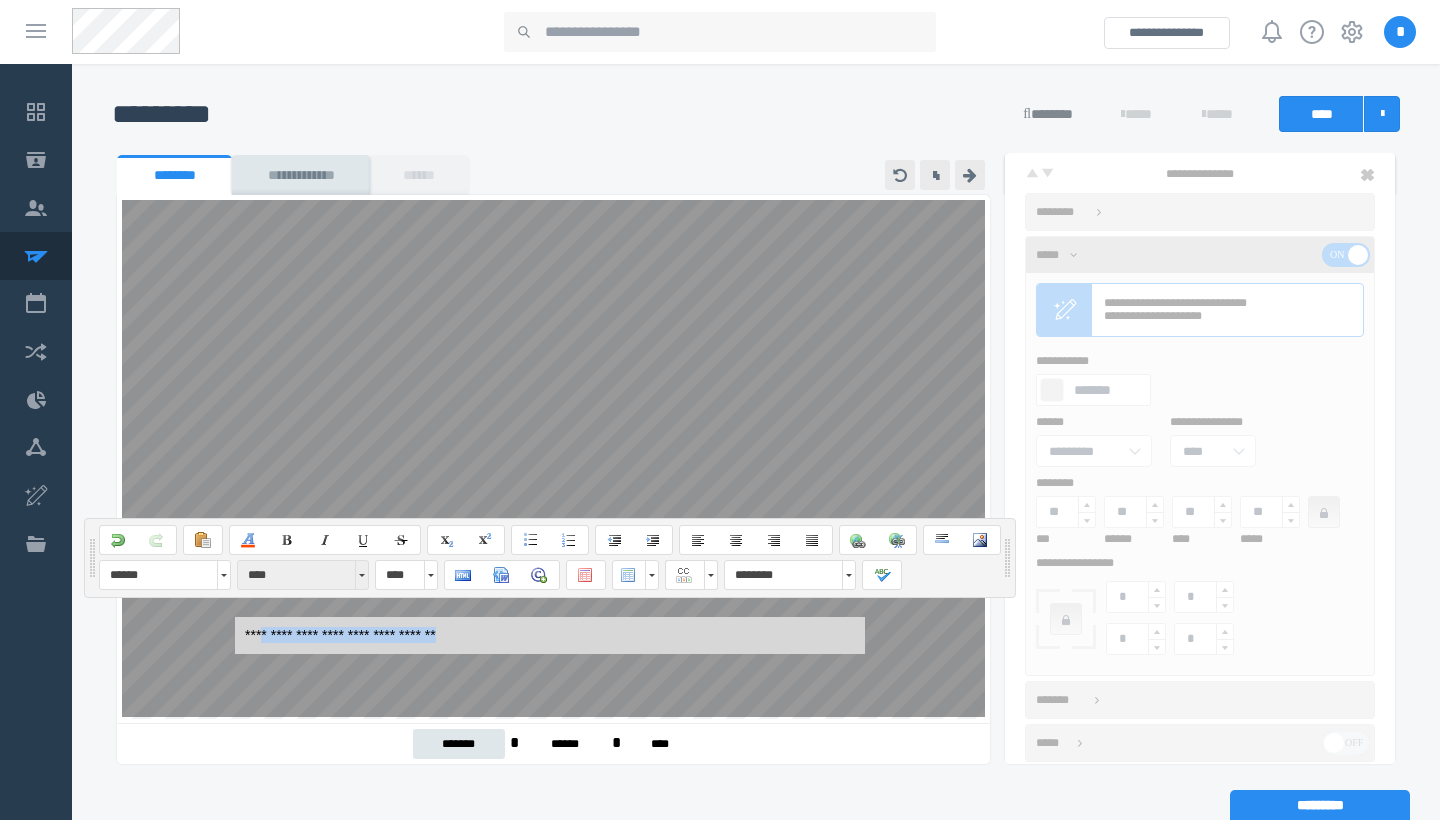 click on "****" at bounding box center (293, 575) 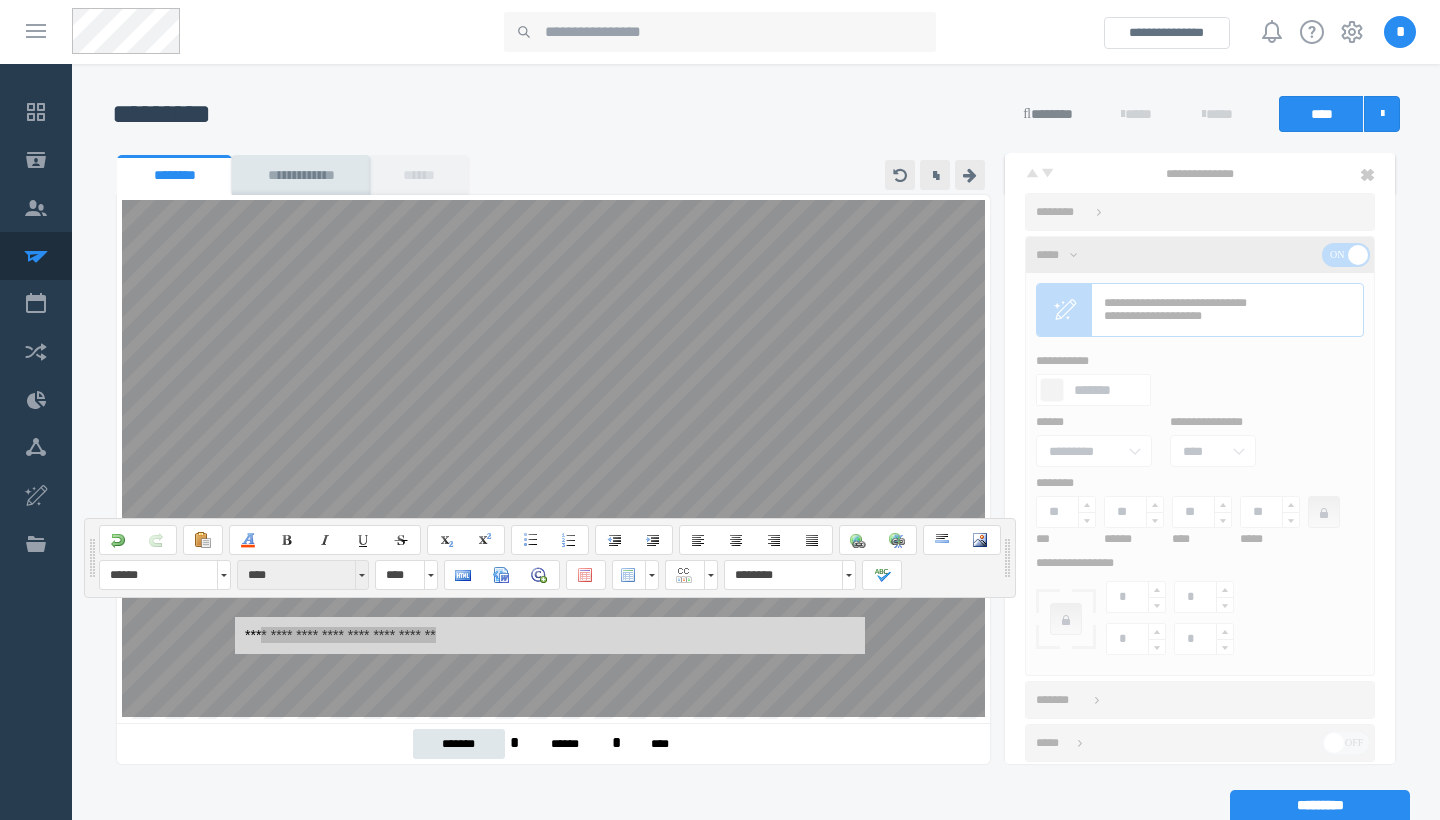 scroll, scrollTop: 0, scrollLeft: 0, axis: both 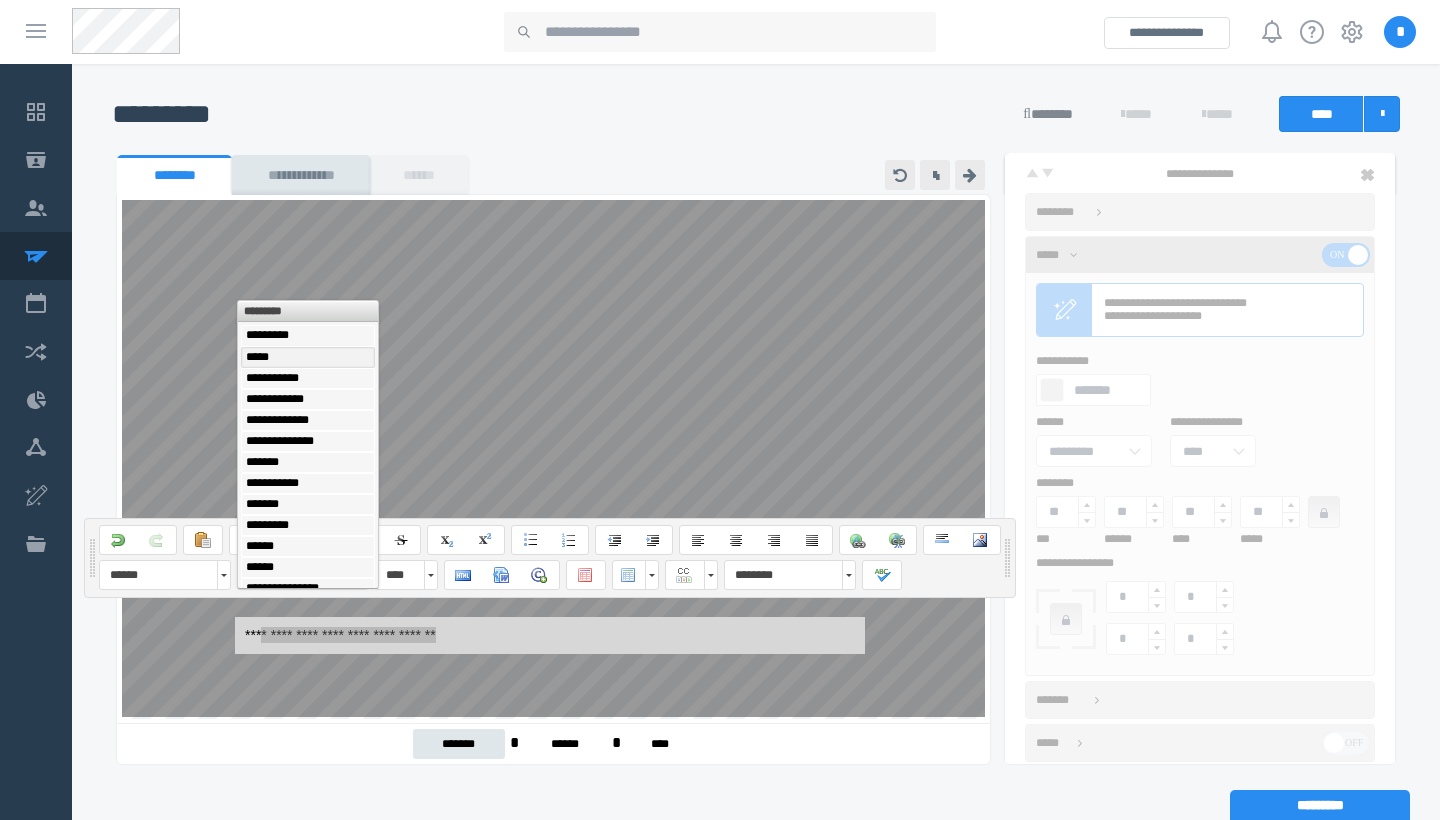 click on "*****" at bounding box center (308, 357) 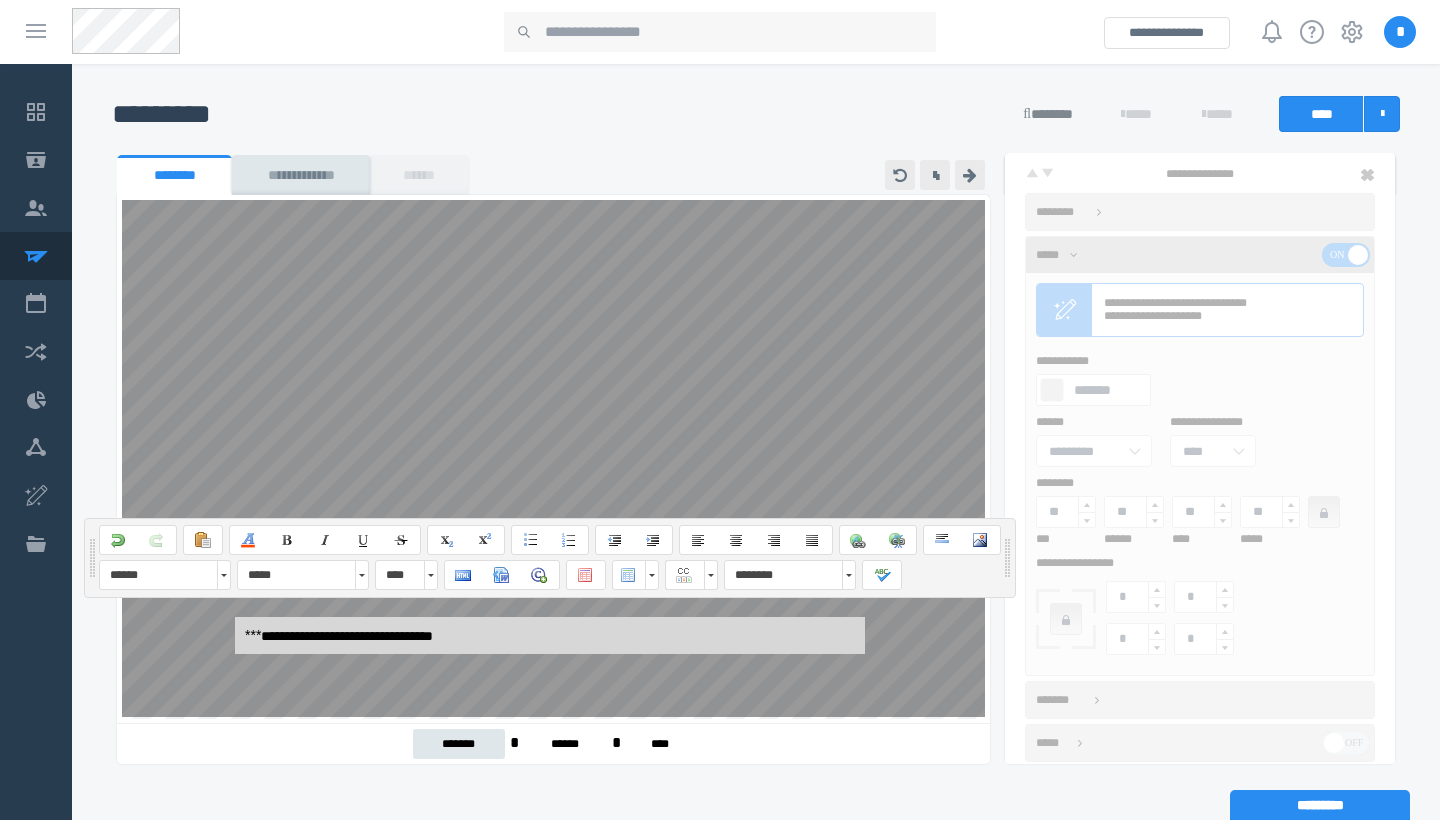 click on "**********" at bounding box center [550, 635] 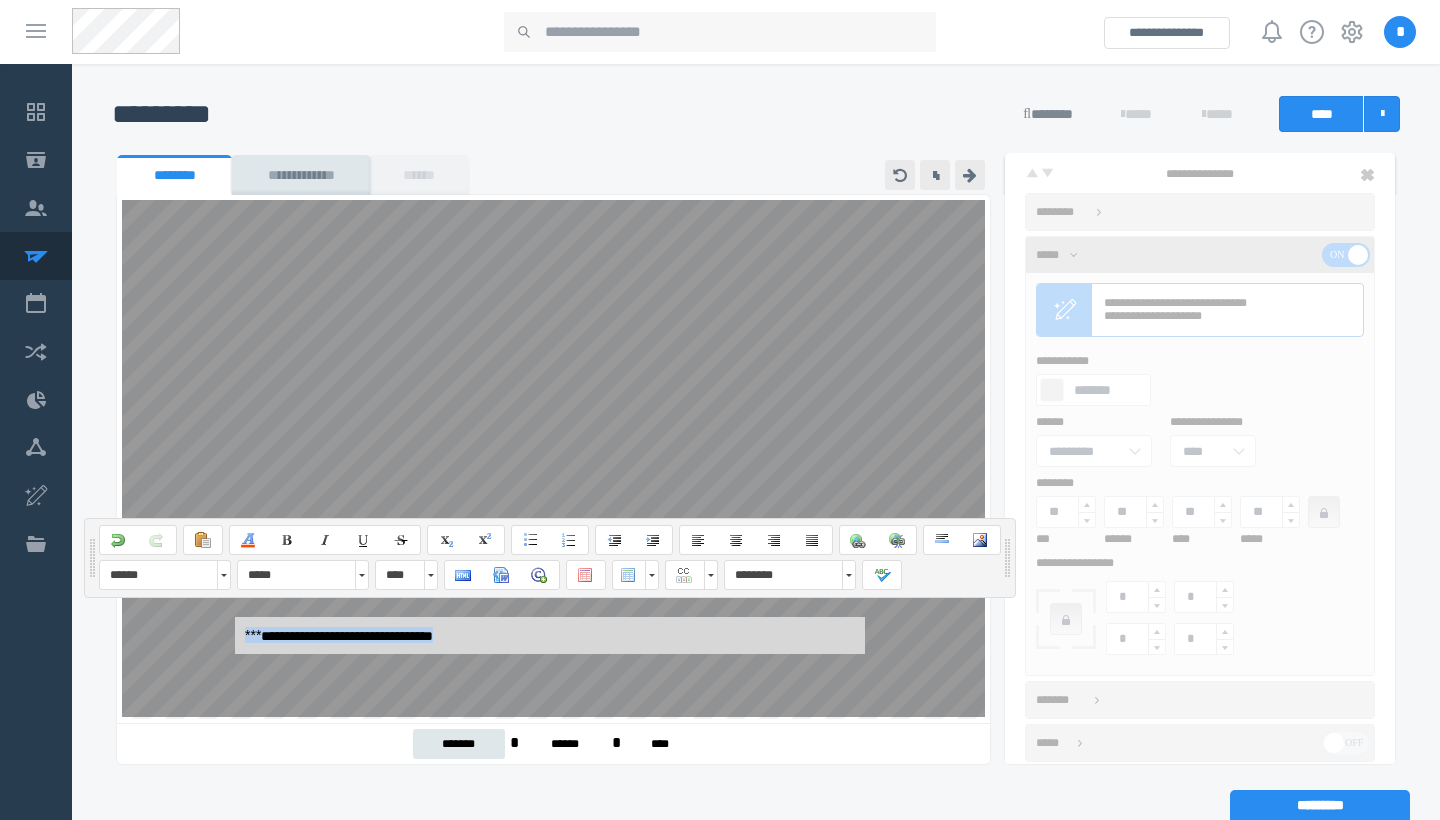 drag, startPoint x: 506, startPoint y: 628, endPoint x: 211, endPoint y: 612, distance: 295.4336 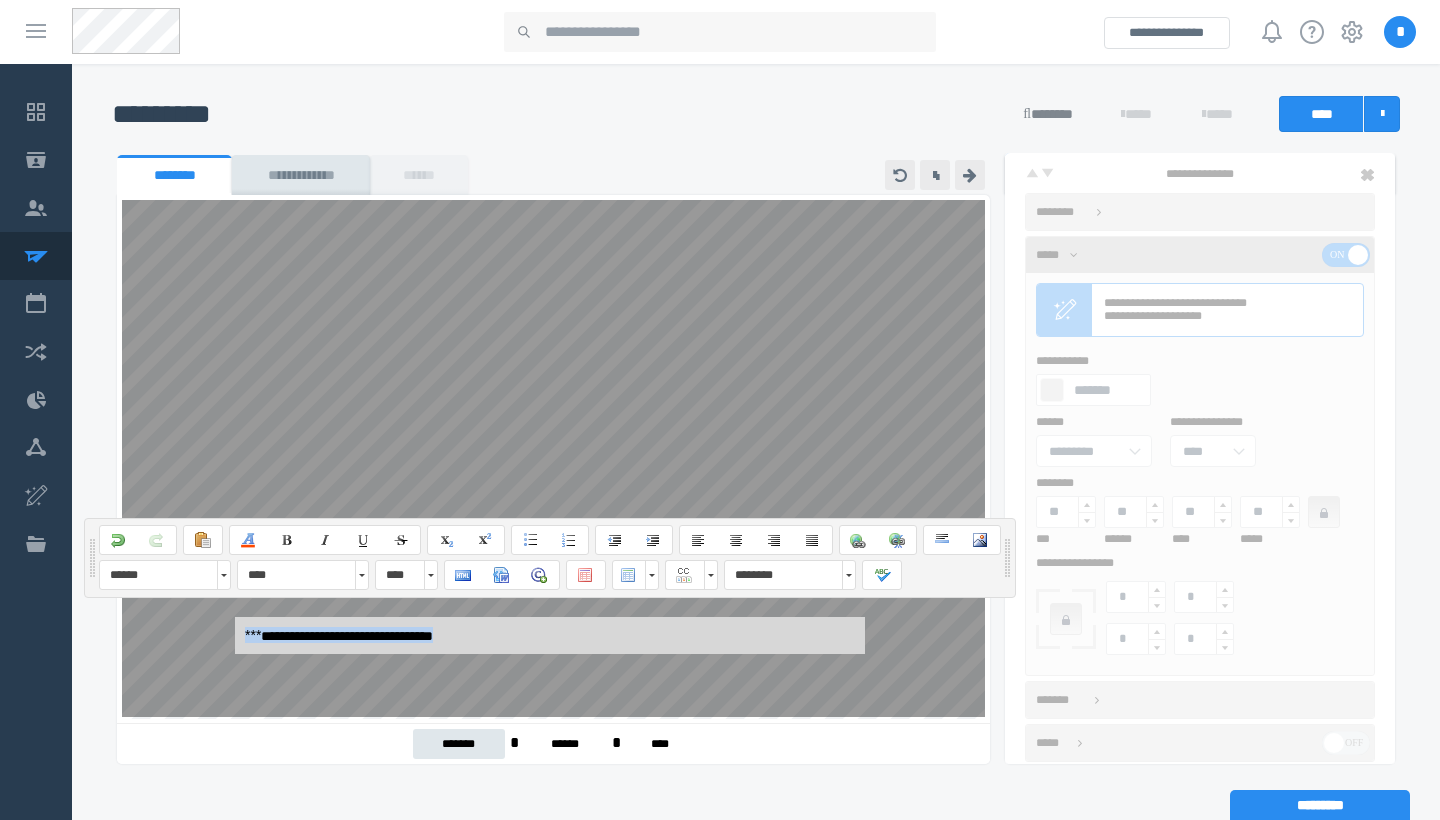 click on "****" at bounding box center [303, 575] 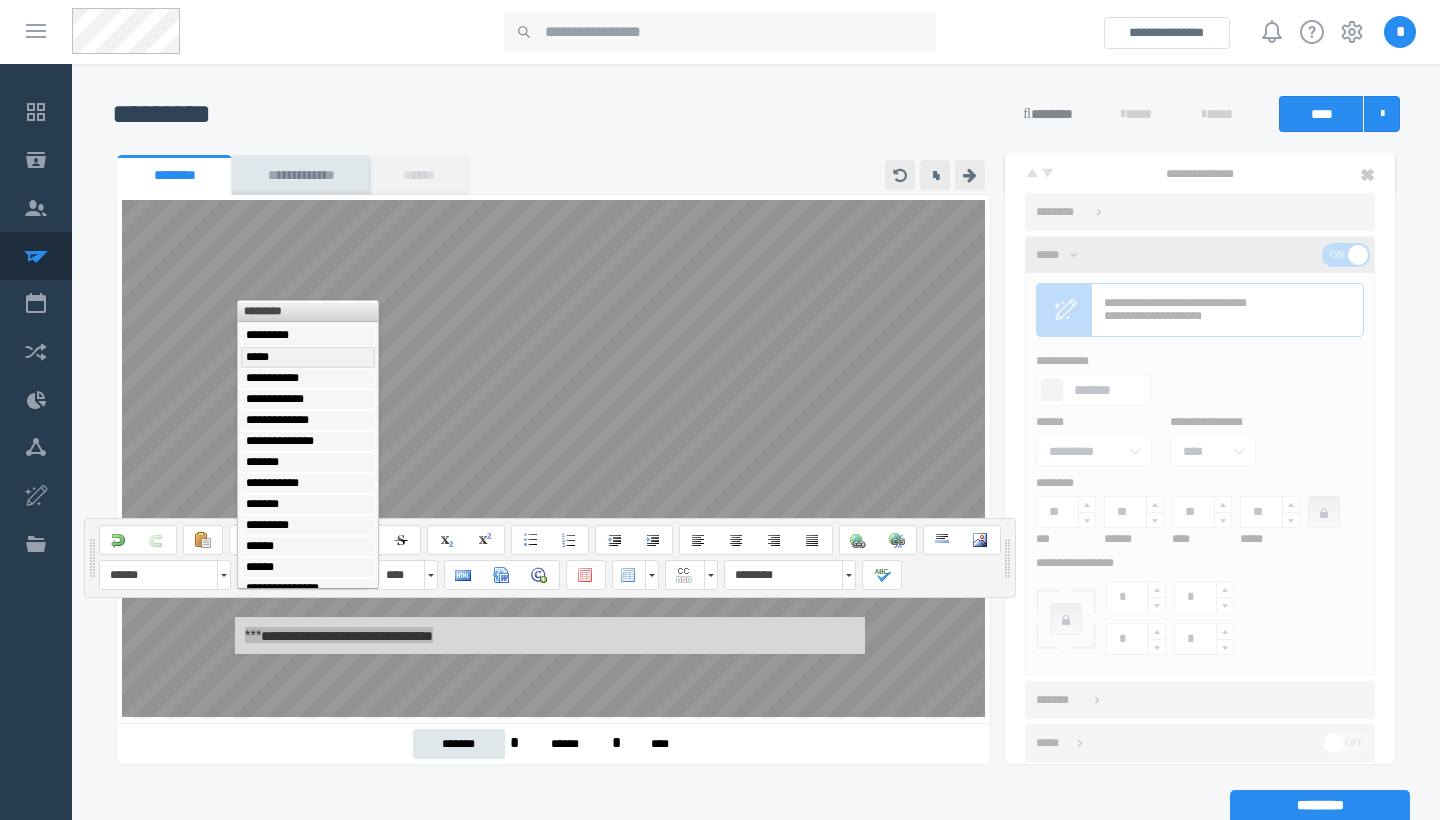 click on "*****" at bounding box center (308, 357) 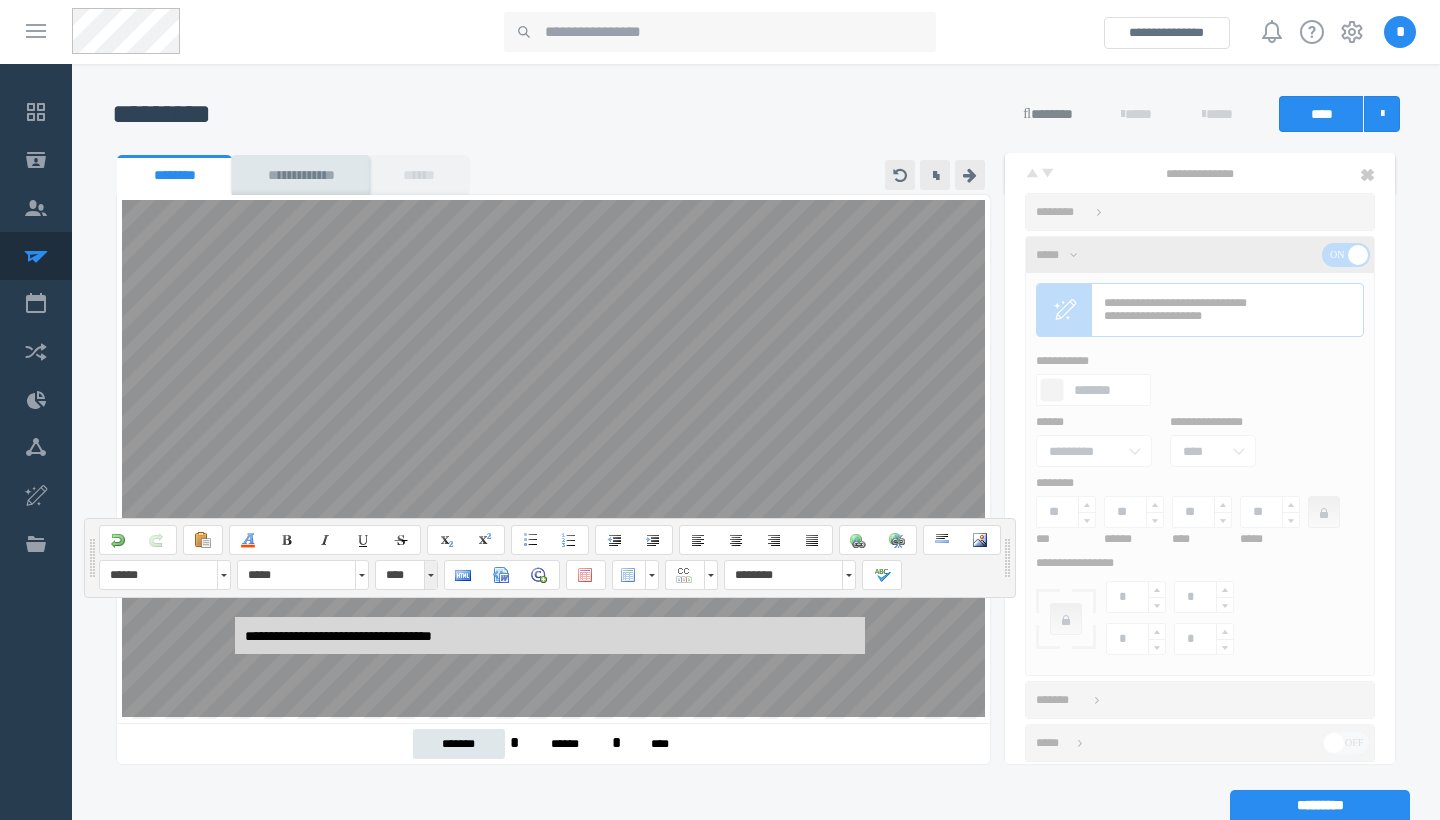 click at bounding box center [430, 575] 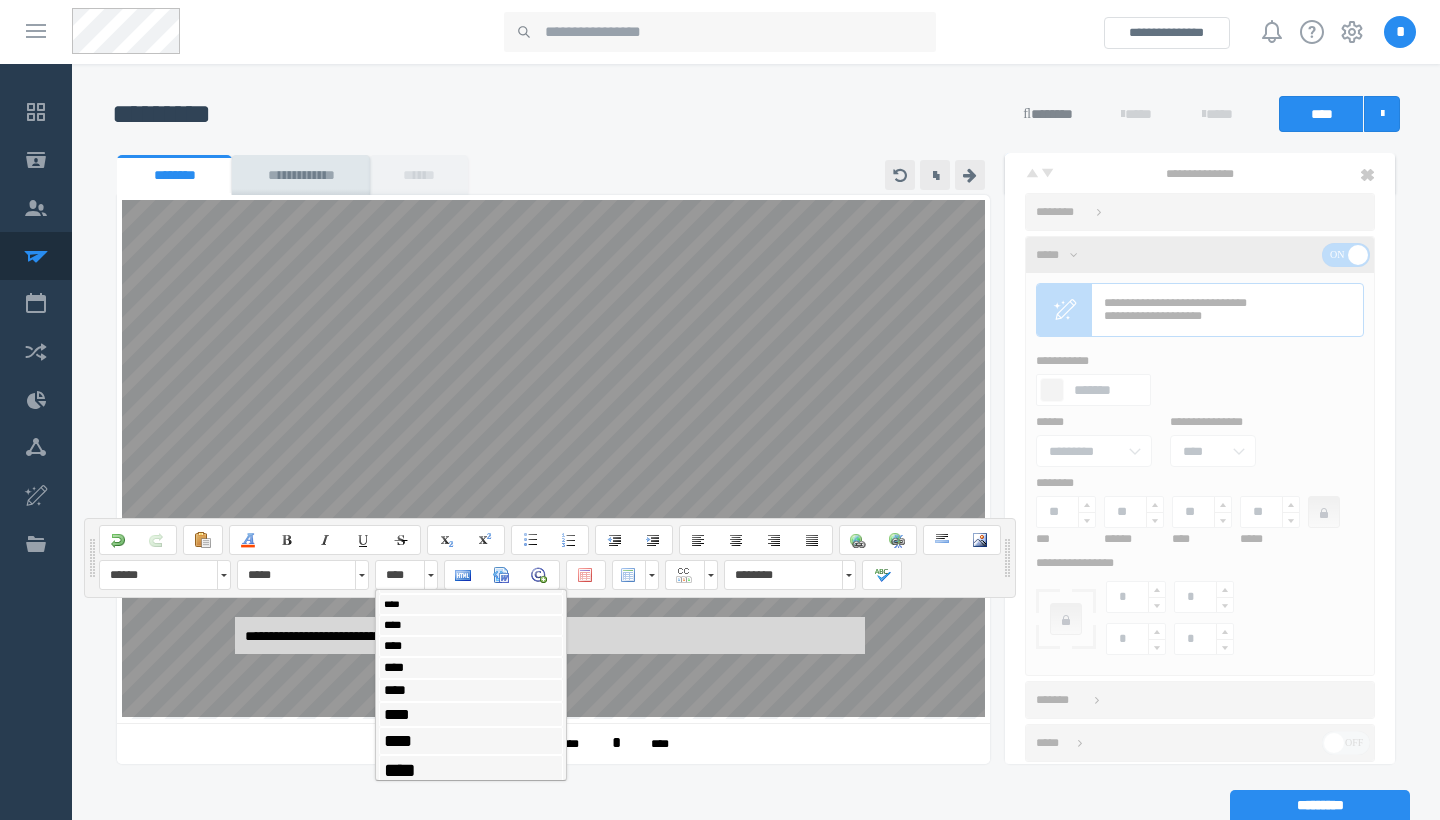 scroll, scrollTop: 78, scrollLeft: 0, axis: vertical 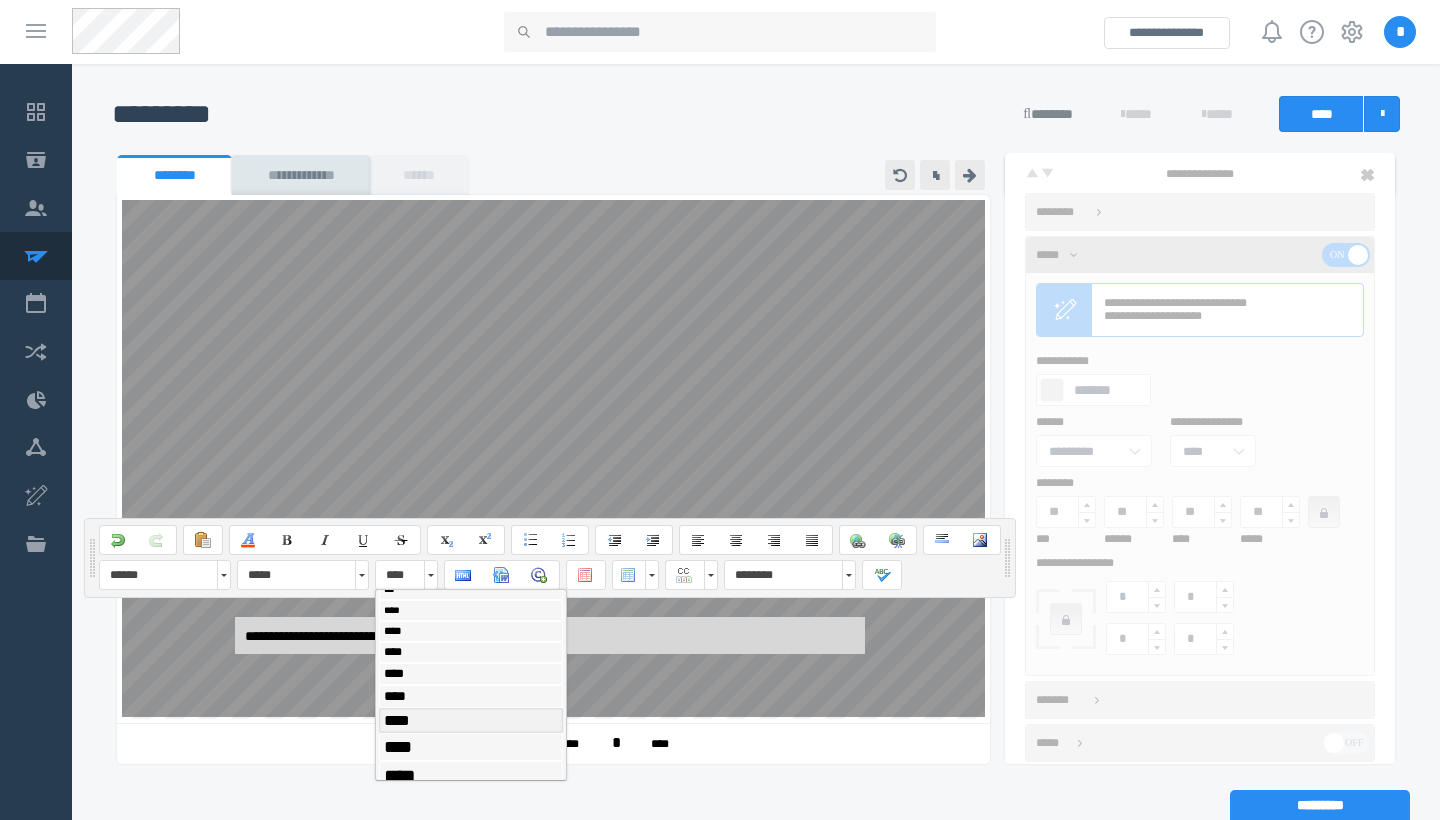 click on "****" at bounding box center [471, 720] 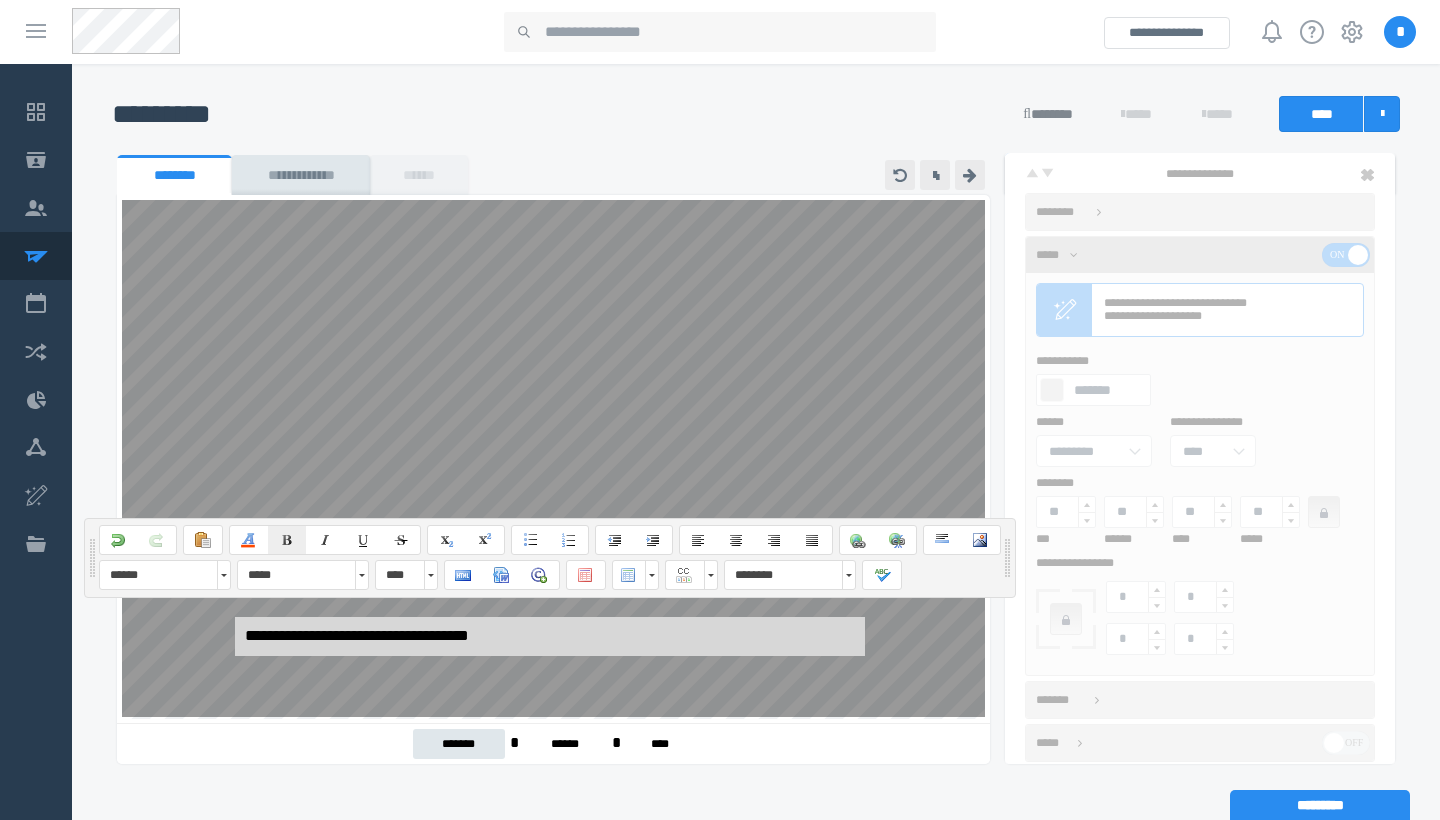 click at bounding box center [287, 540] 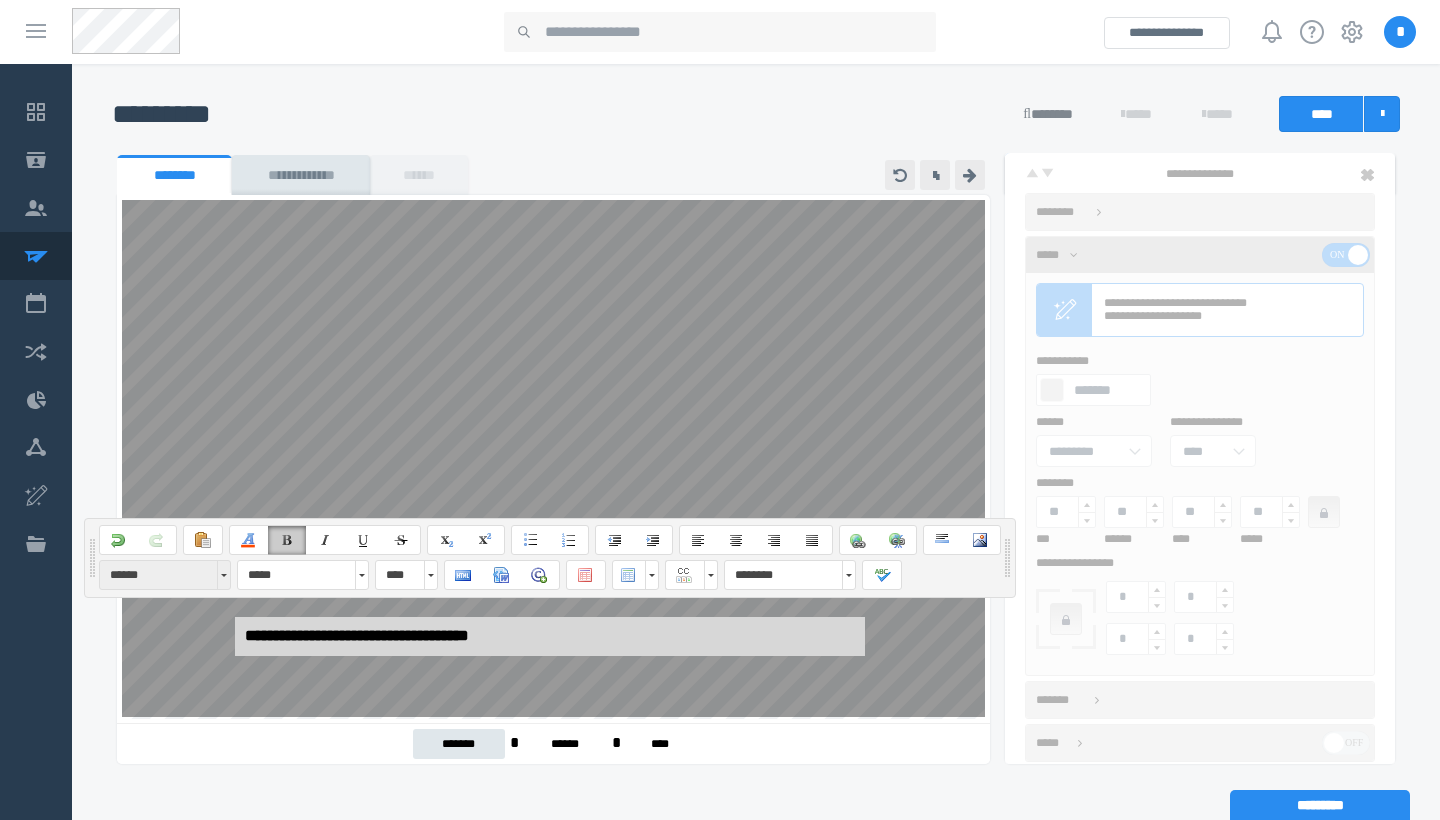 click on "******" at bounding box center (155, 575) 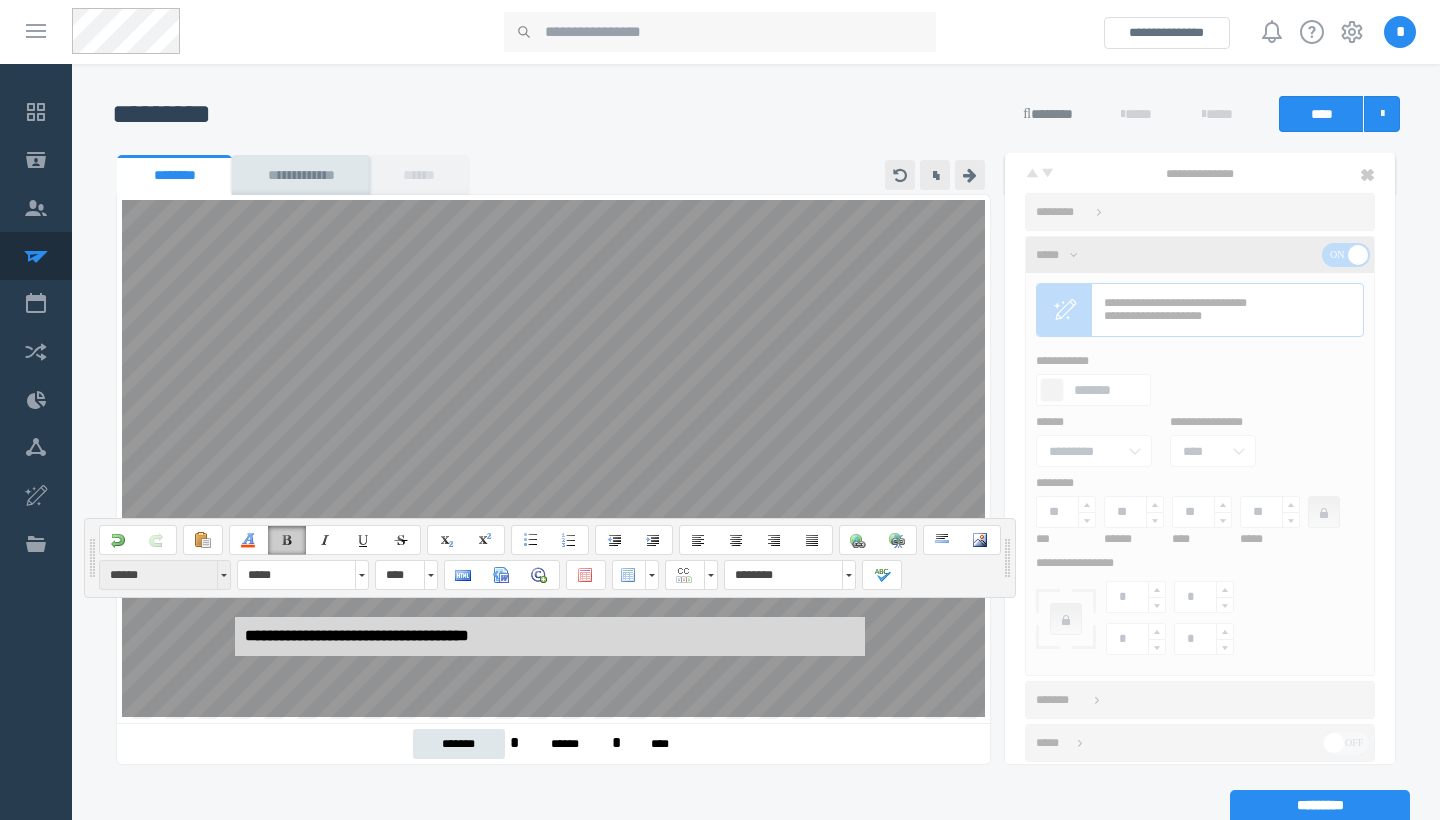 scroll, scrollTop: 22, scrollLeft: 0, axis: vertical 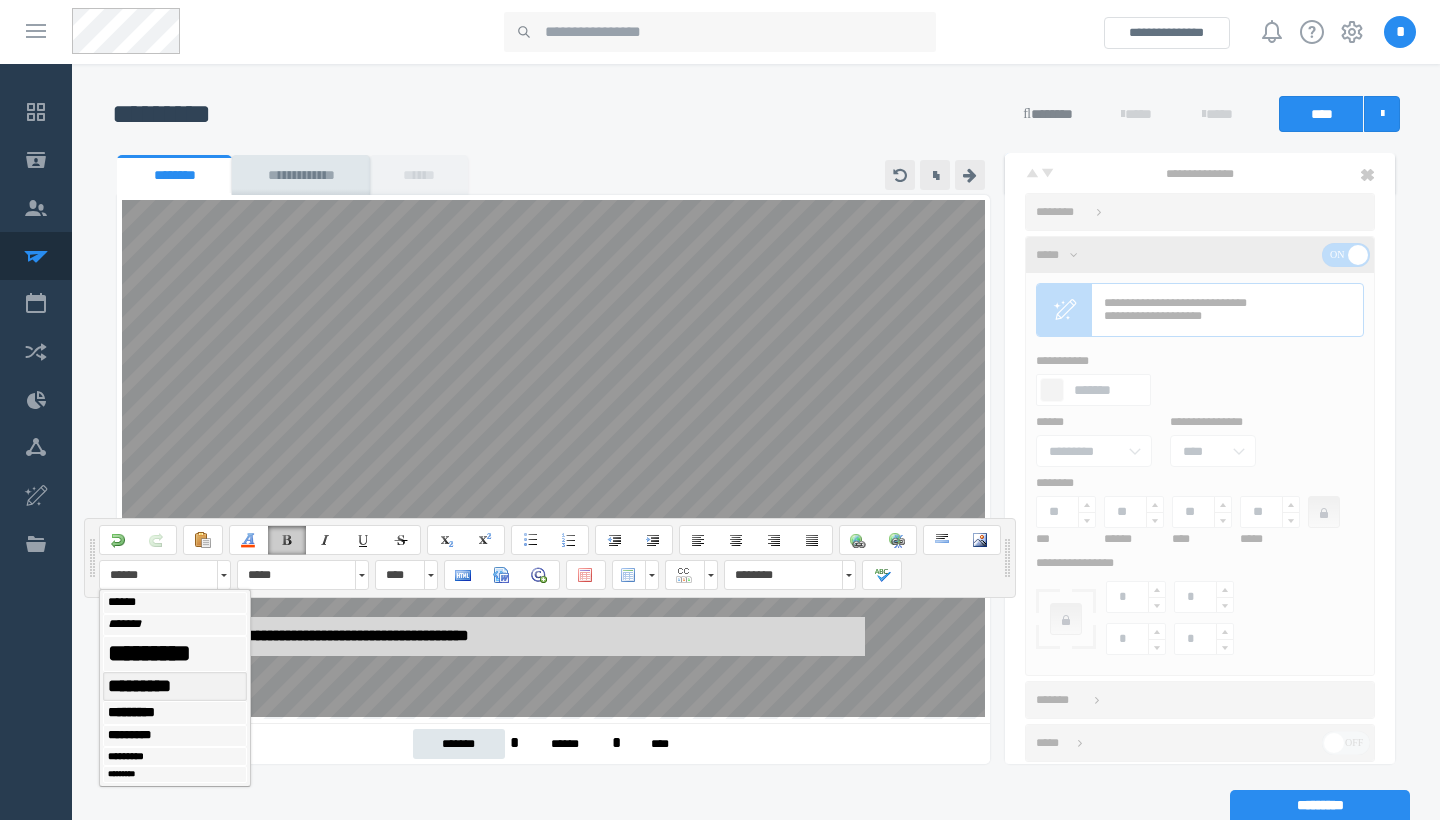 click on "*********" at bounding box center [175, 686] 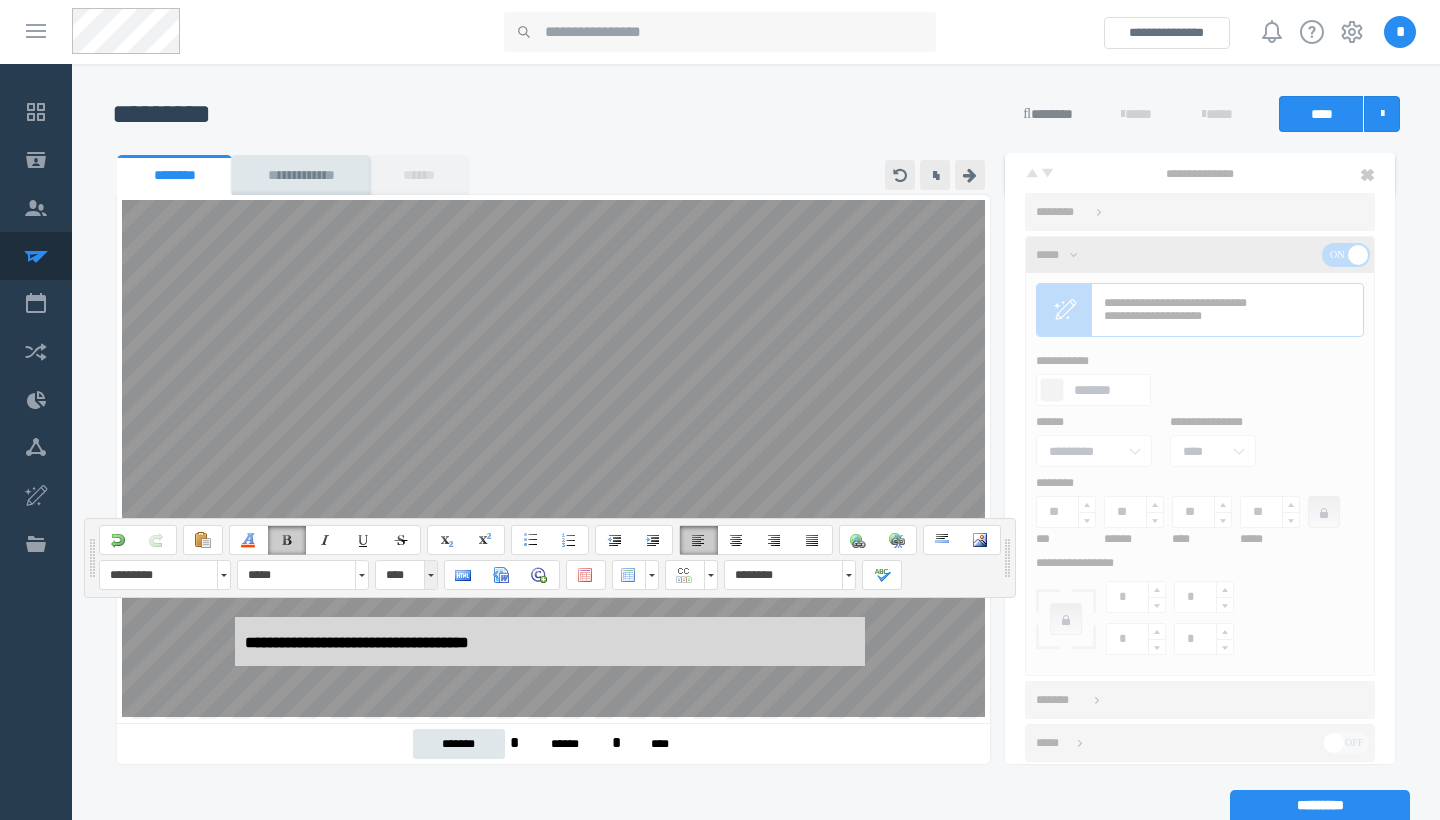 click at bounding box center (430, 575) 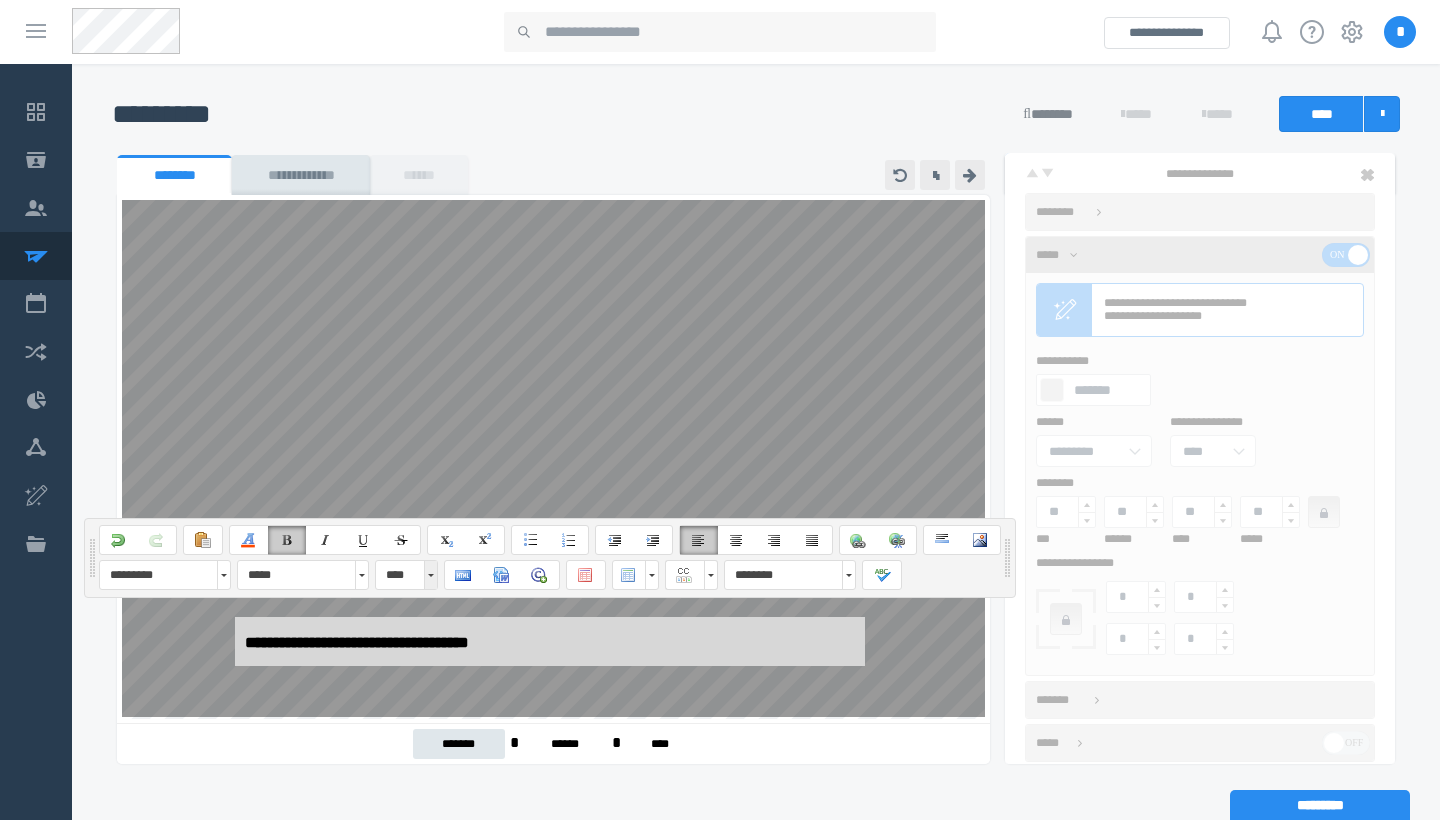 scroll, scrollTop: 39, scrollLeft: 0, axis: vertical 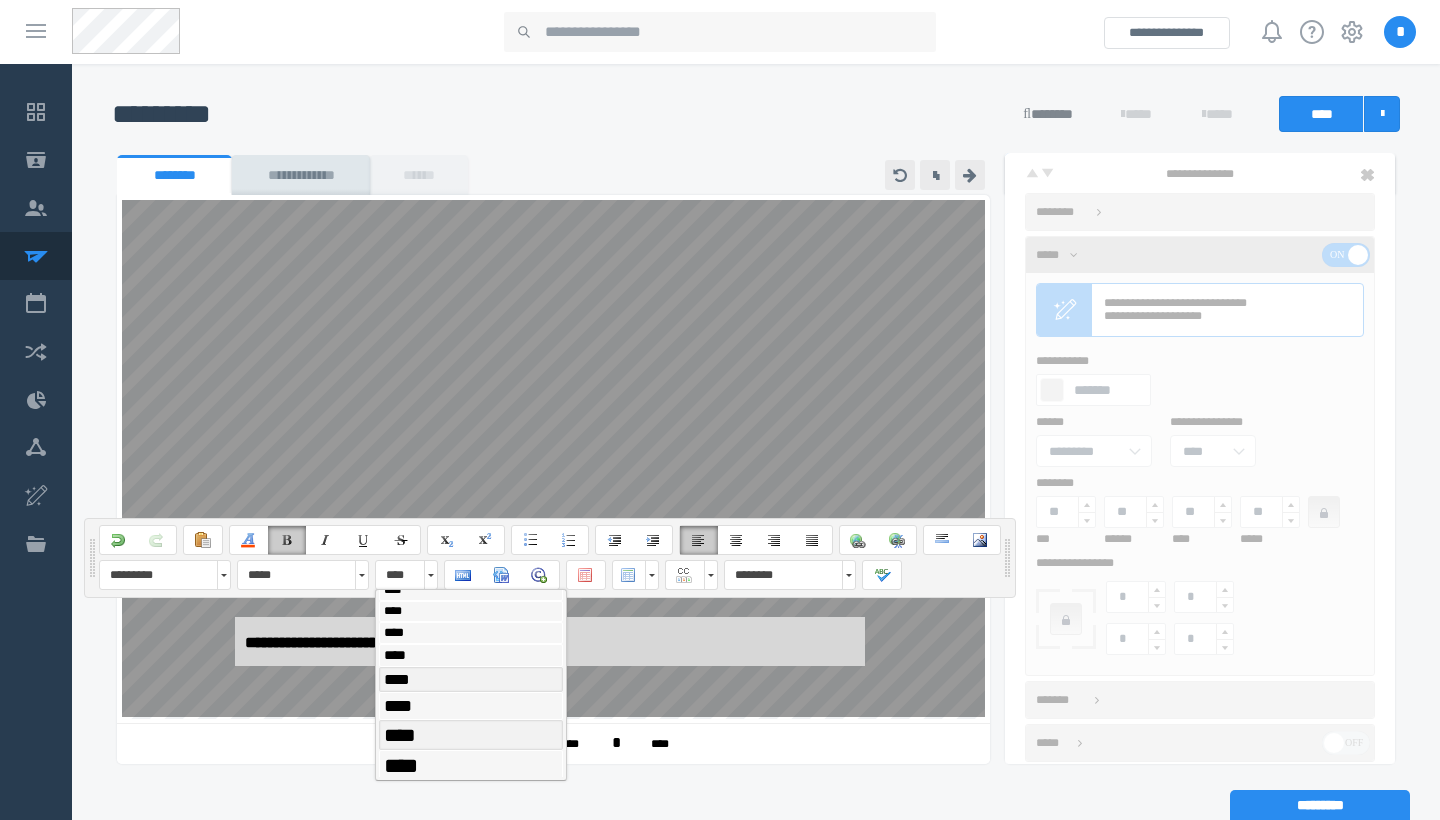click on "****" at bounding box center (471, 735) 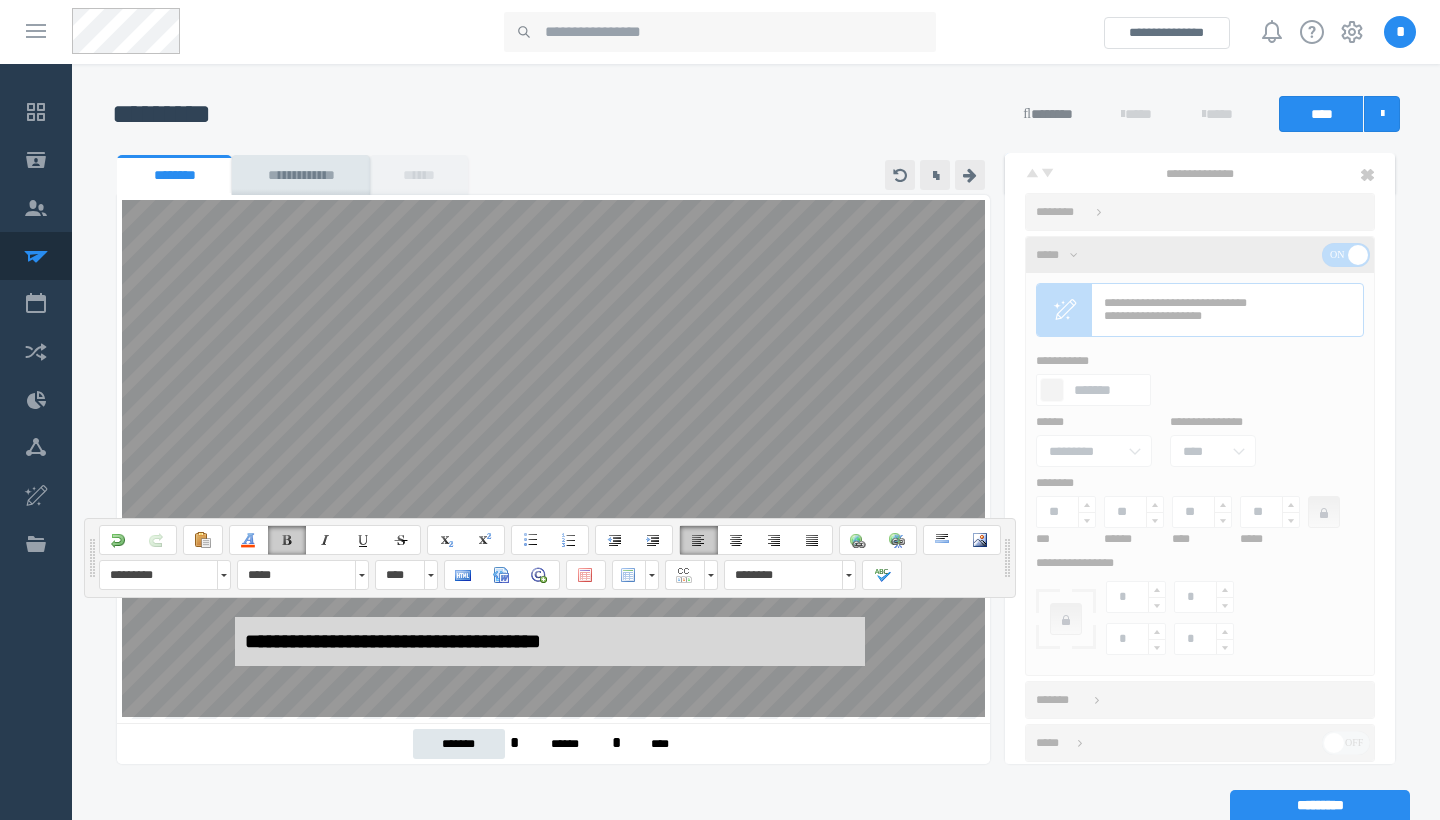 click on "**********" at bounding box center [550, 437] 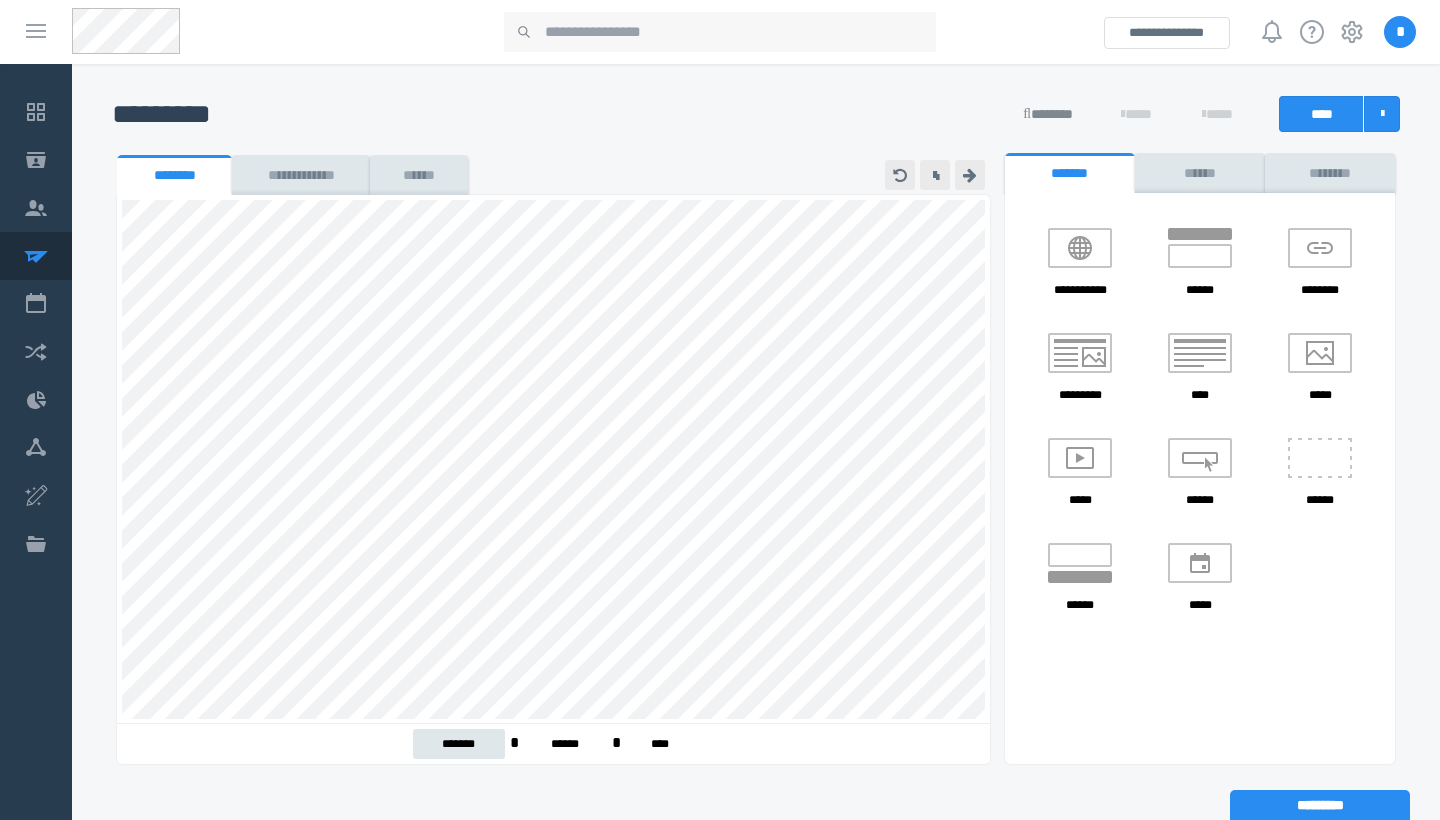 scroll, scrollTop: 0, scrollLeft: 0, axis: both 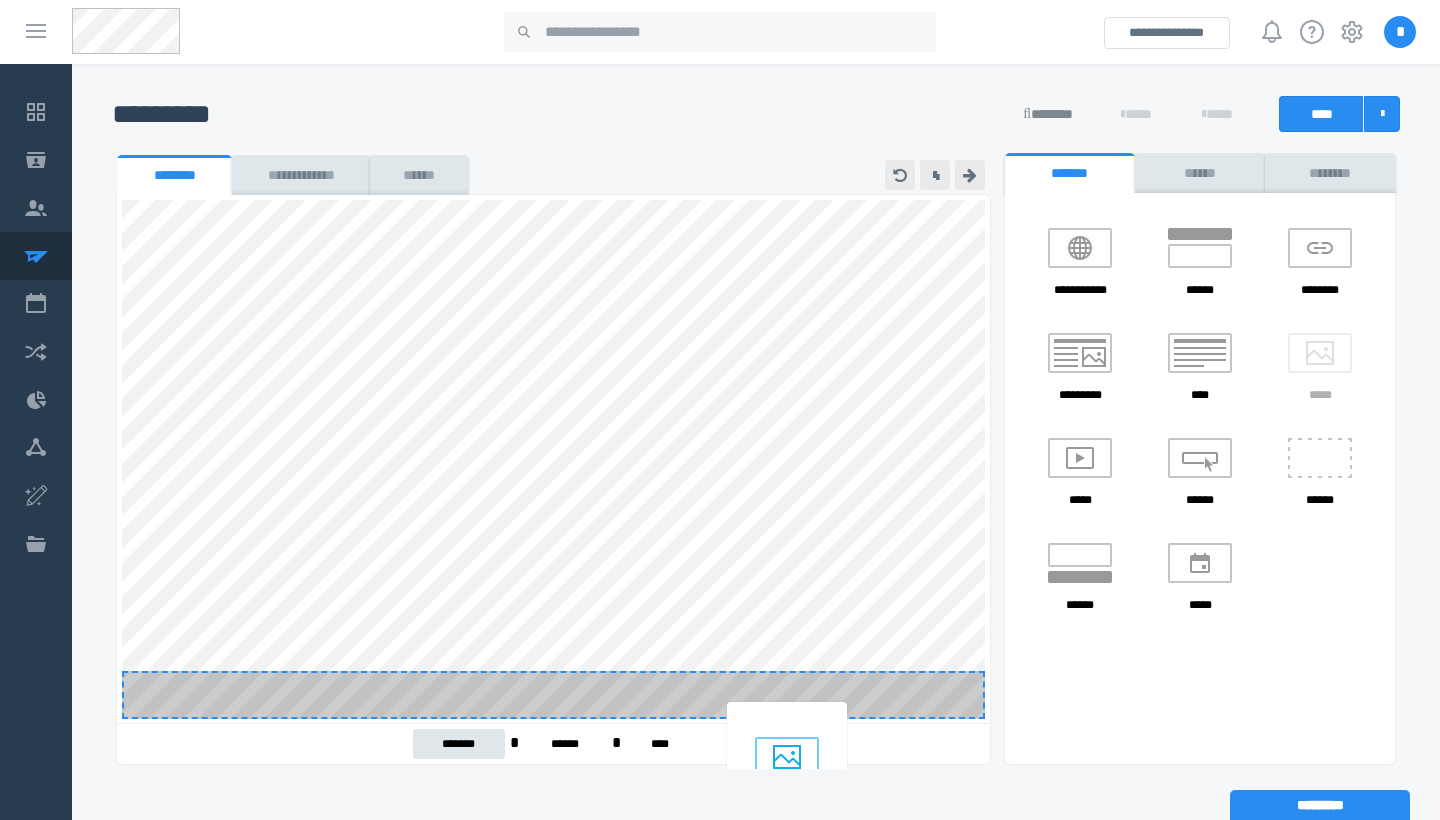 drag, startPoint x: 1321, startPoint y: 347, endPoint x: 788, endPoint y: 736, distance: 659.856 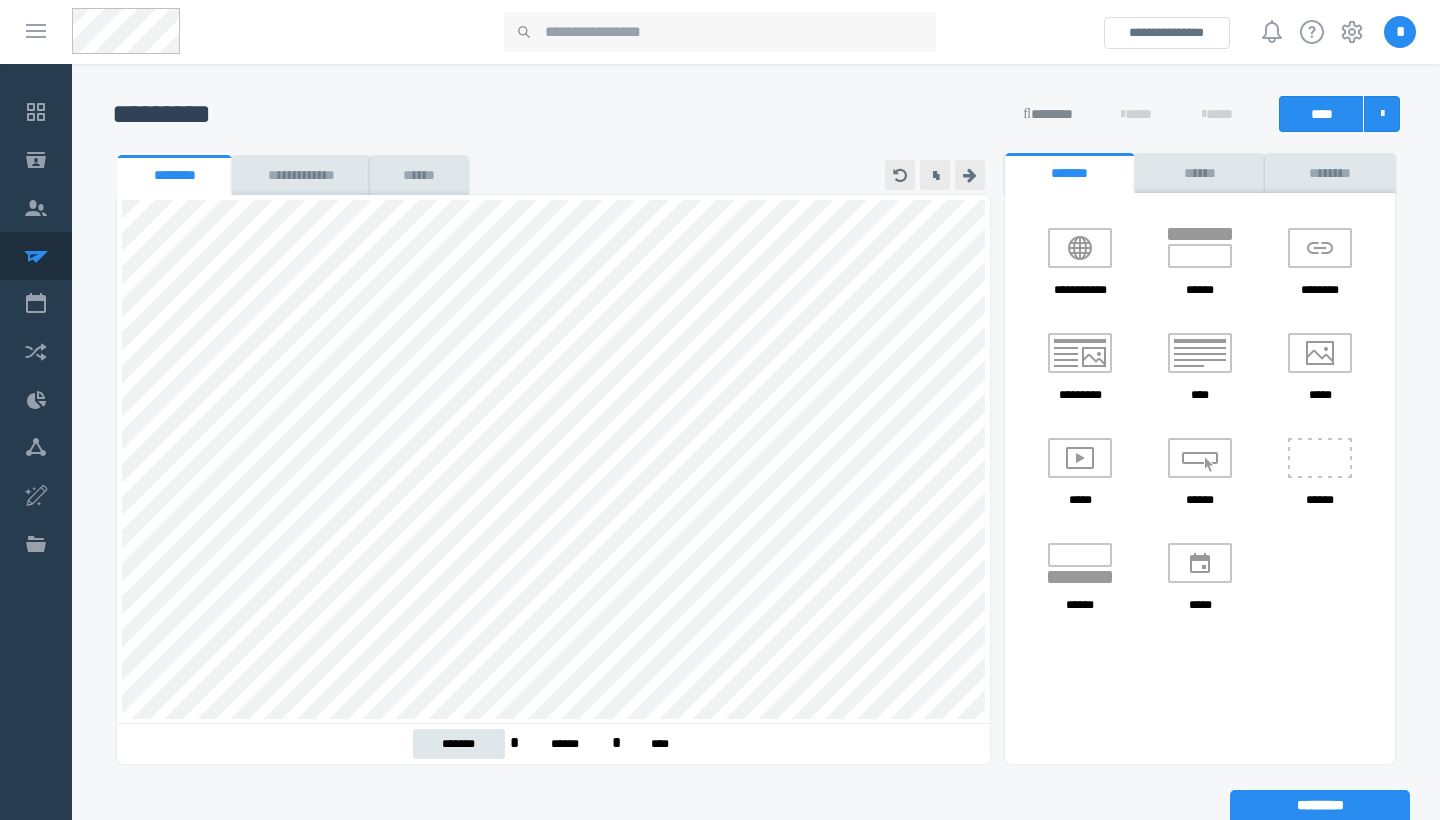 scroll, scrollTop: 0, scrollLeft: 0, axis: both 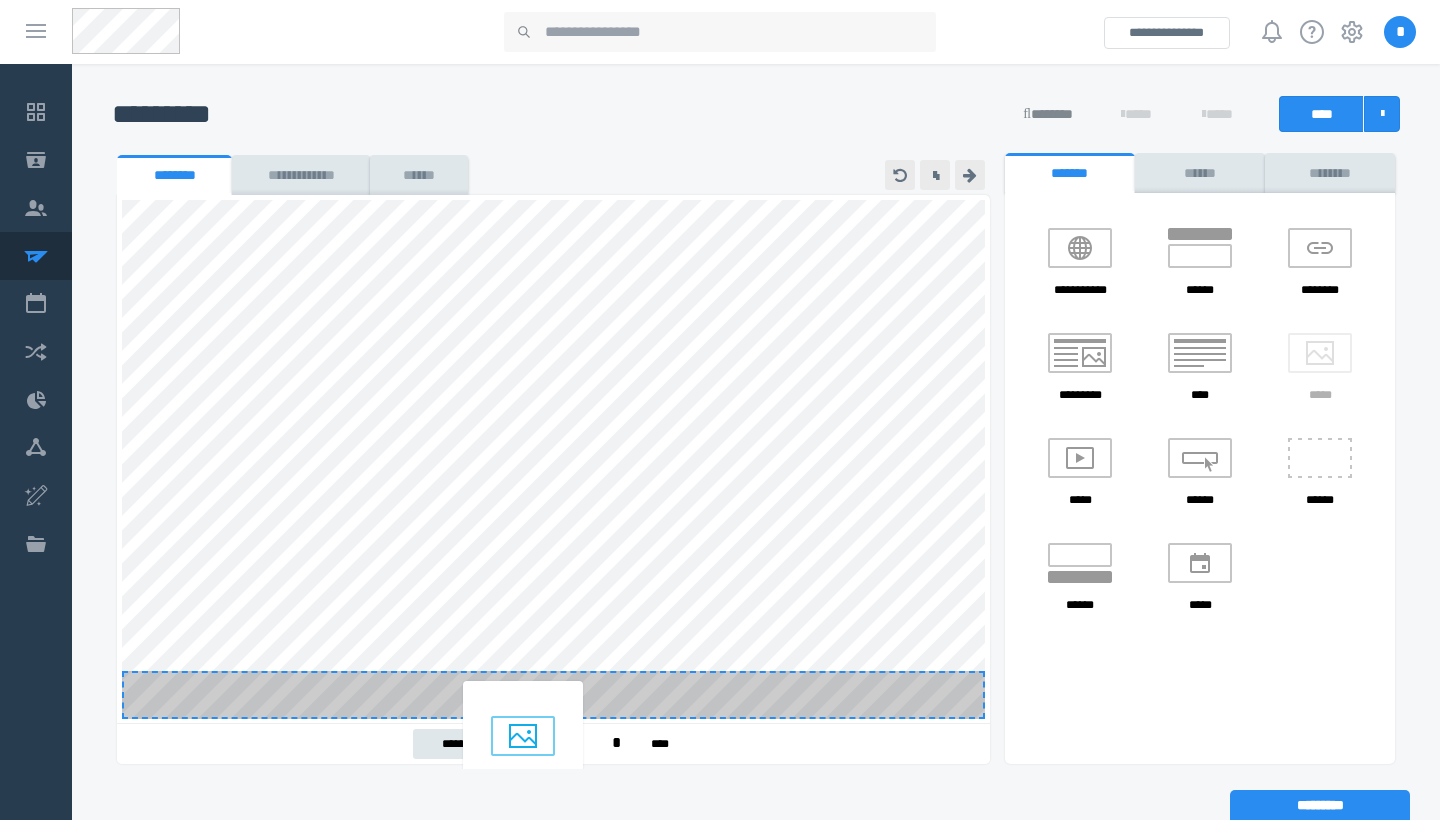 drag, startPoint x: 1333, startPoint y: 363, endPoint x: 536, endPoint y: 731, distance: 877.85706 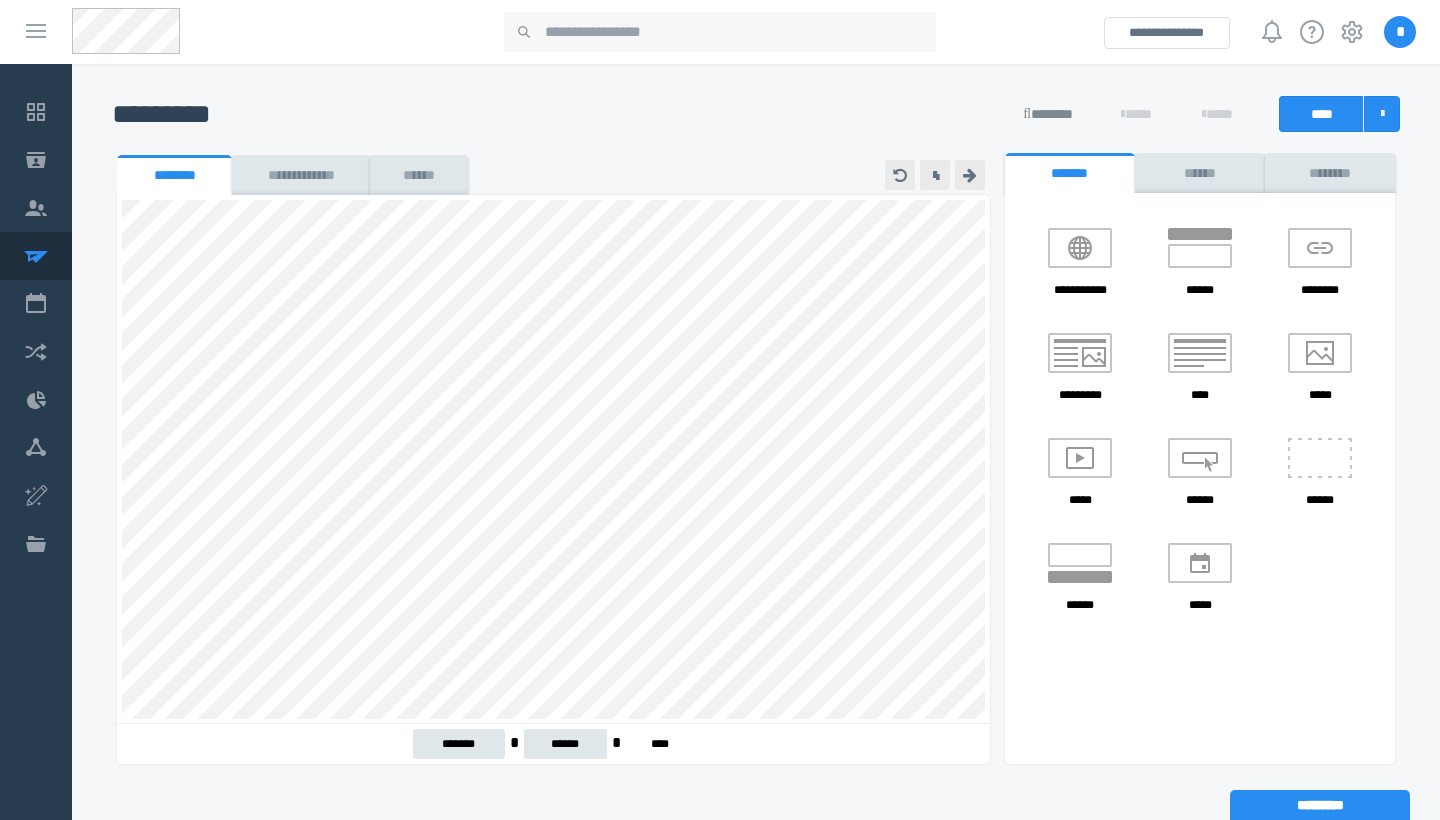 scroll, scrollTop: 0, scrollLeft: 0, axis: both 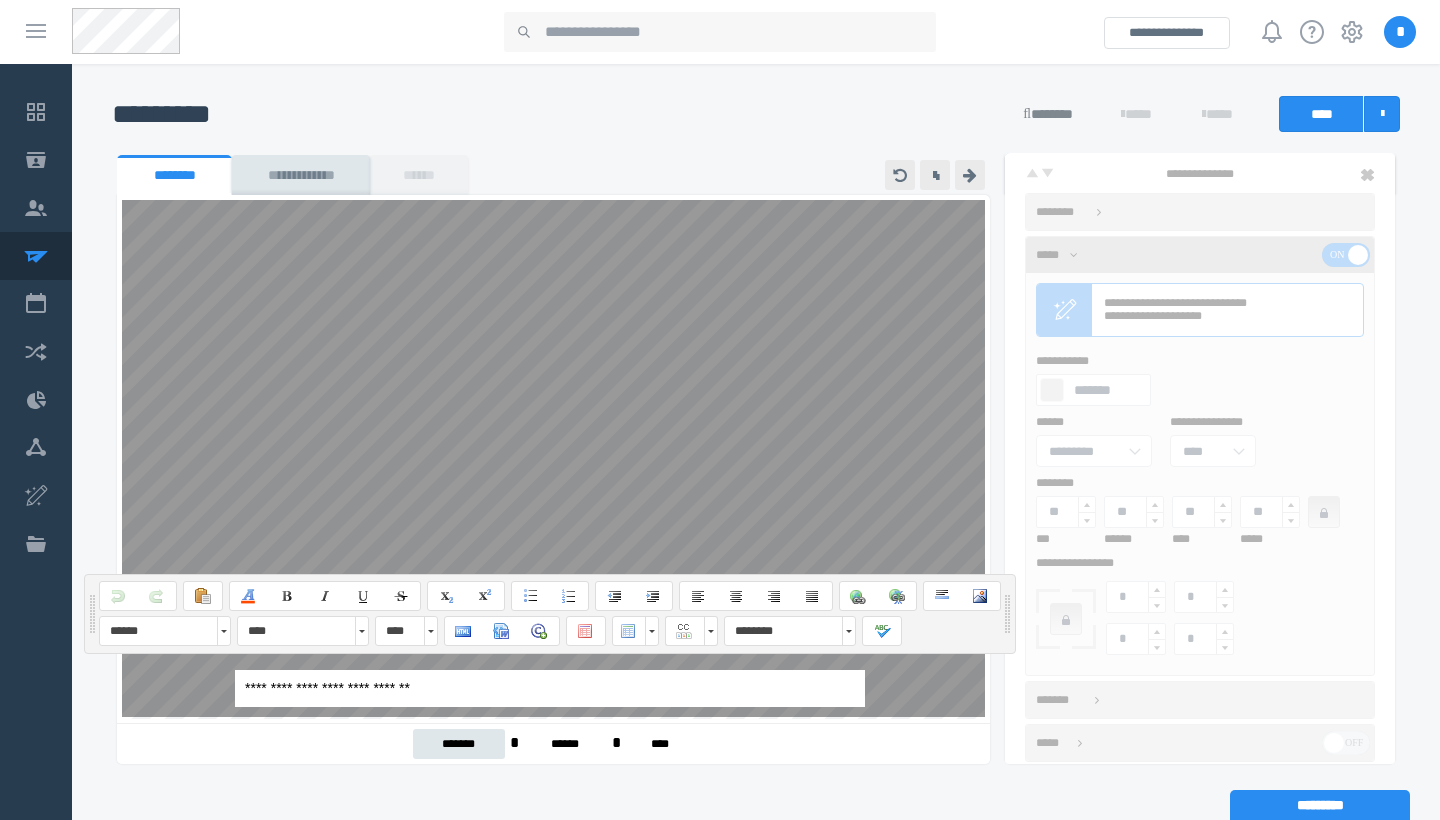 click on "**********" at bounding box center [550, 688] 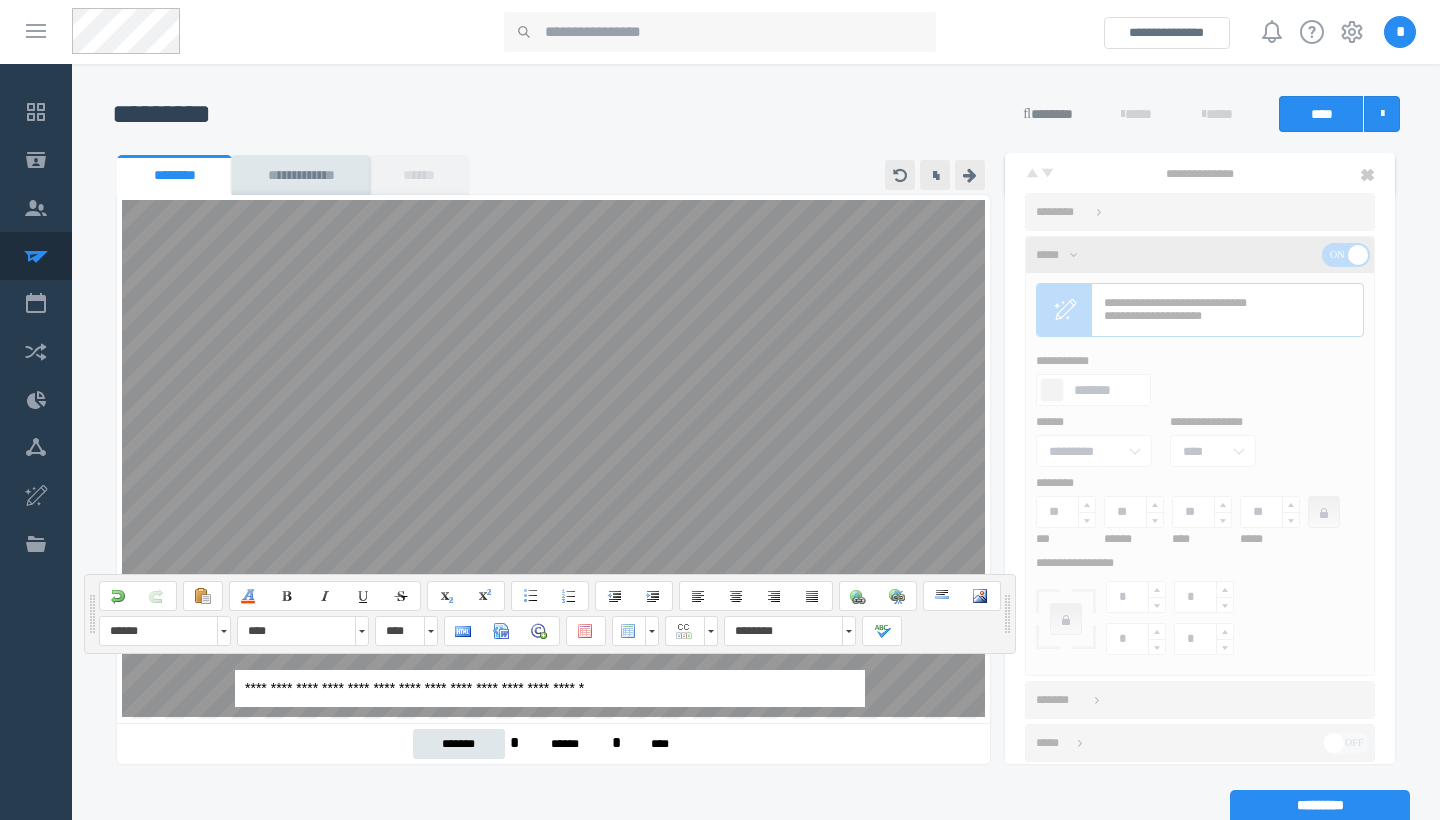 click on "**********" at bounding box center [550, 422] 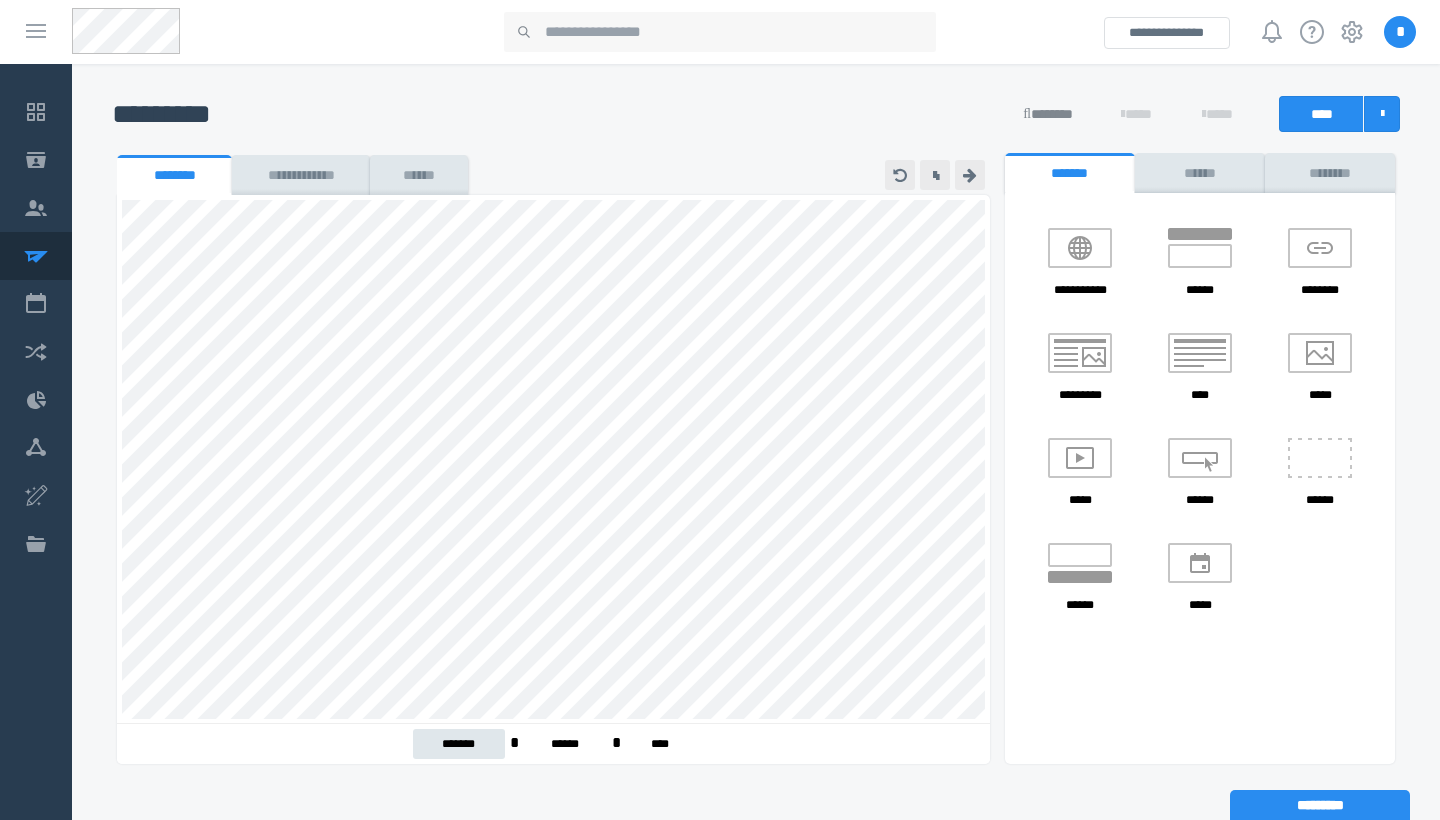 scroll, scrollTop: 70, scrollLeft: 0, axis: vertical 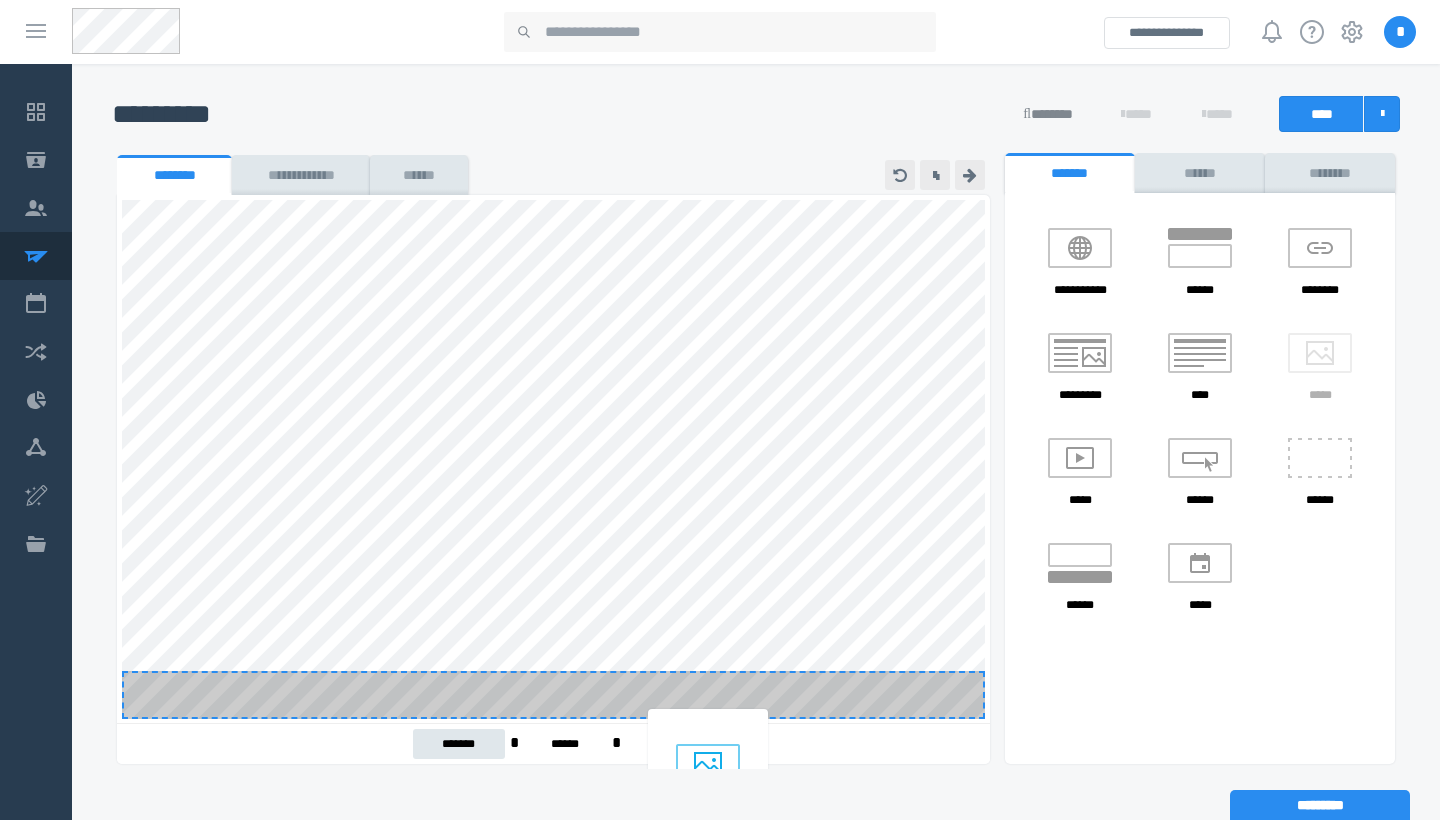 drag, startPoint x: 1305, startPoint y: 364, endPoint x: 693, endPoint y: 760, distance: 728.94446 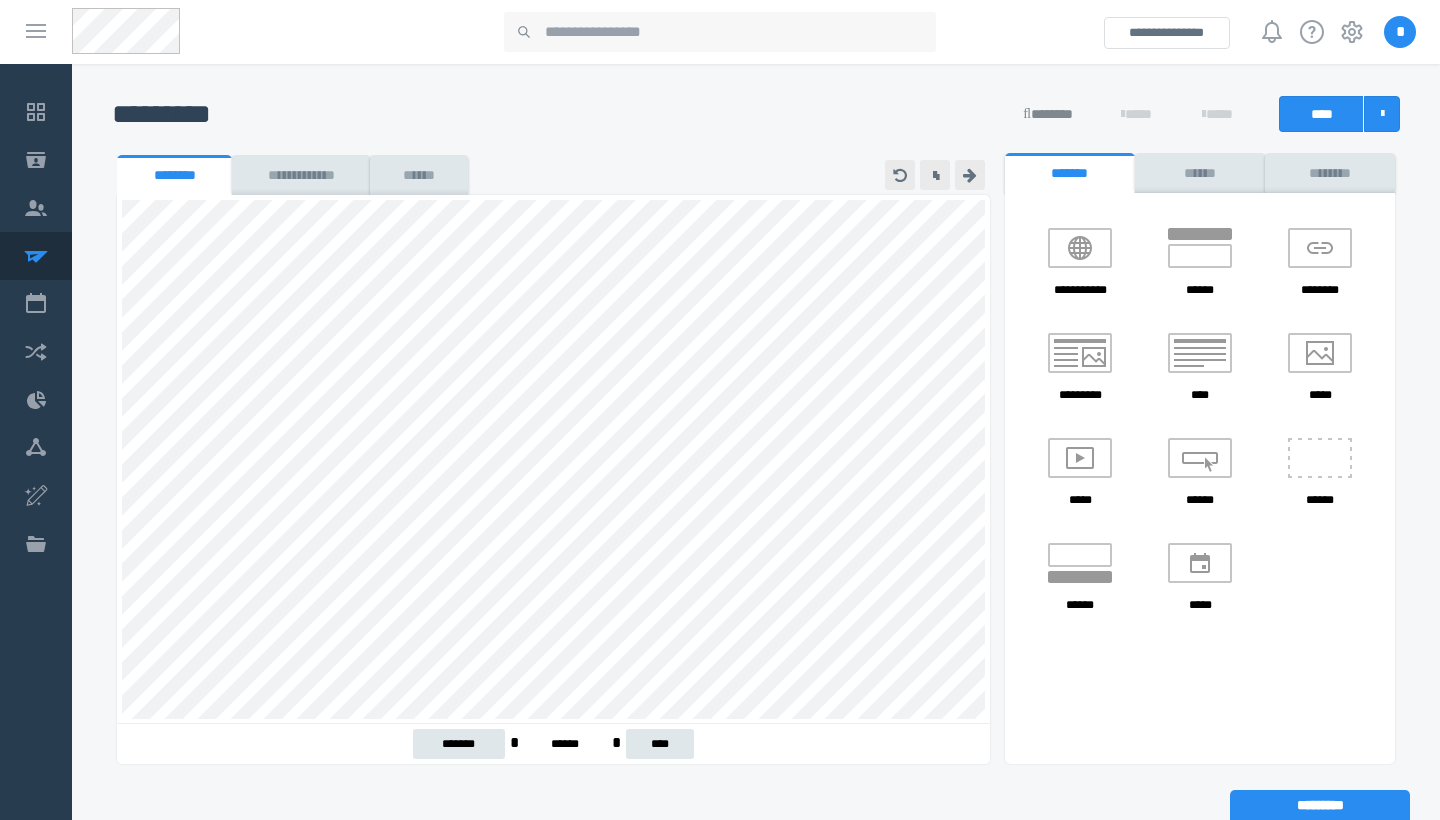 scroll, scrollTop: 0, scrollLeft: 0, axis: both 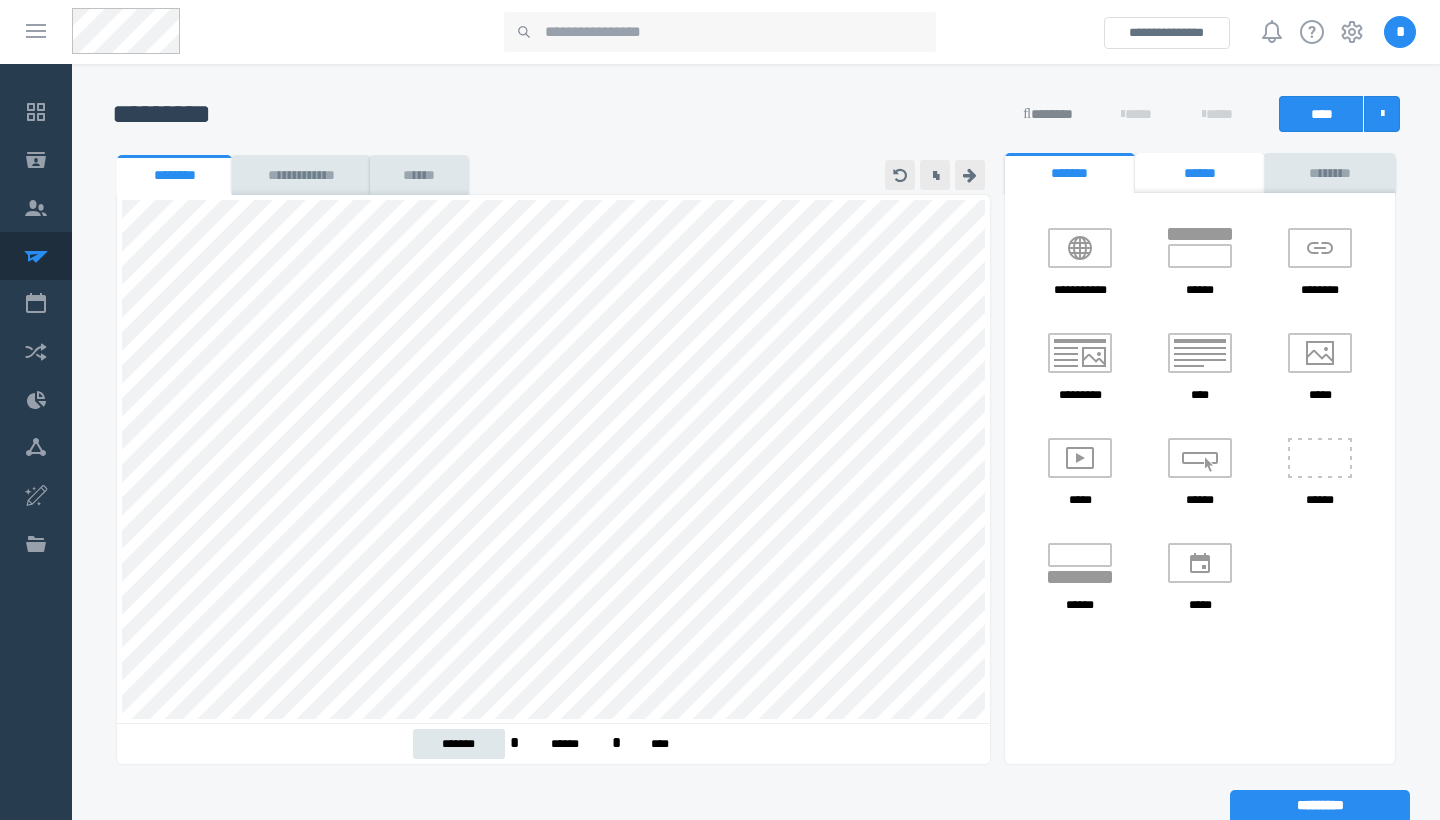 click on "******" at bounding box center [1200, 173] 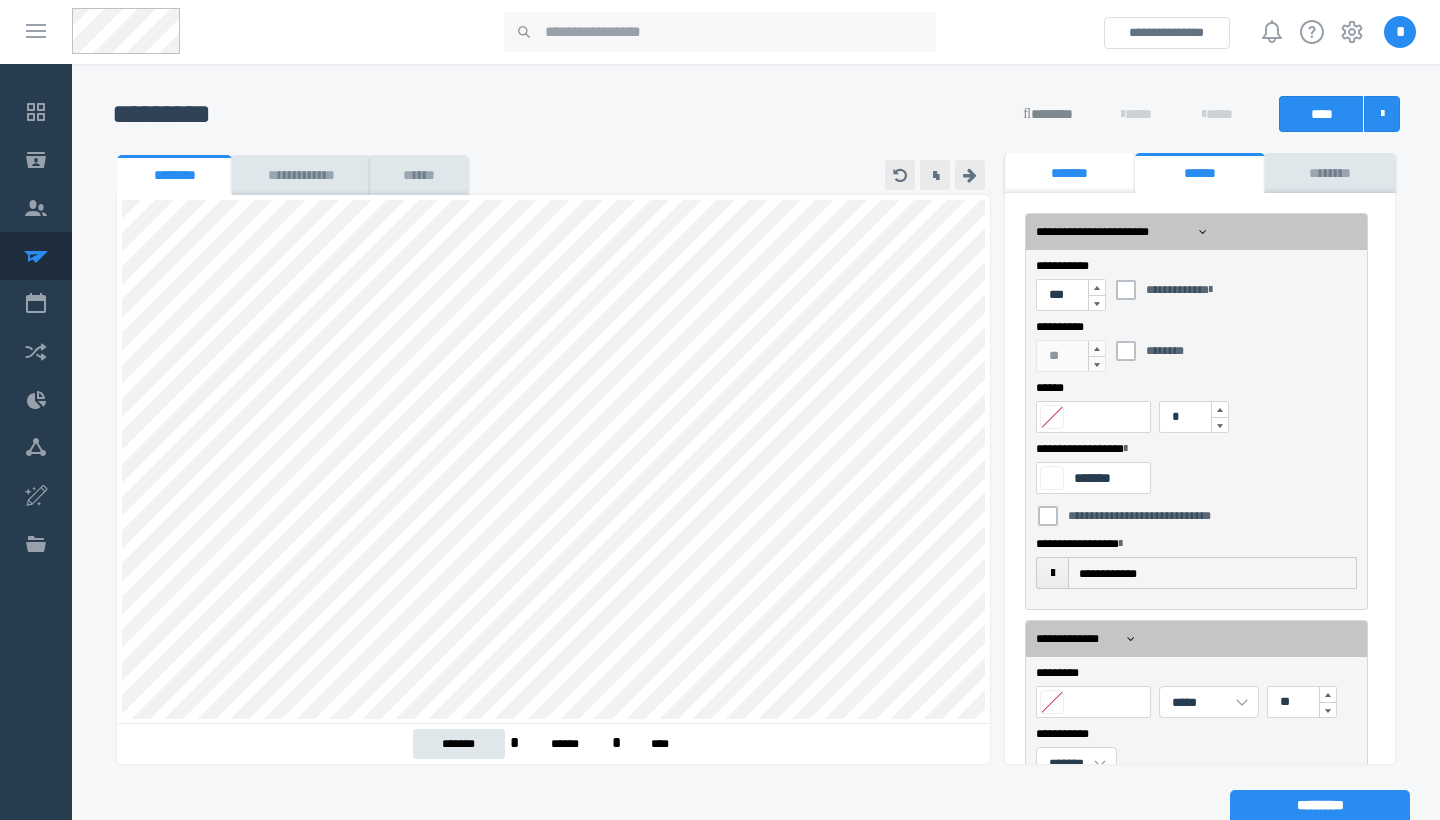 click on "*******" at bounding box center [1070, 173] 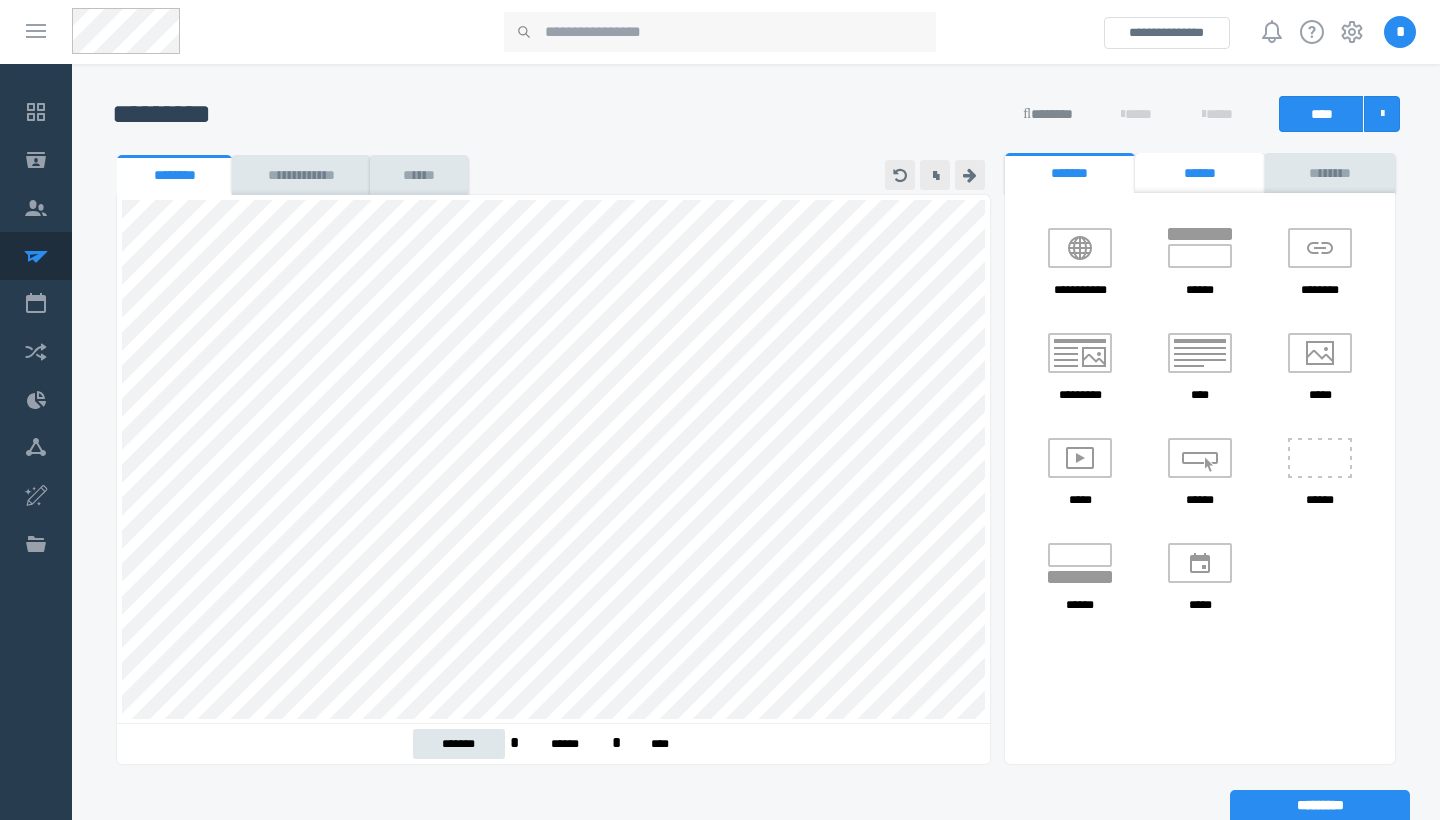 click on "******" at bounding box center [1200, 173] 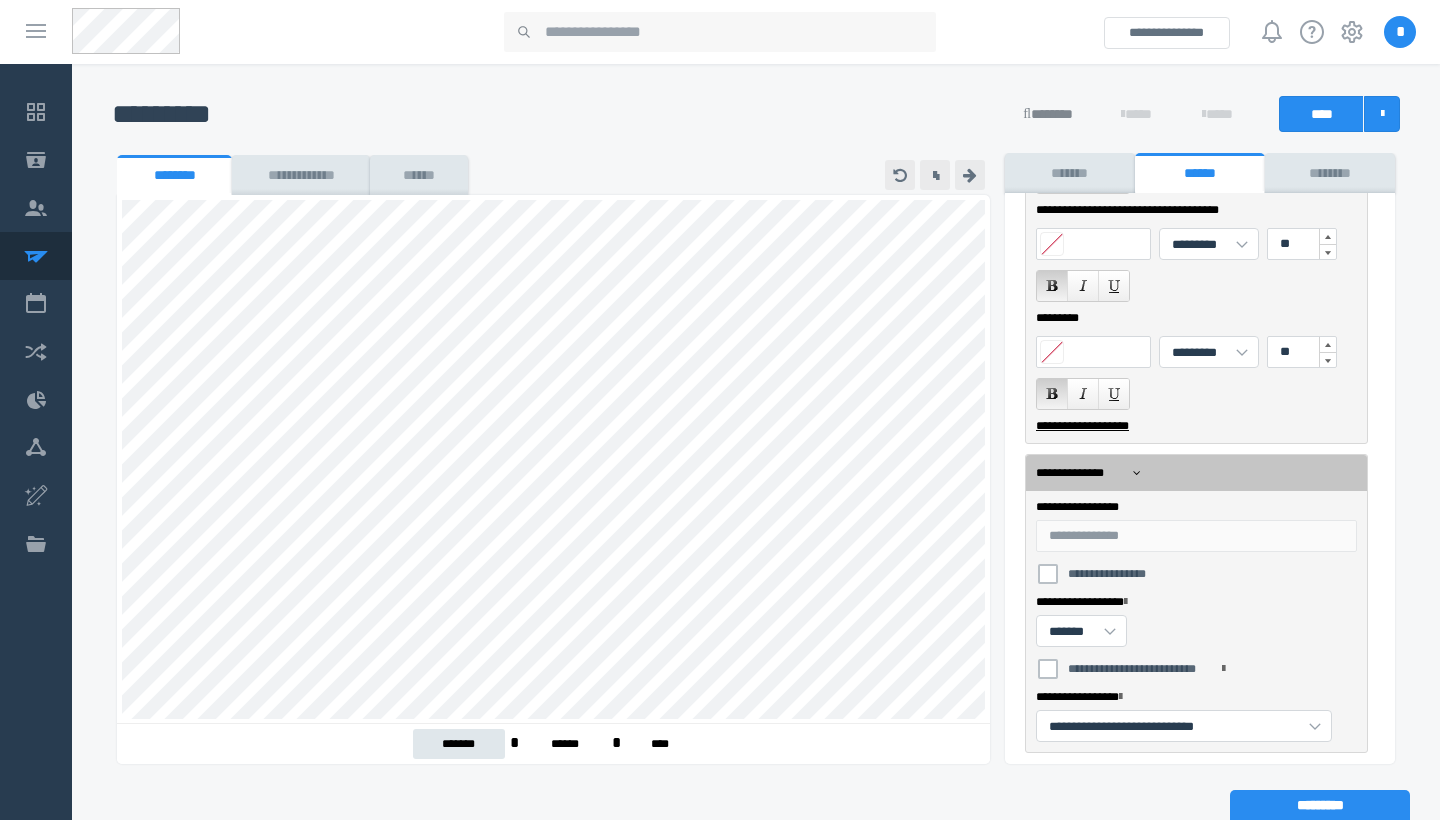 scroll, scrollTop: 764, scrollLeft: 0, axis: vertical 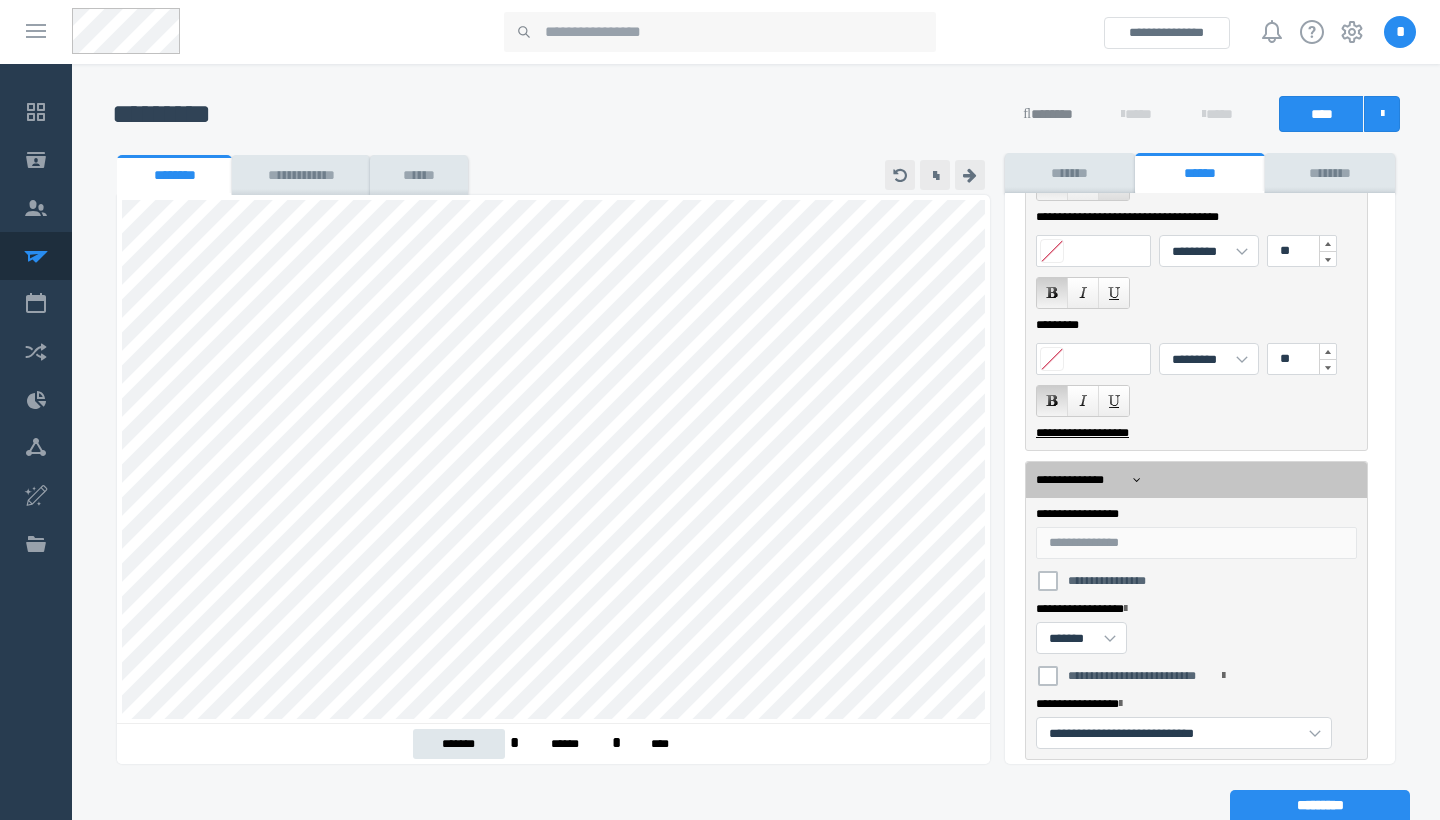 click at bounding box center [1114, 185] 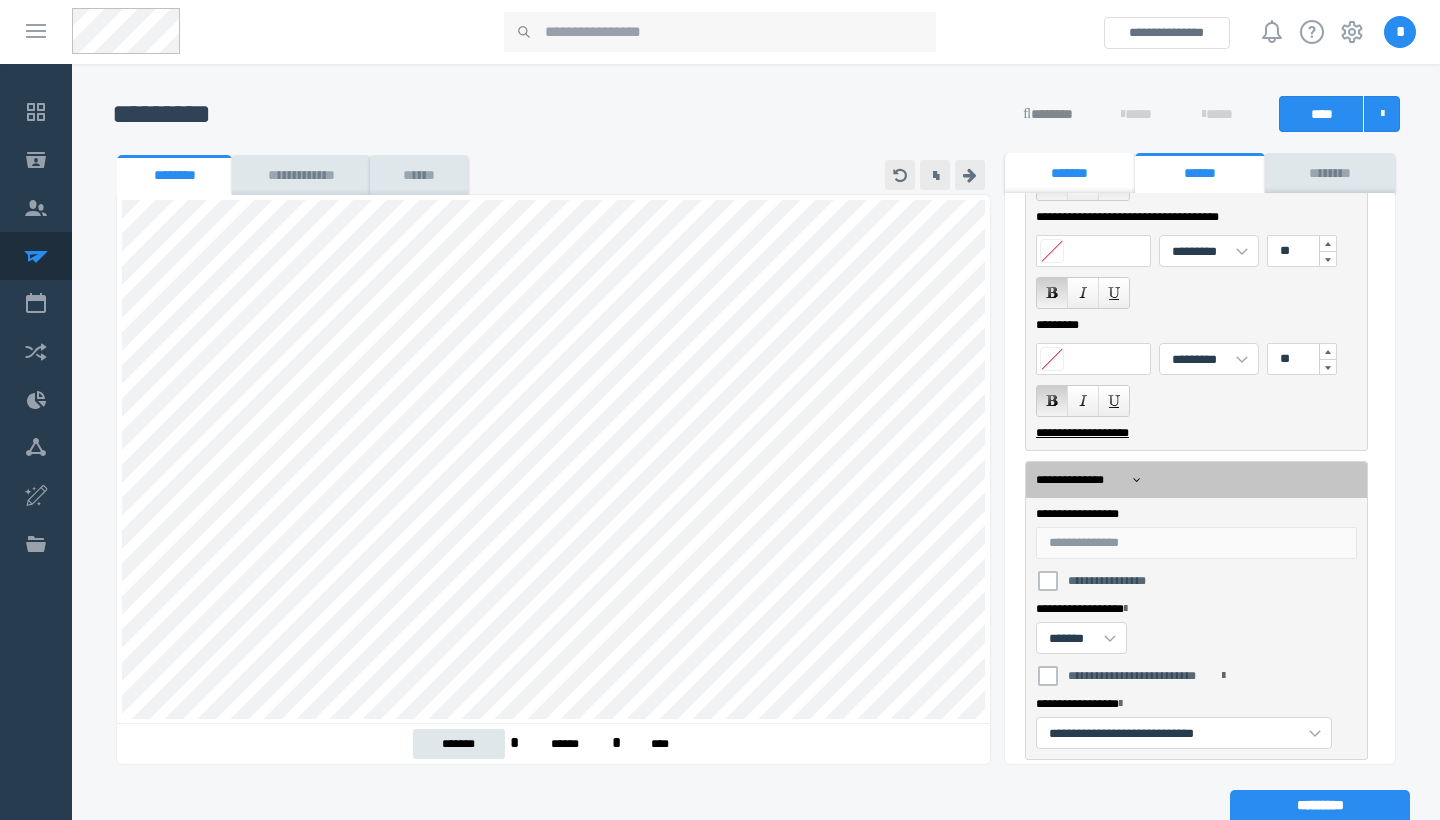 click on "*******" at bounding box center (1070, 173) 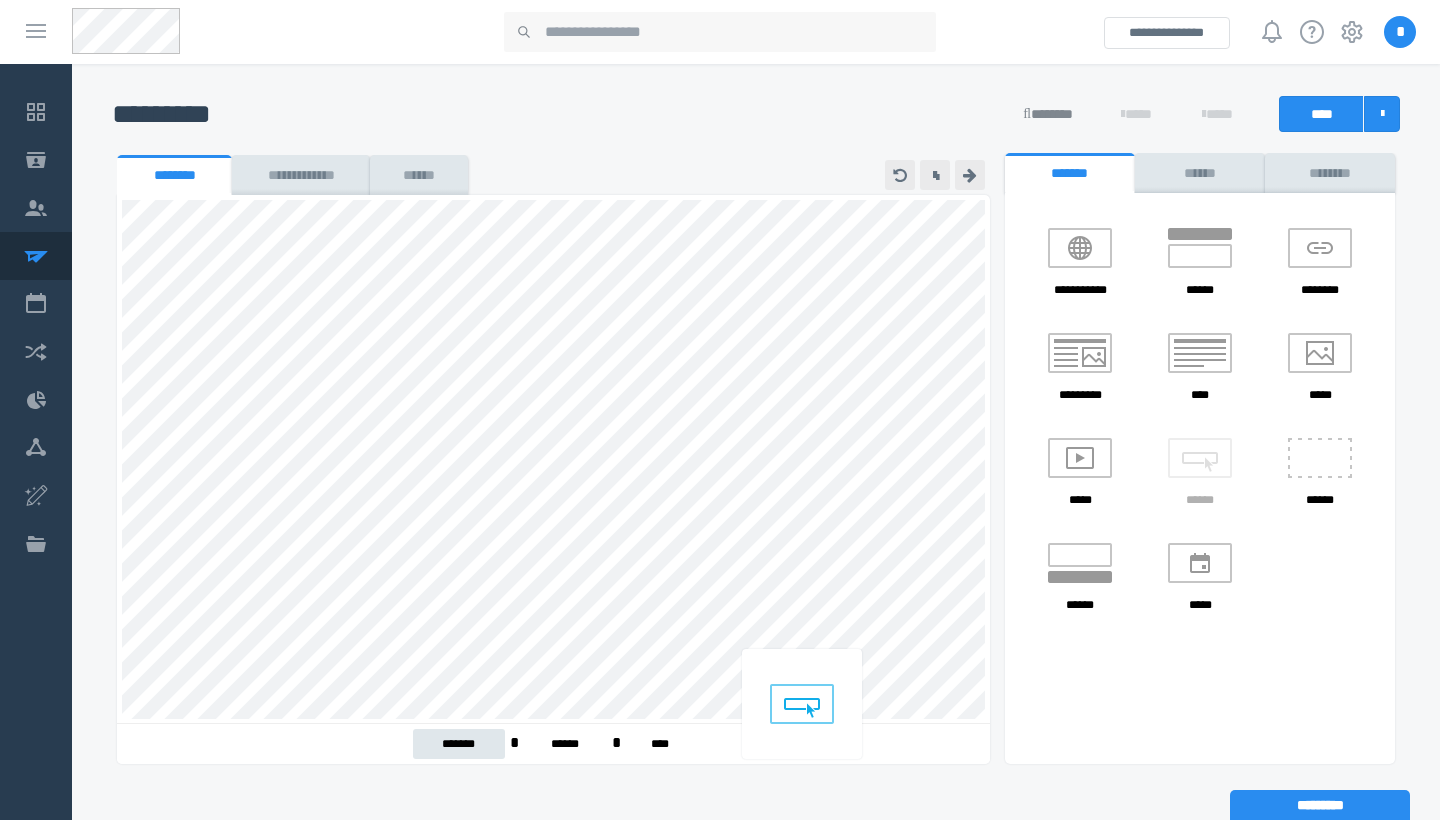 drag, startPoint x: 1227, startPoint y: 483, endPoint x: 830, endPoint y: 714, distance: 459.3147 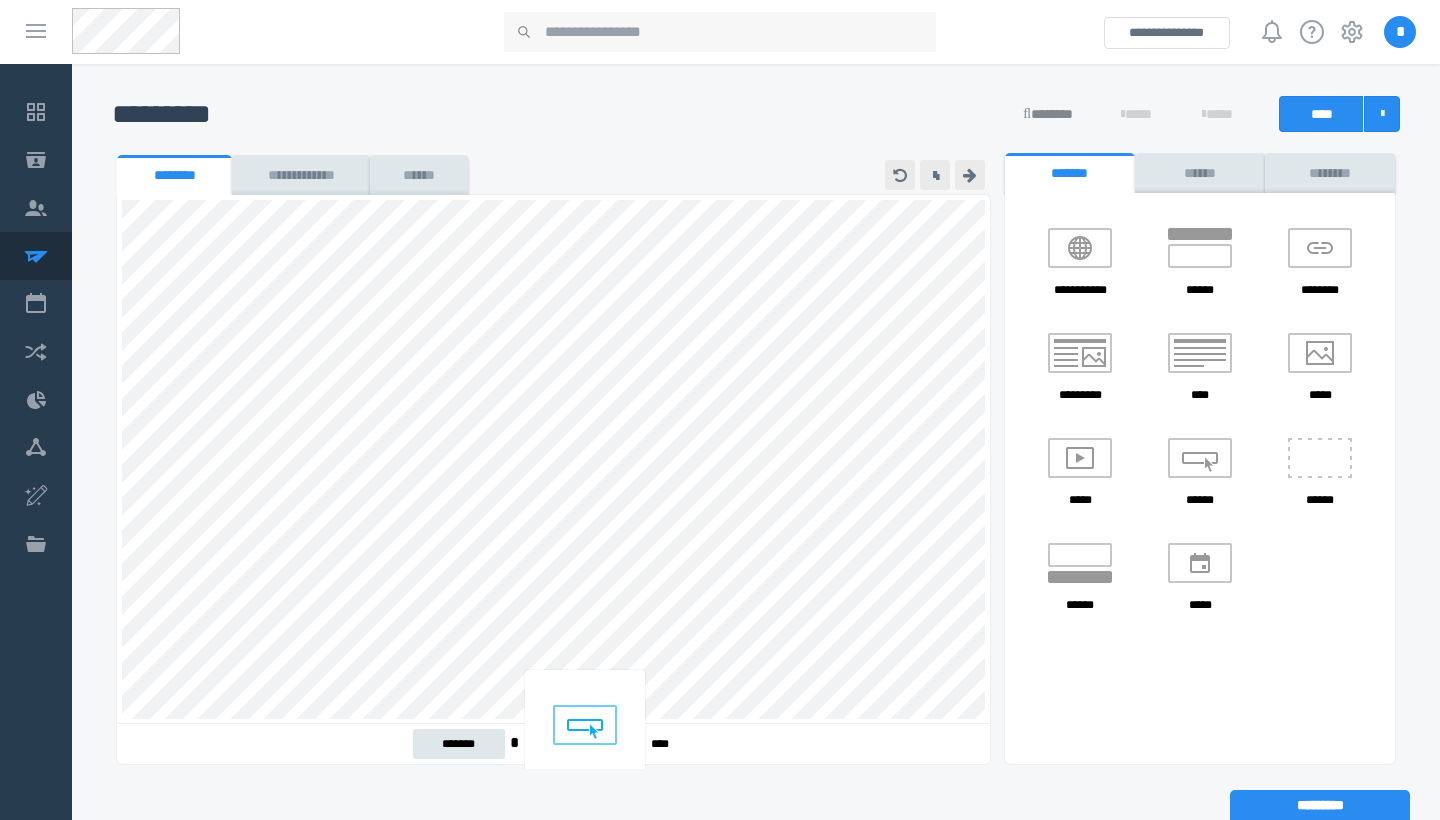 click on "**********" at bounding box center (756, 153) 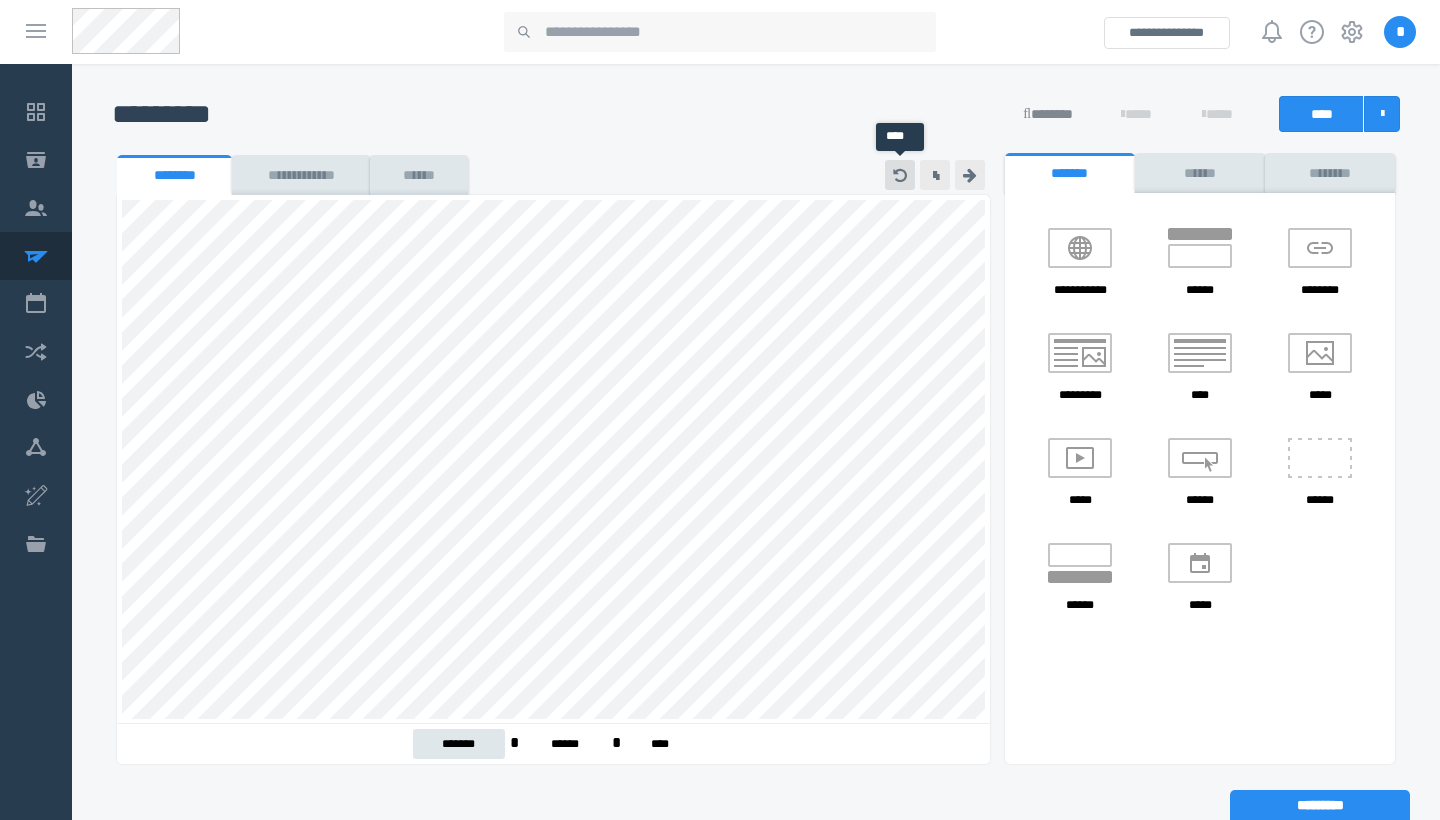 click at bounding box center [900, 175] 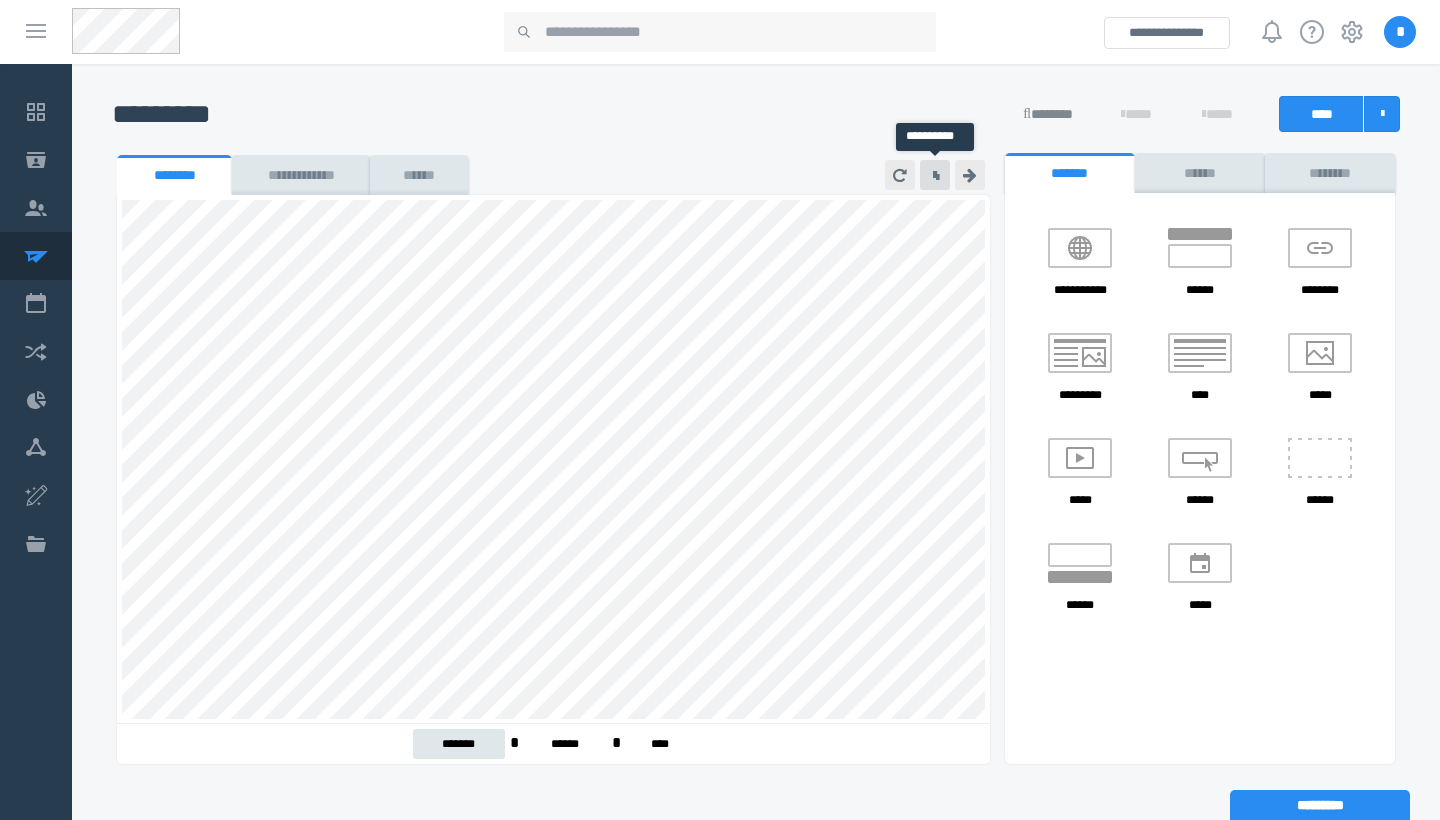 click at bounding box center (937, 178) 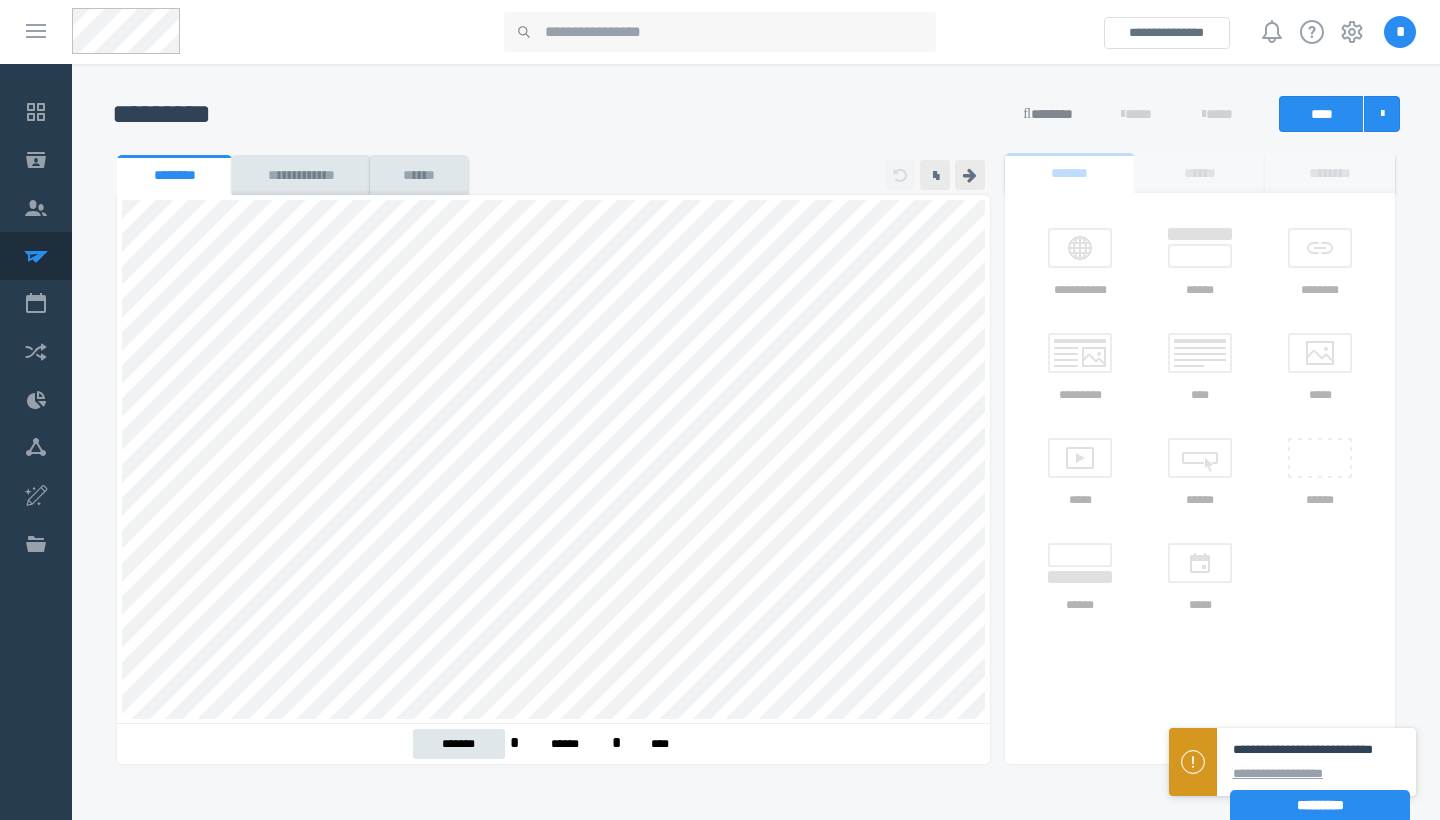 scroll, scrollTop: -1, scrollLeft: 0, axis: vertical 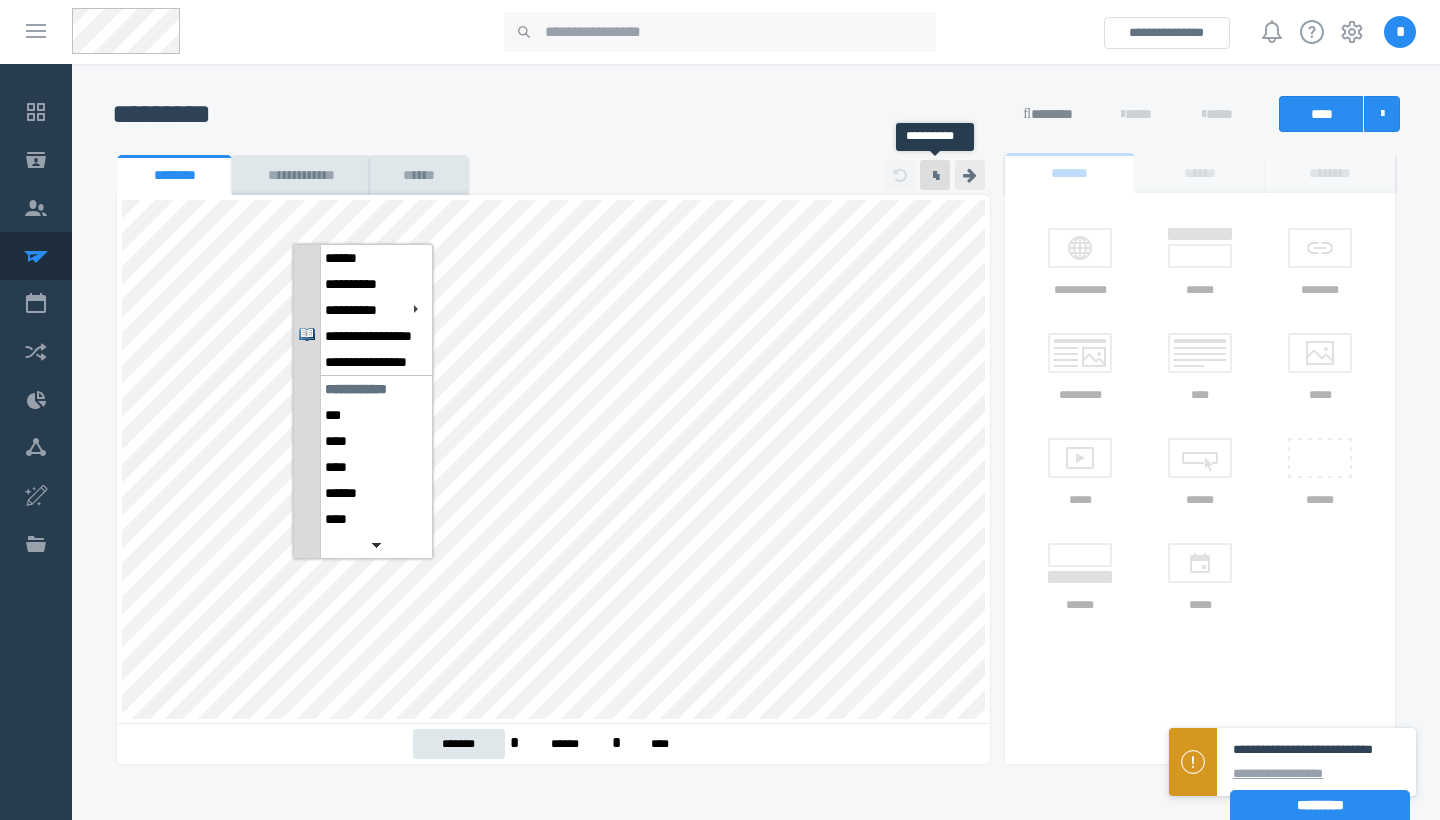 click at bounding box center (935, 175) 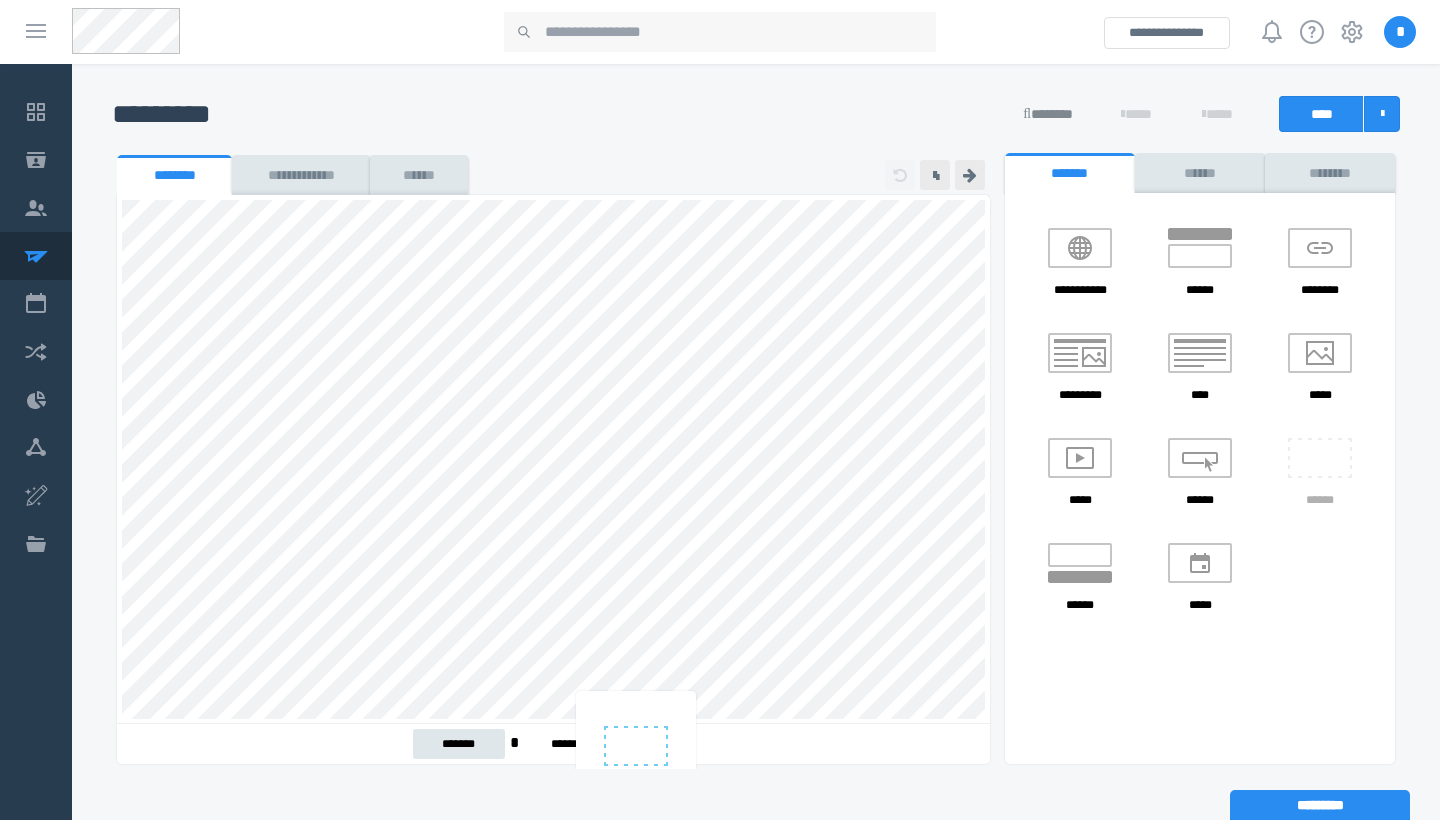 drag, startPoint x: 1321, startPoint y: 454, endPoint x: 648, endPoint y: 703, distance: 717.58624 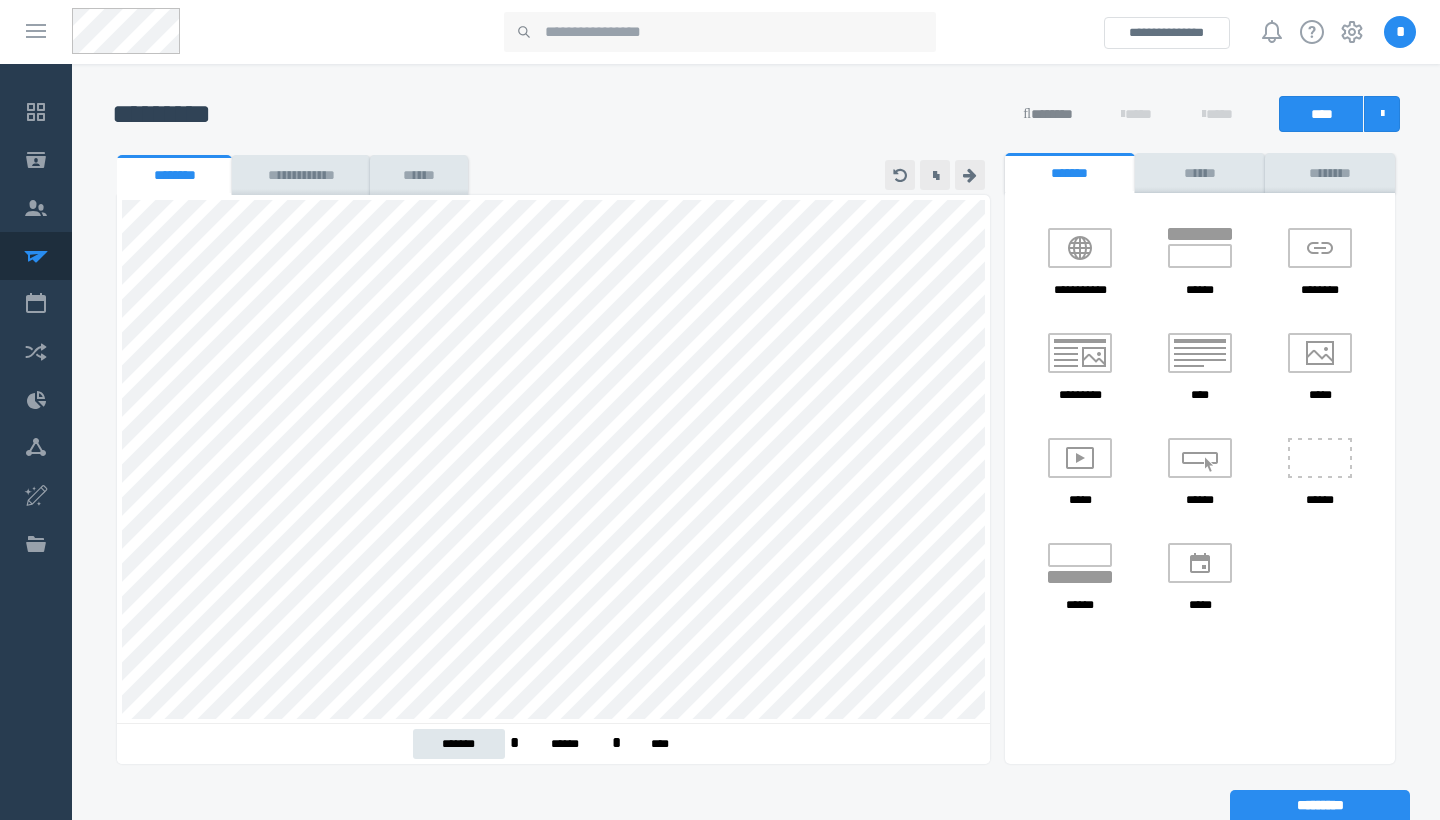 scroll, scrollTop: 120, scrollLeft: 0, axis: vertical 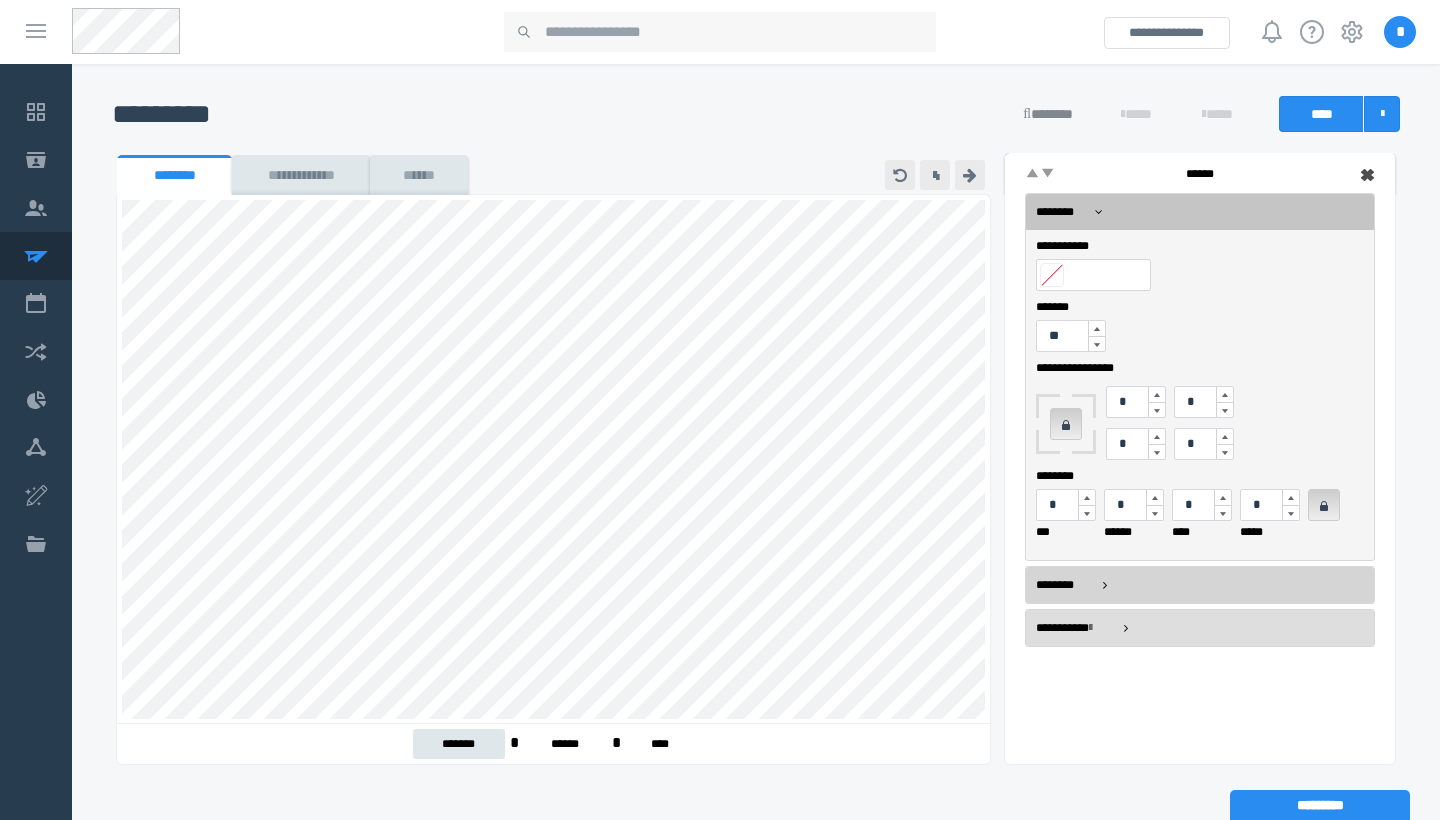 click on "********" at bounding box center [1200, 585] 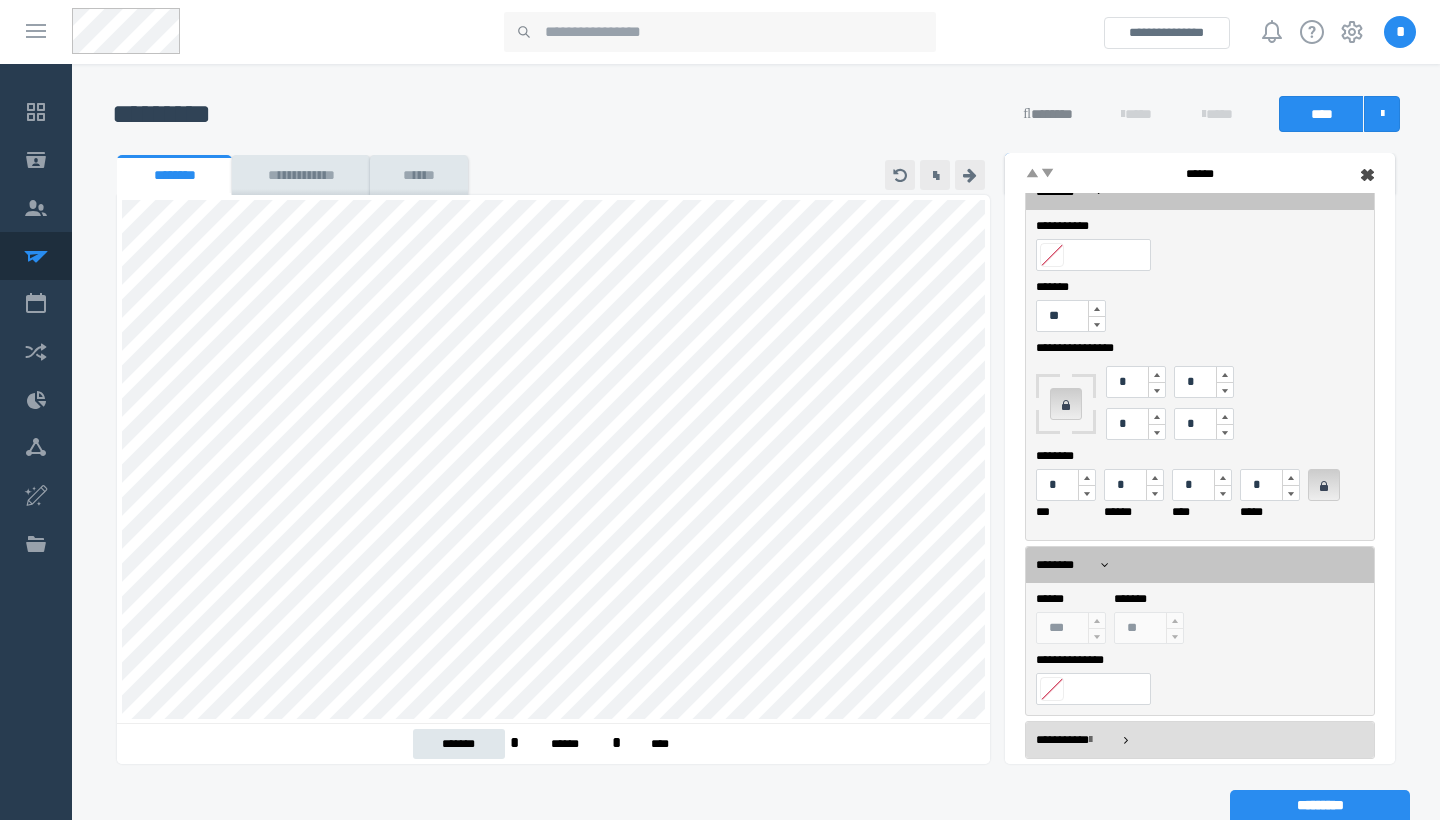 scroll, scrollTop: 20, scrollLeft: 0, axis: vertical 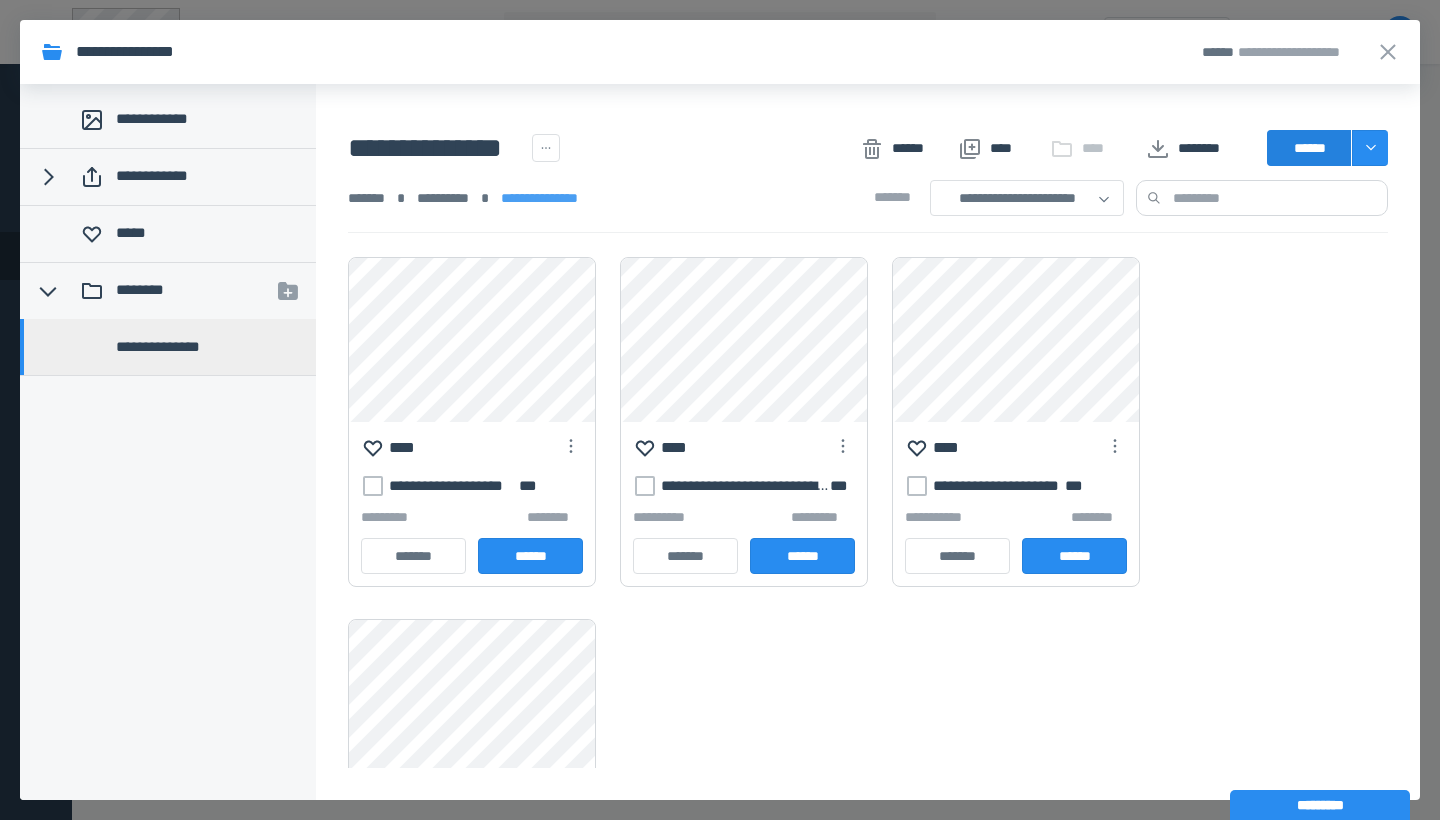 click on "******" at bounding box center (1309, 148) 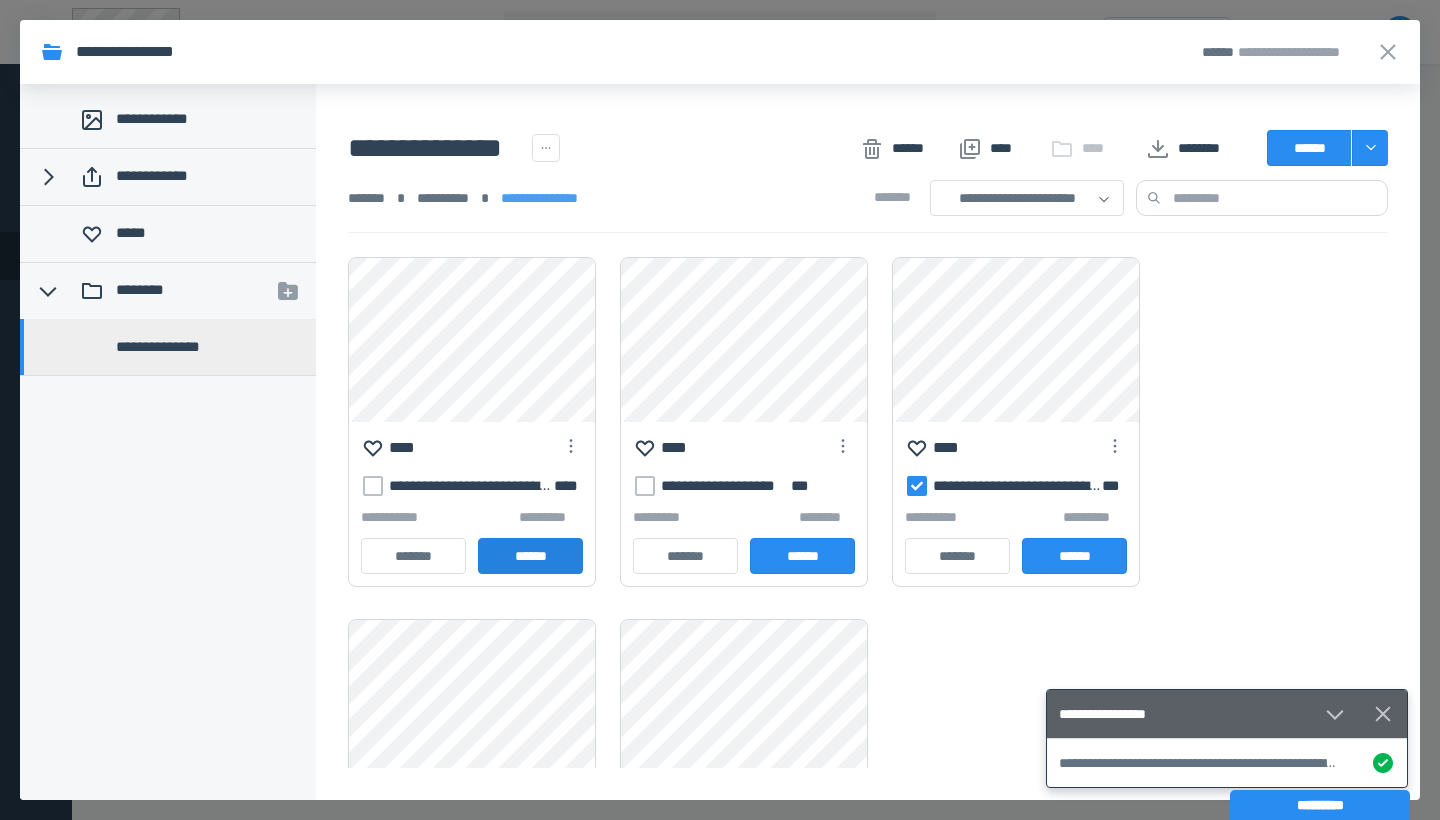 click on "******" at bounding box center (530, 556) 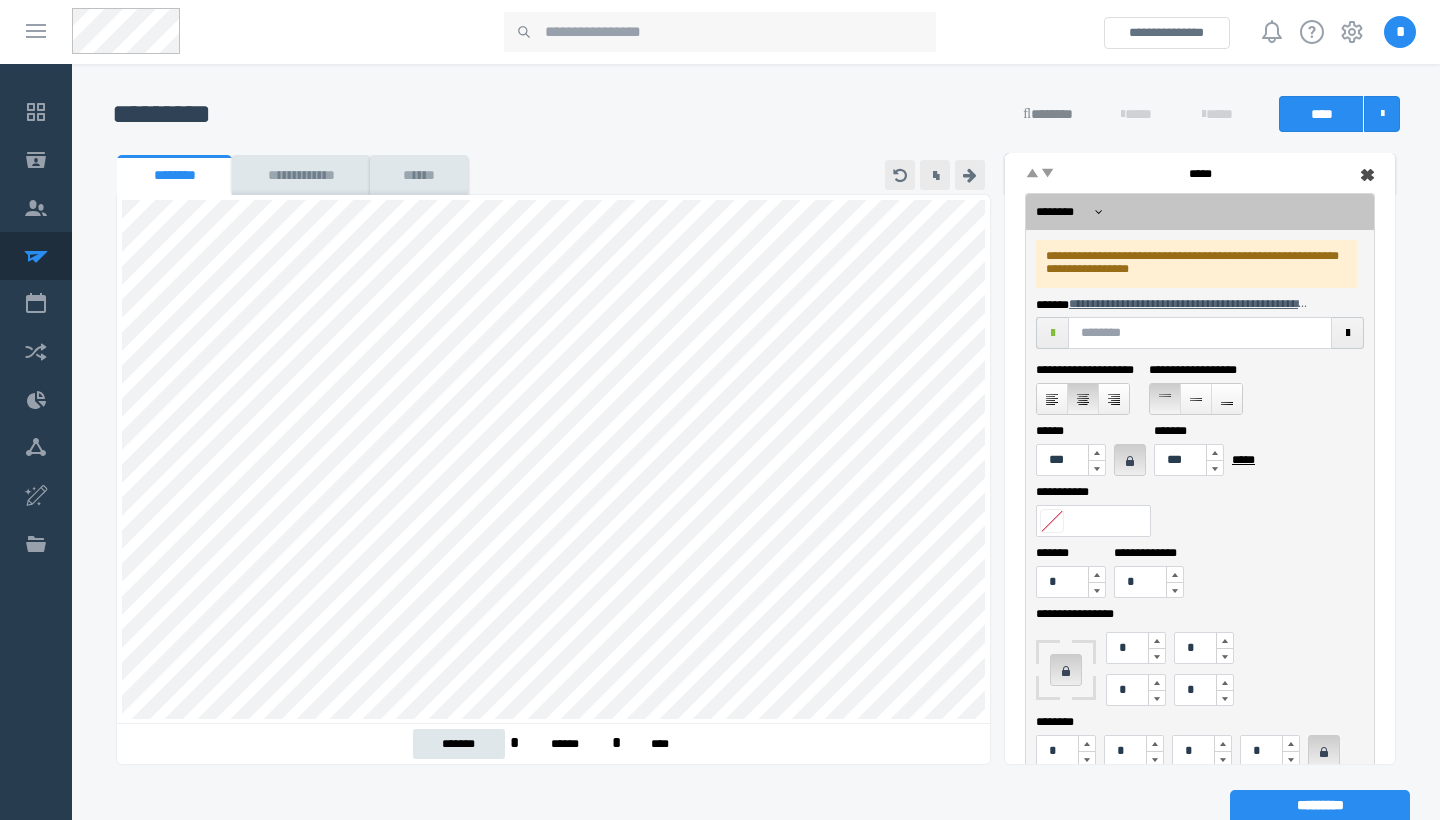 scroll, scrollTop: 0, scrollLeft: 0, axis: both 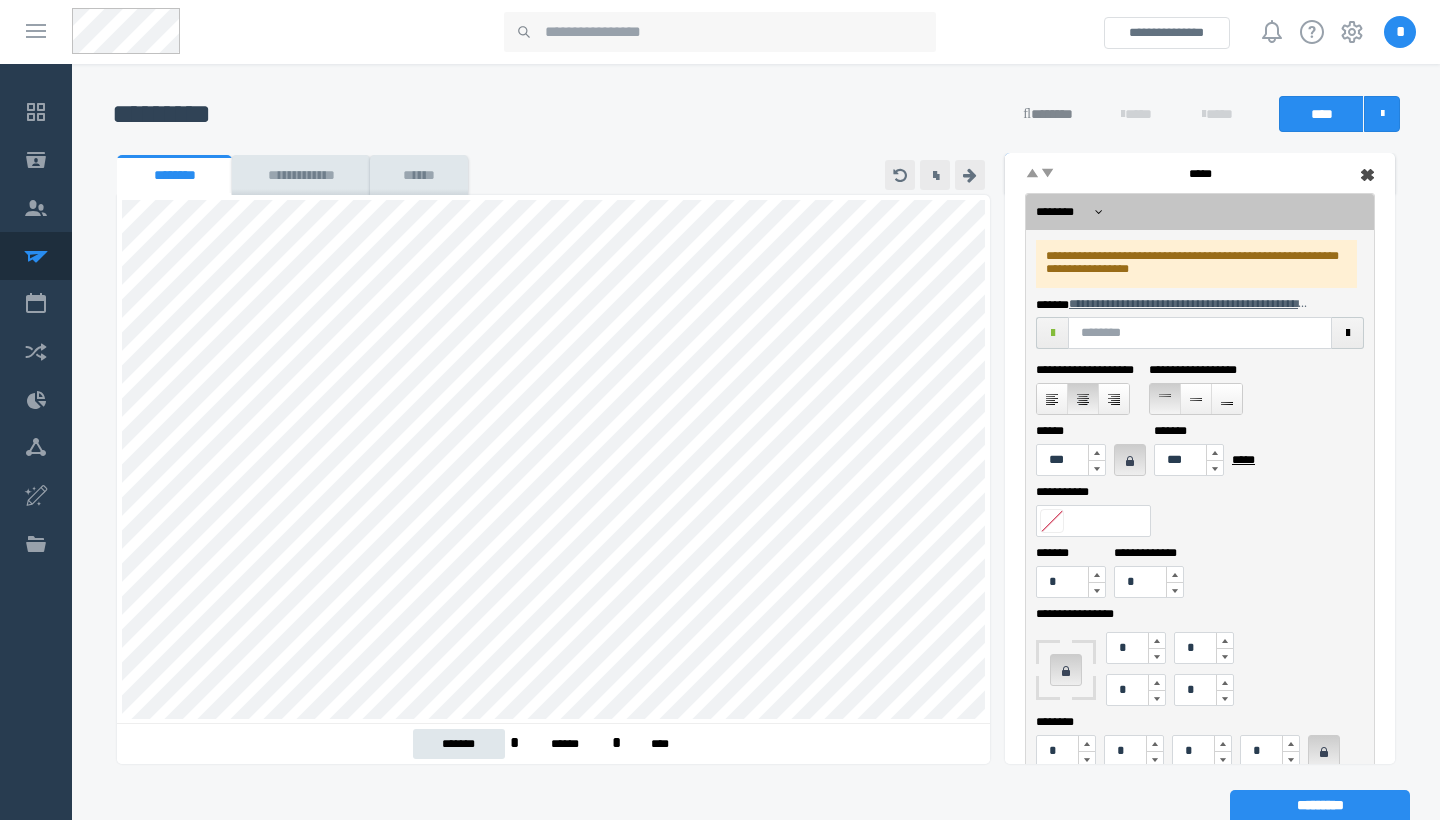 type on "***" 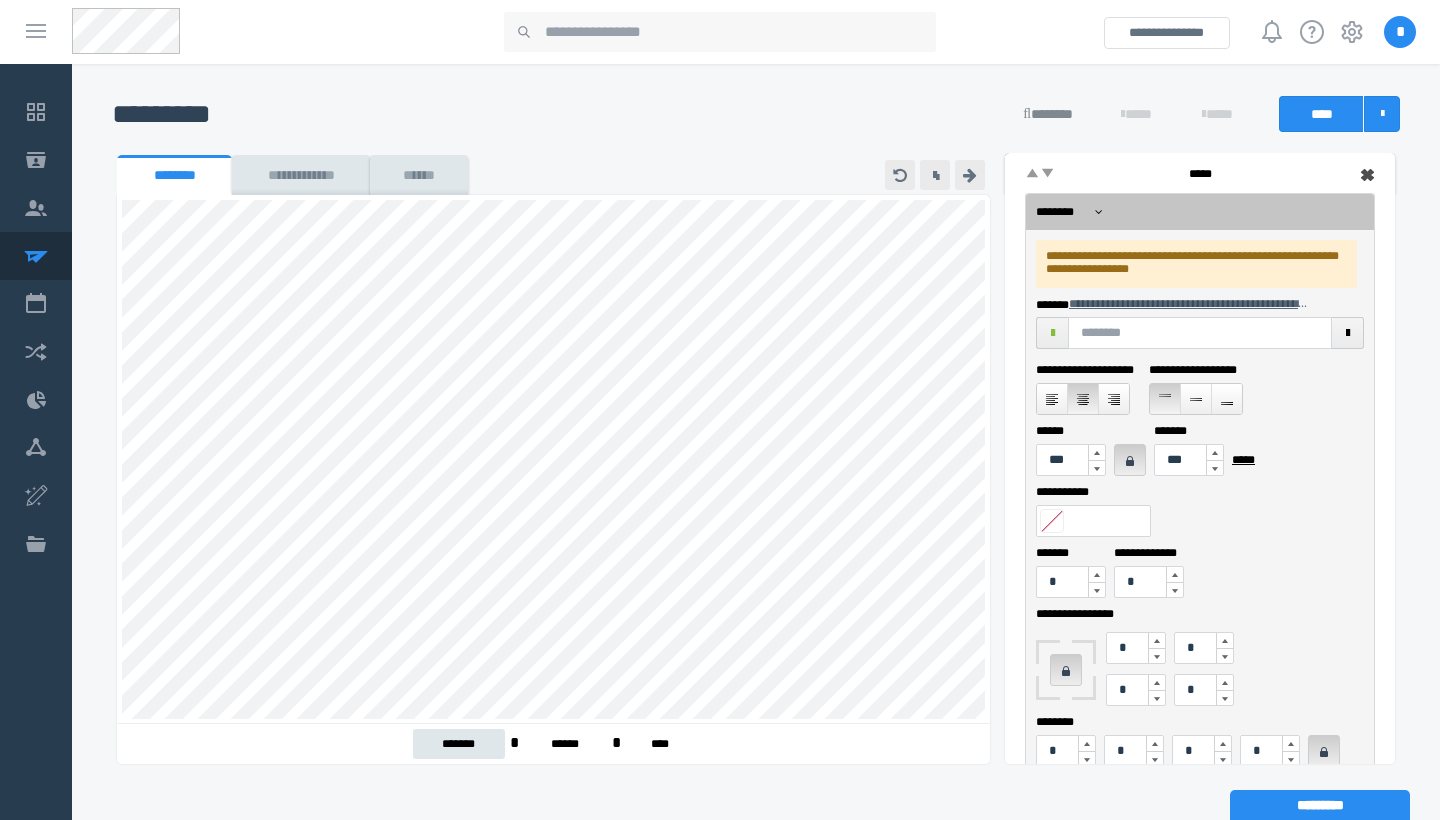 scroll, scrollTop: 387, scrollLeft: 0, axis: vertical 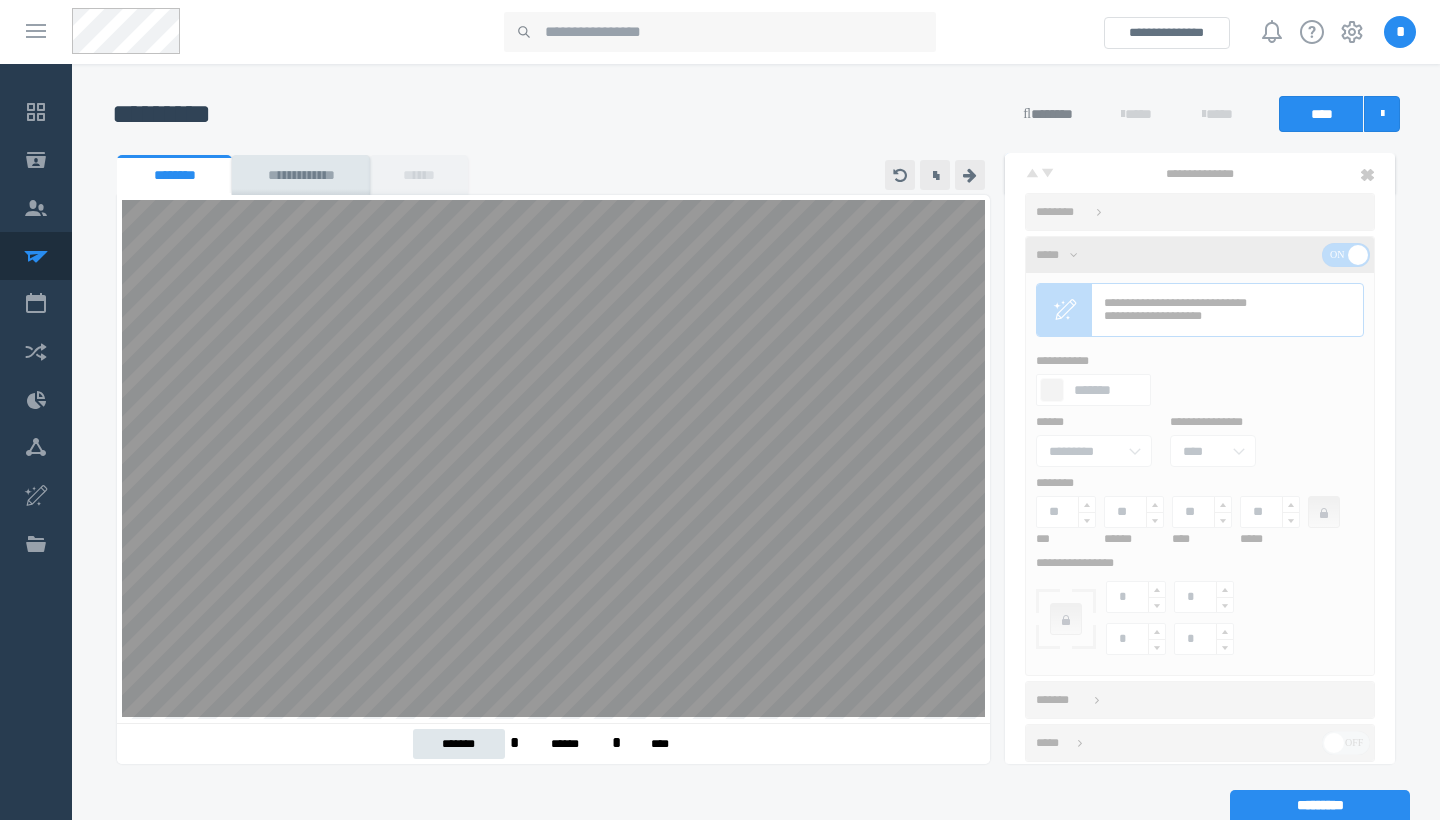 click on "**********" at bounding box center (550, 738) 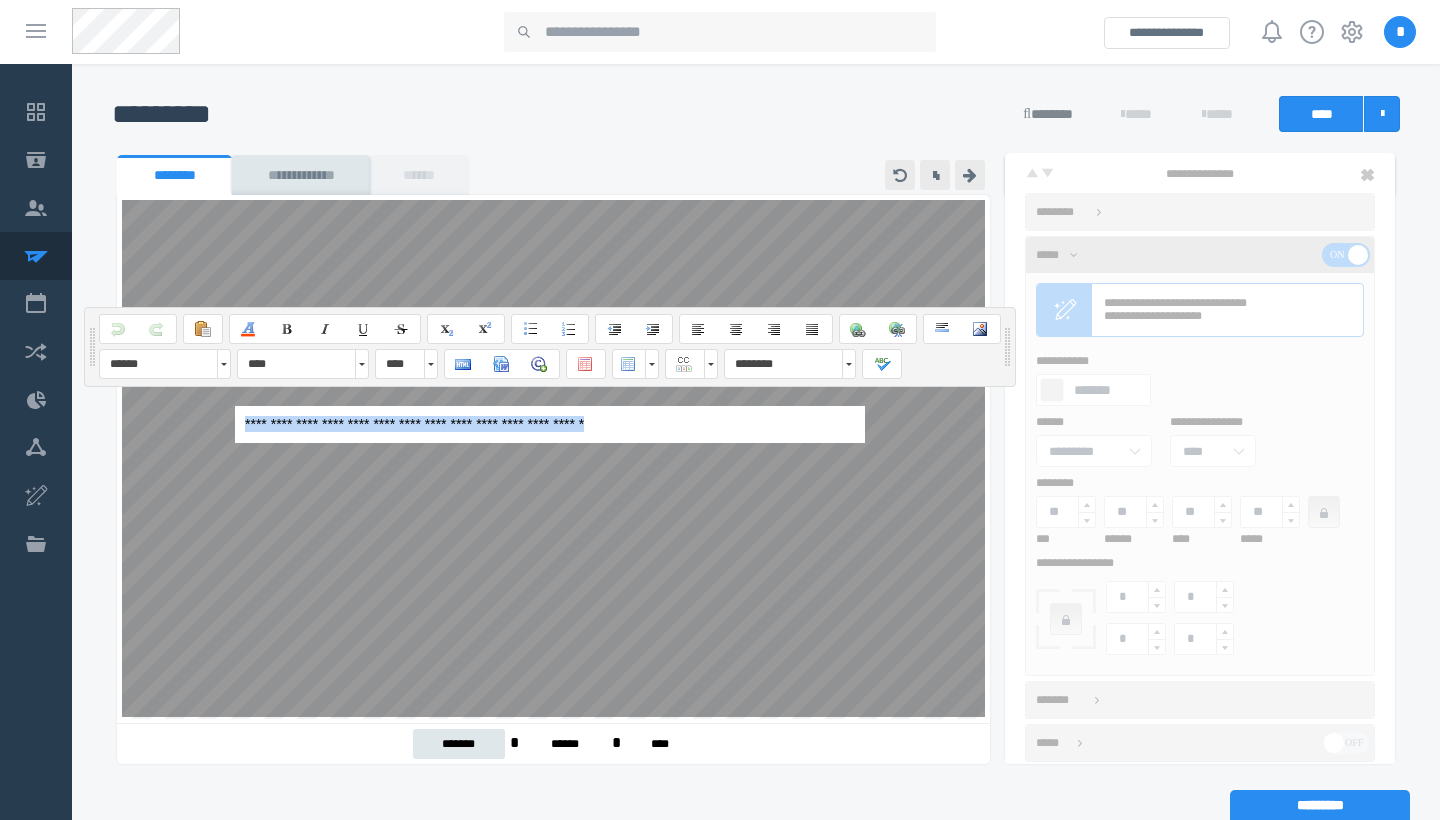 type 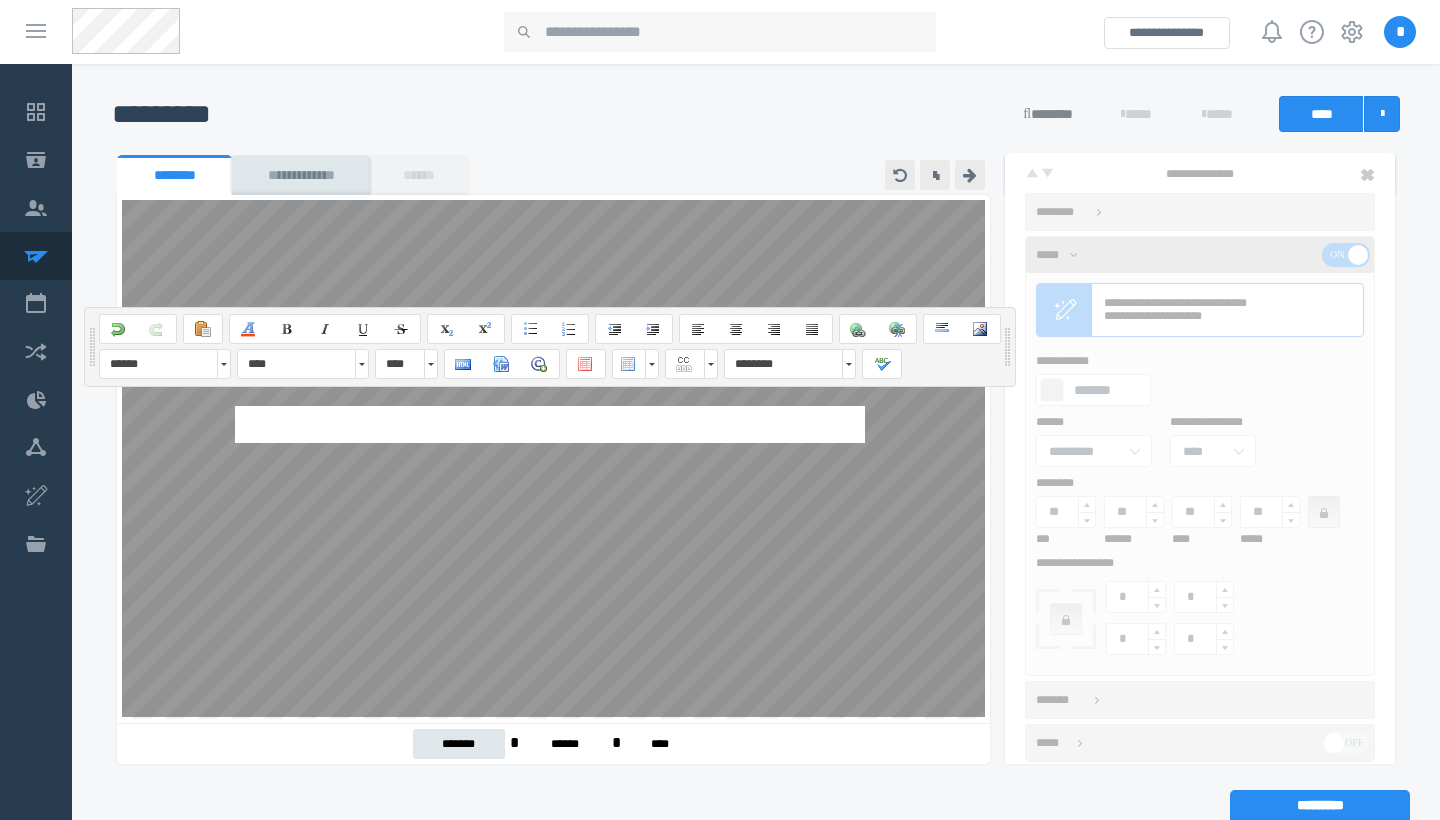 click at bounding box center [1200, 458] 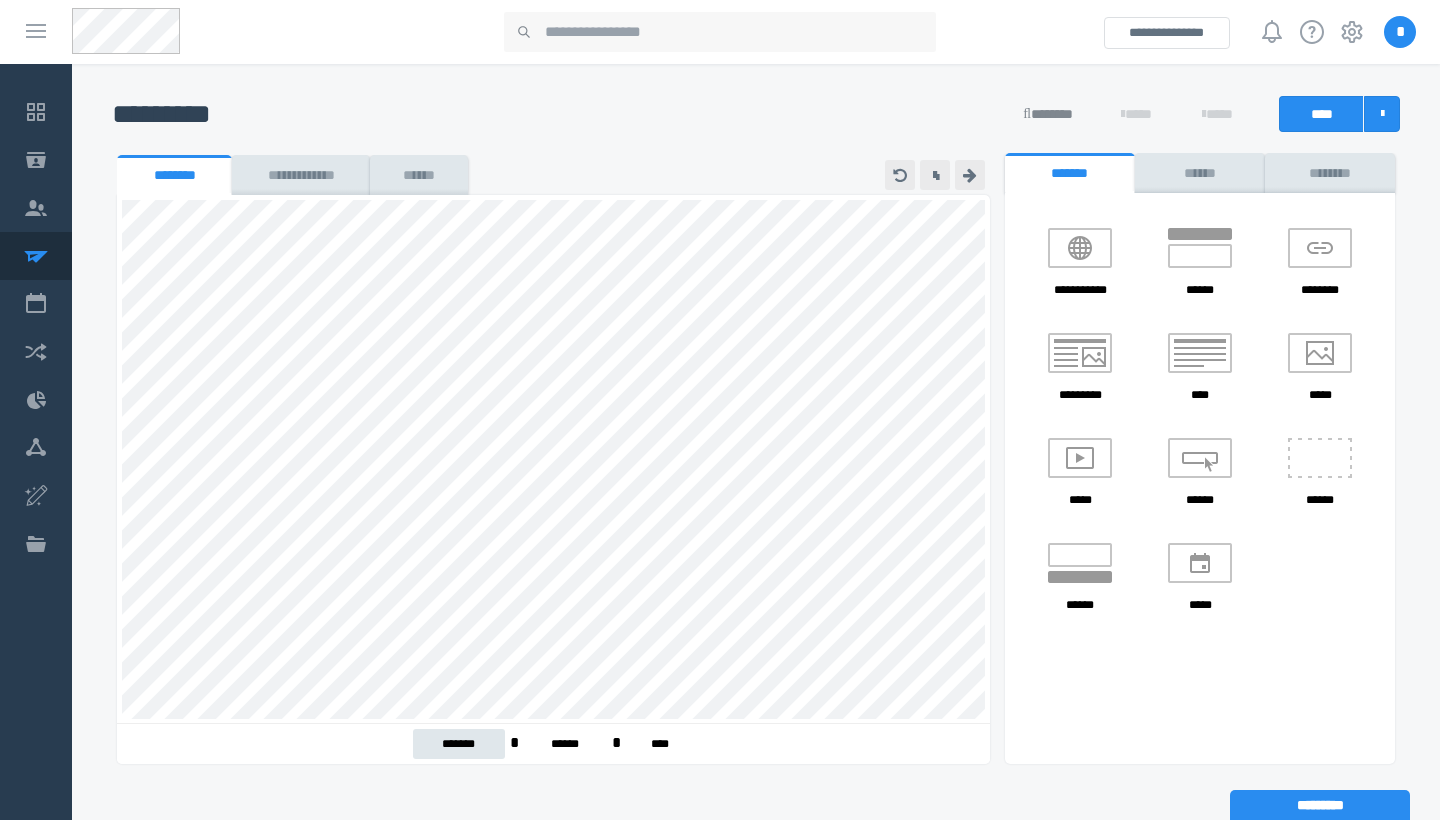 scroll, scrollTop: 371, scrollLeft: 0, axis: vertical 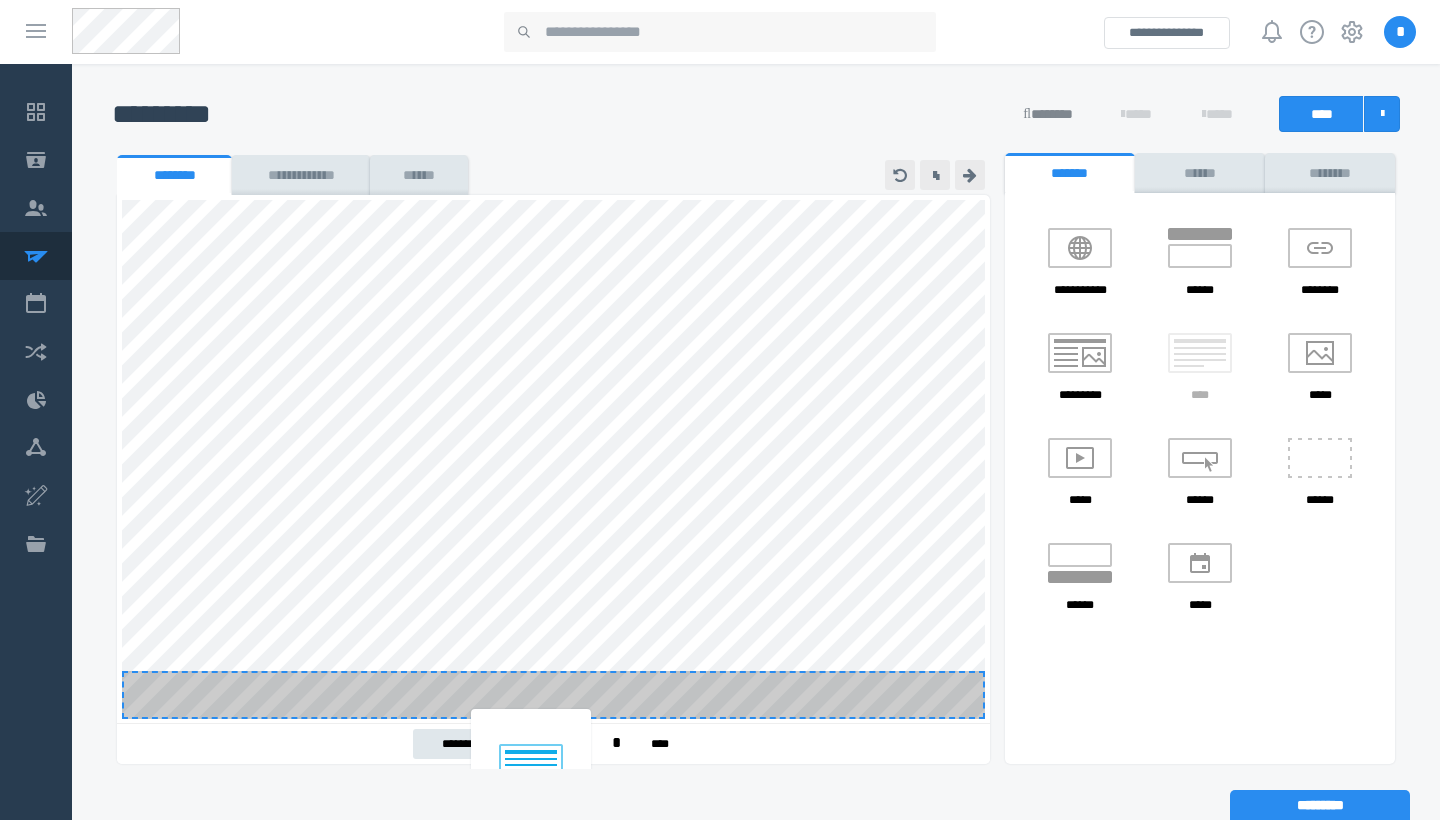 drag, startPoint x: 1194, startPoint y: 346, endPoint x: 525, endPoint y: 742, distance: 777.4169 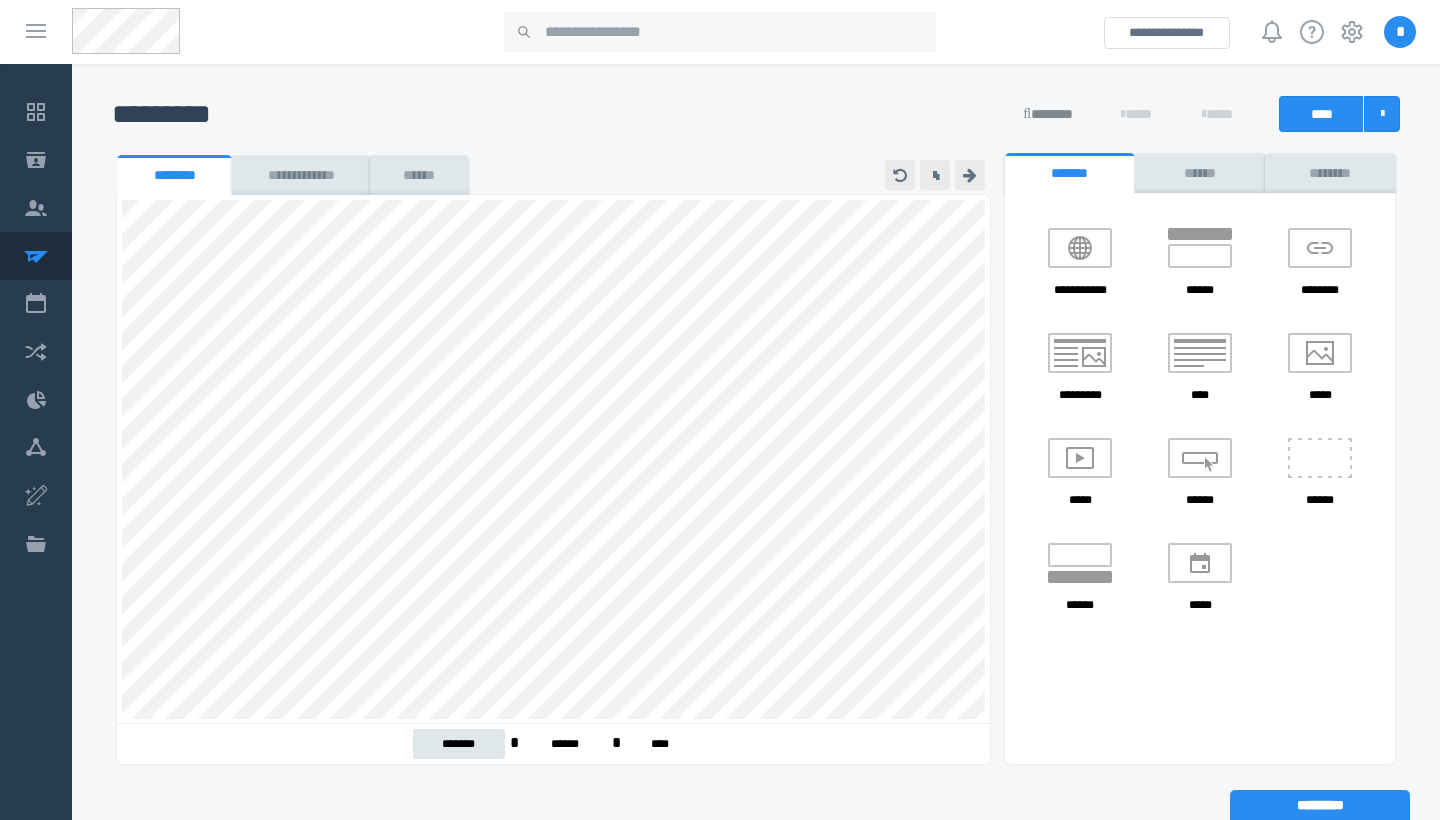 scroll, scrollTop: 0, scrollLeft: 0, axis: both 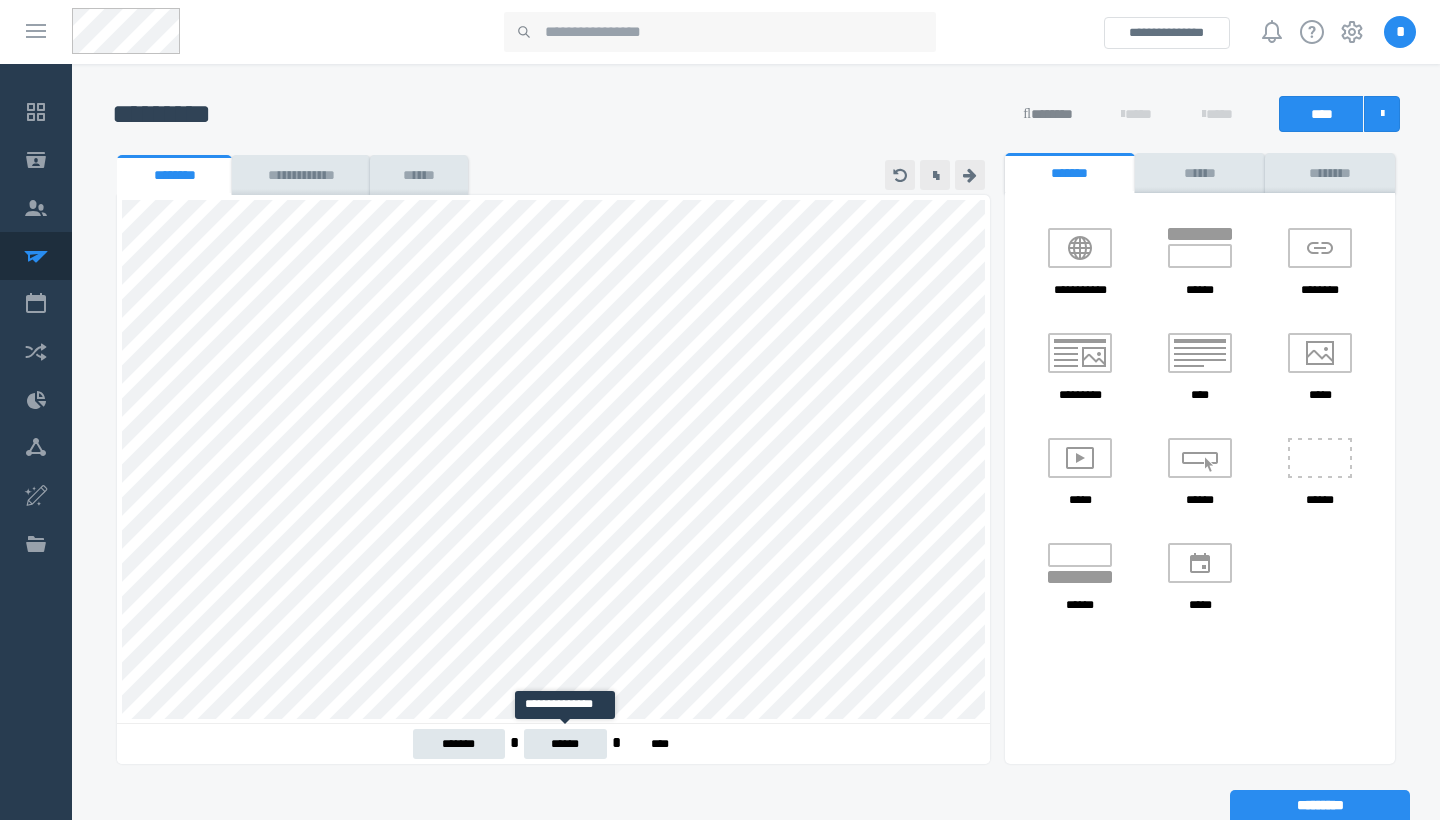click on "******" at bounding box center (565, 744) 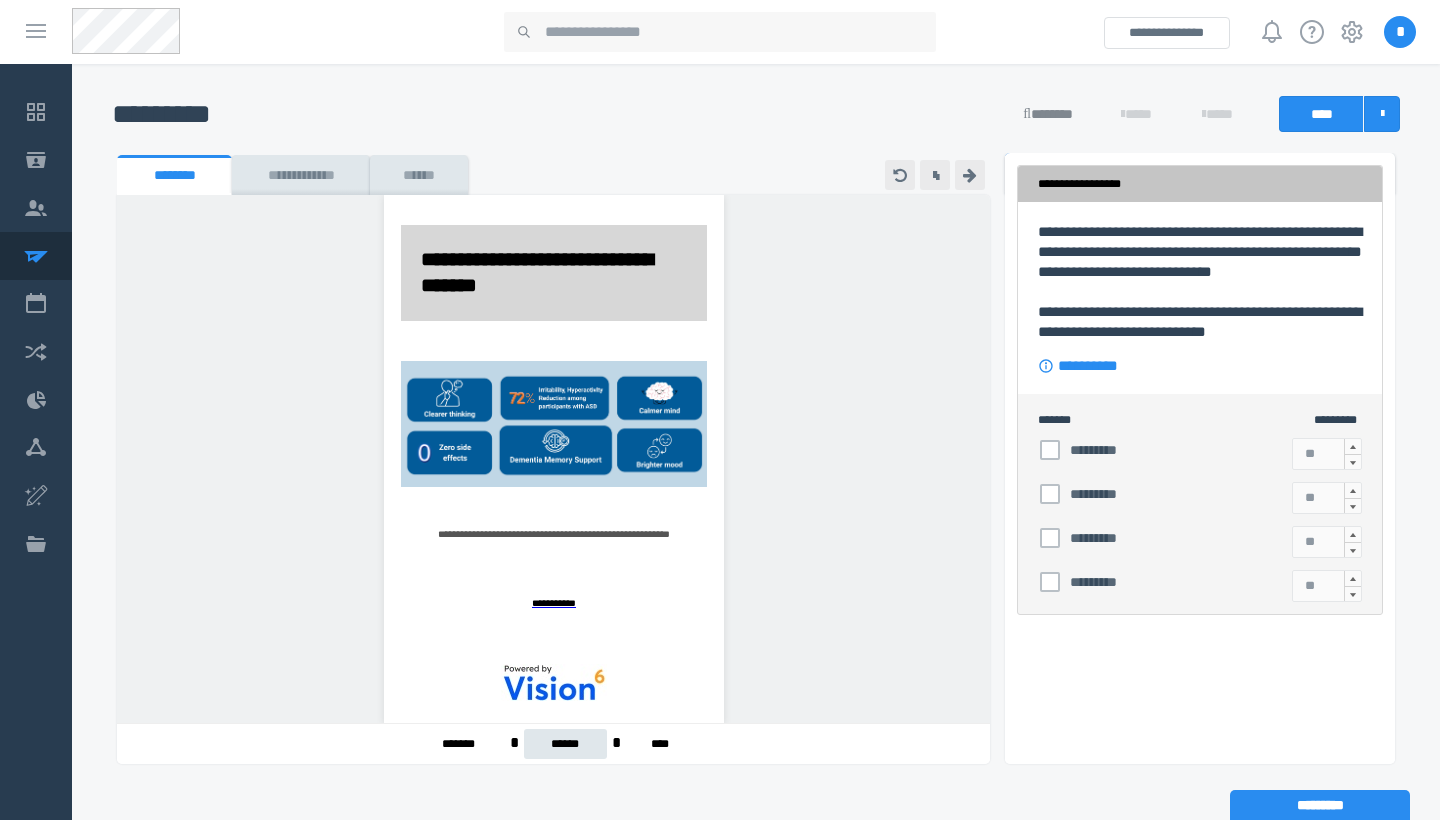 scroll, scrollTop: 373, scrollLeft: 0, axis: vertical 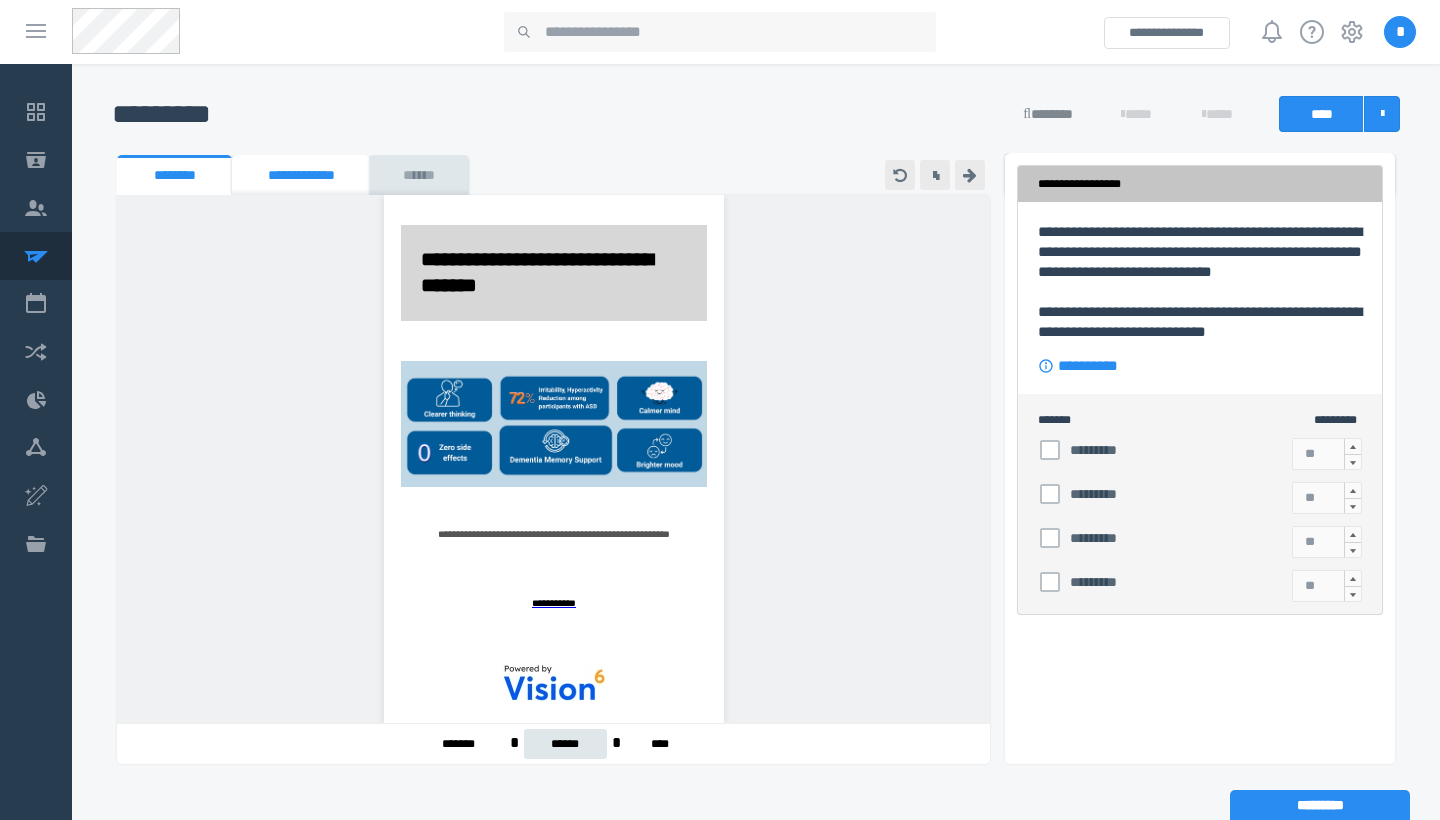 click on "**********" at bounding box center (301, 175) 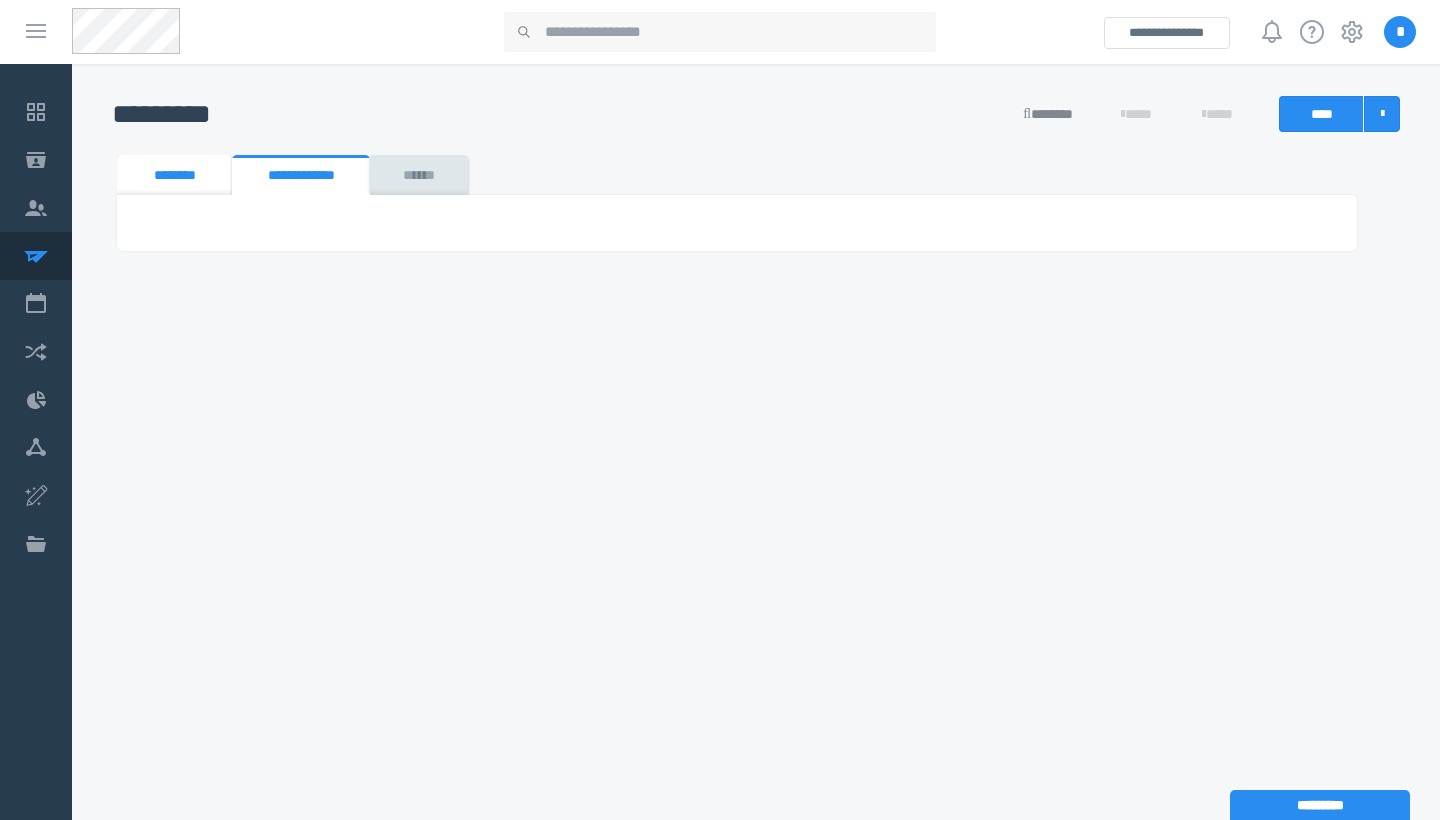 click on "********" at bounding box center [174, 175] 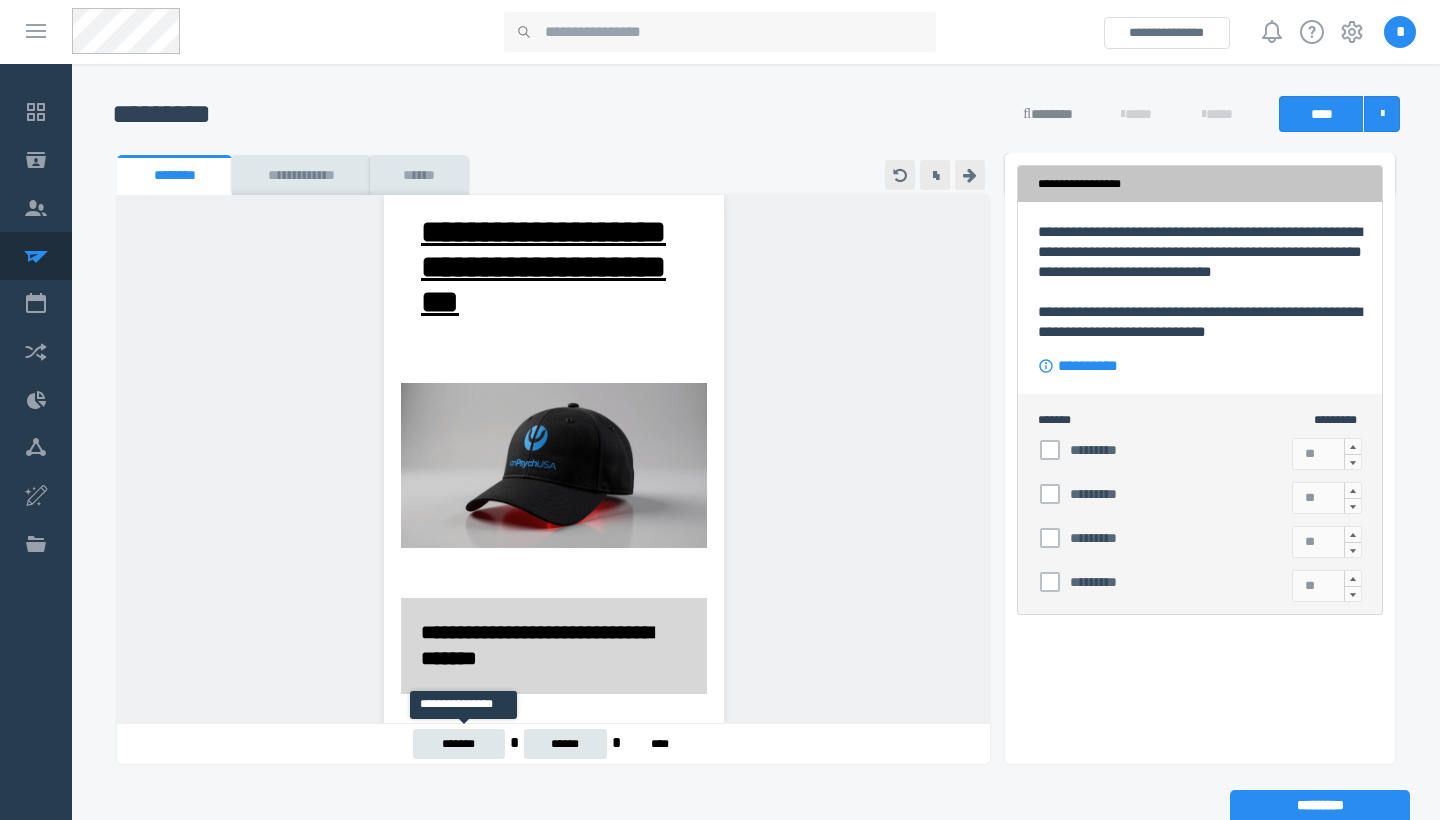 click on "*******" at bounding box center [459, 744] 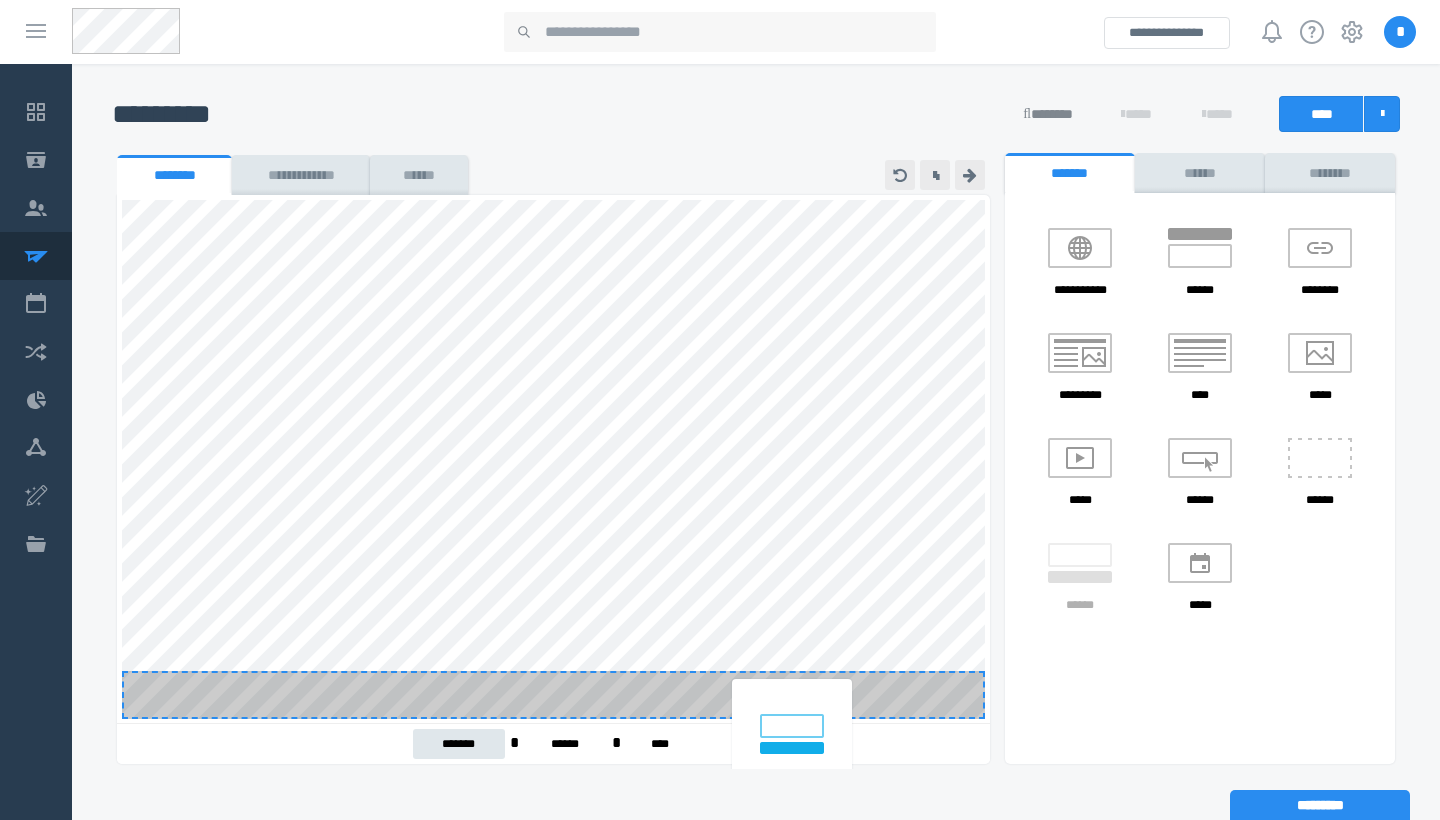drag, startPoint x: 1092, startPoint y: 579, endPoint x: 804, endPoint y: 735, distance: 327.53625 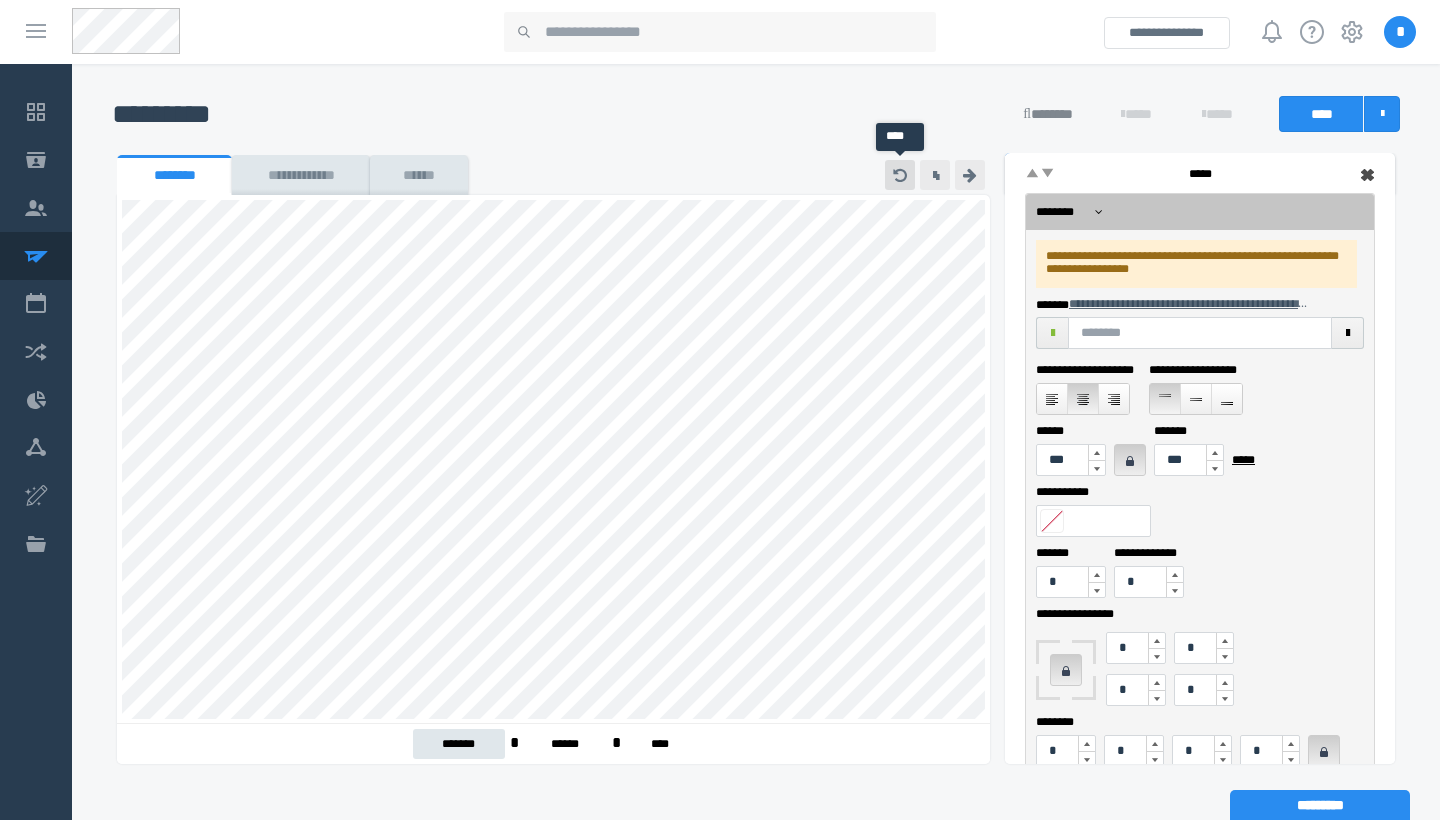 click at bounding box center (900, 175) 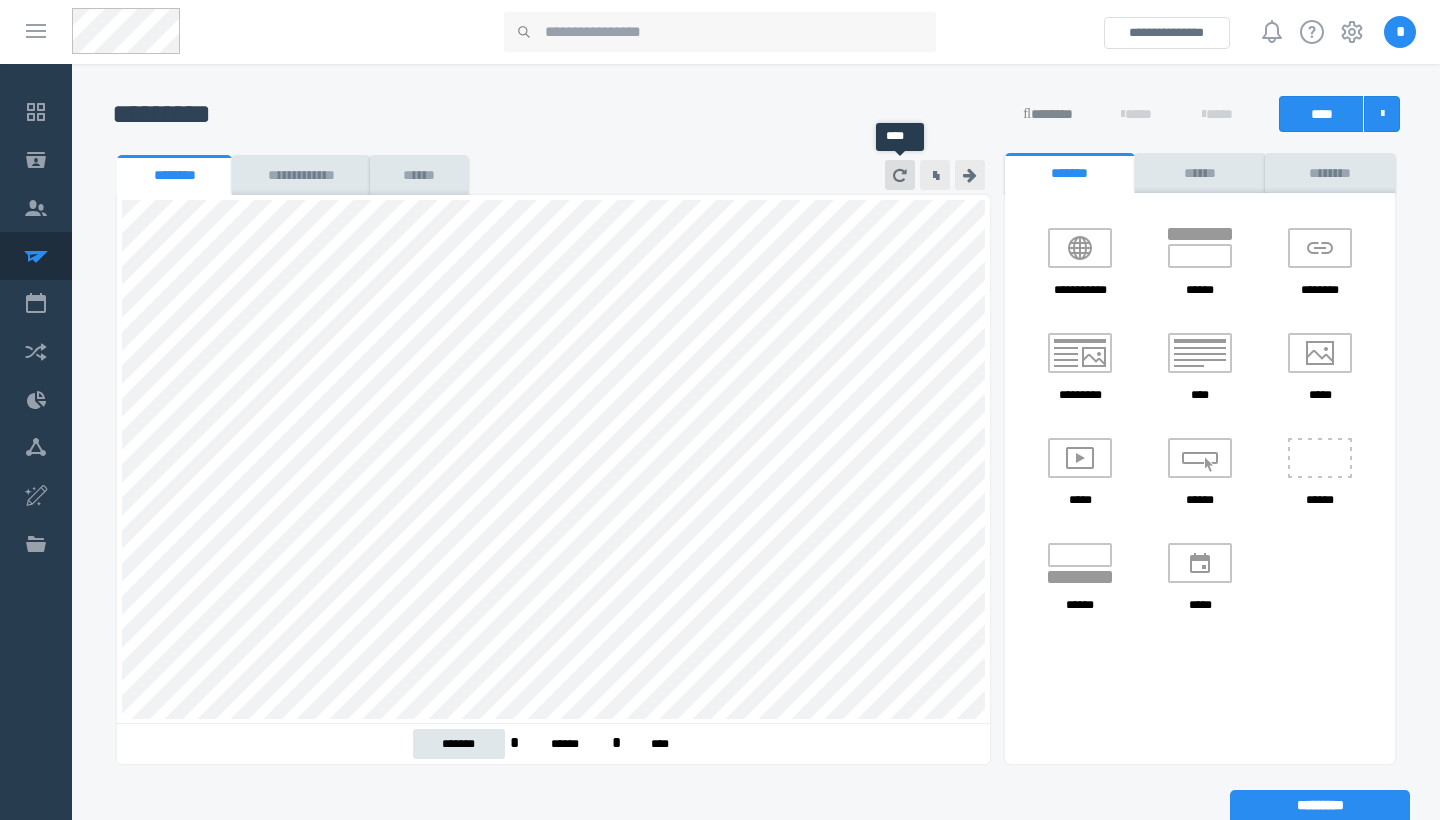 click at bounding box center [900, 175] 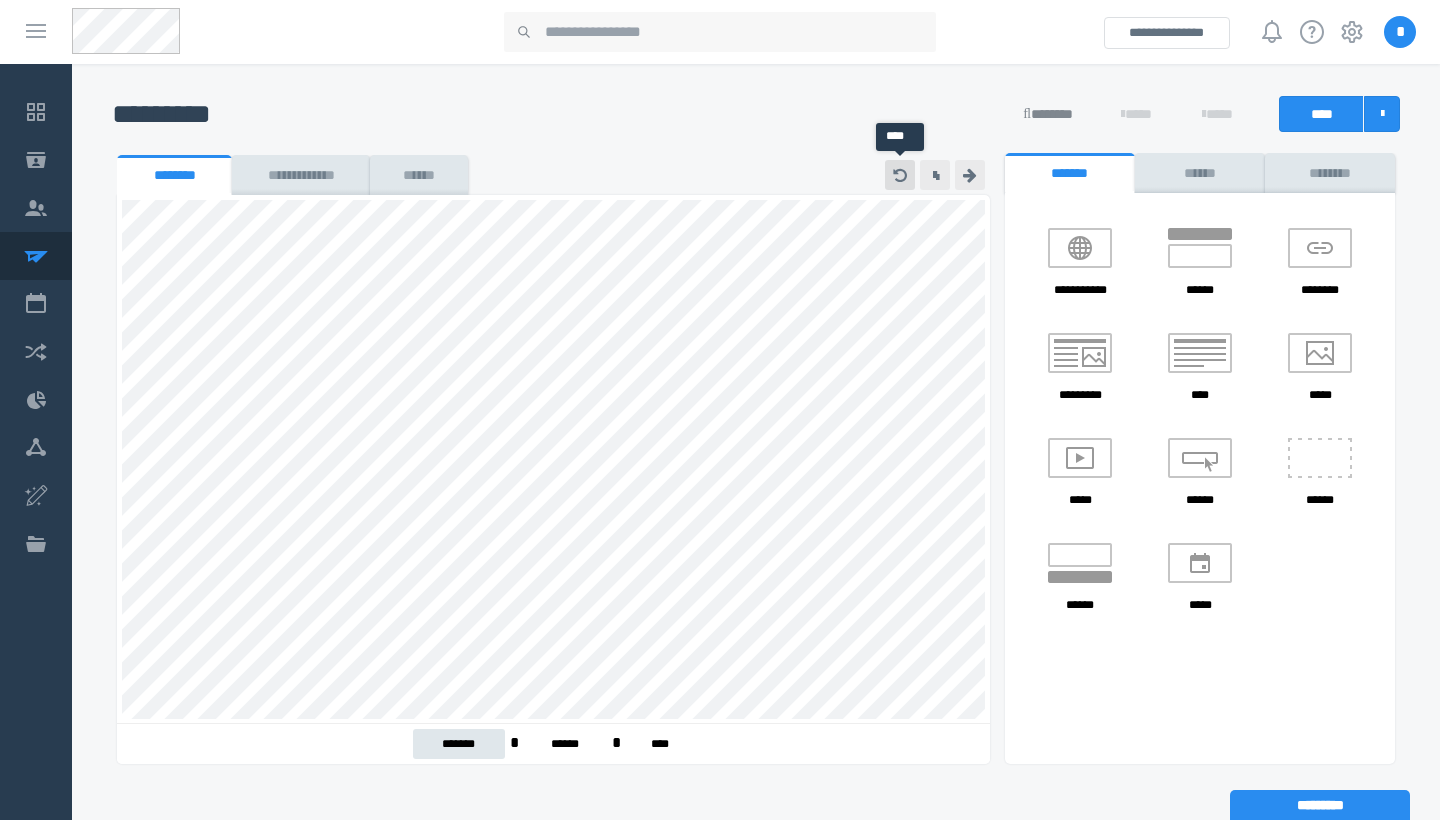 click at bounding box center (900, 175) 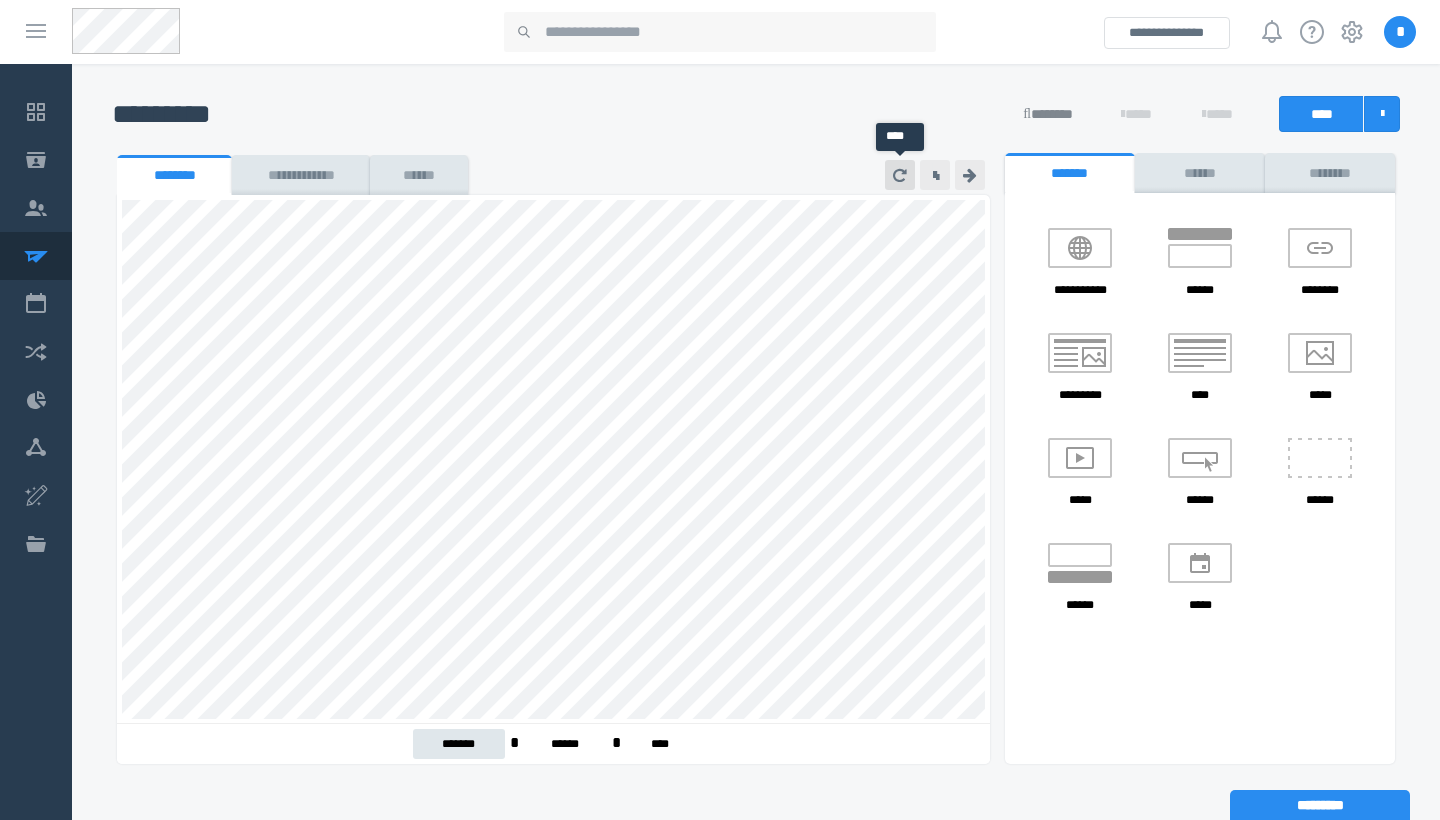 click at bounding box center (900, 175) 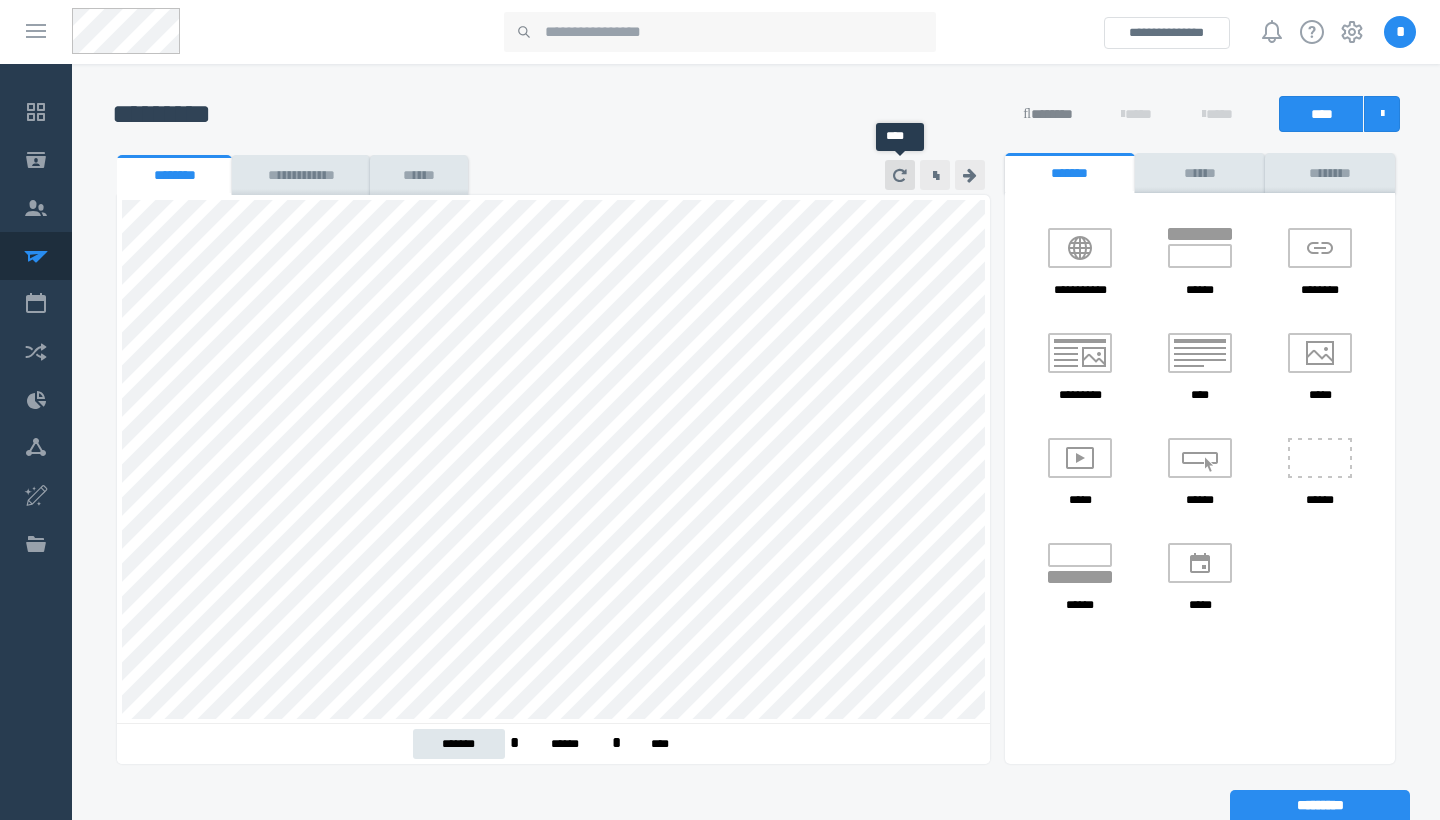 click at bounding box center (900, 175) 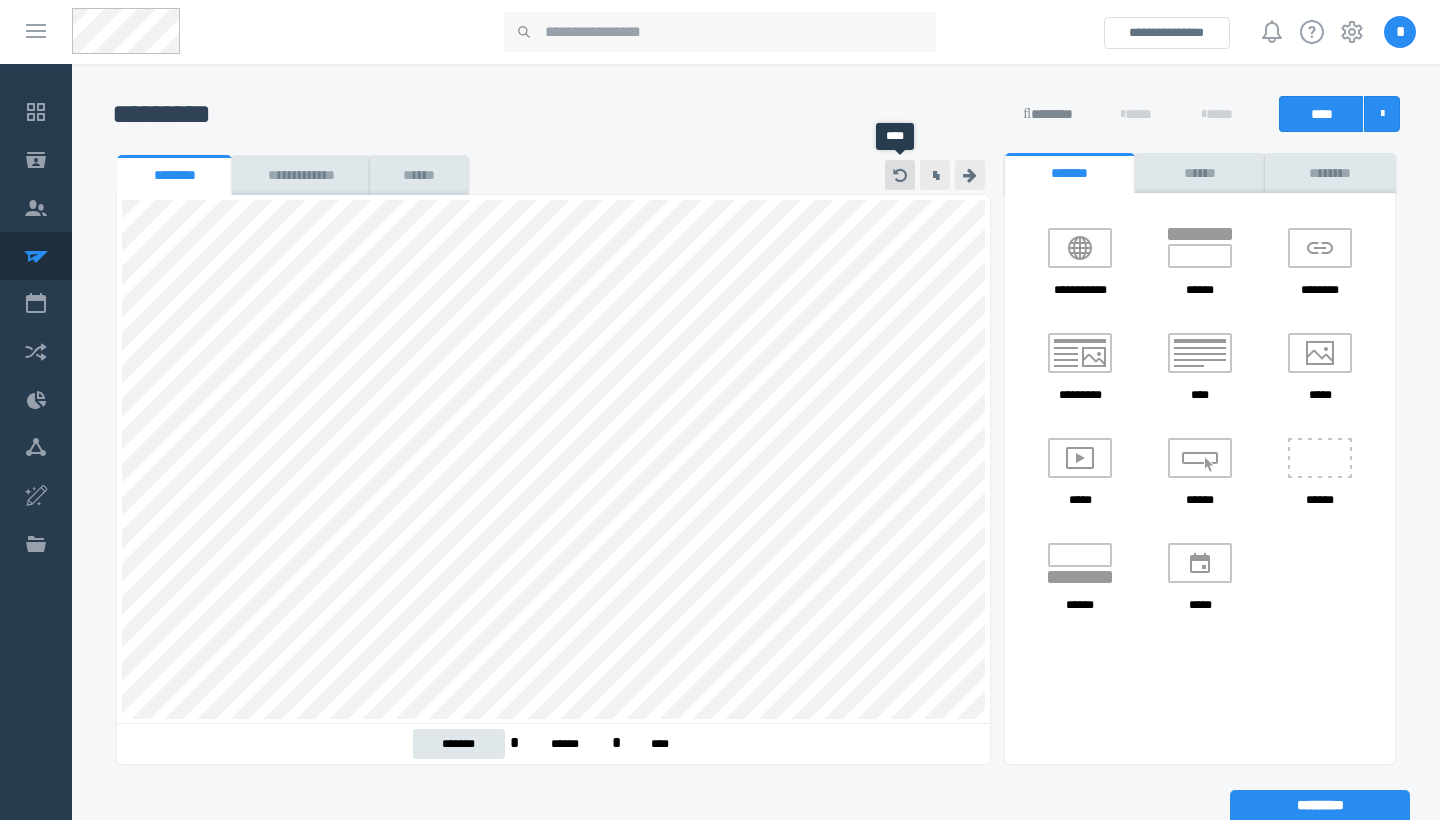 click at bounding box center [900, 175] 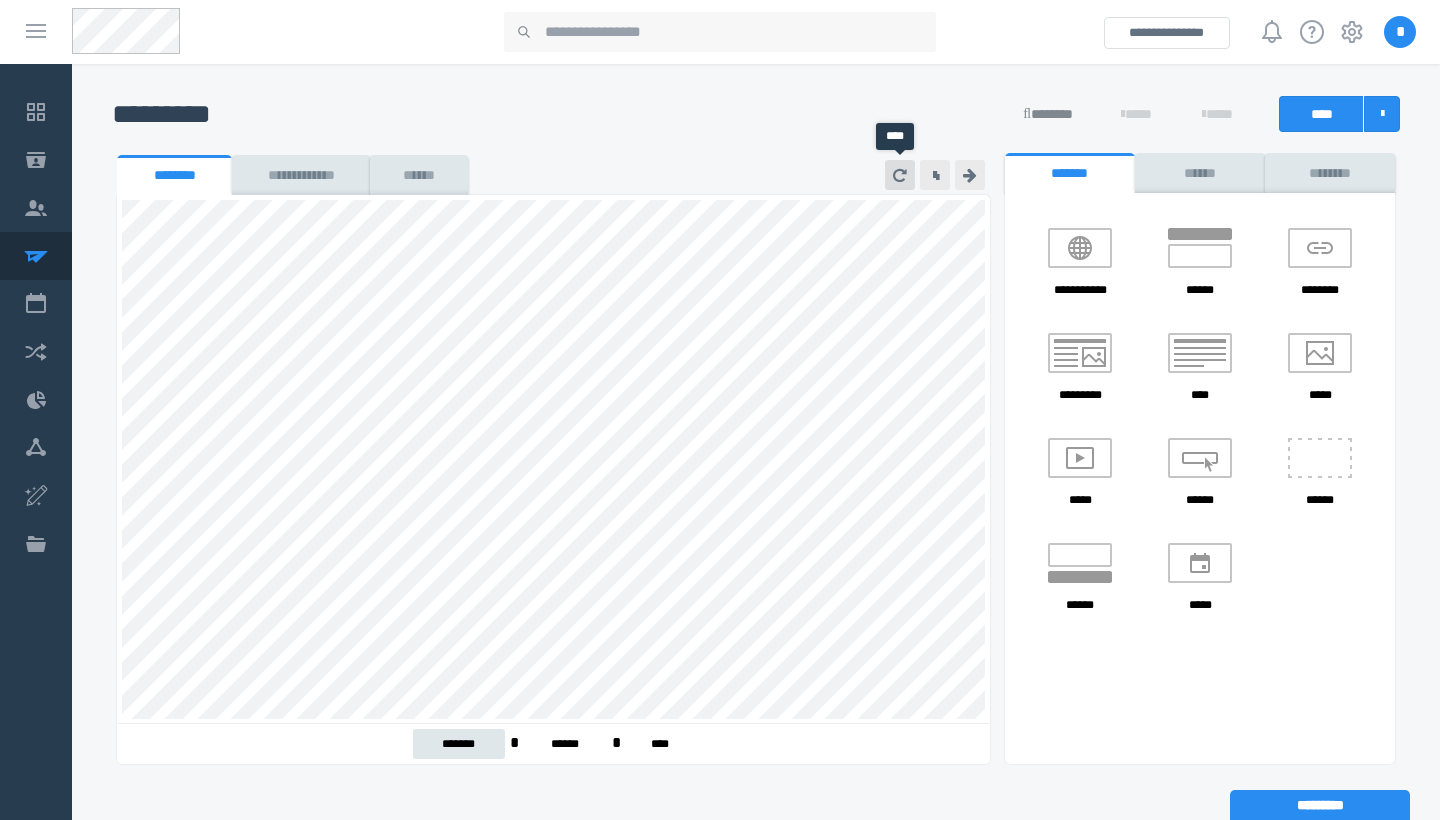 click at bounding box center [900, 175] 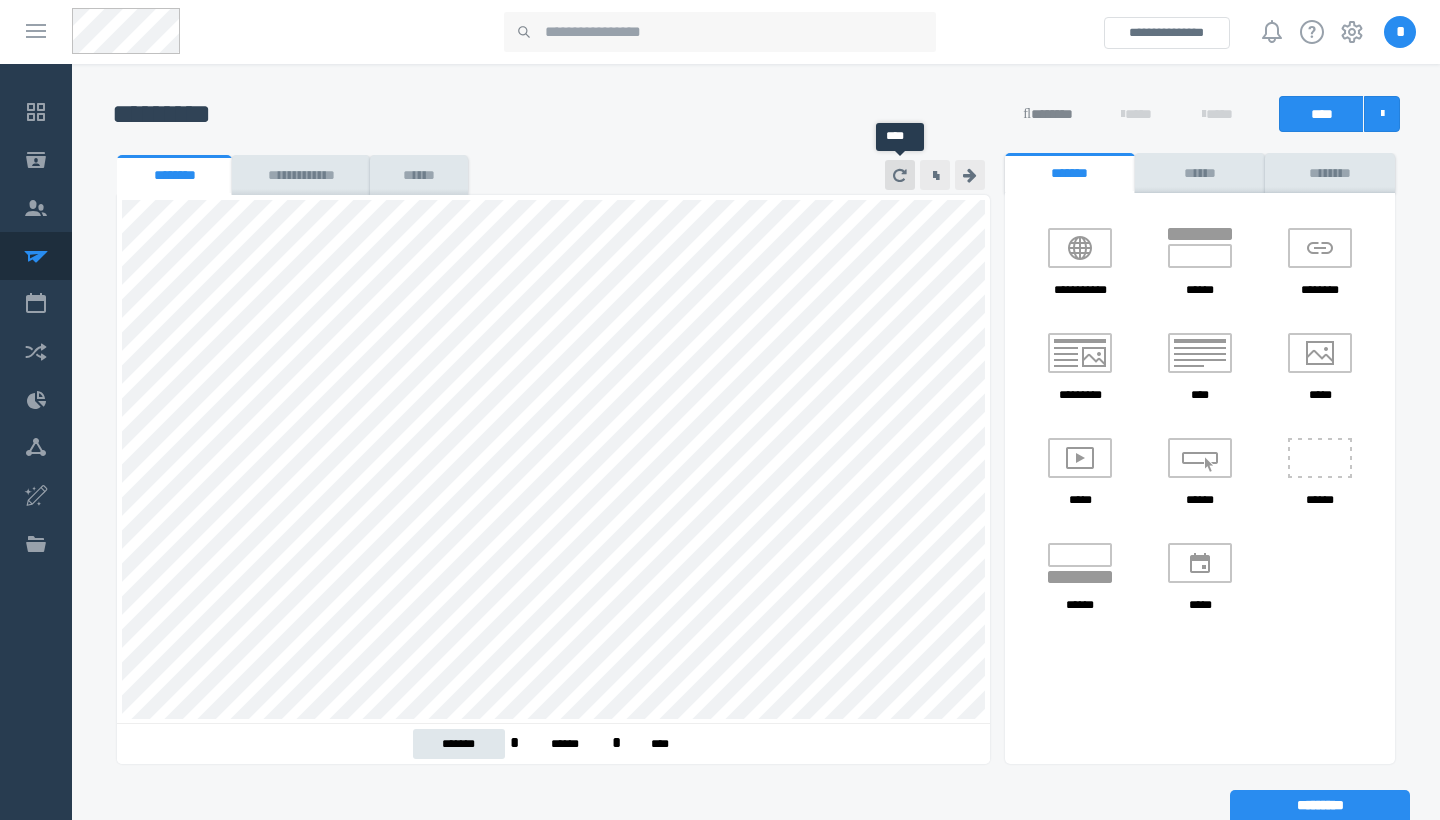 click at bounding box center (900, 175) 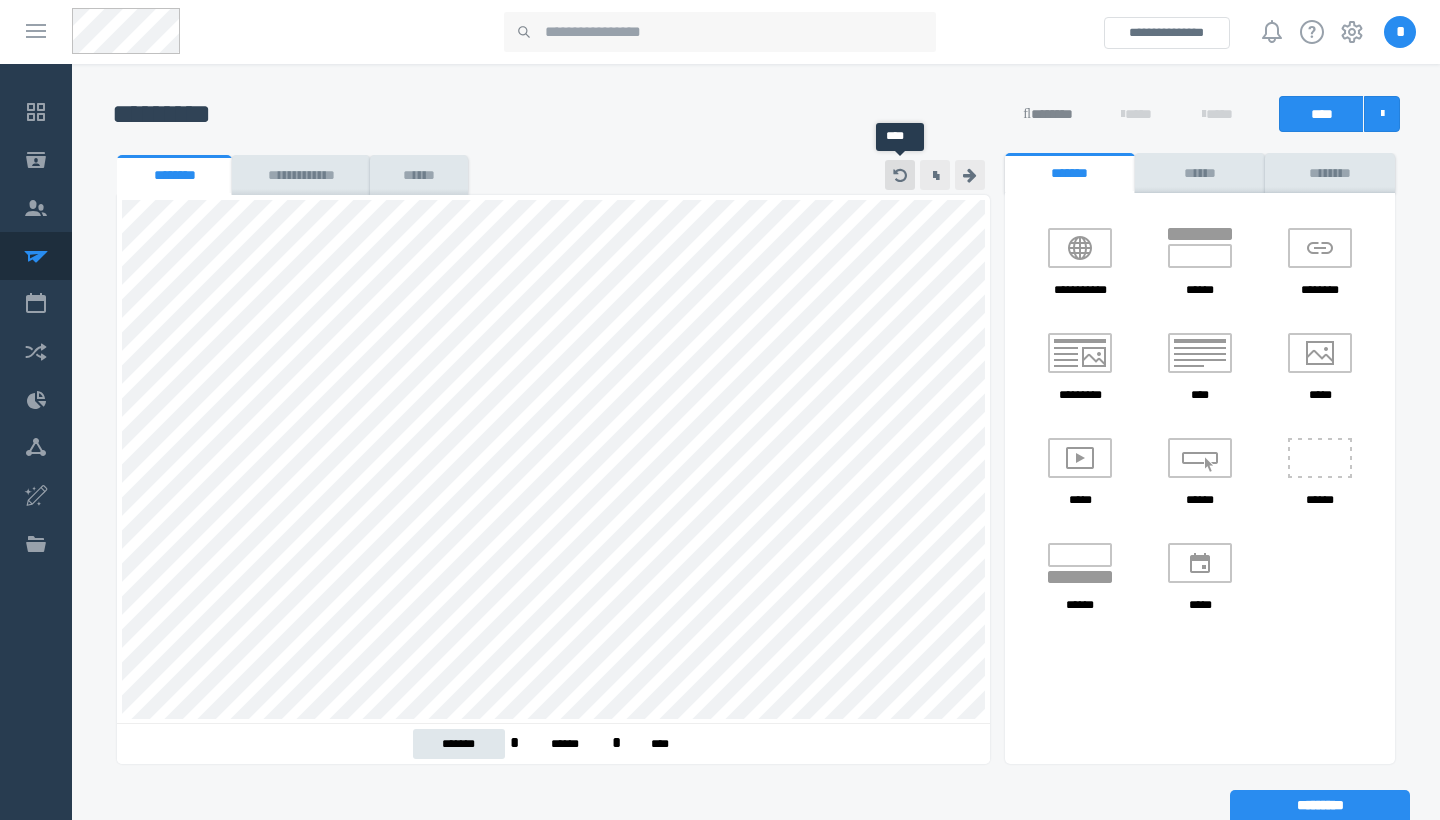 click at bounding box center (900, 175) 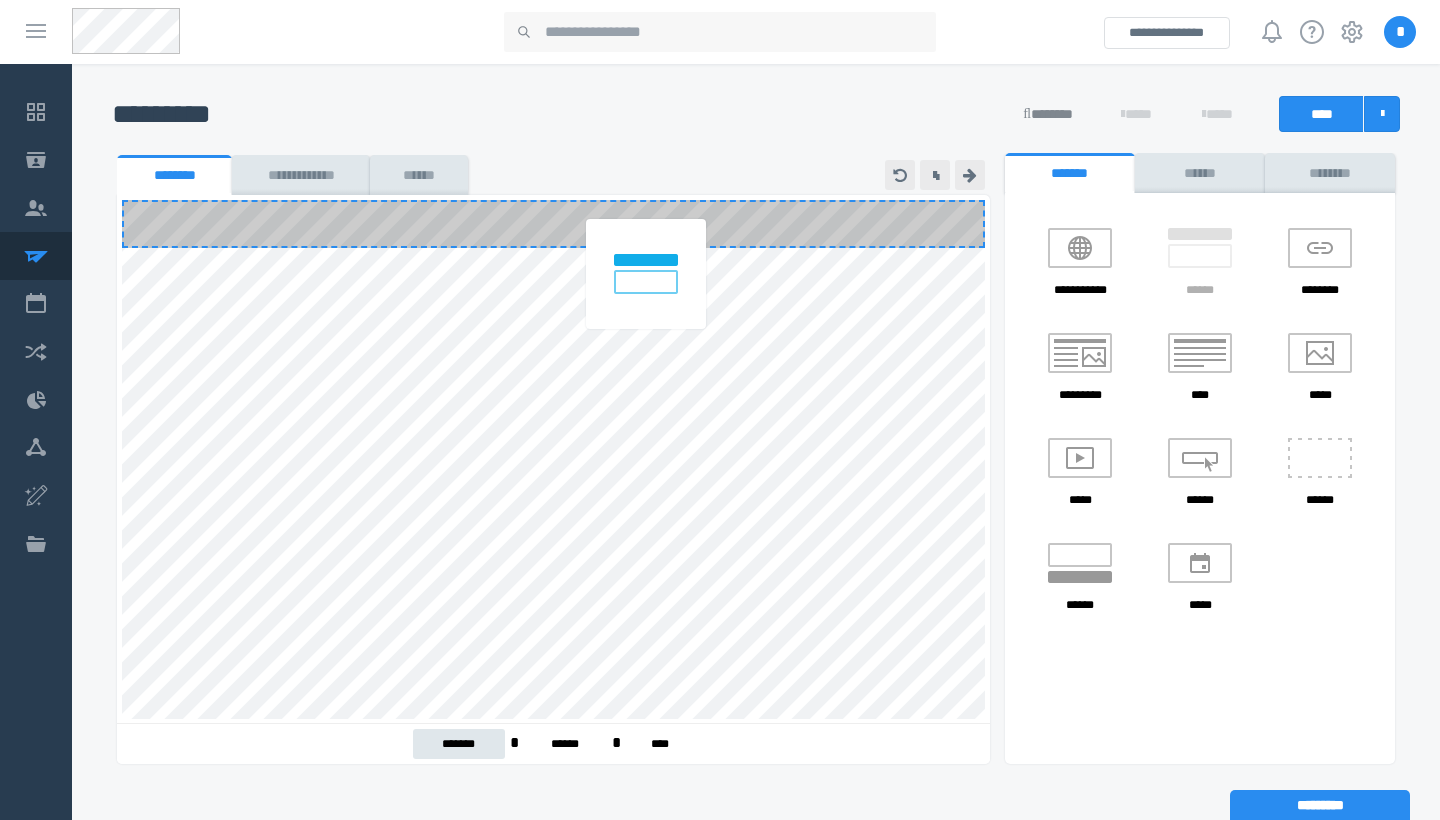 drag, startPoint x: 1209, startPoint y: 268, endPoint x: 643, endPoint y: 279, distance: 566.1069 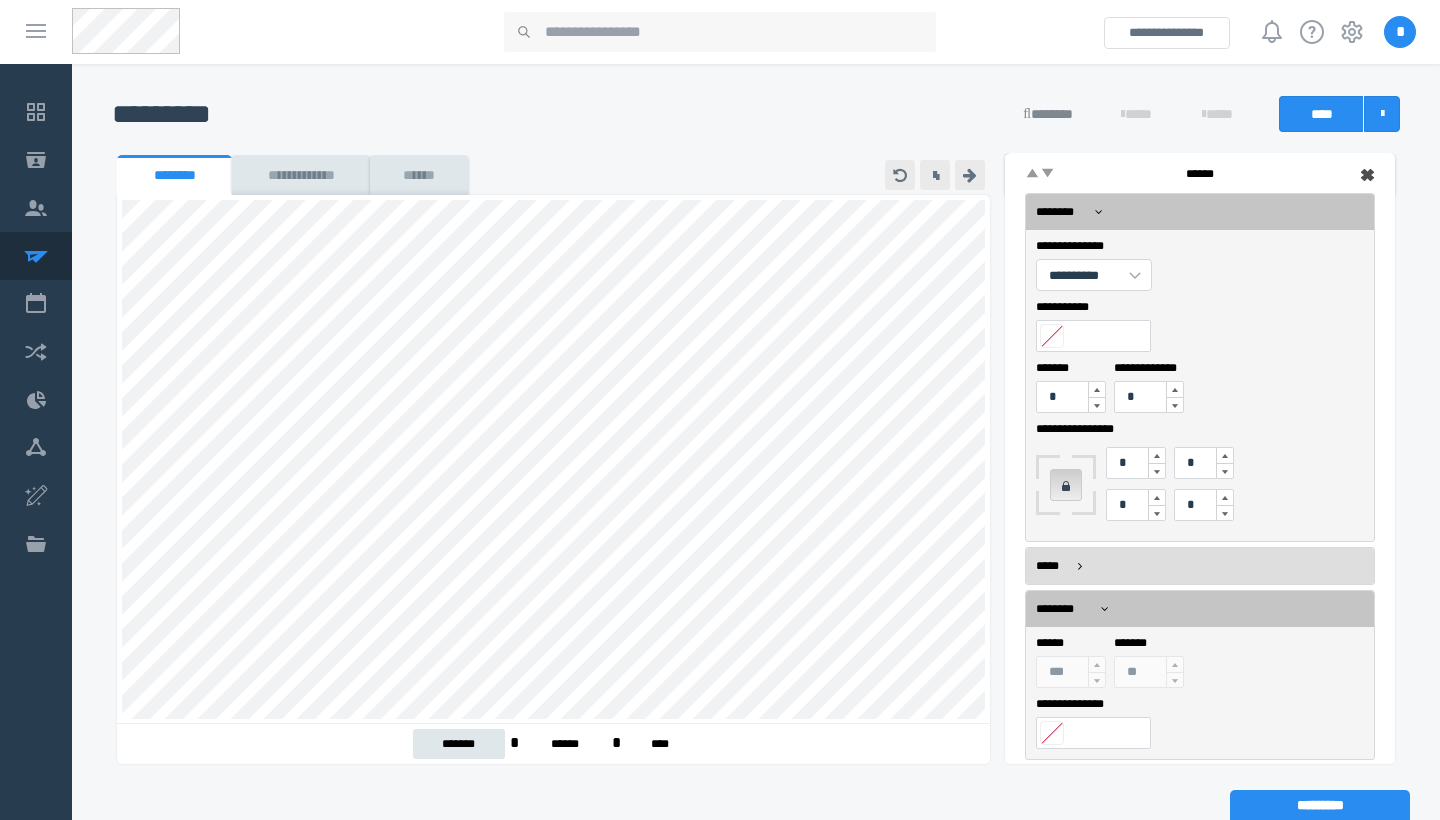 click on "******" at bounding box center (1200, 175) 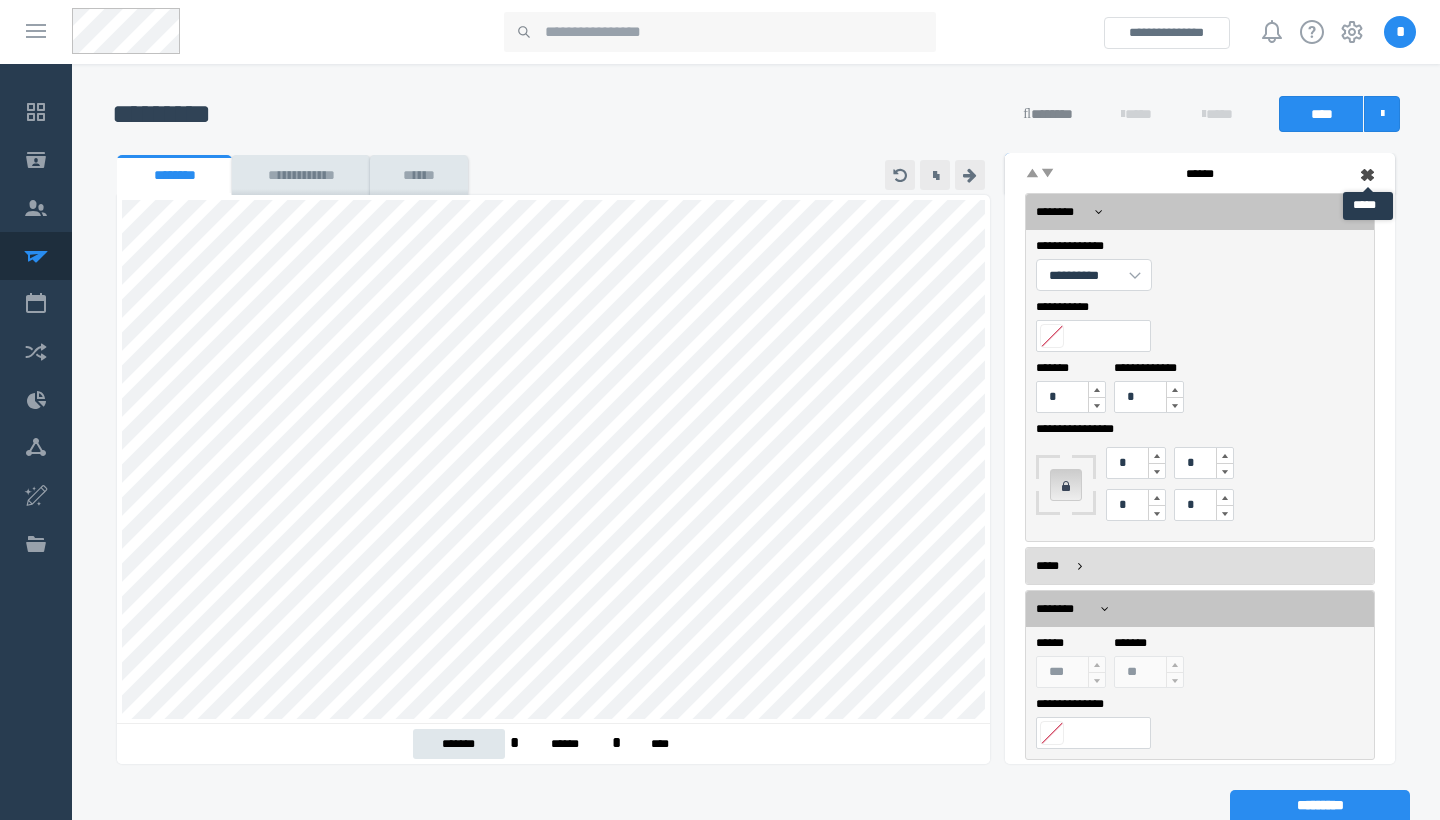 click at bounding box center [1368, 175] 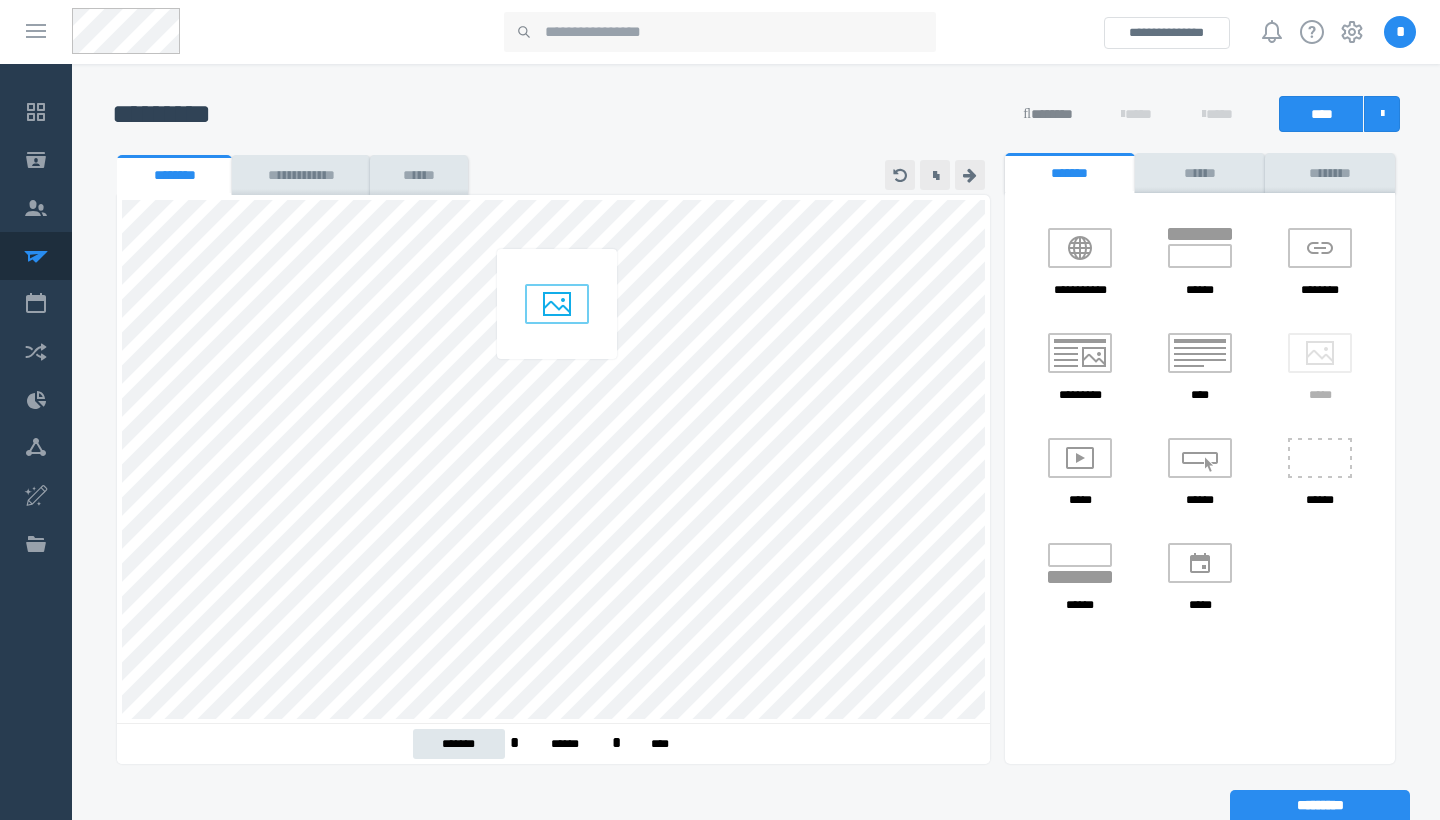 drag, startPoint x: 1311, startPoint y: 368, endPoint x: 548, endPoint y: 304, distance: 765.67944 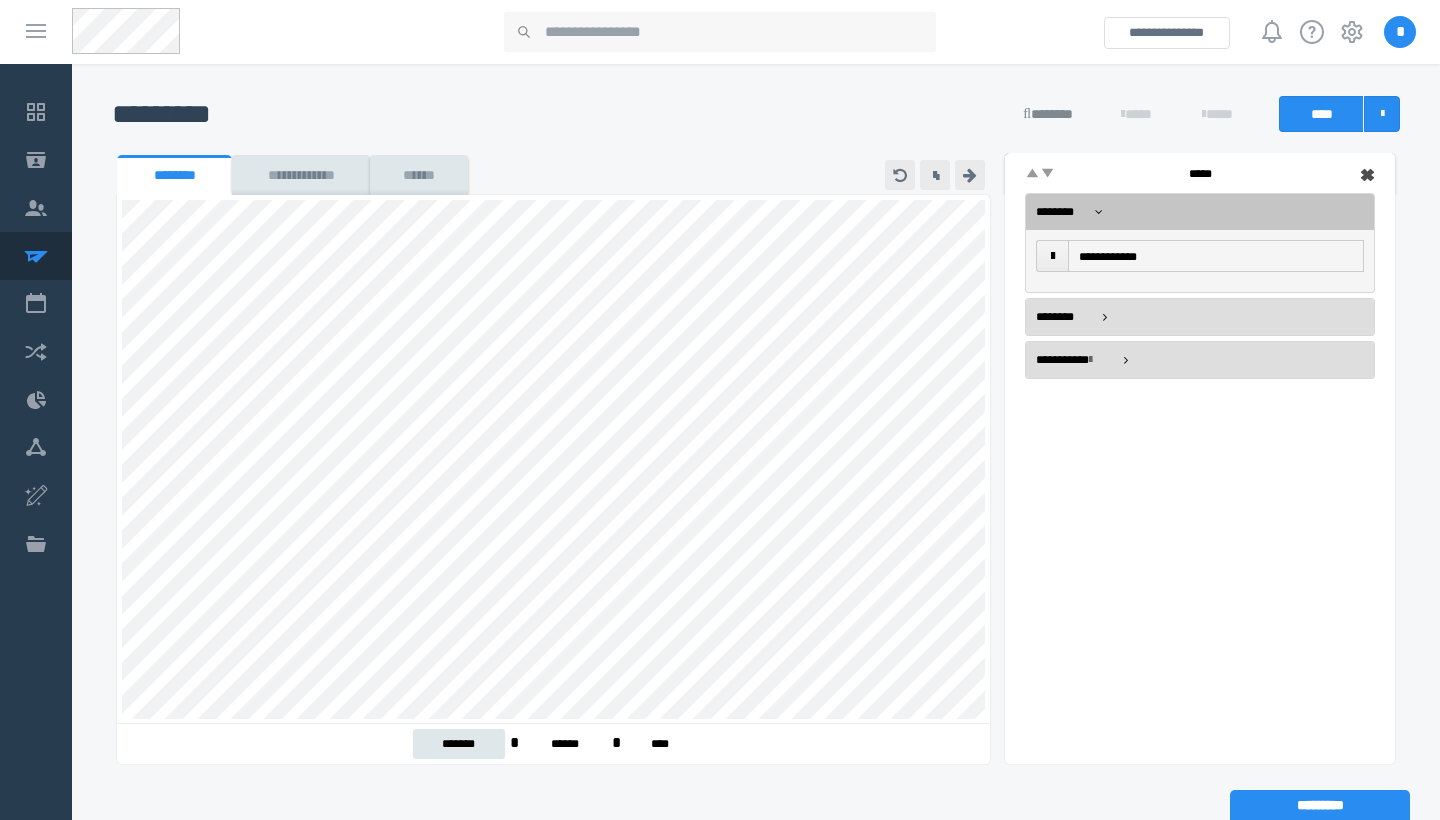 click on "*****" at bounding box center [1200, 175] 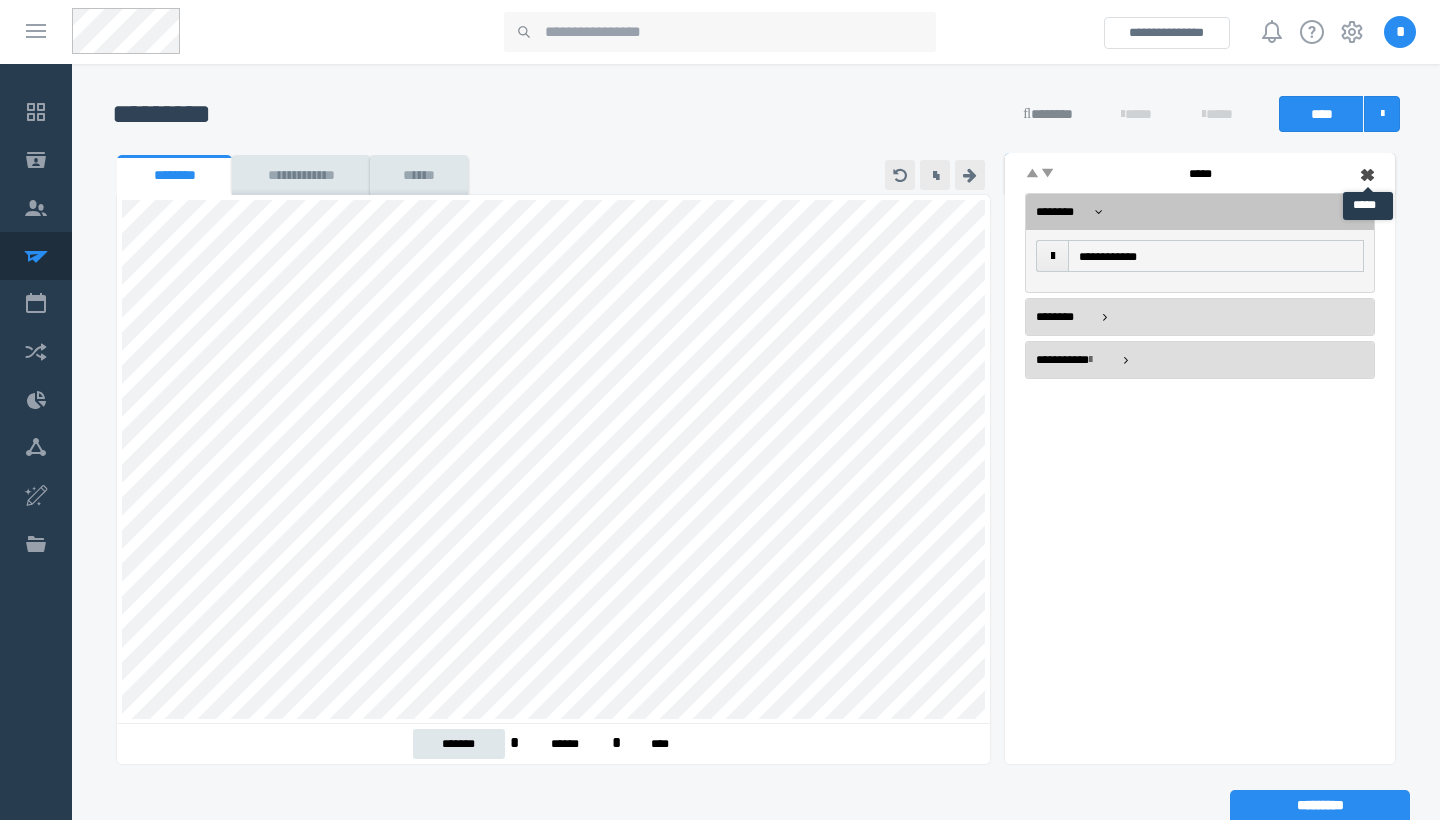 click at bounding box center (1368, 175) 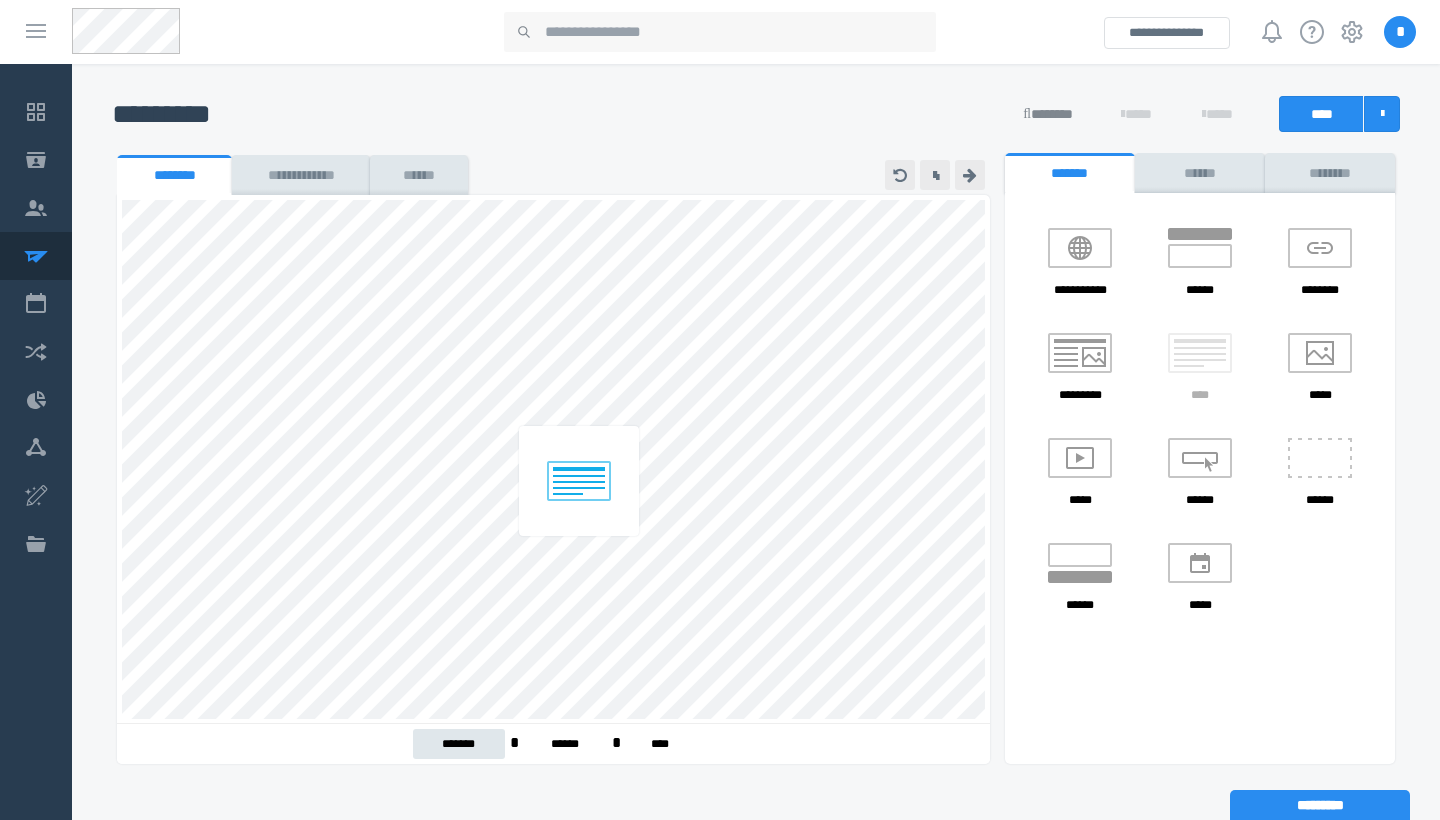 drag, startPoint x: 1216, startPoint y: 357, endPoint x: 596, endPoint y: 470, distance: 630.21344 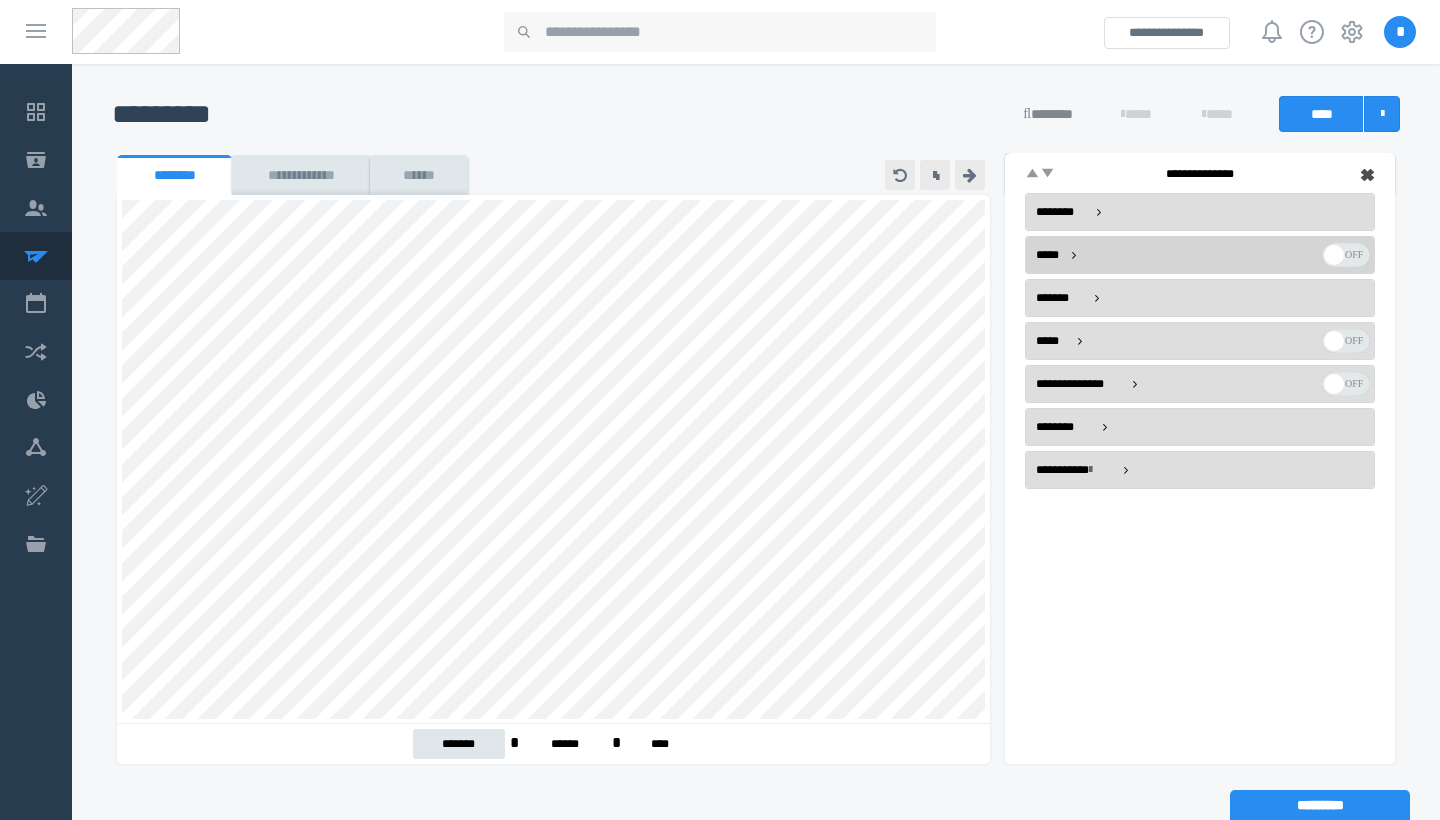 click at bounding box center [1346, 255] 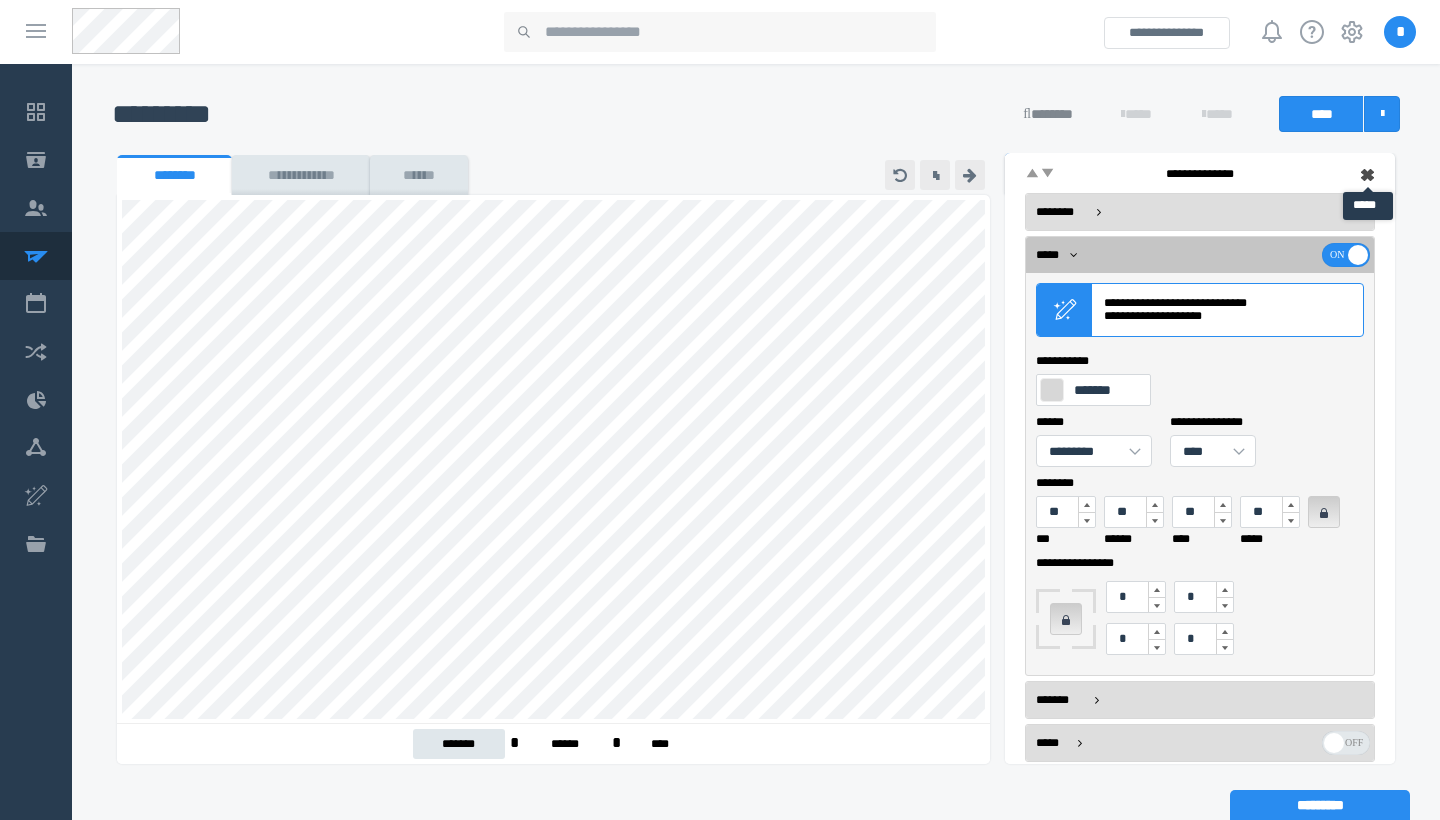 click at bounding box center [1368, 175] 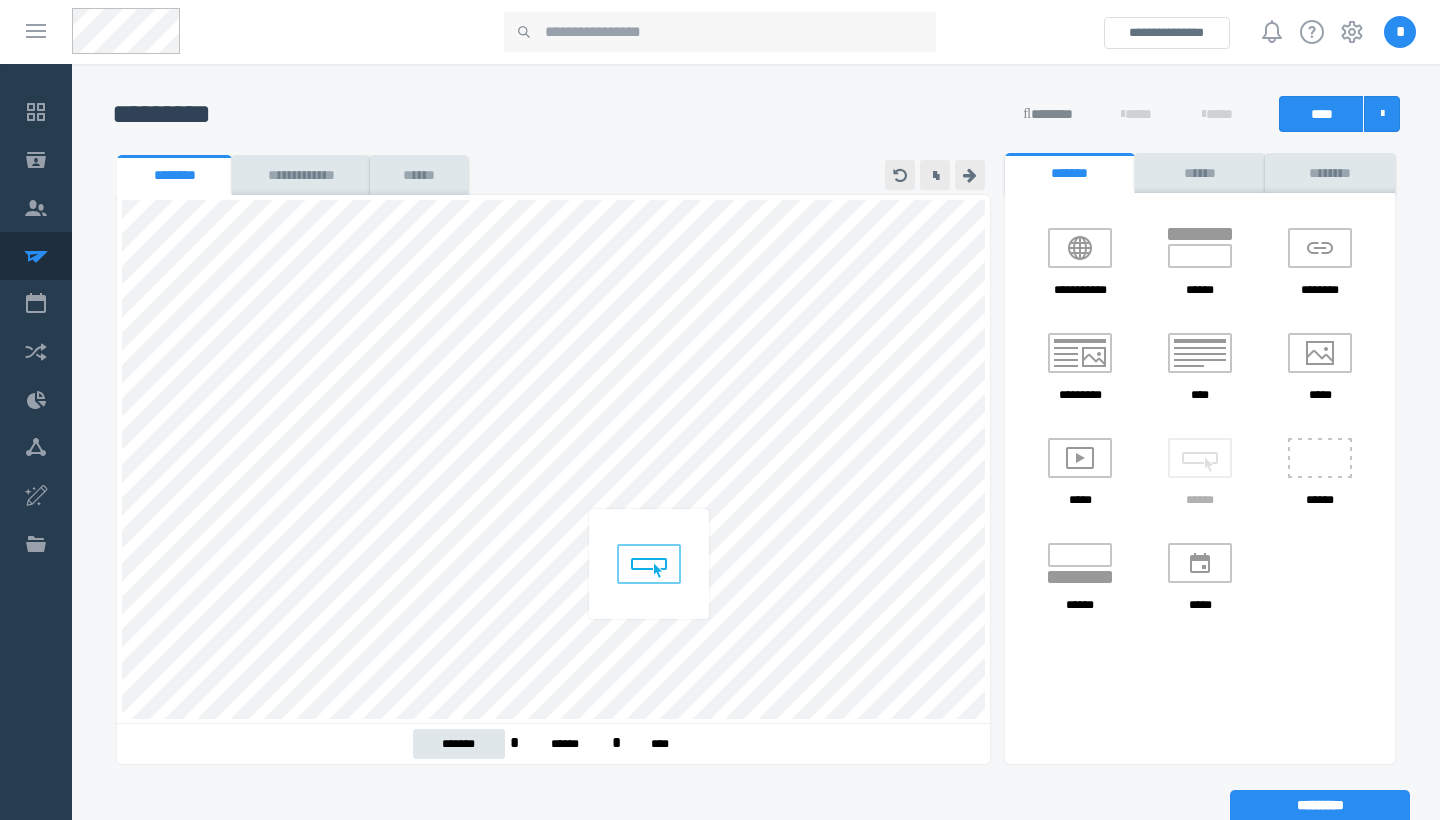 drag, startPoint x: 1191, startPoint y: 464, endPoint x: 640, endPoint y: 555, distance: 558.464 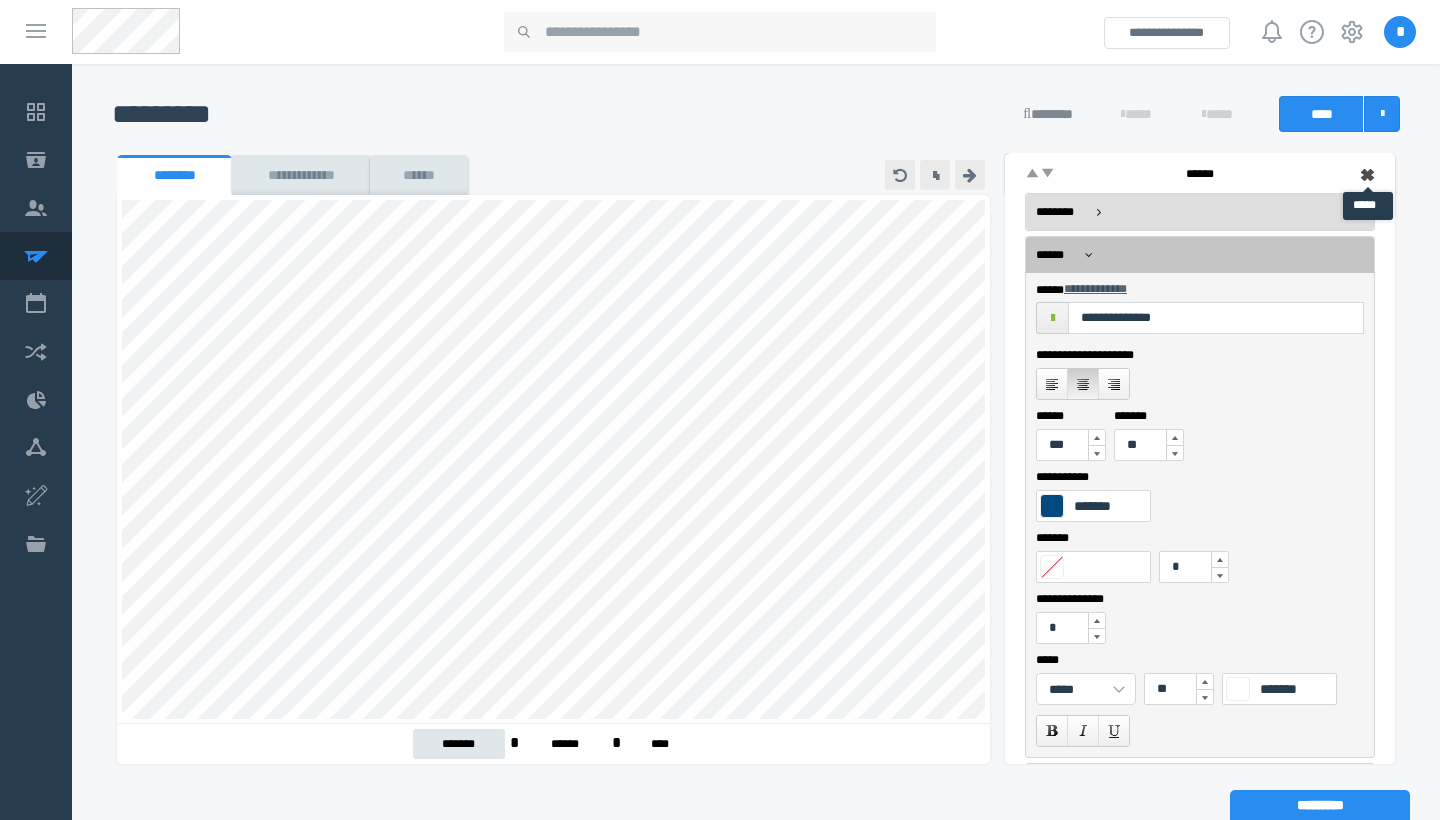 click at bounding box center [1368, 175] 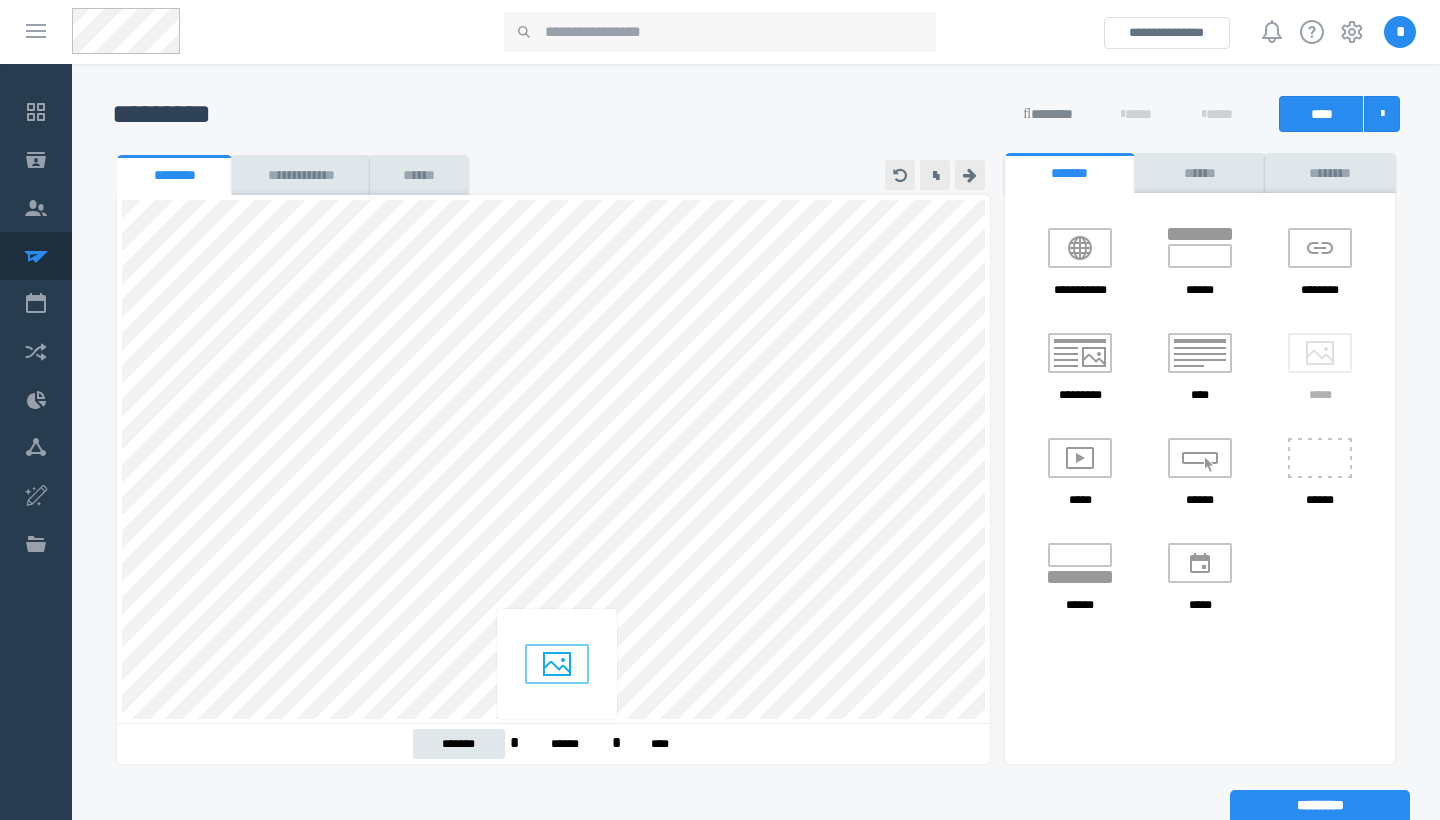 drag, startPoint x: 1341, startPoint y: 360, endPoint x: 578, endPoint y: 656, distance: 818.40393 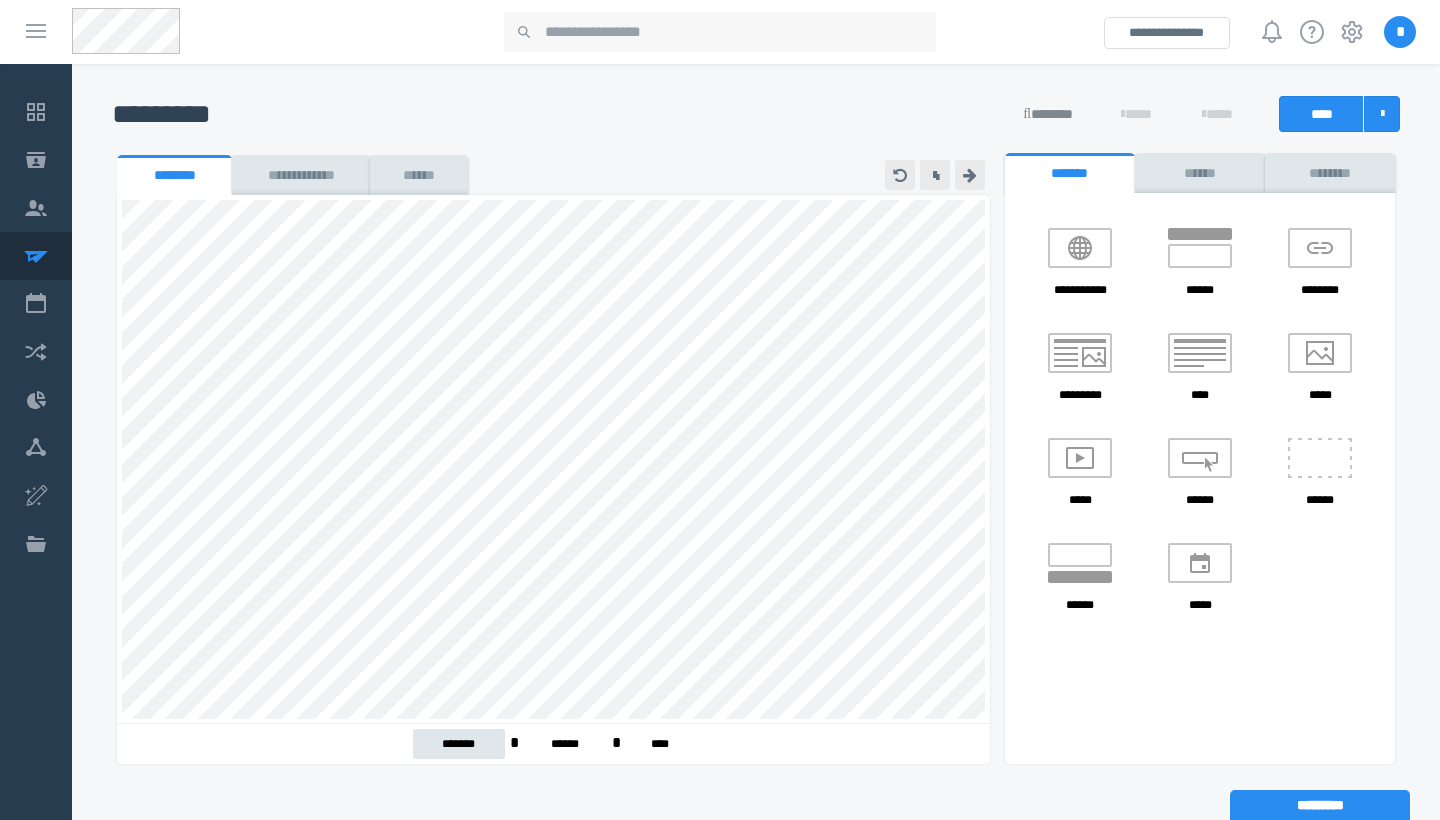 scroll, scrollTop: 37, scrollLeft: 0, axis: vertical 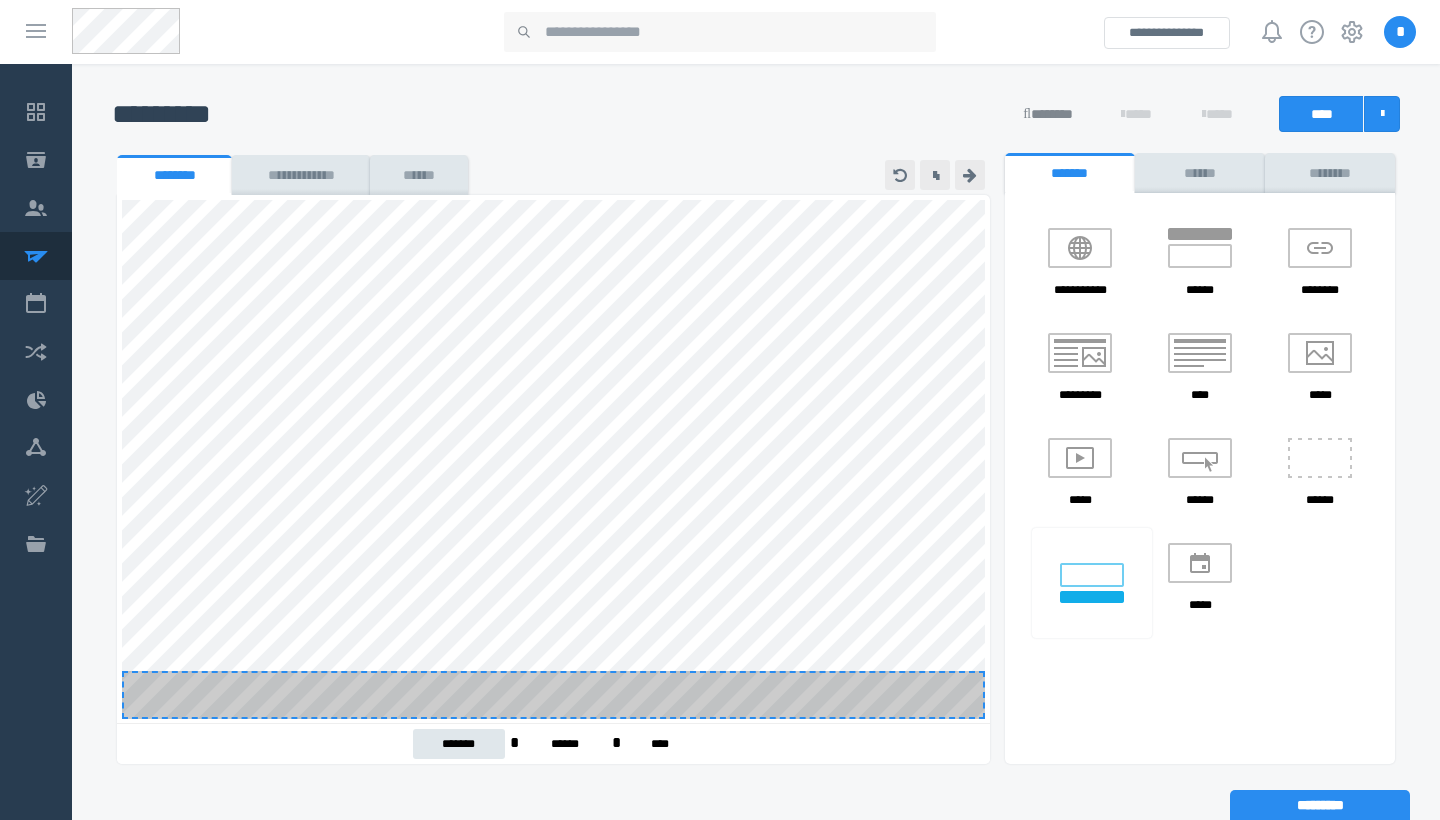drag, startPoint x: 1090, startPoint y: 582, endPoint x: 1082, endPoint y: 561, distance: 22.472204 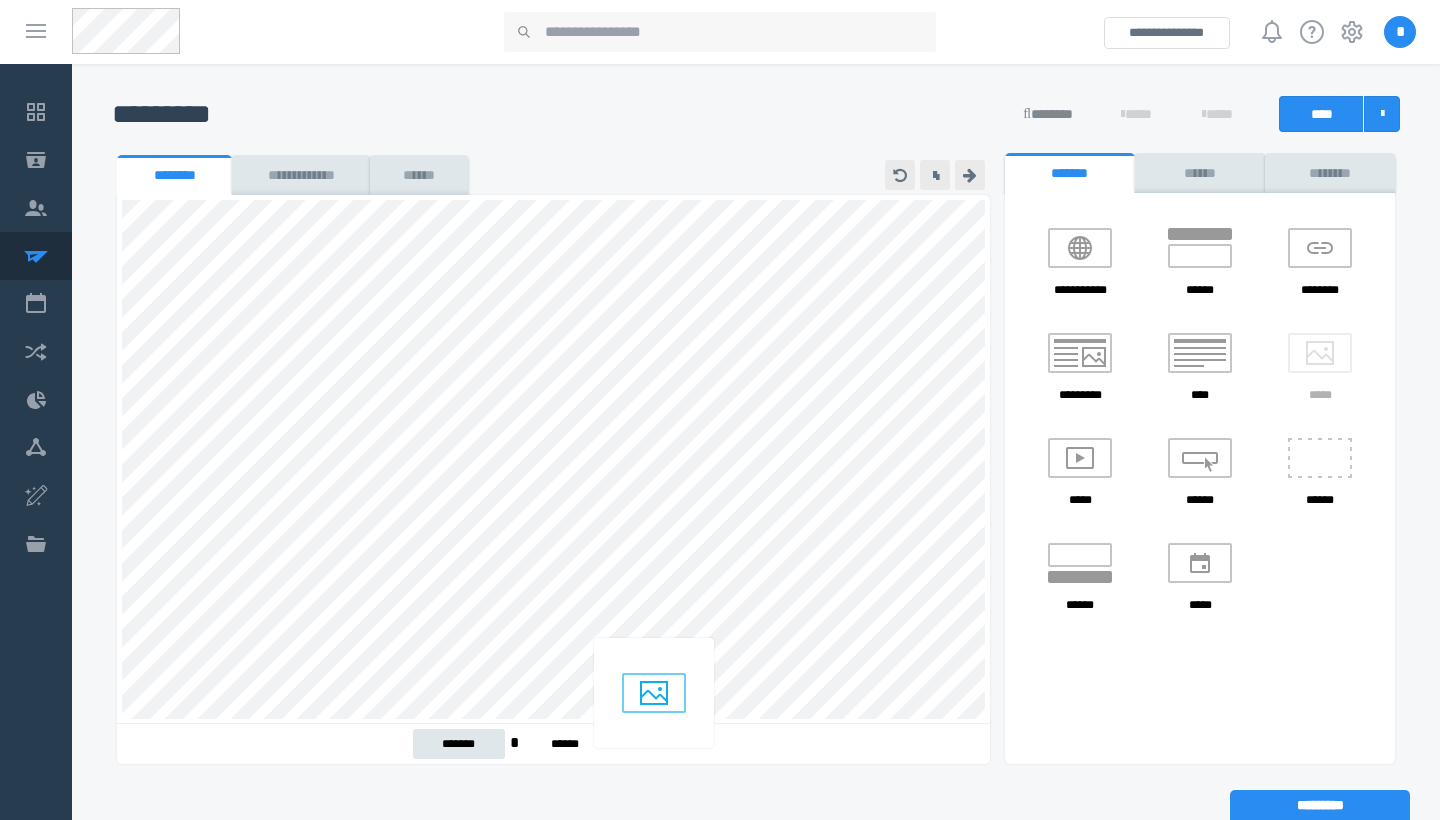 drag, startPoint x: 1317, startPoint y: 364, endPoint x: 651, endPoint y: 689, distance: 741.06744 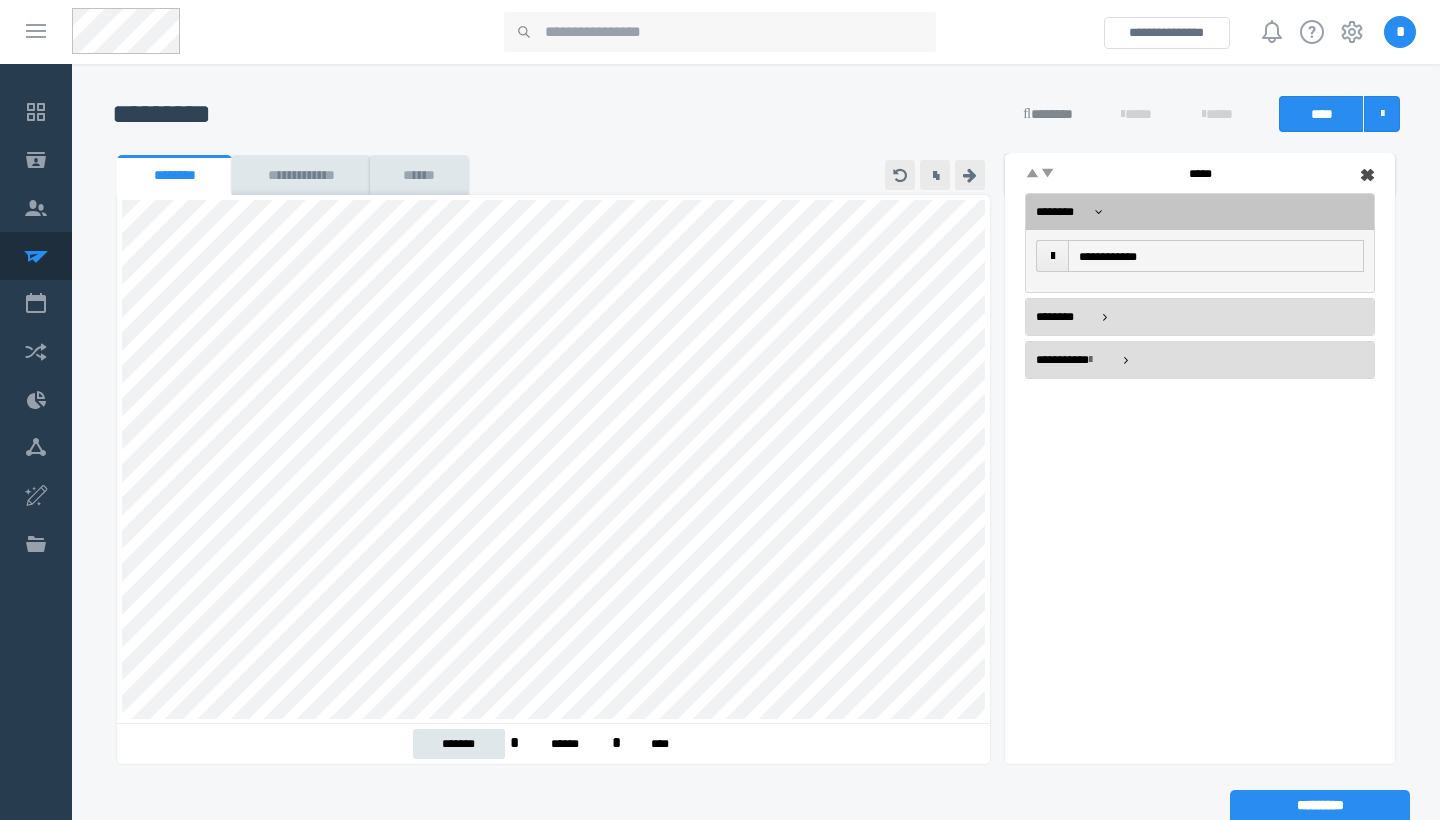 scroll, scrollTop: 0, scrollLeft: 0, axis: both 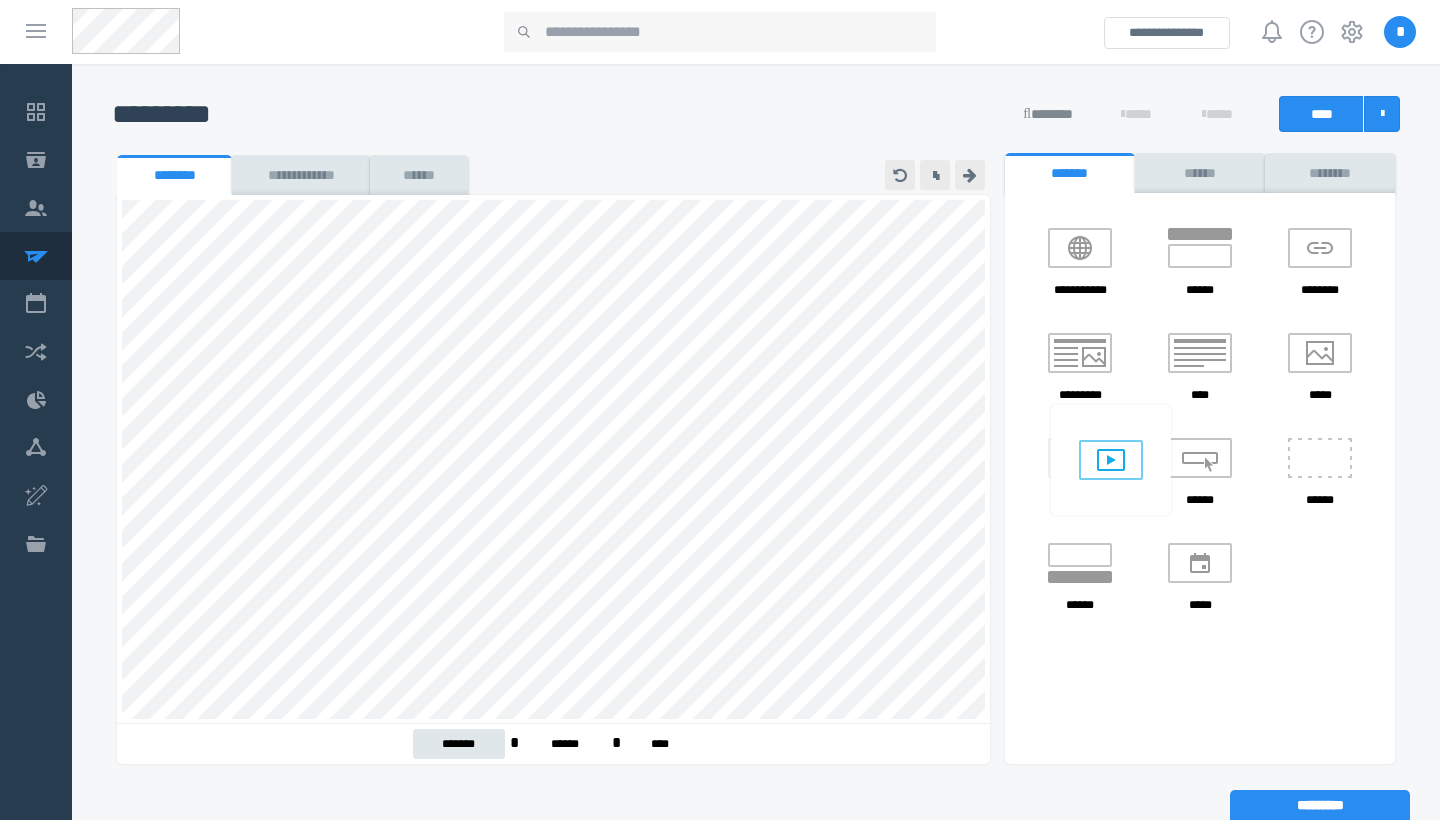 drag, startPoint x: 1082, startPoint y: 467, endPoint x: 1091, endPoint y: 461, distance: 10.816654 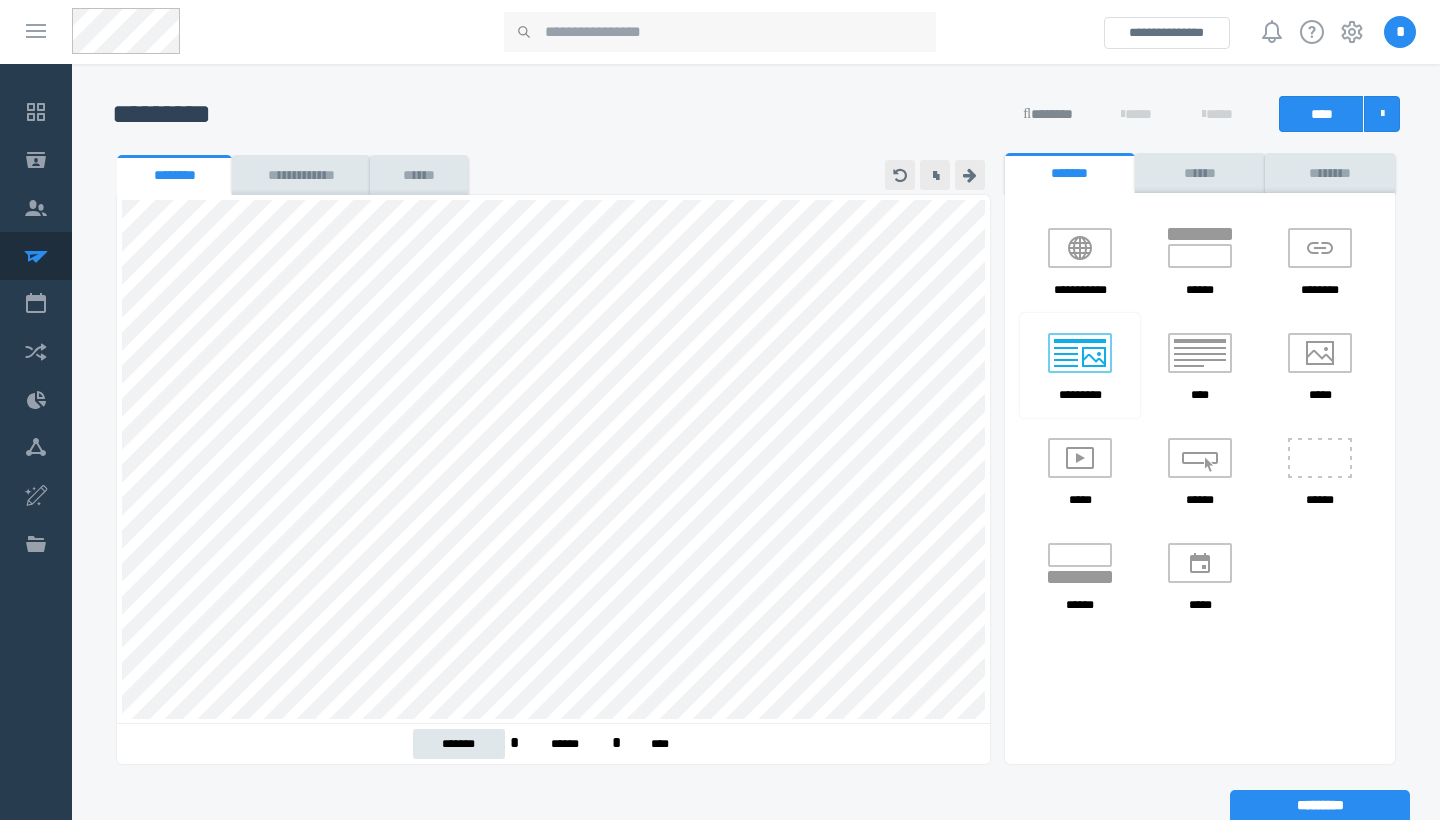 scroll, scrollTop: 313, scrollLeft: 0, axis: vertical 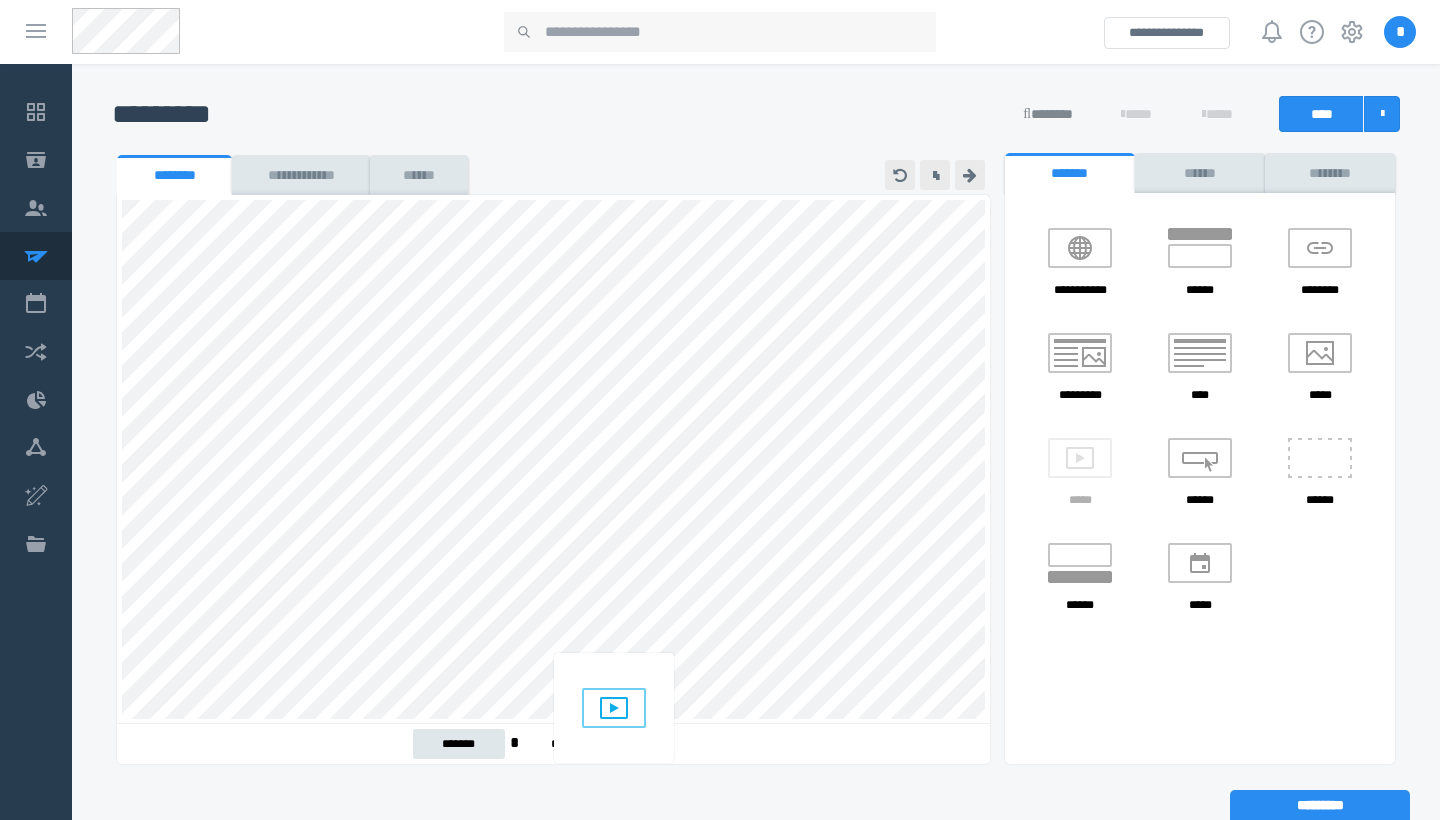 drag, startPoint x: 1093, startPoint y: 457, endPoint x: 627, endPoint y: 692, distance: 521.9013 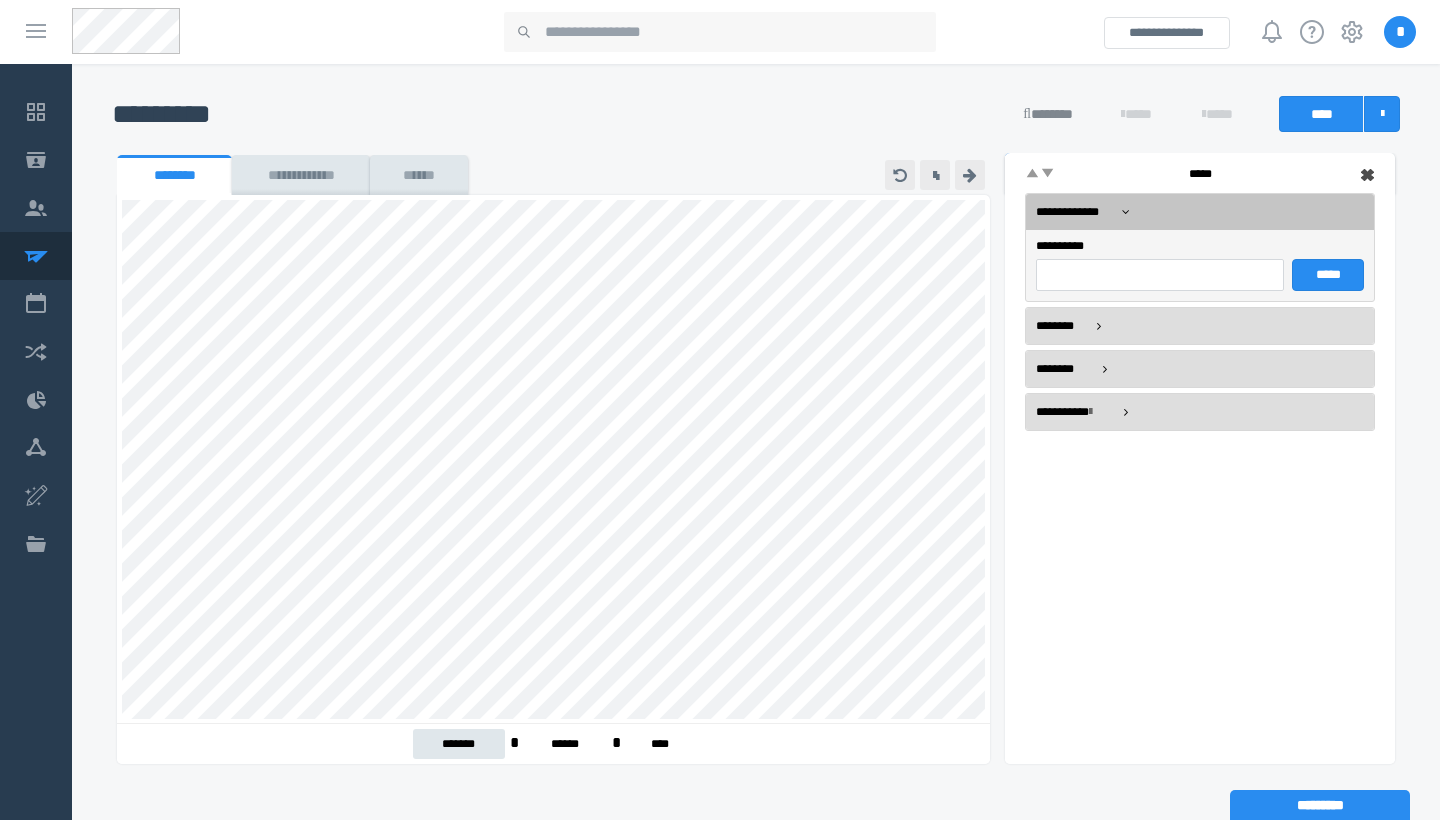 scroll, scrollTop: 604, scrollLeft: 0, axis: vertical 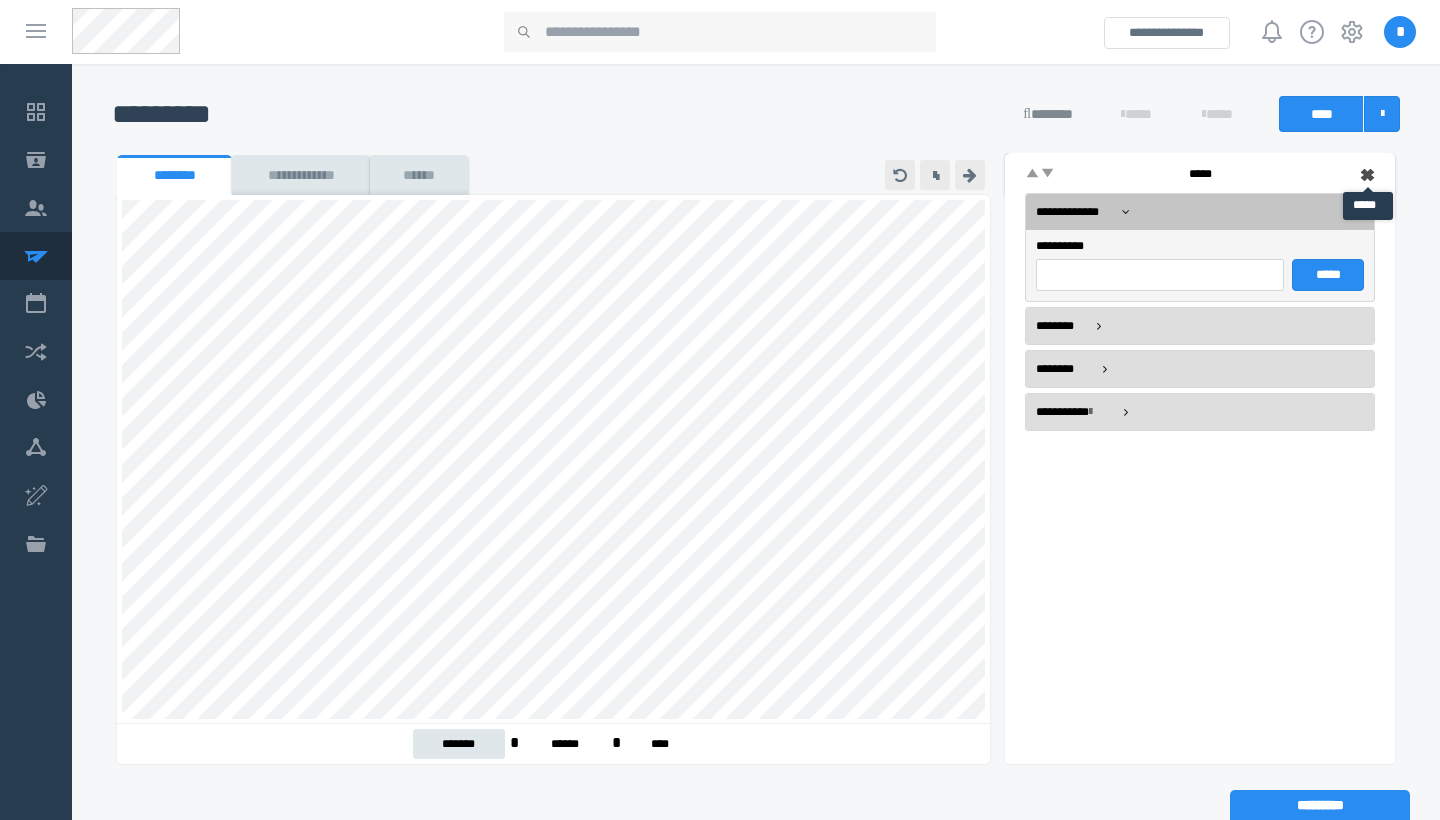 click at bounding box center (1368, 175) 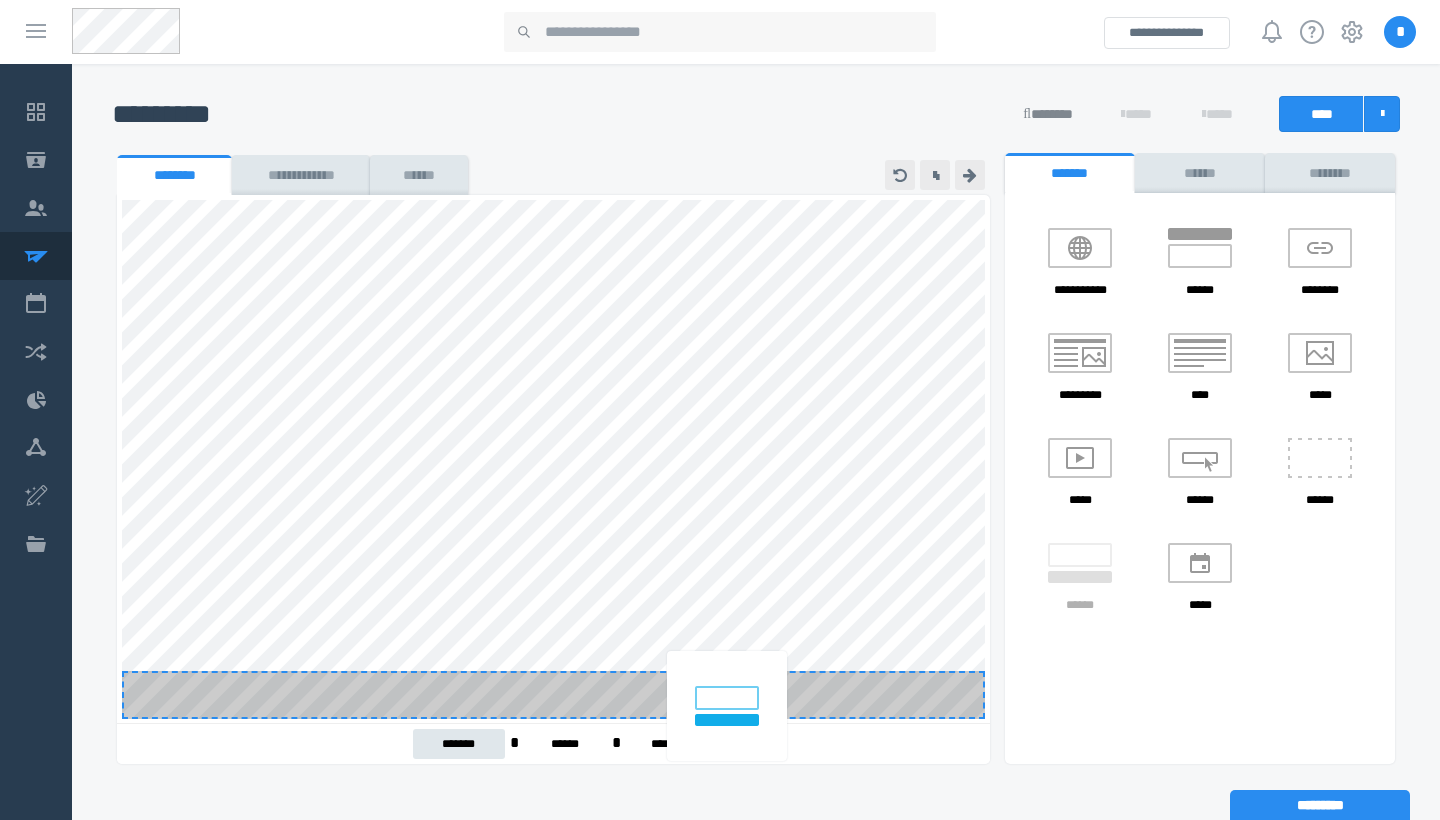 drag, startPoint x: 1090, startPoint y: 563, endPoint x: 737, endPoint y: 692, distance: 375.8324 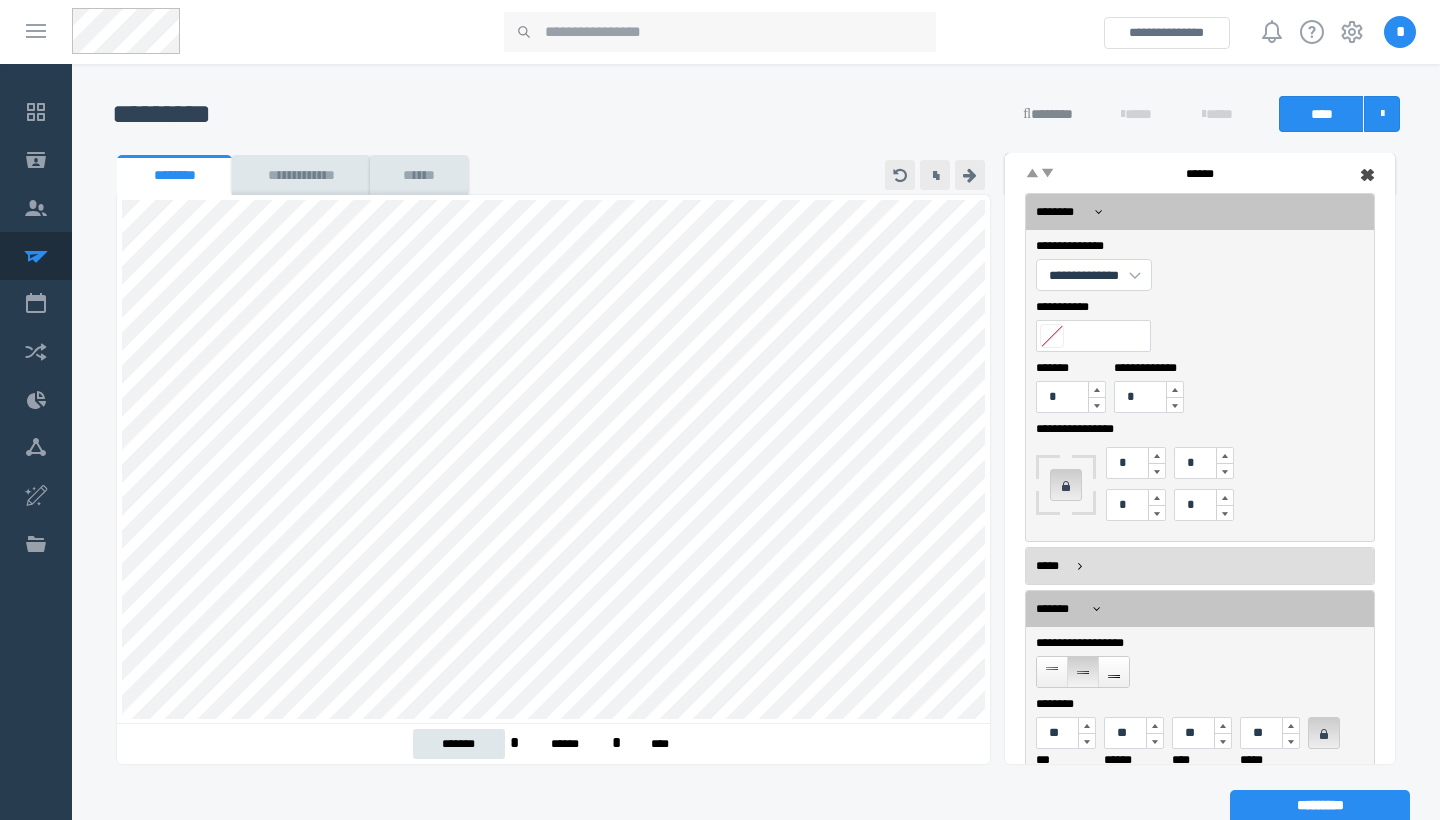 scroll, scrollTop: 0, scrollLeft: 0, axis: both 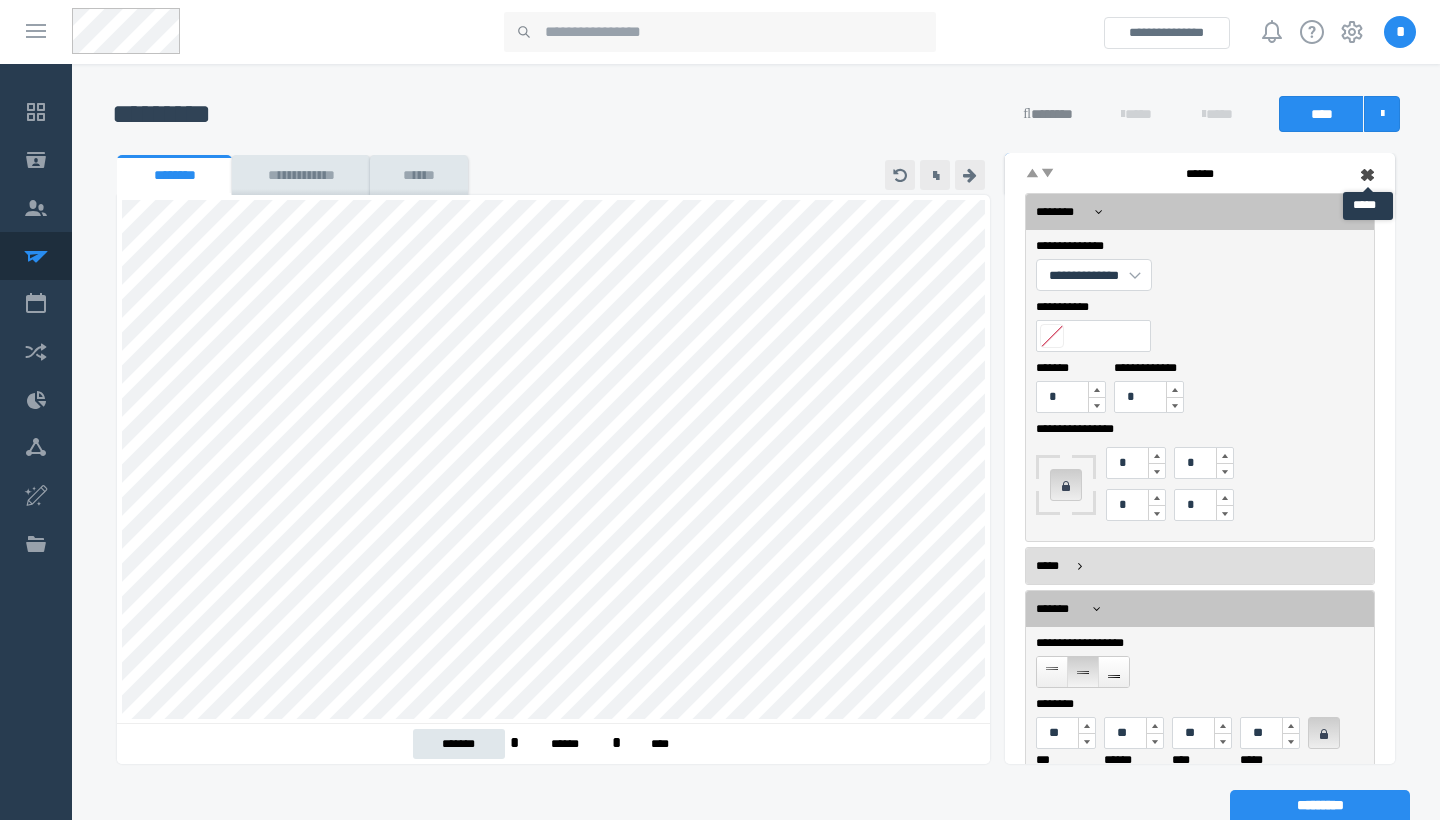 click at bounding box center [1368, 175] 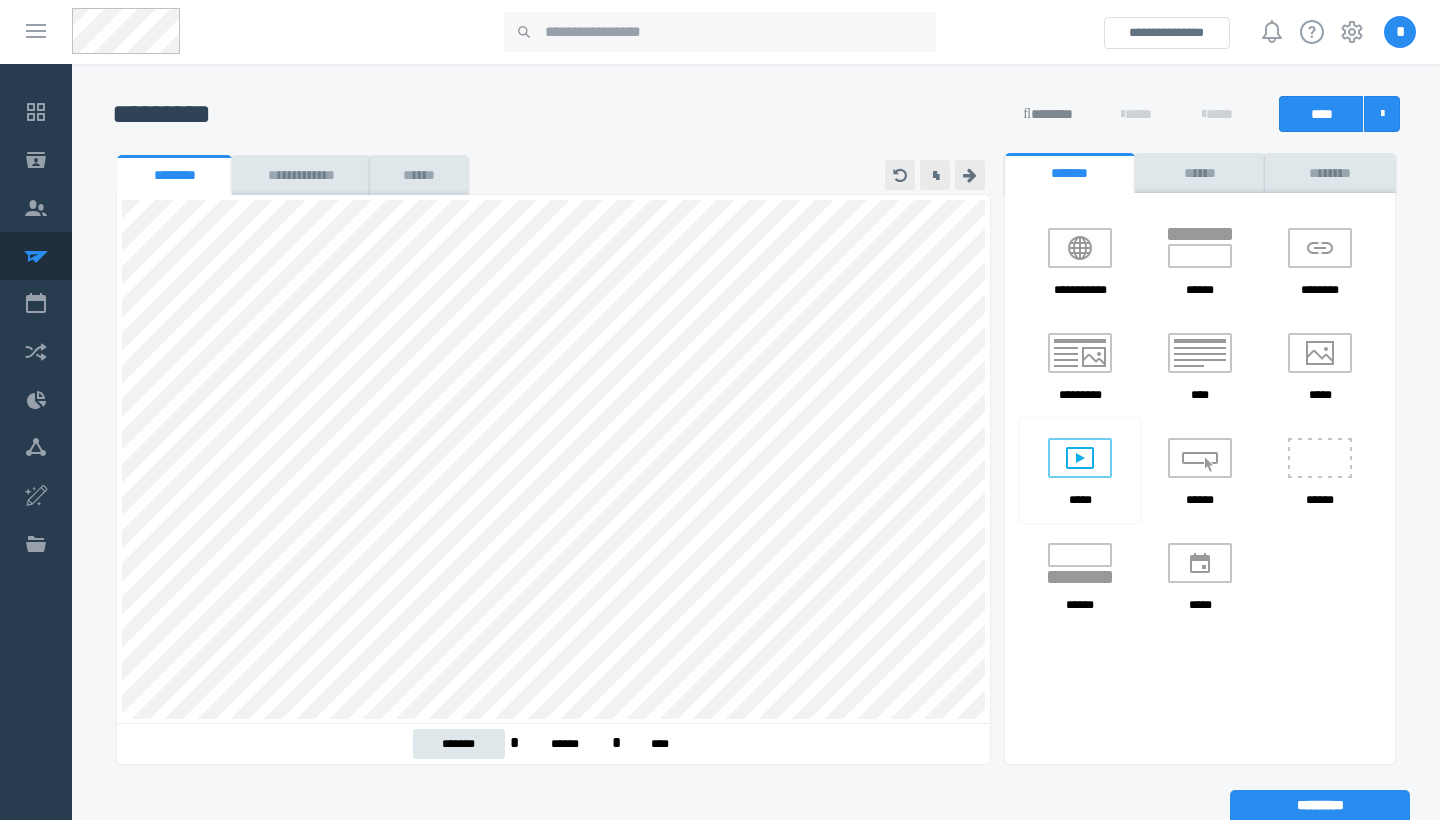 scroll, scrollTop: 567, scrollLeft: 0, axis: vertical 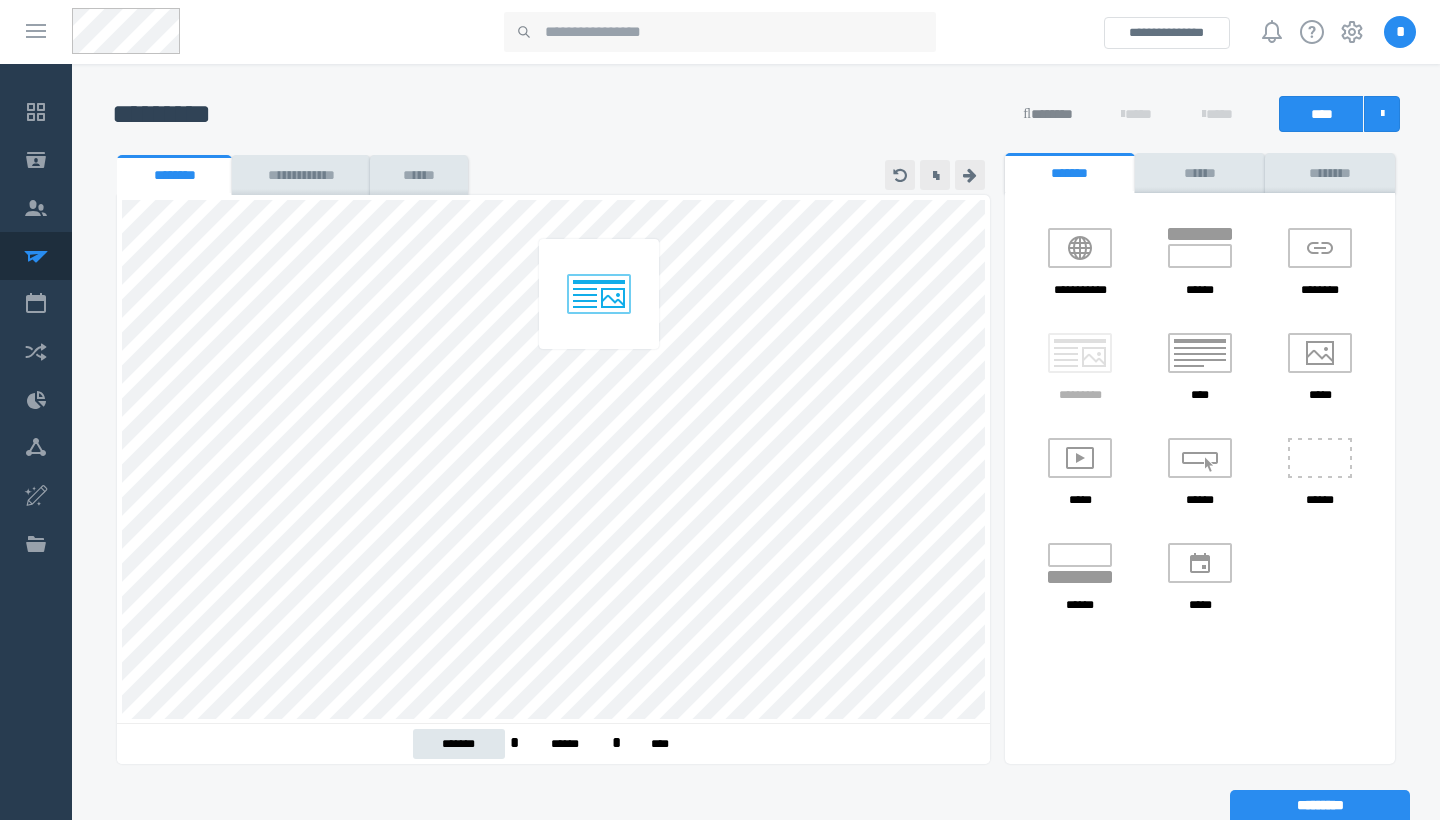drag, startPoint x: 1090, startPoint y: 355, endPoint x: 609, endPoint y: 281, distance: 486.65903 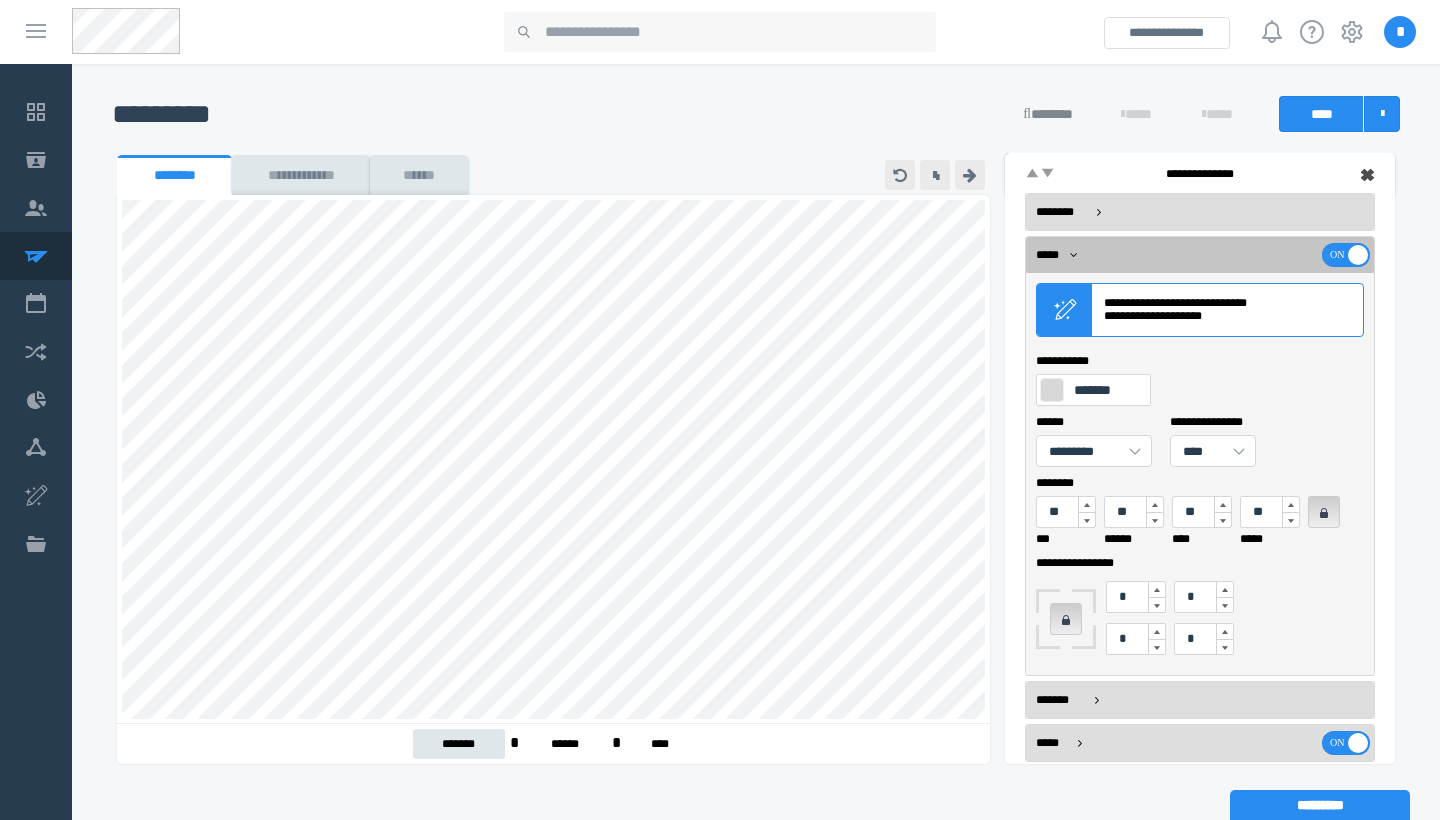 scroll, scrollTop: 203, scrollLeft: 0, axis: vertical 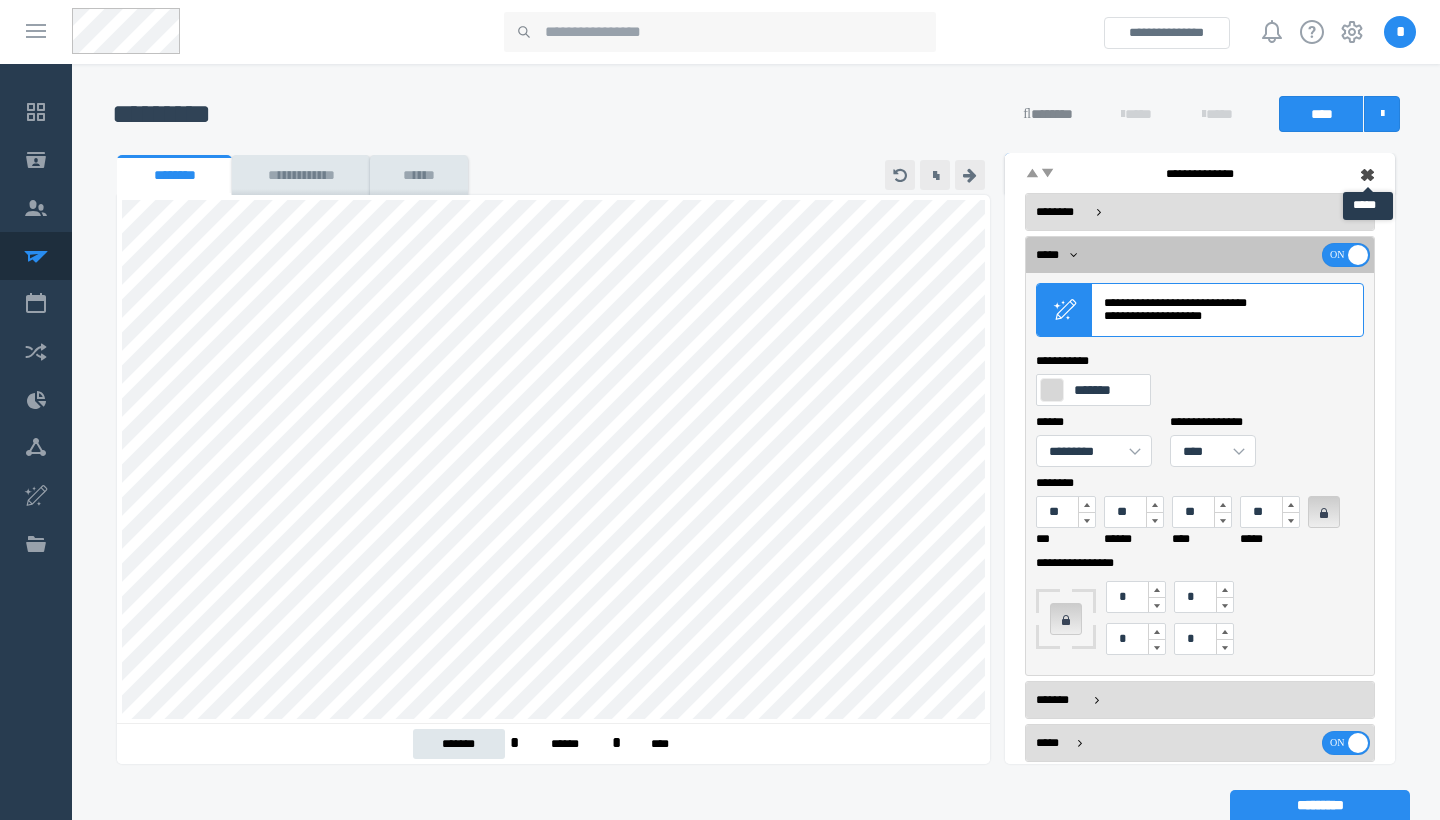 click at bounding box center [1368, 175] 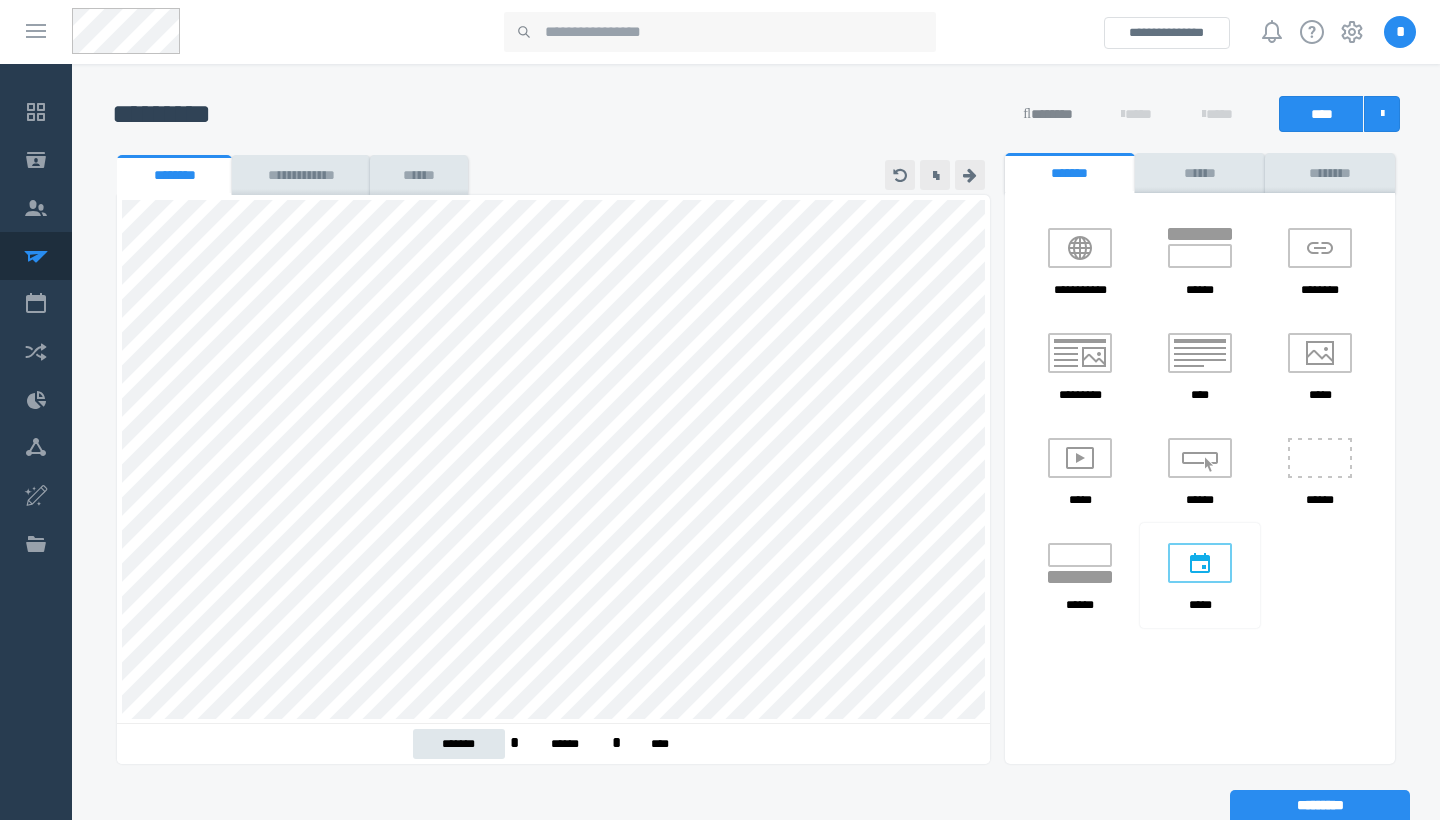 scroll, scrollTop: 0, scrollLeft: 0, axis: both 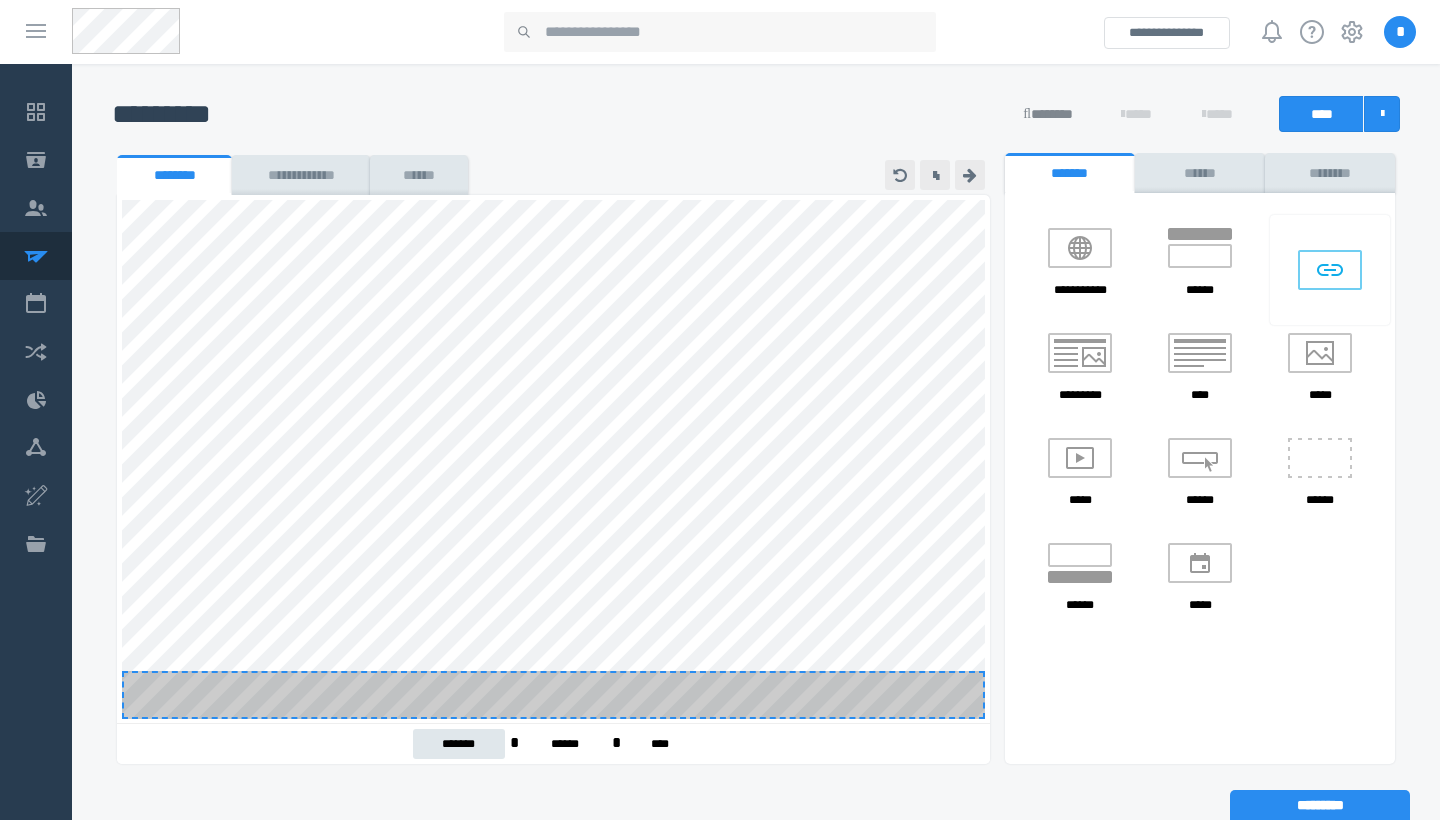 drag, startPoint x: 1326, startPoint y: 260, endPoint x: 1338, endPoint y: 247, distance: 17.691807 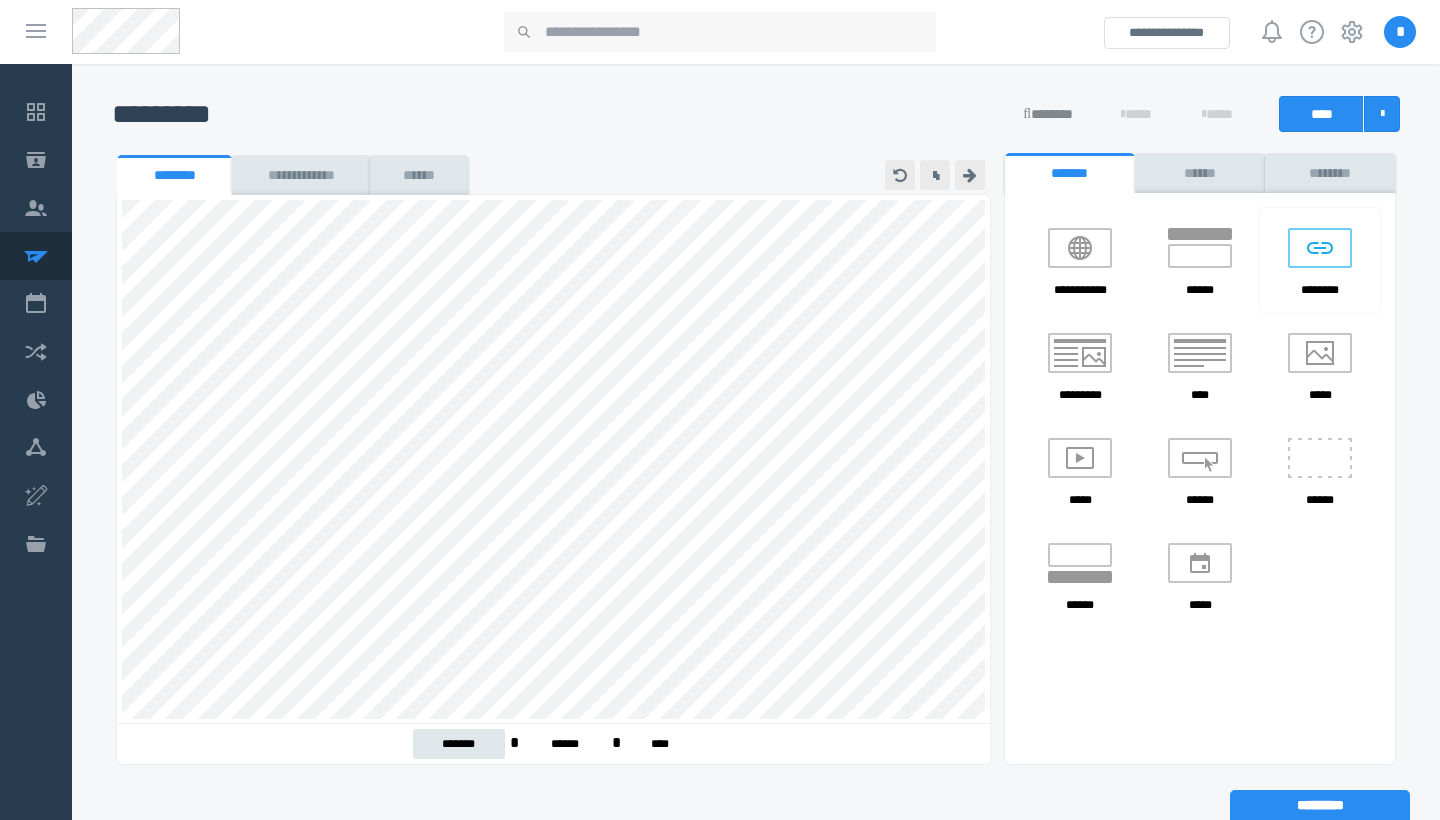 scroll, scrollTop: 972, scrollLeft: 0, axis: vertical 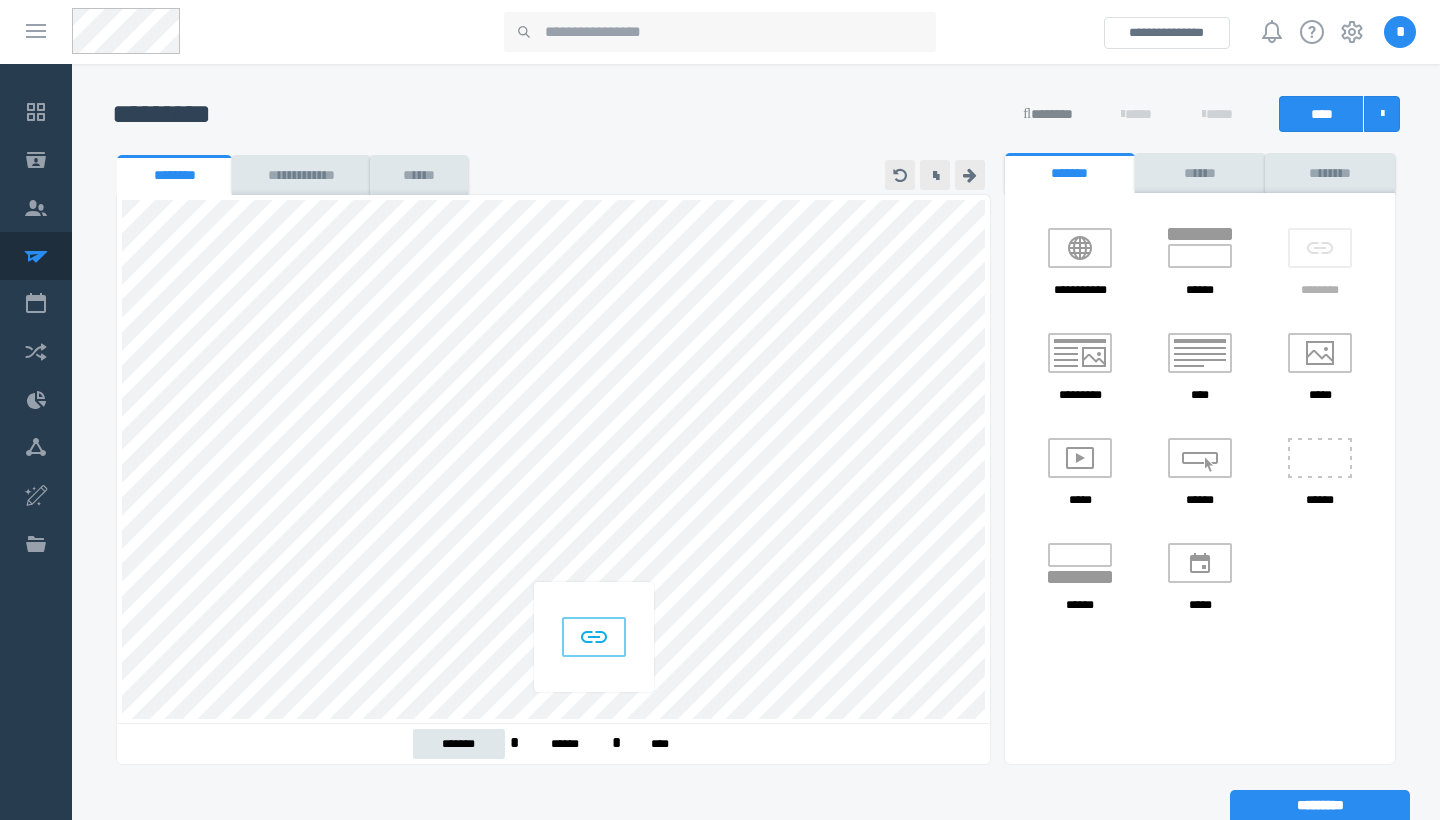 drag, startPoint x: 1324, startPoint y: 247, endPoint x: 598, endPoint y: 621, distance: 816.67126 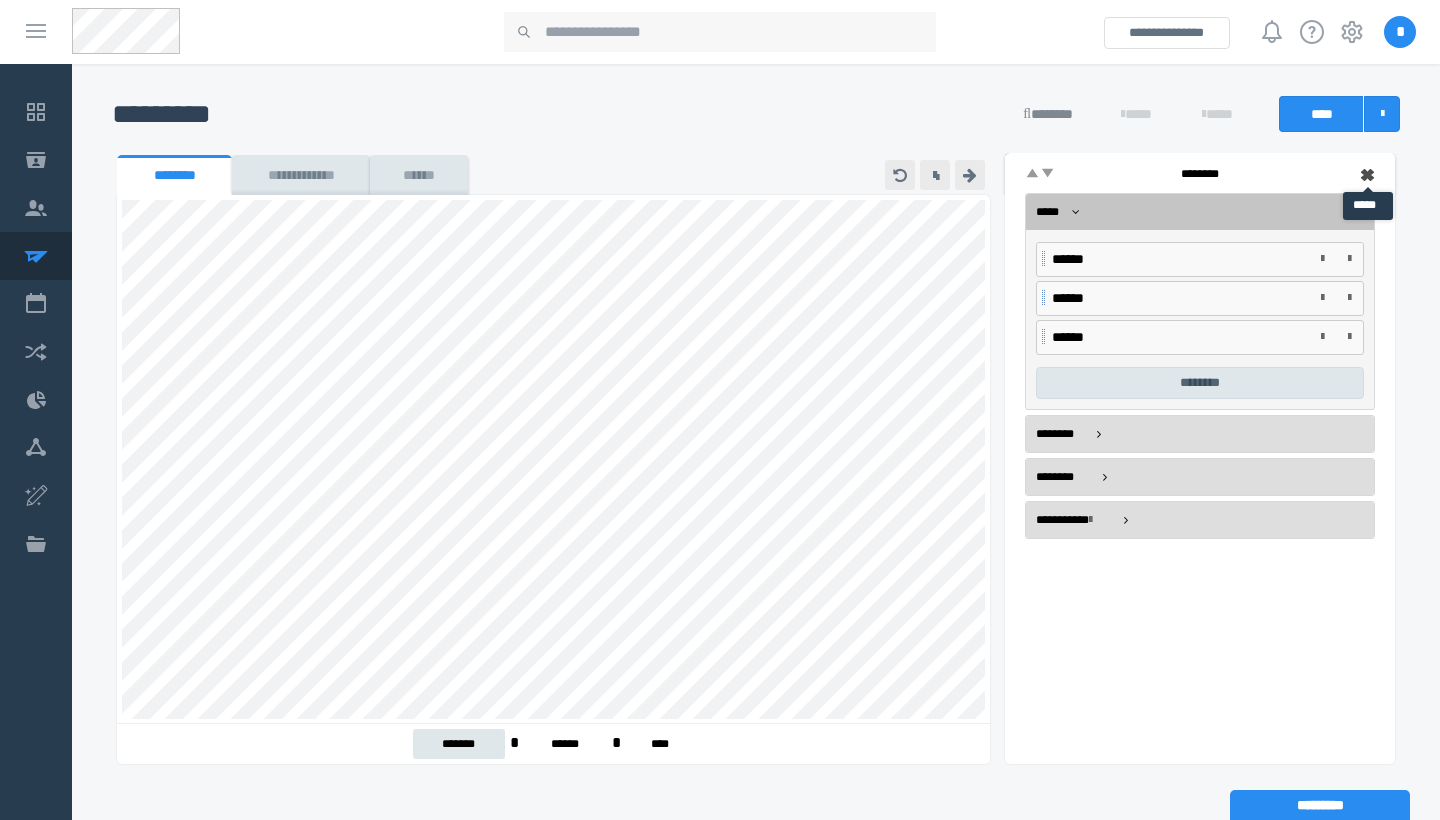 click at bounding box center (1368, 175) 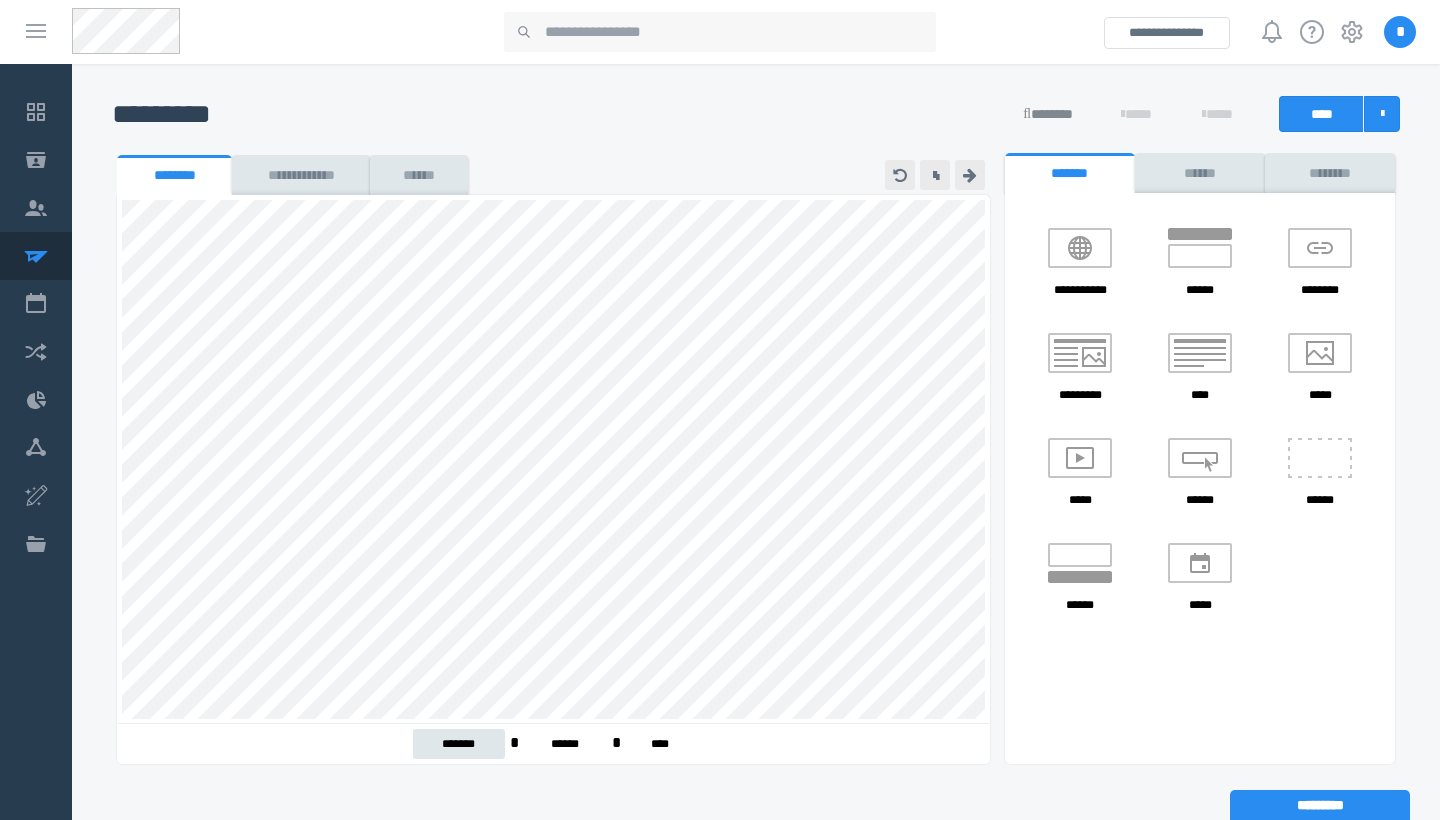 scroll, scrollTop: 972, scrollLeft: 0, axis: vertical 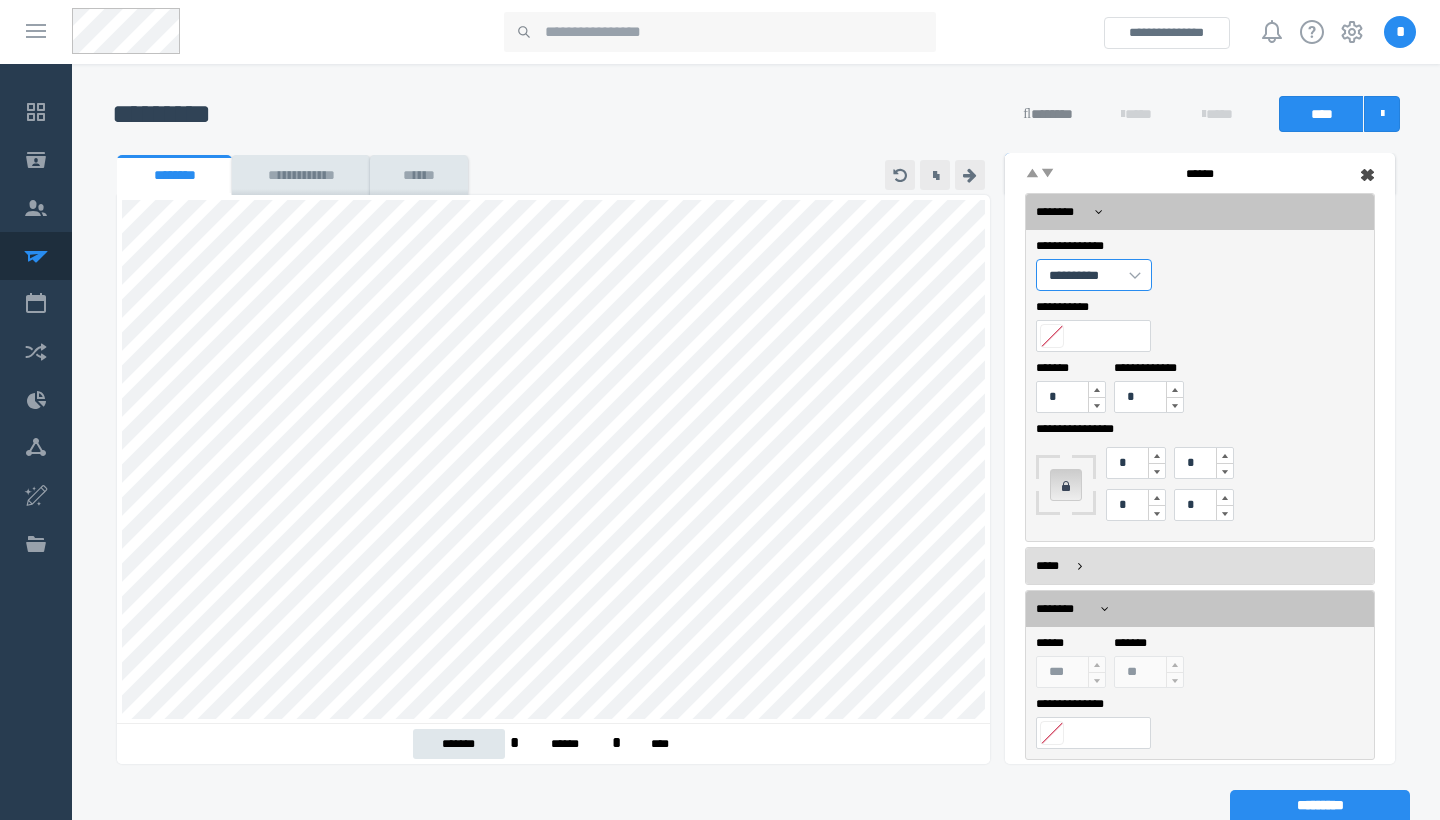 select on "****" 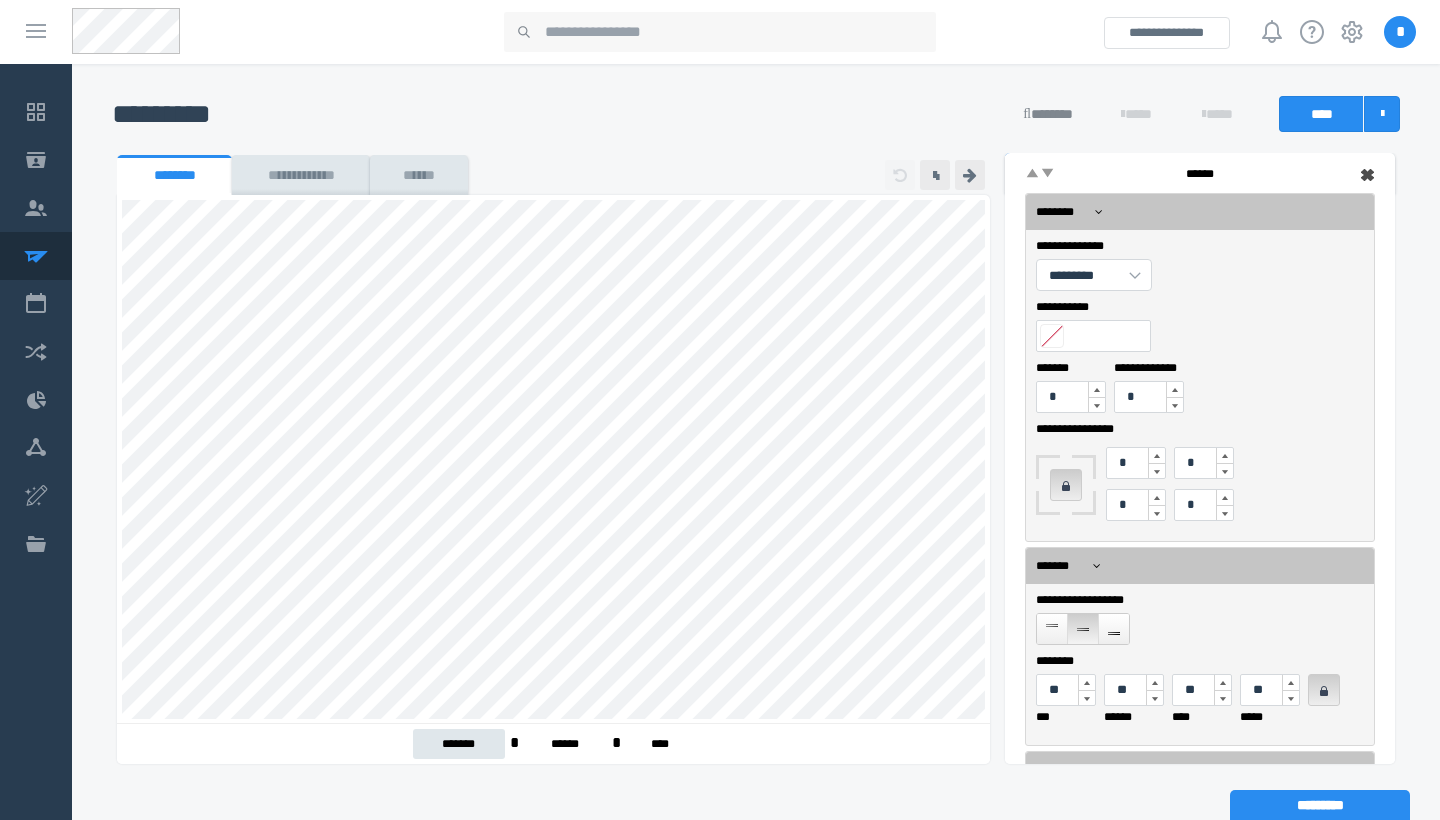 scroll, scrollTop: 0, scrollLeft: 0, axis: both 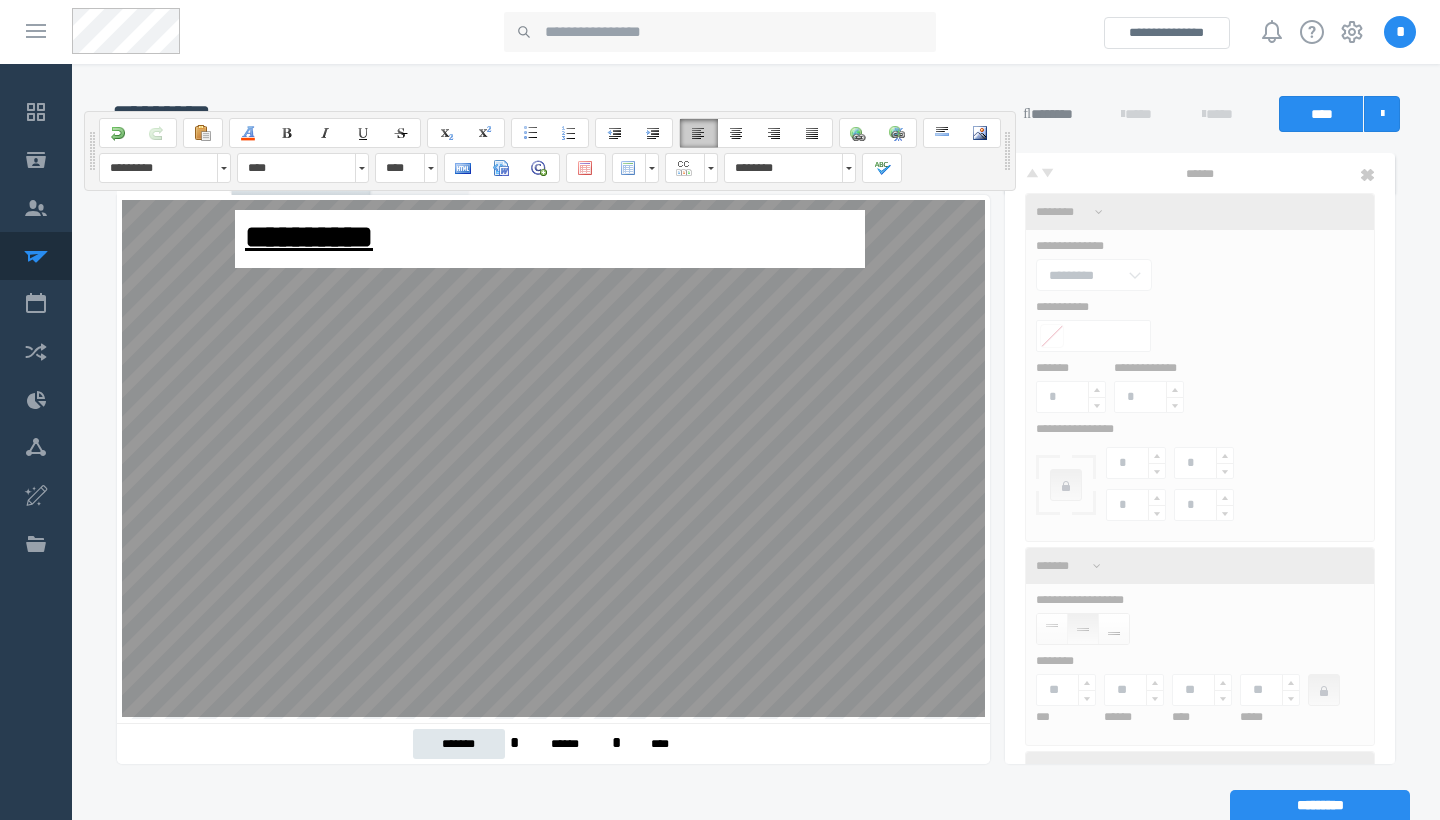 click on "**********" at bounding box center [550, 238] 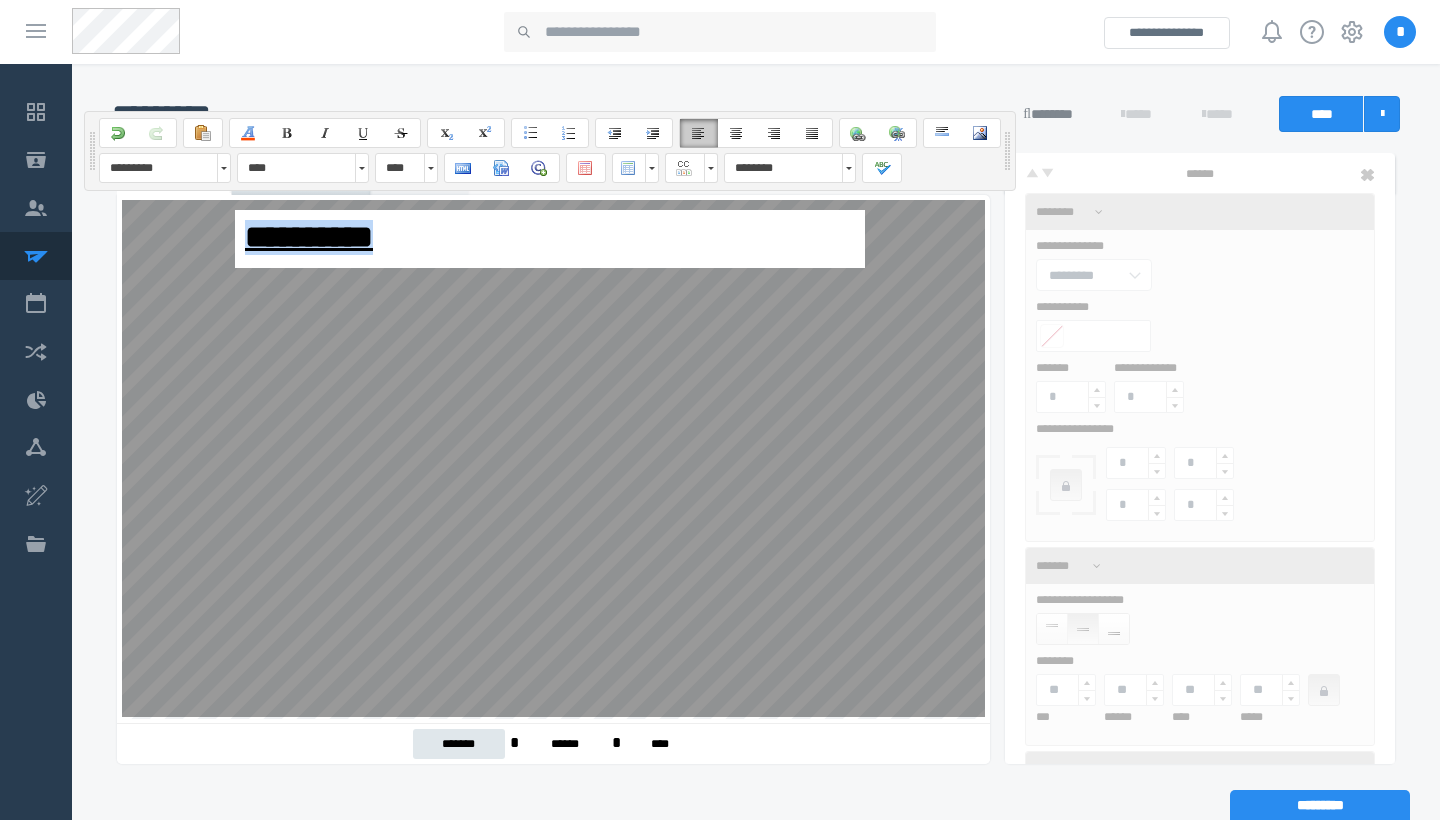 drag, startPoint x: 471, startPoint y: 240, endPoint x: 217, endPoint y: 235, distance: 254.04921 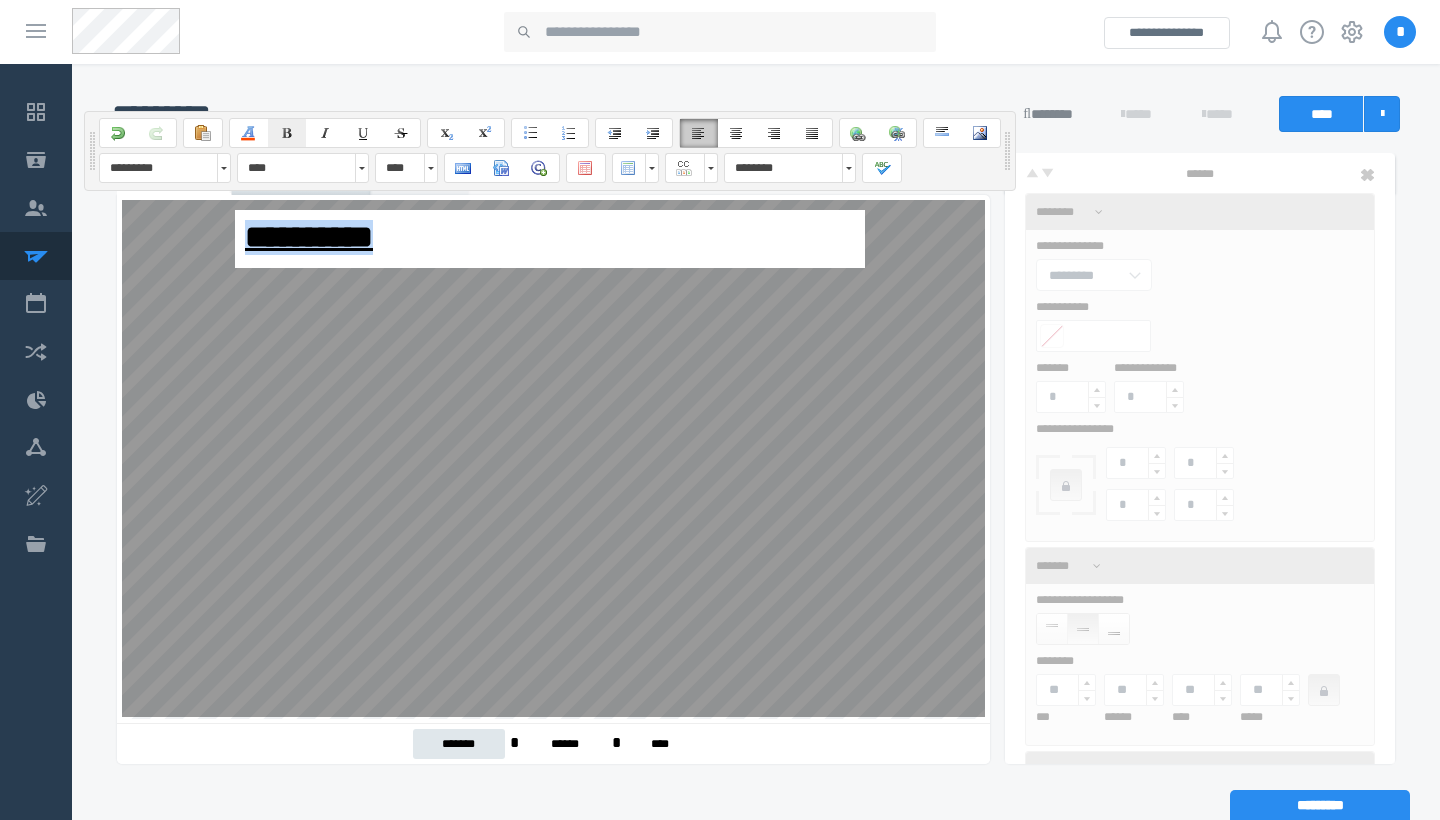 click at bounding box center (287, 133) 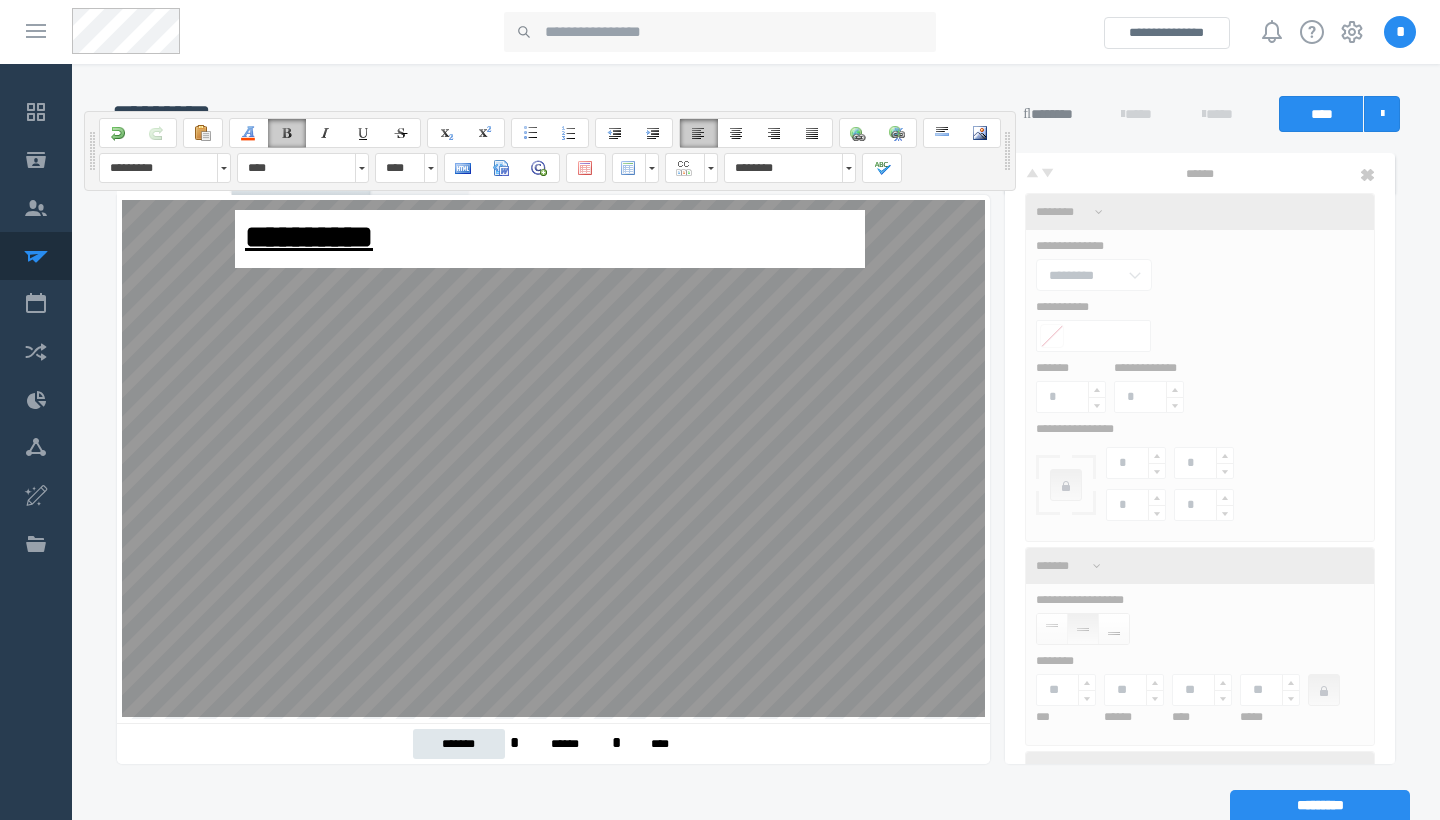 click on "**********" at bounding box center (550, 943) 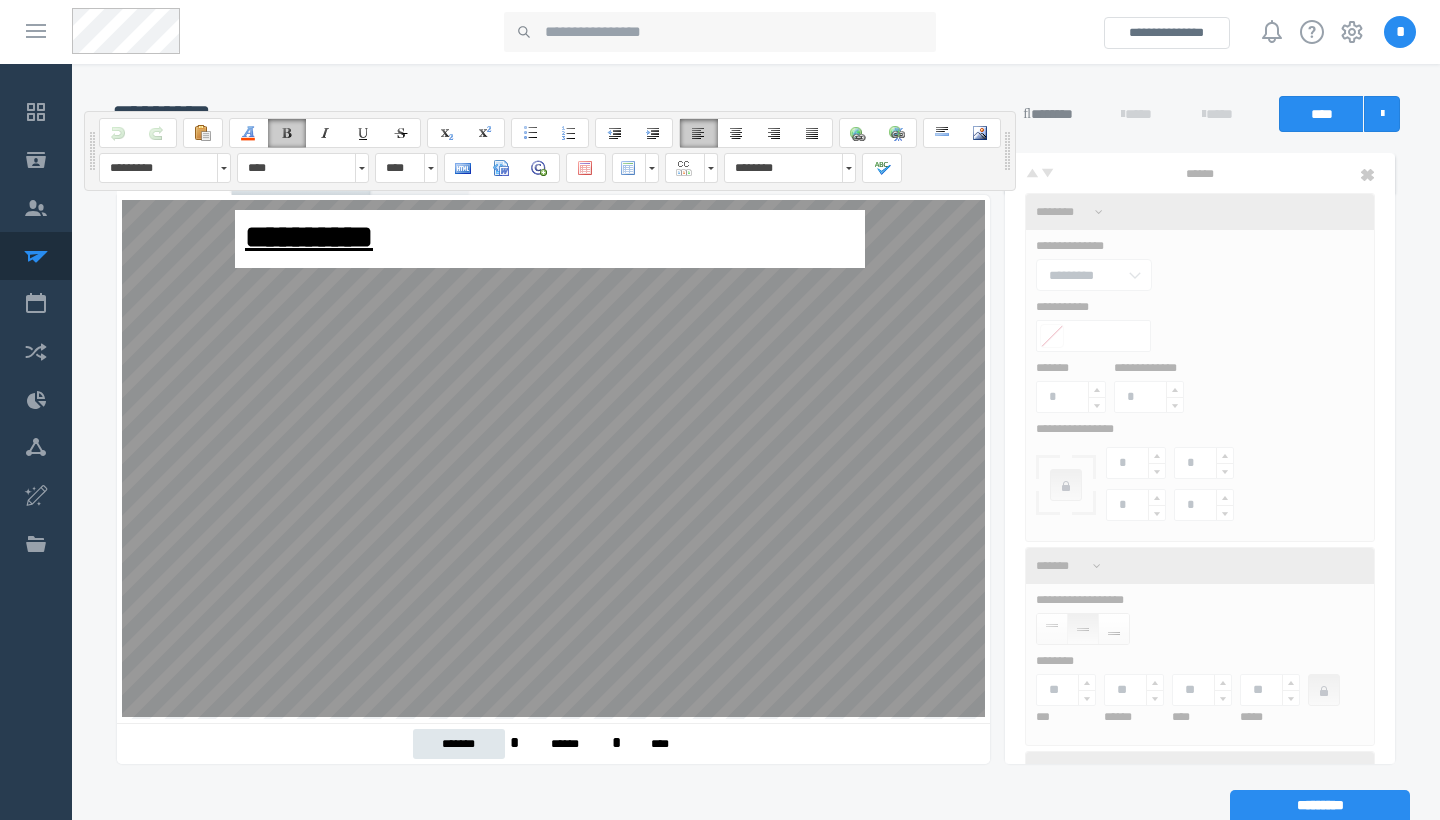 click on "**********" at bounding box center [550, 237] 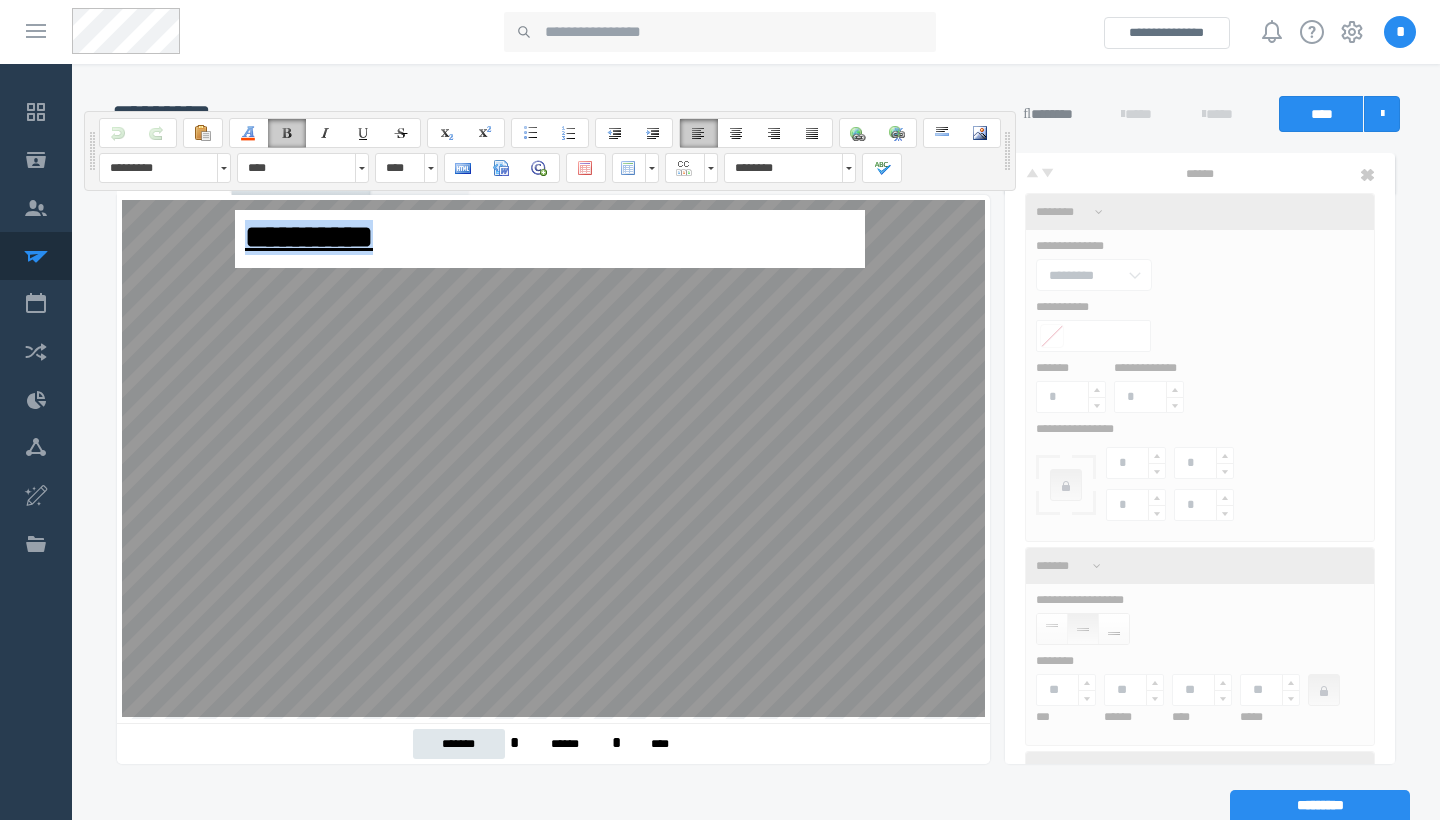 drag, startPoint x: 483, startPoint y: 238, endPoint x: 226, endPoint y: 232, distance: 257.07004 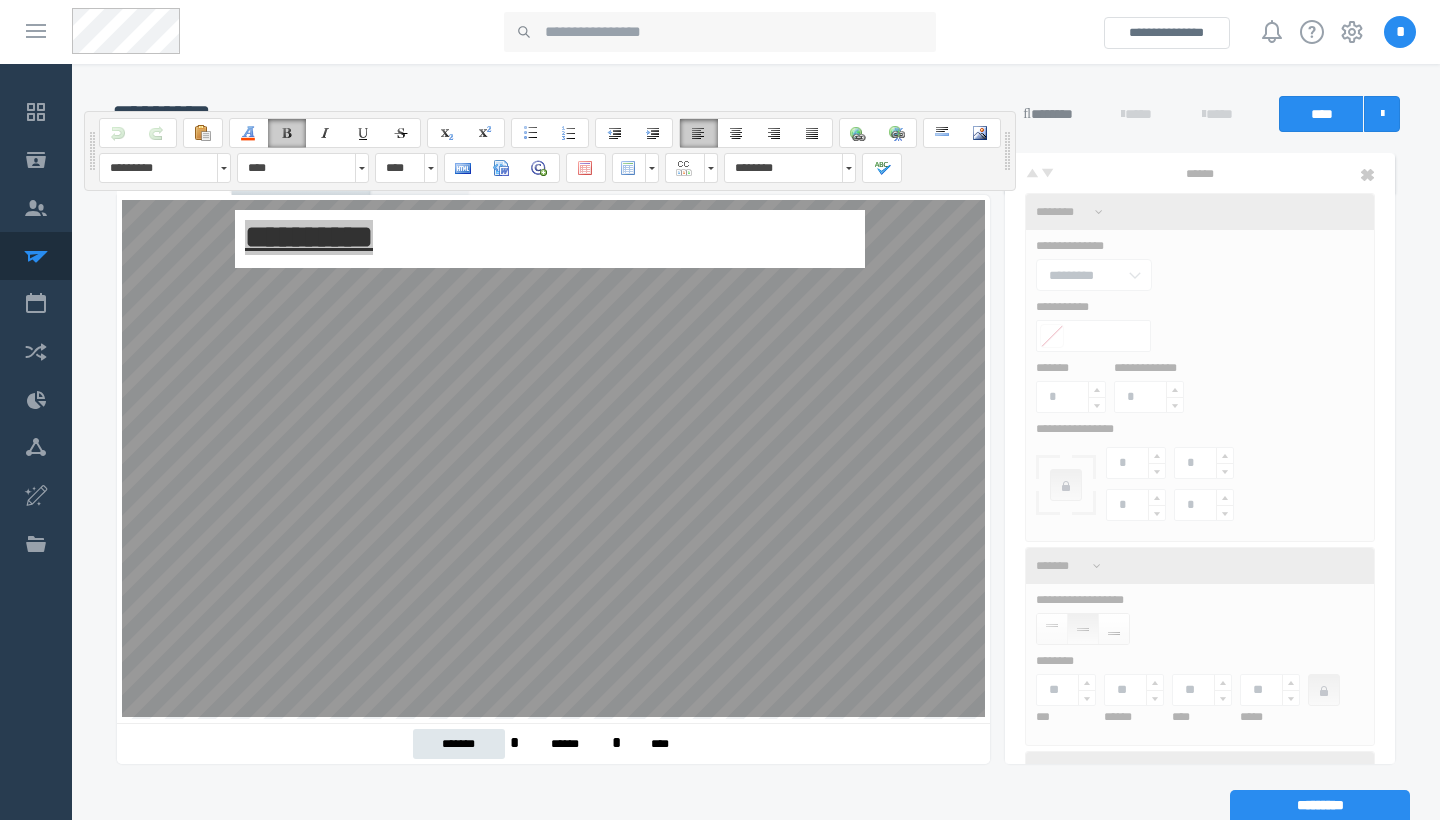 click on "**********" at bounding box center [550, 943] 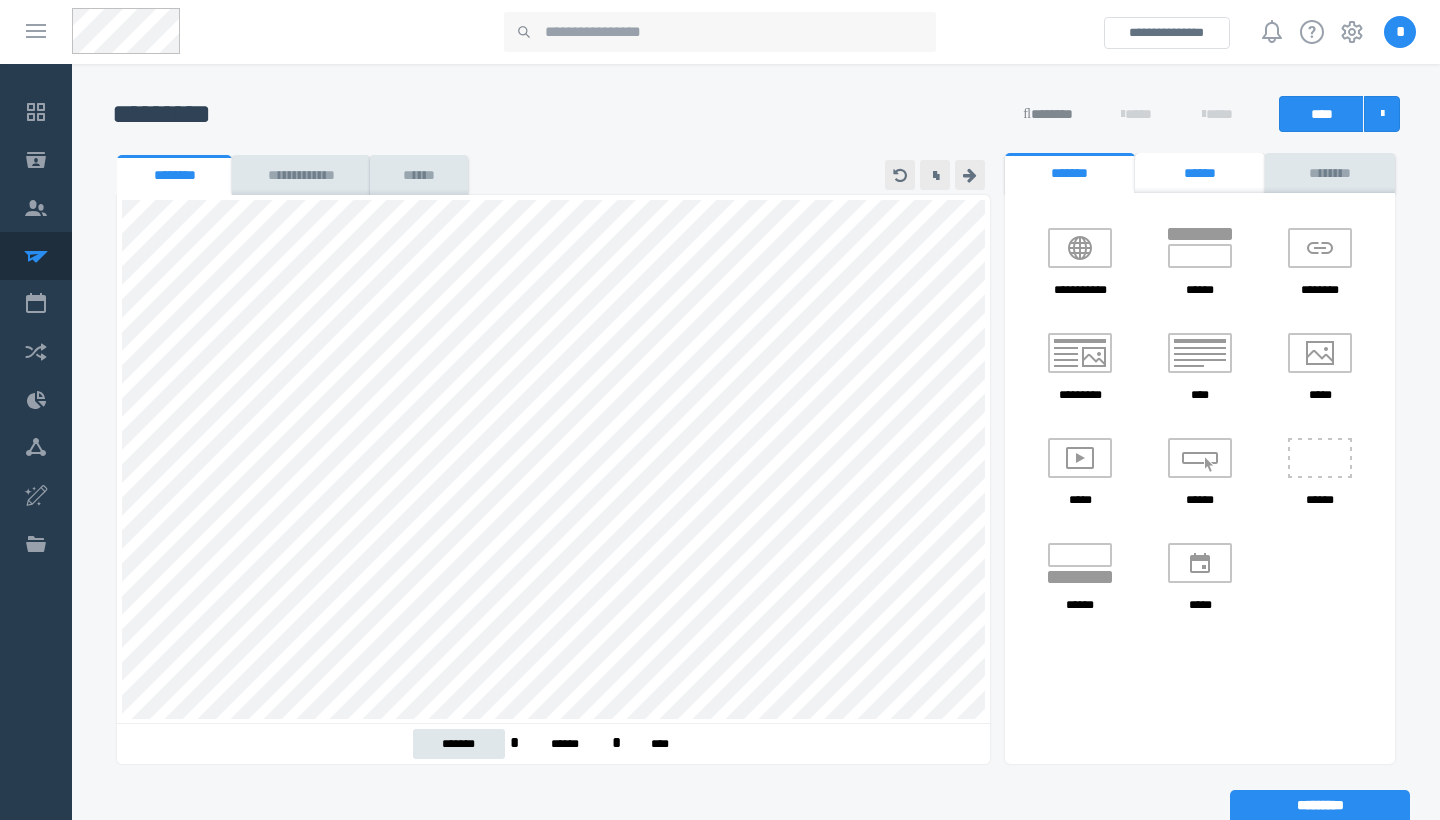 click on "******" at bounding box center (1200, 173) 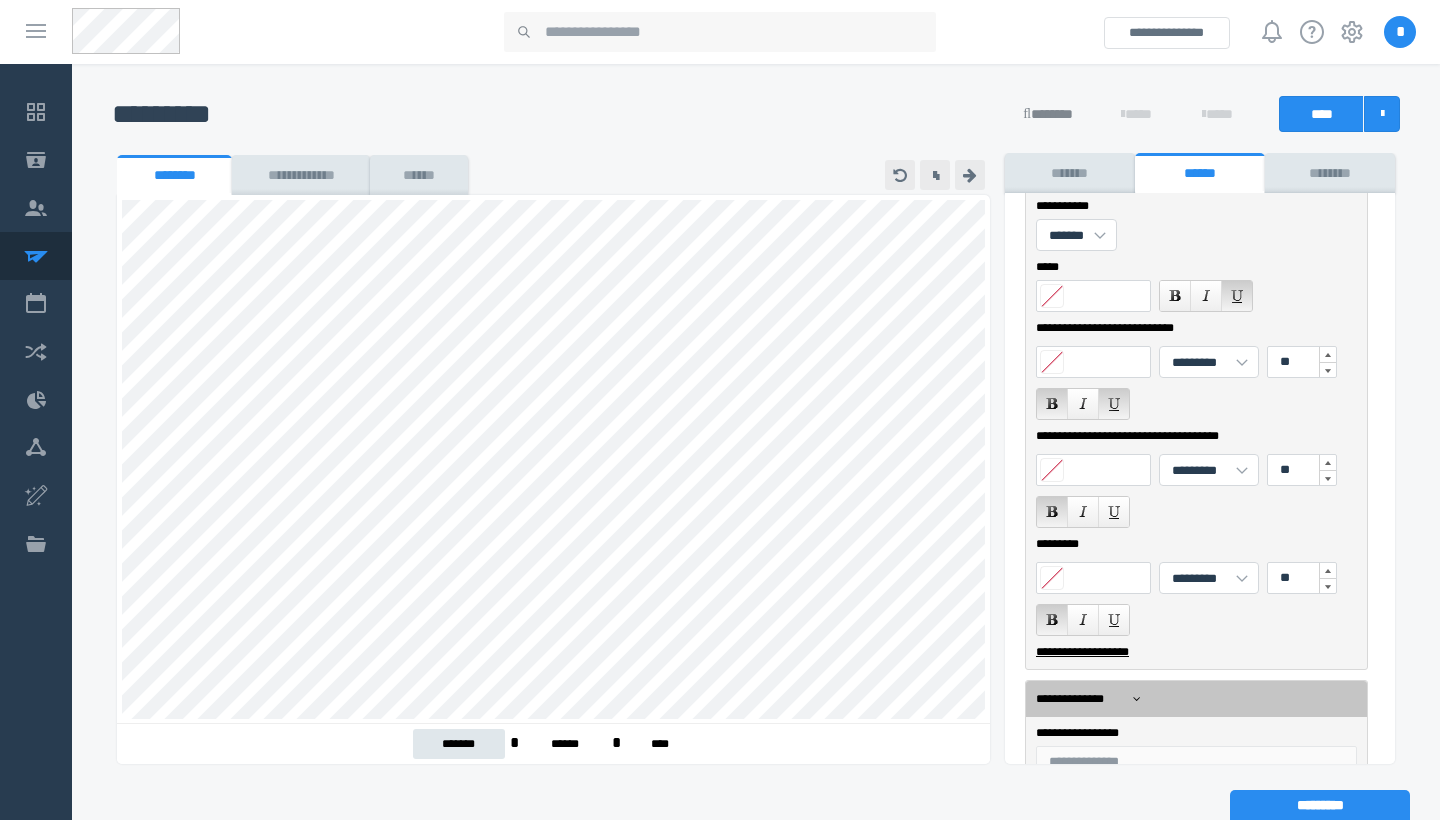 scroll, scrollTop: 555, scrollLeft: 0, axis: vertical 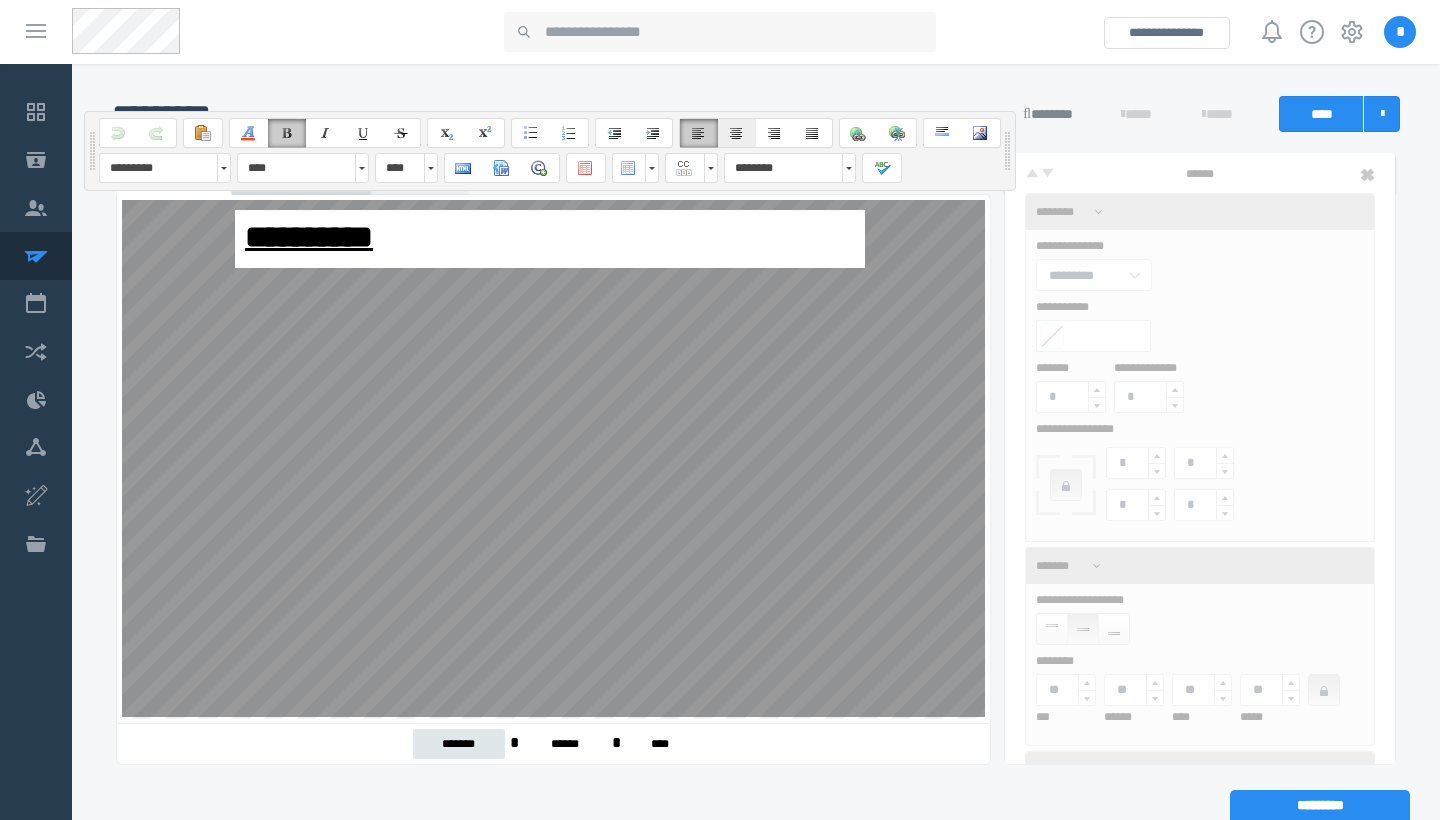 click on "******" at bounding box center (737, 133) 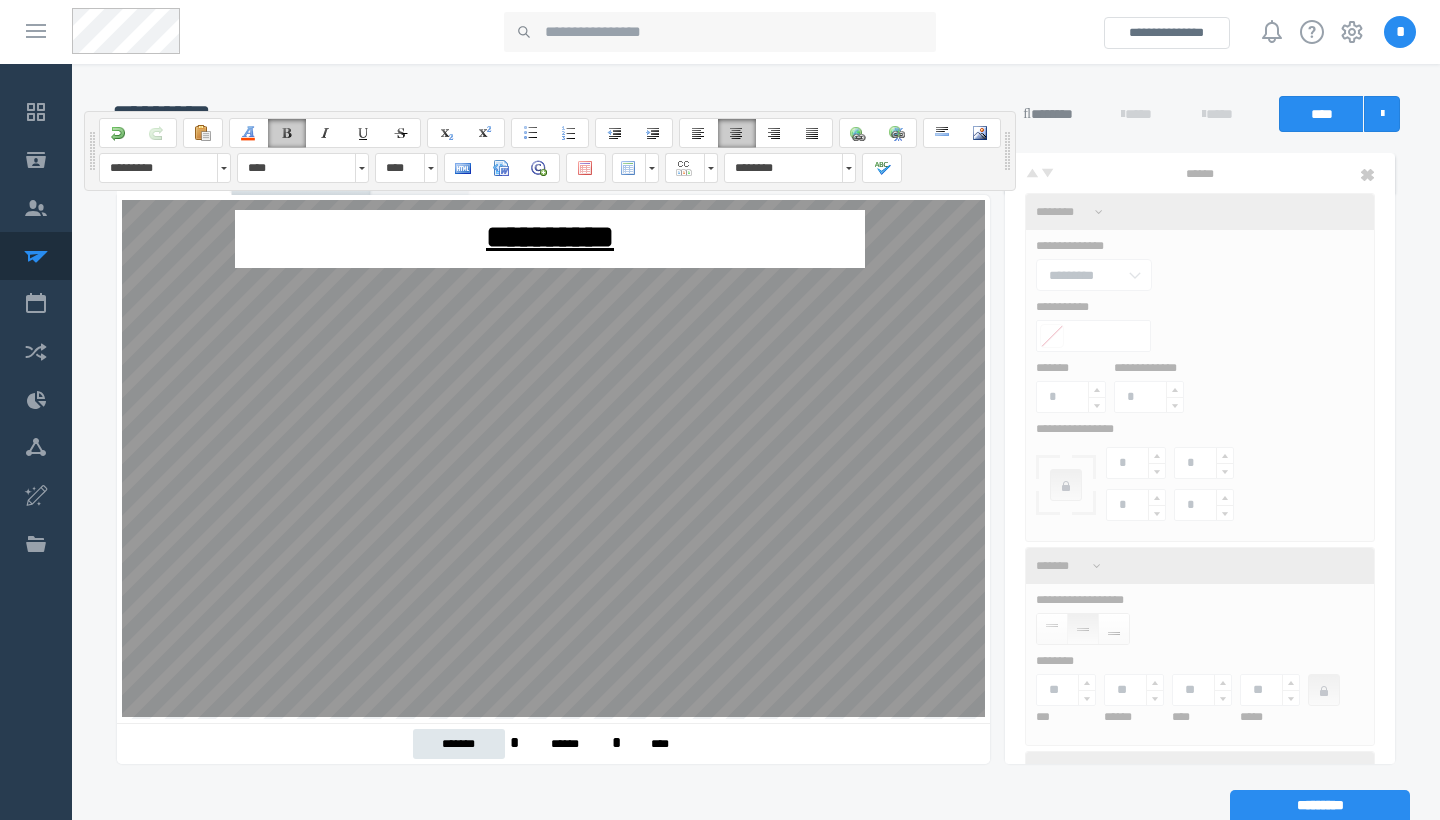 click on "**********" at bounding box center [550, 237] 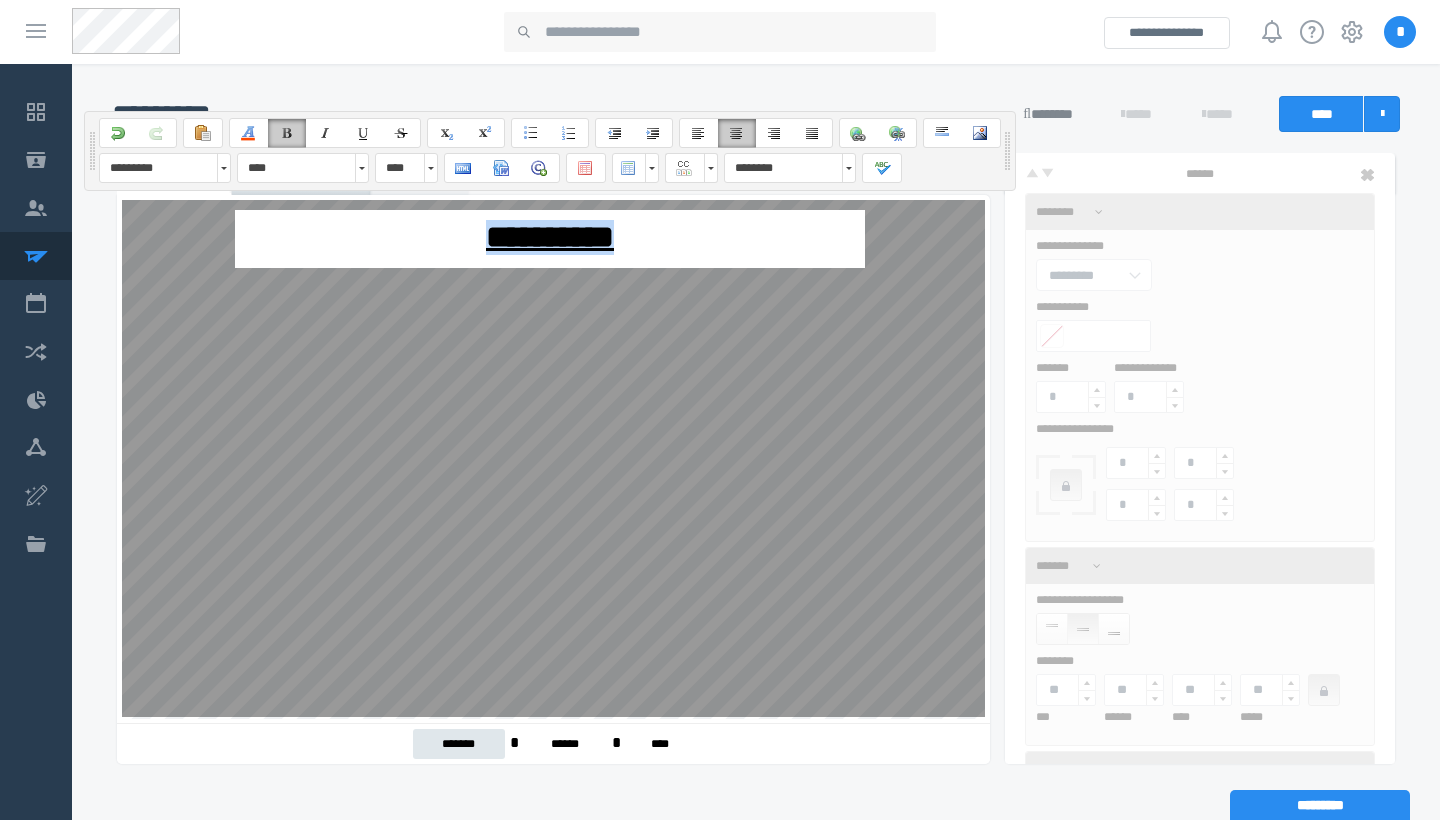 drag, startPoint x: 682, startPoint y: 236, endPoint x: 381, endPoint y: 228, distance: 301.1063 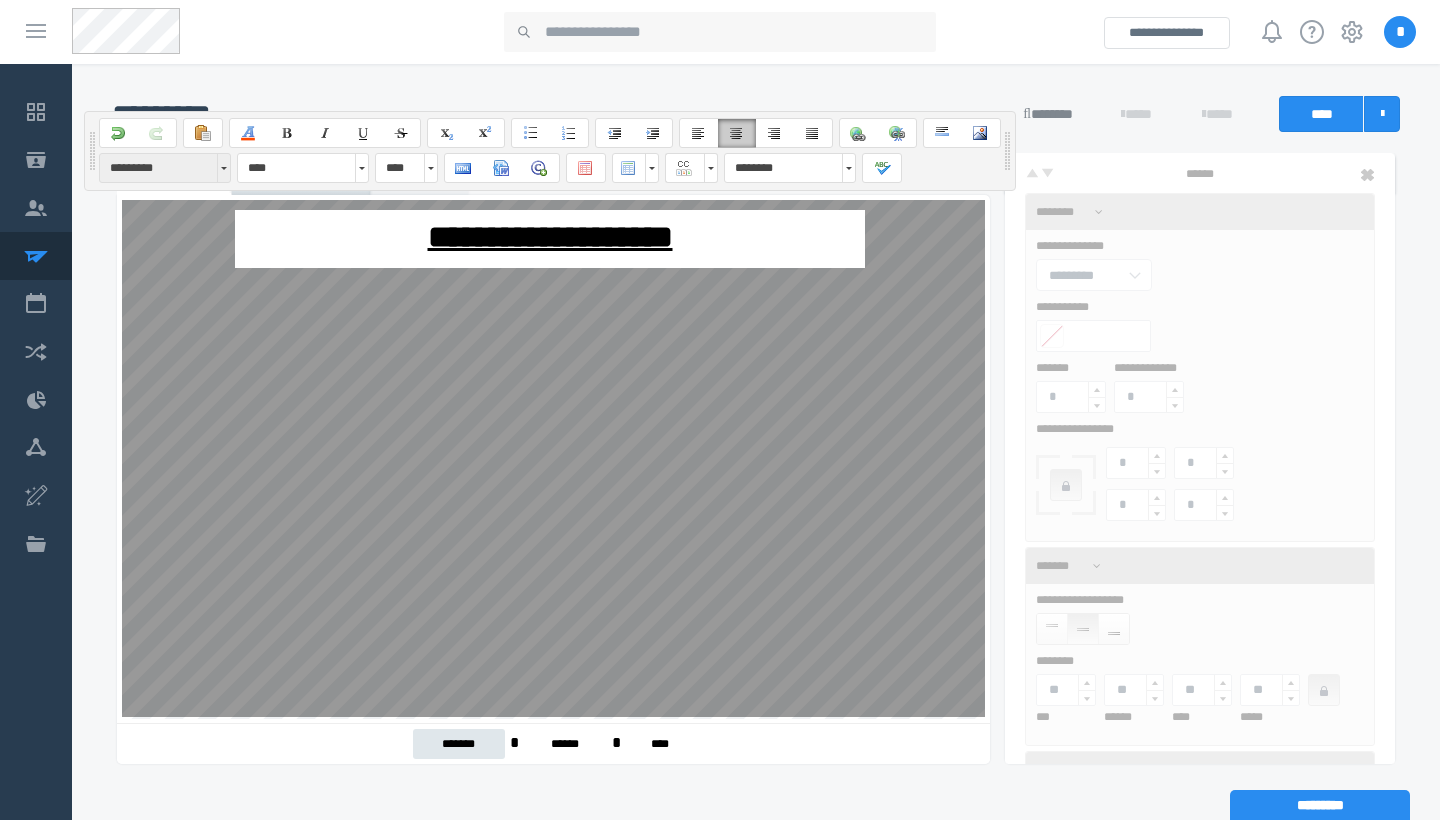 drag, startPoint x: 136, startPoint y: 8, endPoint x: 204, endPoint y: 168, distance: 173.85051 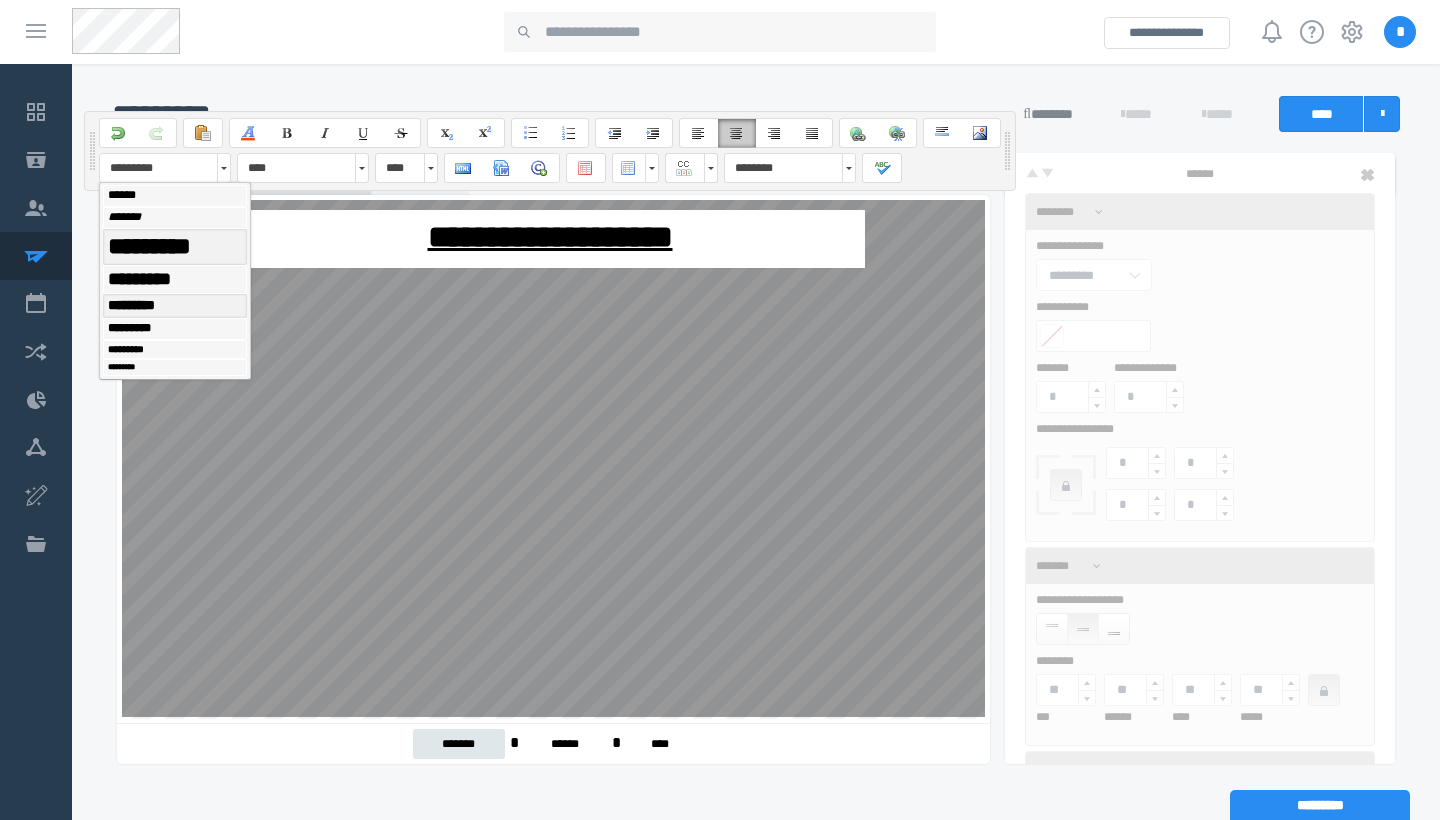 click on "*********" at bounding box center [175, 306] 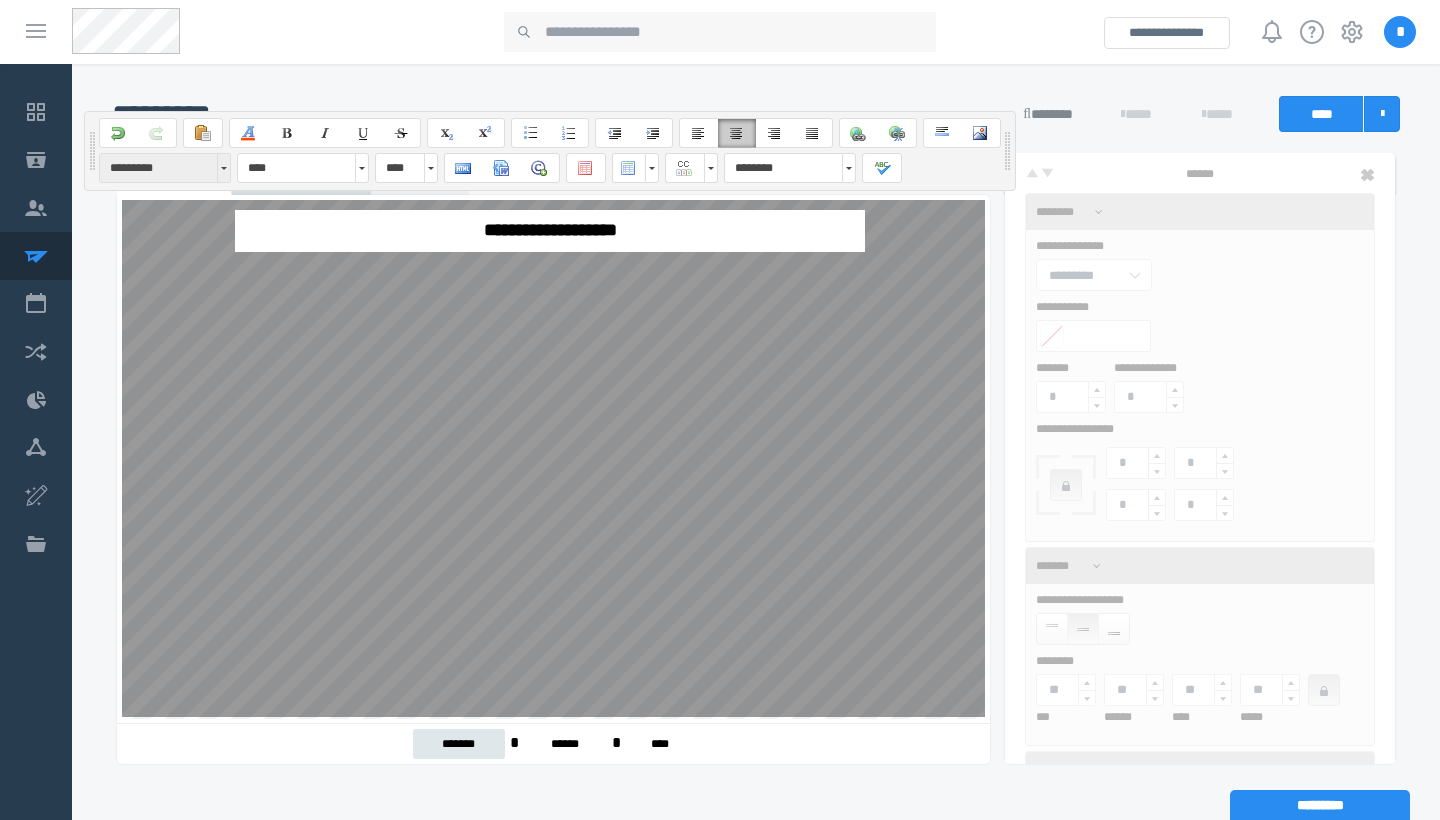 click on "*********" at bounding box center [155, 168] 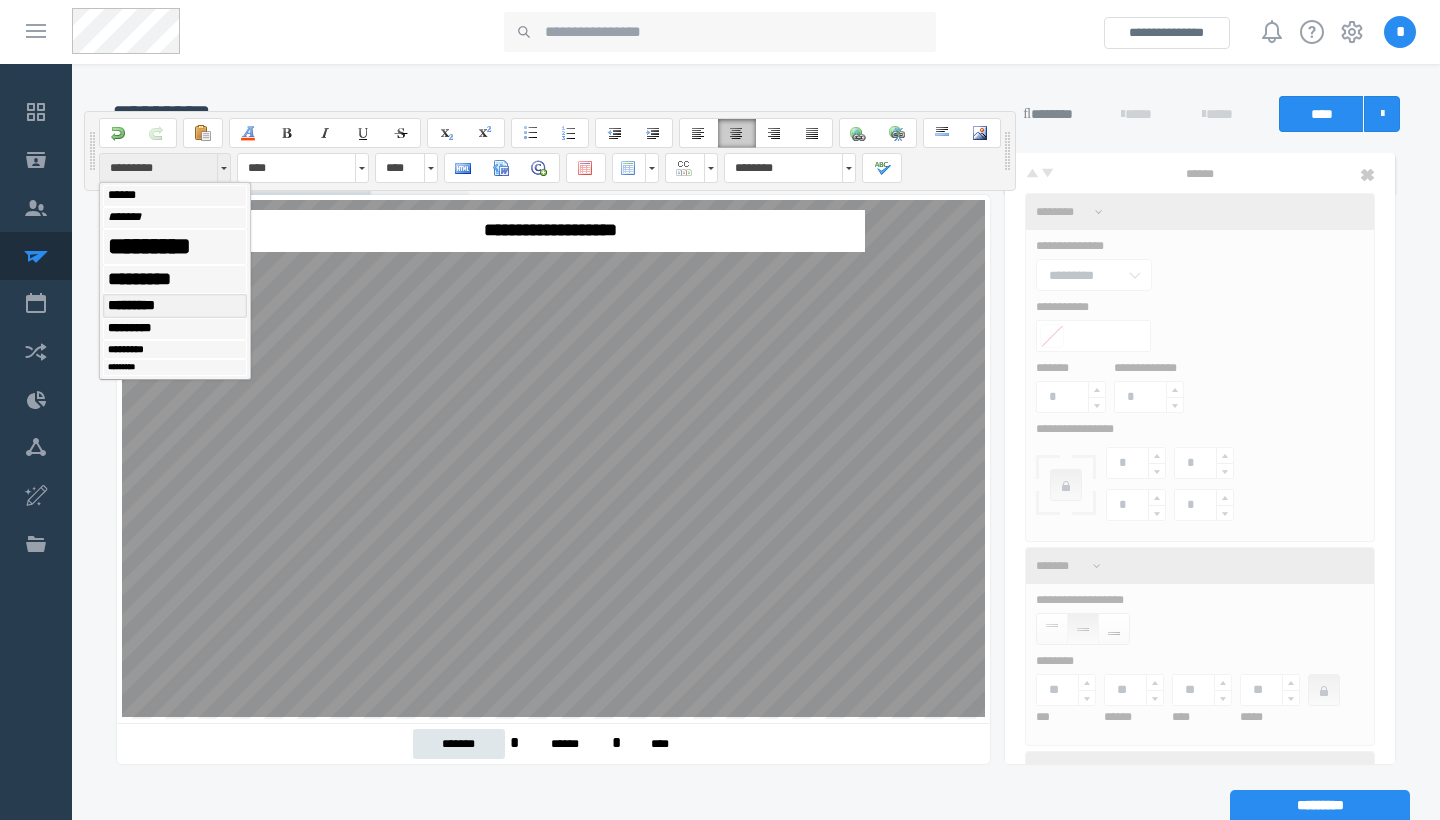 scroll, scrollTop: 3, scrollLeft: 0, axis: vertical 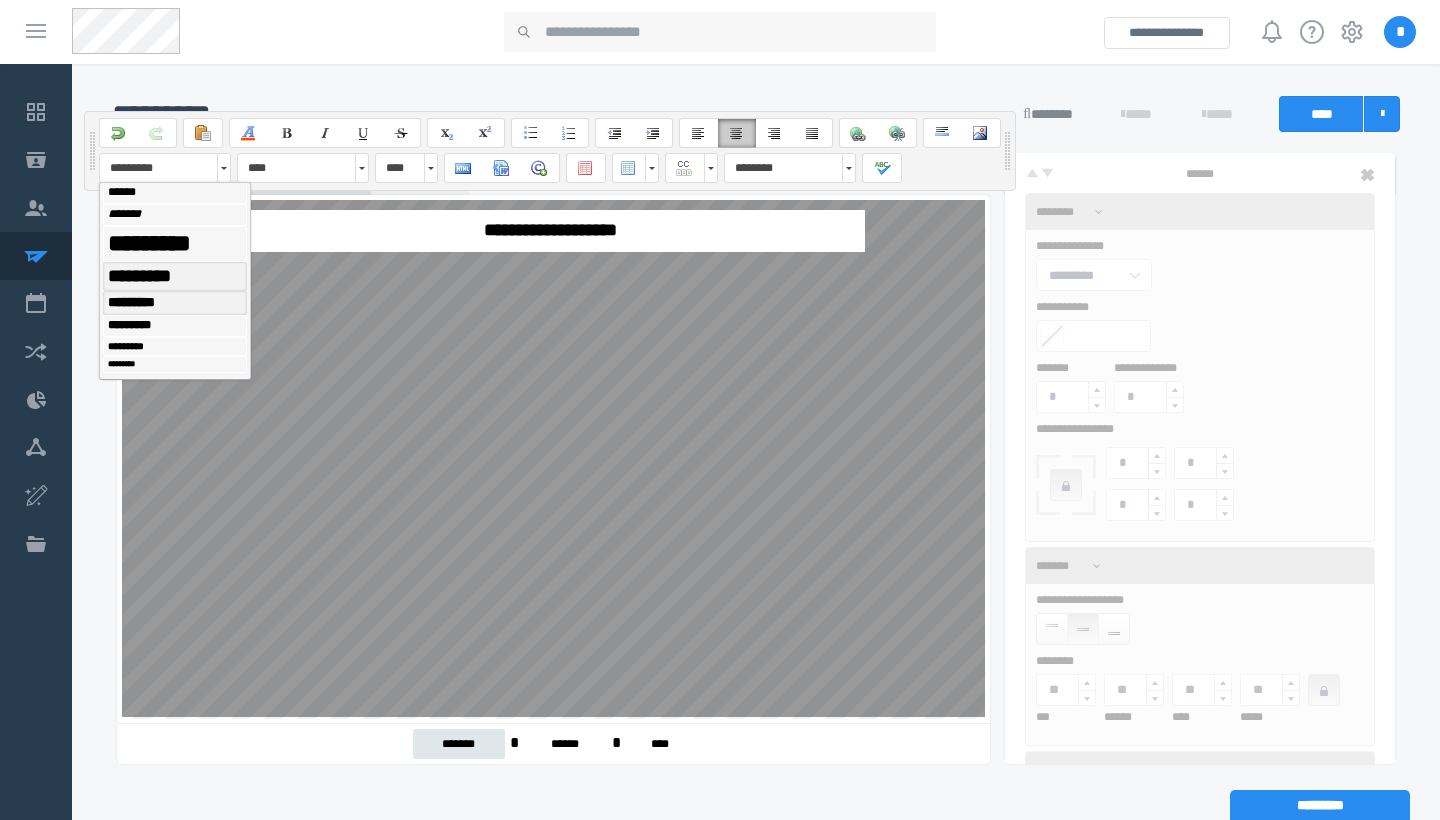 click on "*********" at bounding box center (175, 276) 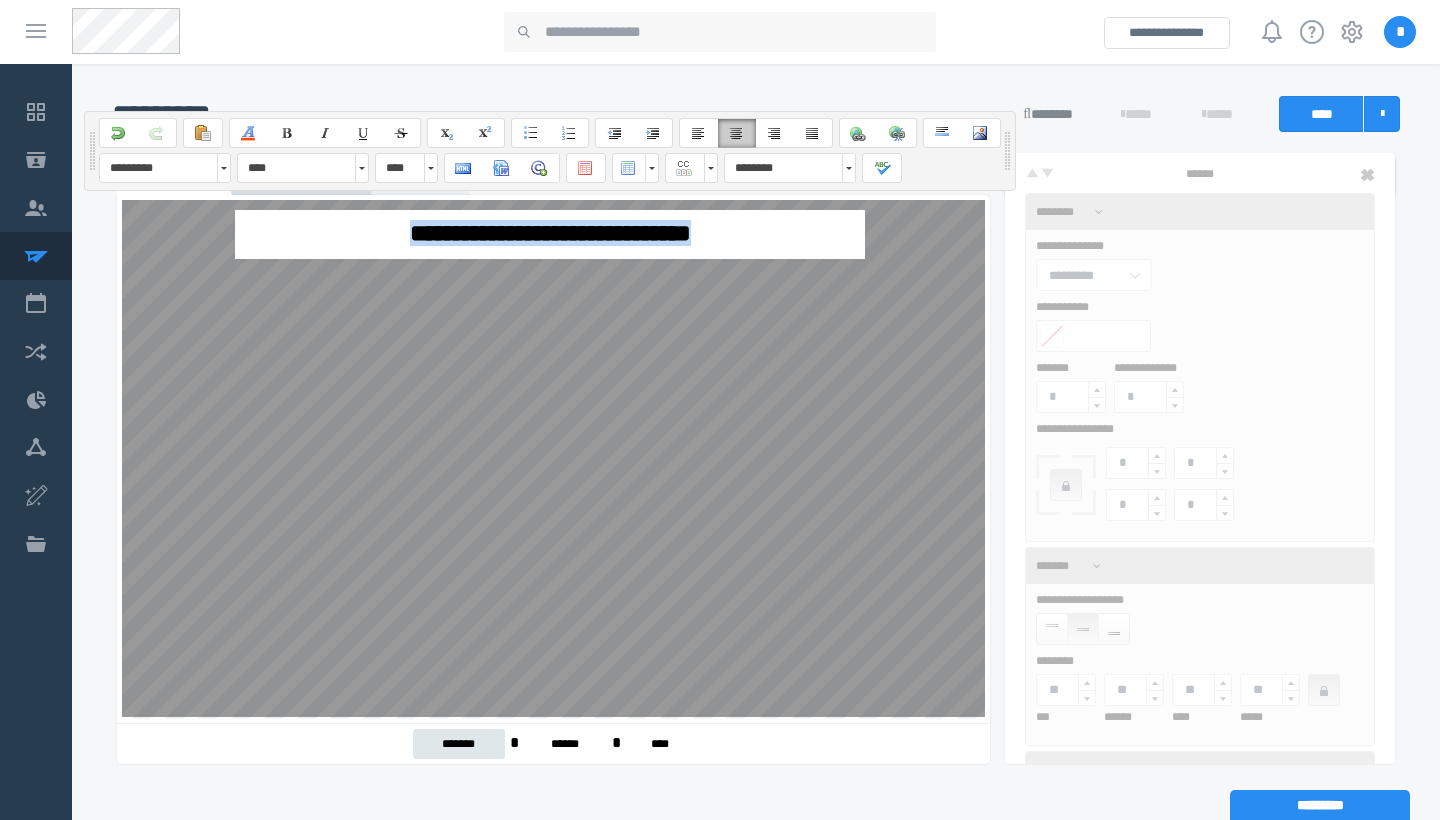 drag, startPoint x: 758, startPoint y: 240, endPoint x: 322, endPoint y: 235, distance: 436.02866 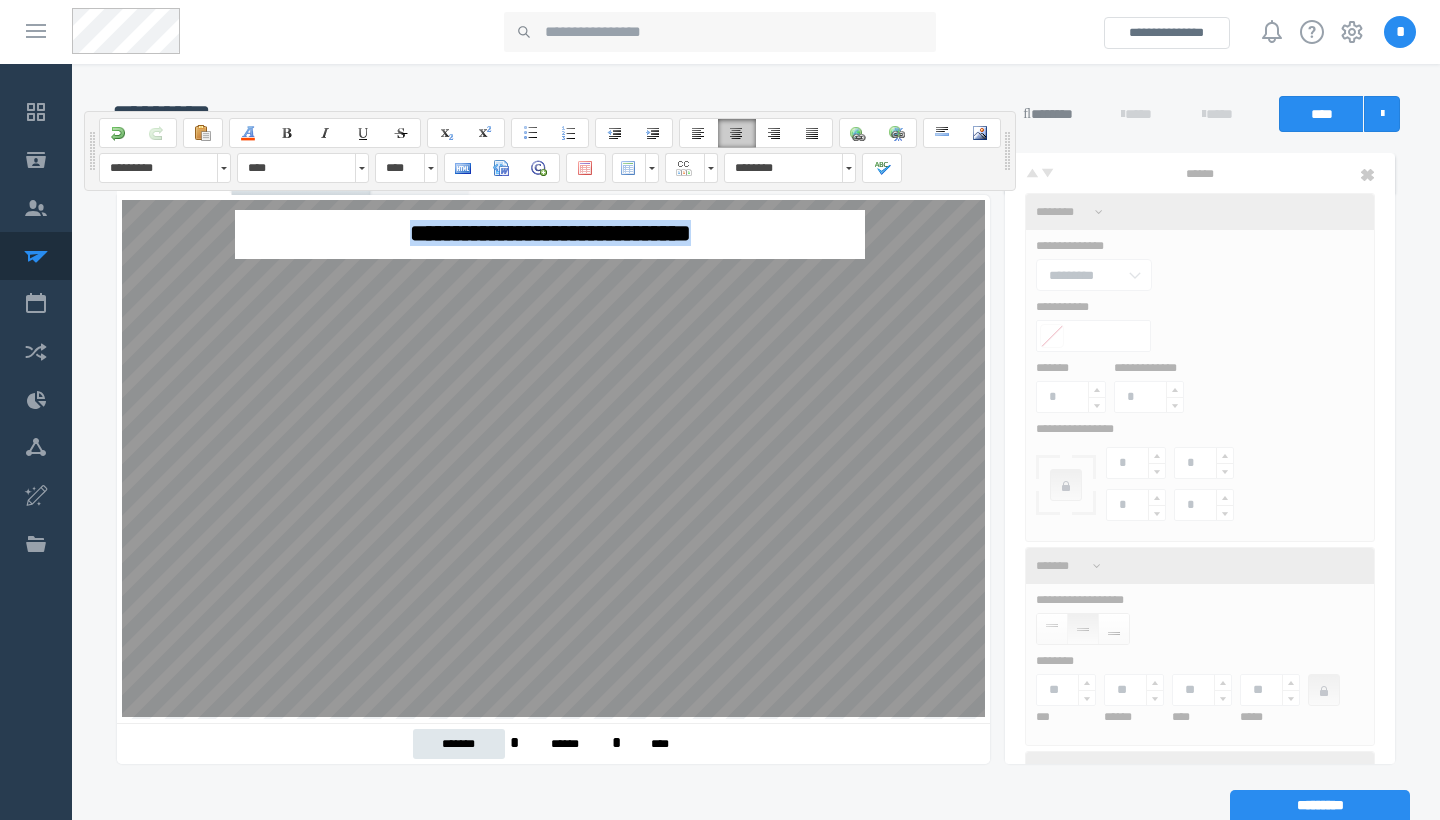 drag, startPoint x: 743, startPoint y: 223, endPoint x: 333, endPoint y: 230, distance: 410.05975 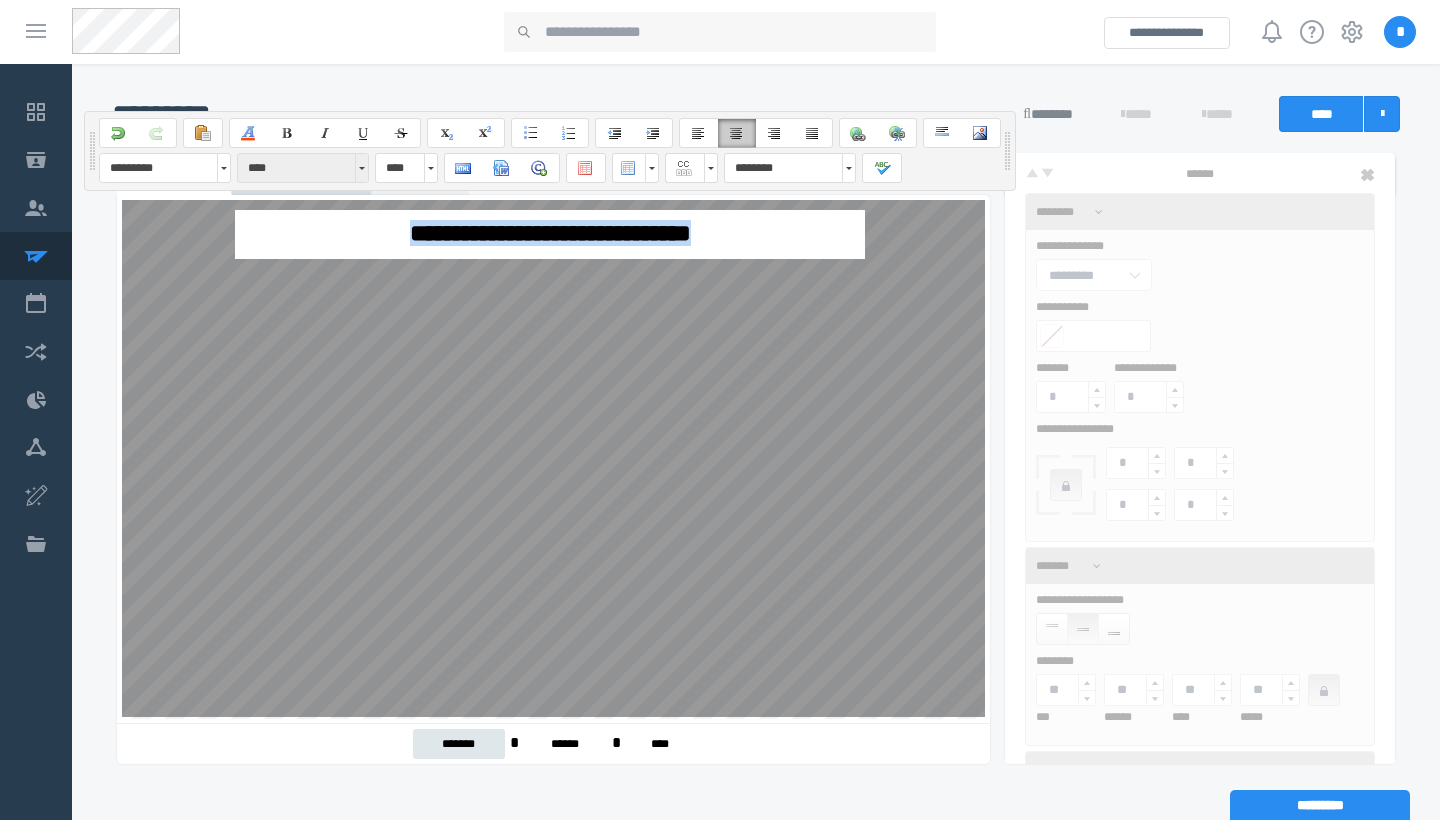 click at bounding box center (362, 168) 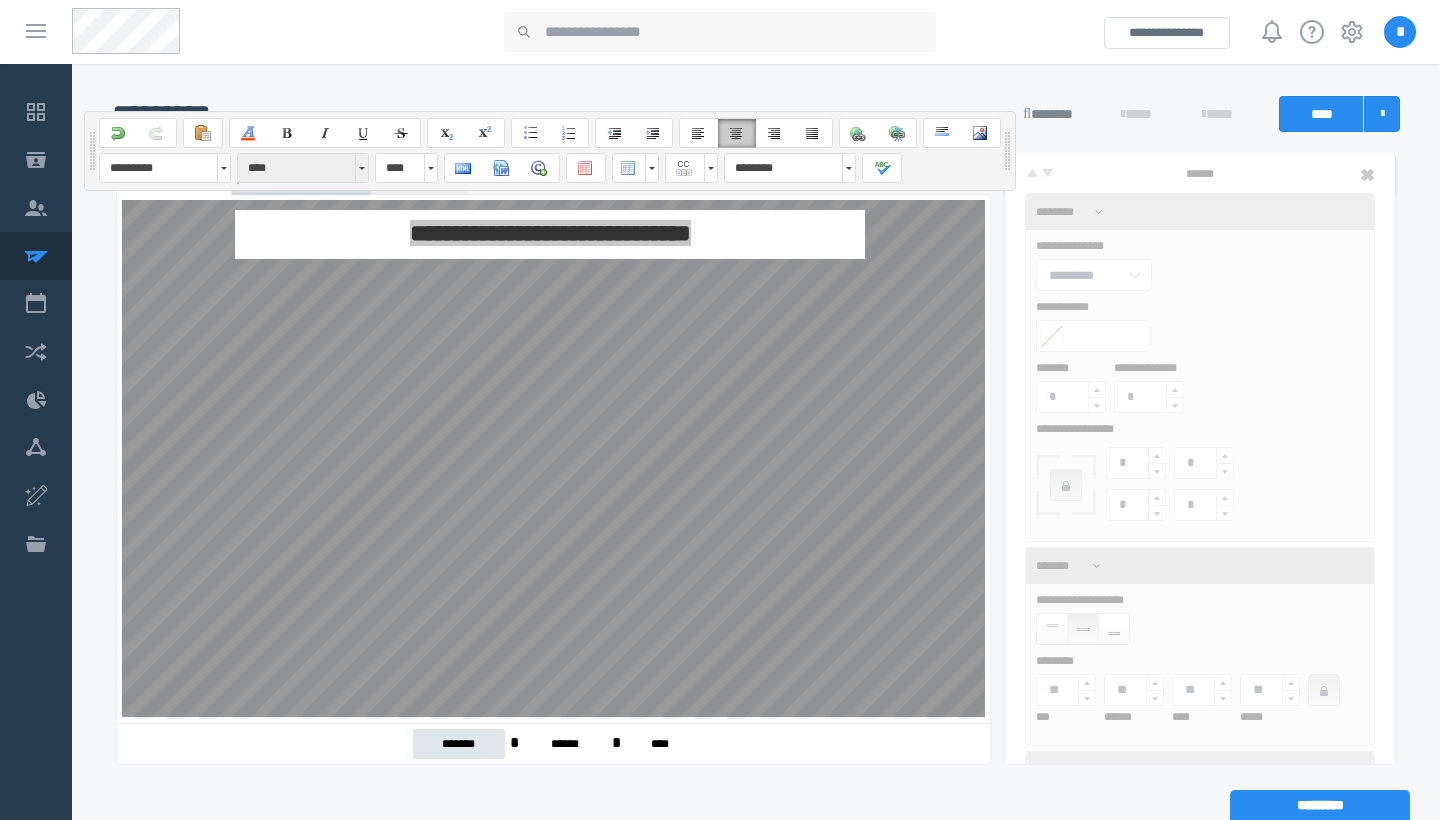 scroll, scrollTop: 0, scrollLeft: 0, axis: both 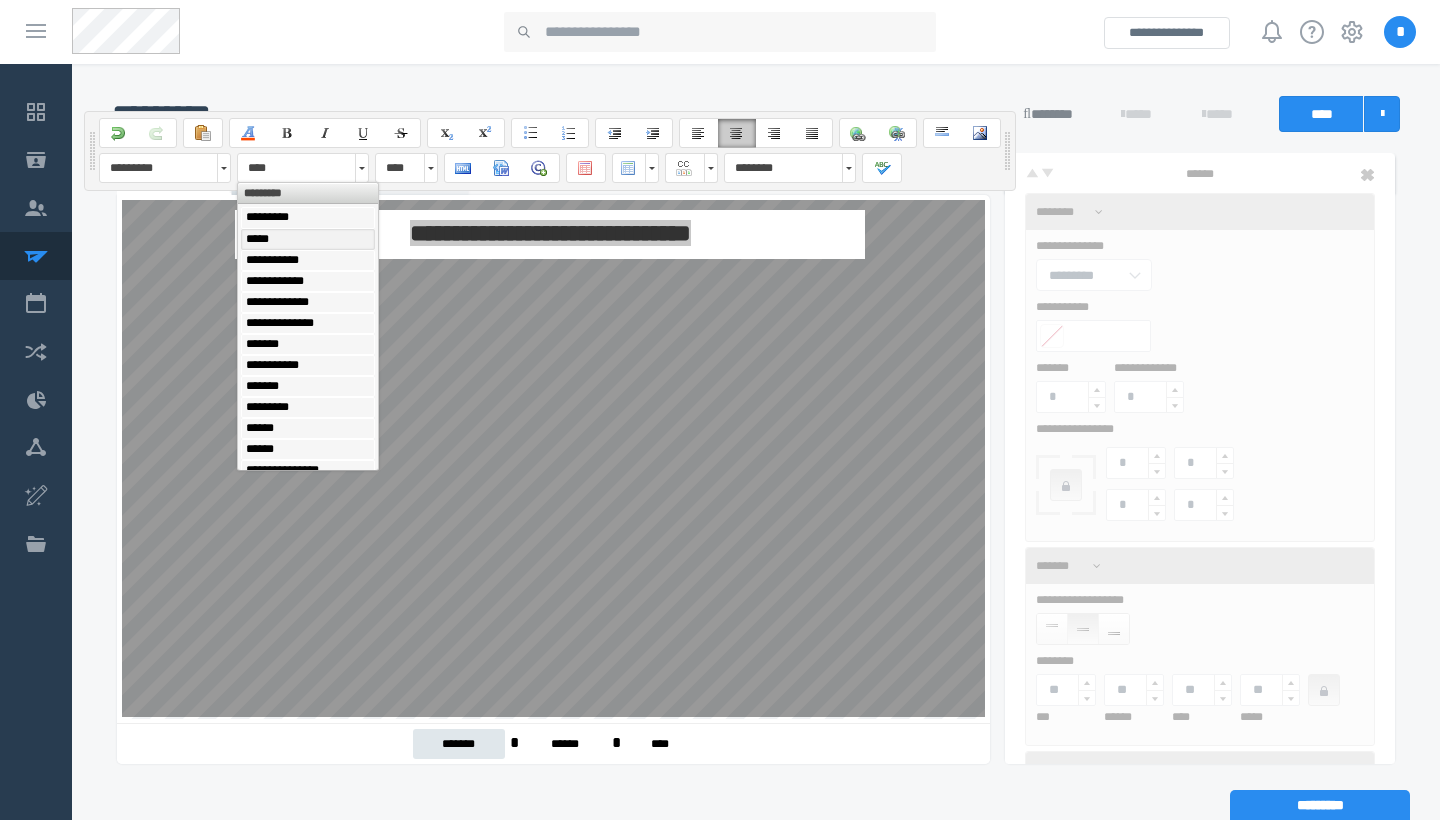 click on "*****" at bounding box center [308, 239] 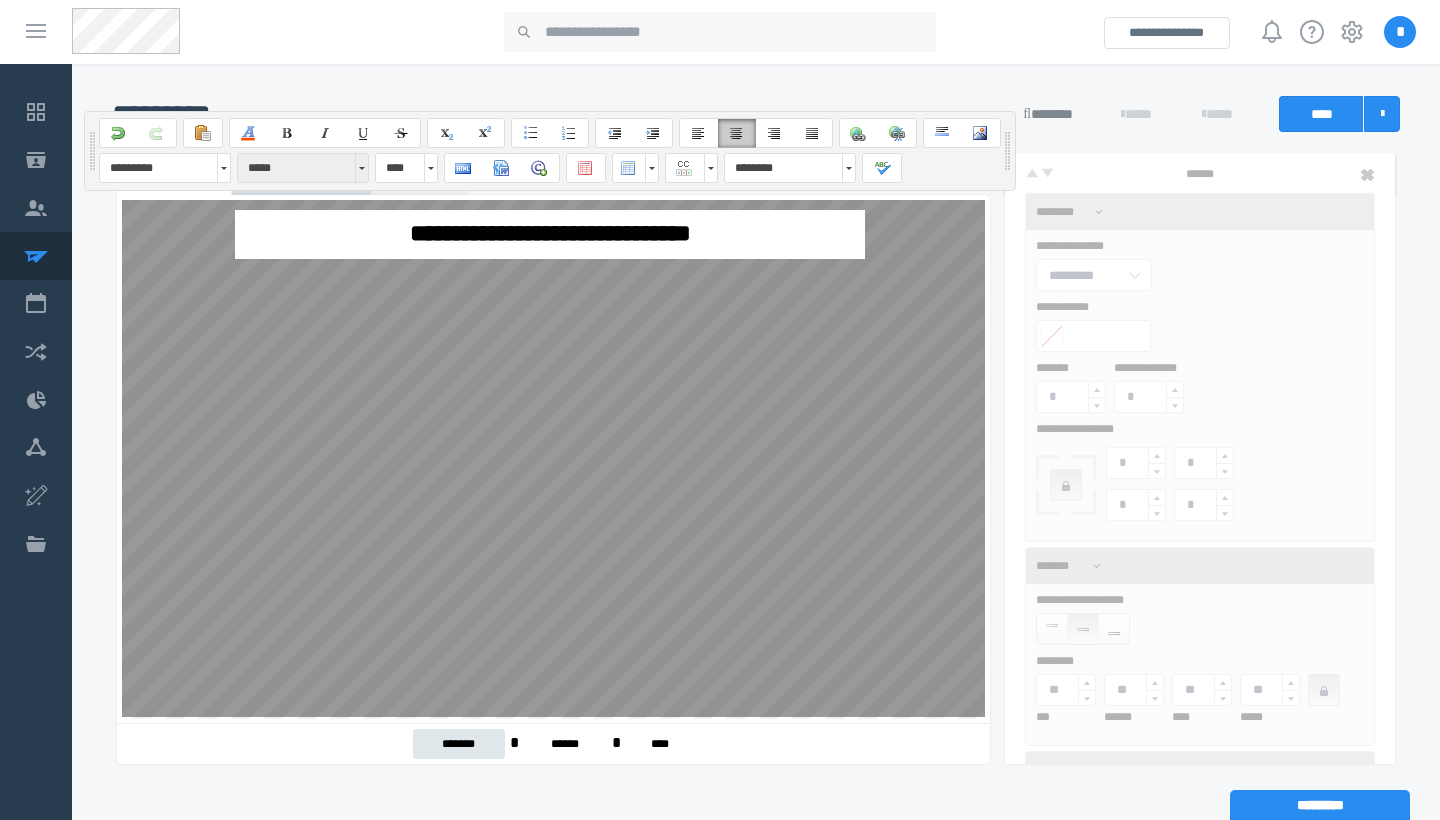 click at bounding box center [361, 168] 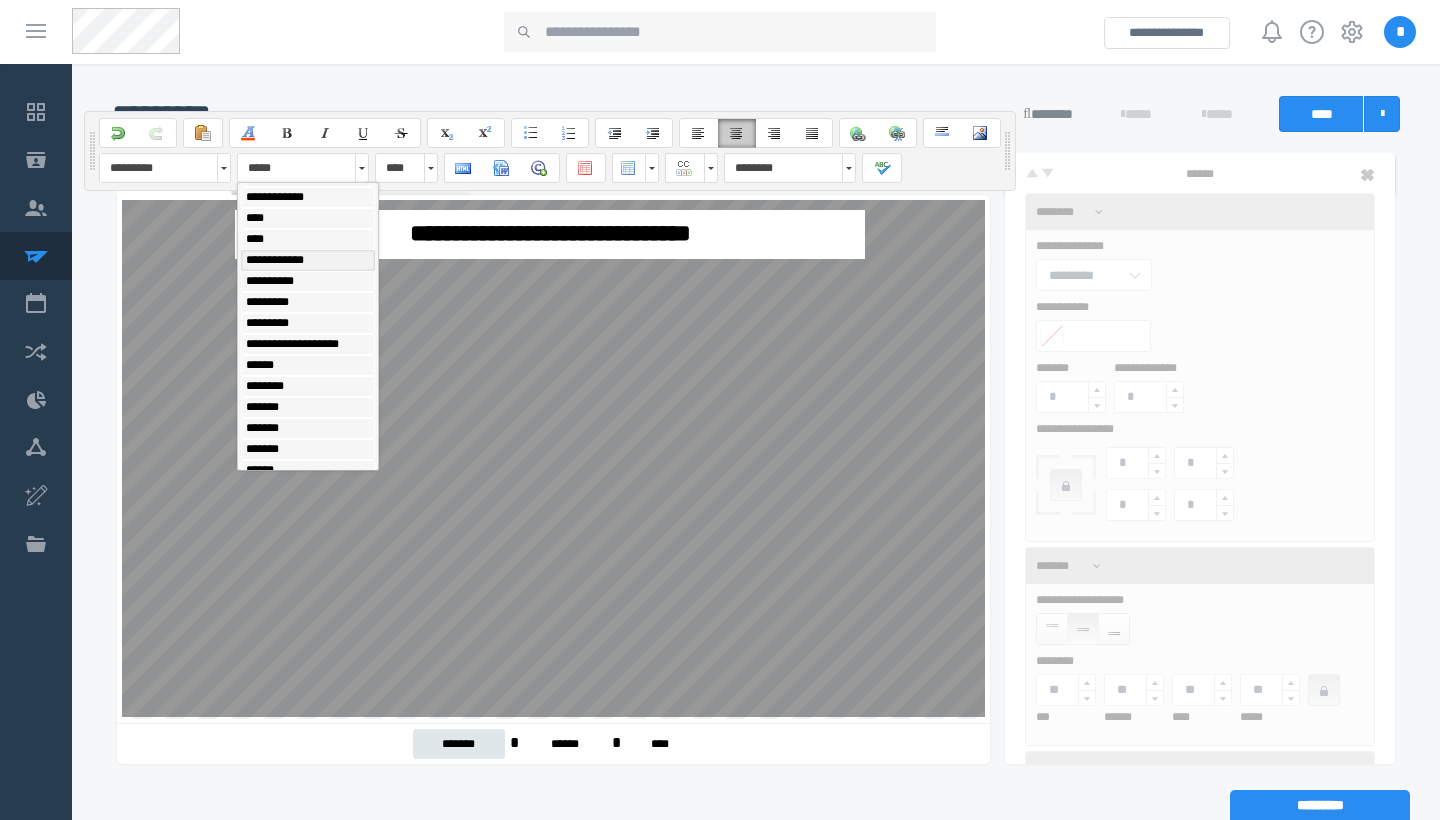 scroll, scrollTop: 380, scrollLeft: 0, axis: vertical 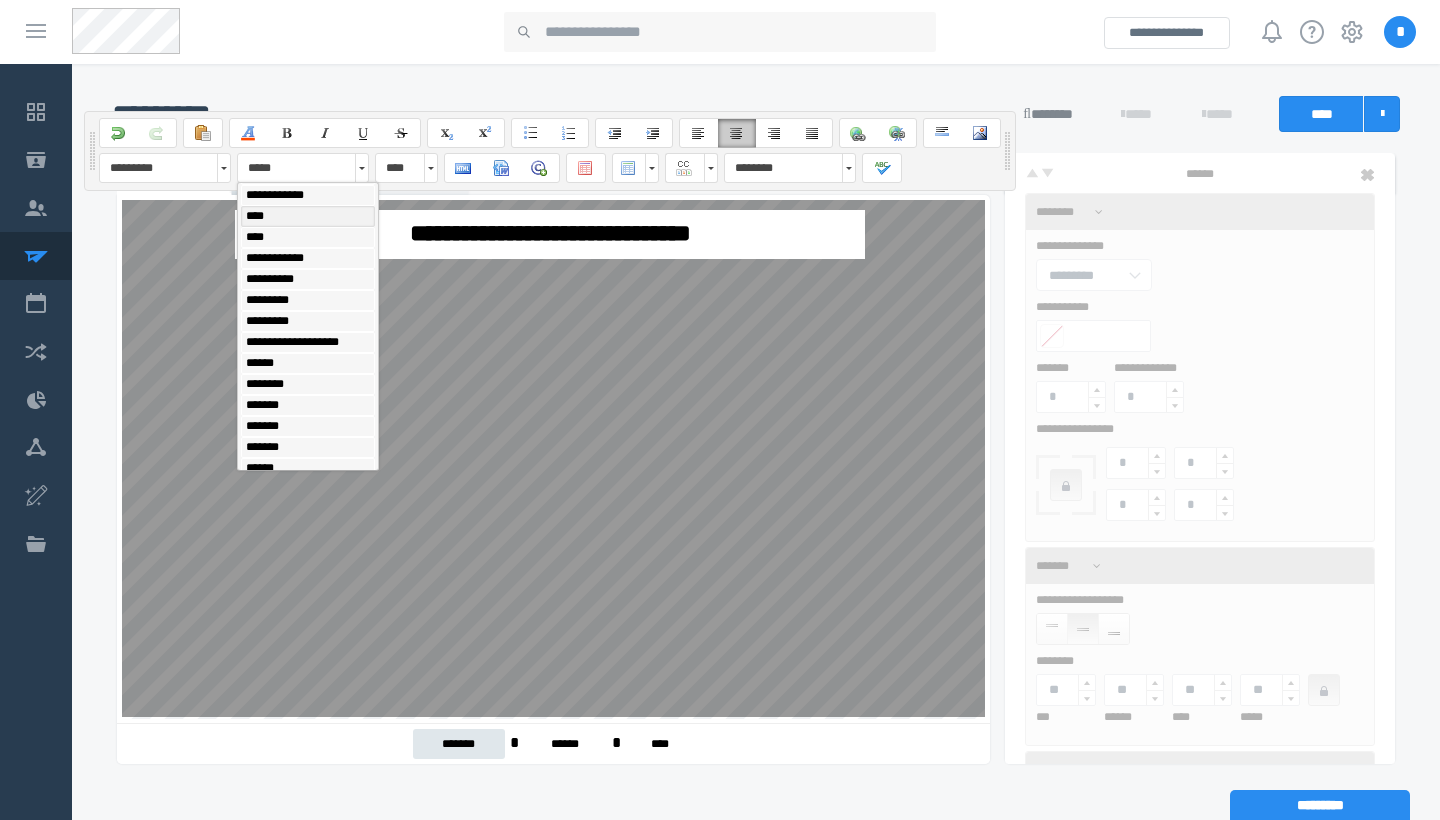 click on "****" at bounding box center [308, 216] 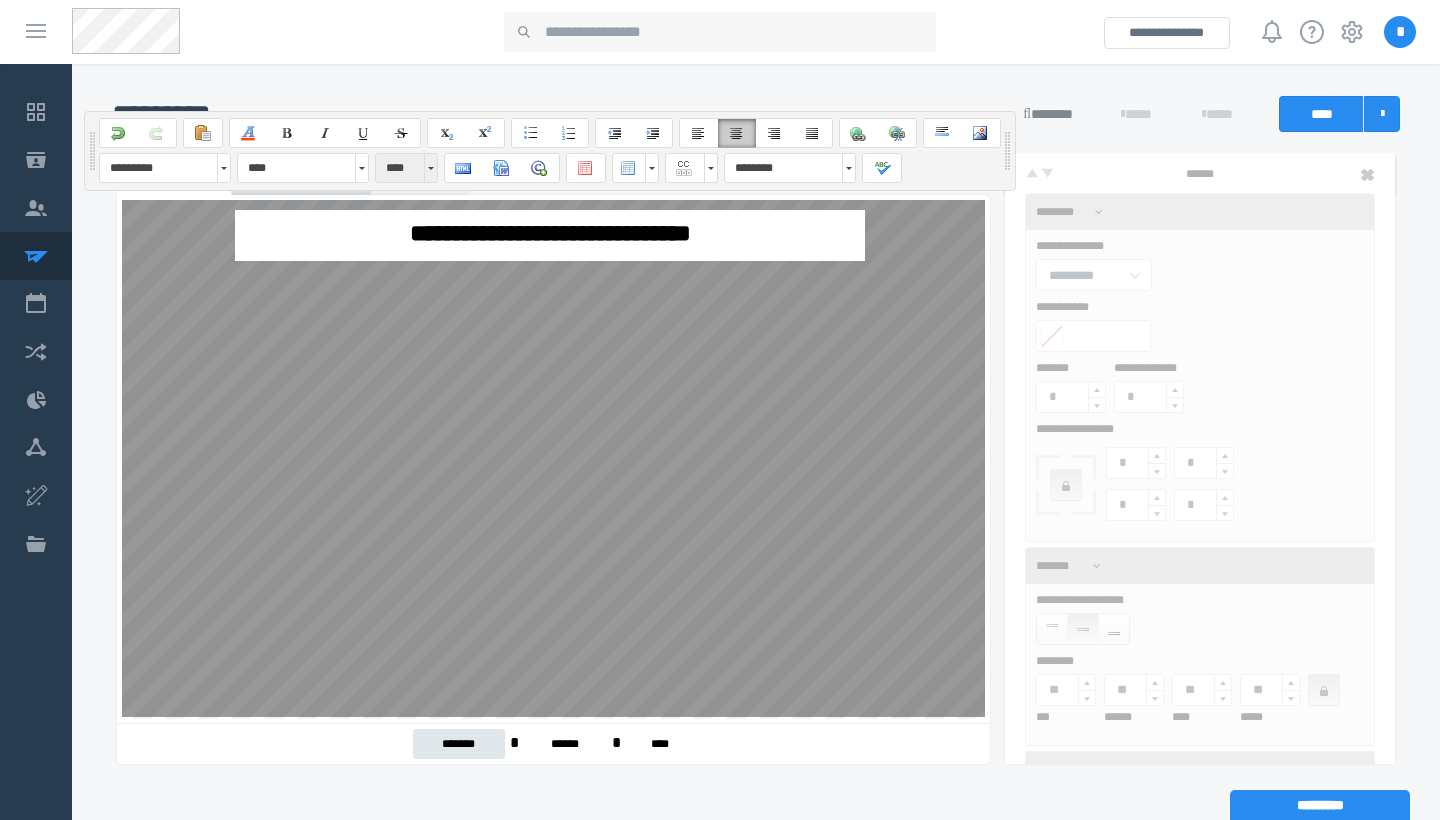 click at bounding box center (430, 168) 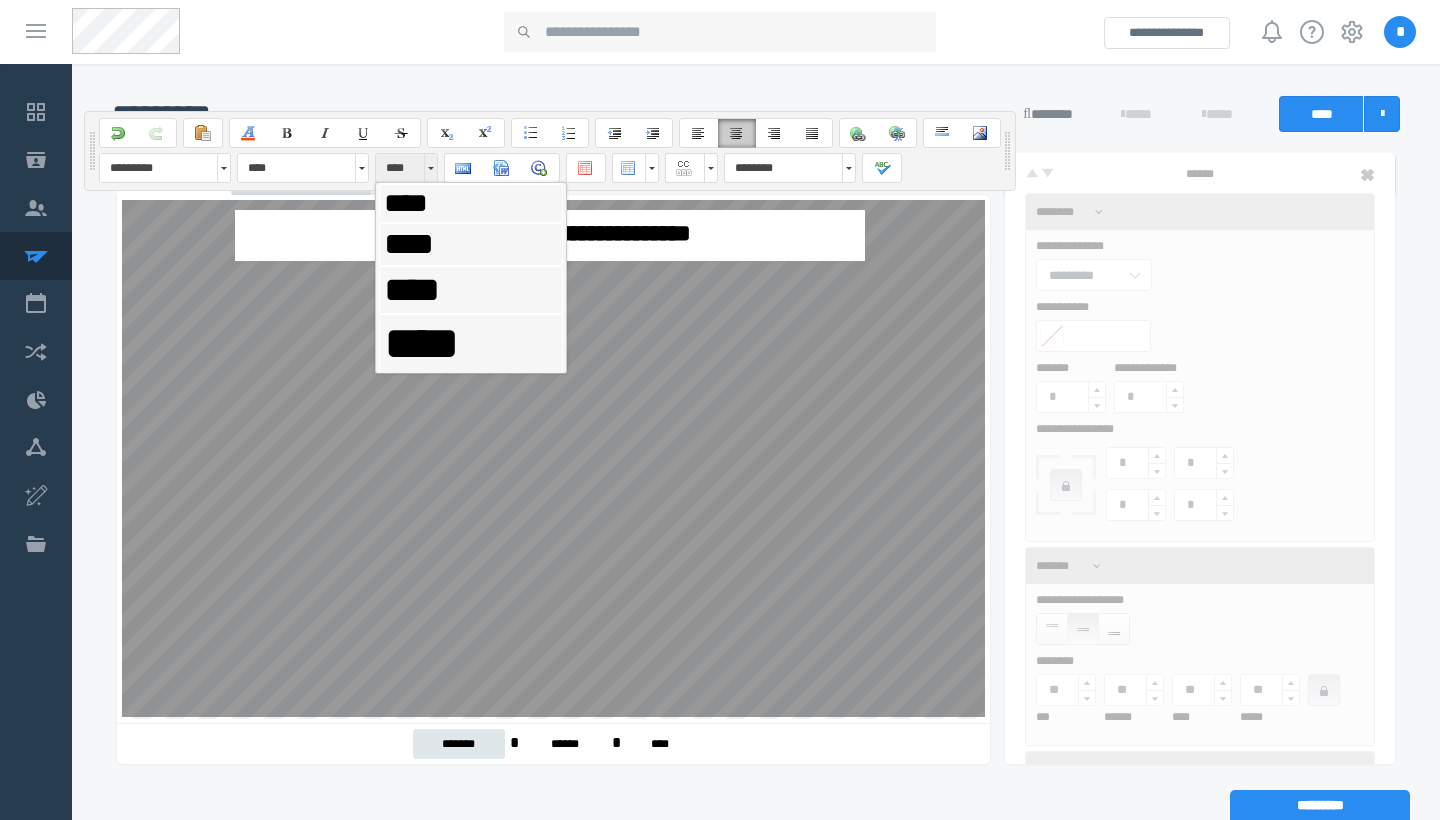 scroll, scrollTop: 0, scrollLeft: 0, axis: both 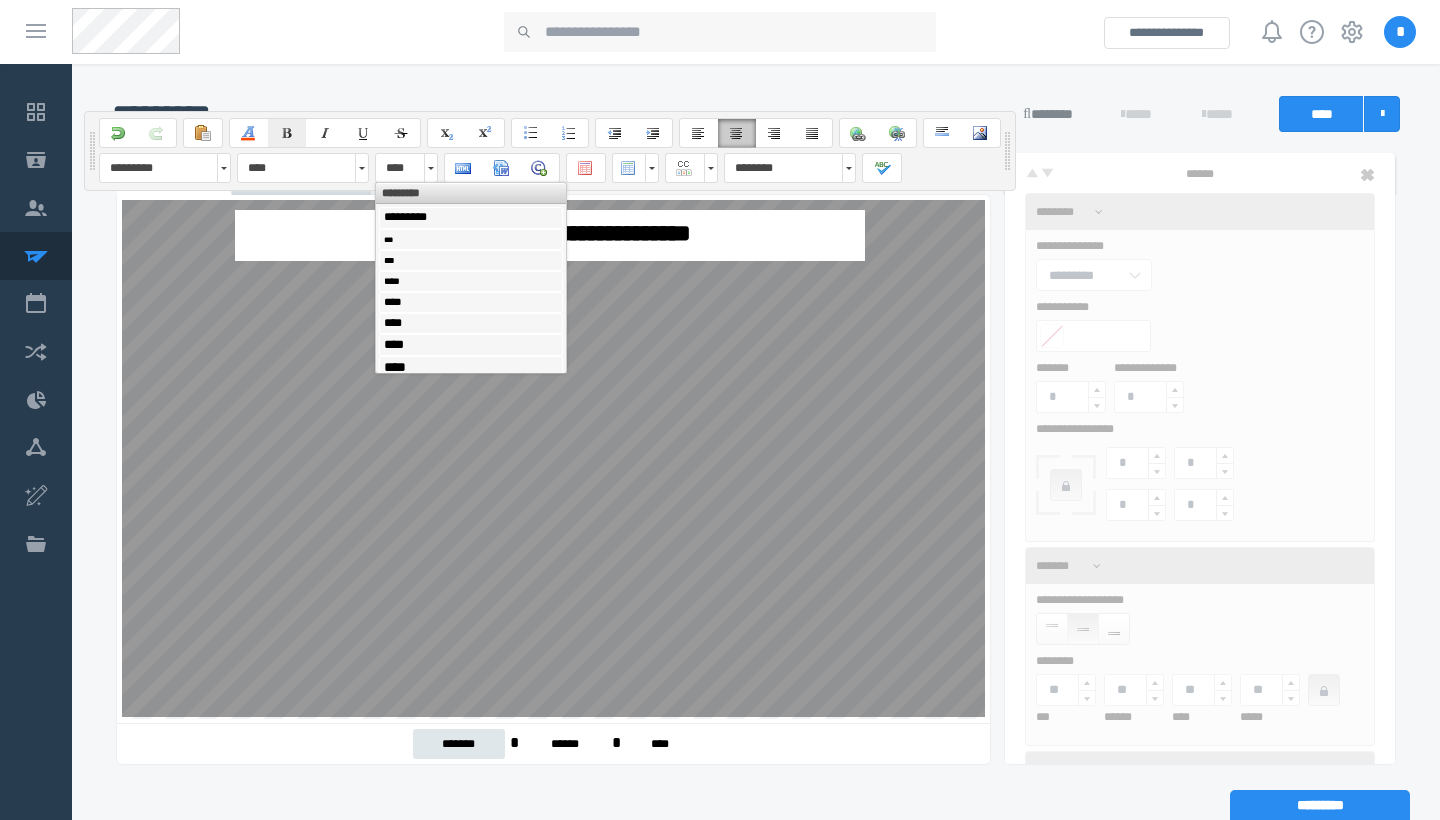click at bounding box center [287, 133] 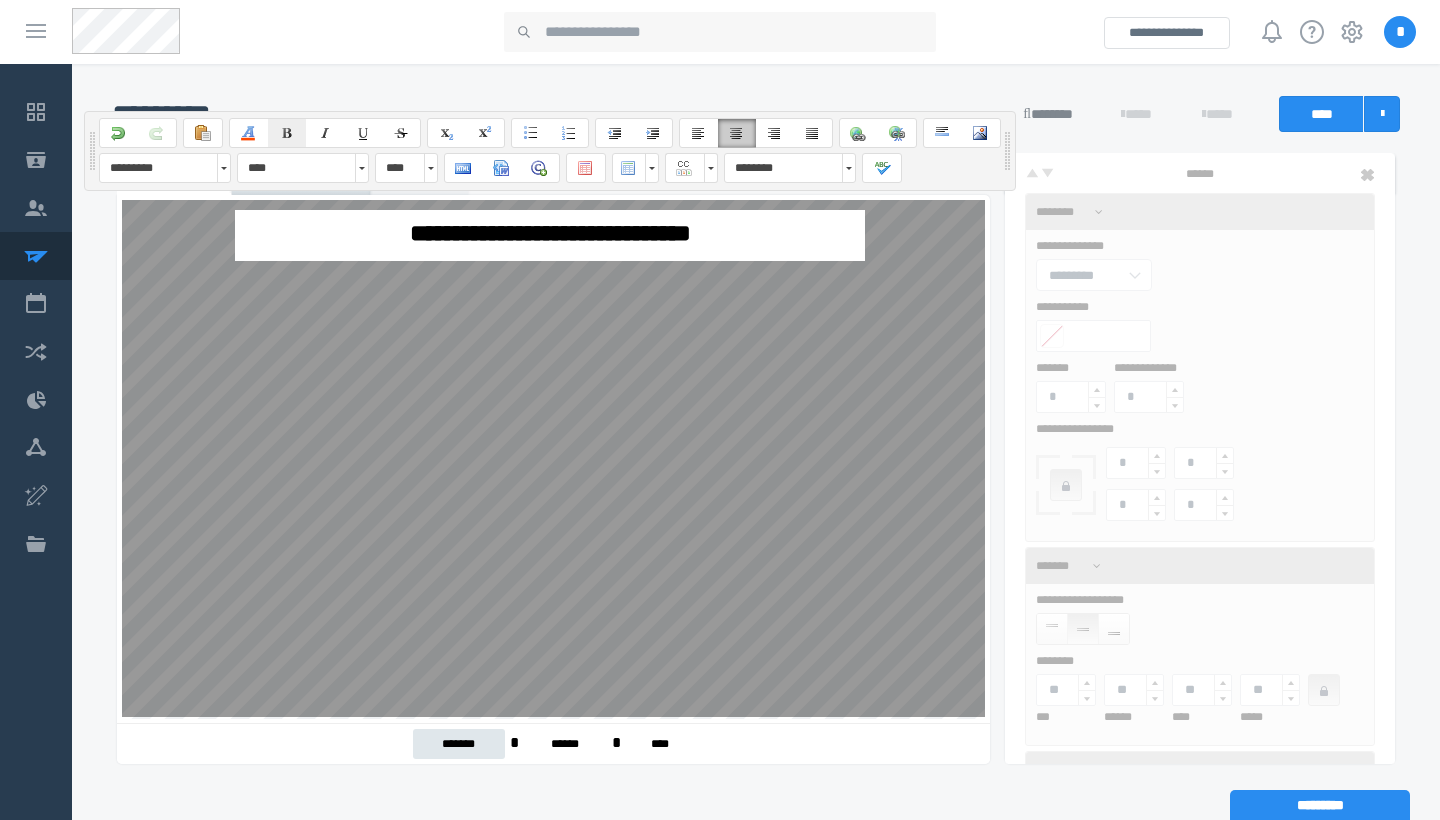 click on "**********" at bounding box center (287, 133) 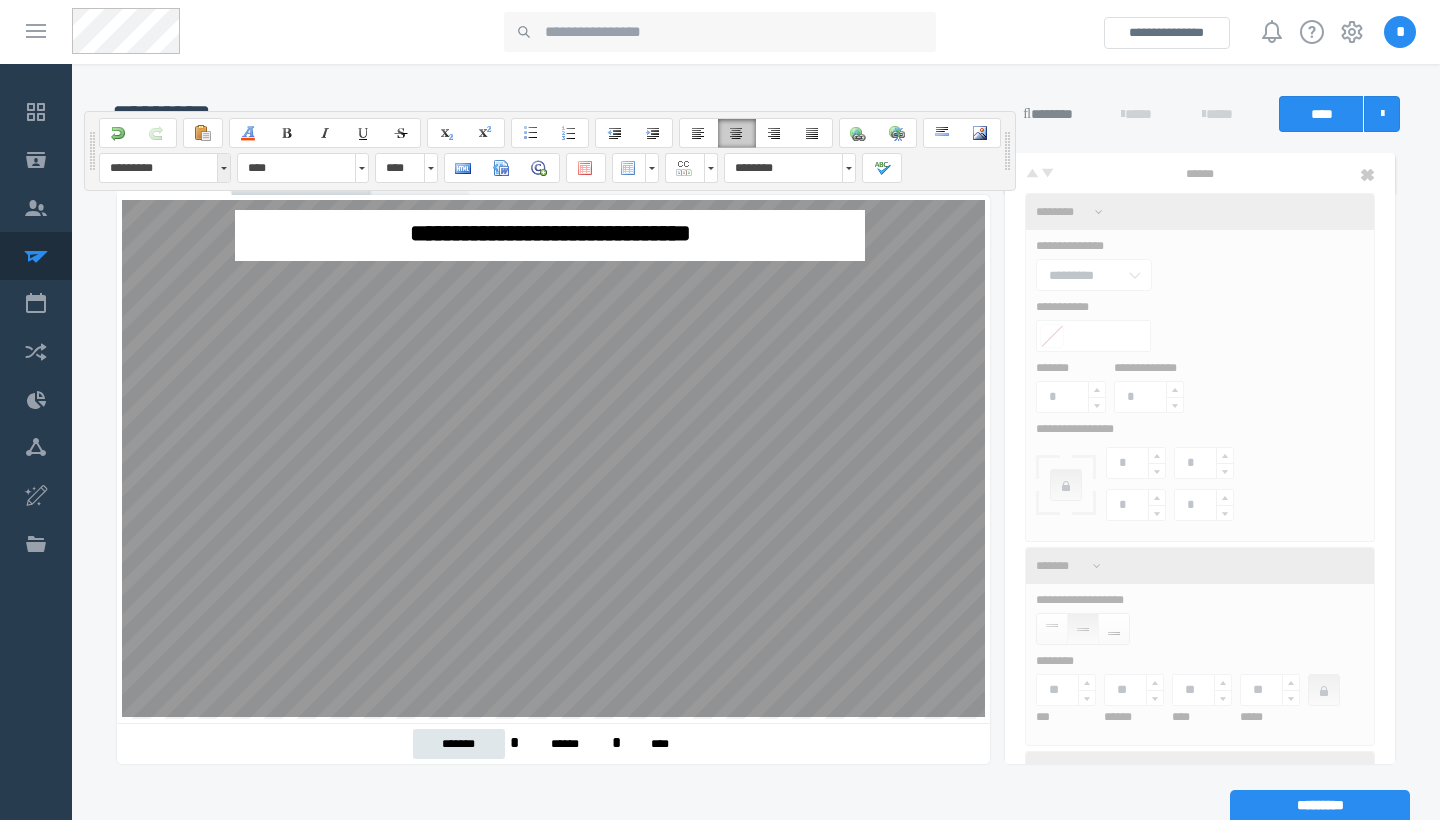 click at bounding box center [223, 168] 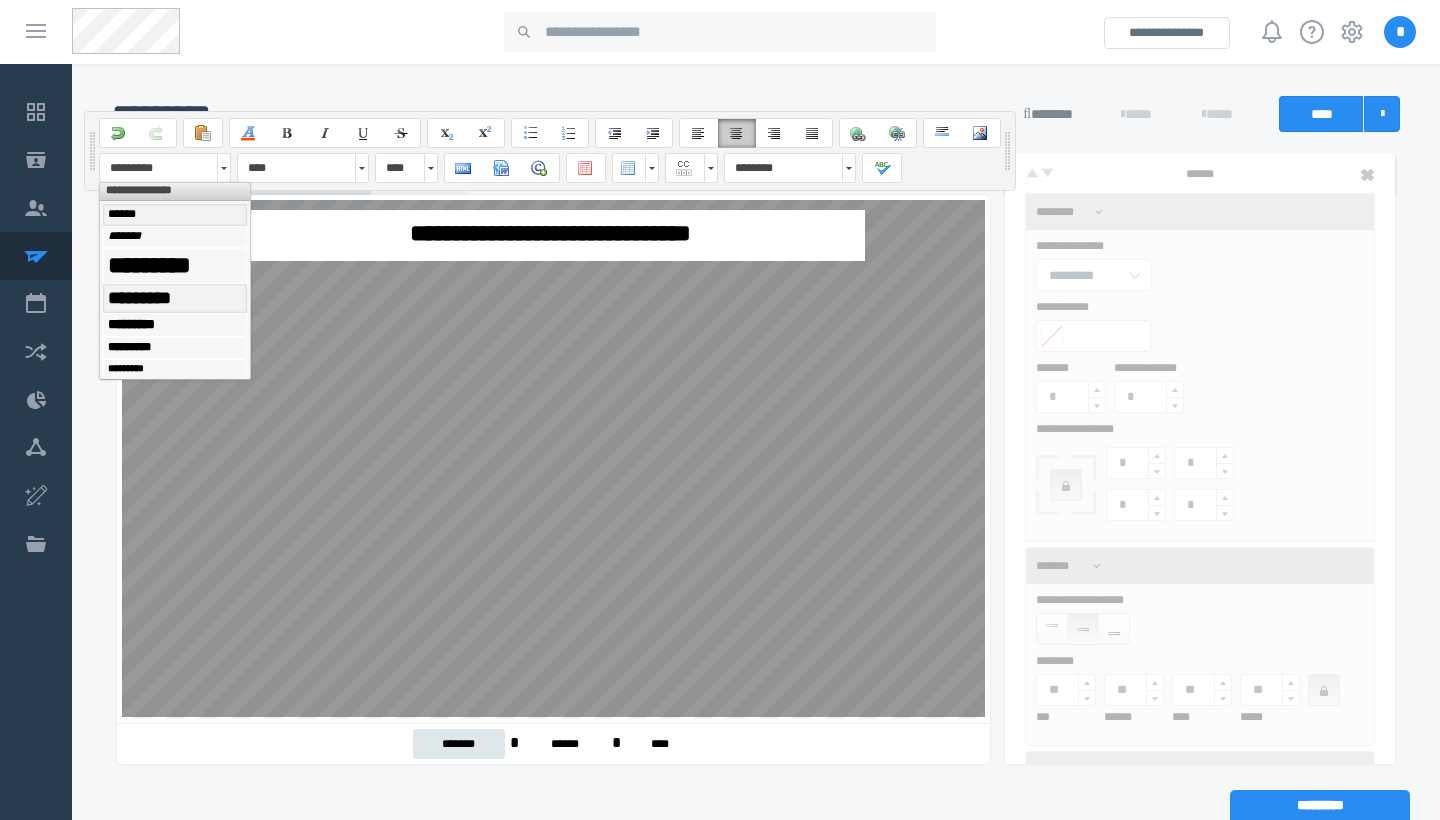 click on "******" at bounding box center [175, 215] 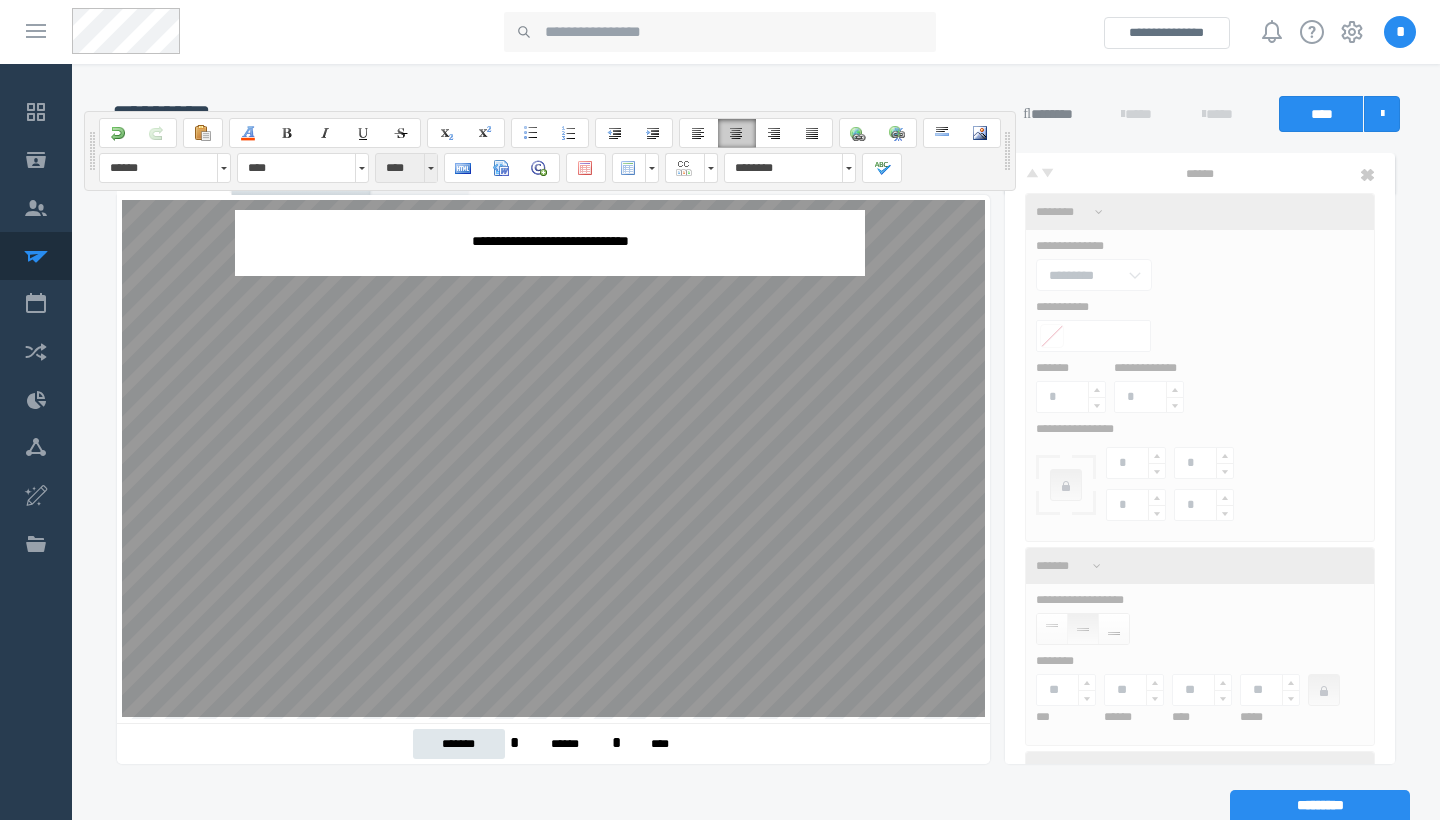 click at bounding box center (430, 168) 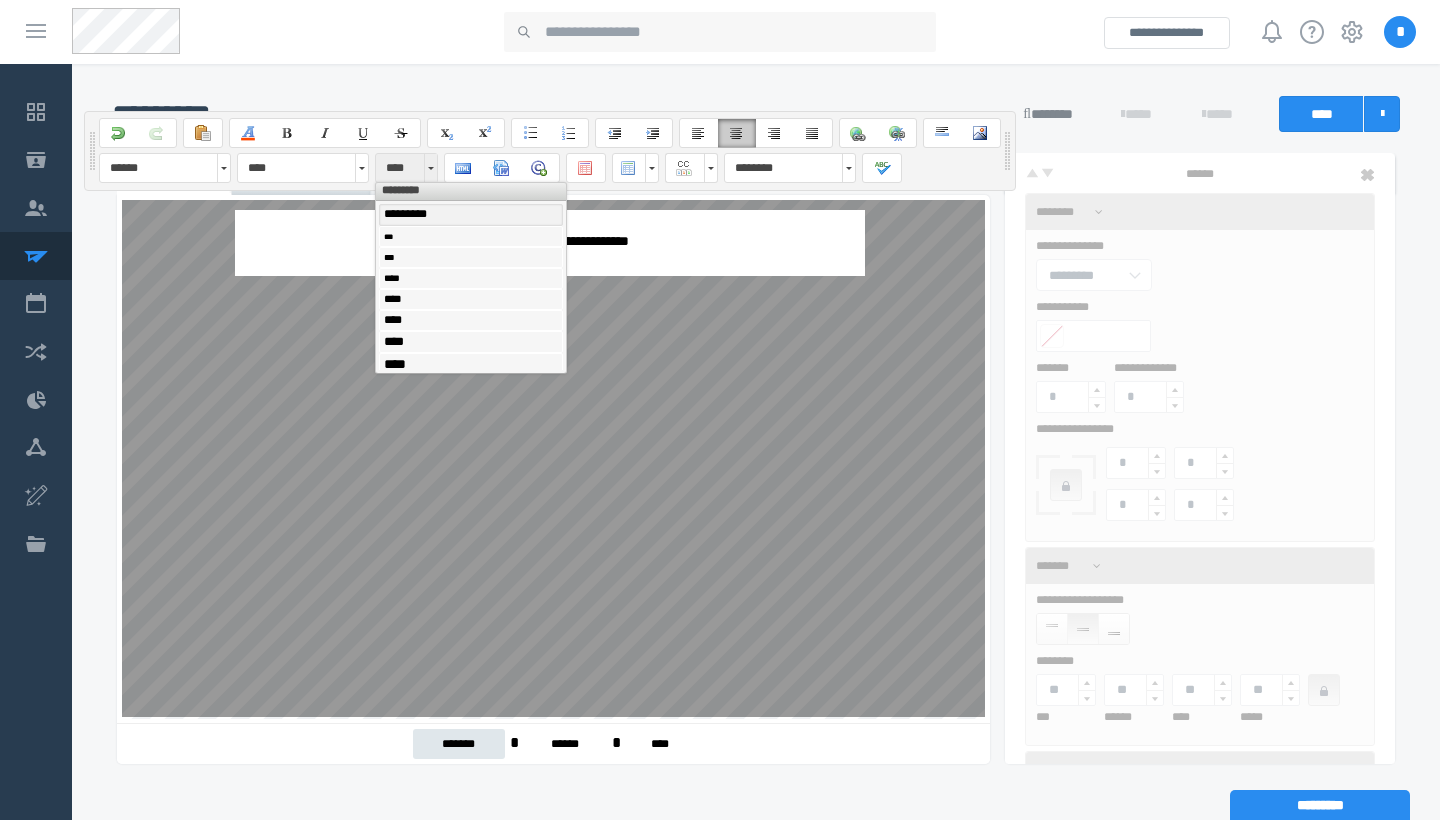 scroll, scrollTop: 0, scrollLeft: 0, axis: both 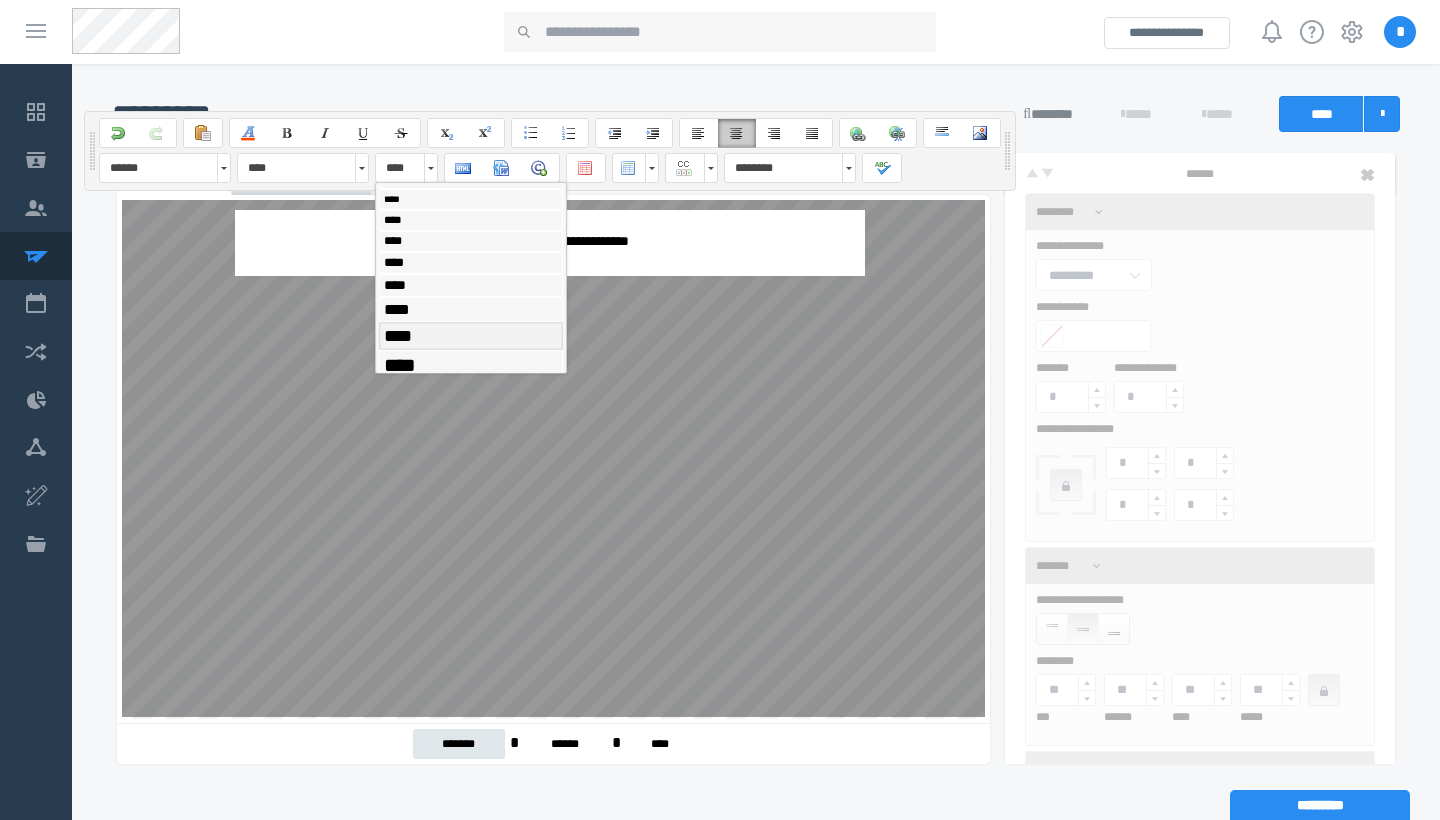 click on "****" at bounding box center [471, 336] 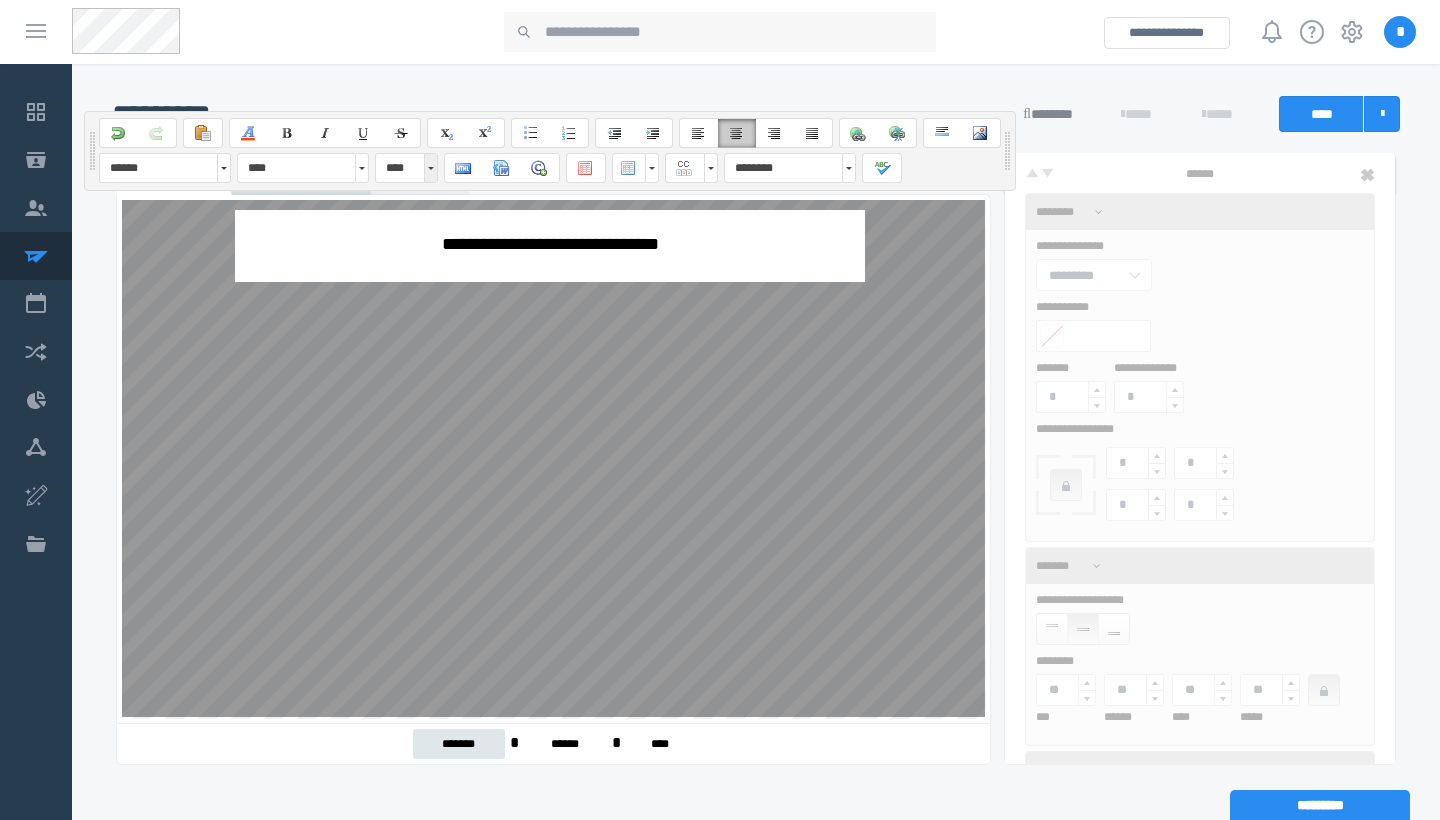 click at bounding box center (431, 168) 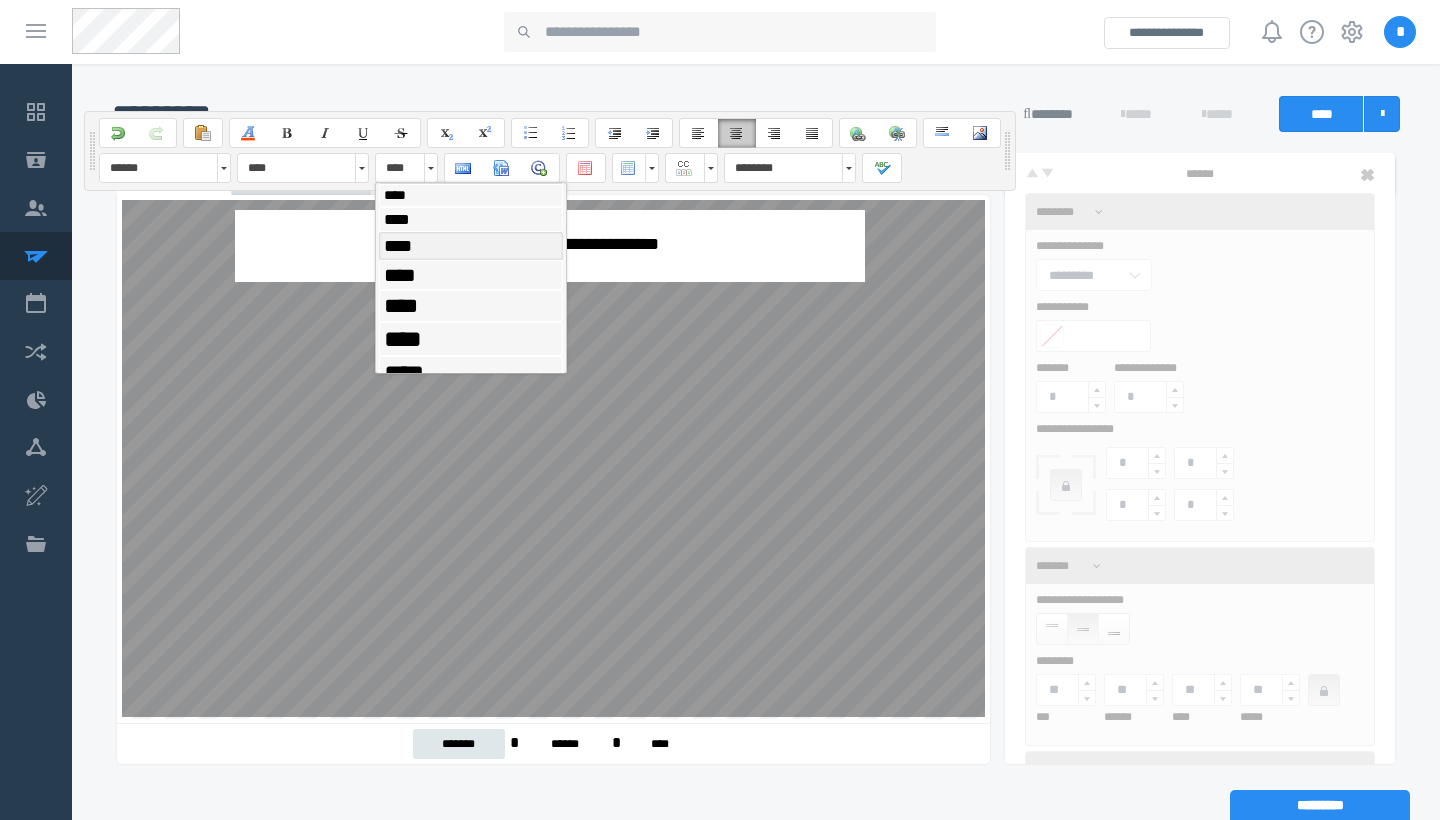 scroll, scrollTop: 173, scrollLeft: 0, axis: vertical 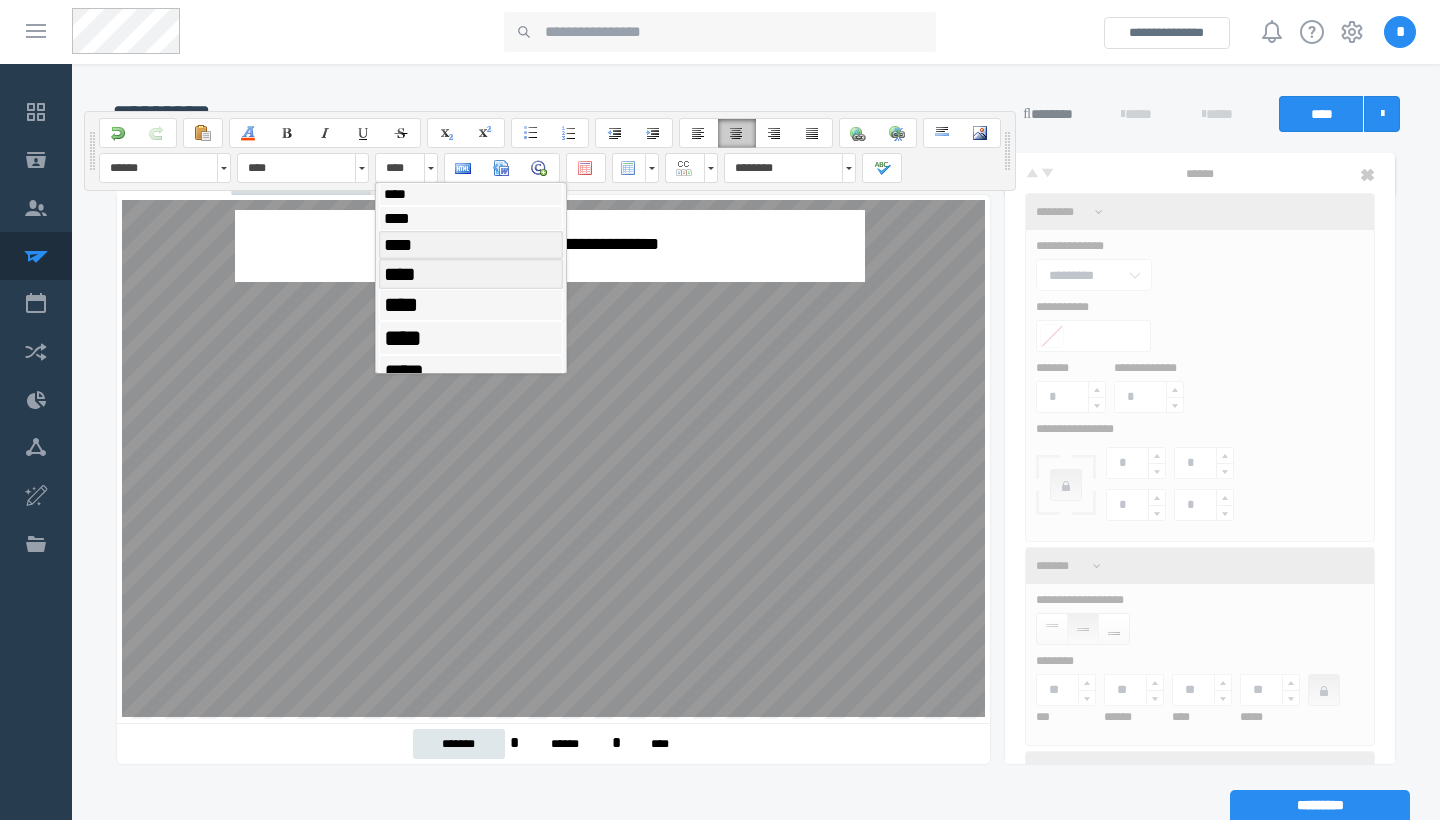 click on "****" at bounding box center [400, 274] 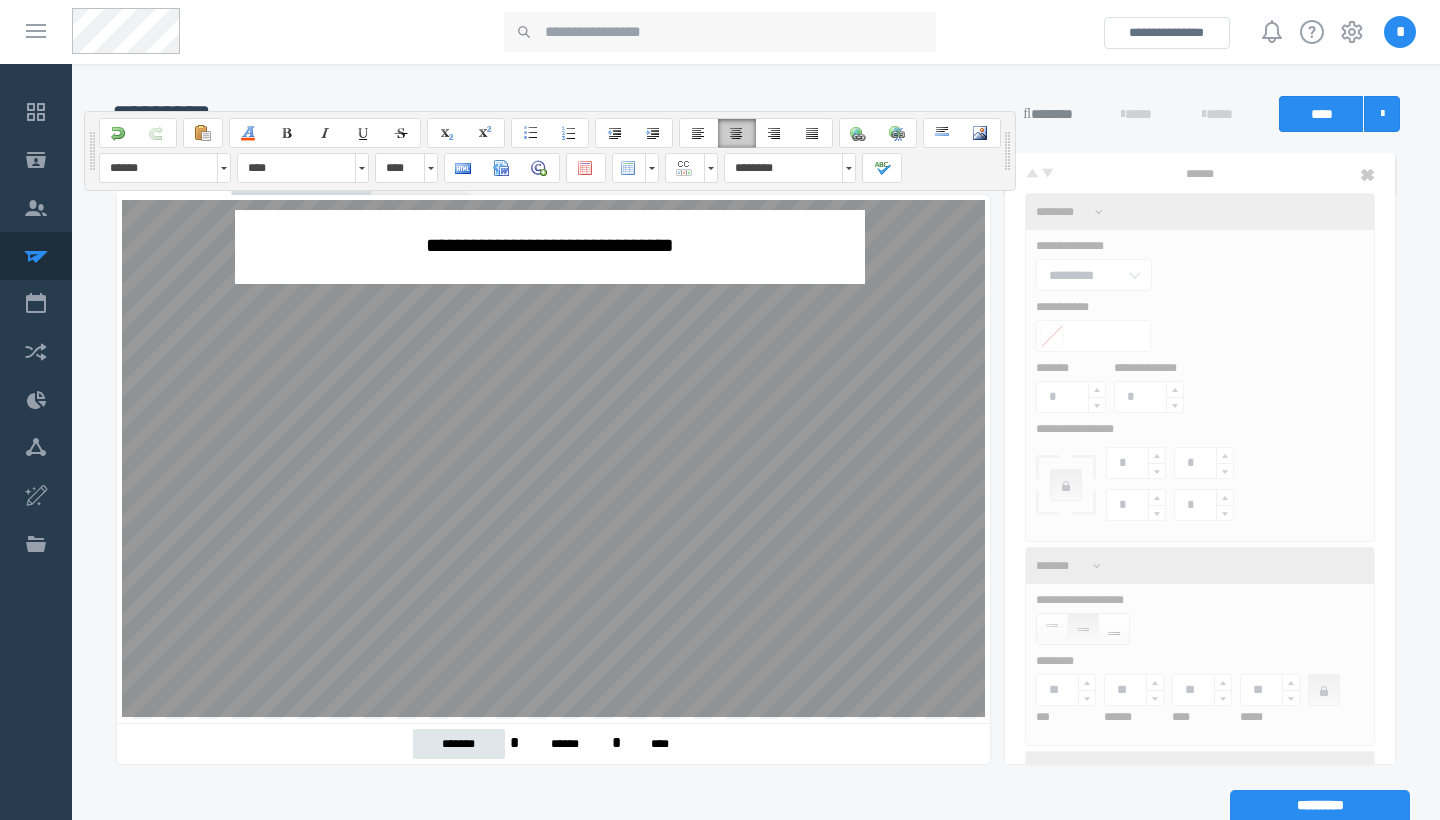 click on "**********" at bounding box center [550, 245] 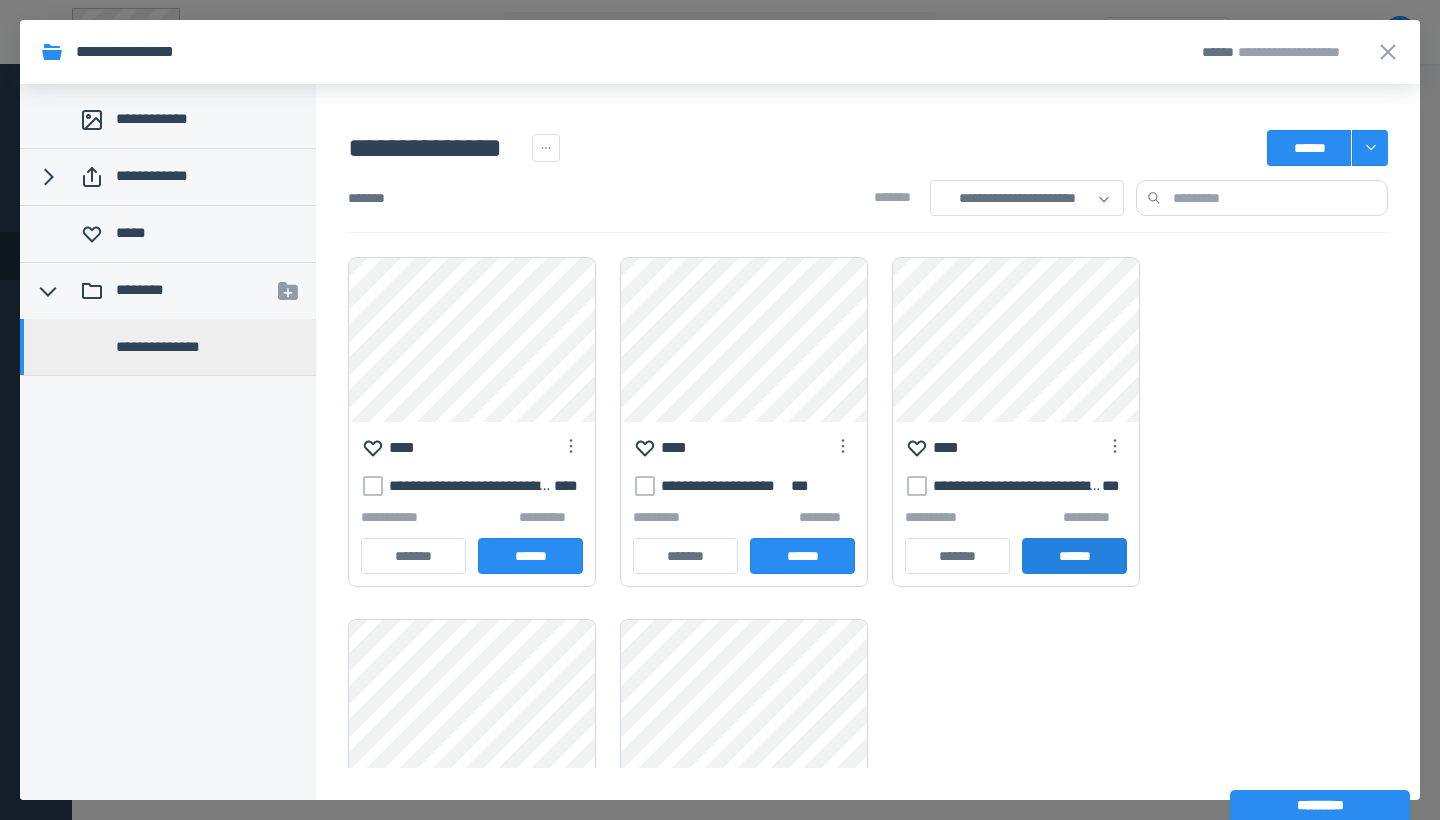 click on "******" at bounding box center [1074, 556] 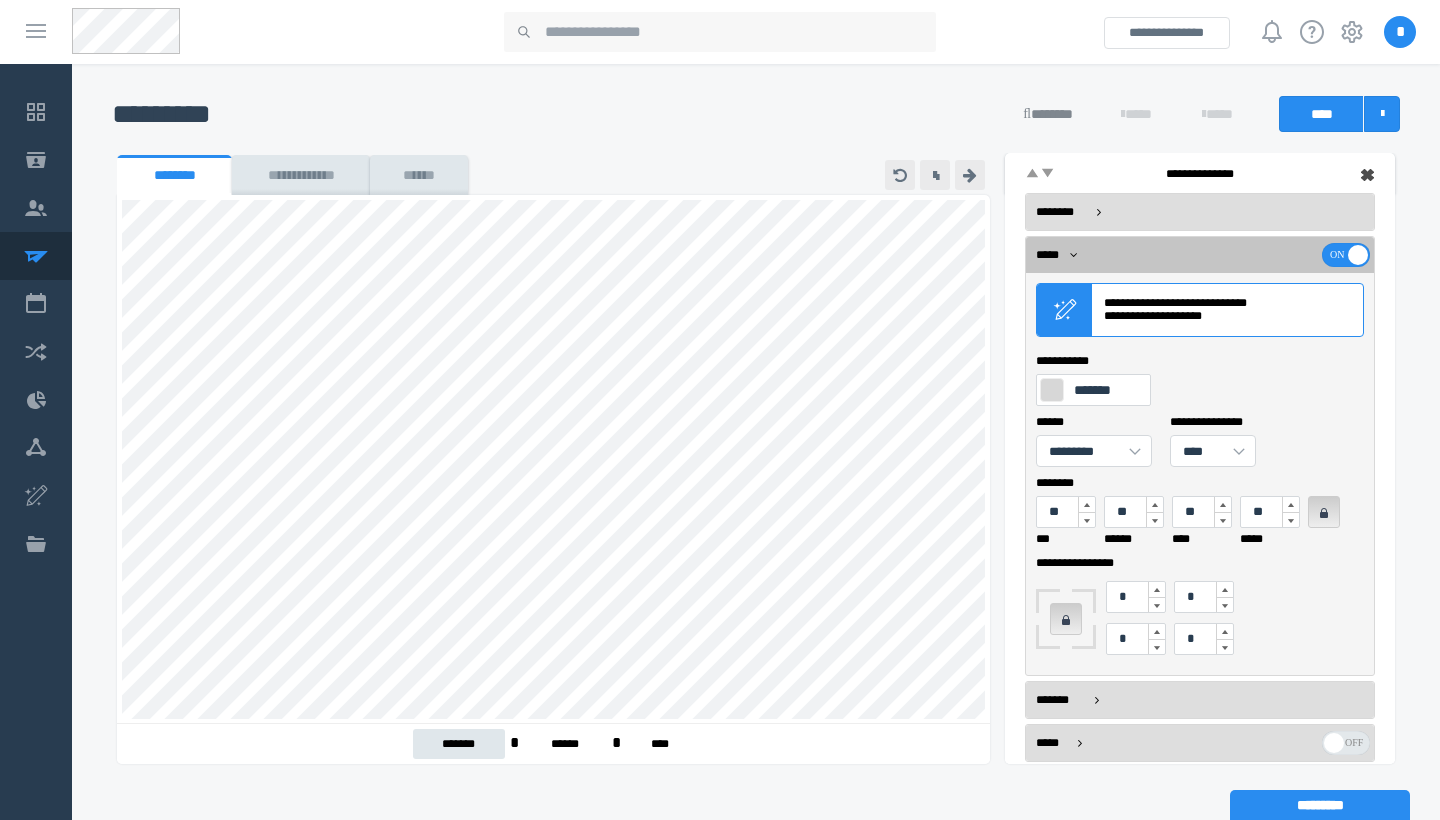 scroll, scrollTop: 0, scrollLeft: 0, axis: both 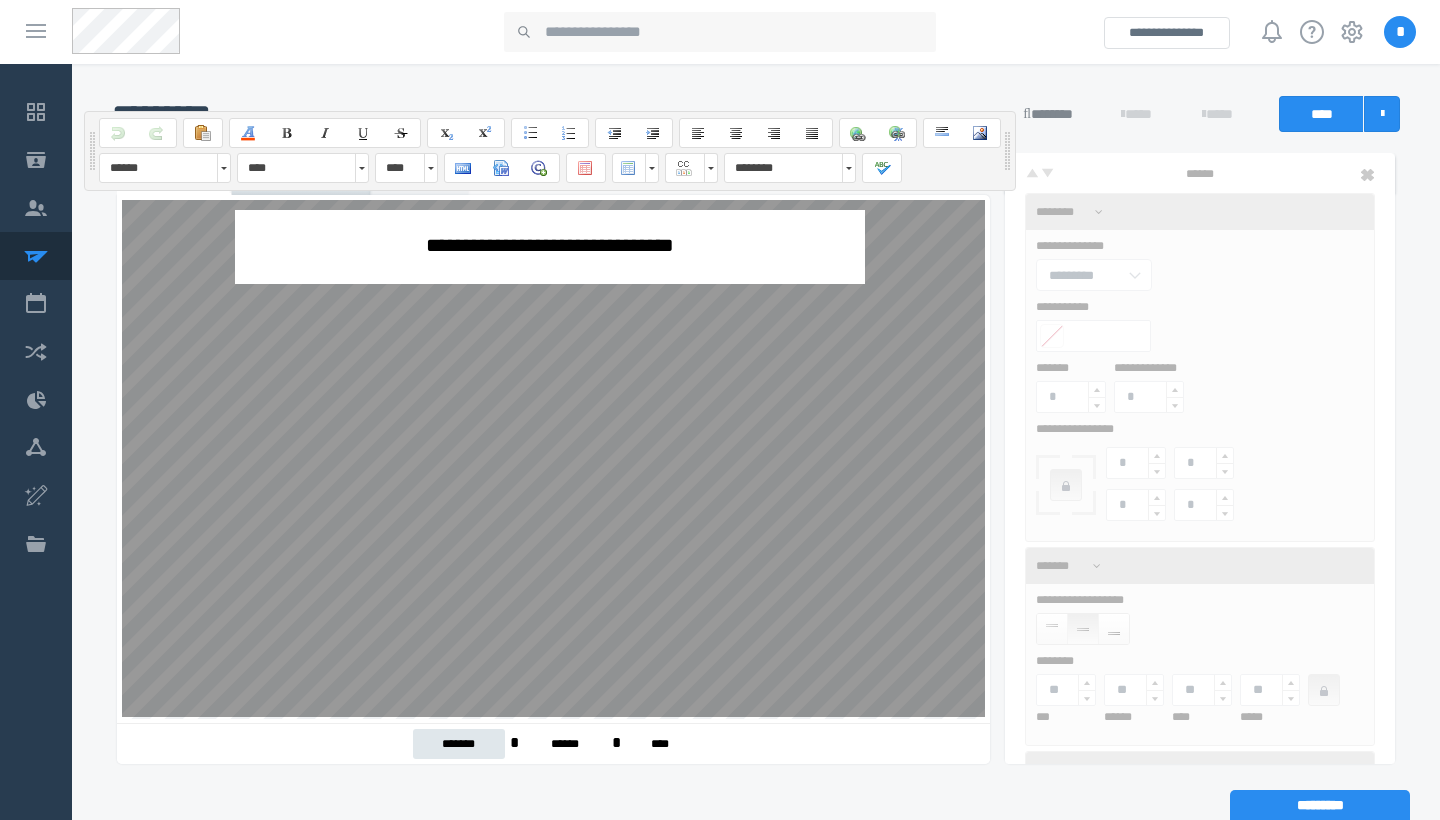 click on "**********" at bounding box center [550, 245] 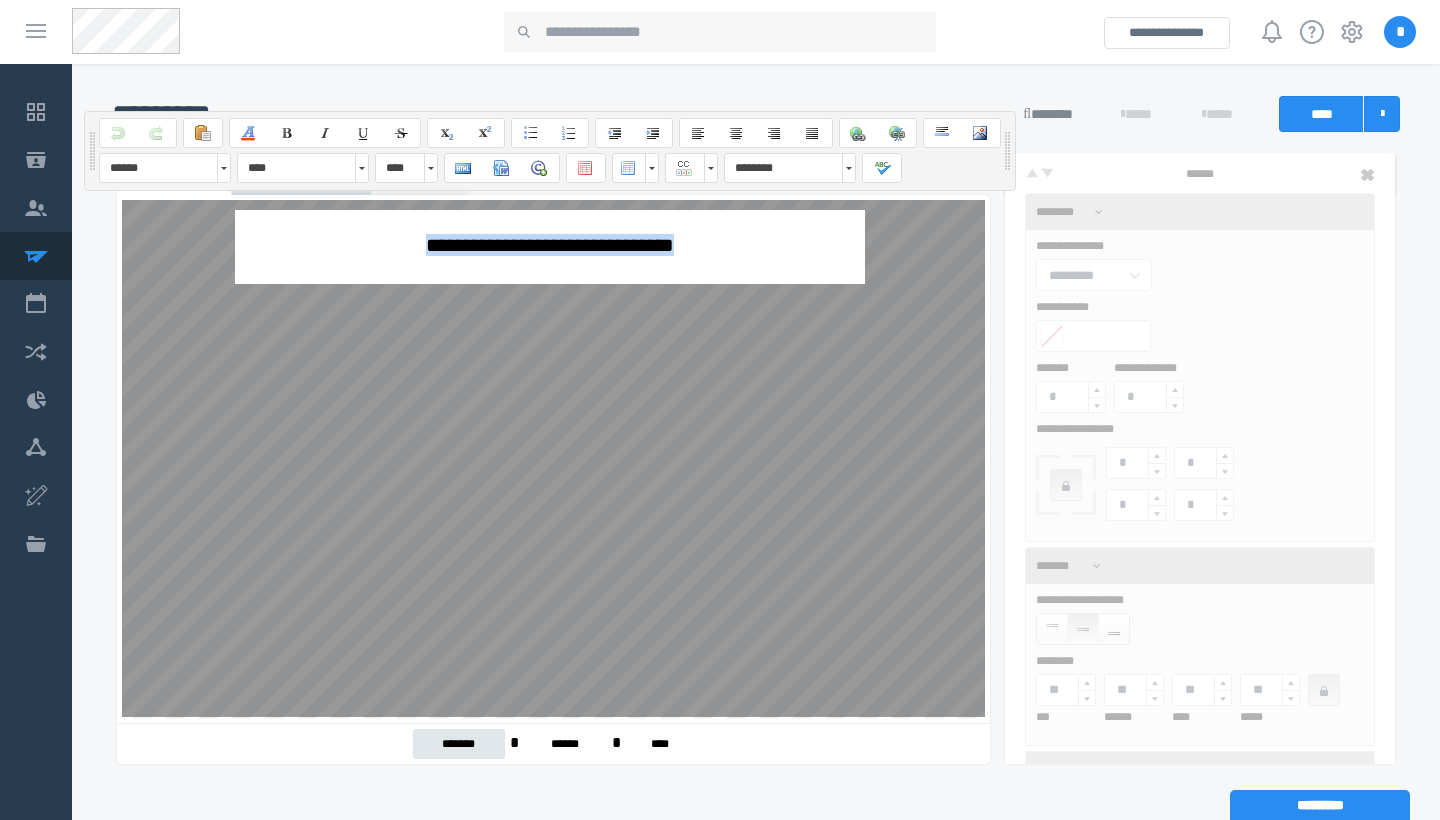 drag, startPoint x: 695, startPoint y: 248, endPoint x: 196, endPoint y: 254, distance: 499.03607 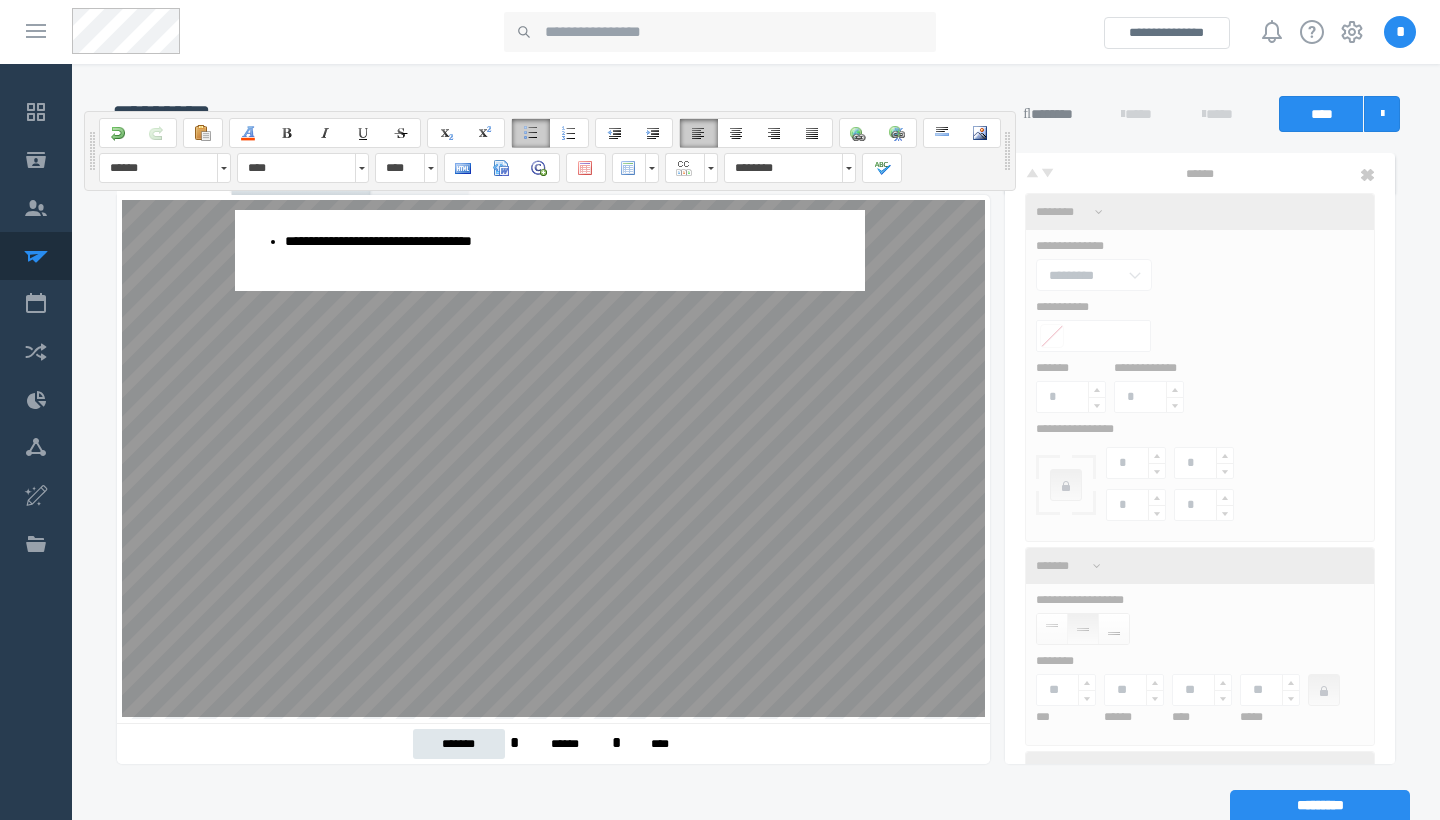 click on "**********" at bounding box center [570, 250] 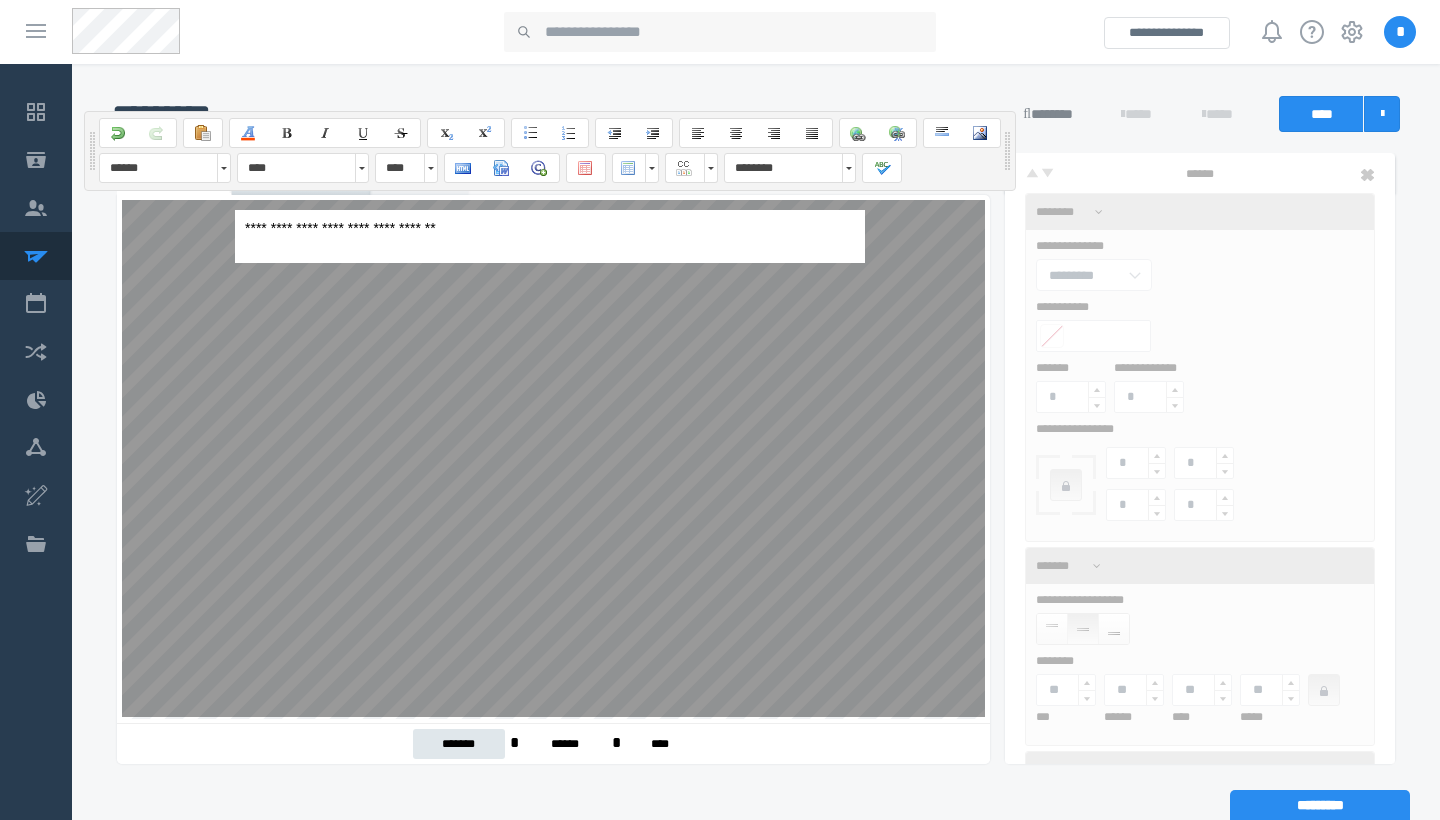 click on "**********" at bounding box center [550, 1043] 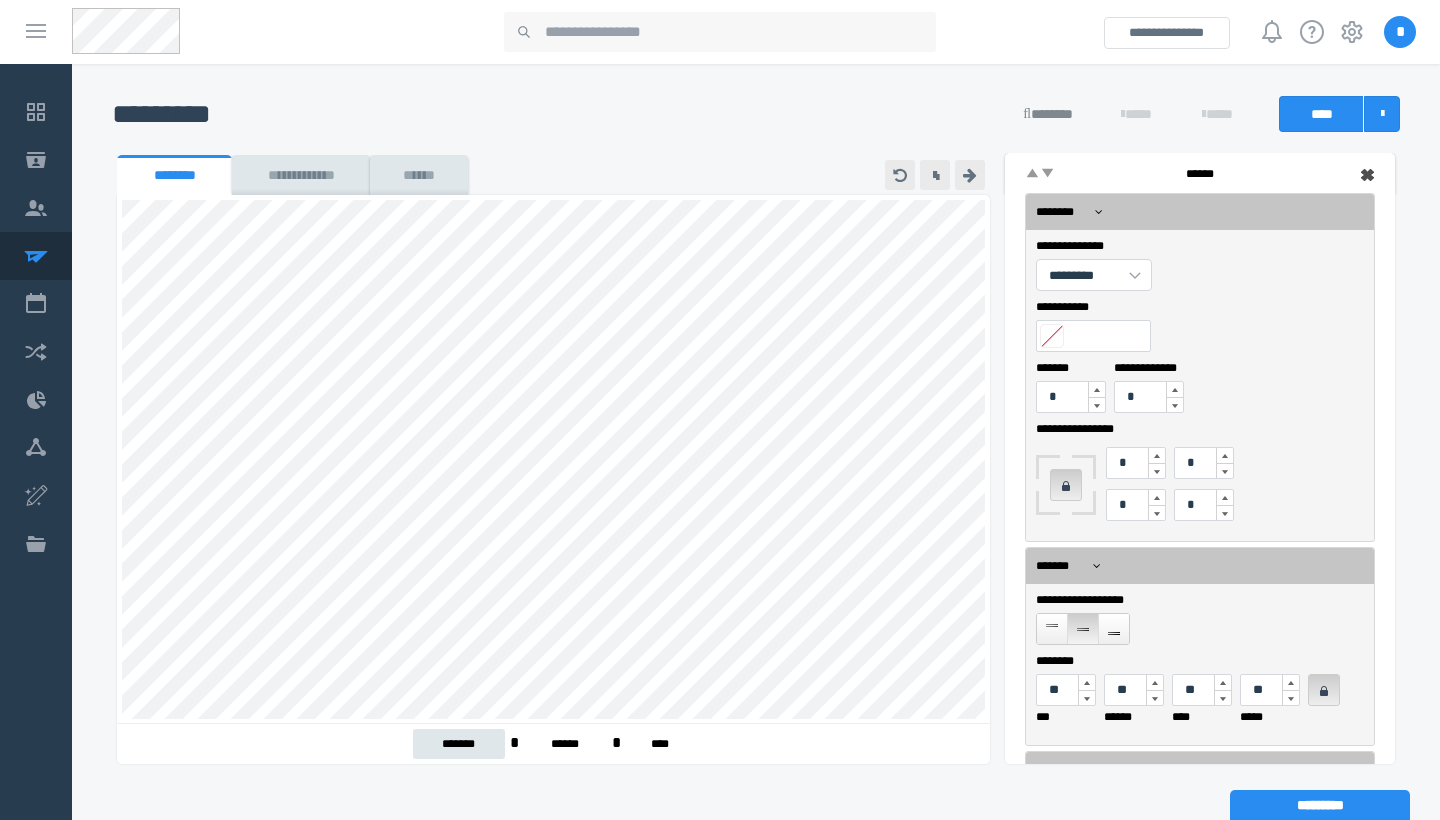 click on "**********" at bounding box center [0, 0] 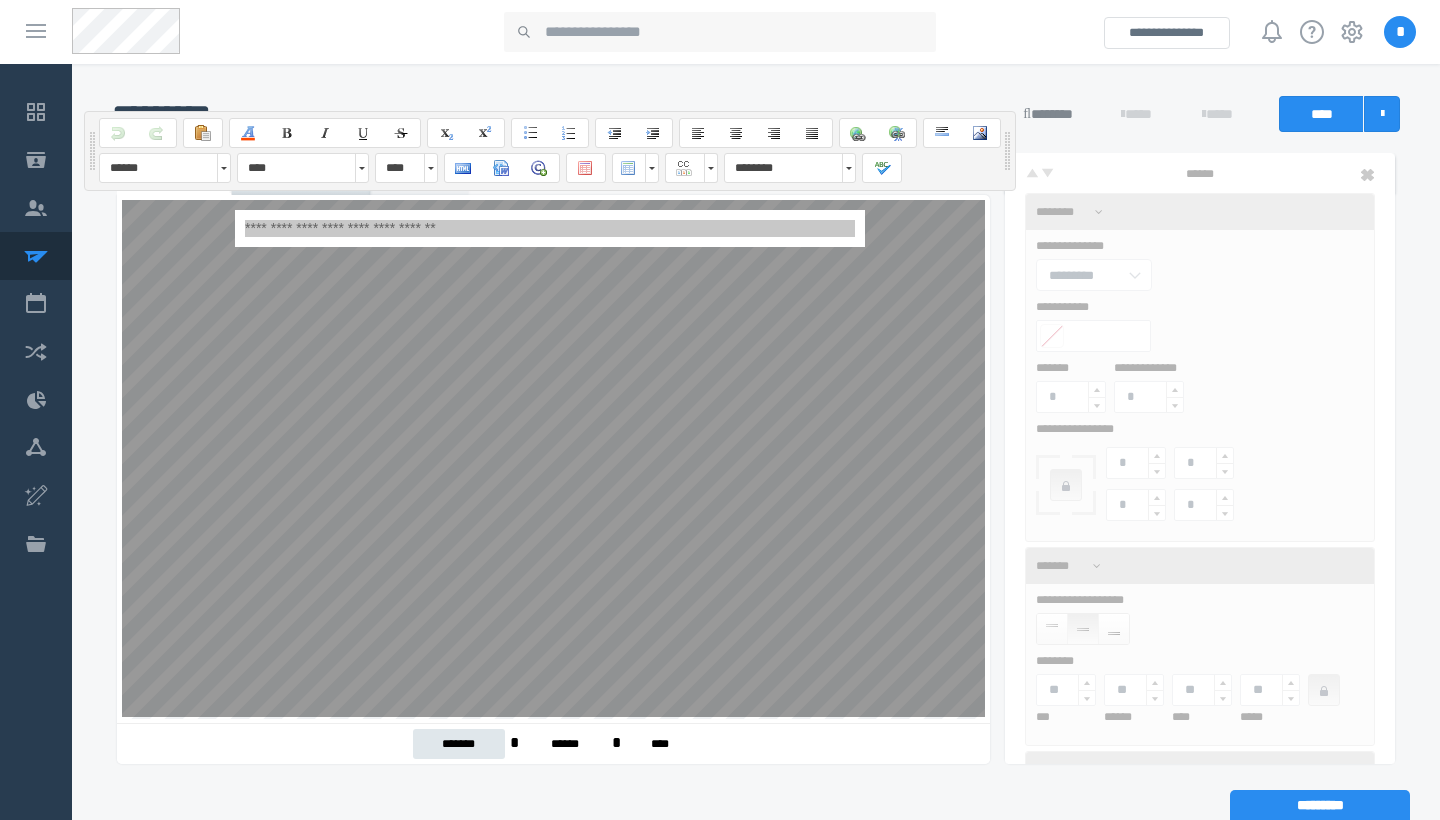 click on "**********" at bounding box center [550, 228] 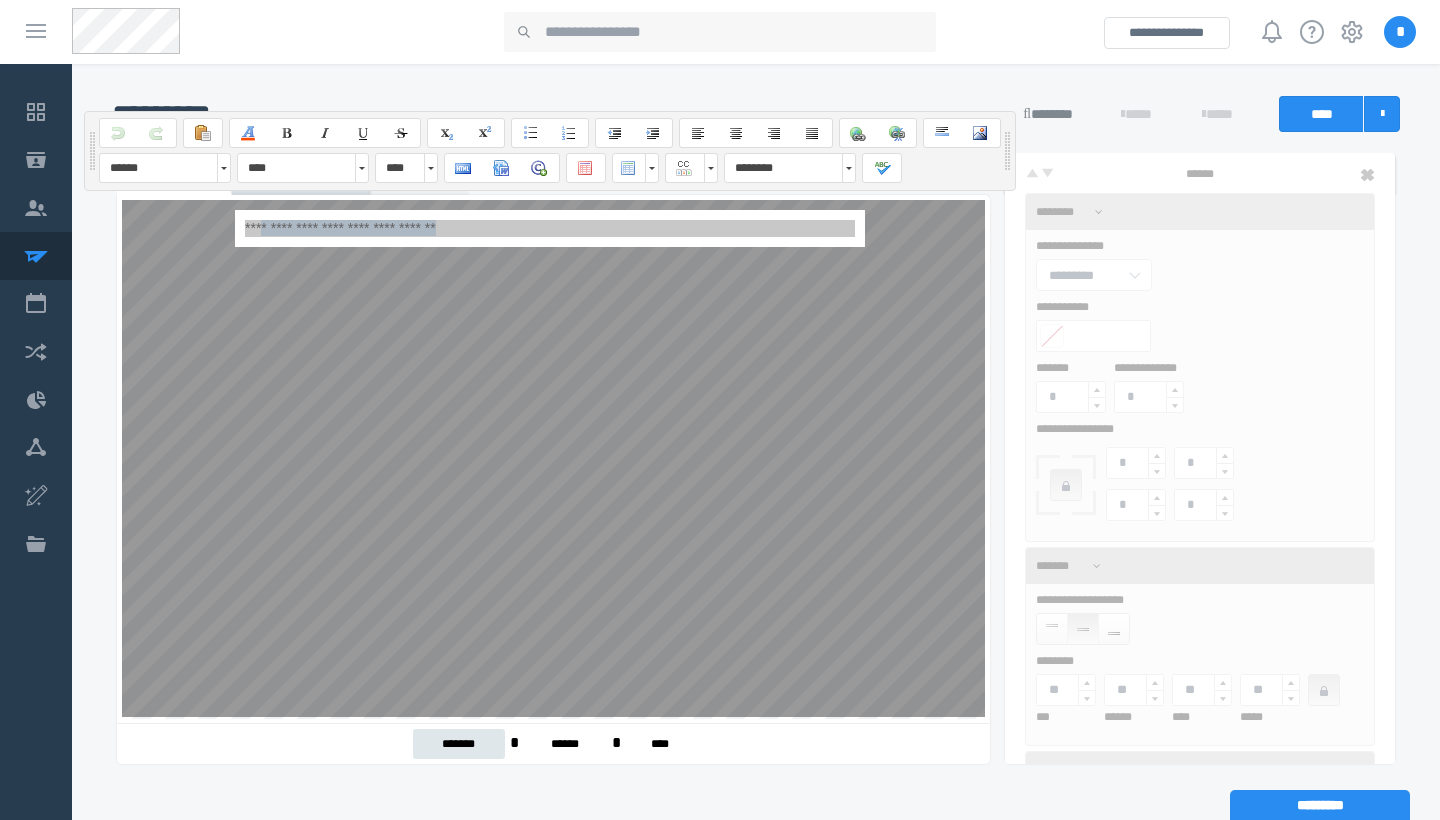 drag, startPoint x: 500, startPoint y: 230, endPoint x: 718, endPoint y: 409, distance: 282.0727 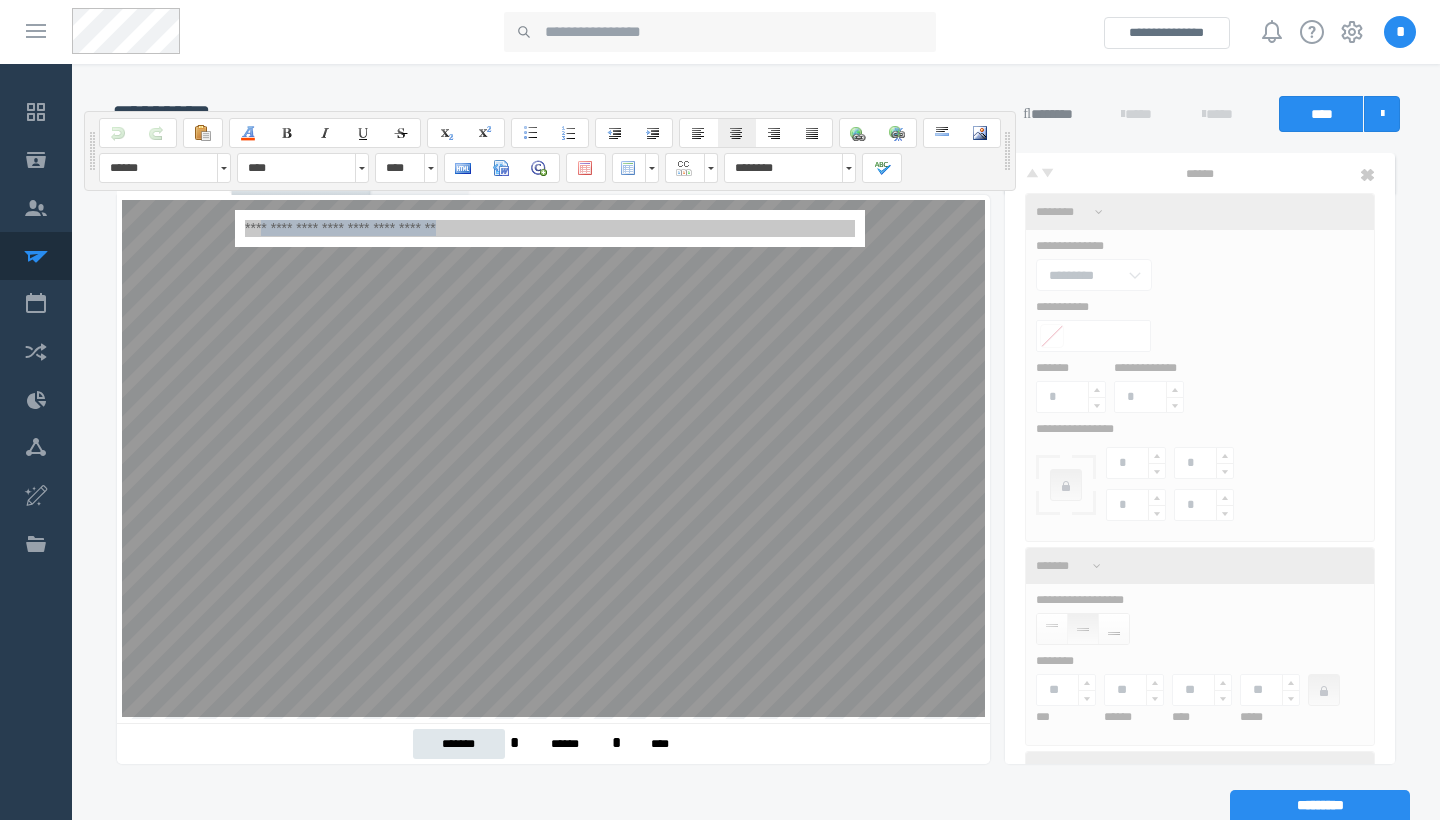 click at bounding box center (737, 133) 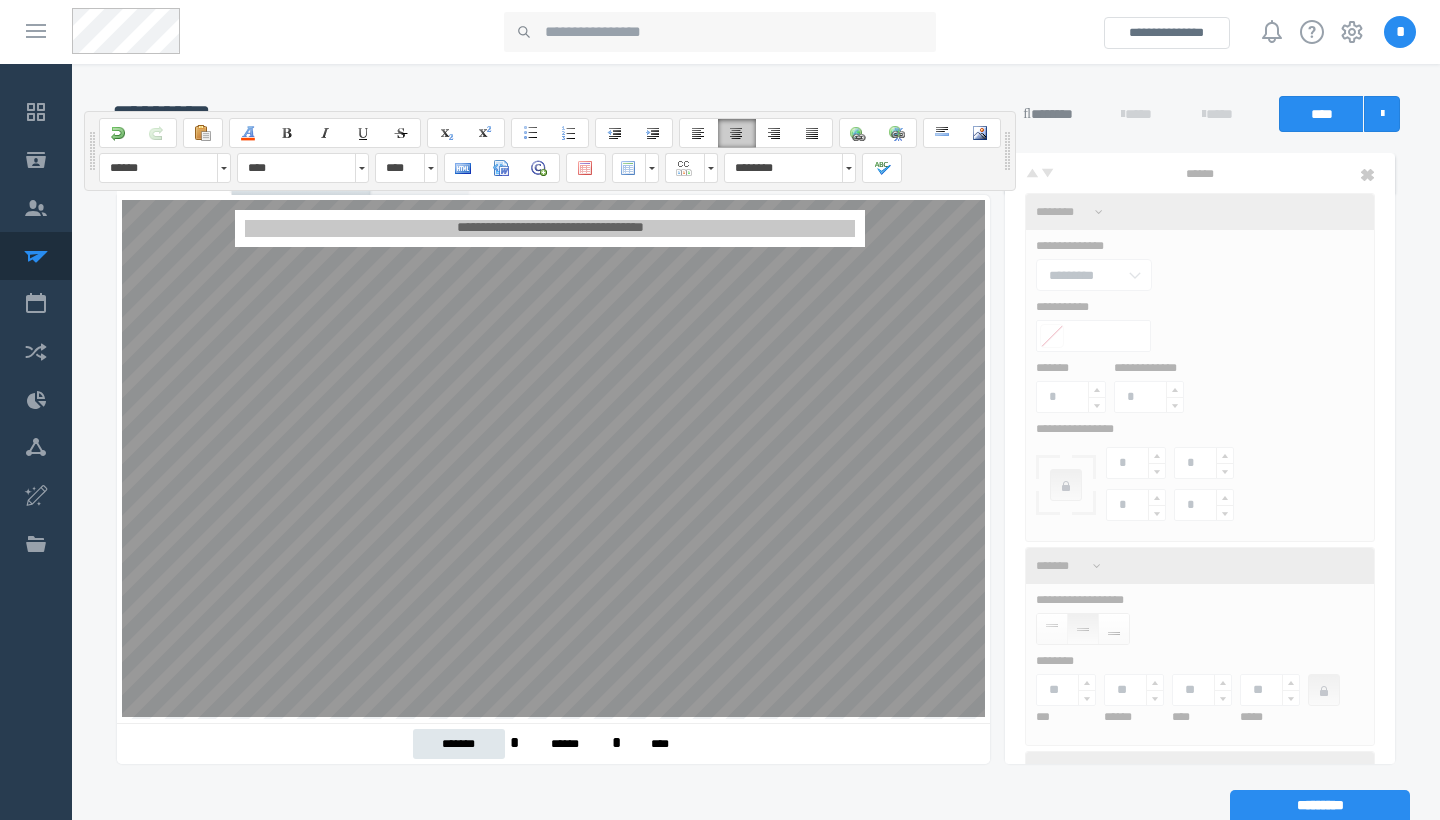 click on "**********" at bounding box center (550, 228) 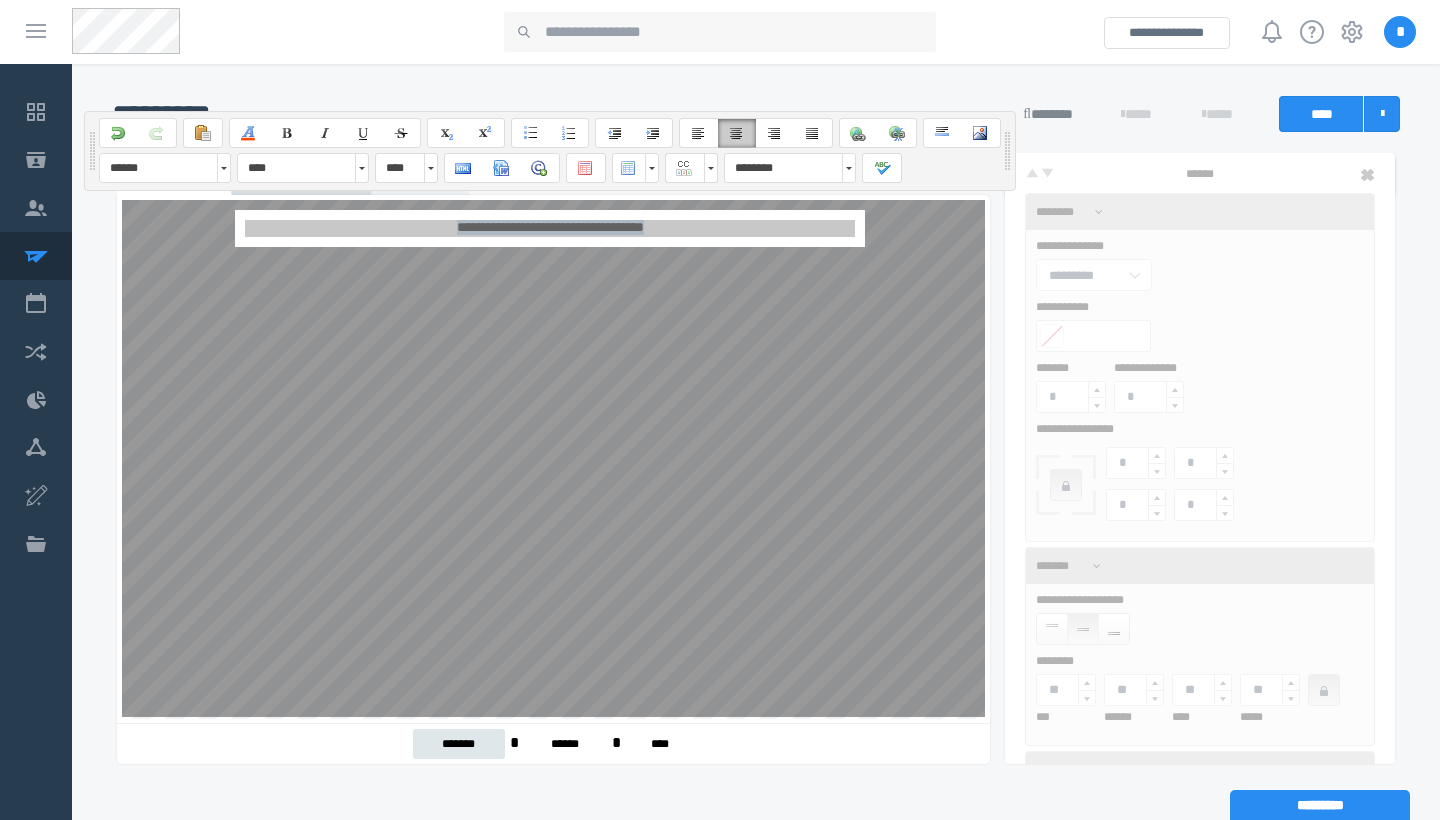 drag, startPoint x: 683, startPoint y: 229, endPoint x: 372, endPoint y: 227, distance: 311.00644 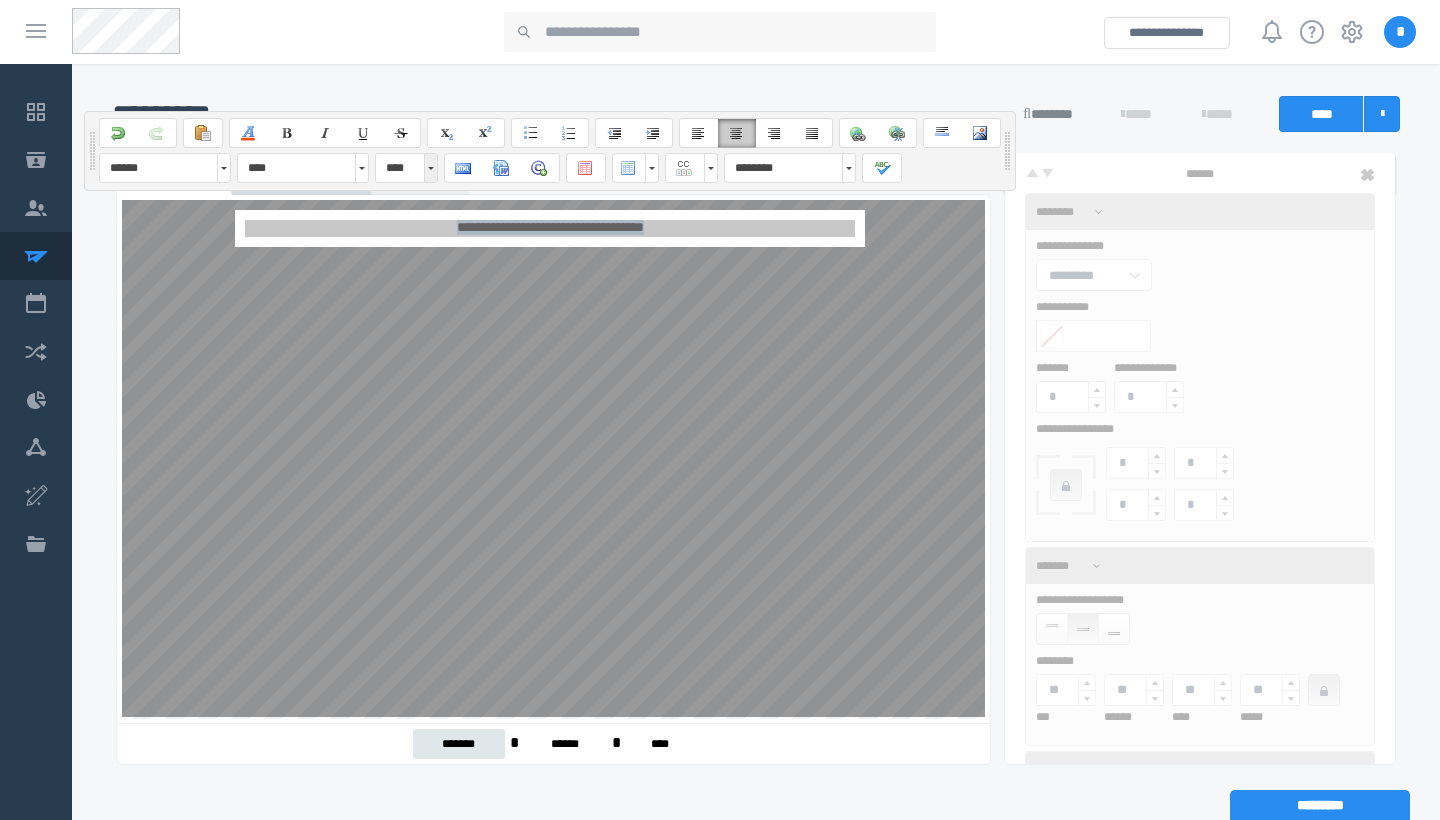 click at bounding box center [430, 168] 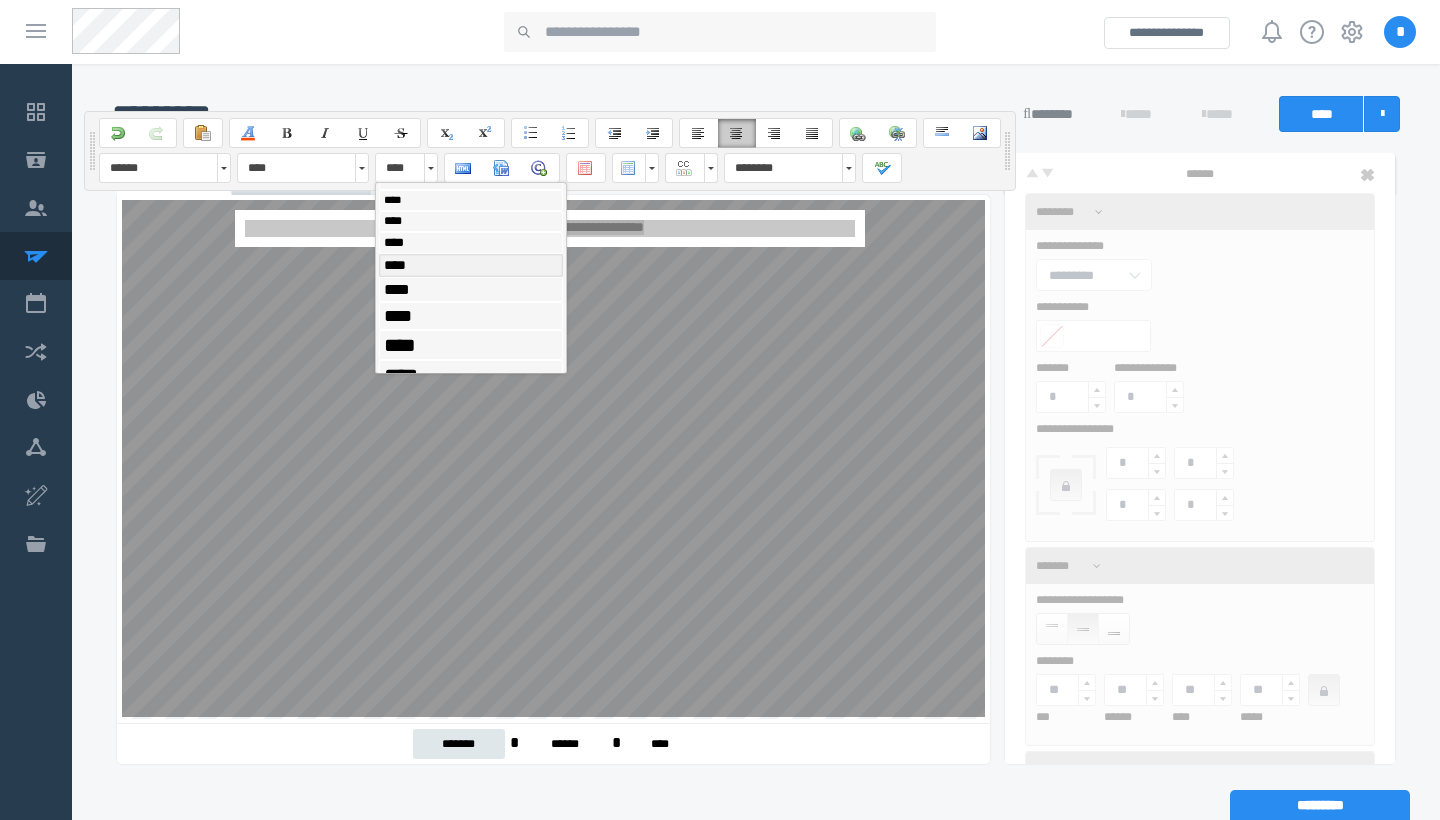scroll, scrollTop: 108, scrollLeft: 0, axis: vertical 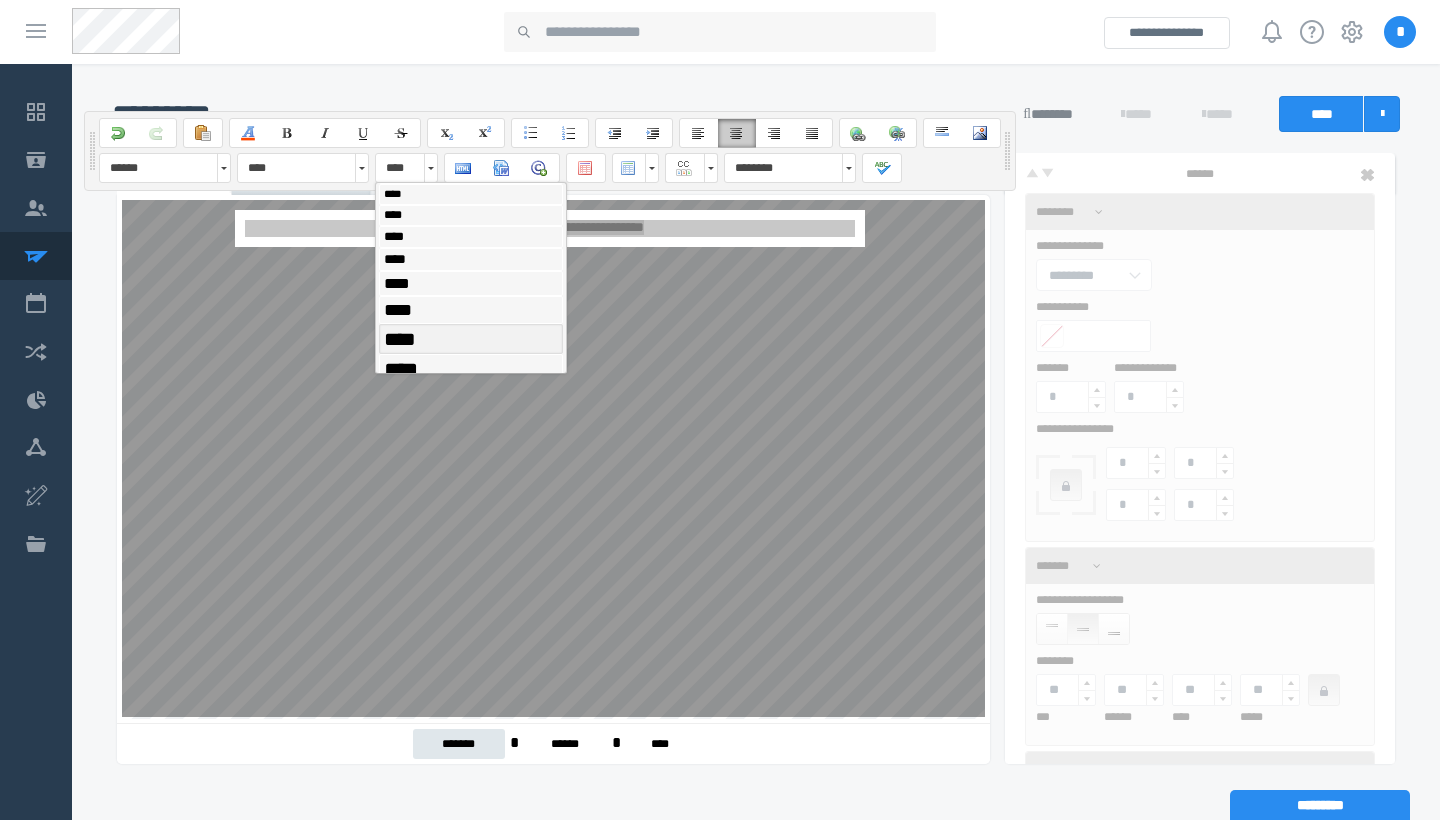 click on "****" at bounding box center [471, 339] 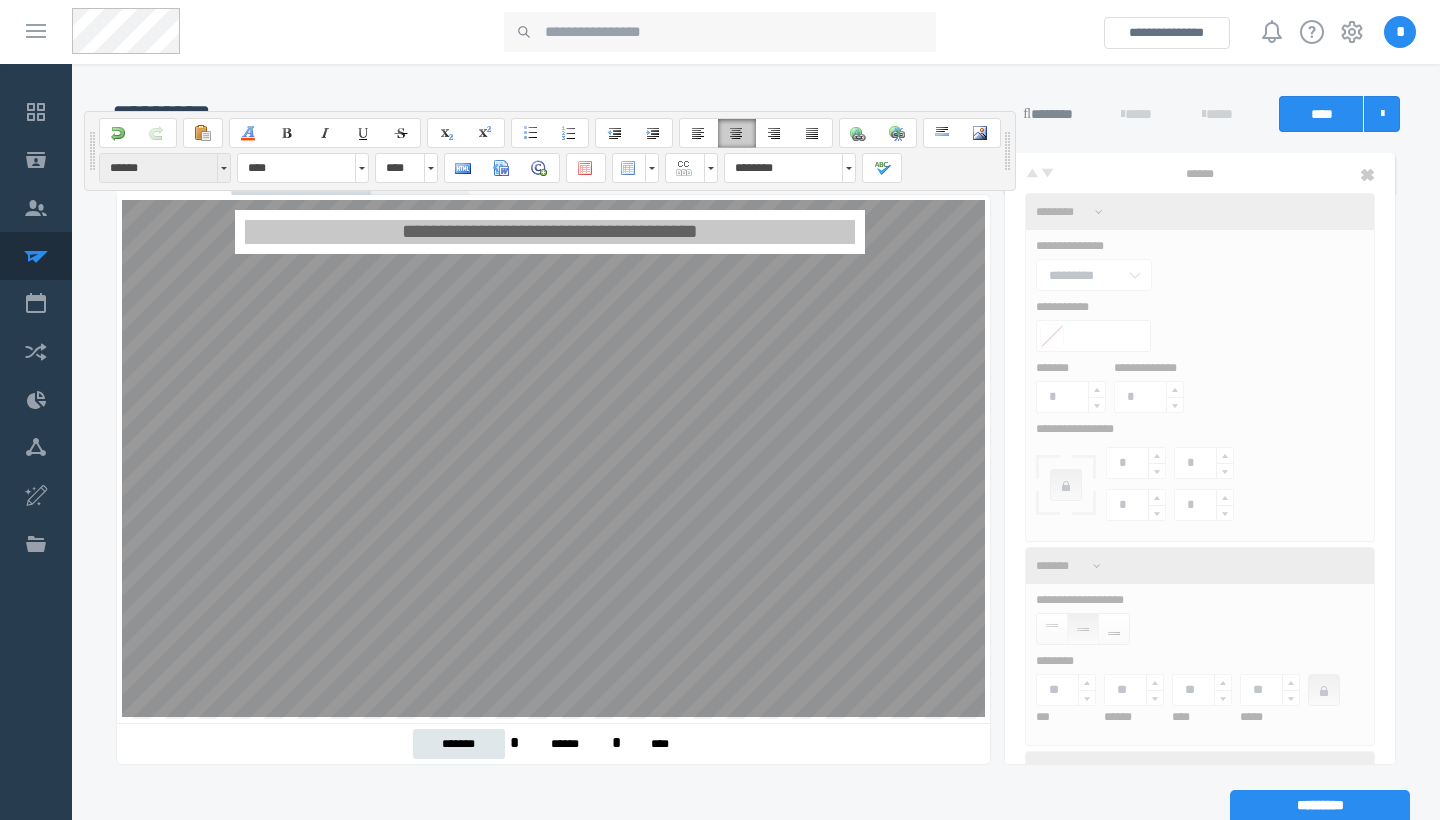 click on "******" at bounding box center [165, 168] 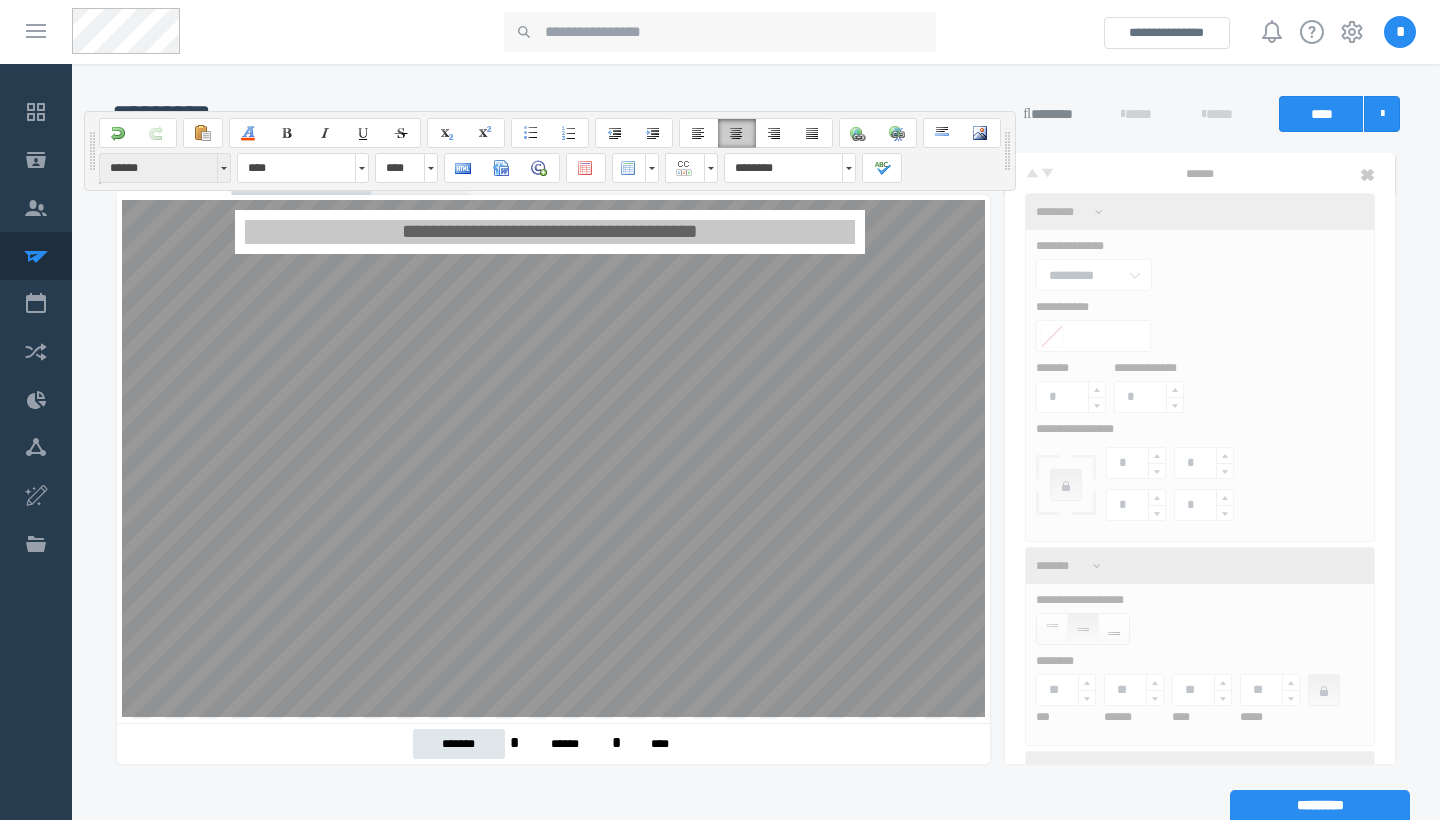 scroll, scrollTop: 22, scrollLeft: 0, axis: vertical 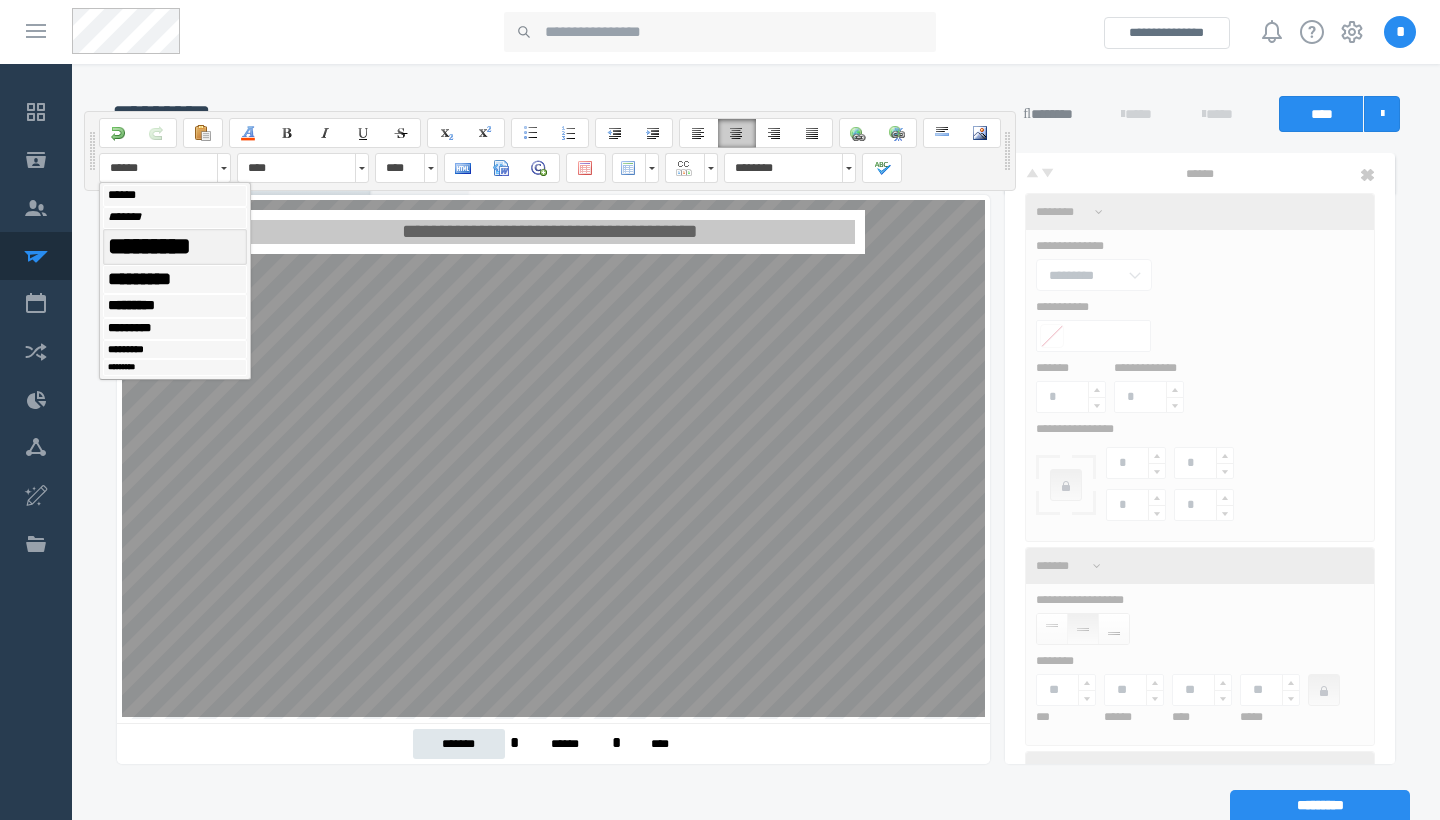 click on "*********" at bounding box center [175, 247] 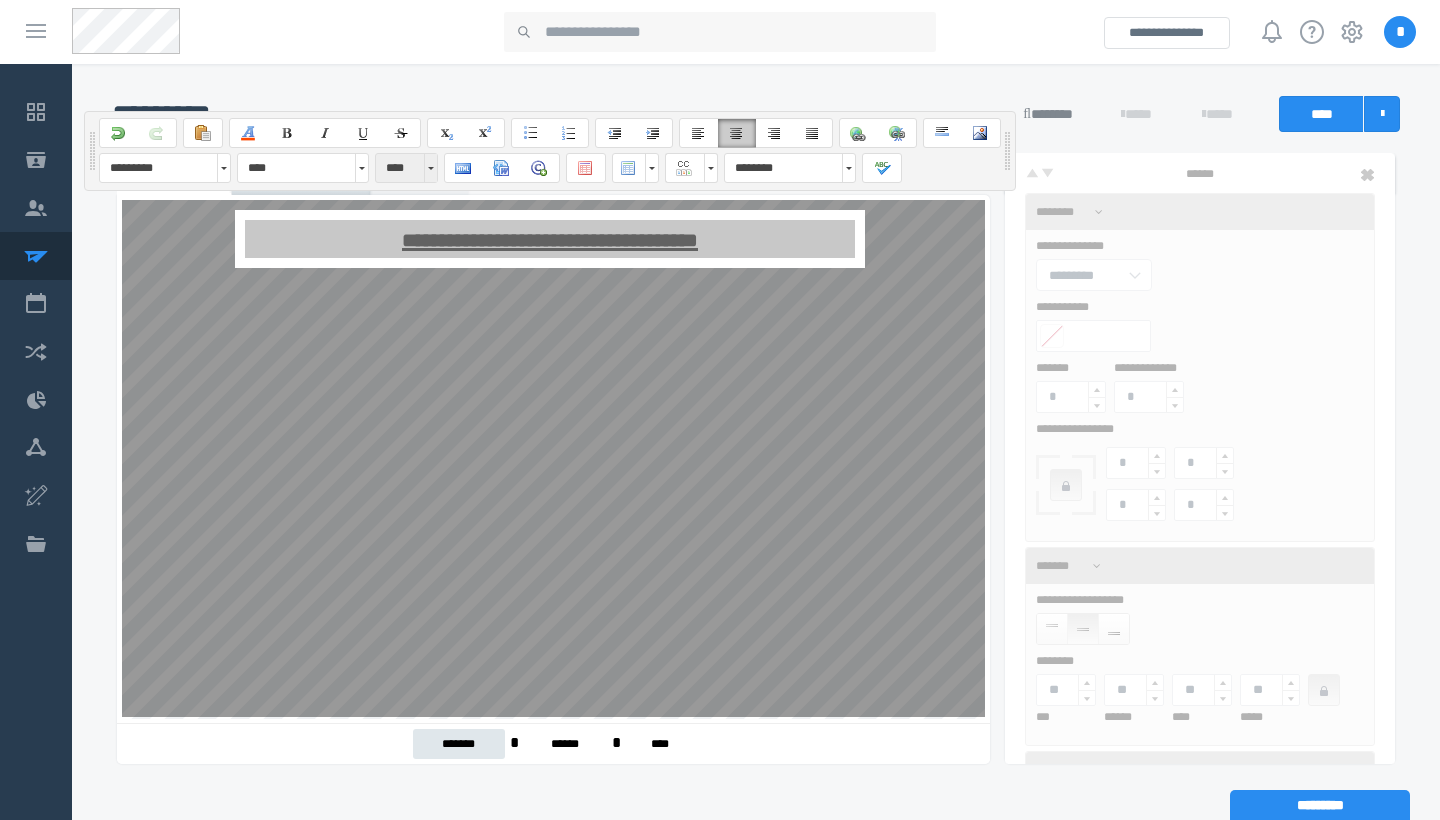 click at bounding box center [430, 168] 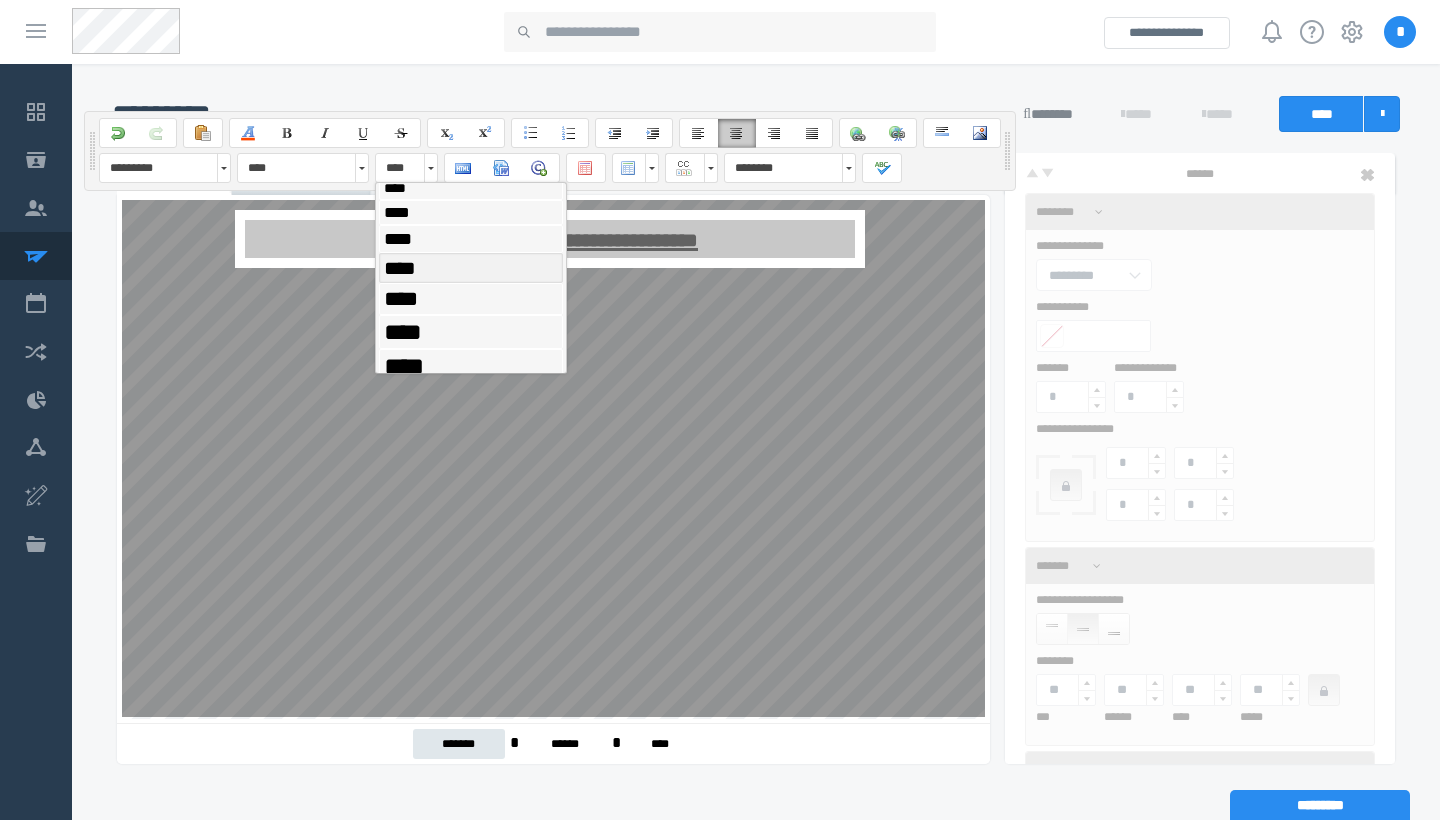 click on "*********" at bounding box center [155, 168] 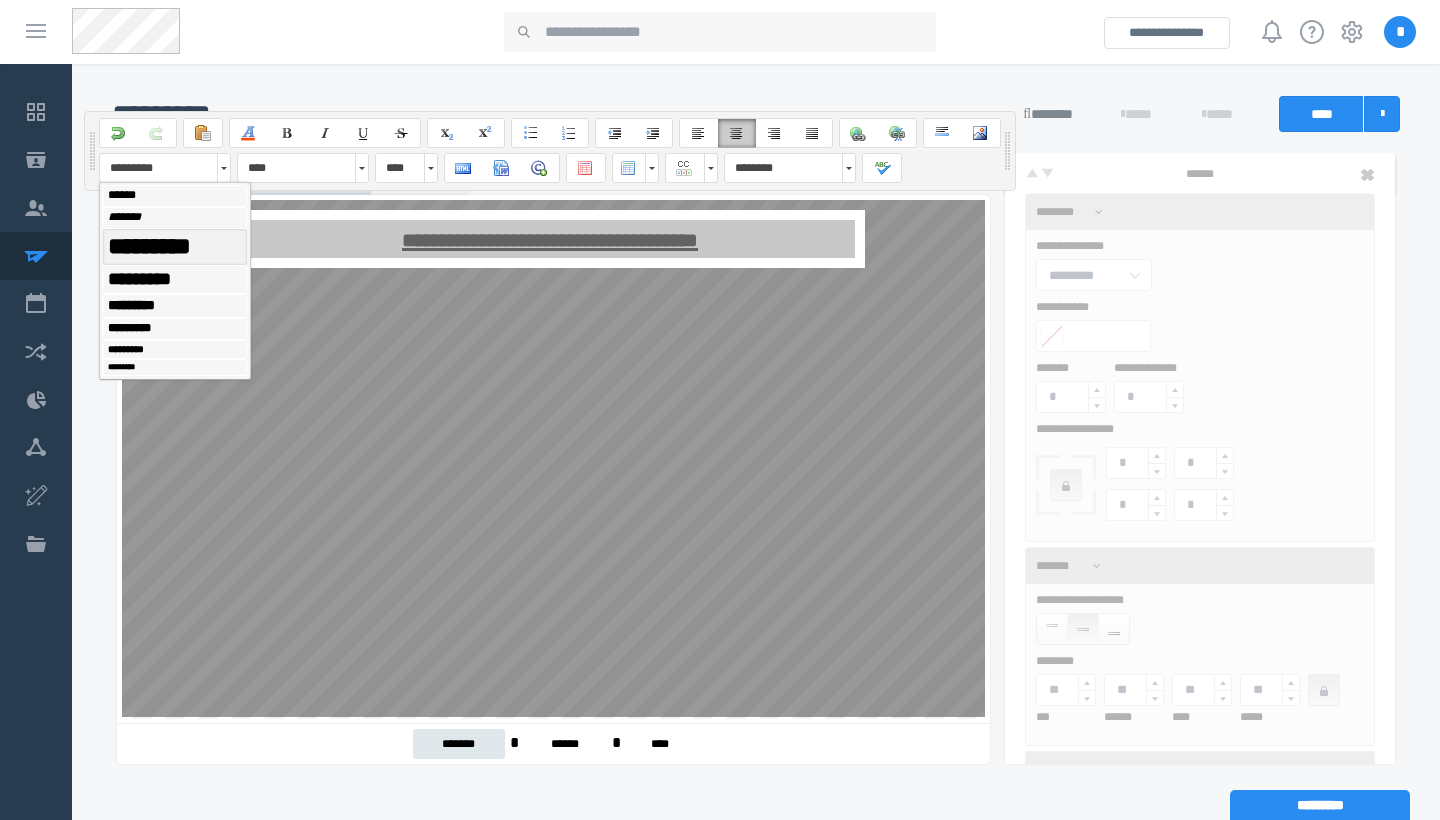 click on "*********" at bounding box center [175, 247] 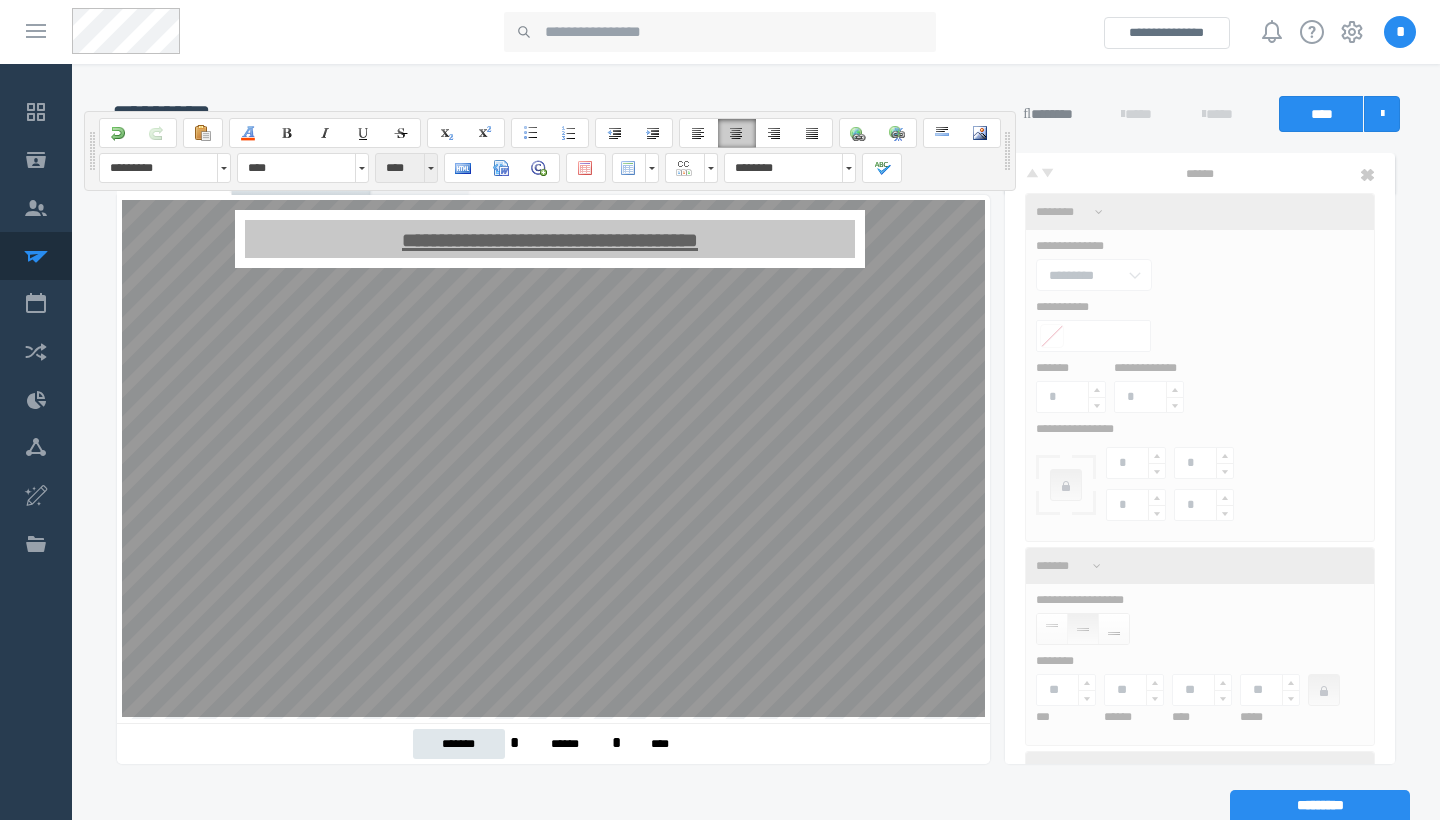 click on "****" at bounding box center [406, 168] 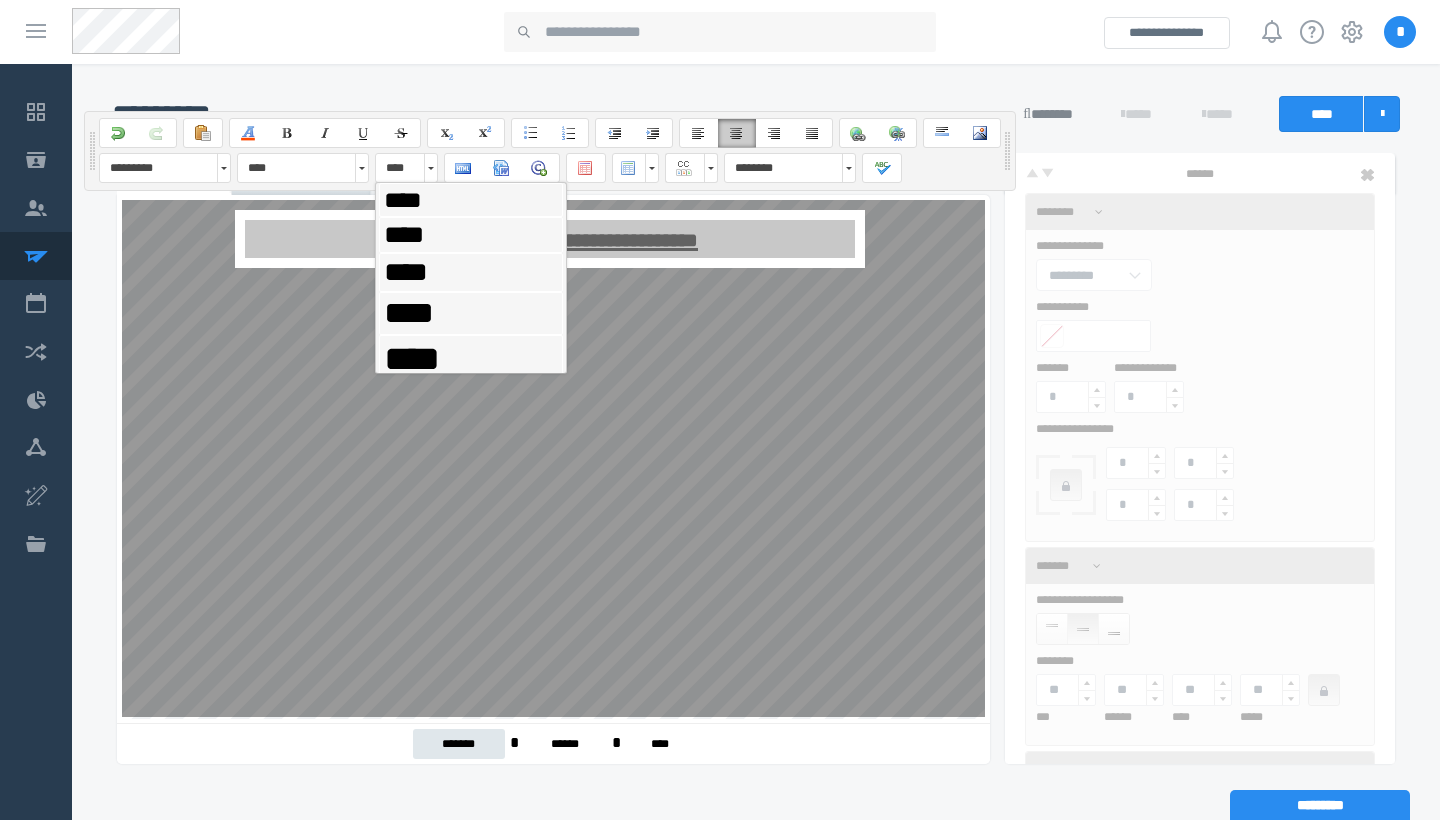 scroll, scrollTop: 313, scrollLeft: 0, axis: vertical 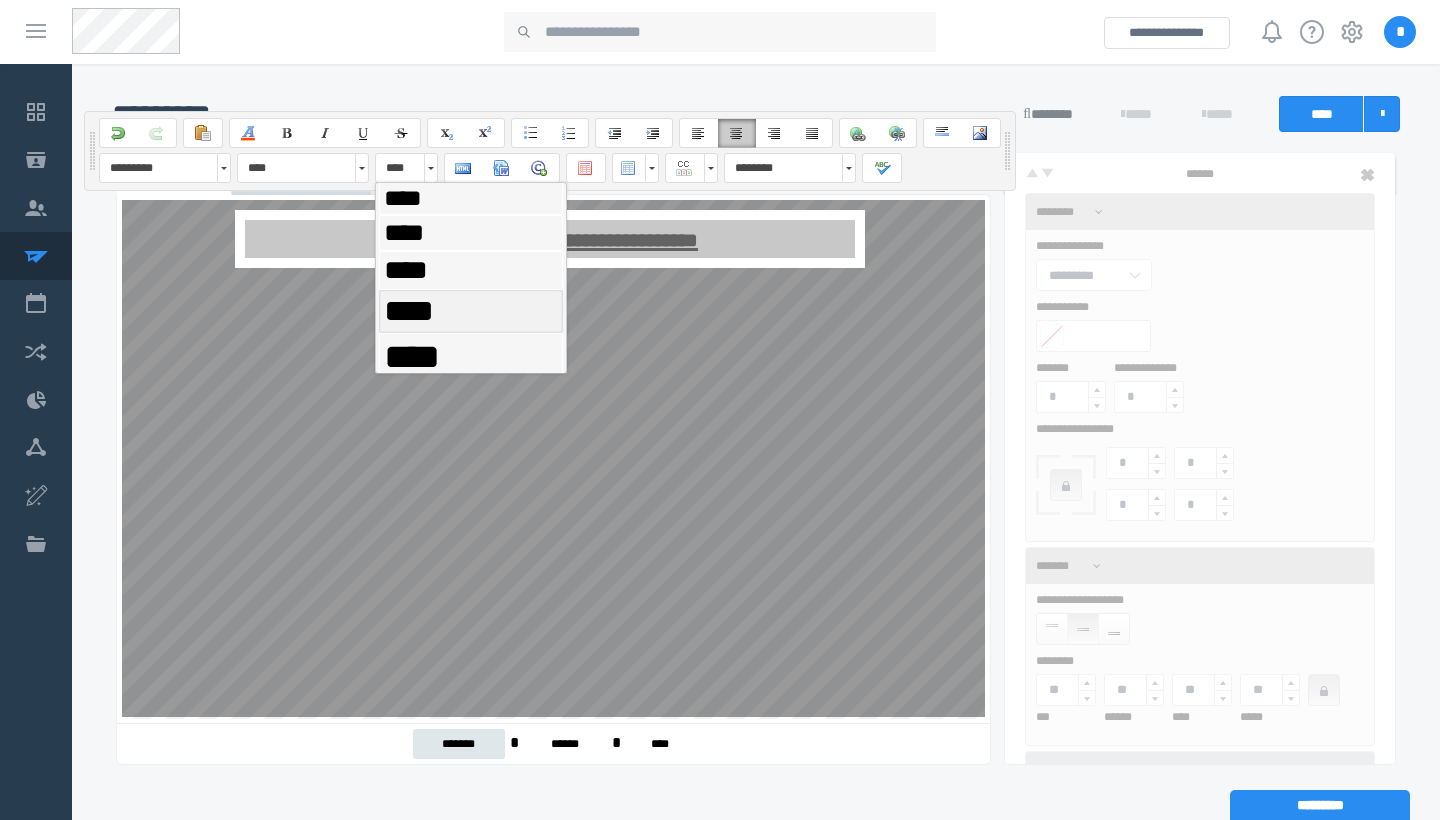 click on "****" at bounding box center [409, 311] 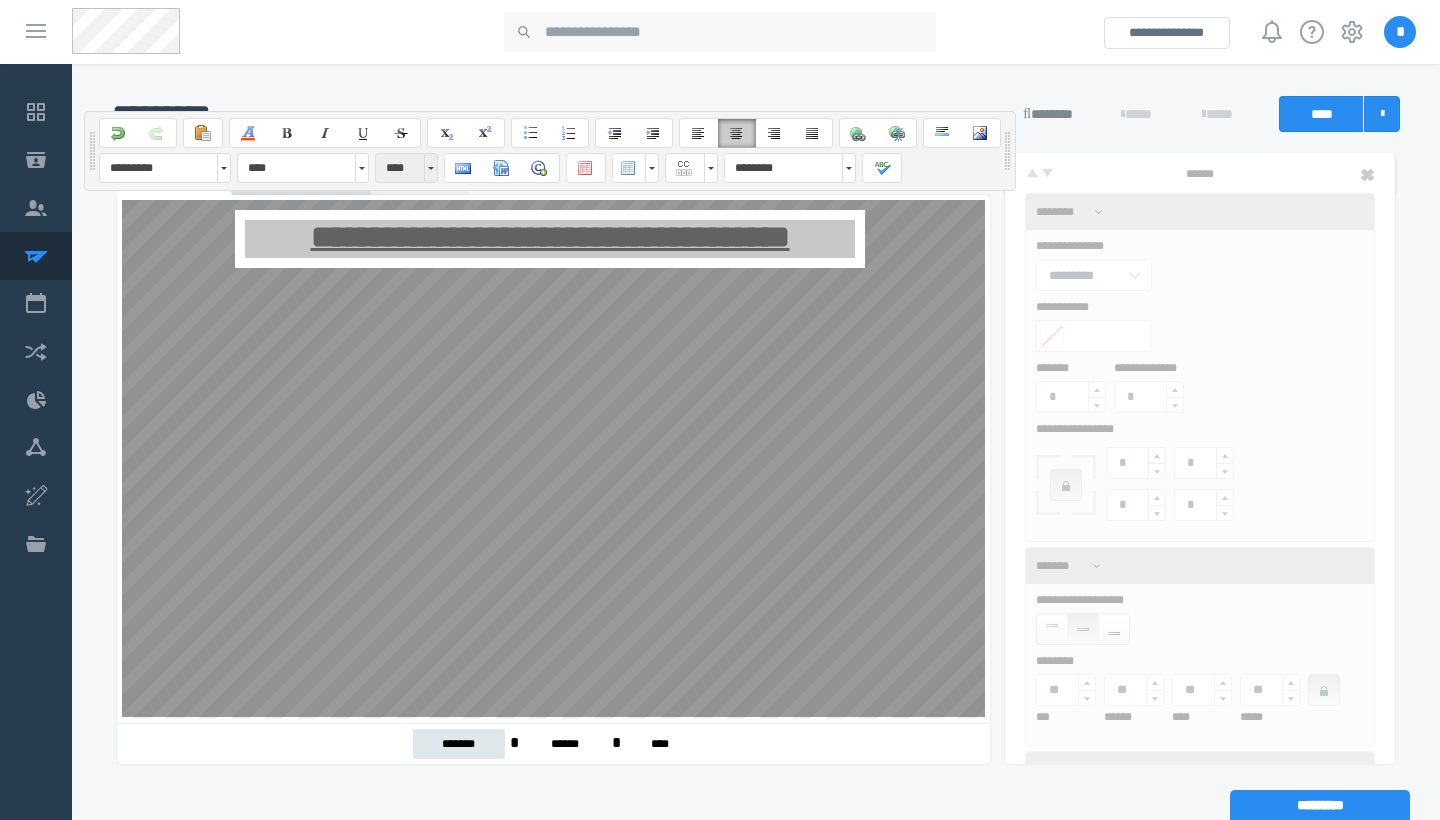 click at bounding box center [431, 168] 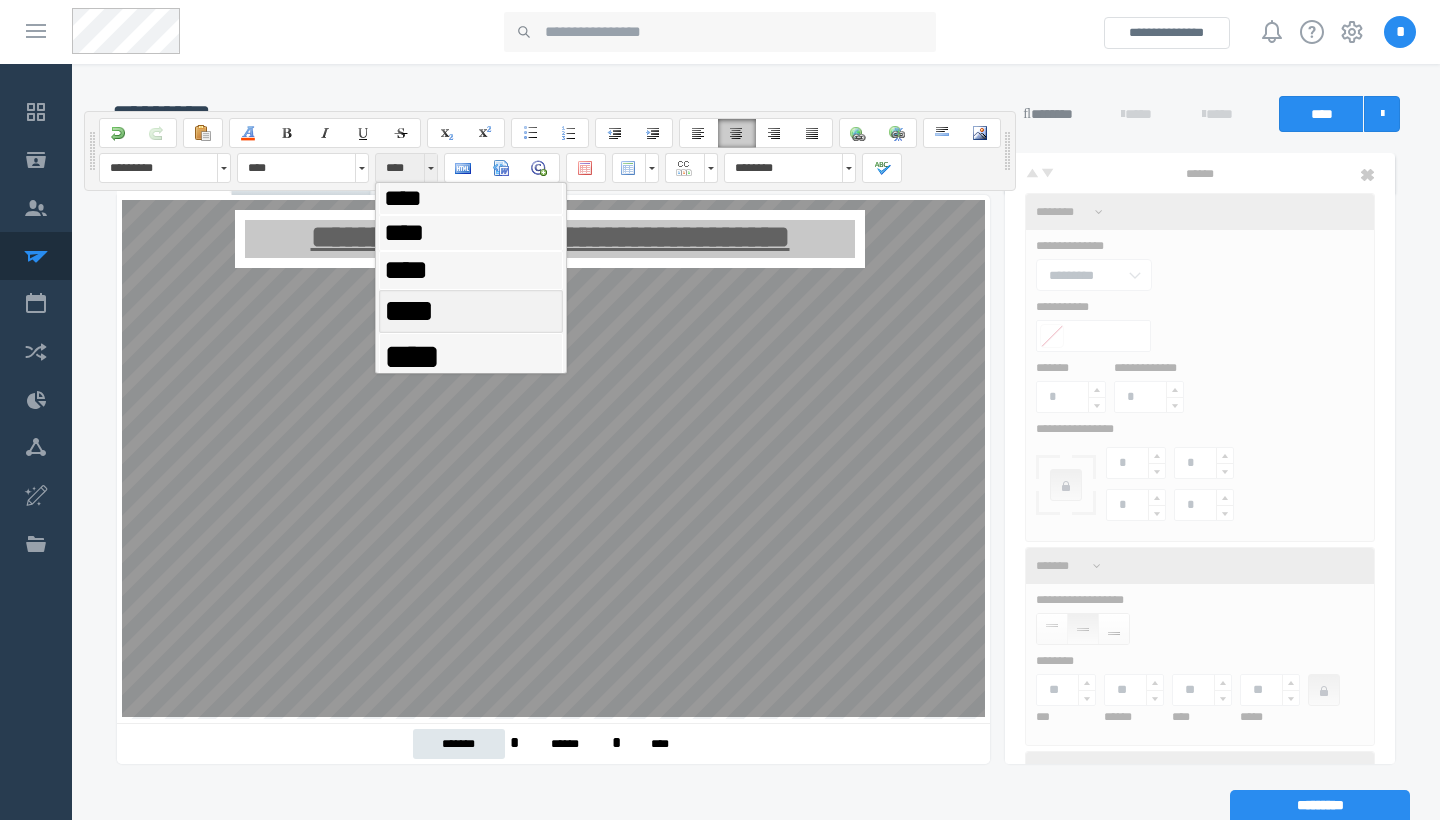 scroll, scrollTop: 3, scrollLeft: 0, axis: vertical 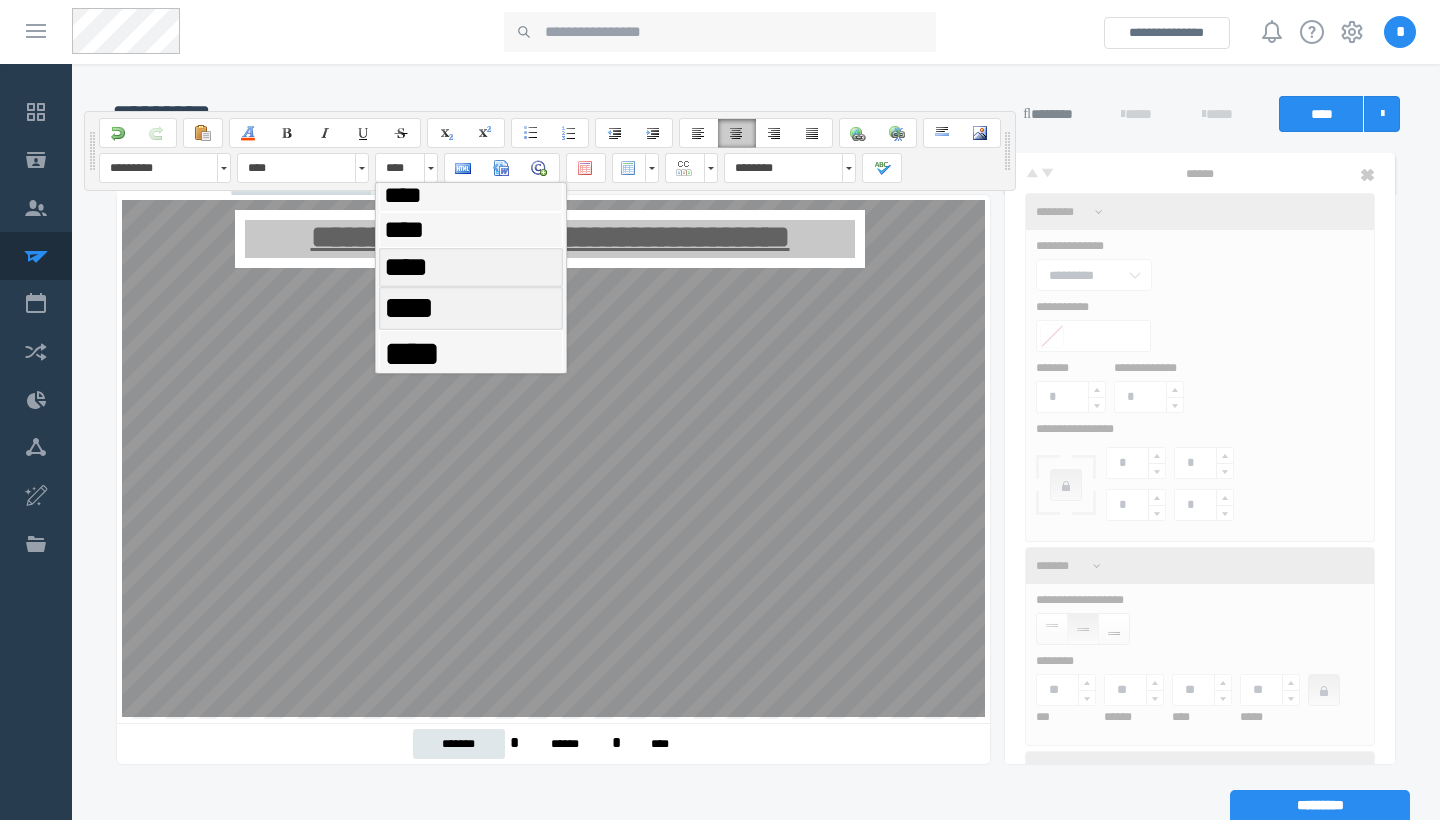 click on "****" at bounding box center [471, 267] 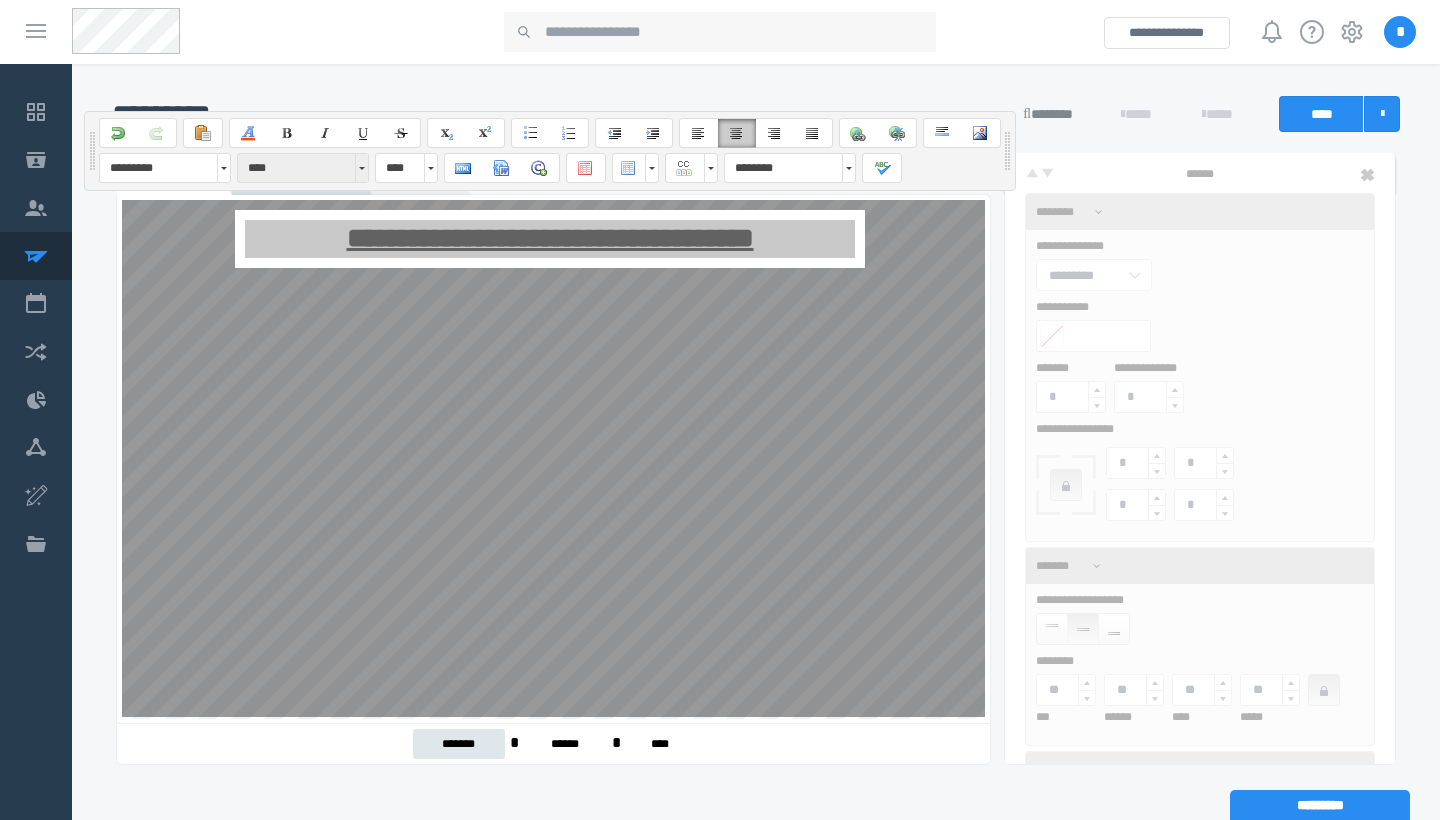 click at bounding box center [361, 168] 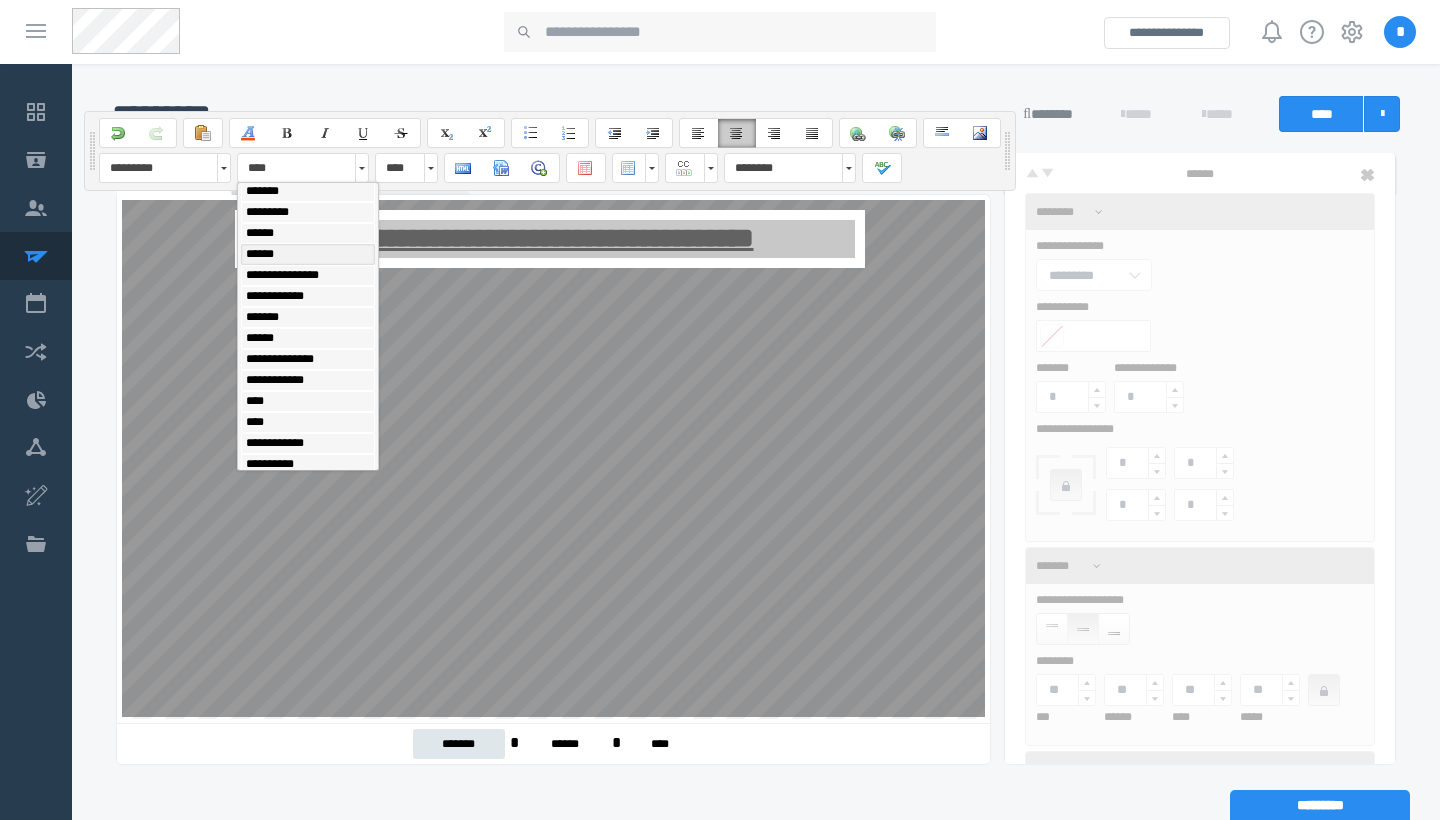 scroll, scrollTop: 213, scrollLeft: 0, axis: vertical 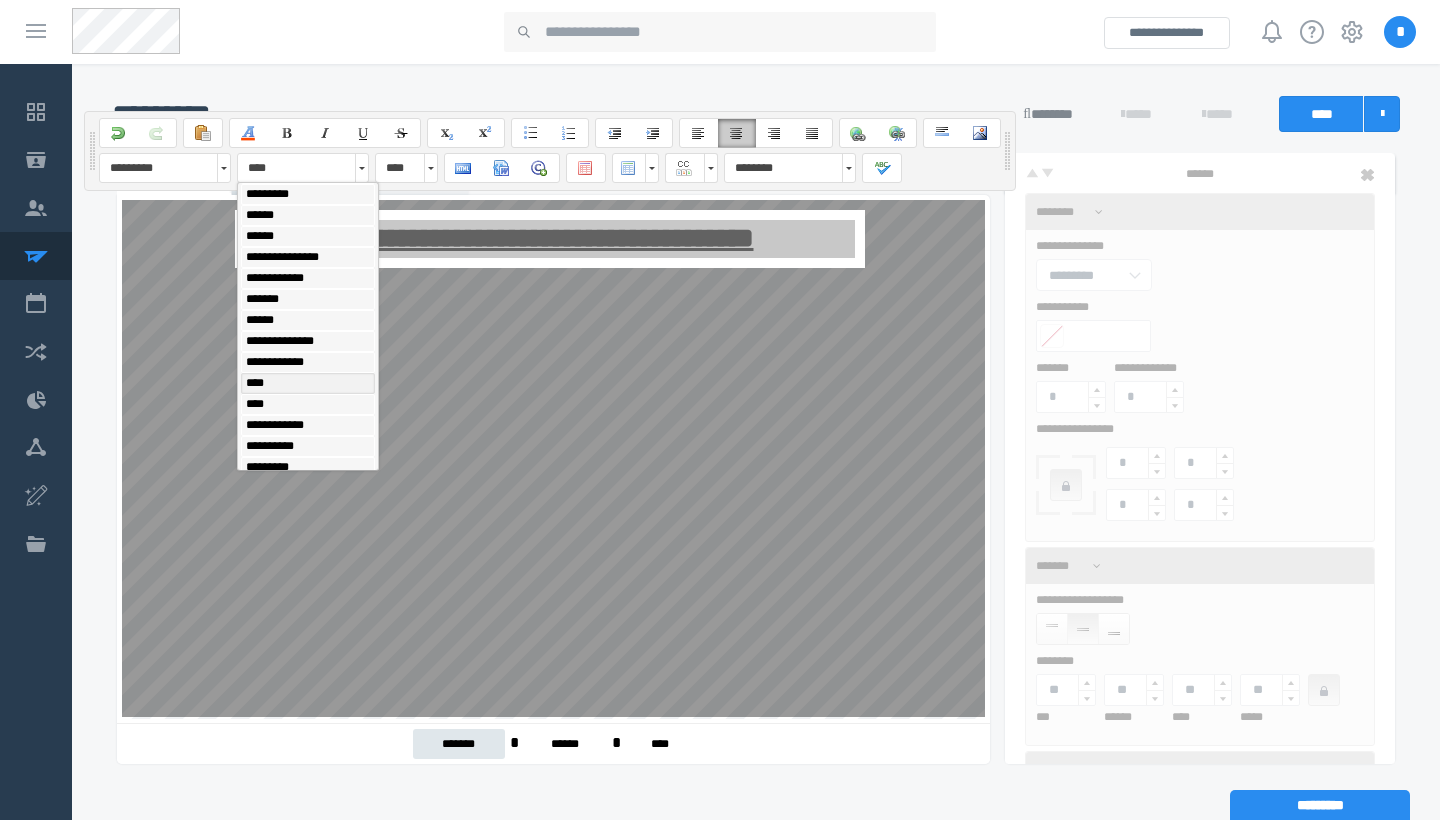 click on "****" at bounding box center [308, 383] 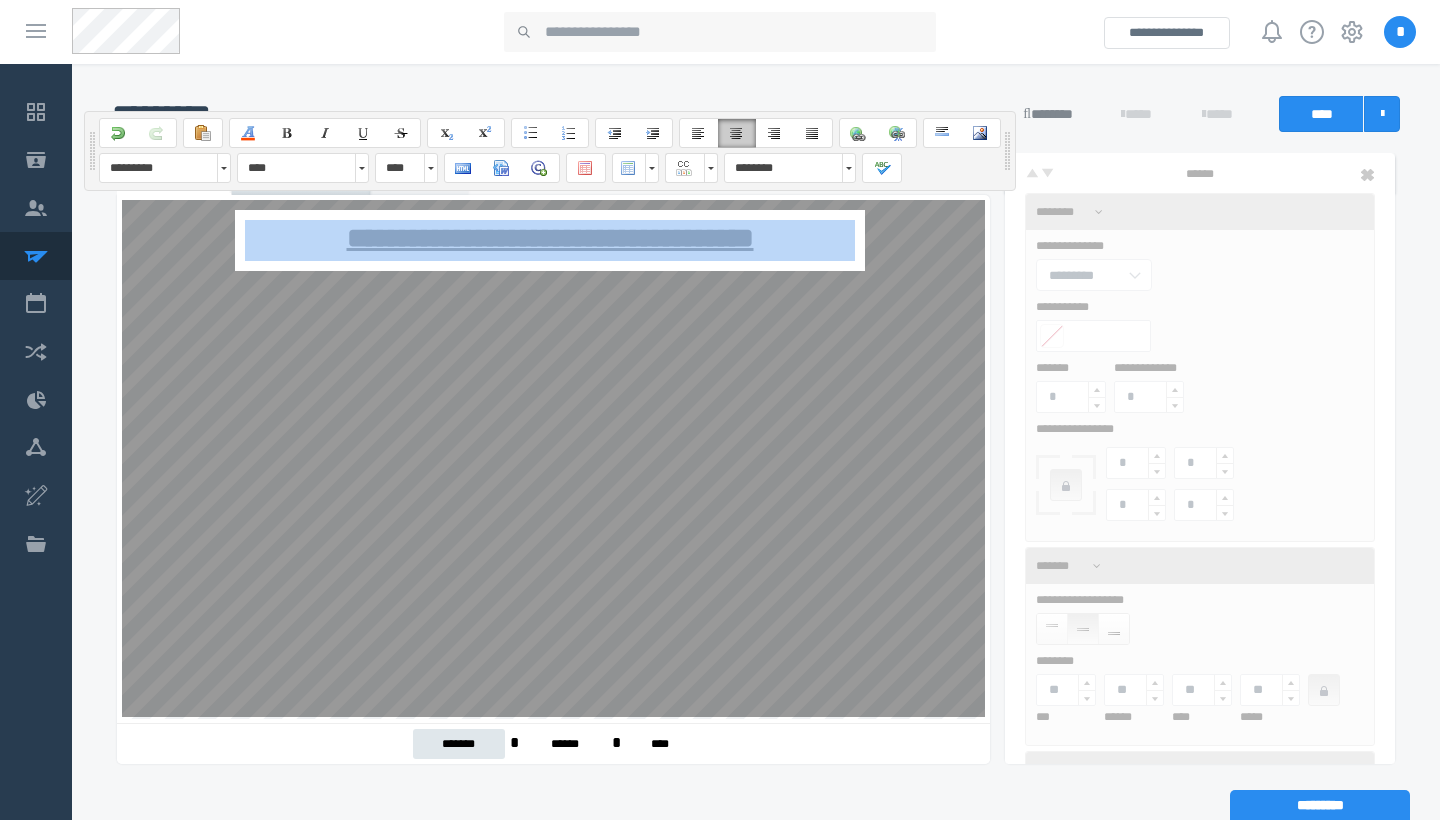 click on "**********" at bounding box center [550, 1037] 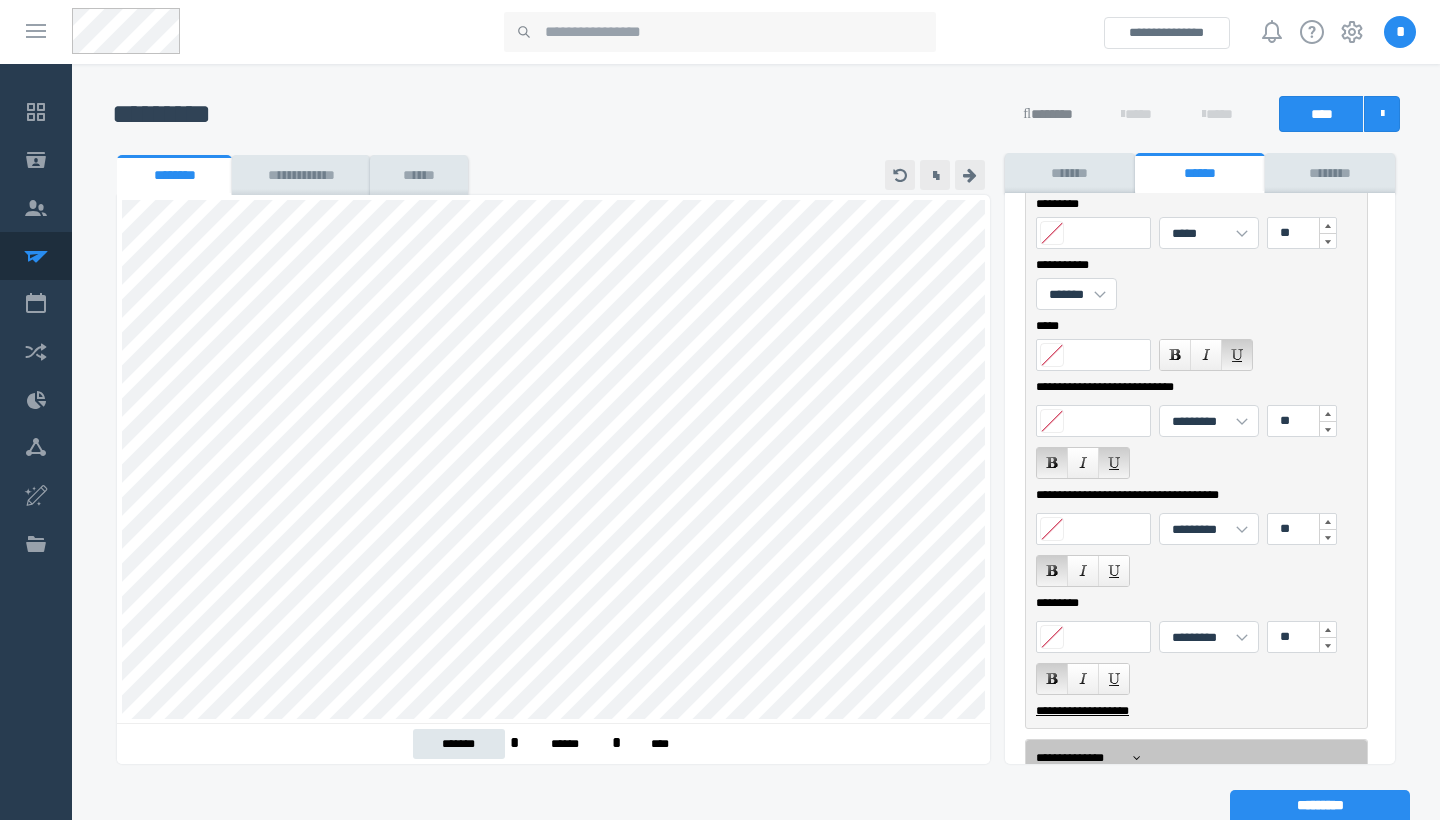 scroll, scrollTop: 471, scrollLeft: 0, axis: vertical 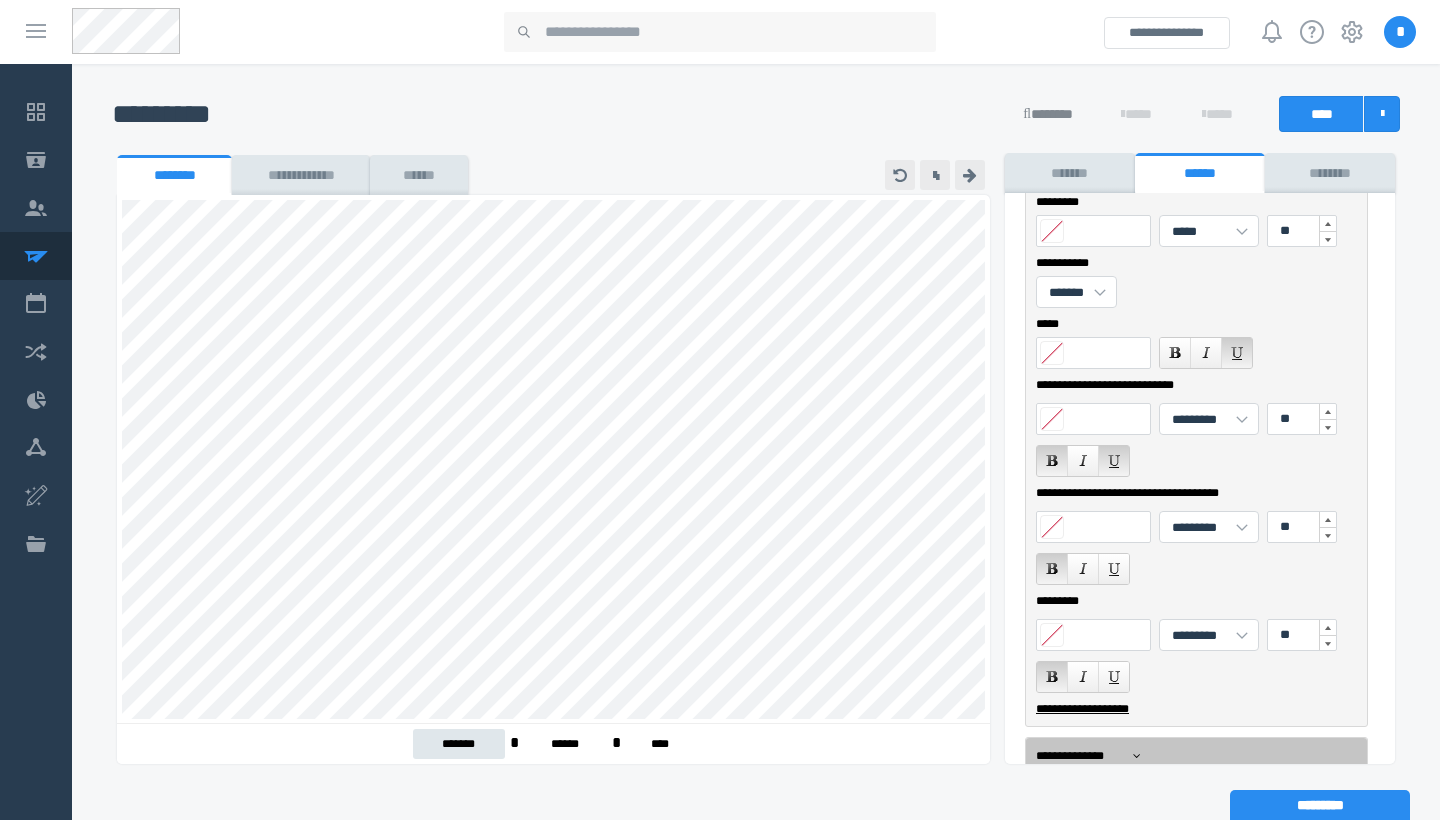 click at bounding box center [1052, 461] 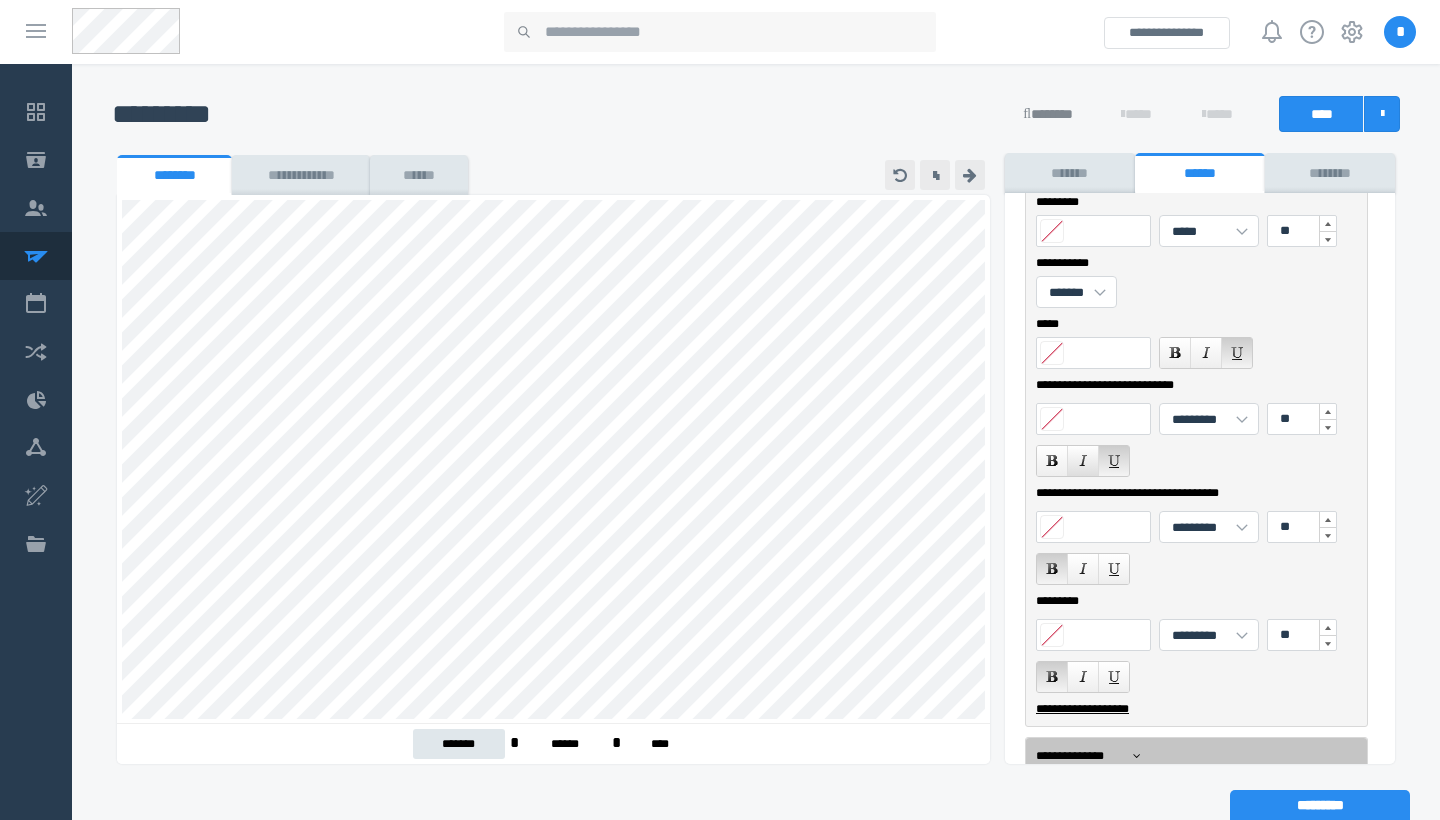 click at bounding box center [1083, 461] 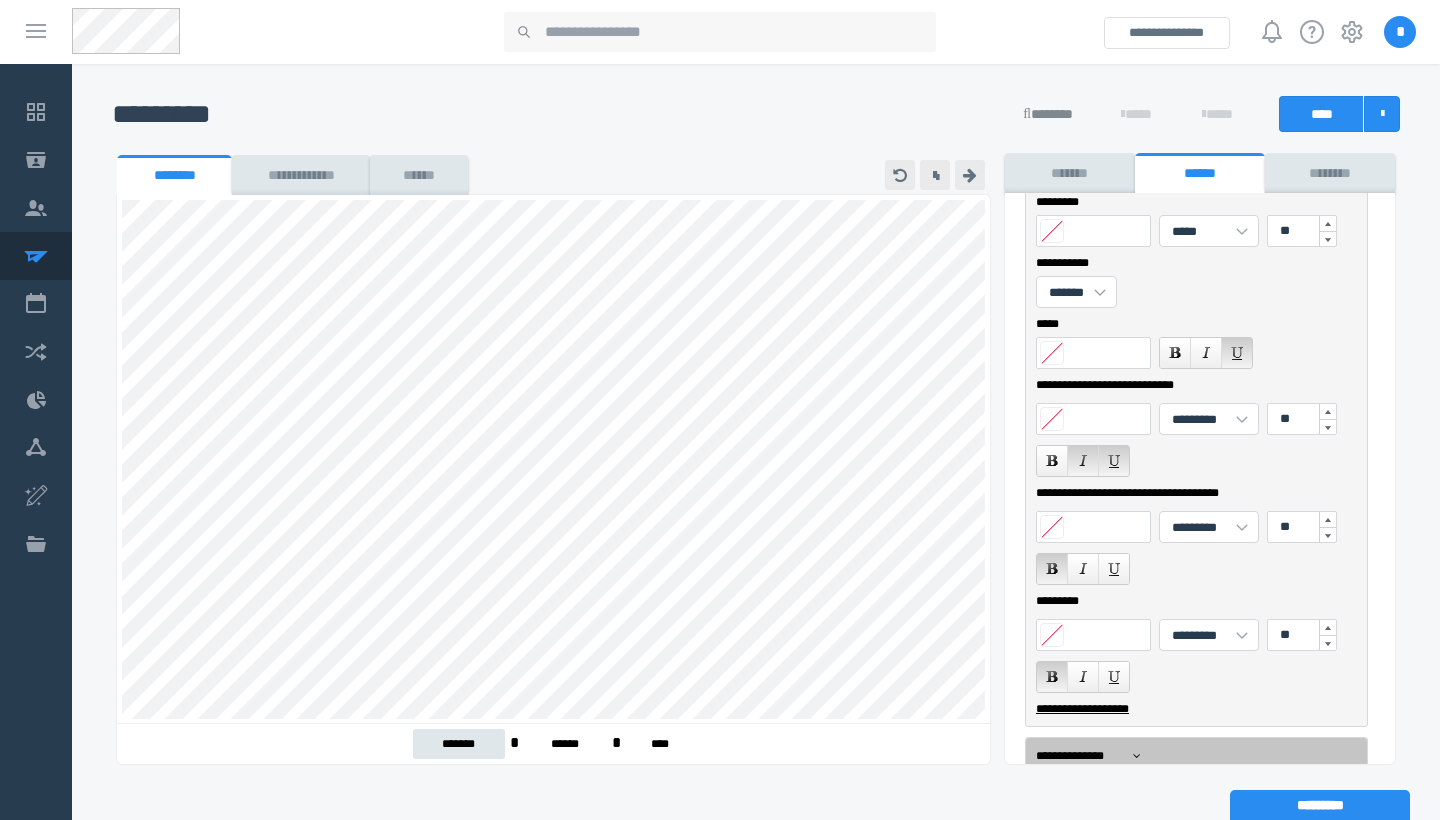 click at bounding box center [1114, 461] 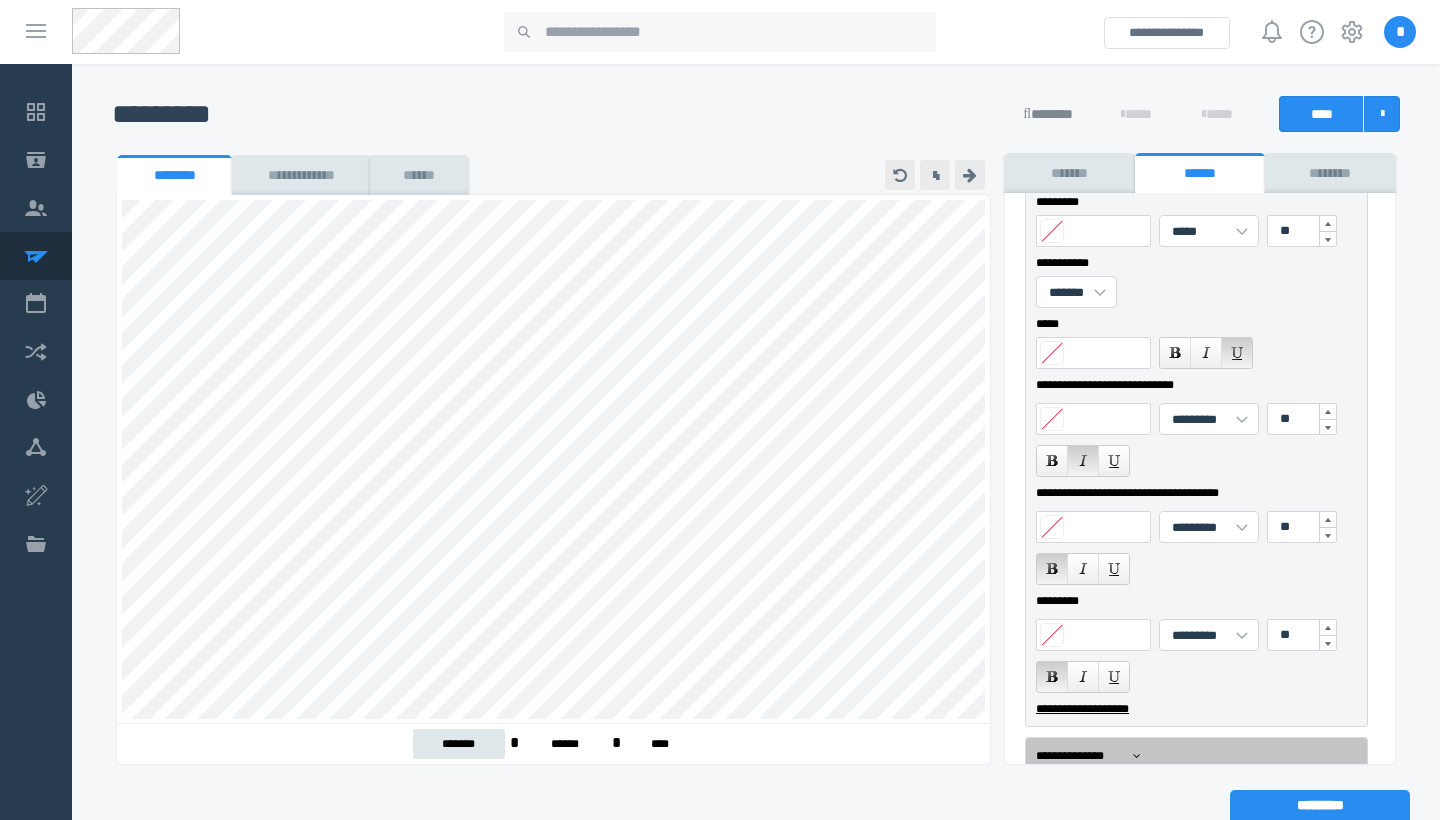 click at bounding box center (1083, 461) 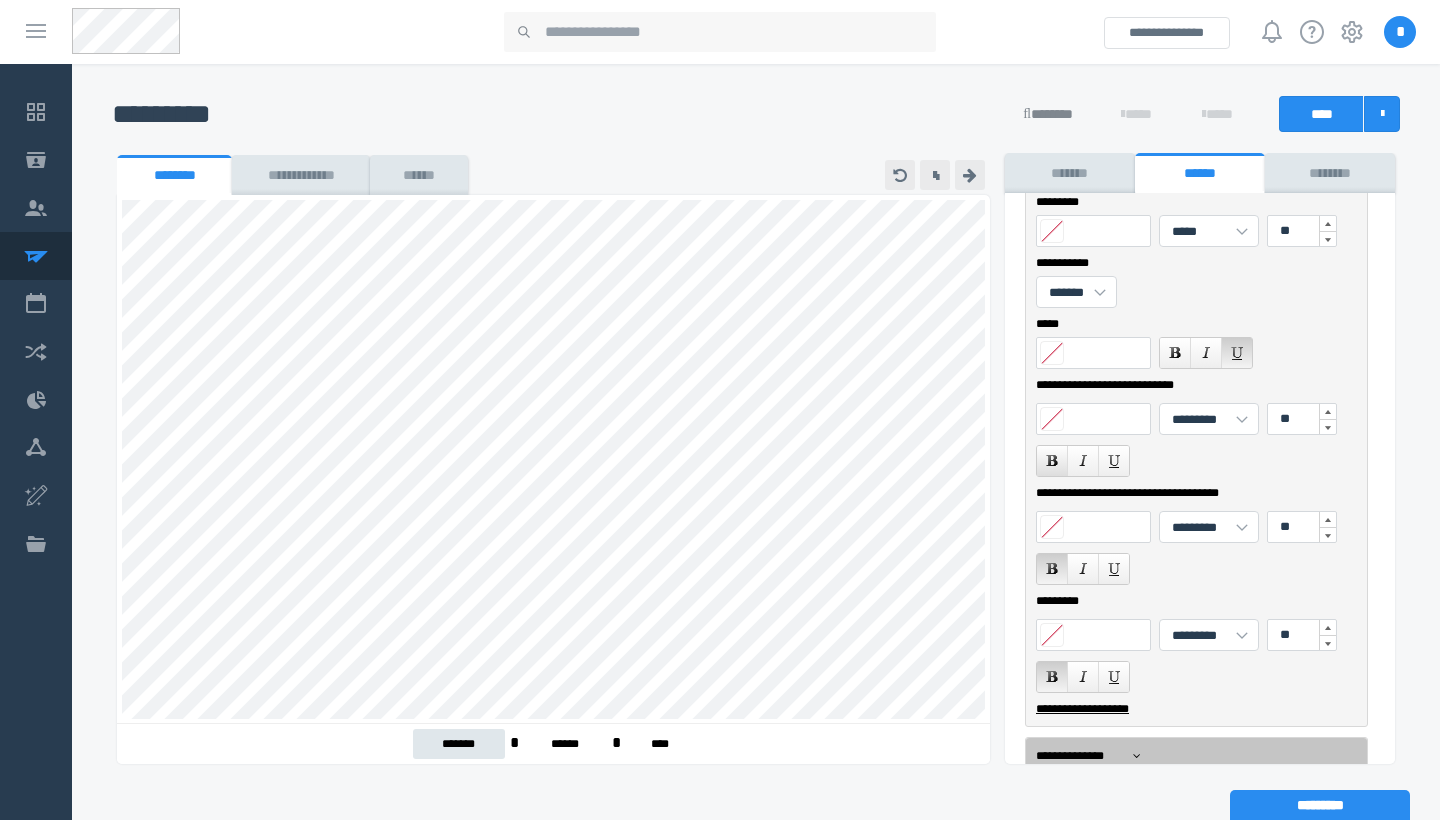 click at bounding box center (1052, 461) 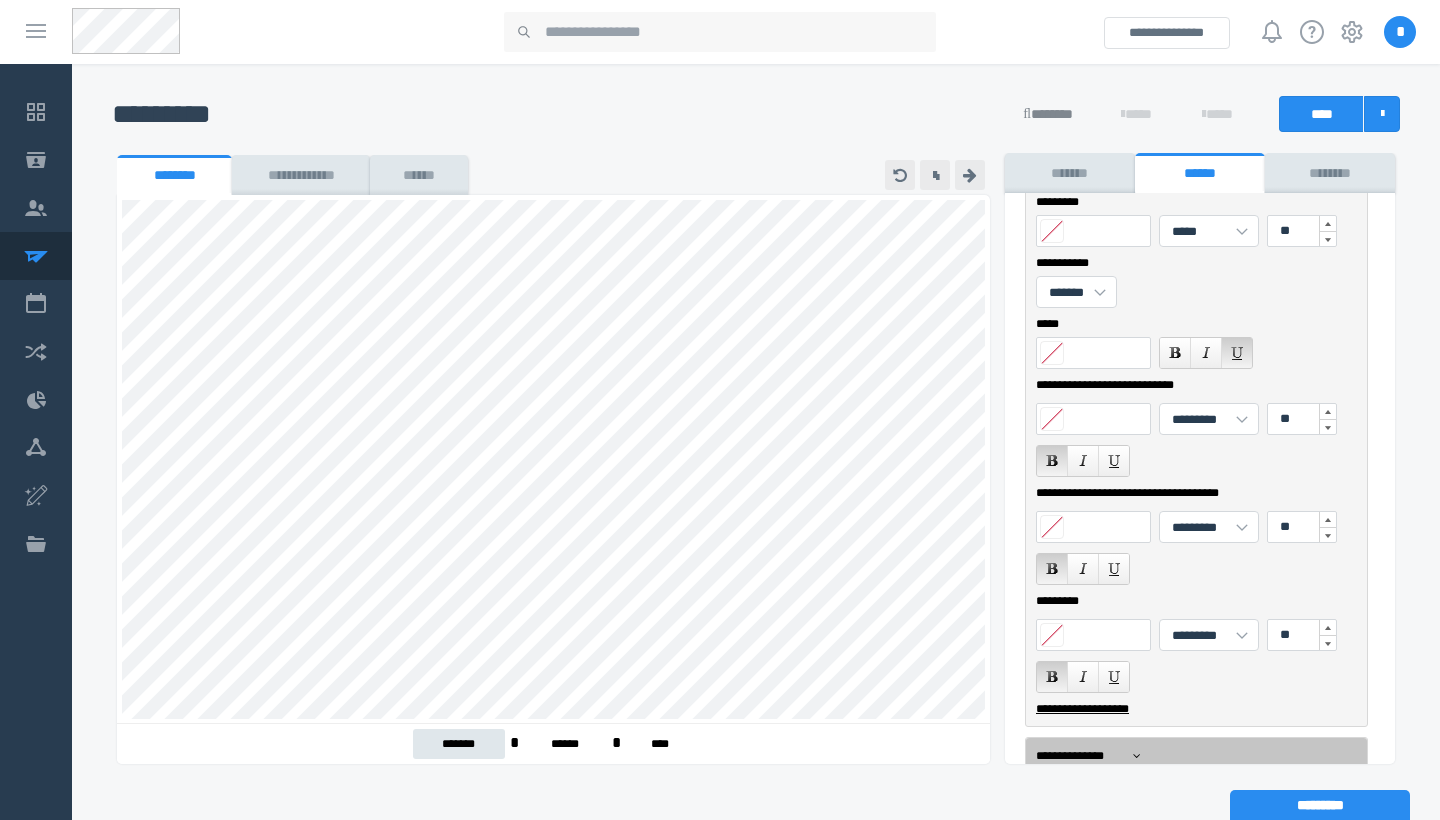click at bounding box center (1052, 419) 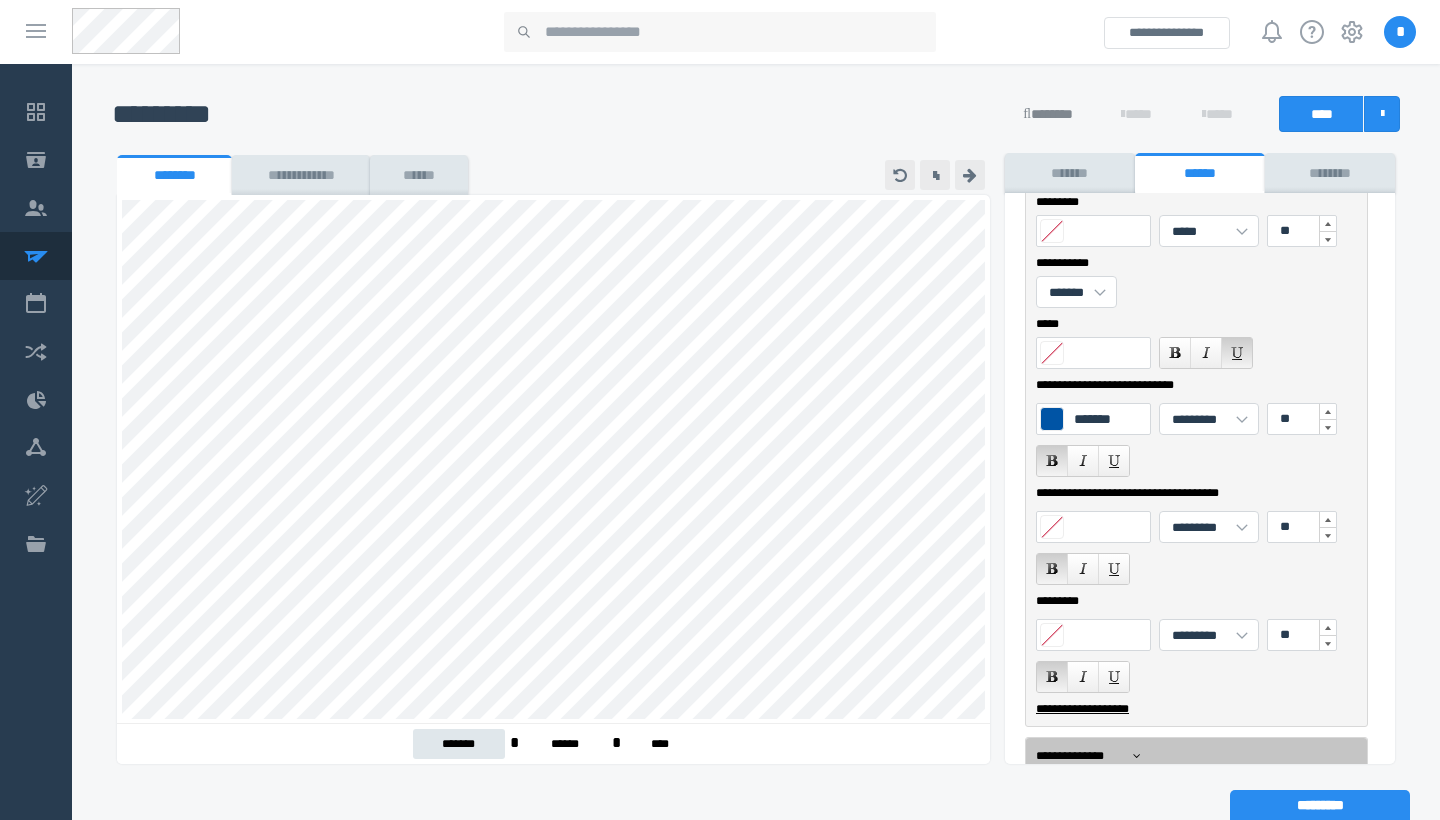 click at bounding box center (1052, 419) 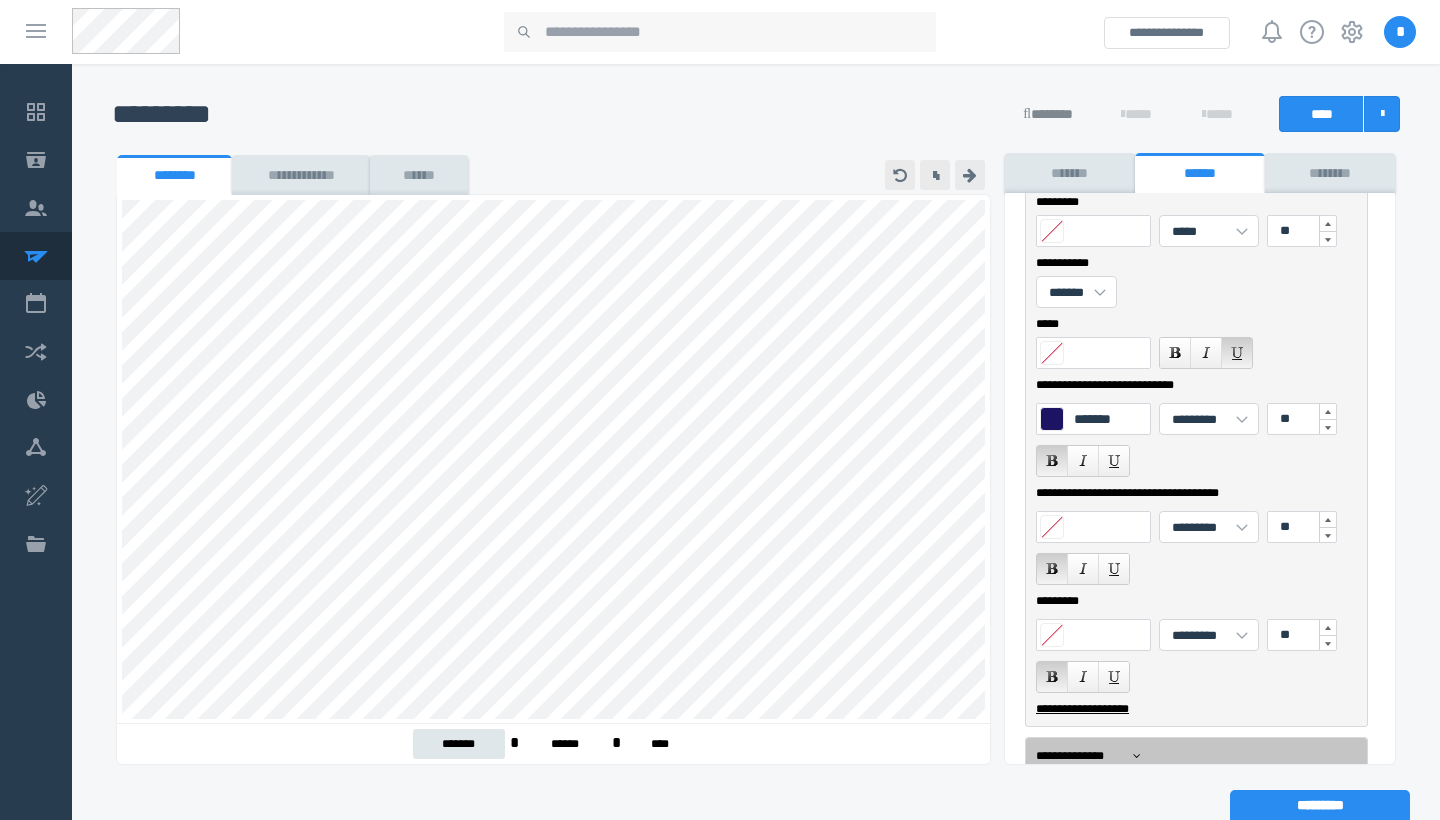 click at bounding box center [1052, 419] 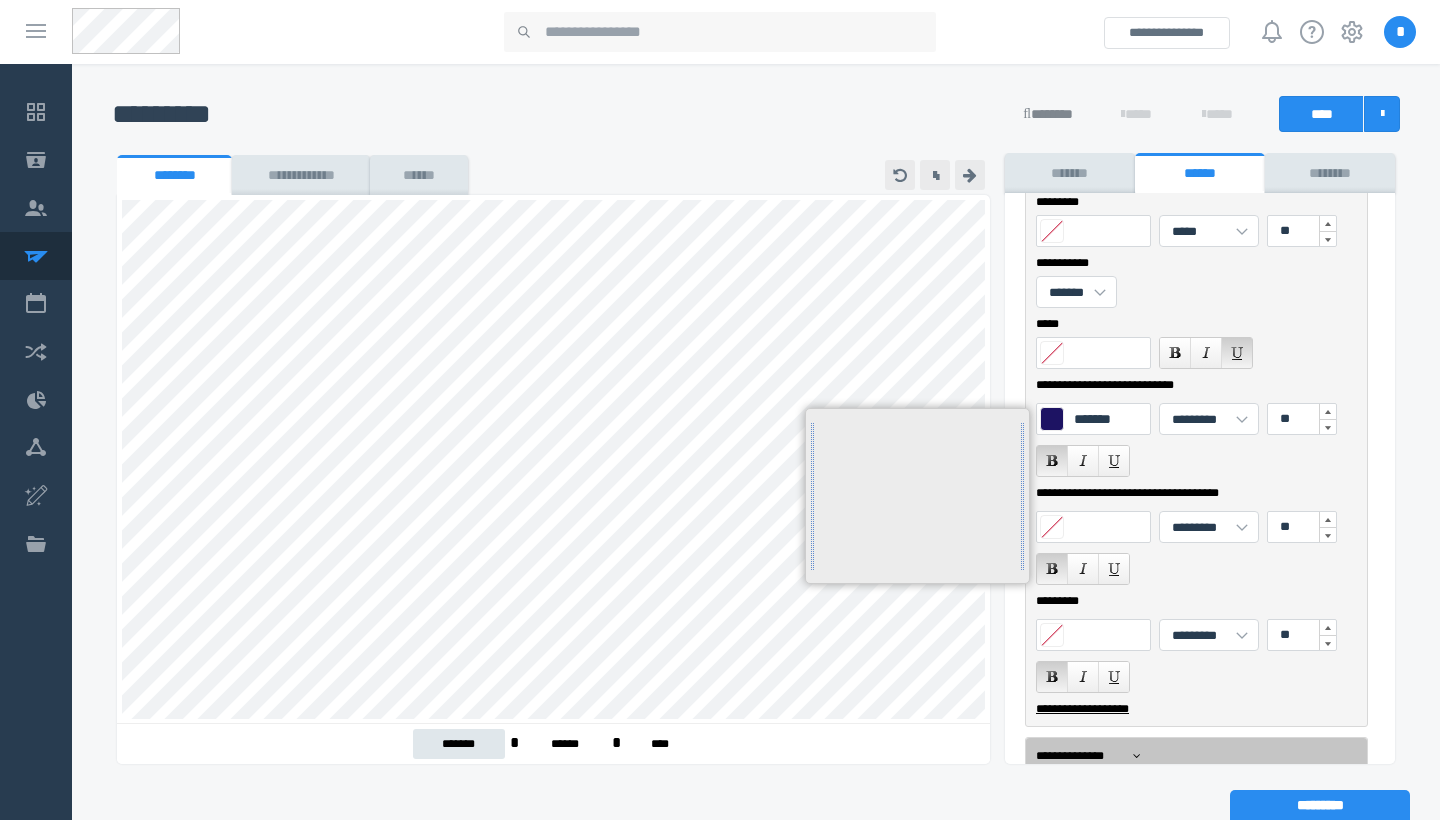 type on "*******" 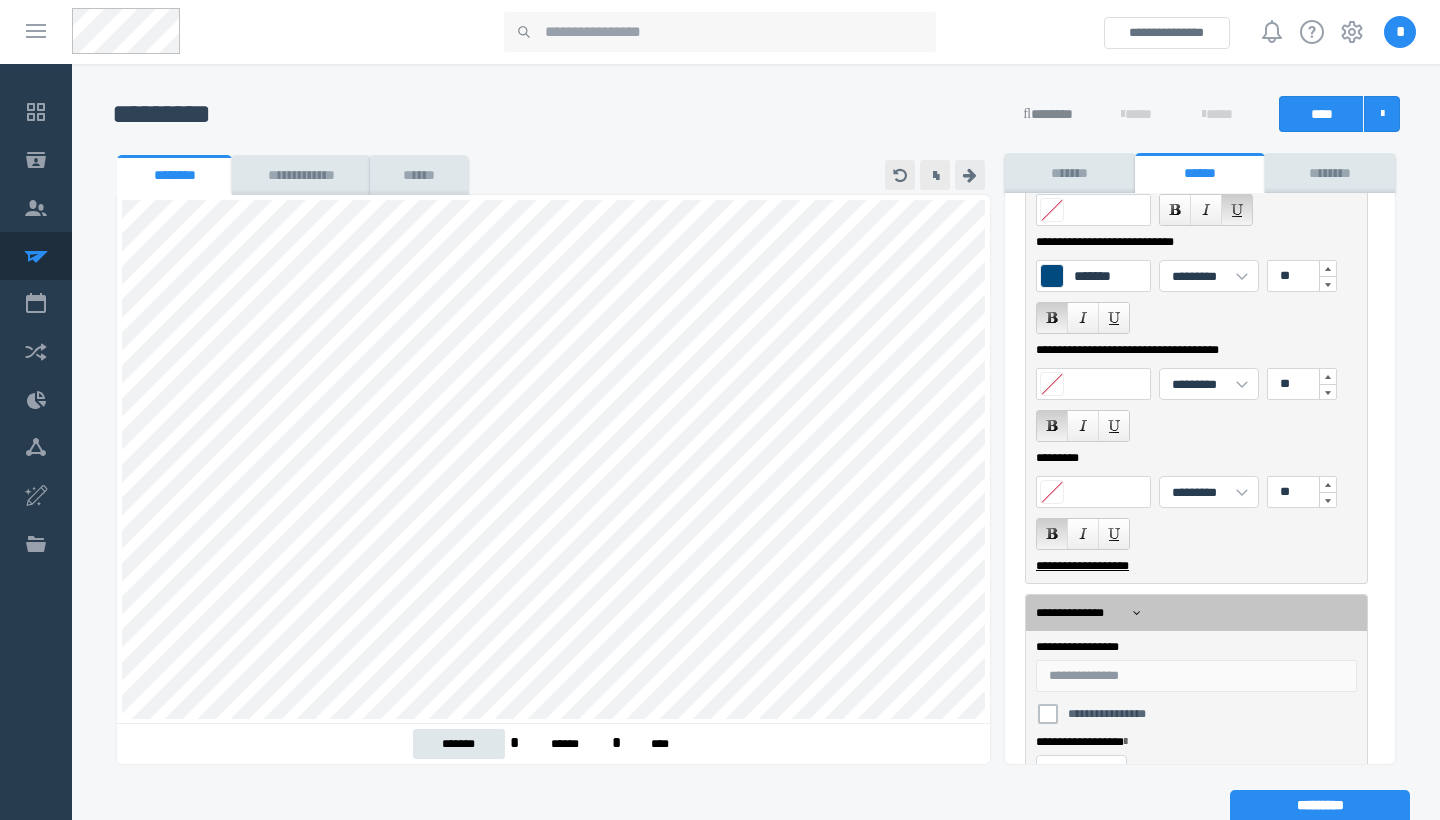 scroll, scrollTop: 631, scrollLeft: 0, axis: vertical 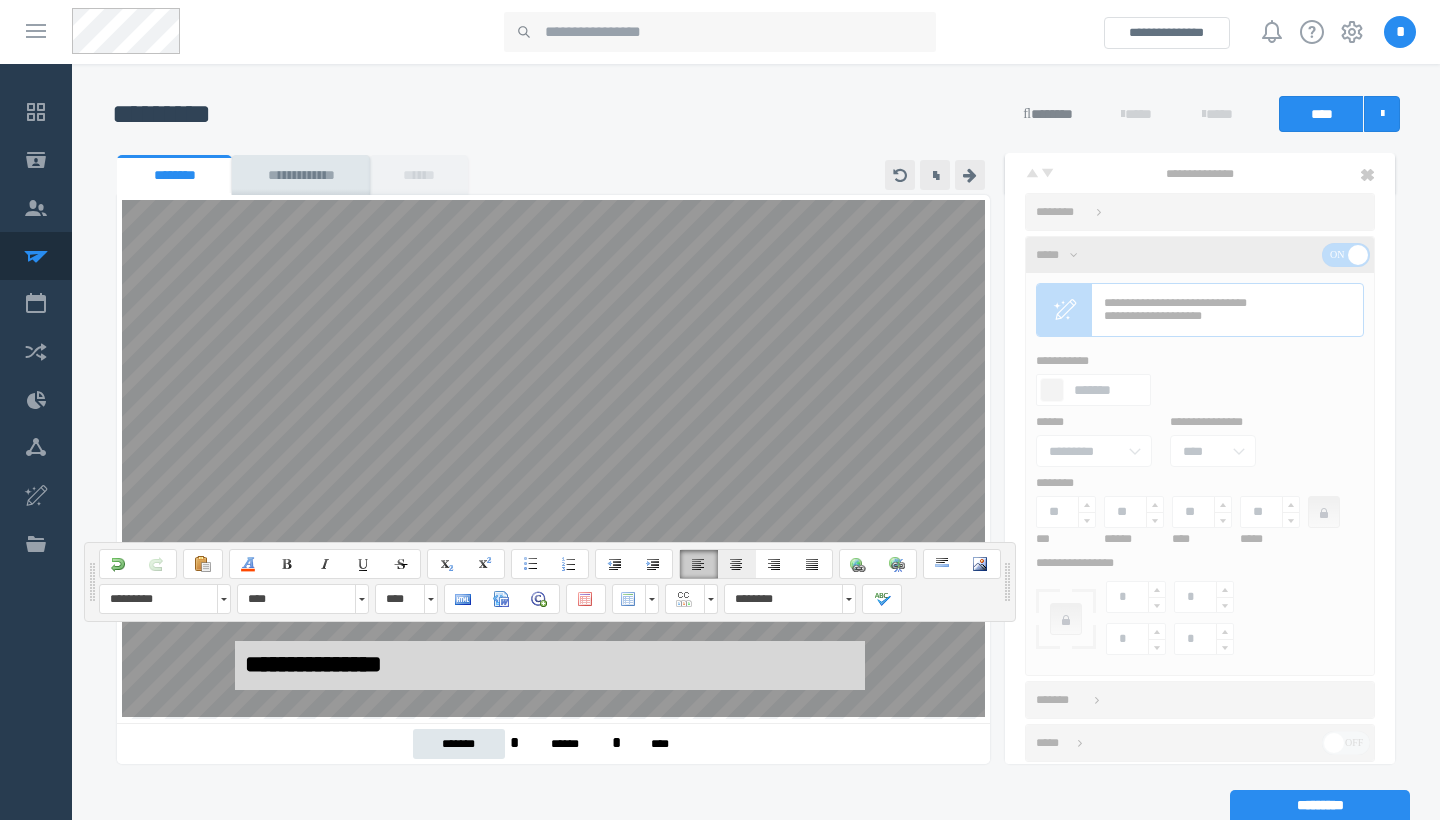 click at bounding box center [737, 564] 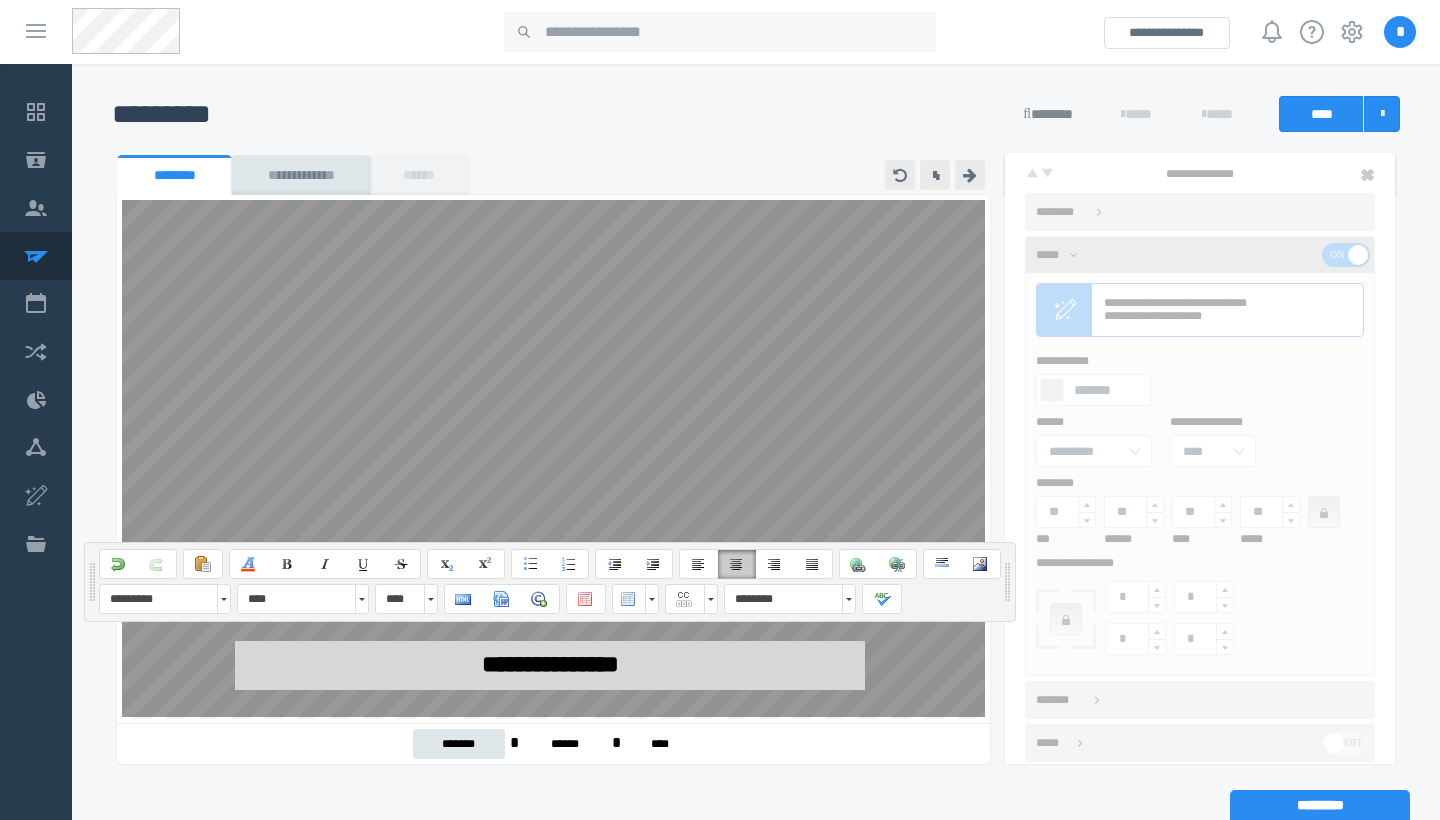 click on "**********" at bounding box center (550, 665) 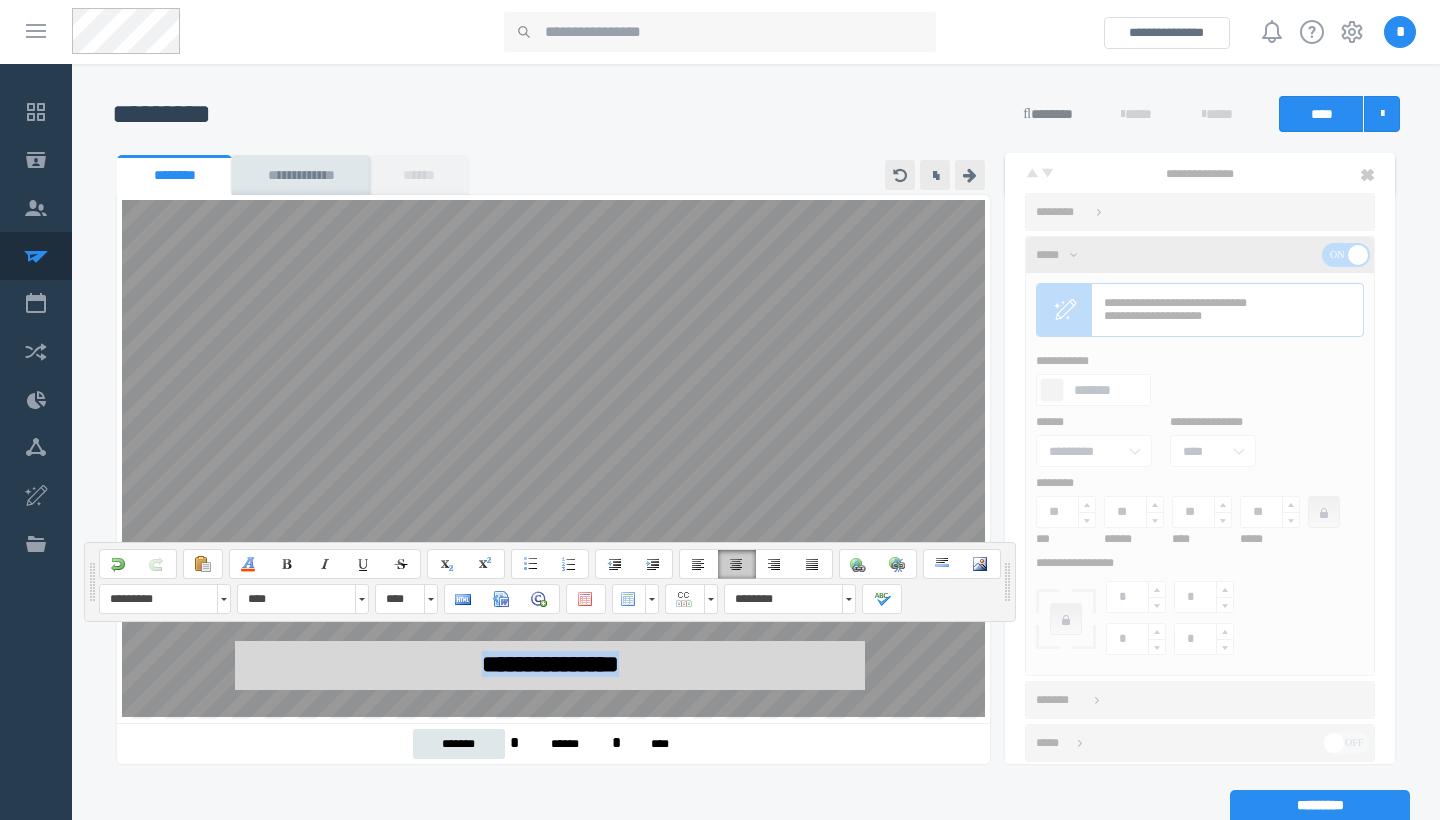 drag, startPoint x: 641, startPoint y: 666, endPoint x: 423, endPoint y: 662, distance: 218.0367 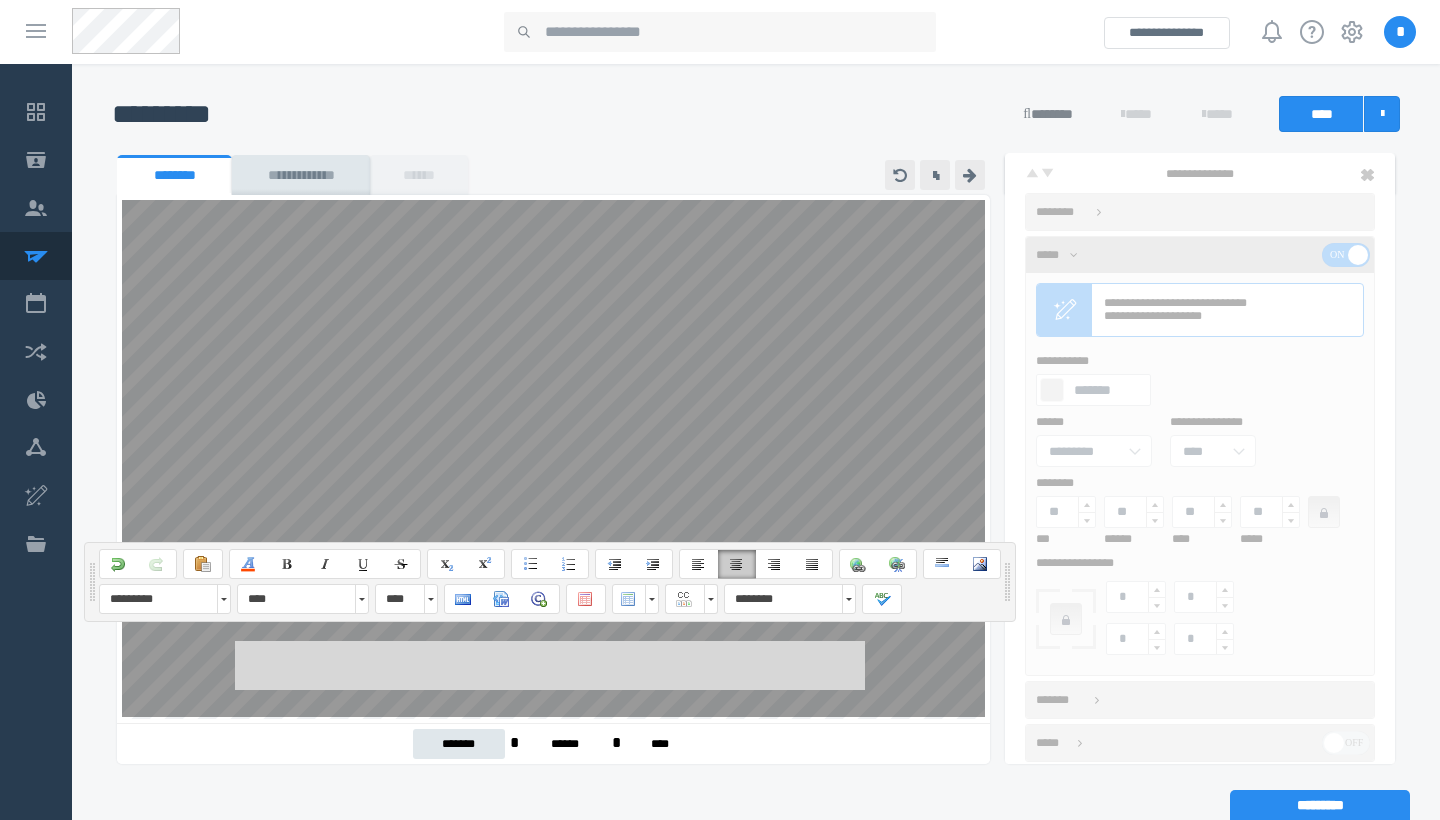 scroll, scrollTop: 0, scrollLeft: 0, axis: both 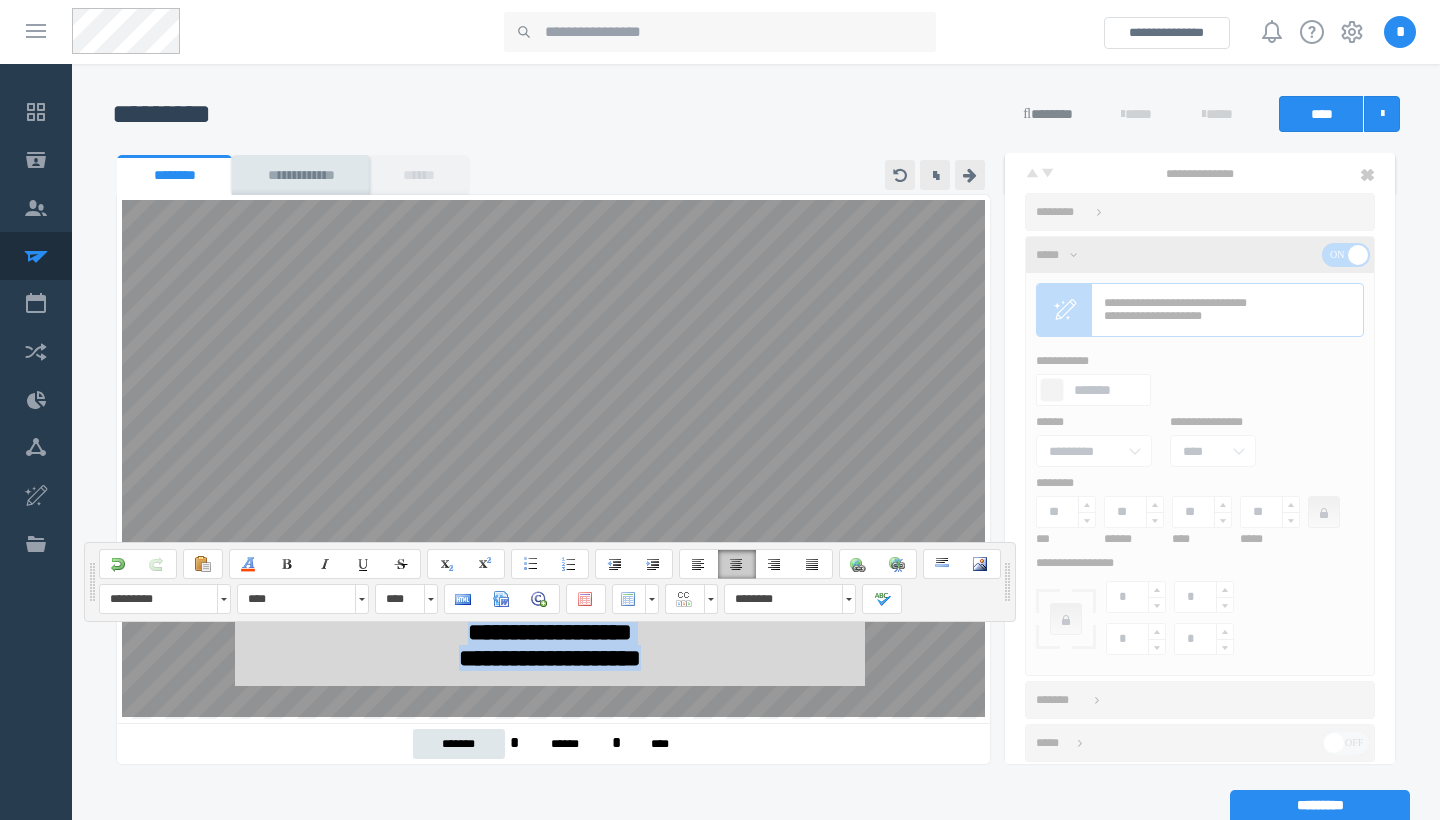drag, startPoint x: 721, startPoint y: 661, endPoint x: 393, endPoint y: 626, distance: 329.8621 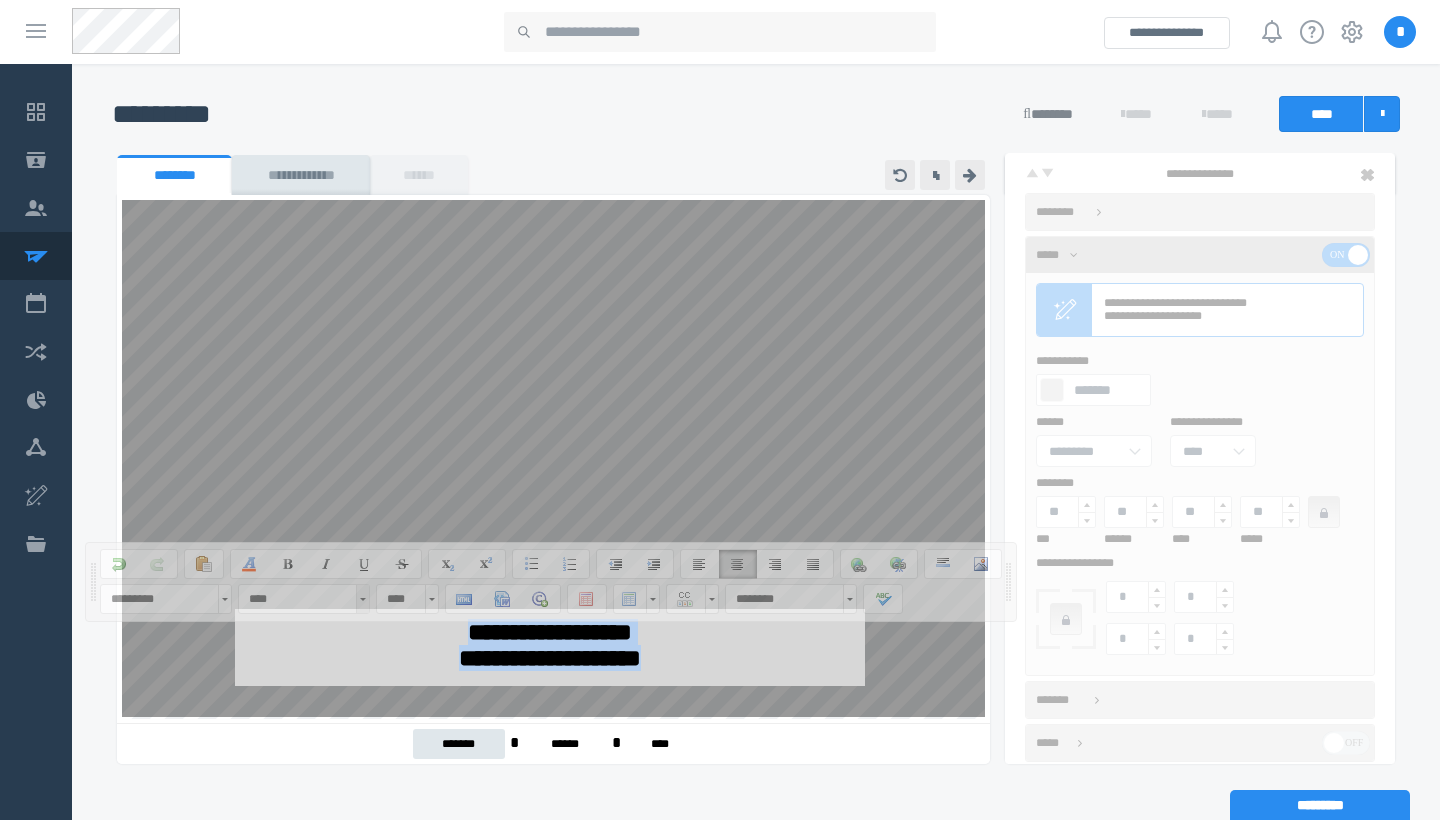 click at bounding box center (362, 599) 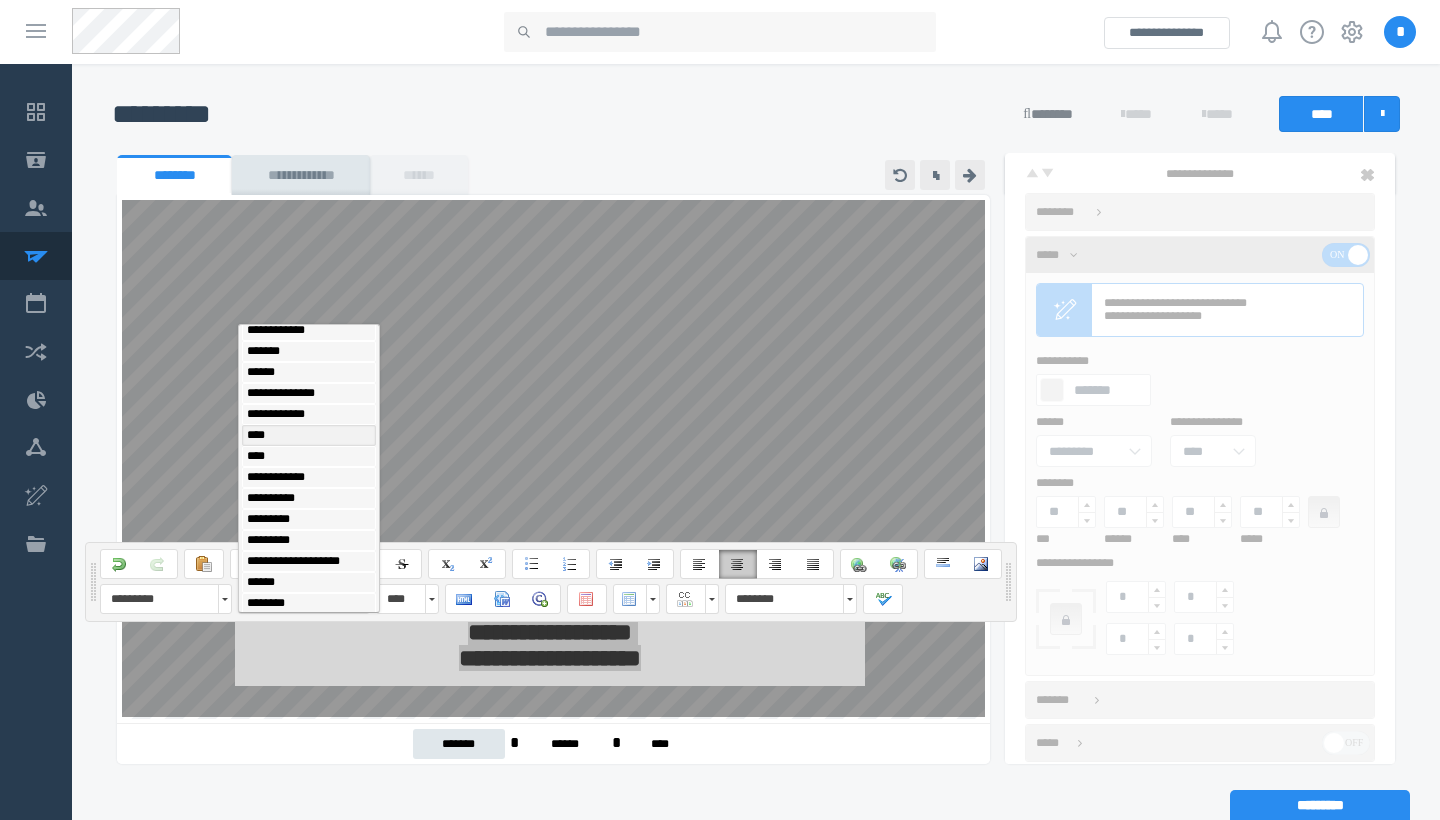 scroll, scrollTop: 304, scrollLeft: 0, axis: vertical 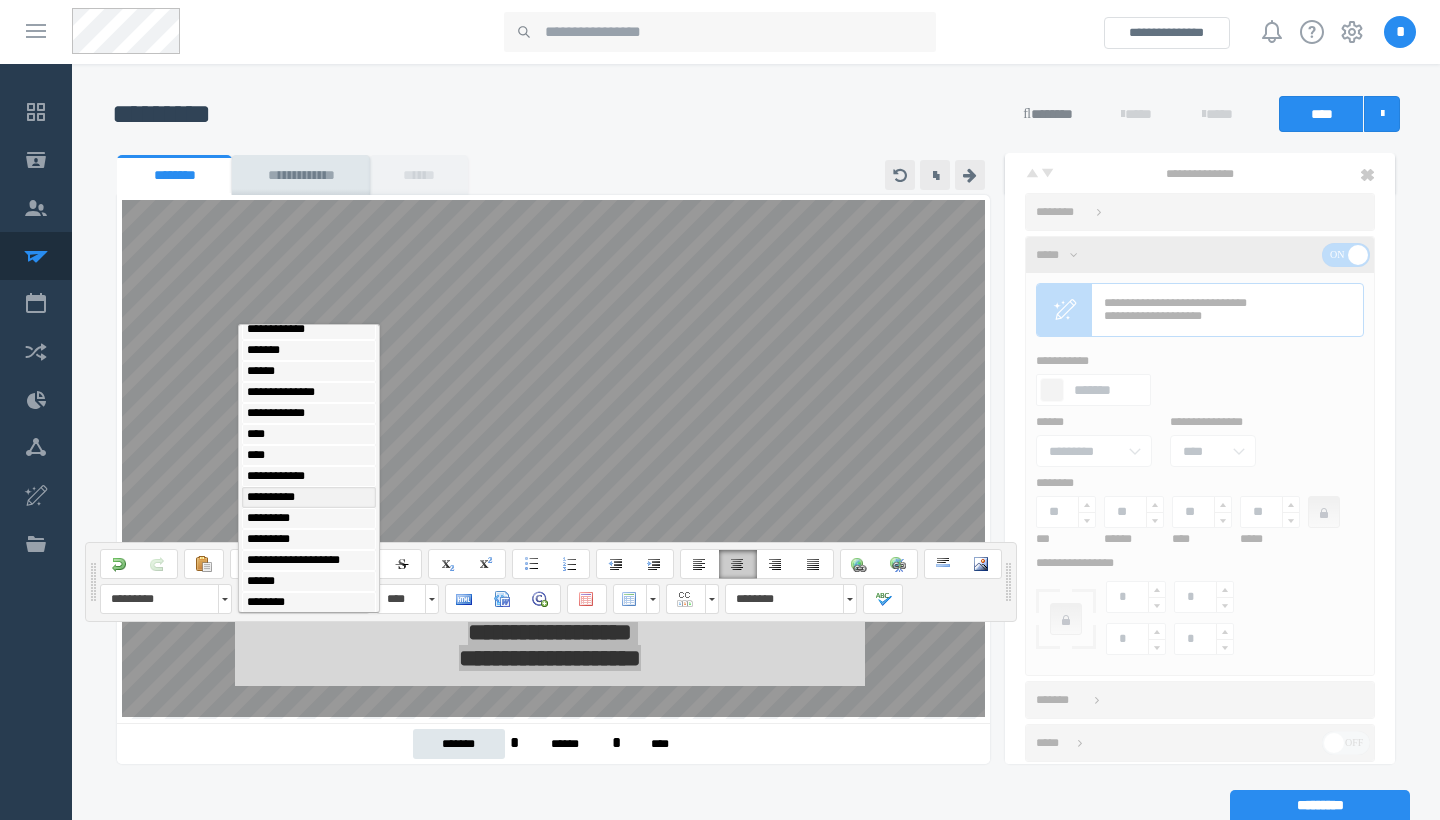 click on "**********" at bounding box center (271, 497) 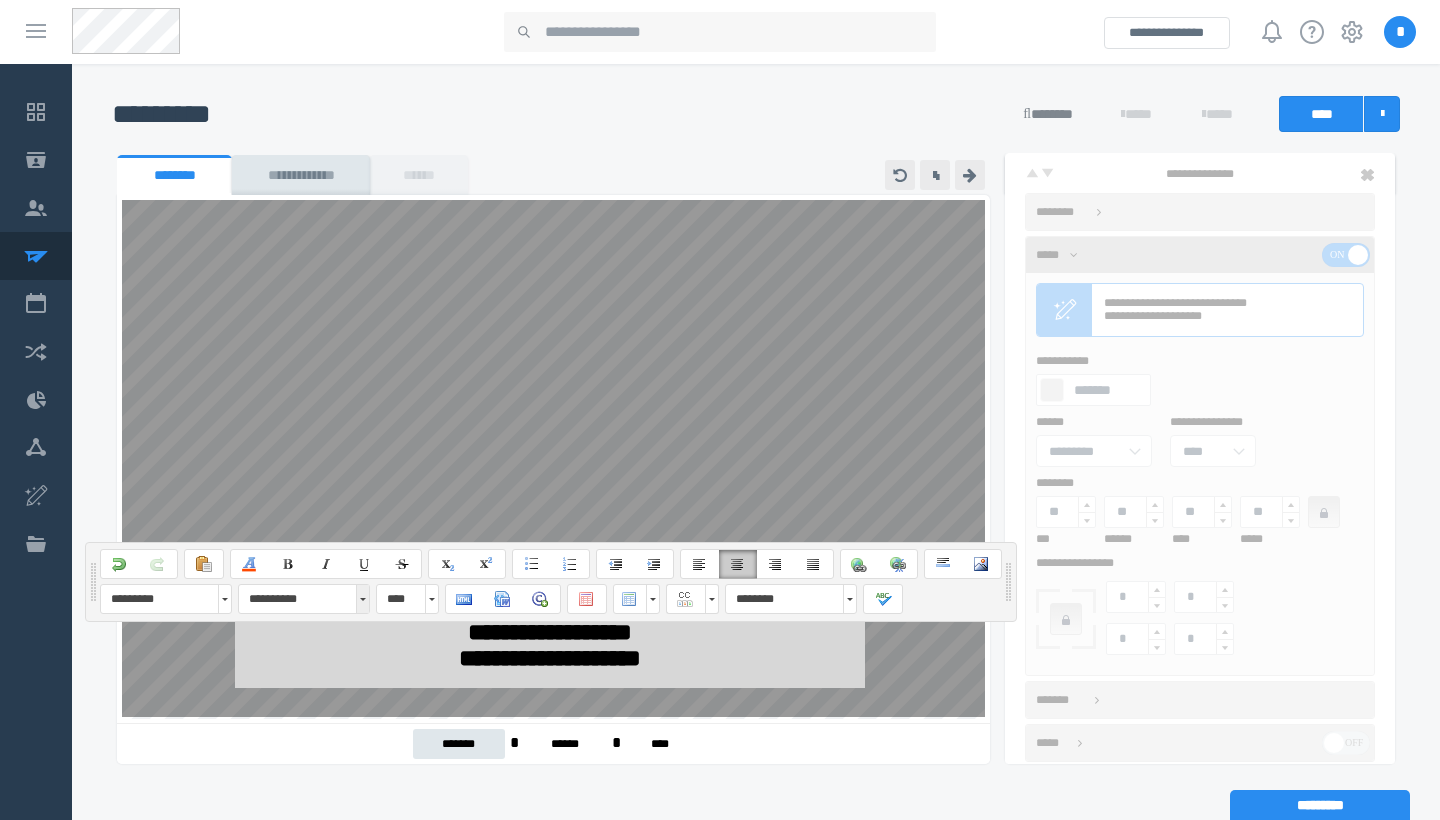 click at bounding box center (363, 599) 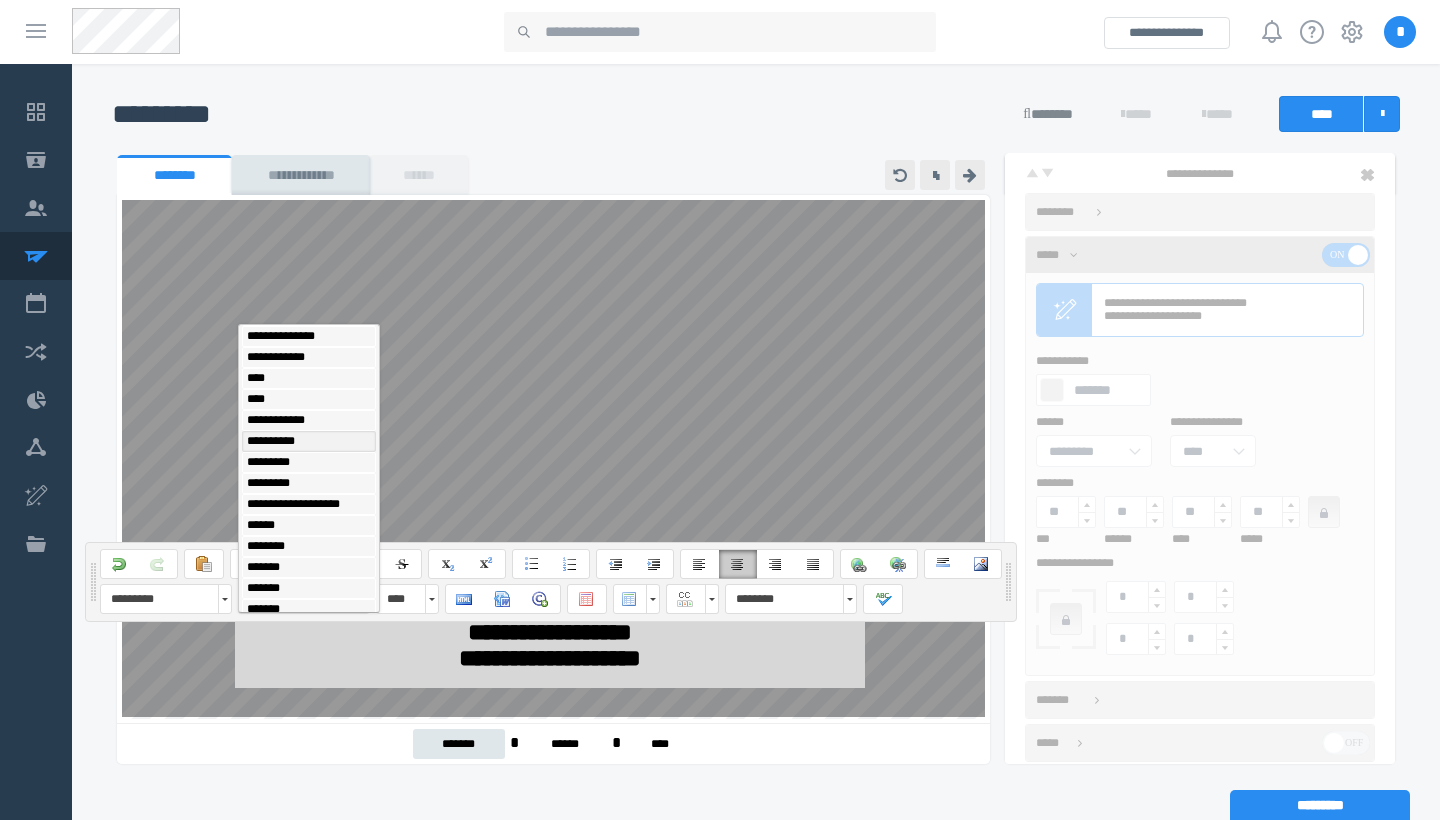 scroll, scrollTop: 369, scrollLeft: 0, axis: vertical 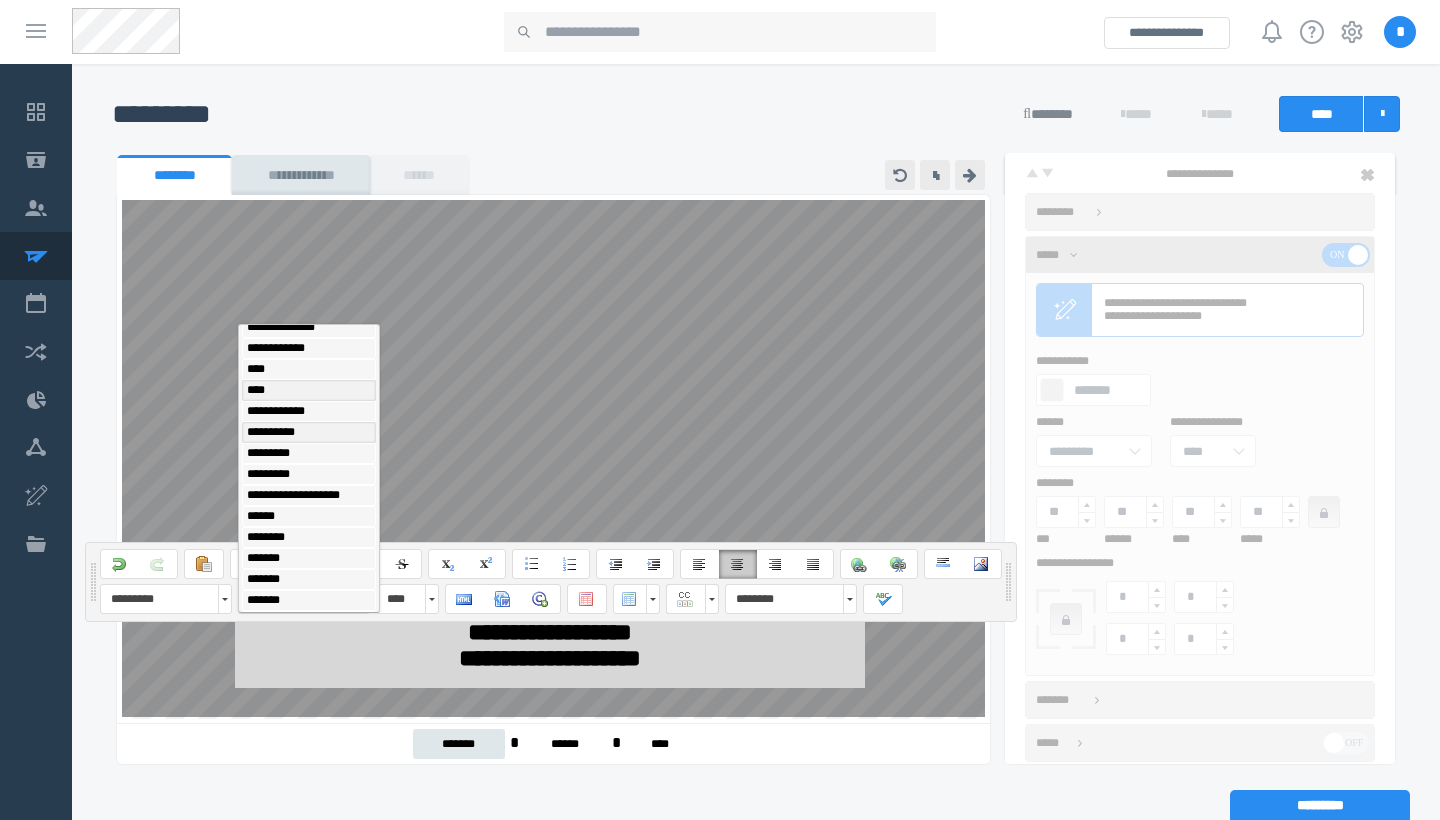 click on "****" at bounding box center [309, 390] 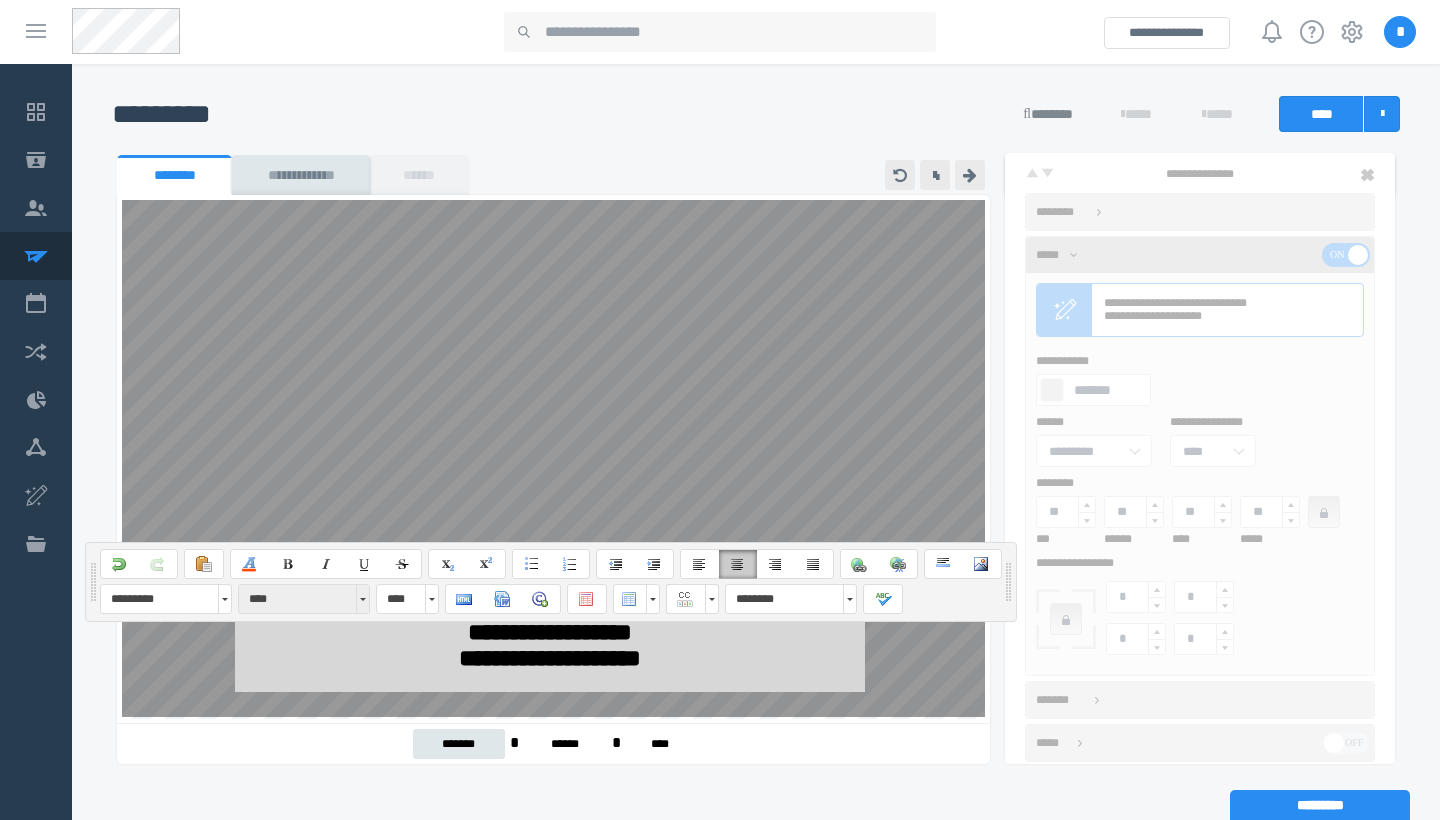 click at bounding box center (362, 599) 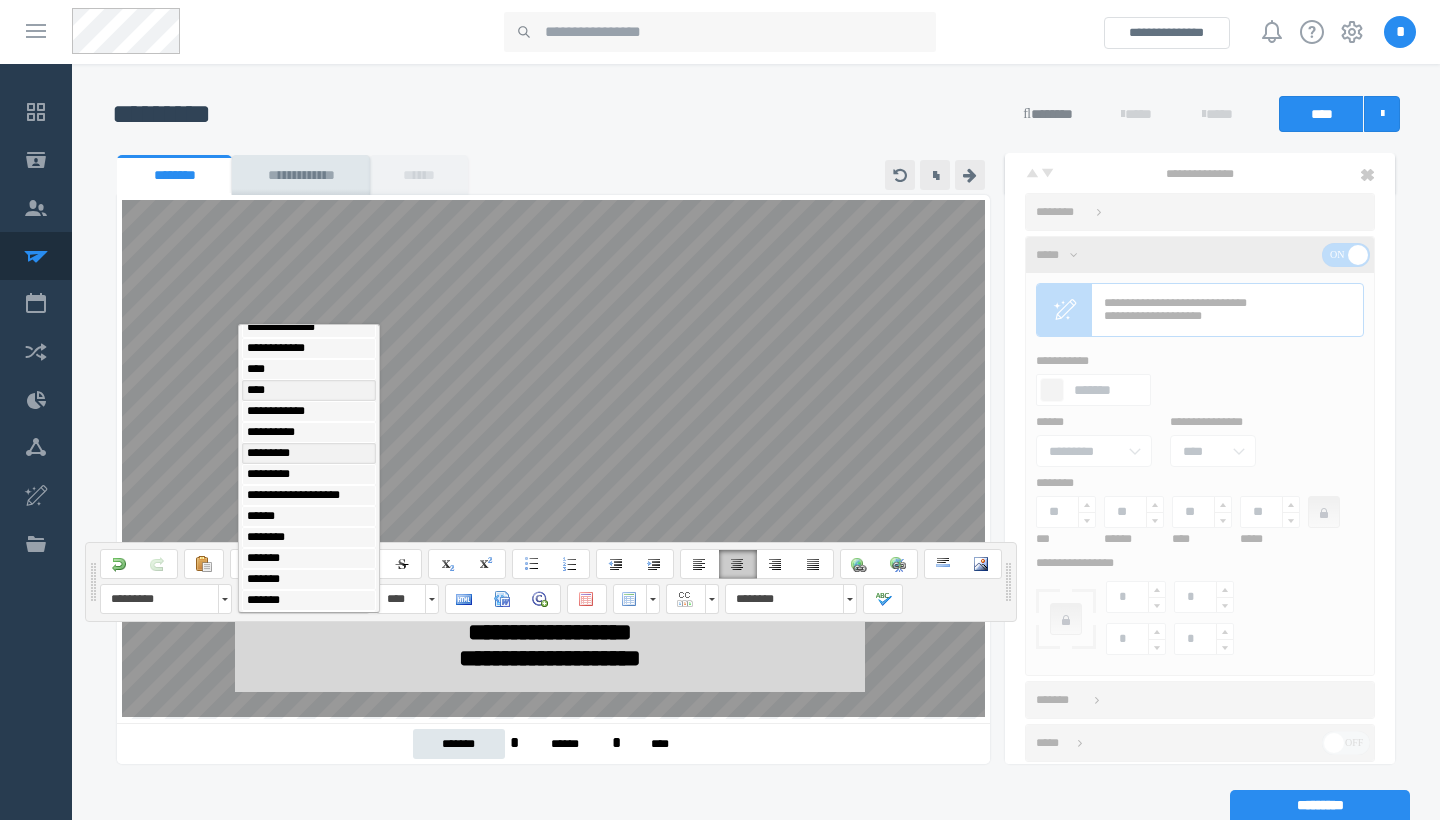 click on "*********" at bounding box center [309, 453] 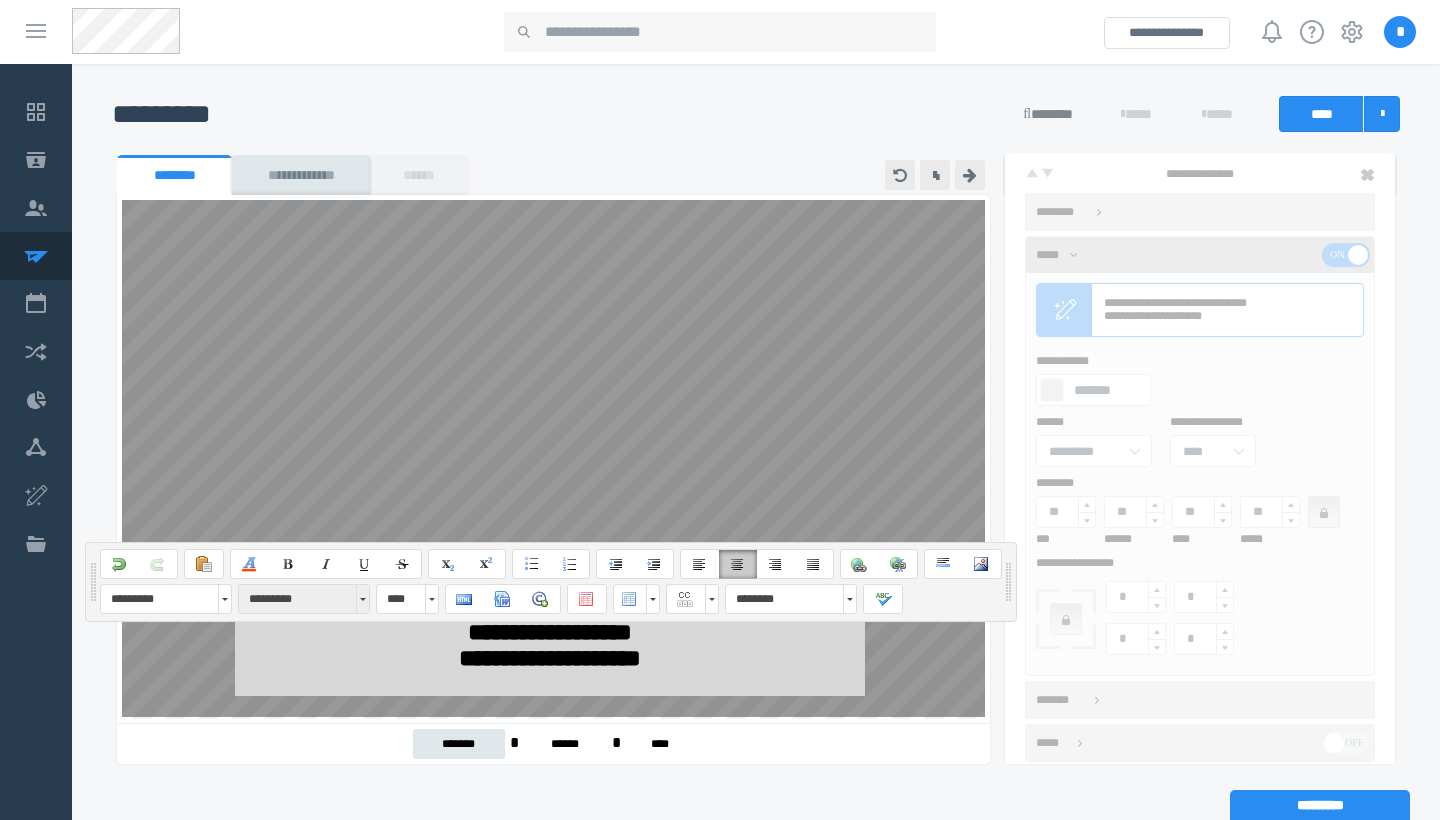 click at bounding box center (363, 599) 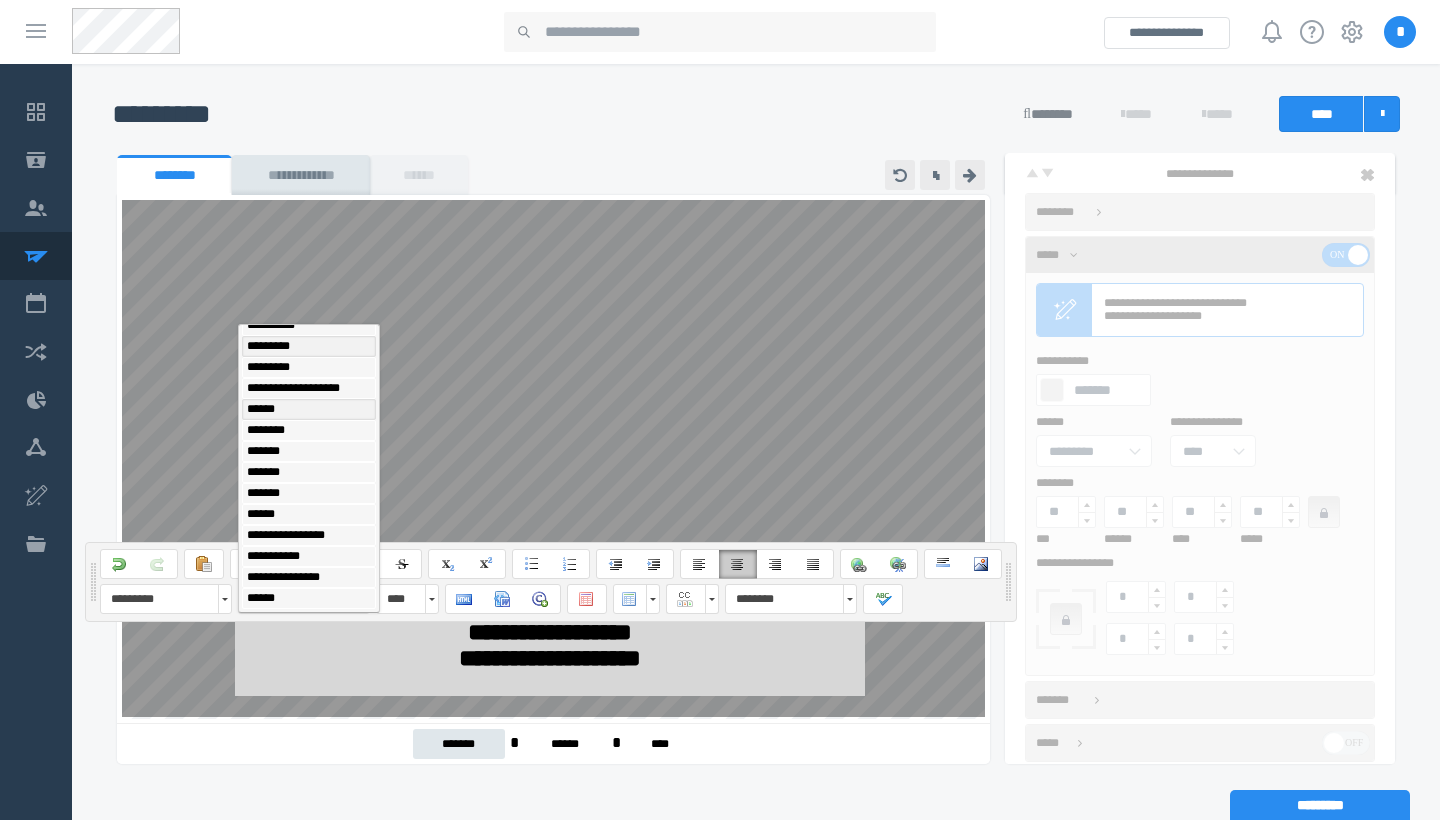 scroll, scrollTop: 496, scrollLeft: 0, axis: vertical 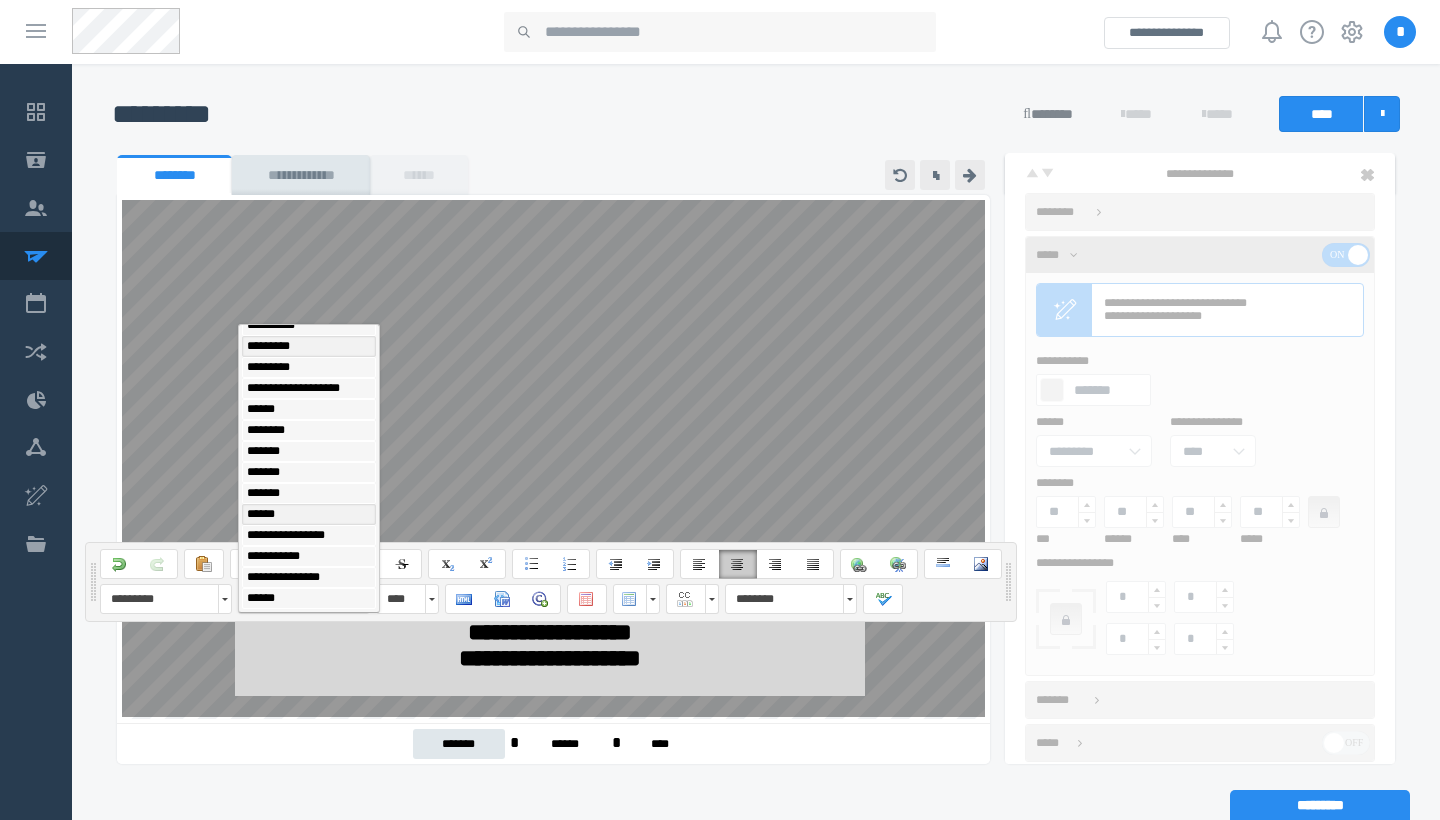 click on "******" at bounding box center (309, 514) 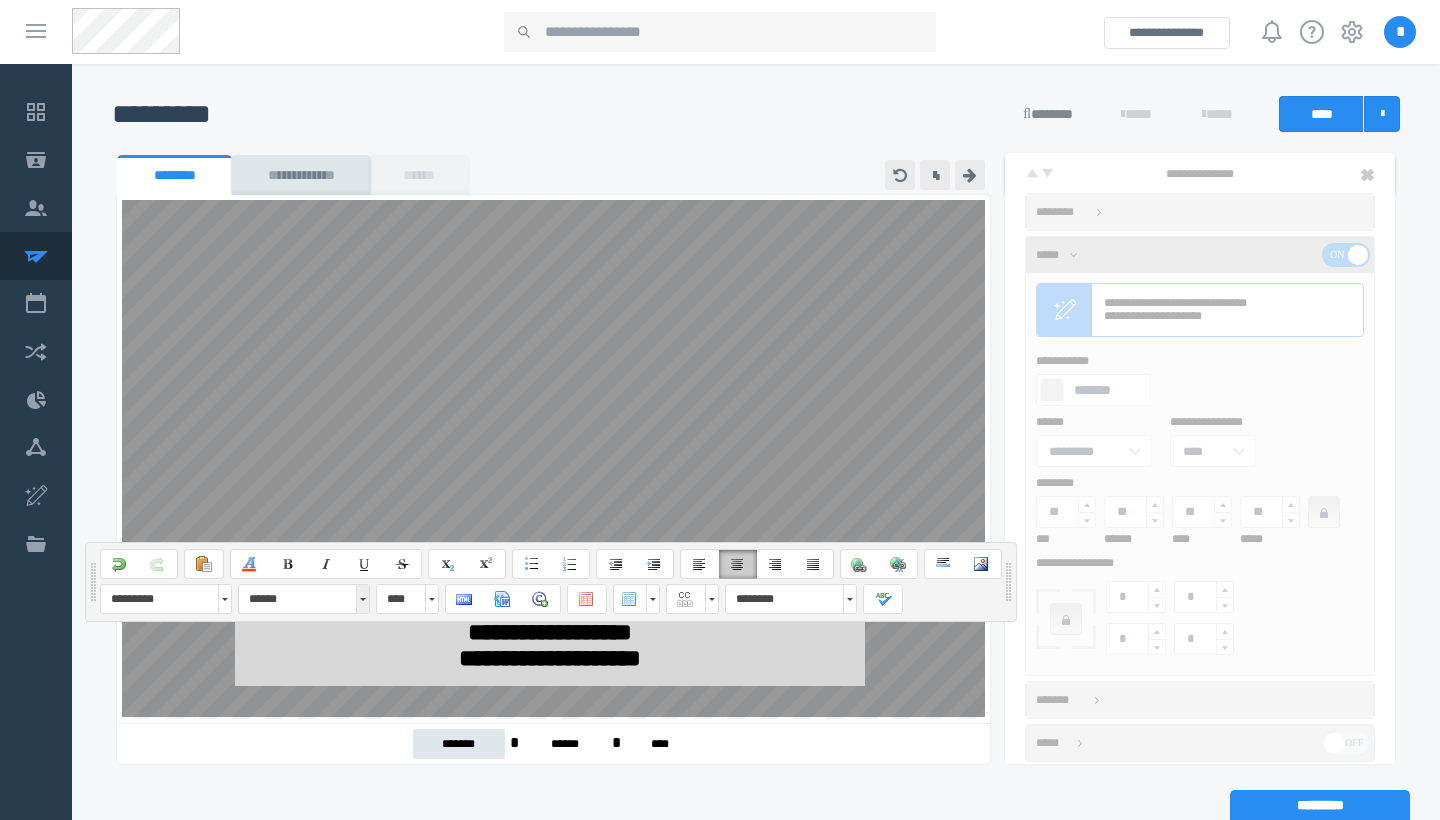click at bounding box center (362, 599) 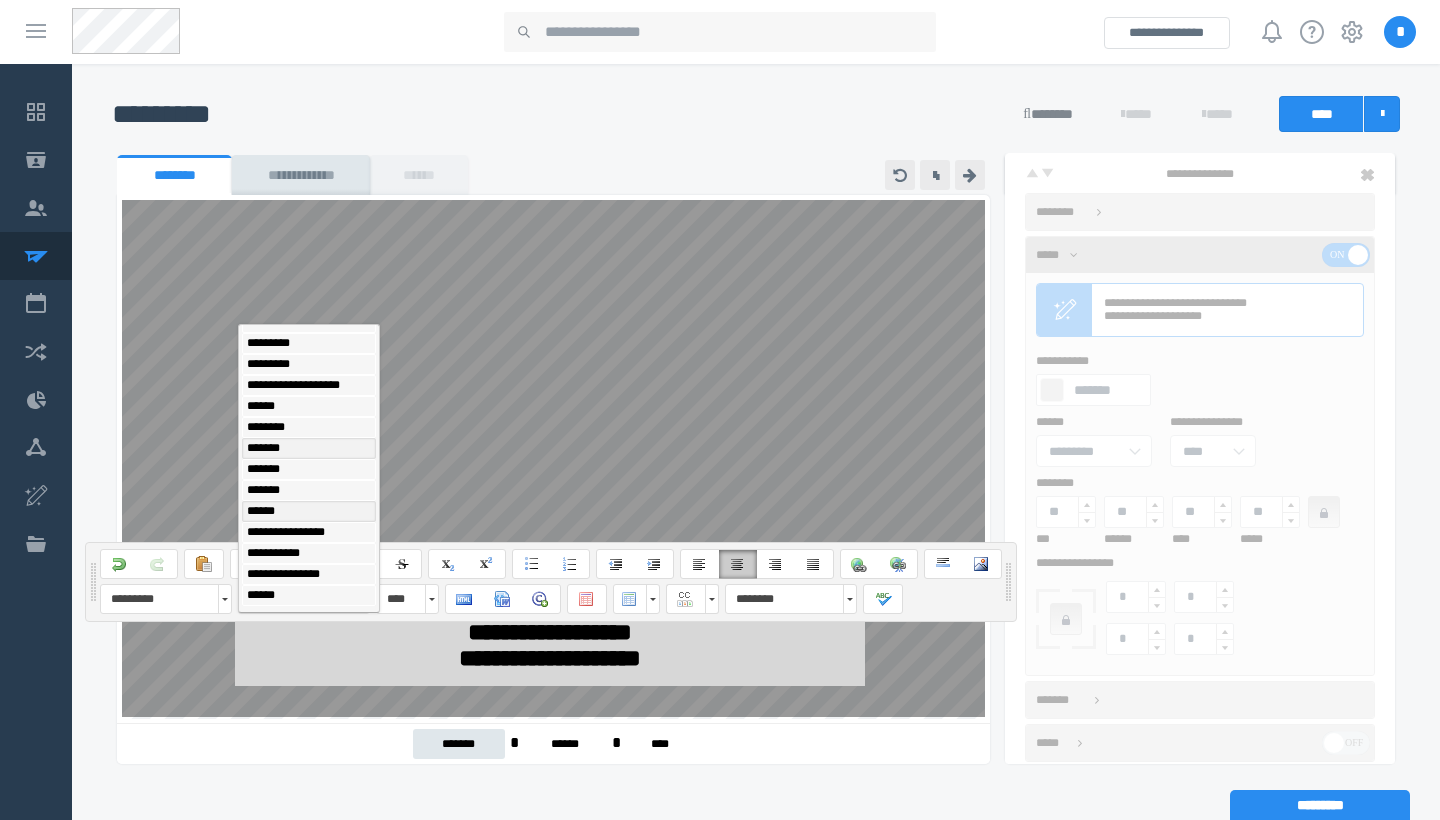 click on "*******" at bounding box center [309, 448] 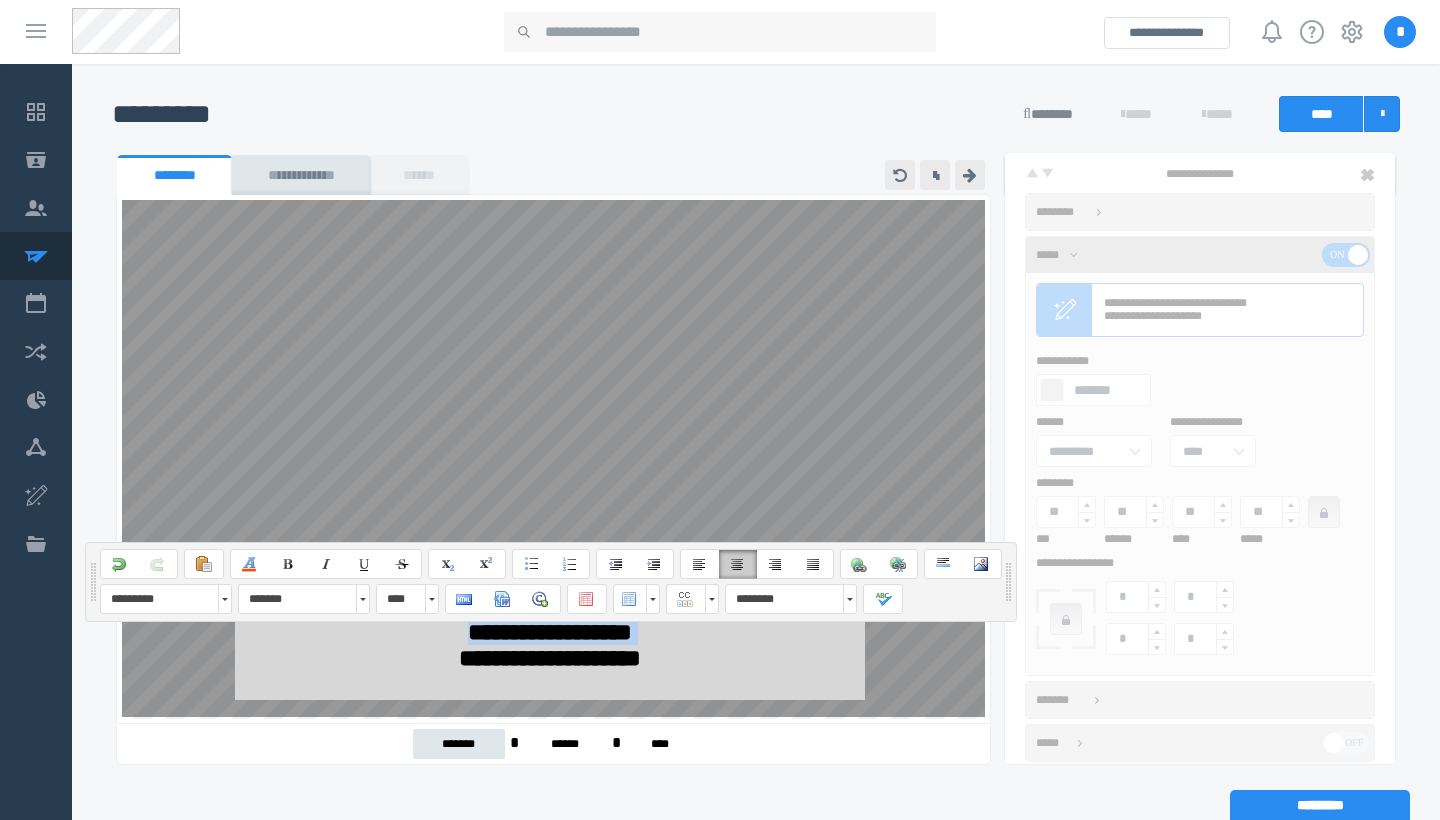 click on "**********" at bounding box center [550, 654] 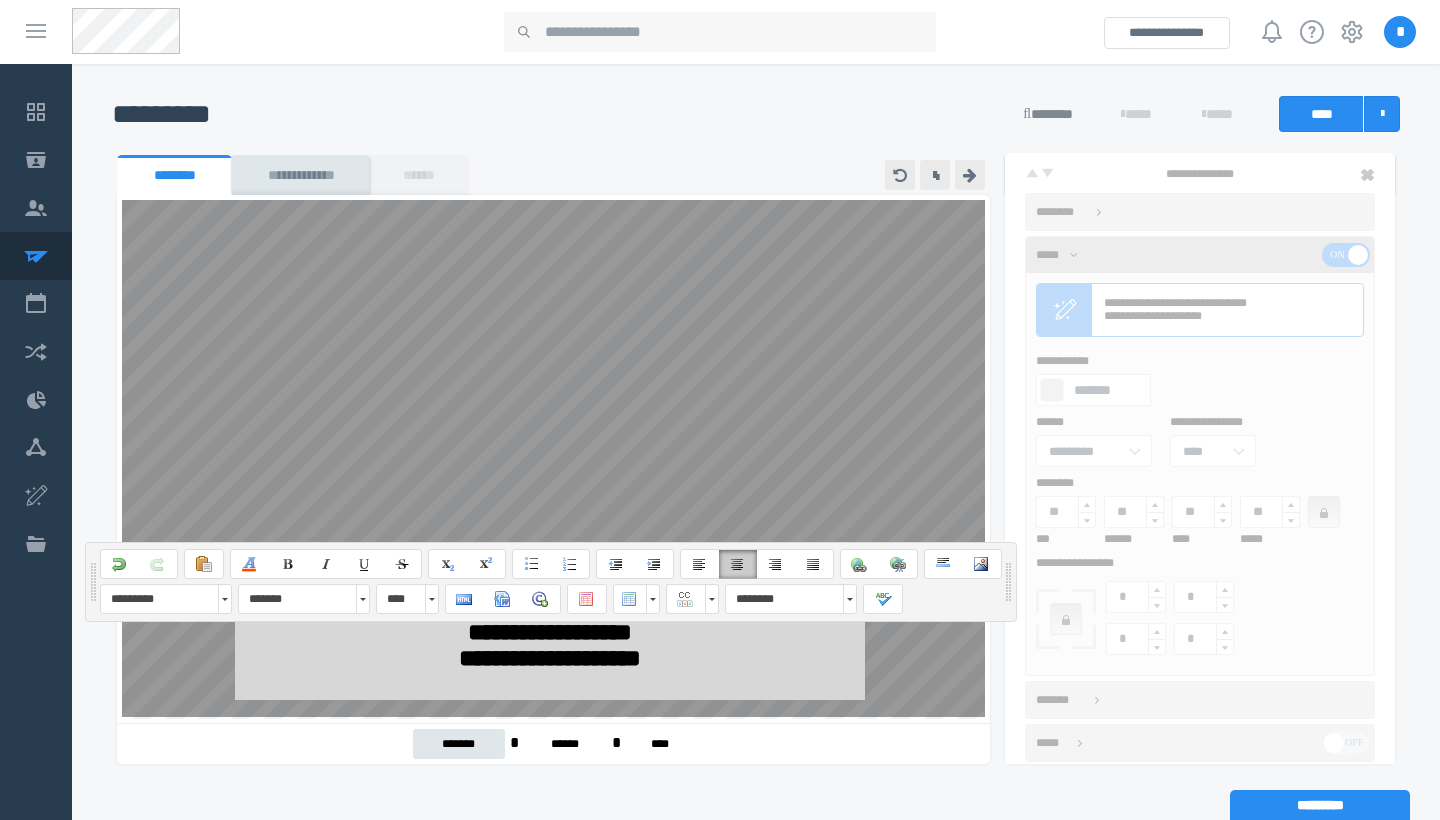 click on "**********" at bounding box center (550, 654) 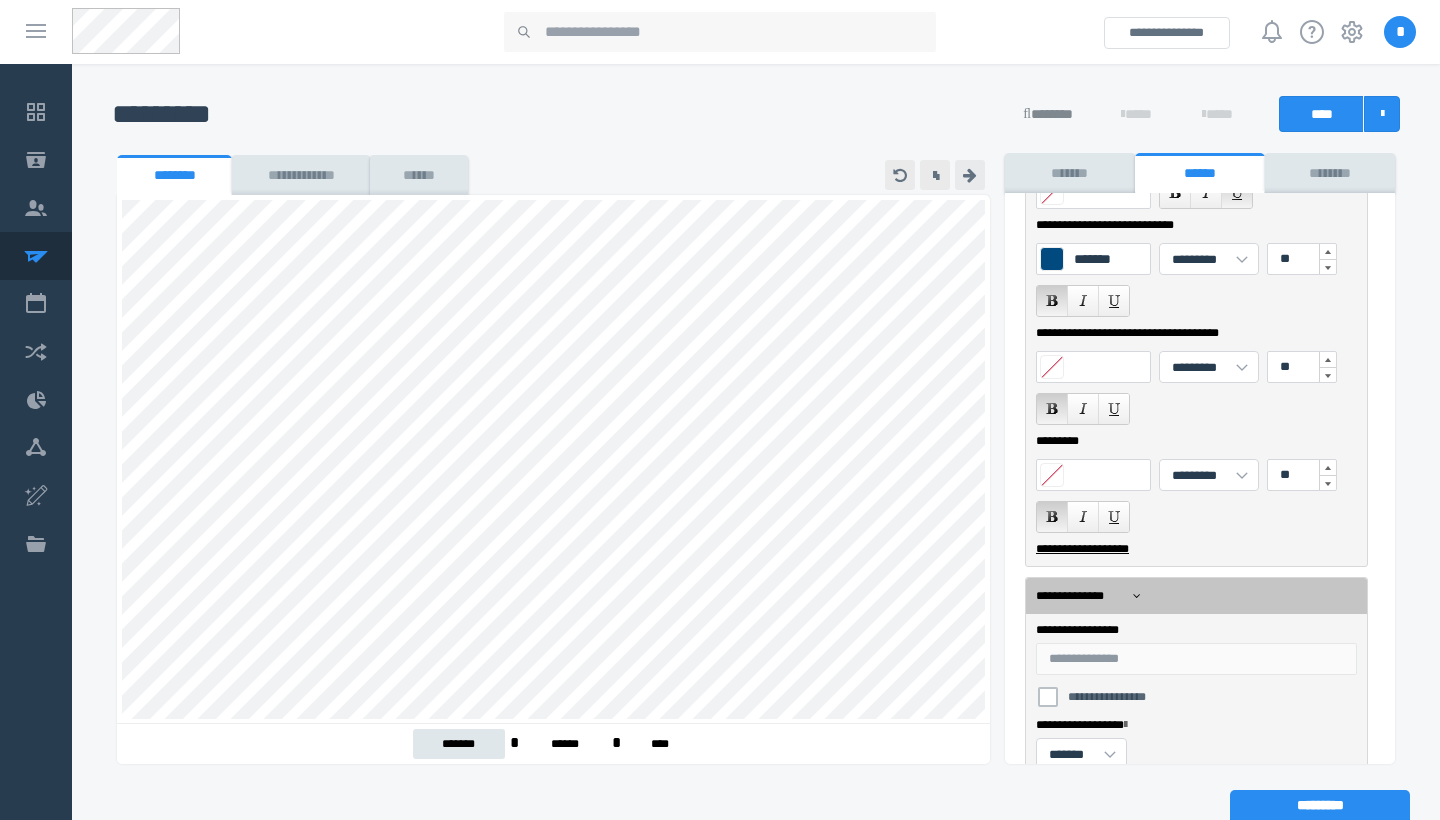 scroll, scrollTop: 205, scrollLeft: 0, axis: vertical 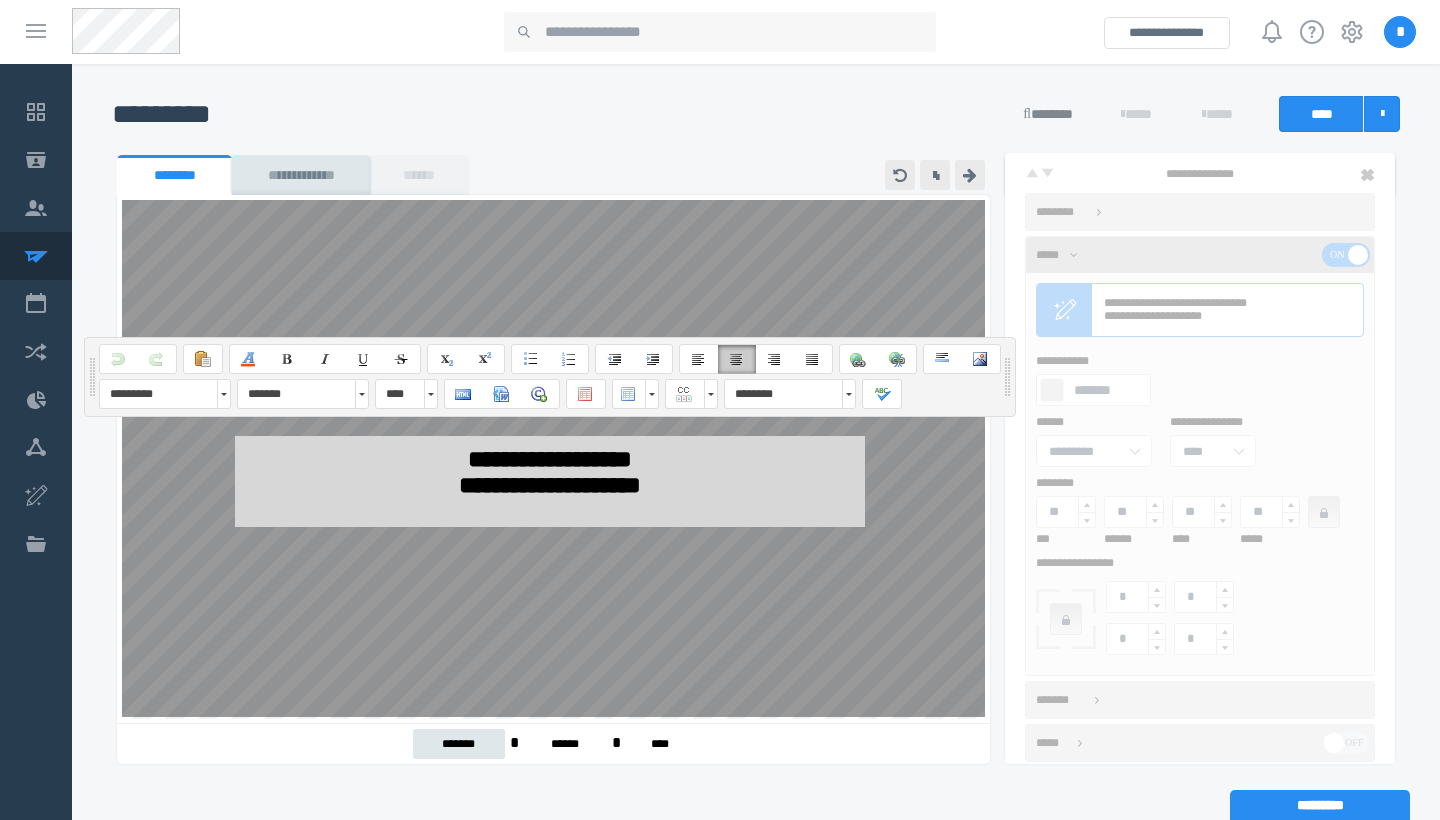 click on "**********" at bounding box center [550, 472] 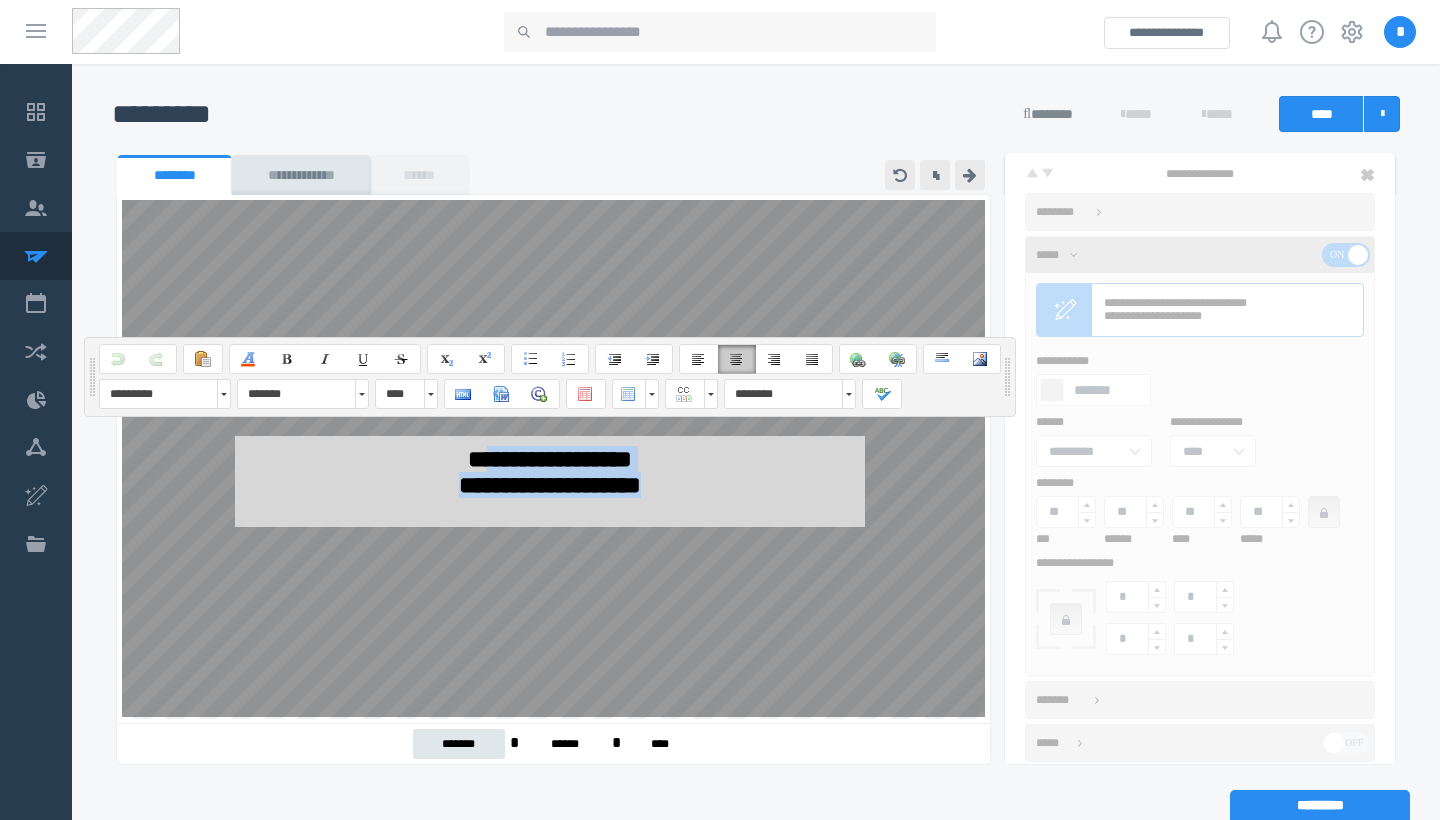 drag, startPoint x: 705, startPoint y: 498, endPoint x: 424, endPoint y: 461, distance: 283.42548 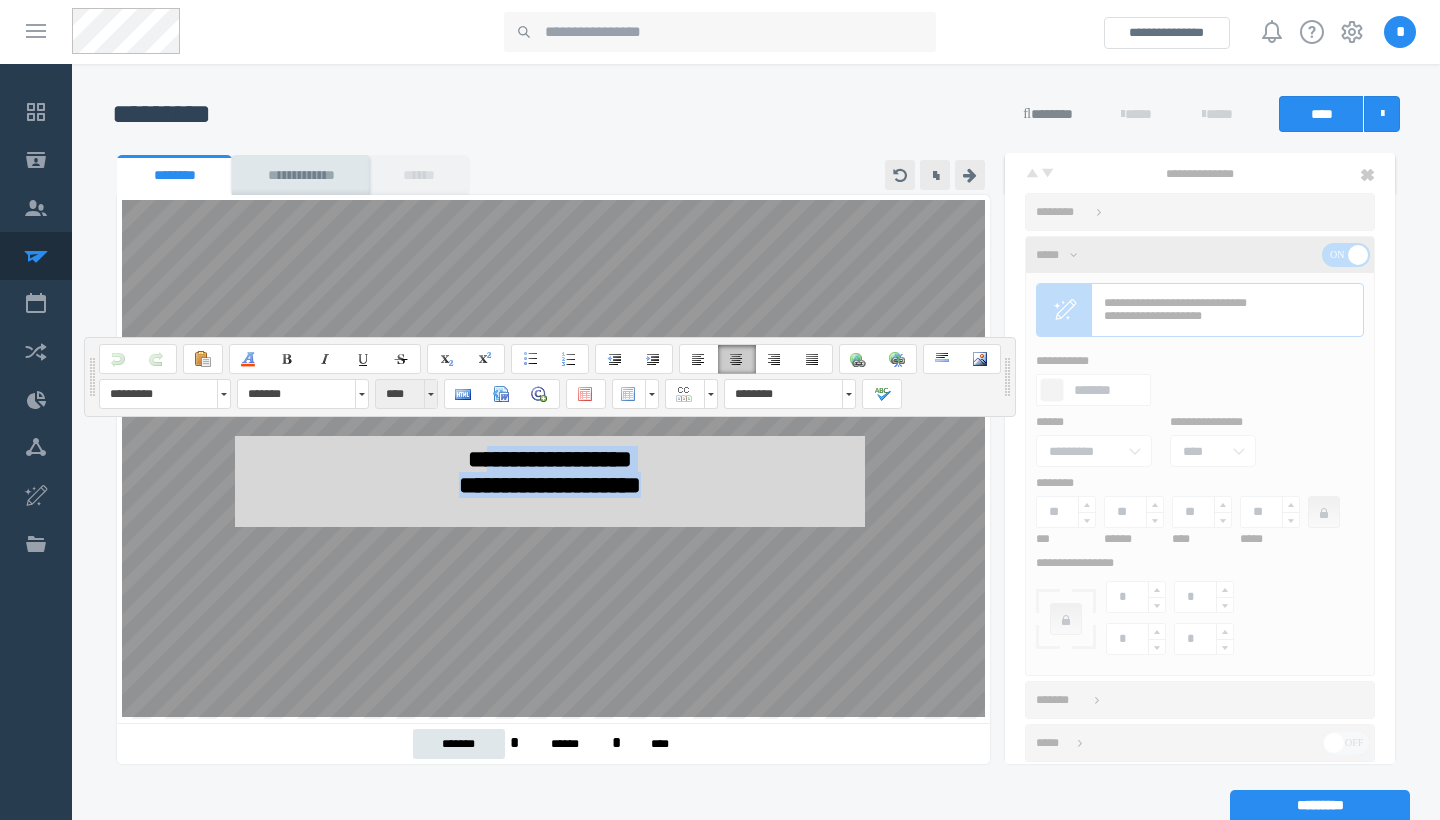 click at bounding box center [430, 394] 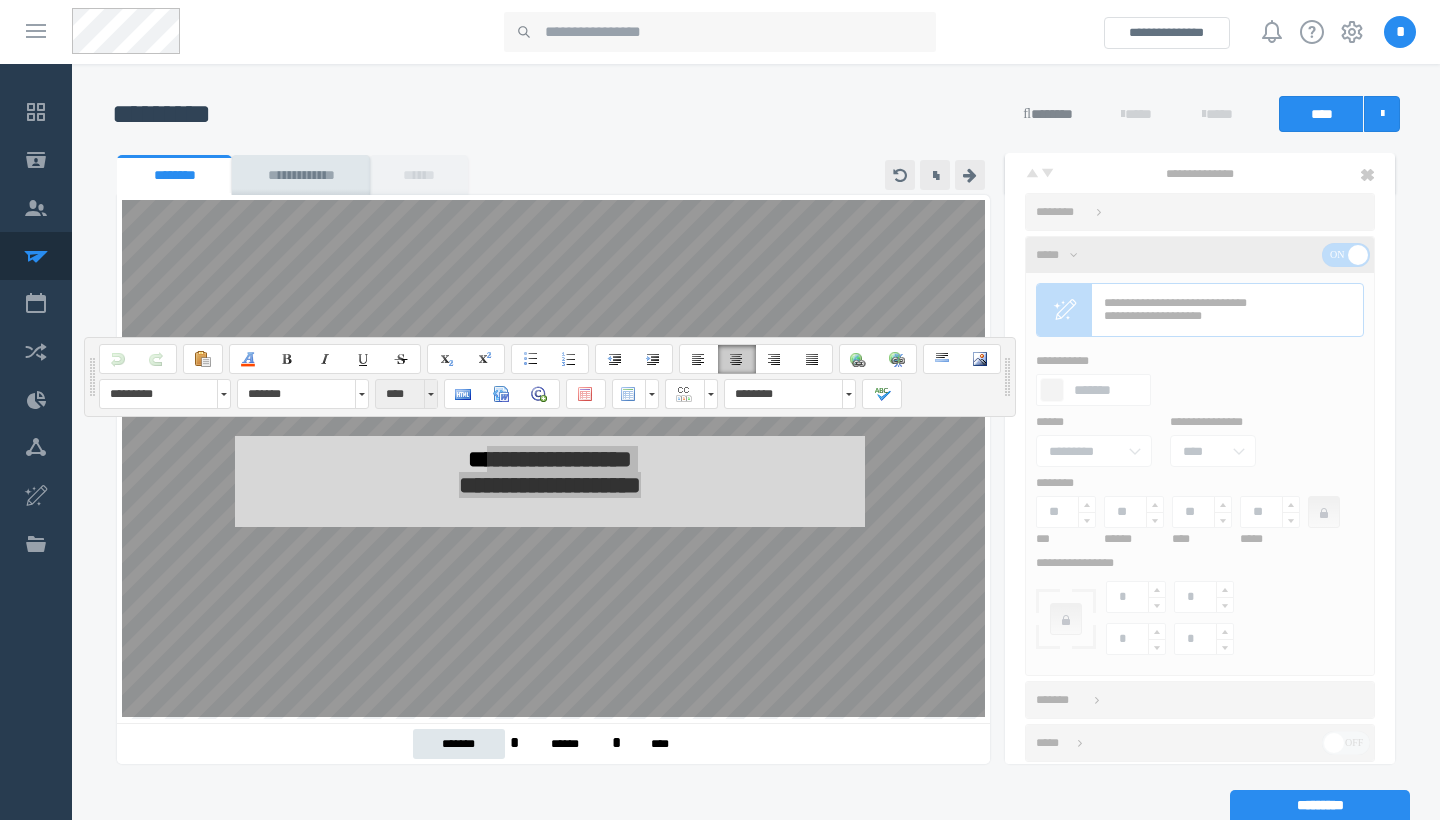 scroll, scrollTop: 0, scrollLeft: 0, axis: both 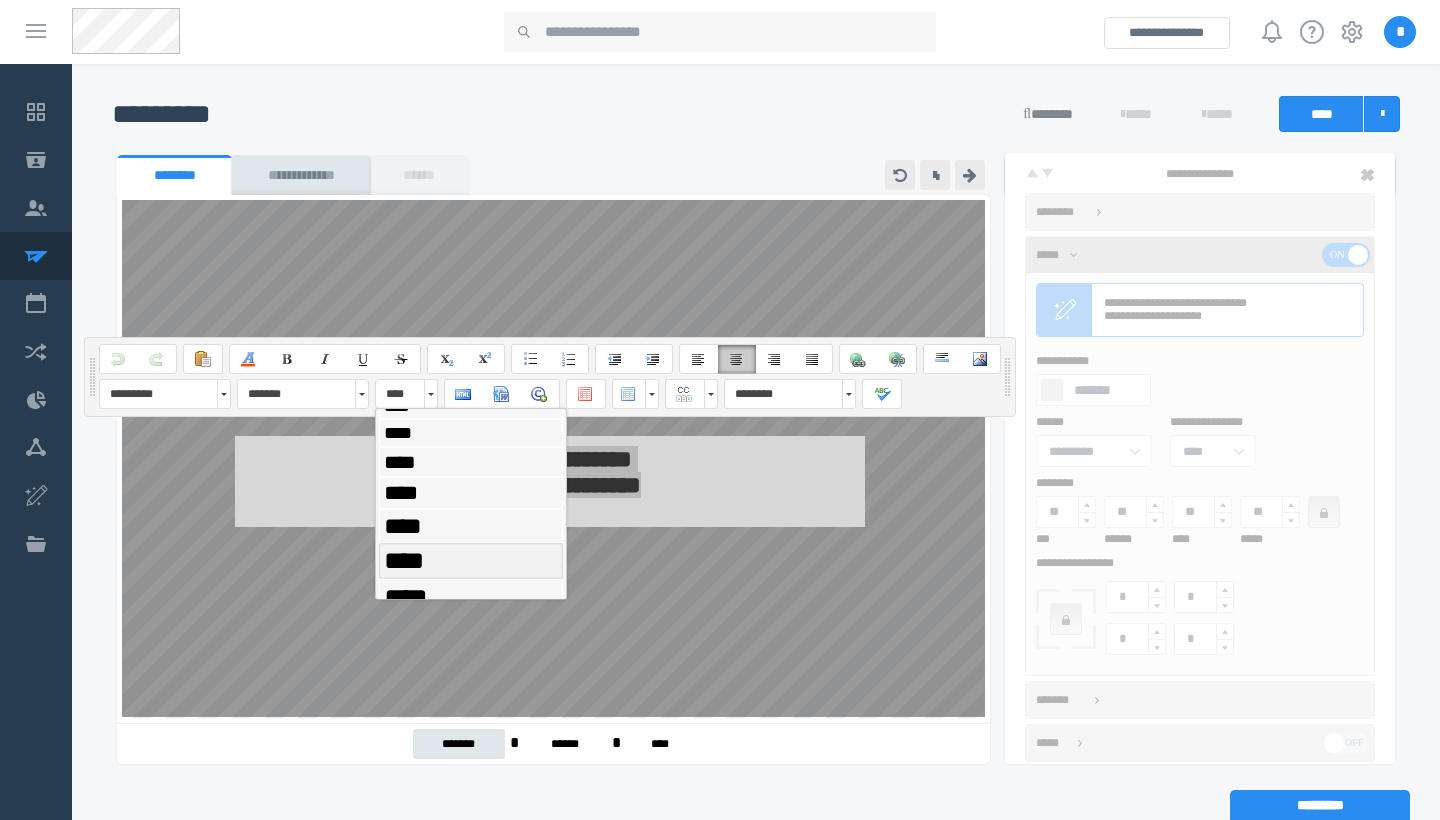 click on "****" at bounding box center [471, 561] 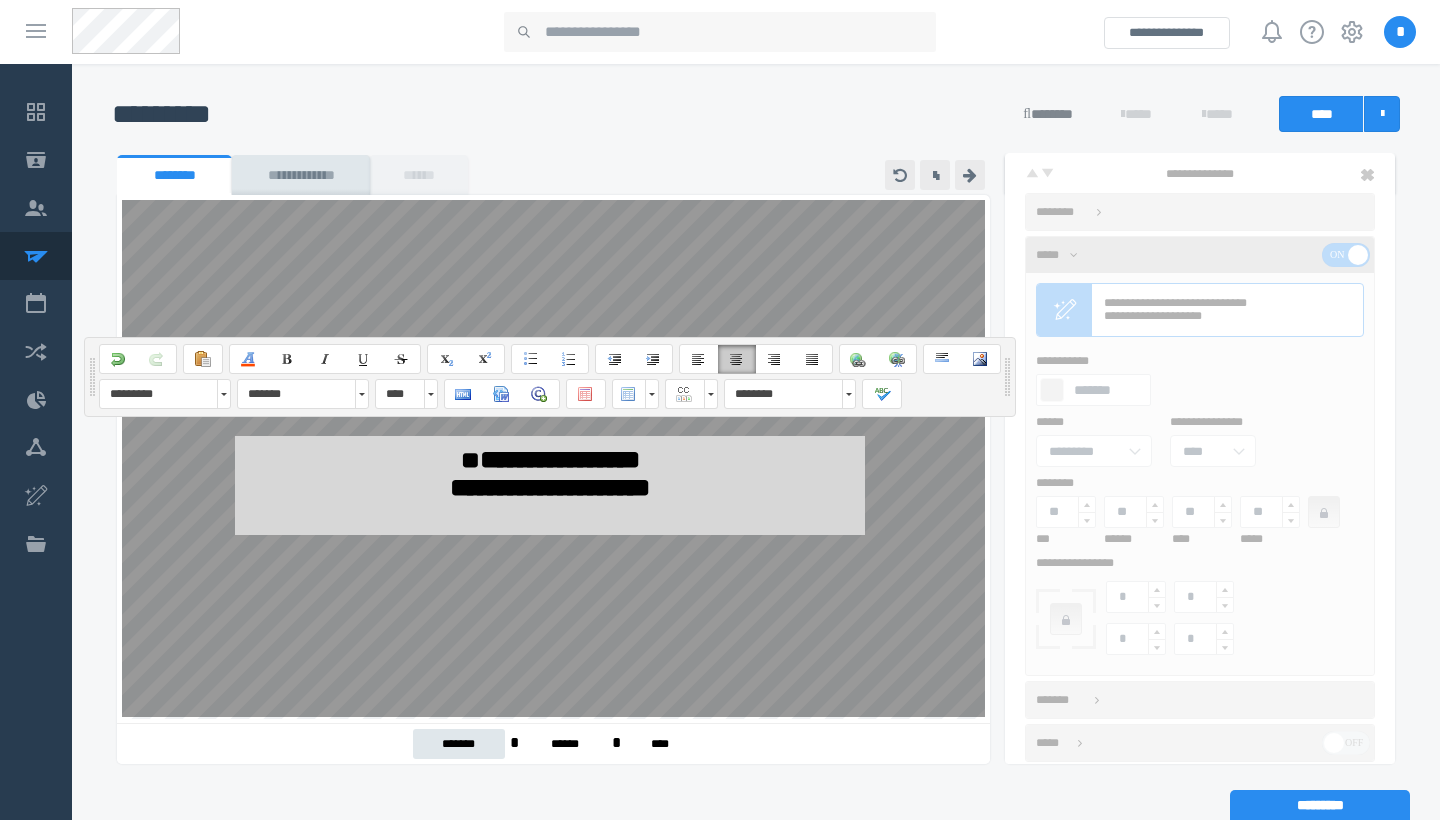 click on "**********" at bounding box center [550, 474] 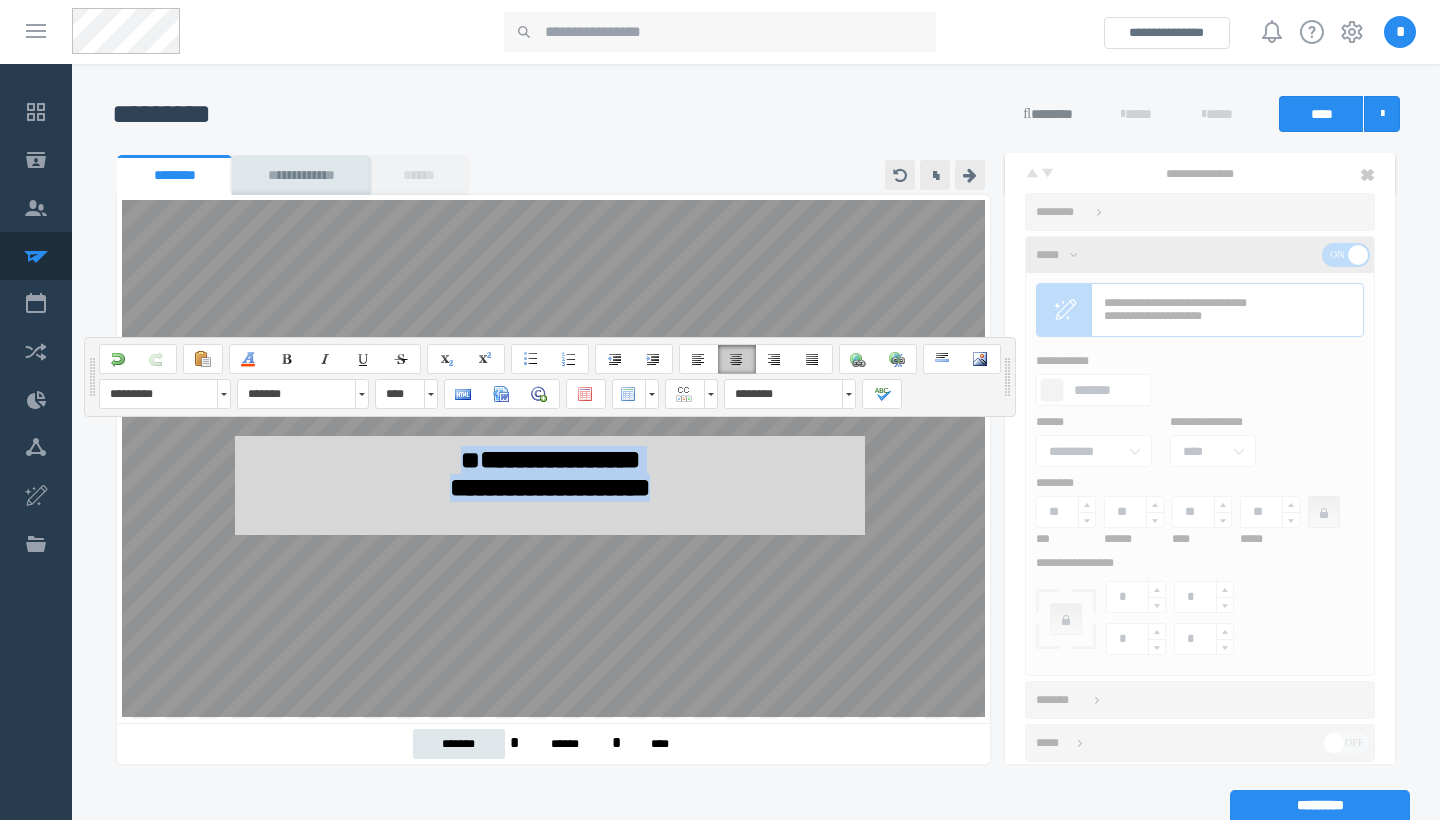 drag, startPoint x: 724, startPoint y: 507, endPoint x: 370, endPoint y: 474, distance: 355.53482 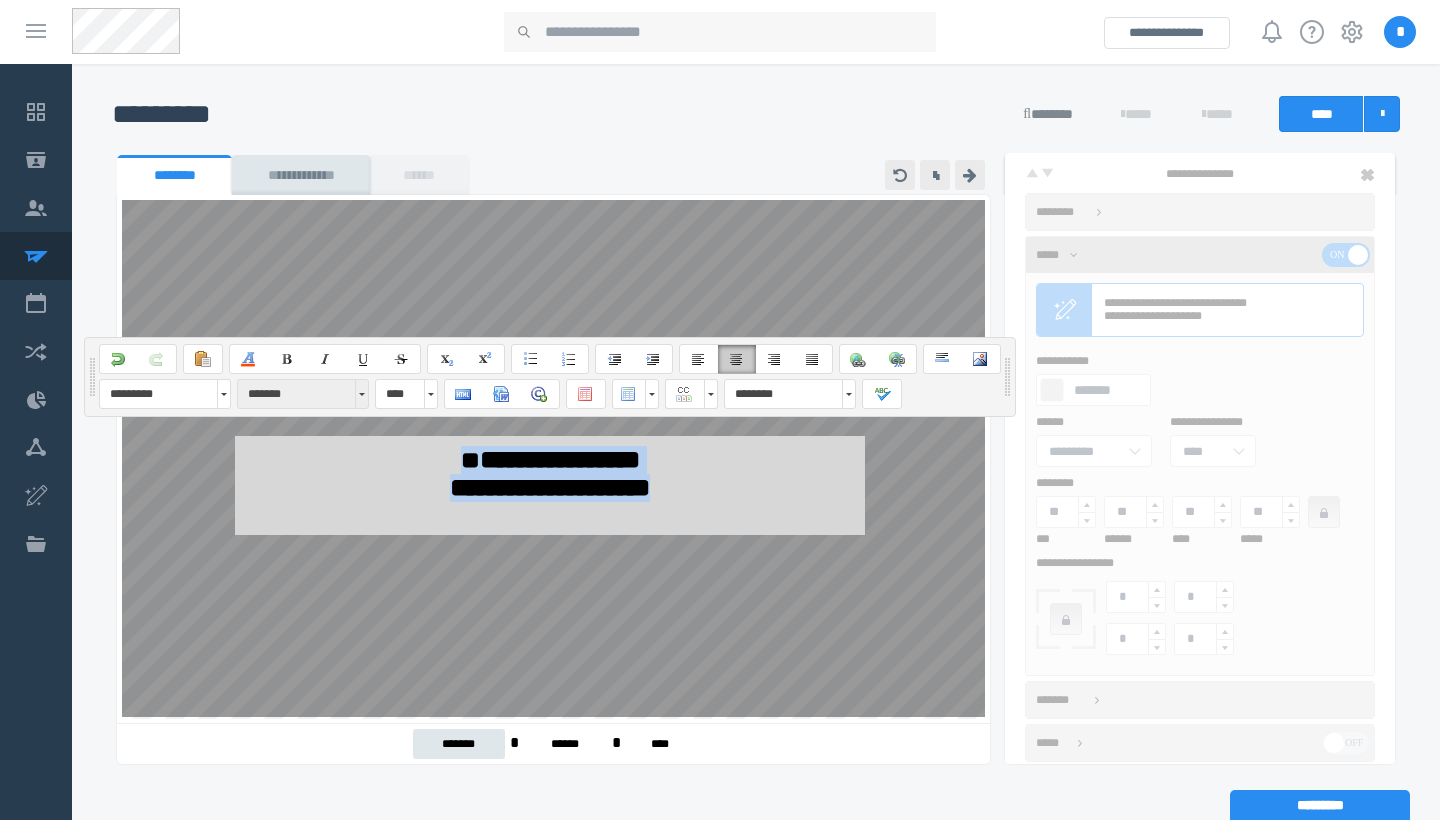 click on "*******" at bounding box center [303, 394] 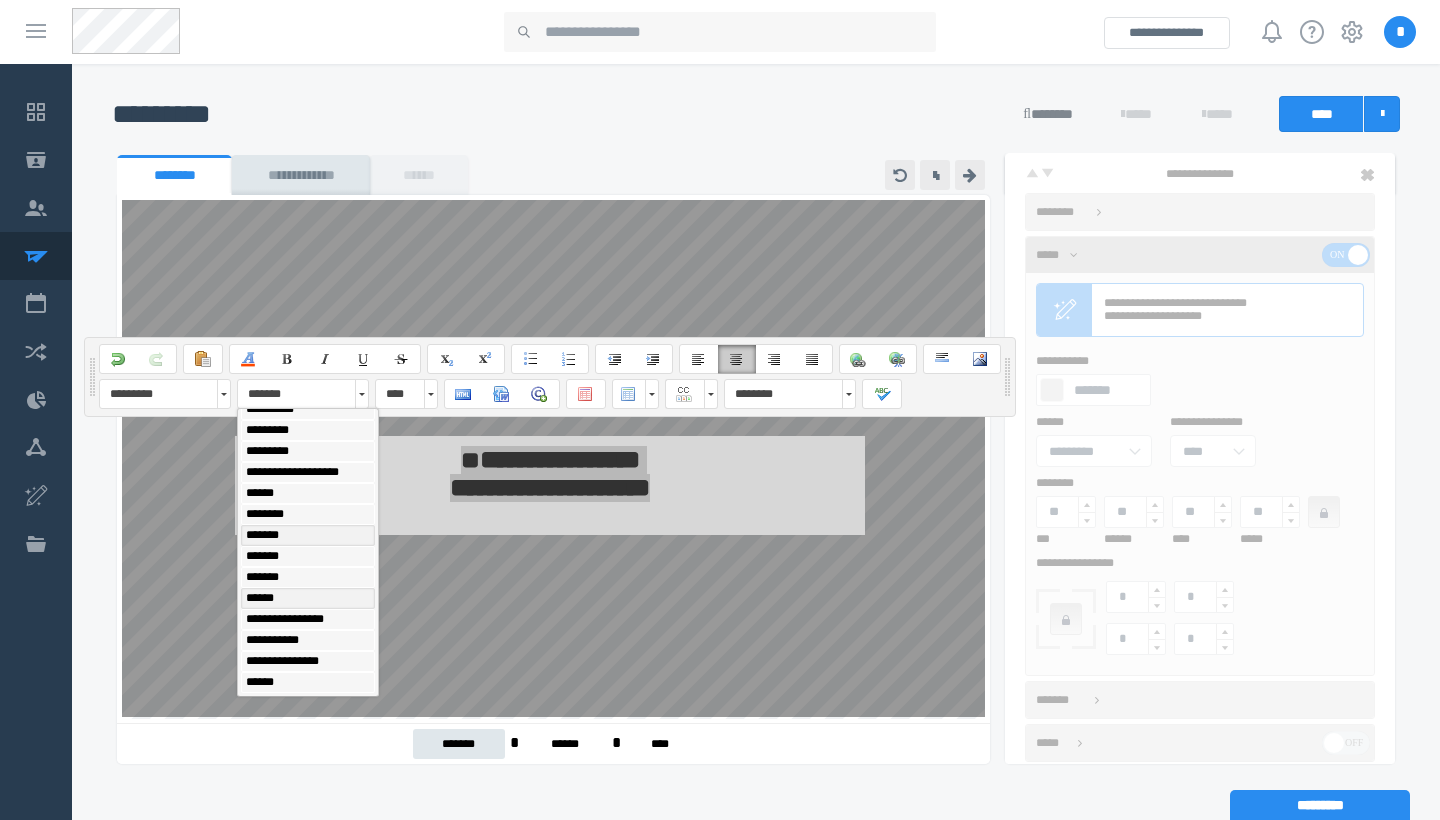 scroll, scrollTop: 537, scrollLeft: 0, axis: vertical 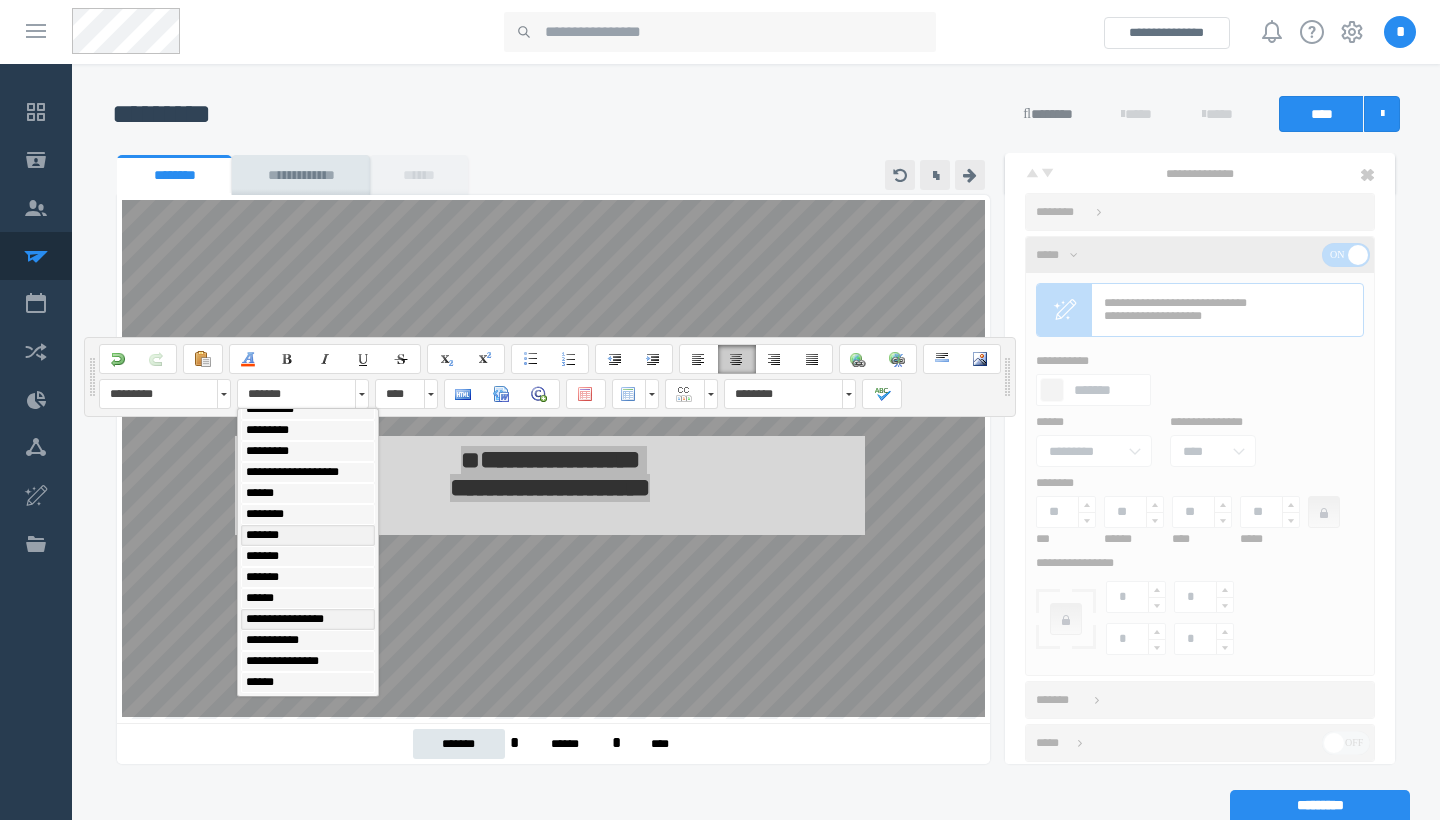 click on "**********" at bounding box center [285, 619] 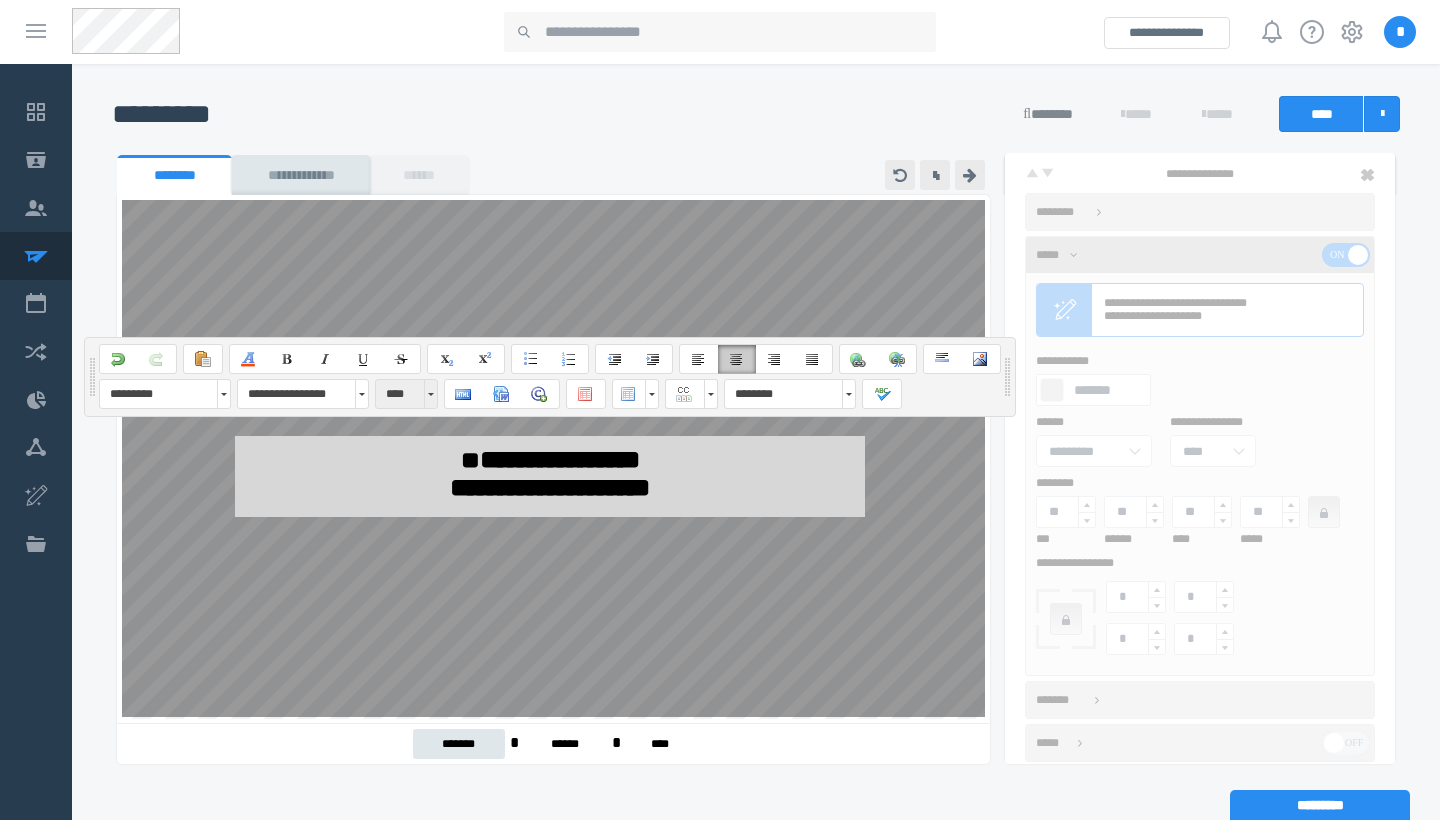 click on "****" at bounding box center (406, 394) 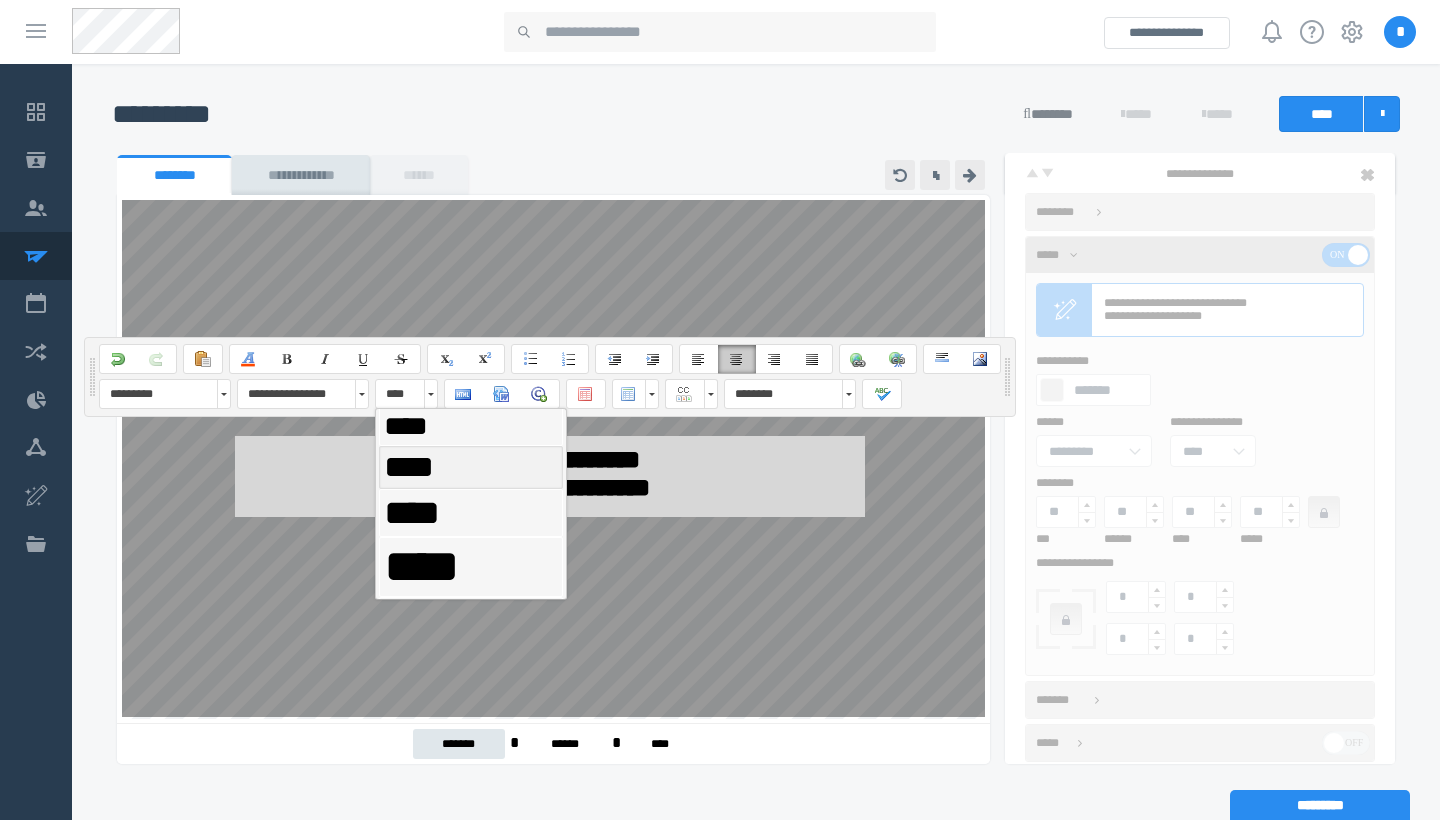 click on "****" at bounding box center (409, 467) 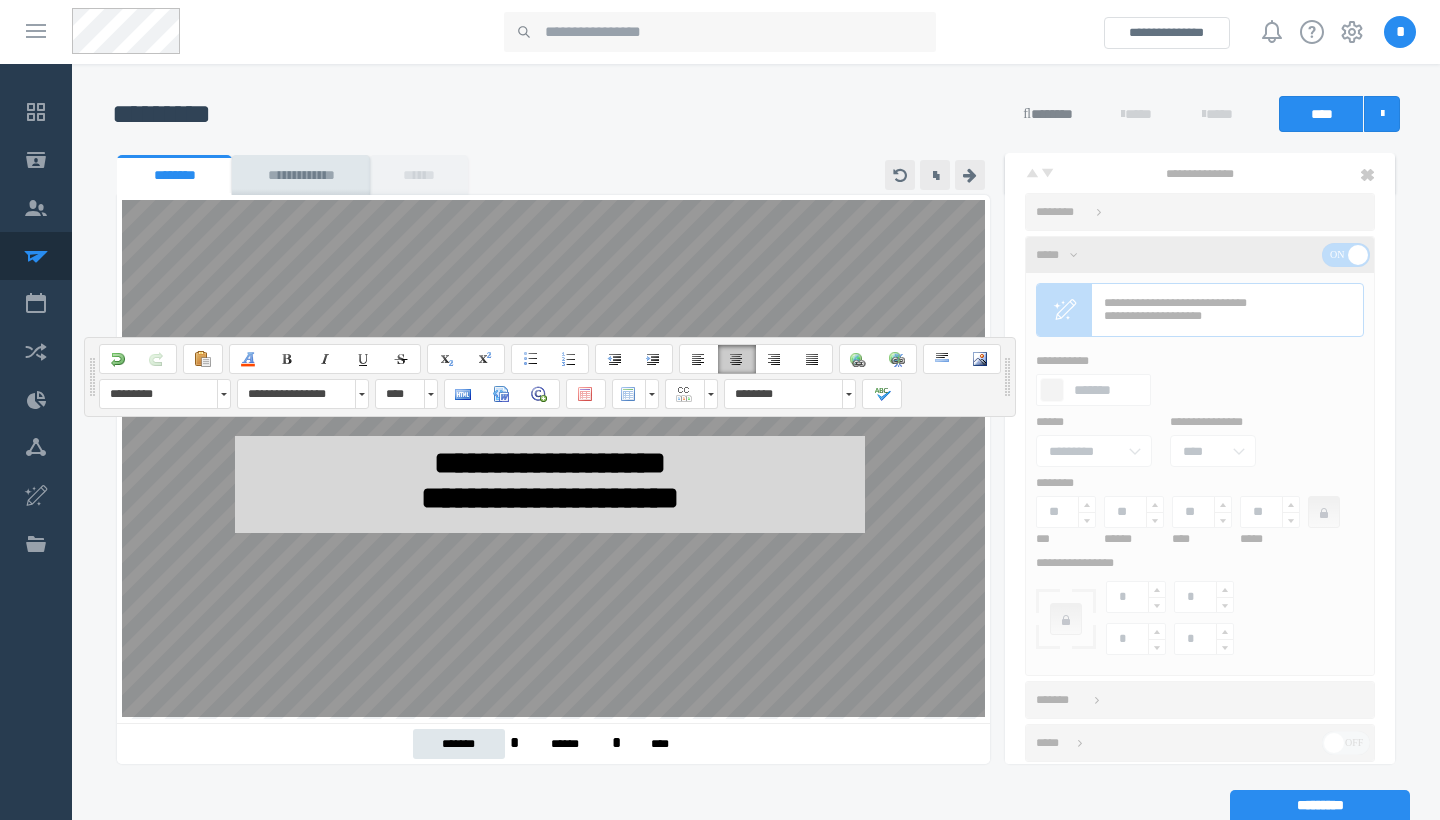 click on "**********" at bounding box center [550, 856] 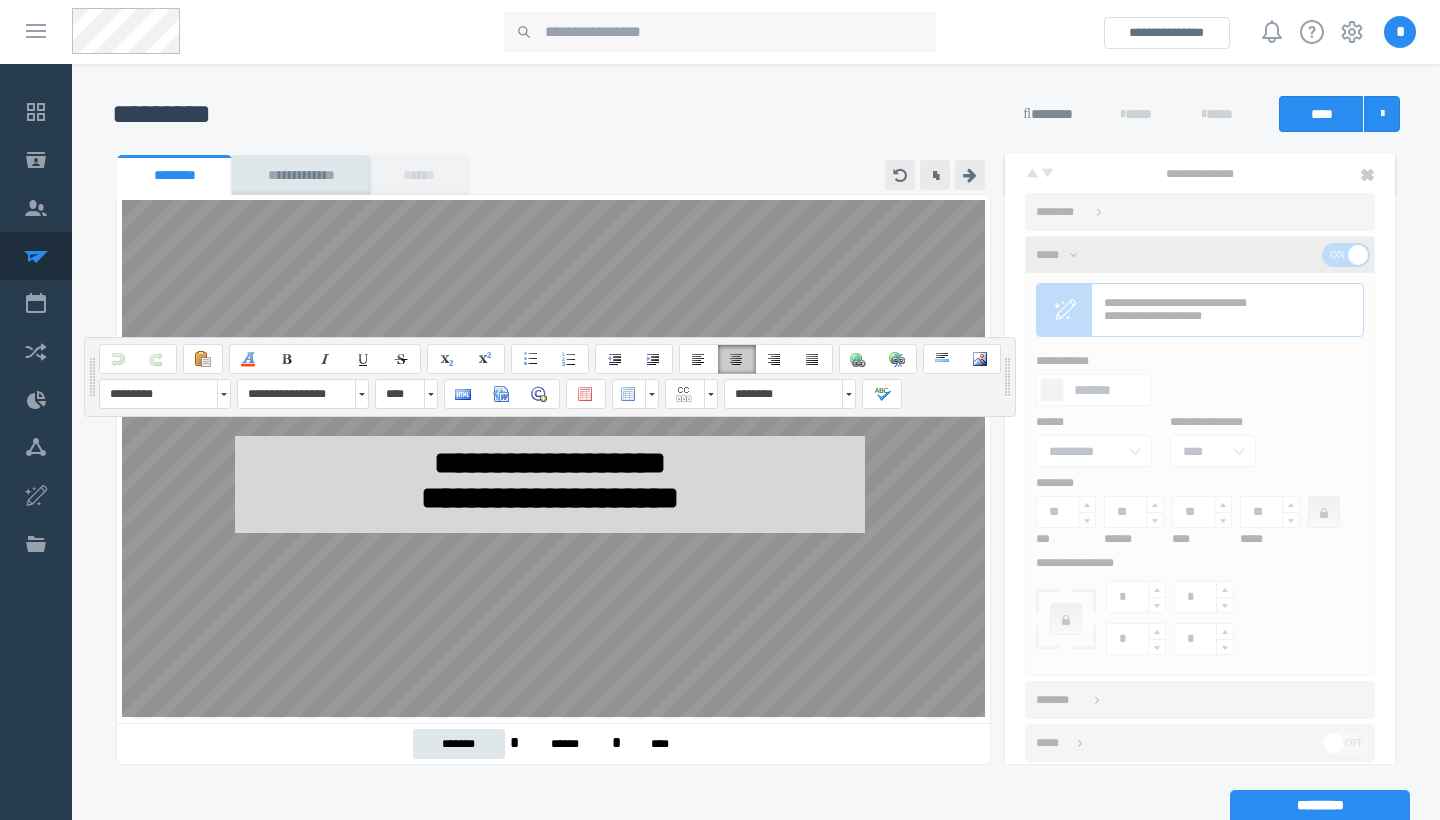 click on "**********" at bounding box center (550, 481) 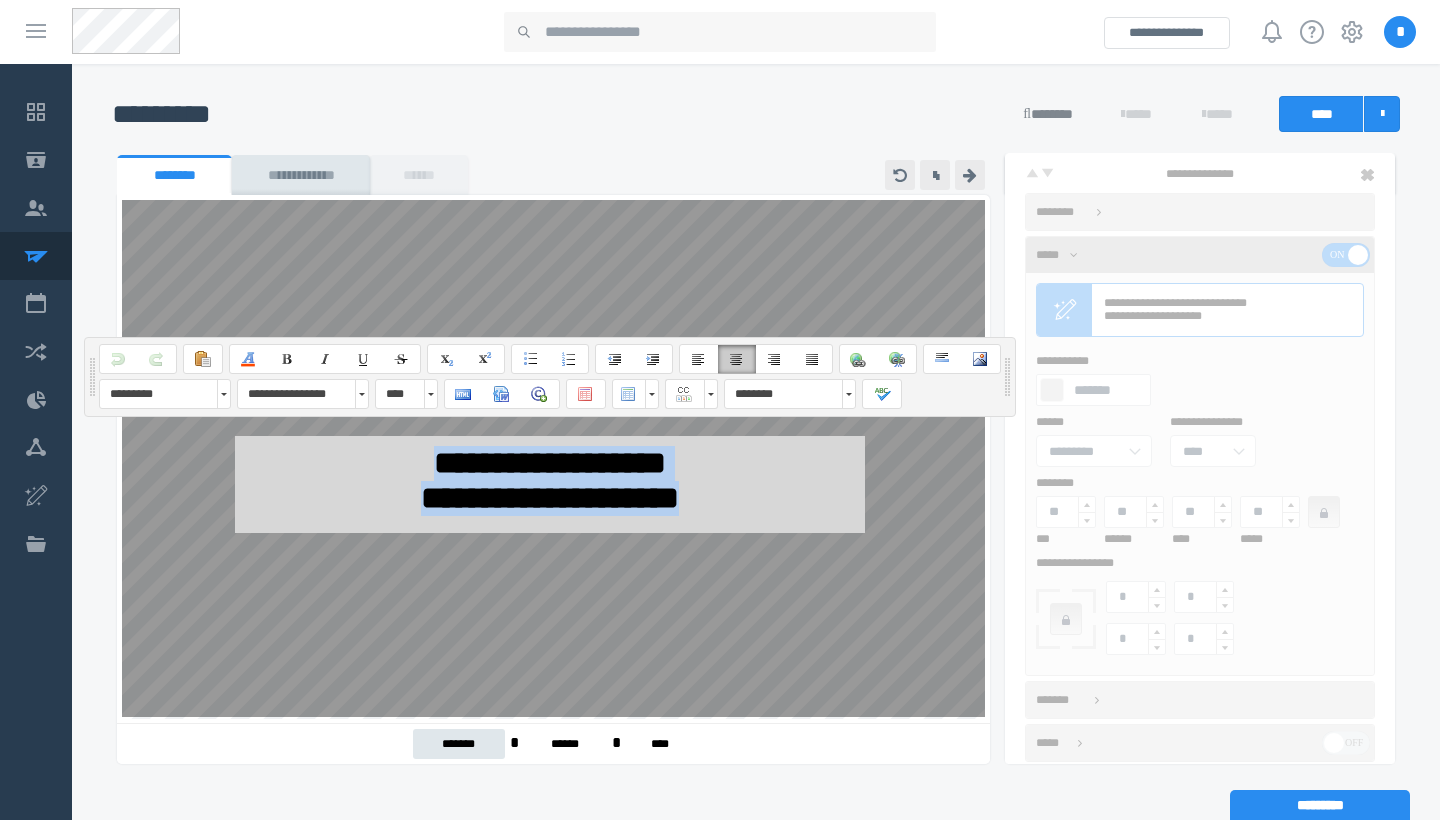 drag, startPoint x: 740, startPoint y: 511, endPoint x: 400, endPoint y: 456, distance: 344.4198 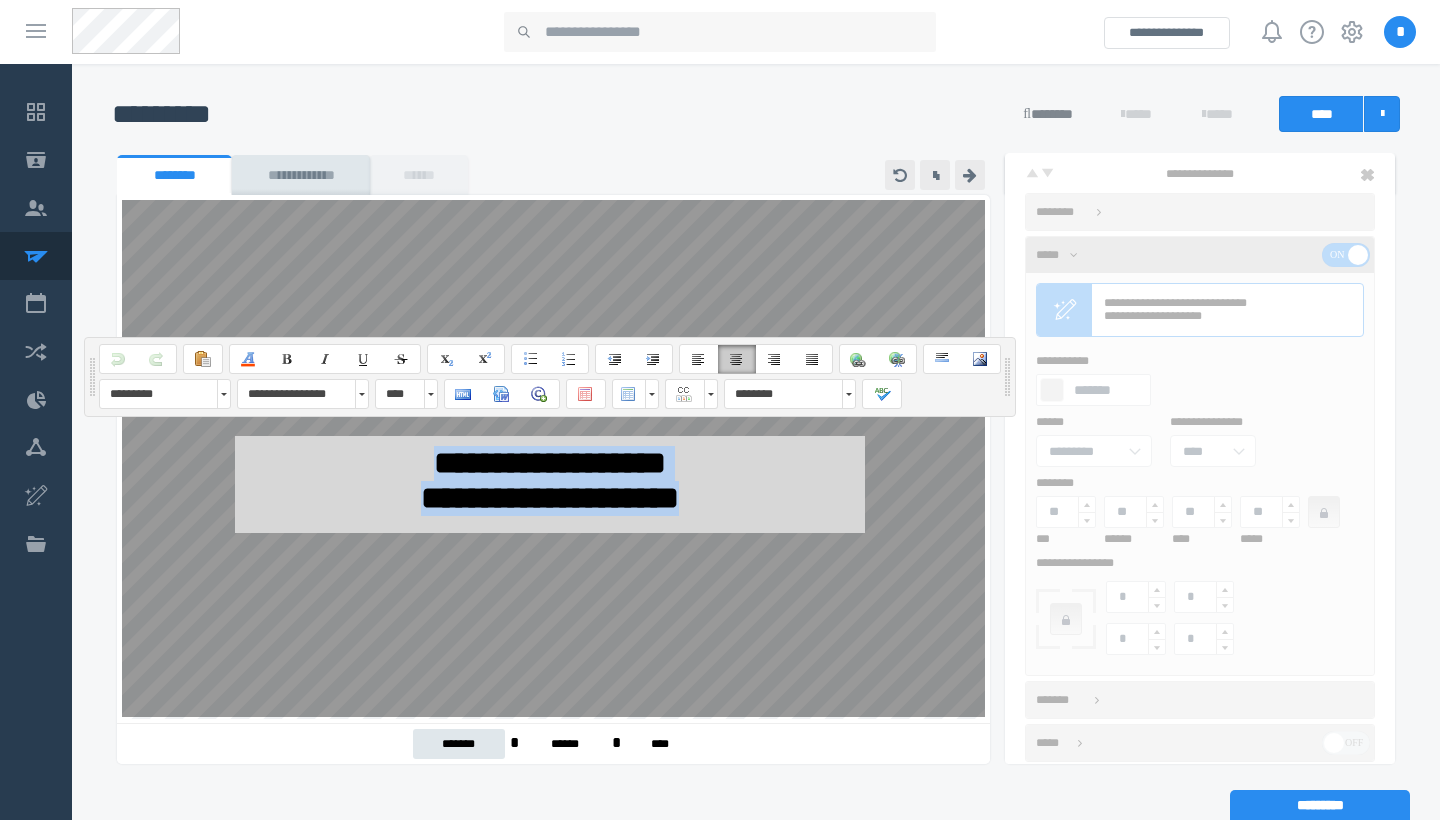 scroll, scrollTop: 0, scrollLeft: 0, axis: both 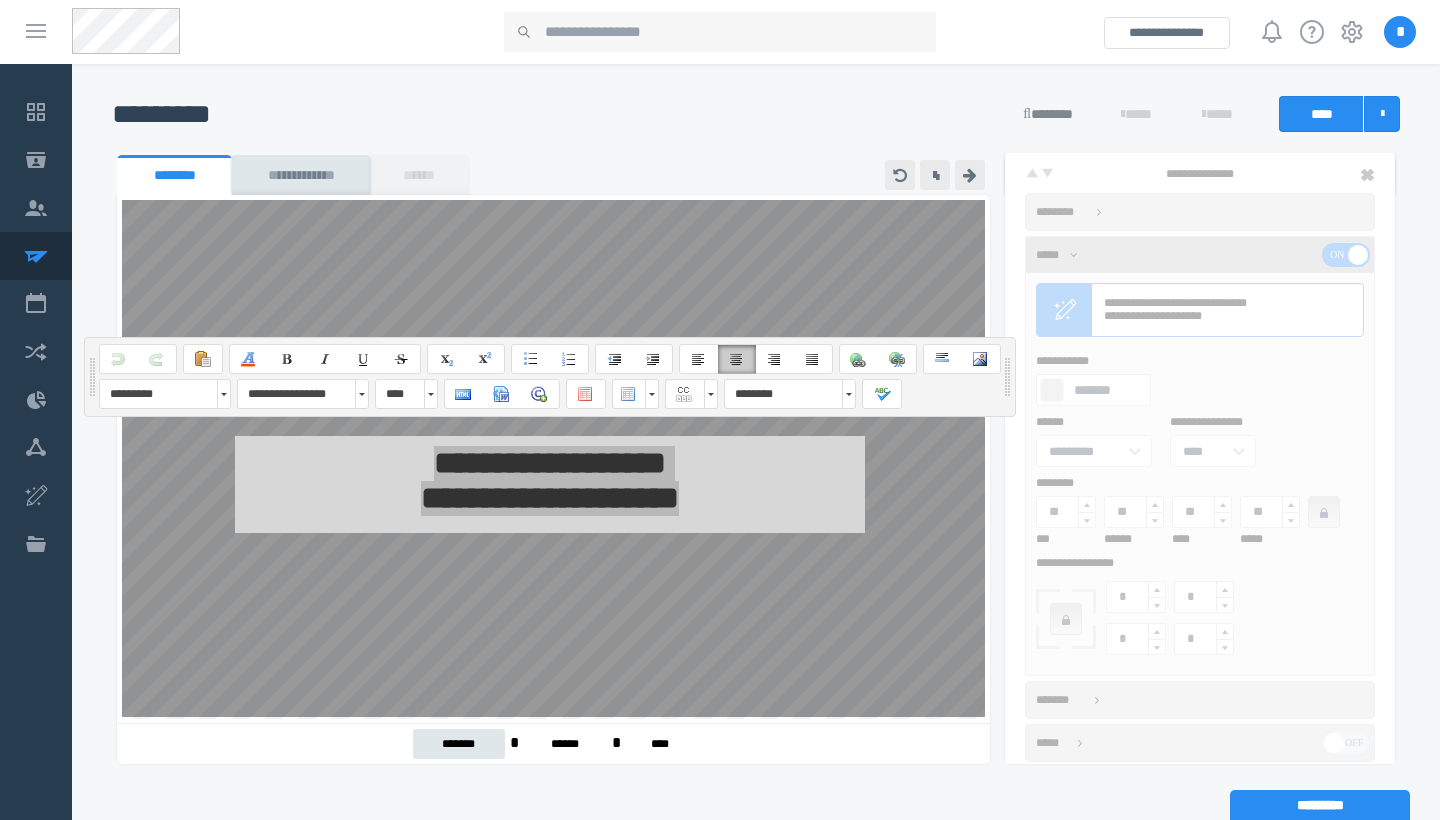 click at bounding box center [1200, 458] 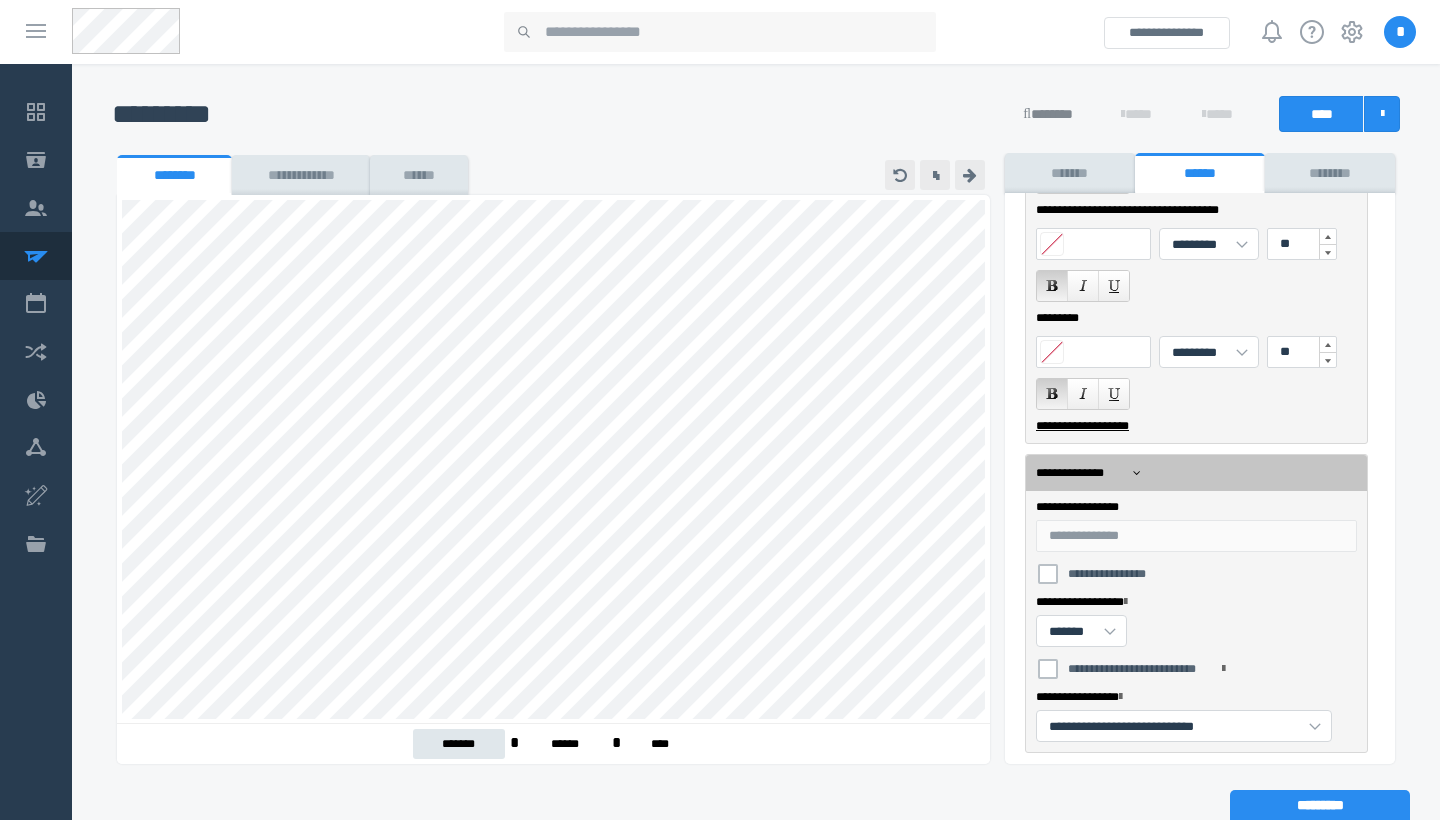scroll, scrollTop: 764, scrollLeft: 0, axis: vertical 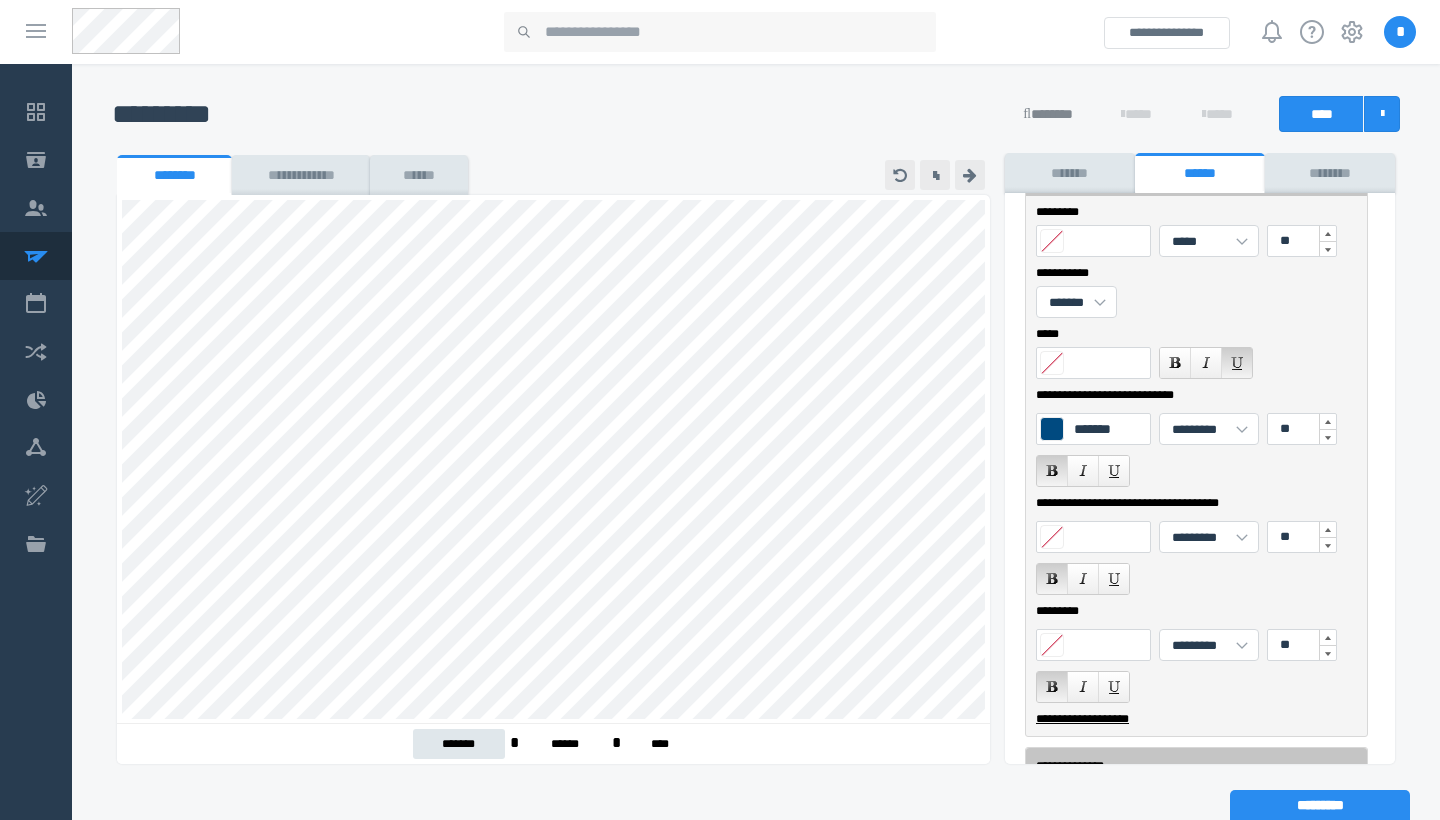 click at bounding box center (1052, 537) 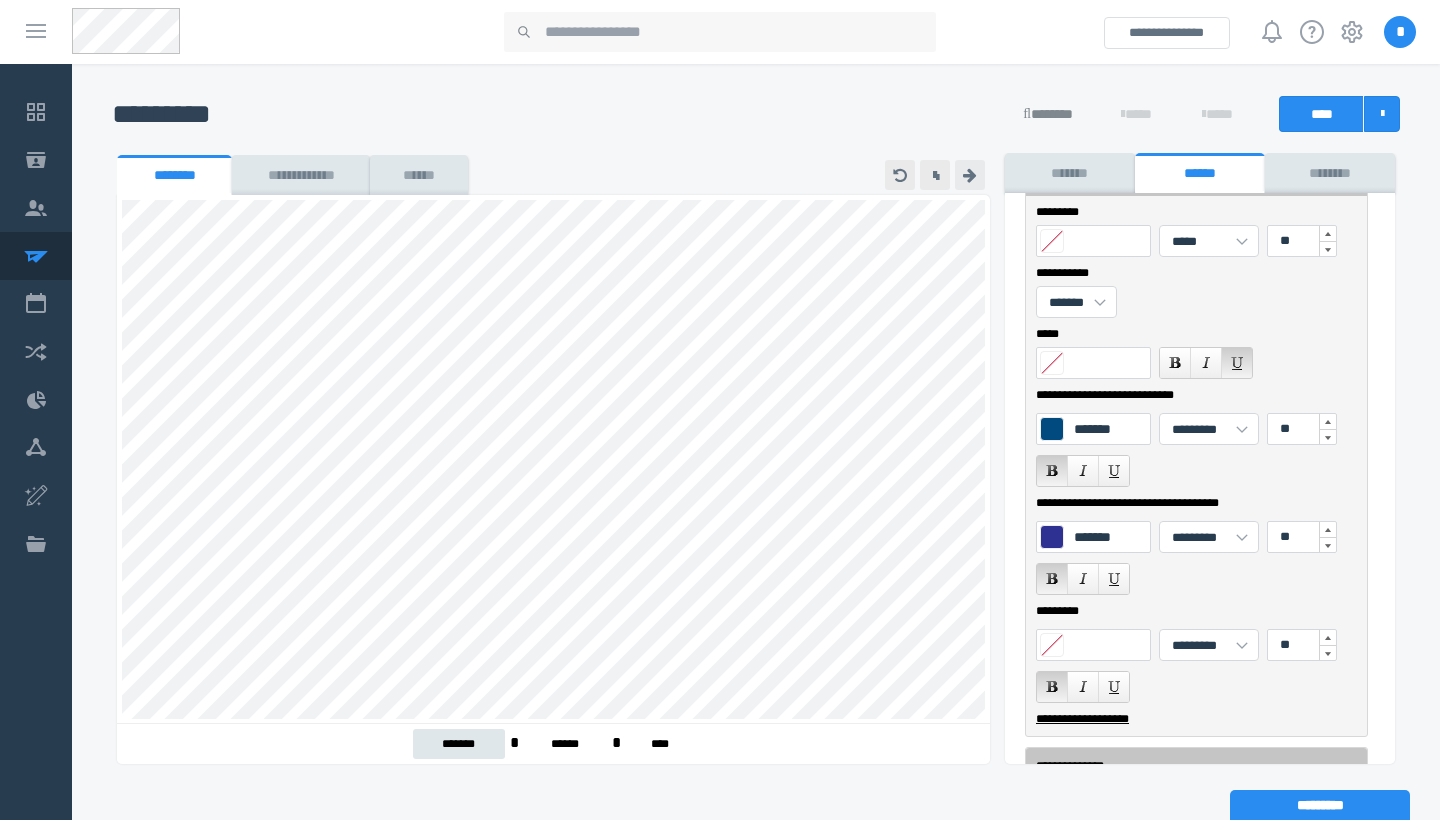scroll, scrollTop: 99, scrollLeft: 0, axis: vertical 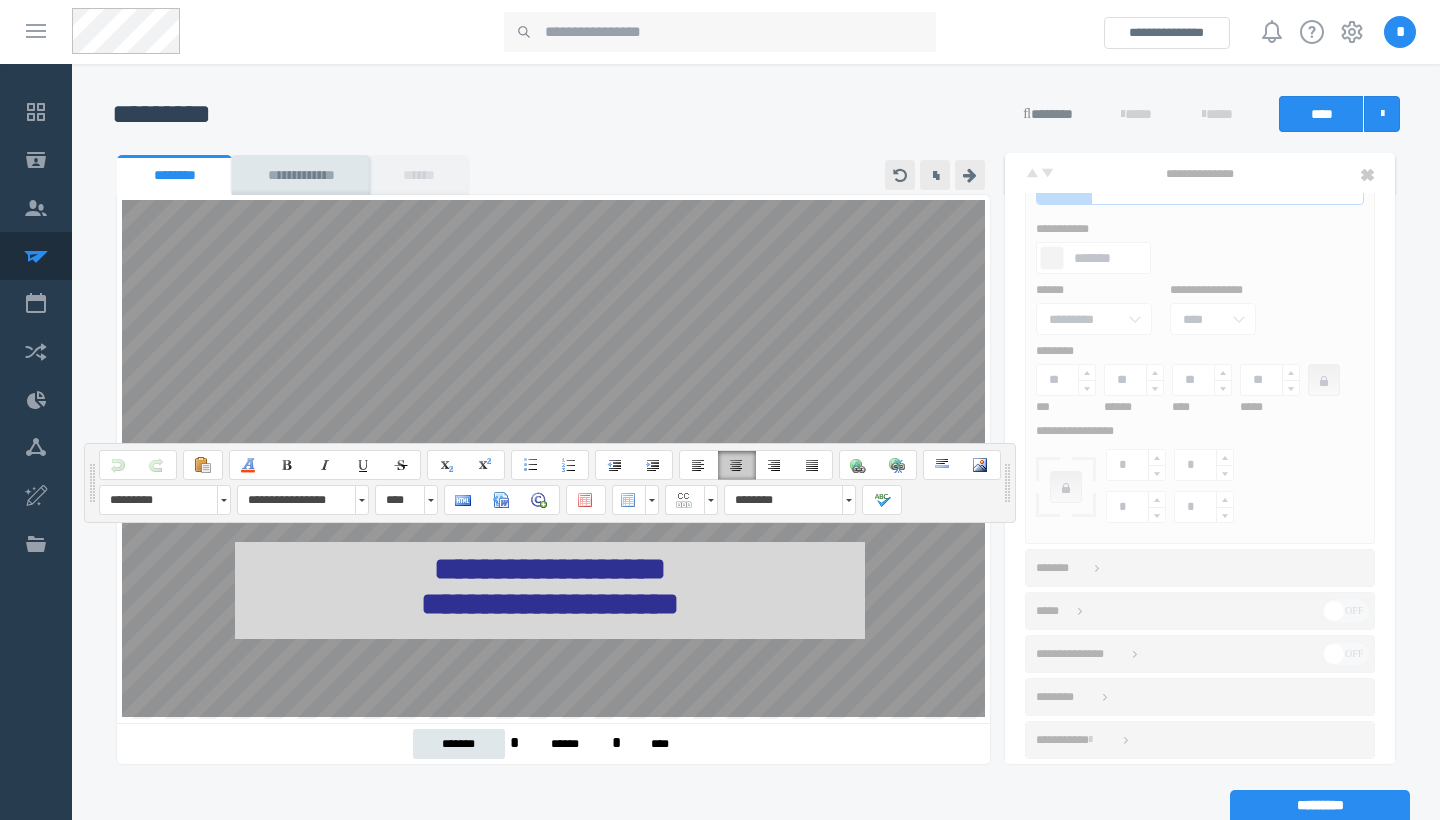 click on "**********" at bounding box center (550, 587) 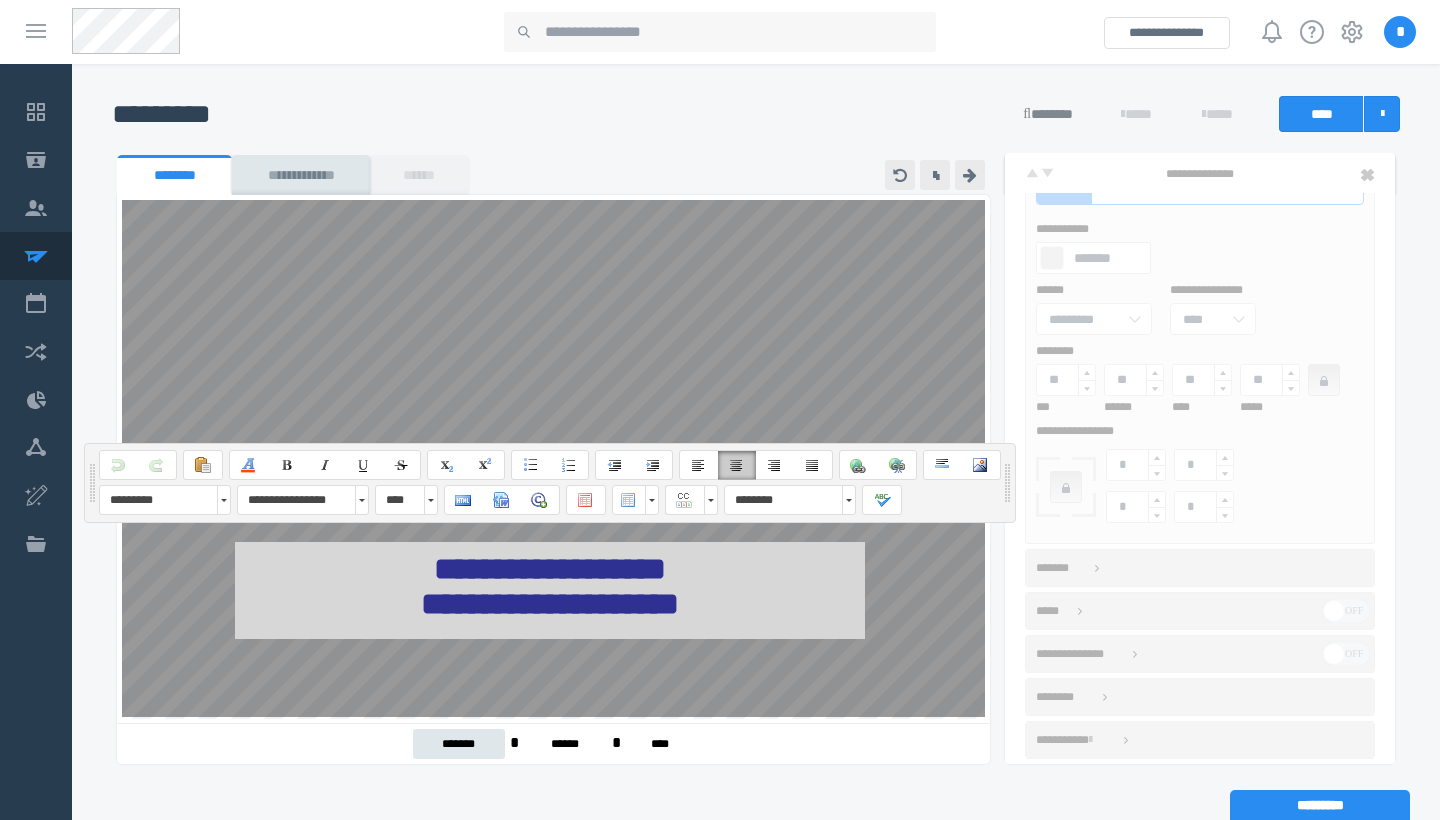 click on "**********" at bounding box center (756, 153) 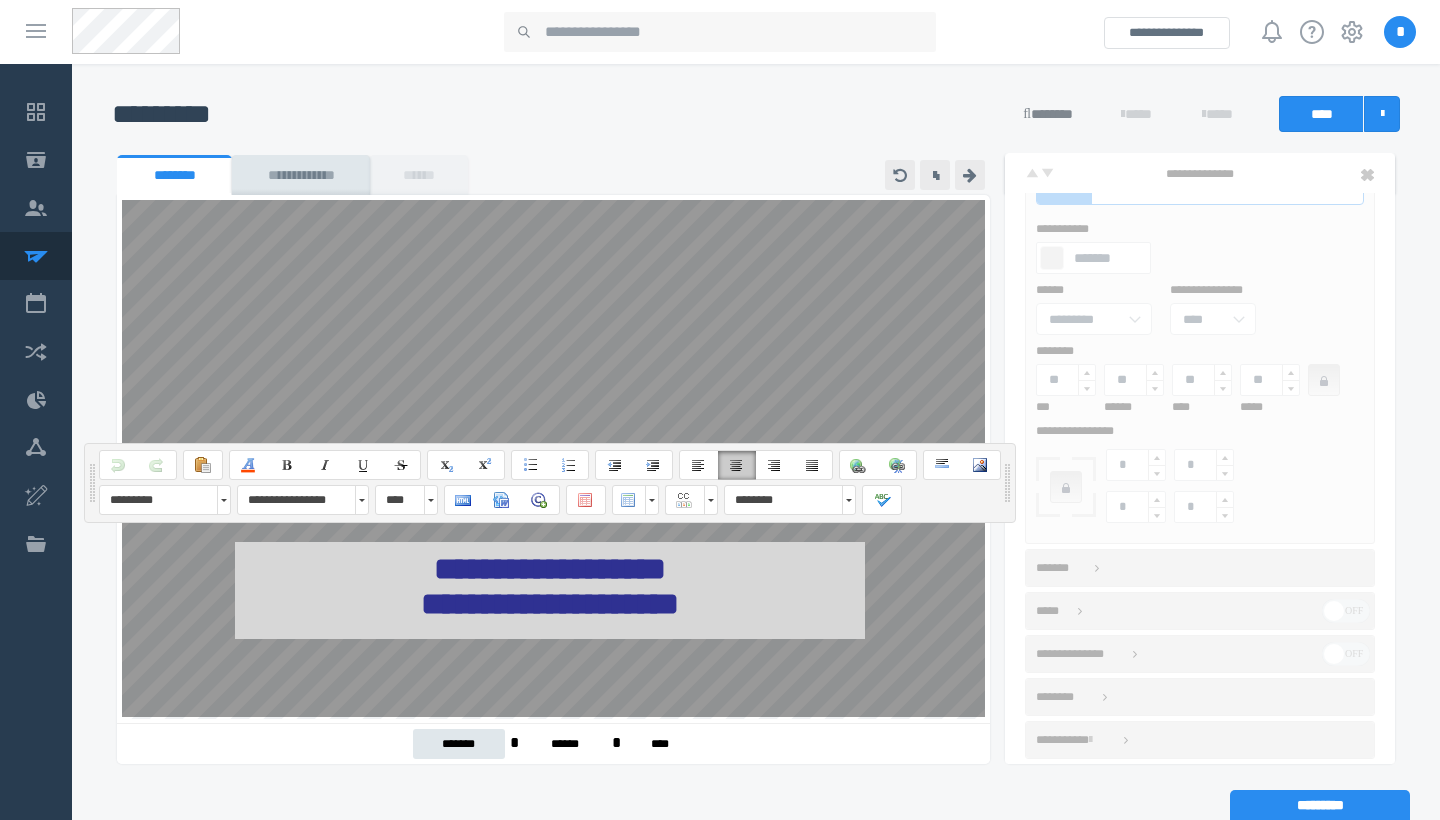 click on "**********" at bounding box center [550, 590] 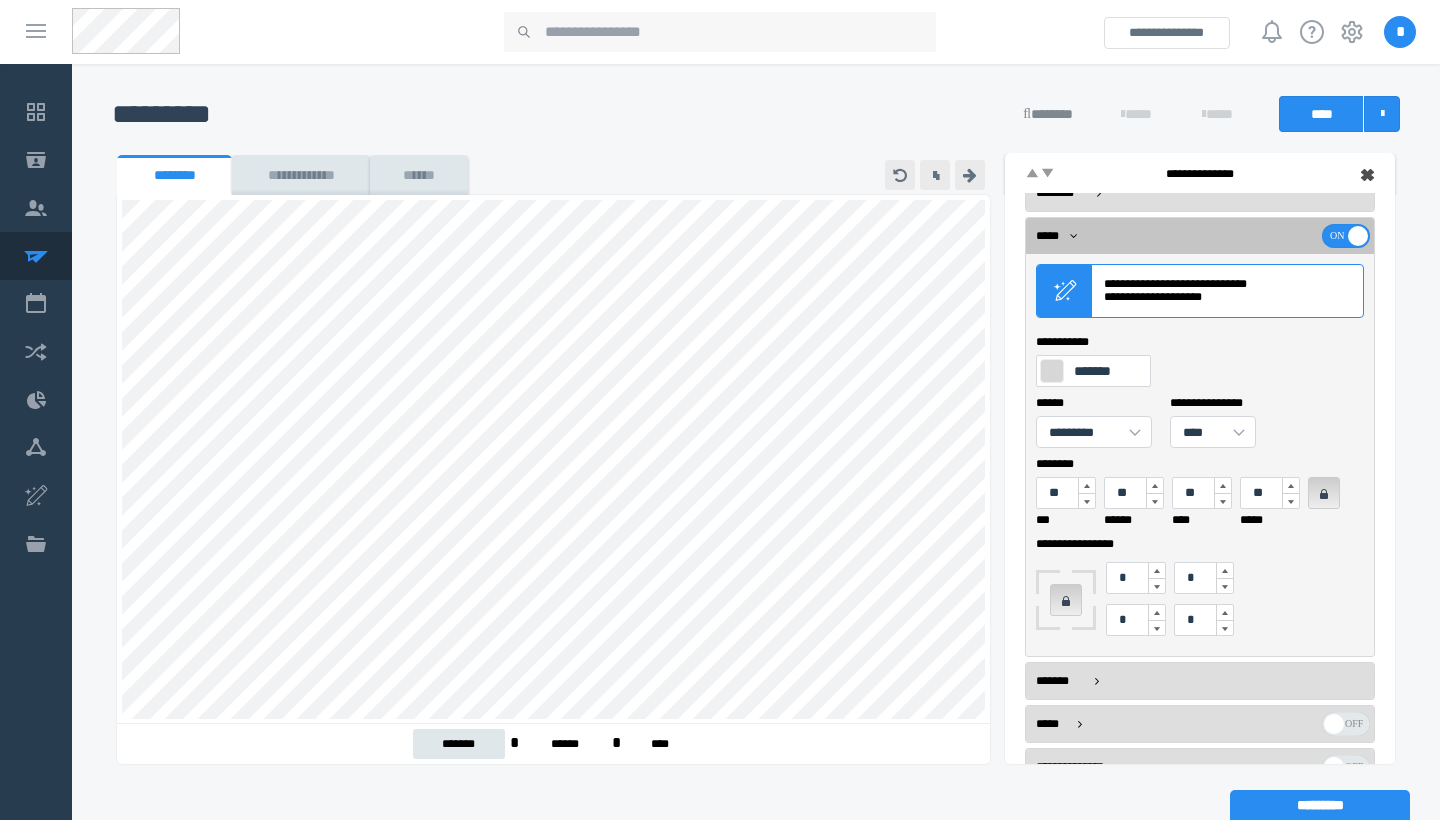 scroll, scrollTop: 0, scrollLeft: 0, axis: both 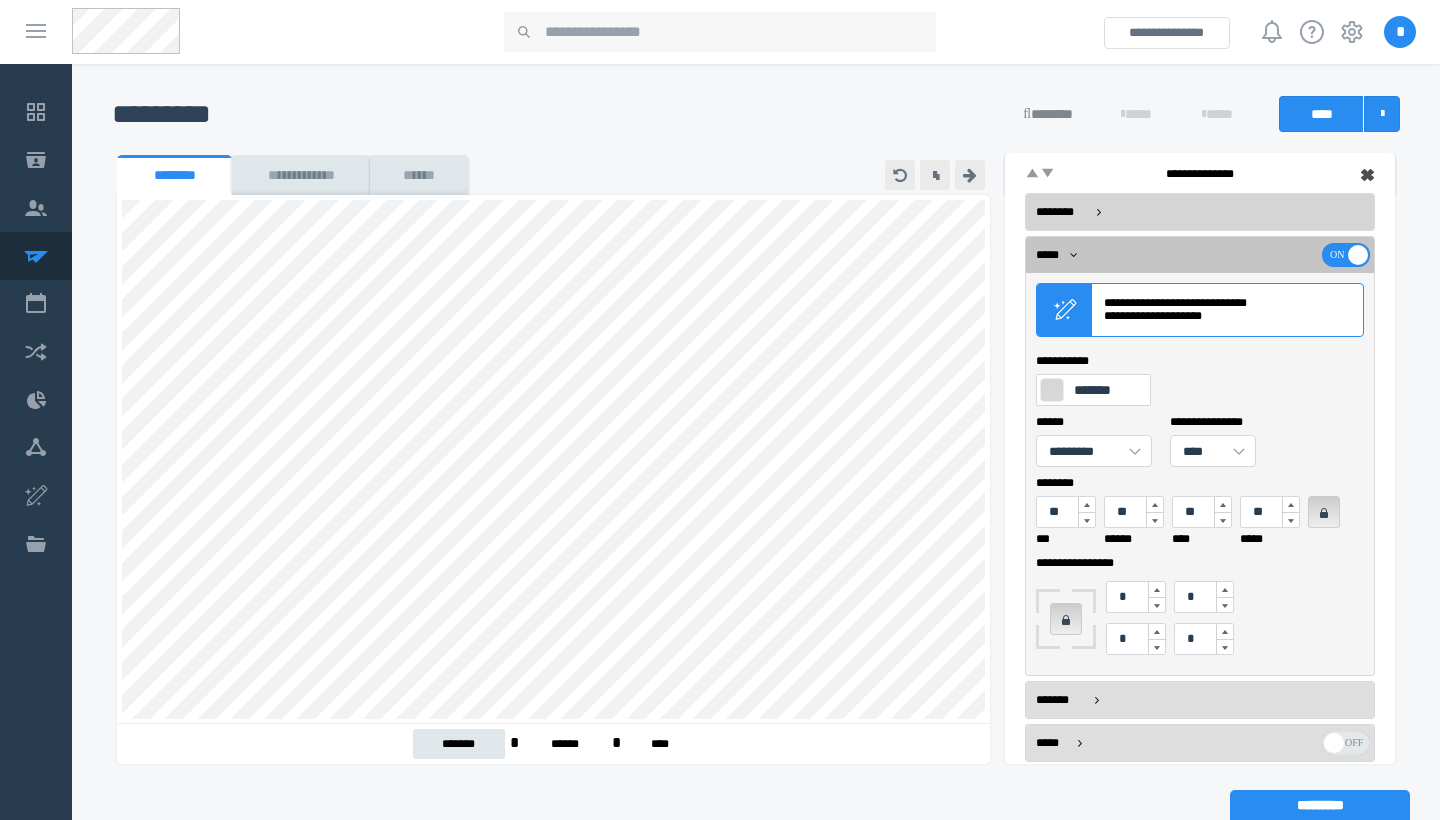 click on "********" at bounding box center (1200, 212) 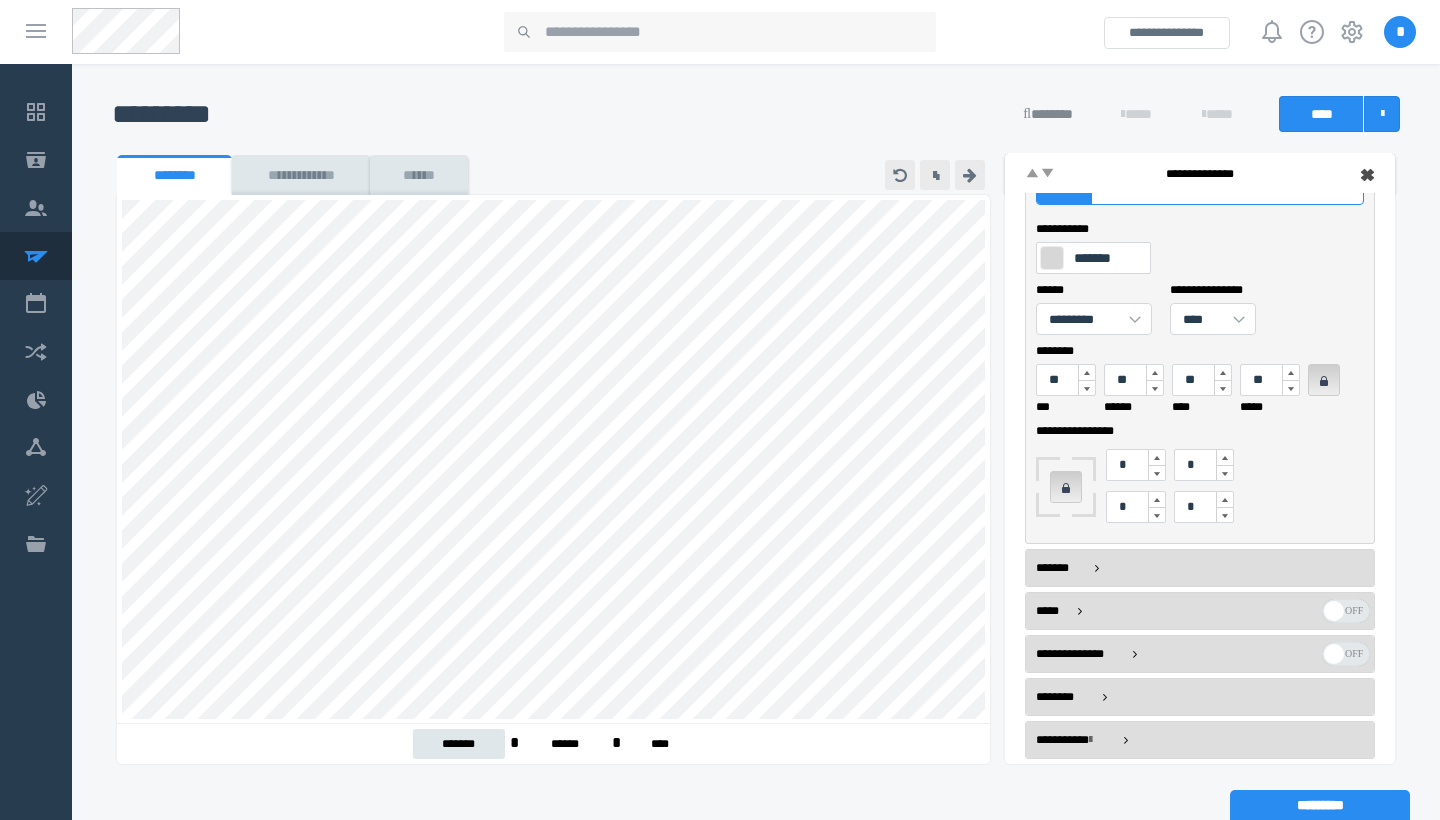 scroll, scrollTop: 264, scrollLeft: 0, axis: vertical 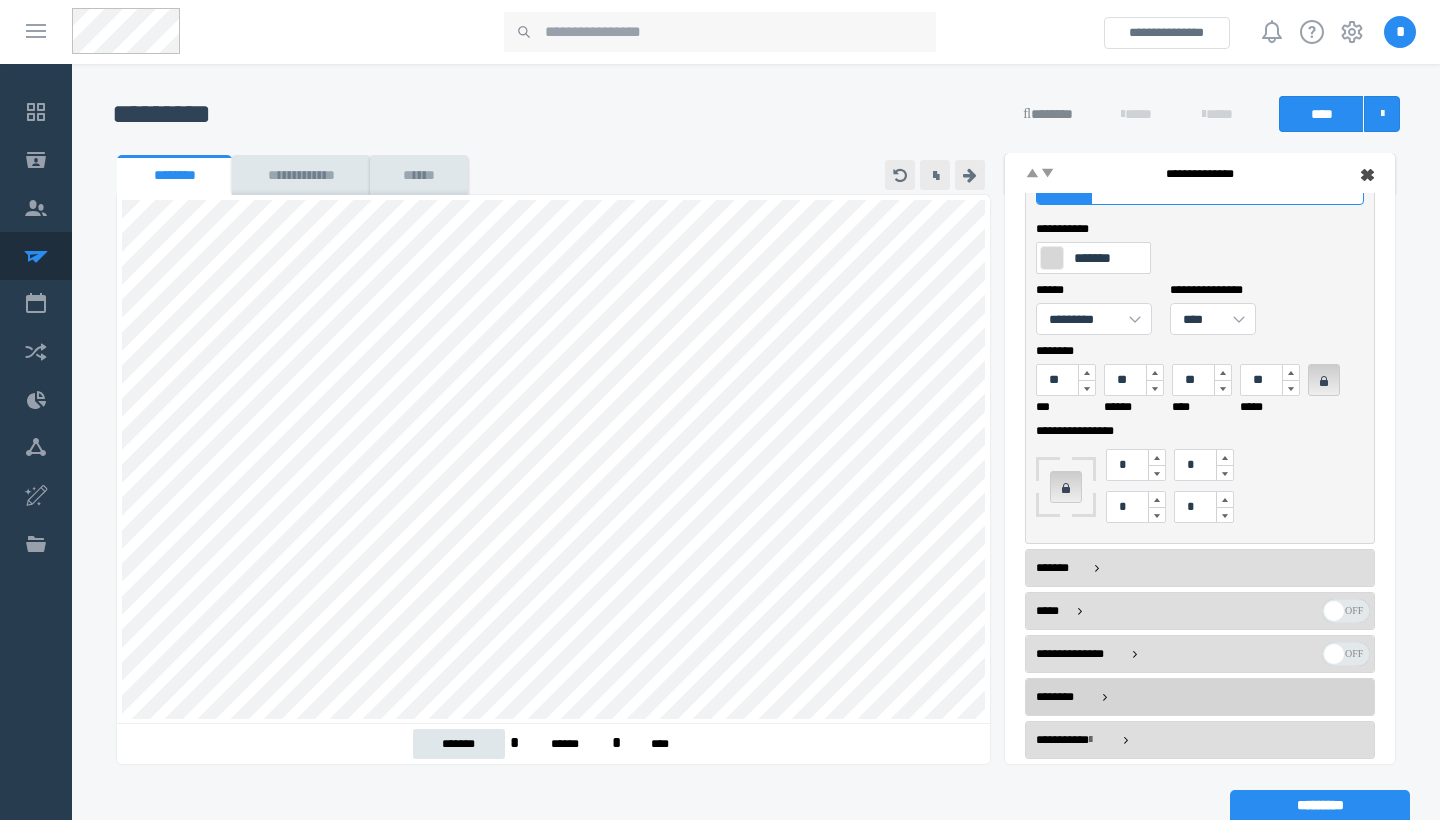 click on "********" at bounding box center (1067, 697) 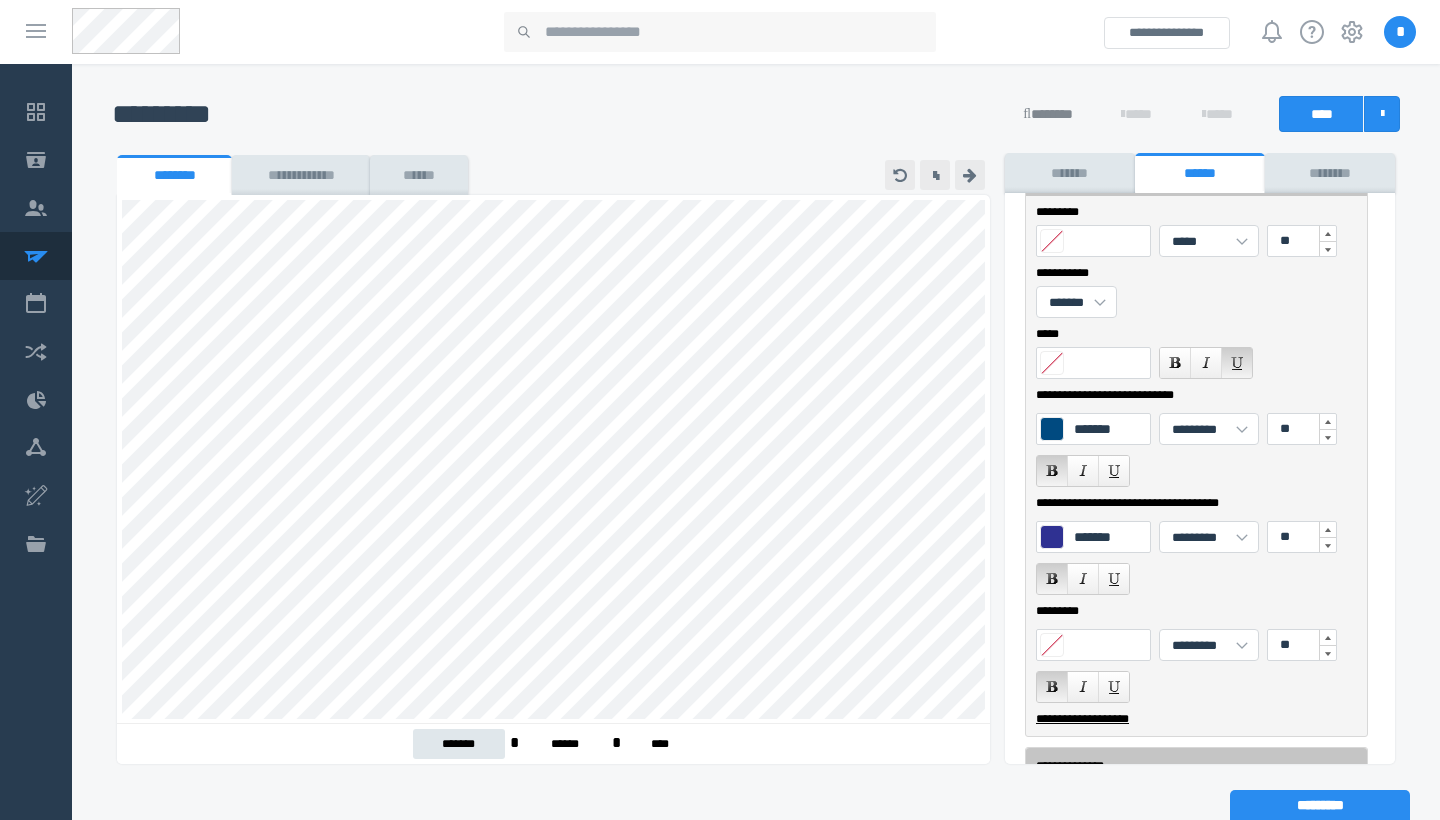 scroll, scrollTop: 0, scrollLeft: 0, axis: both 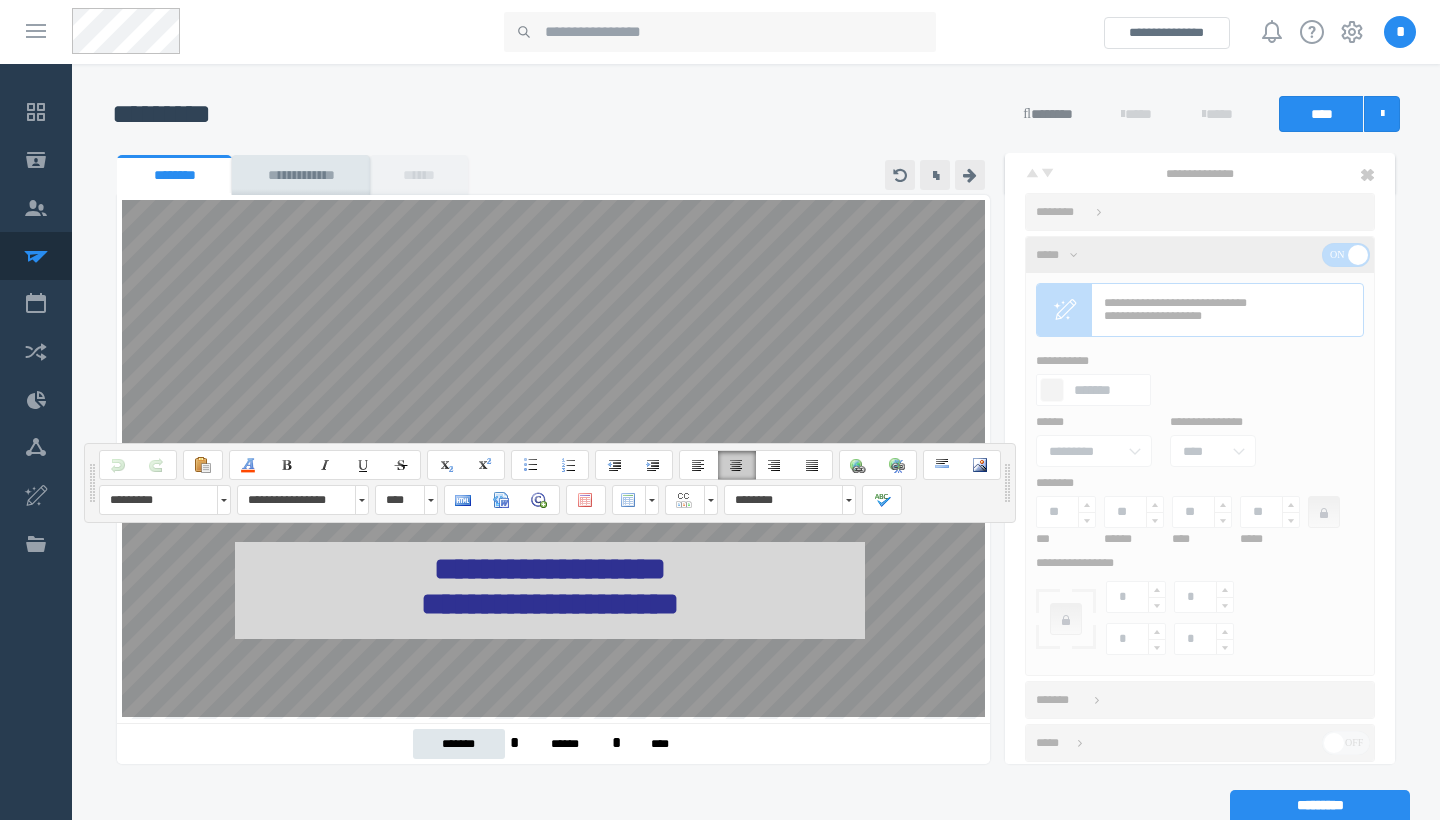 click on "**********" at bounding box center (550, 590) 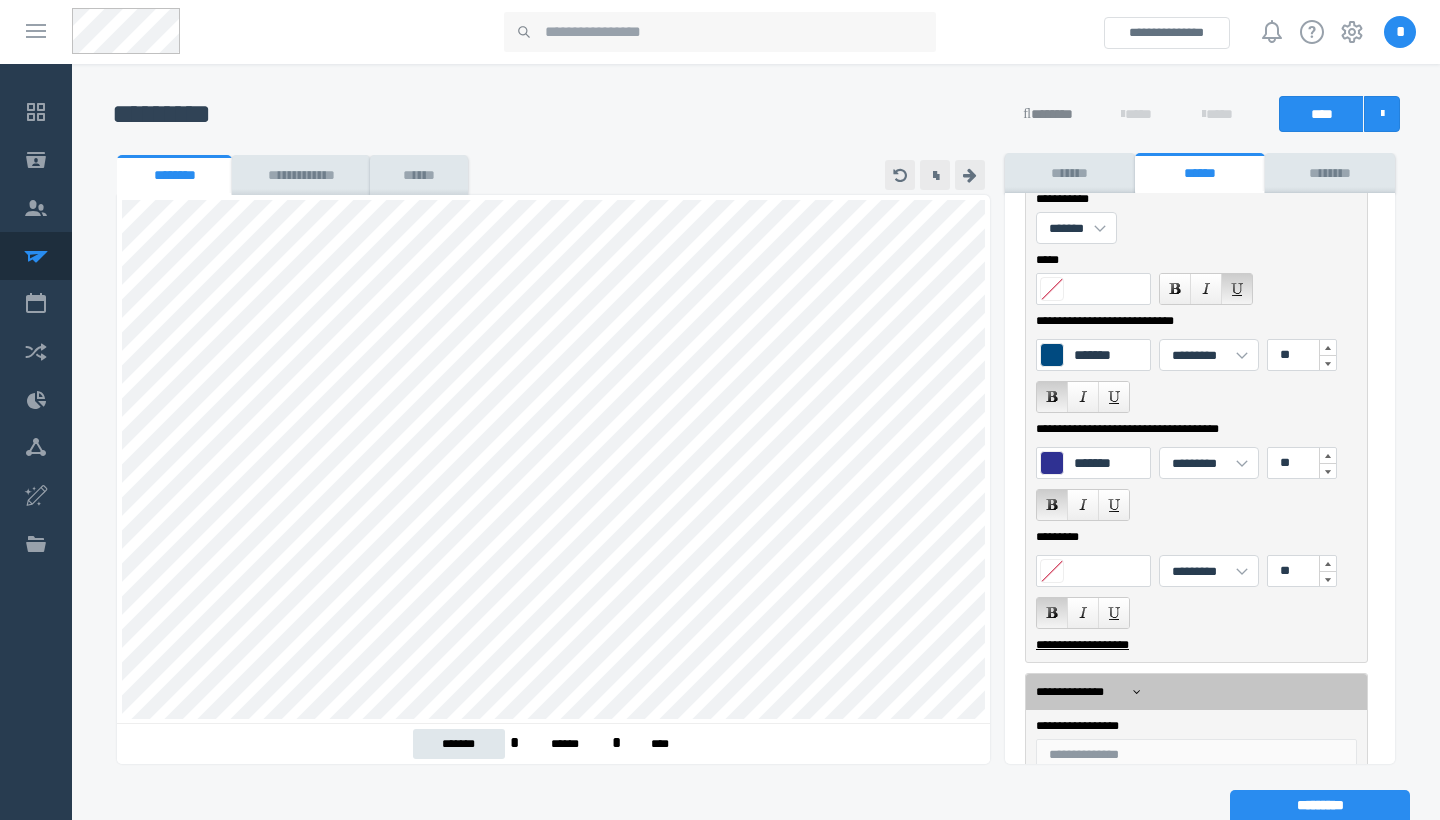 scroll, scrollTop: 536, scrollLeft: 0, axis: vertical 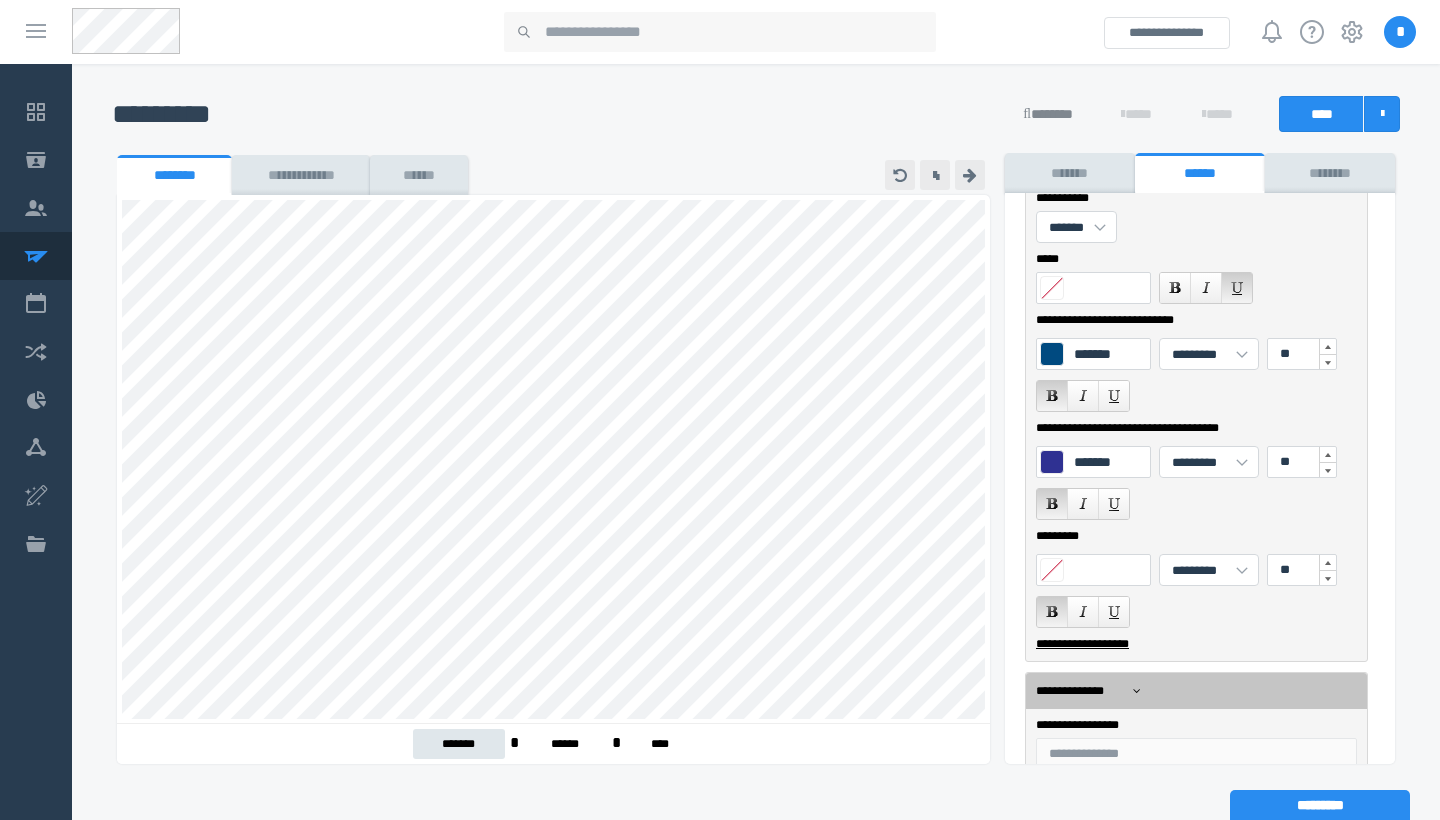 click at bounding box center [1052, 462] 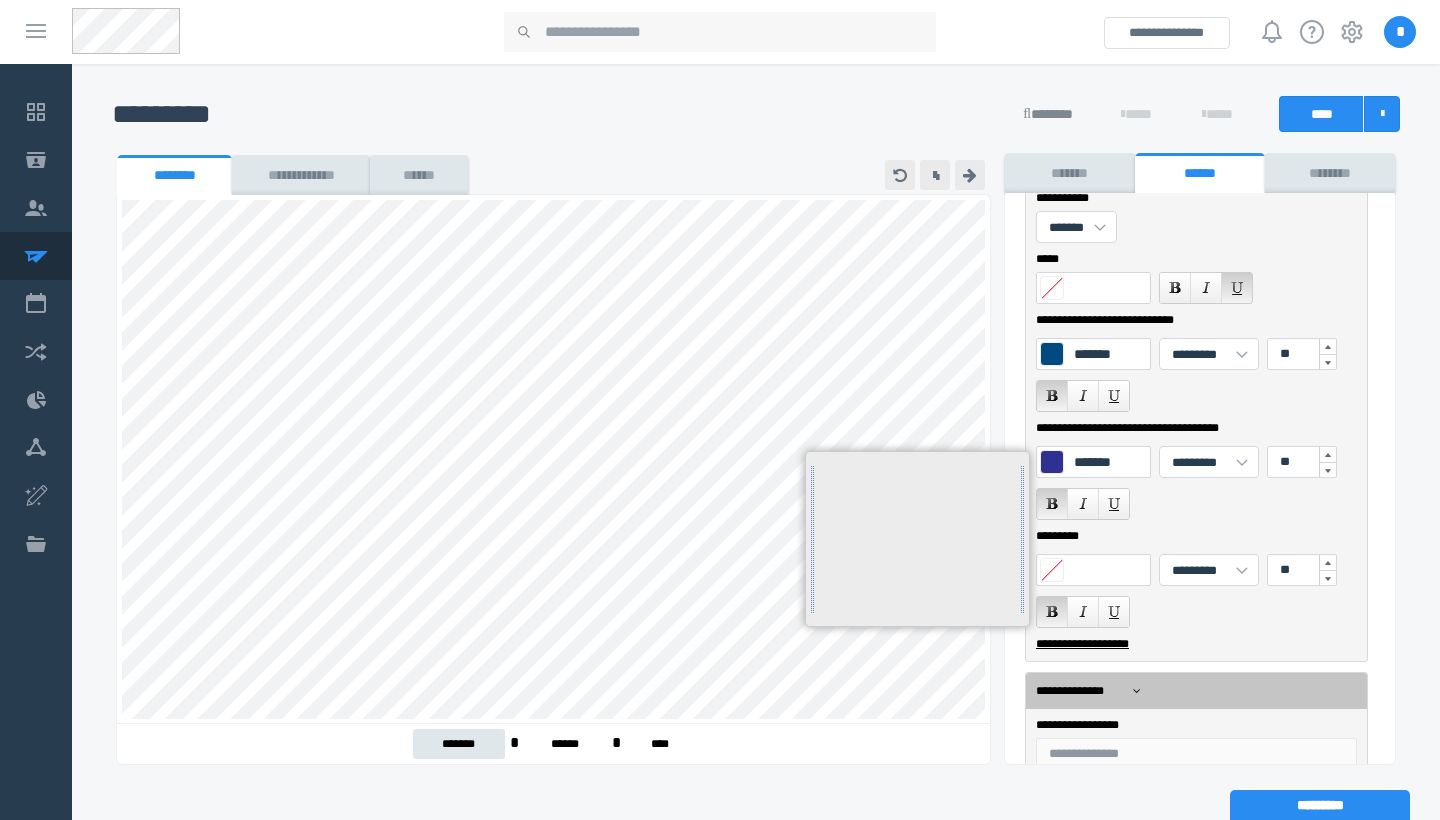 type on "*******" 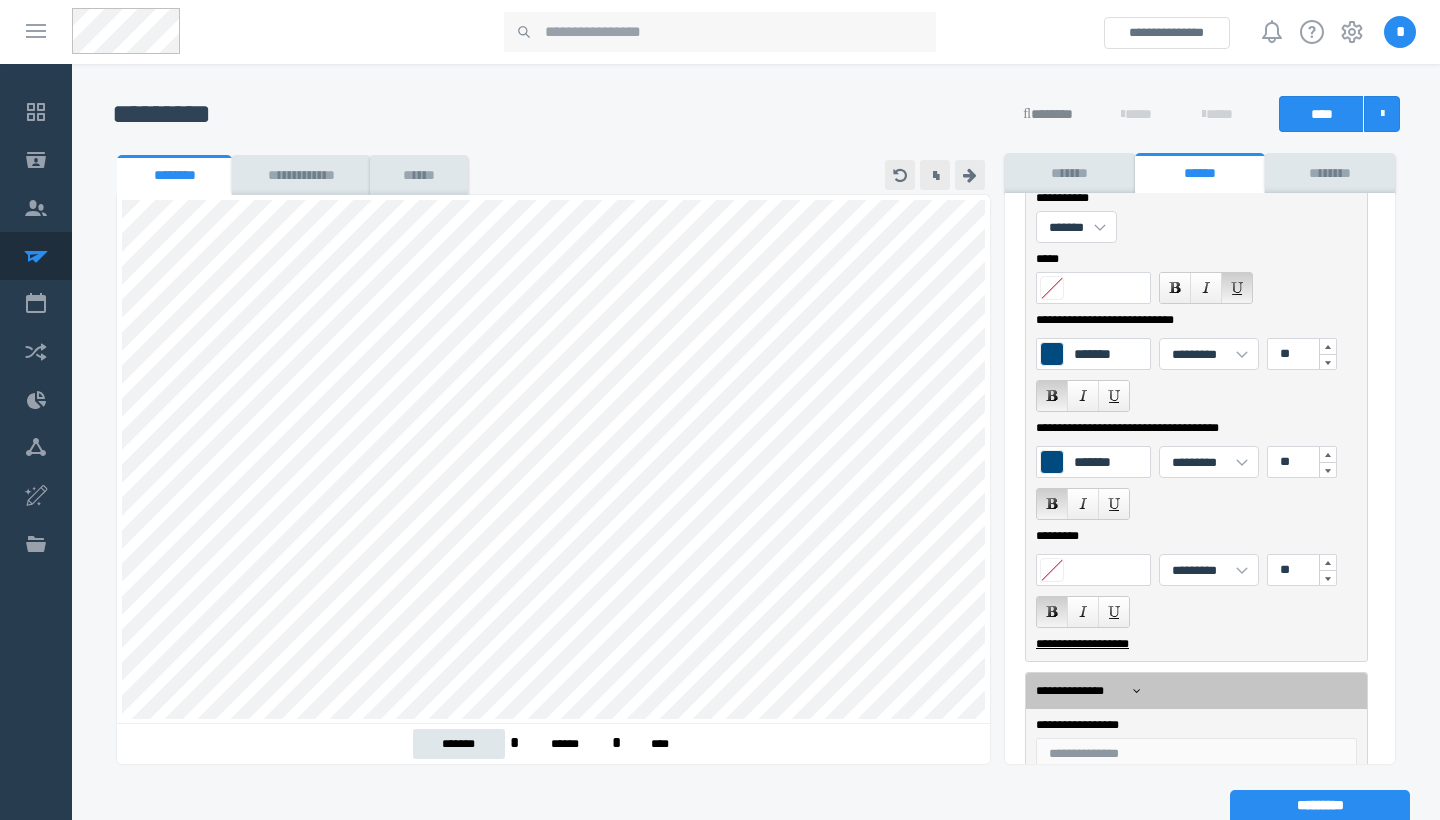 scroll, scrollTop: 0, scrollLeft: 0, axis: both 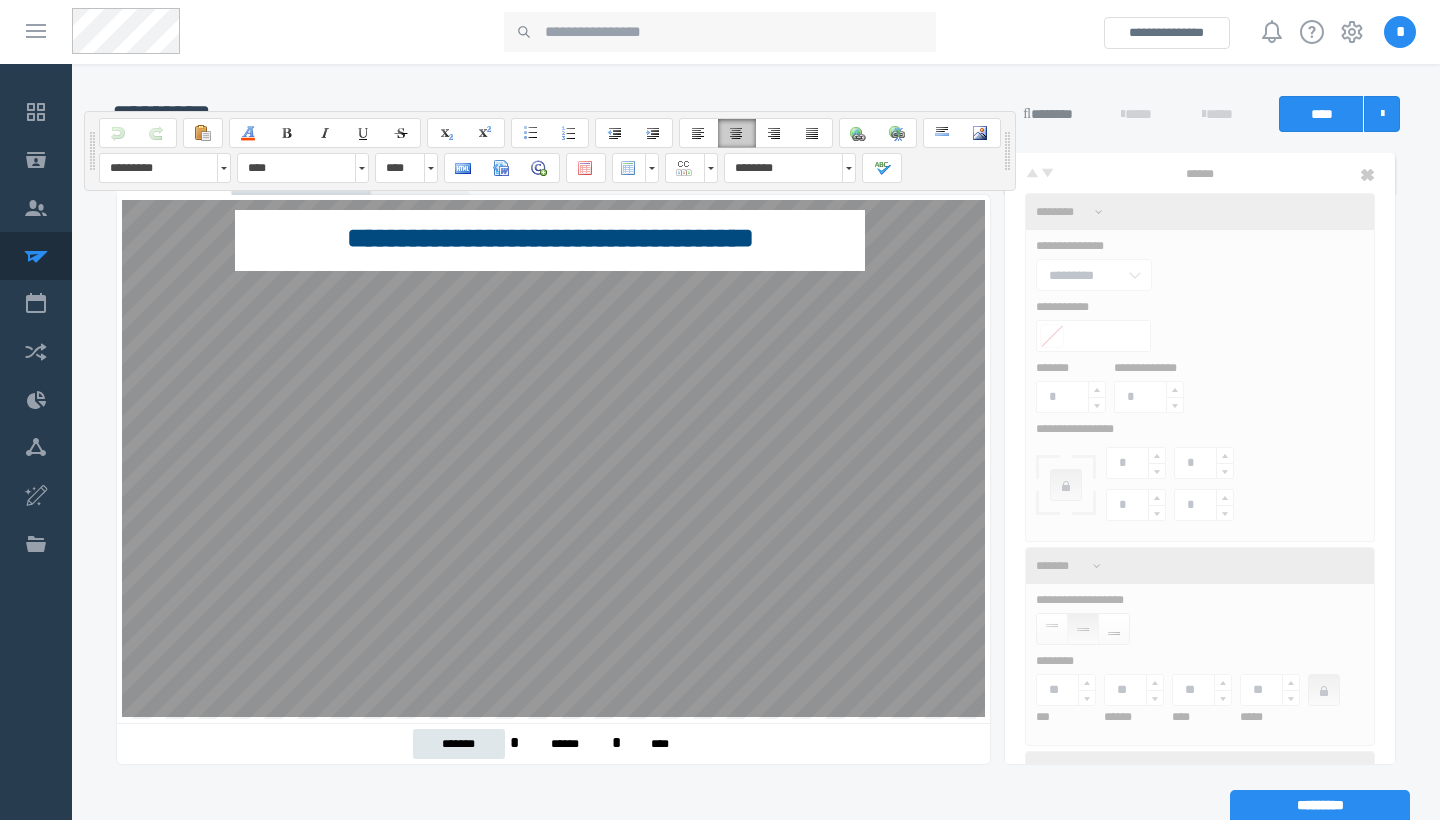 click on "**********" at bounding box center (550, 237) 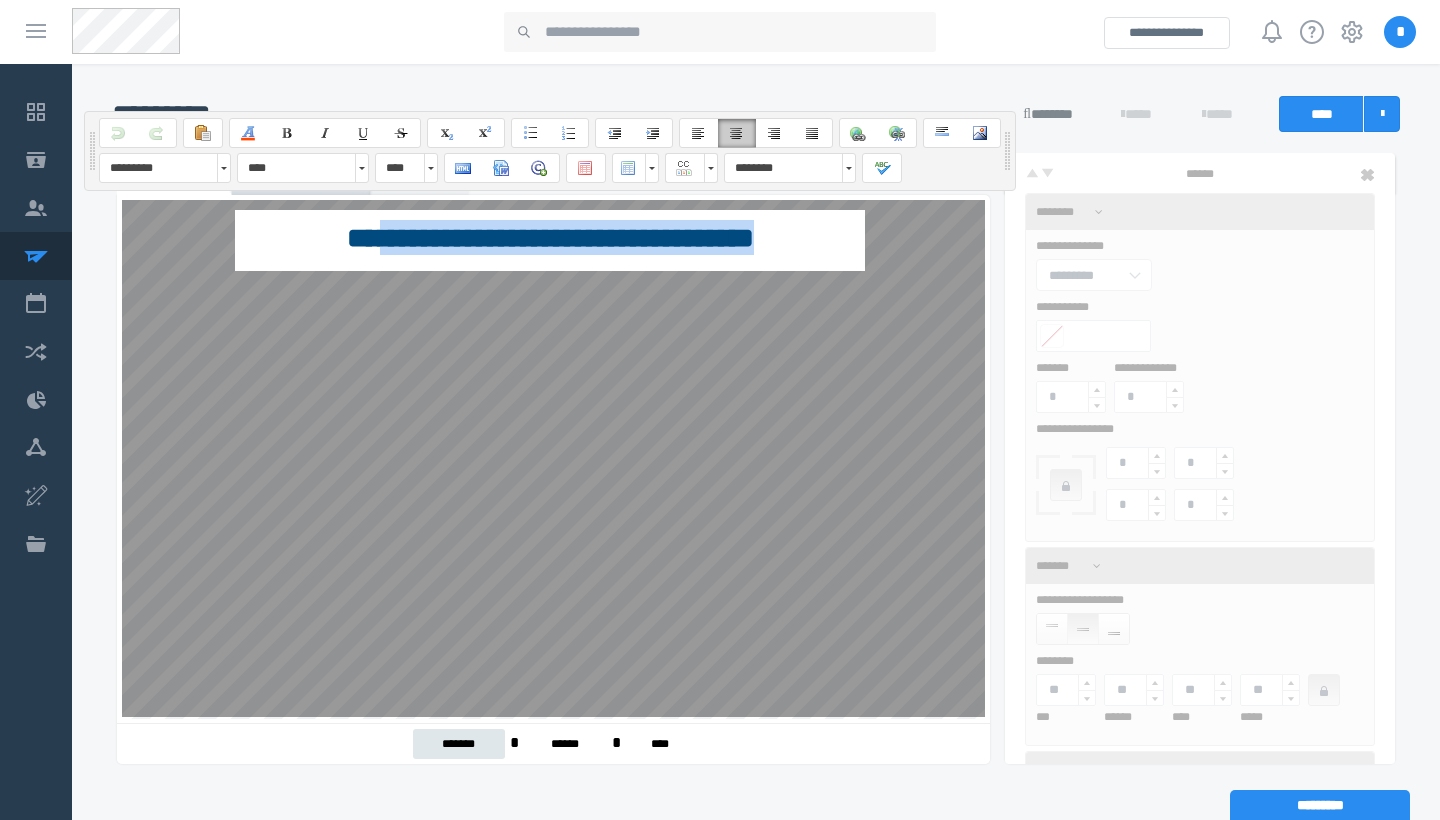 drag, startPoint x: 818, startPoint y: 248, endPoint x: 279, endPoint y: 231, distance: 539.268 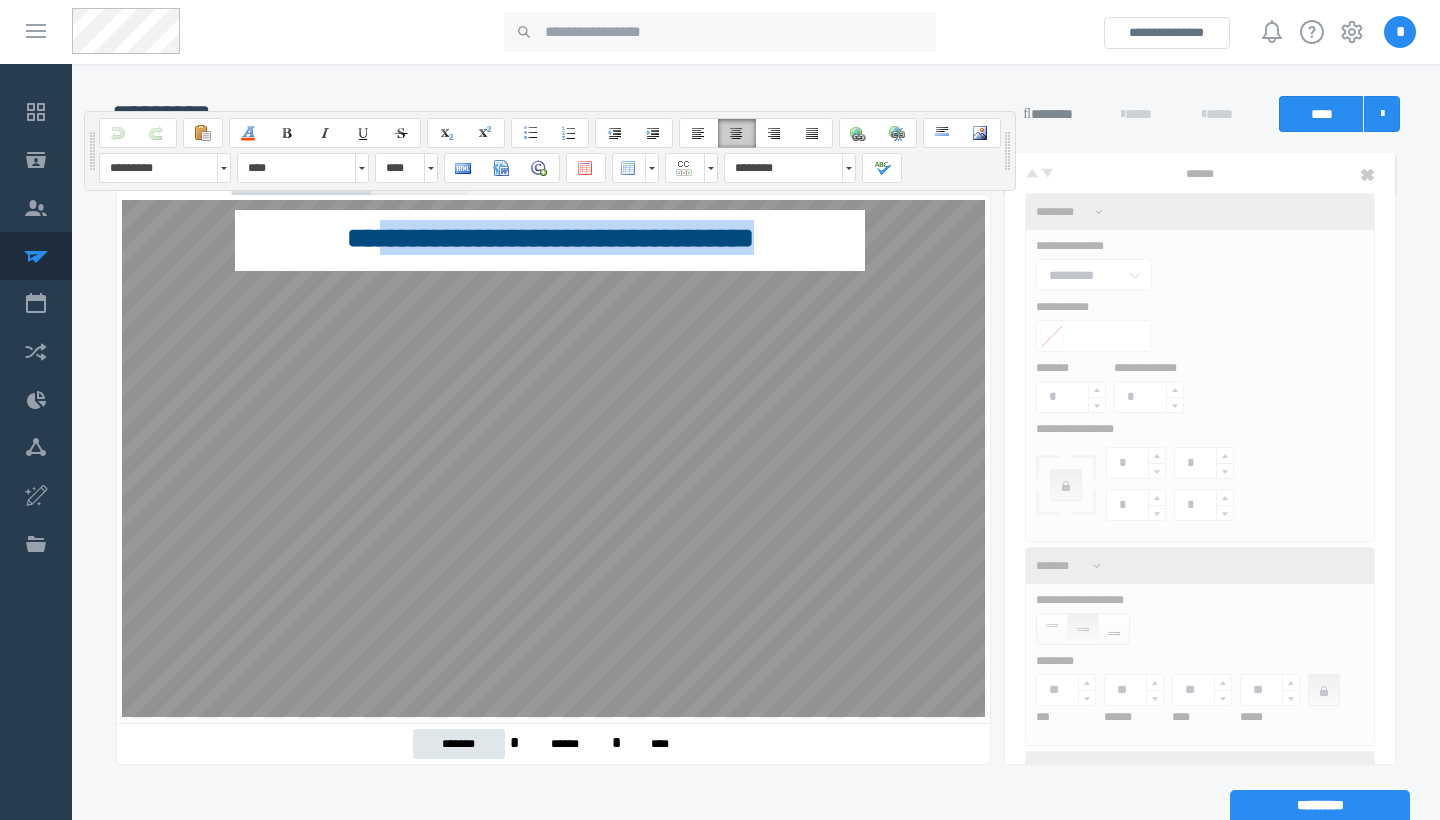 click on "**********" at bounding box center (550, 238) 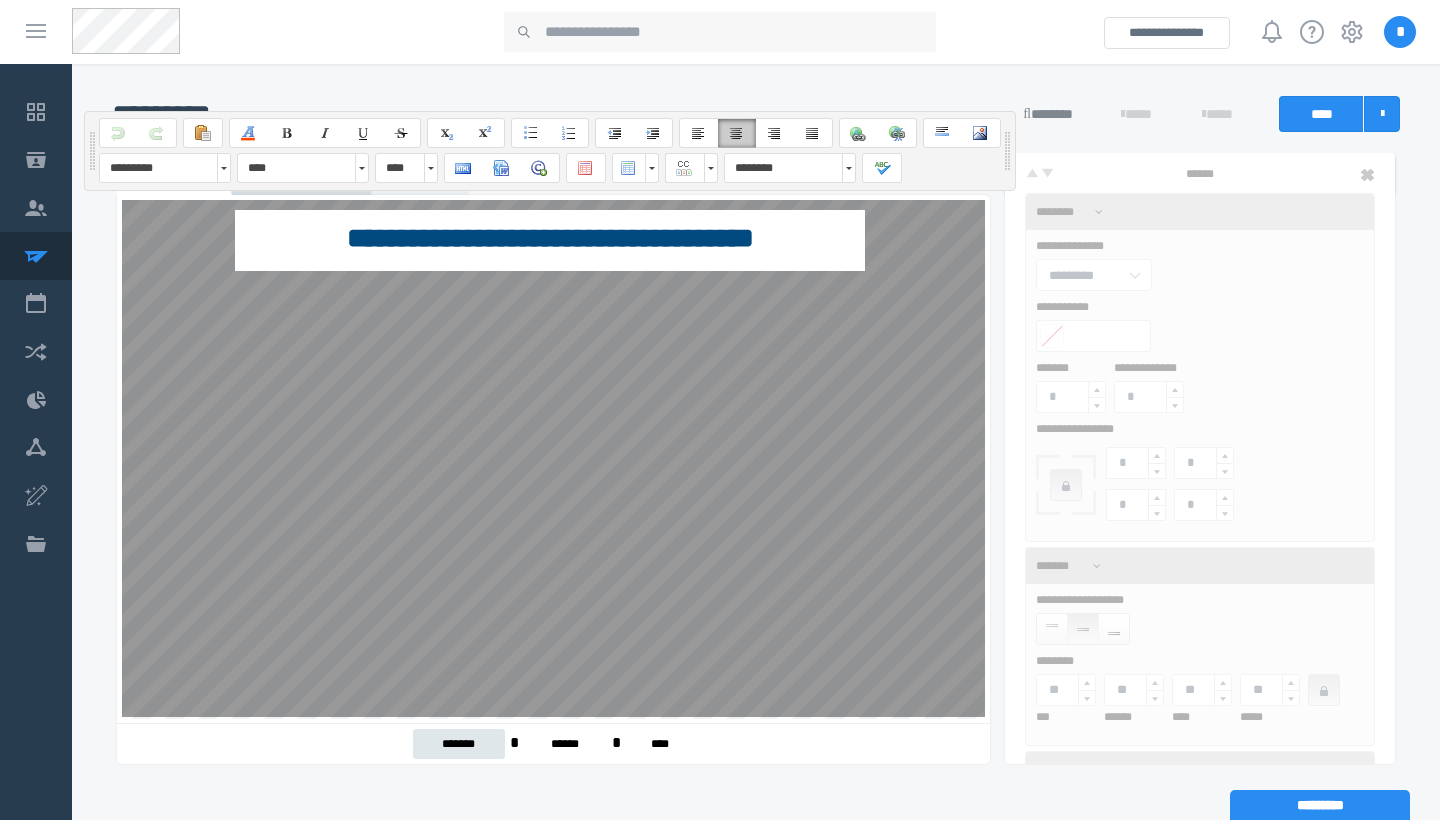 click on "**********" at bounding box center (550, 237) 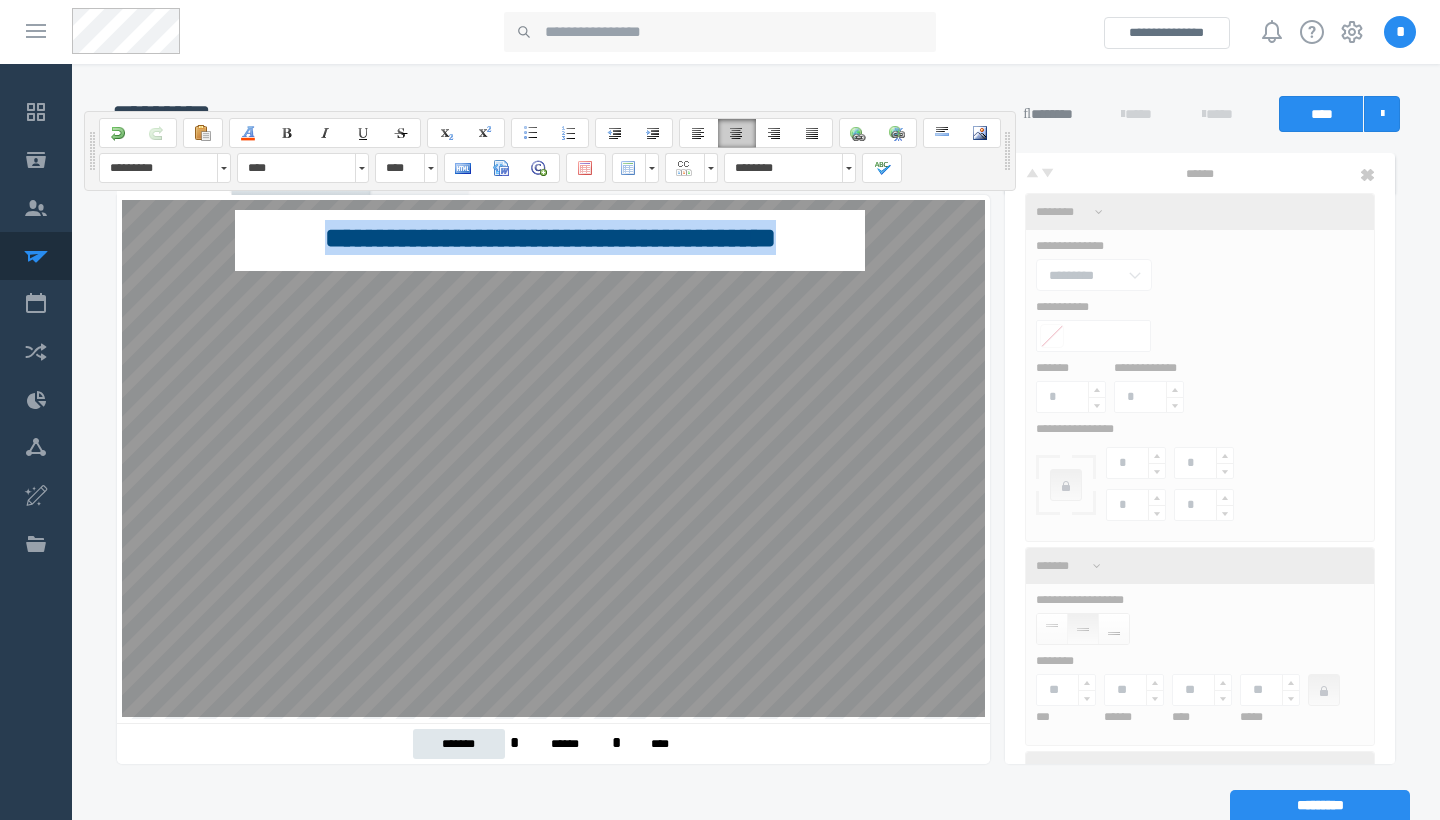 drag, startPoint x: 847, startPoint y: 245, endPoint x: 246, endPoint y: 245, distance: 601 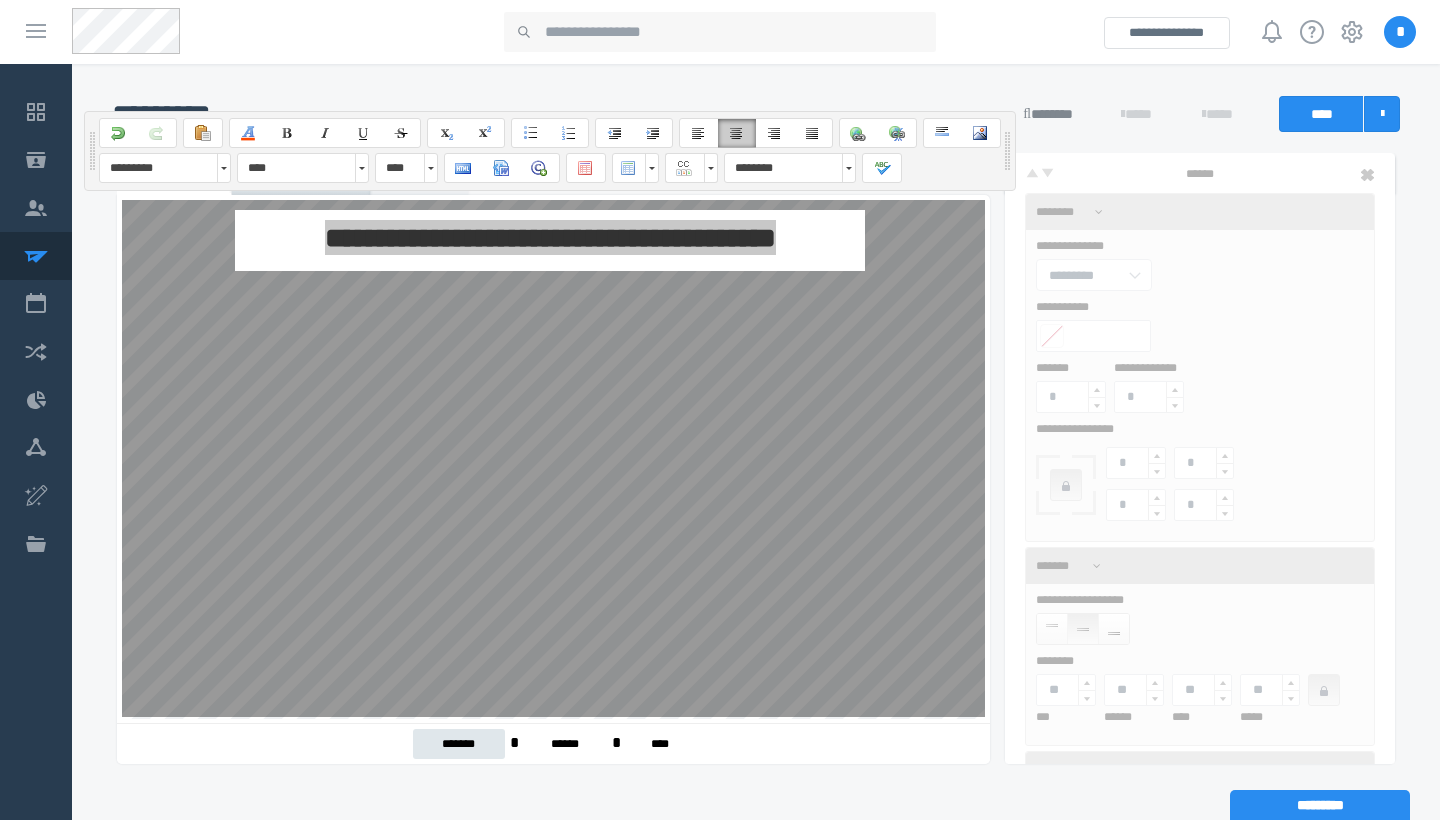click on "**********" at bounding box center (550, 1061) 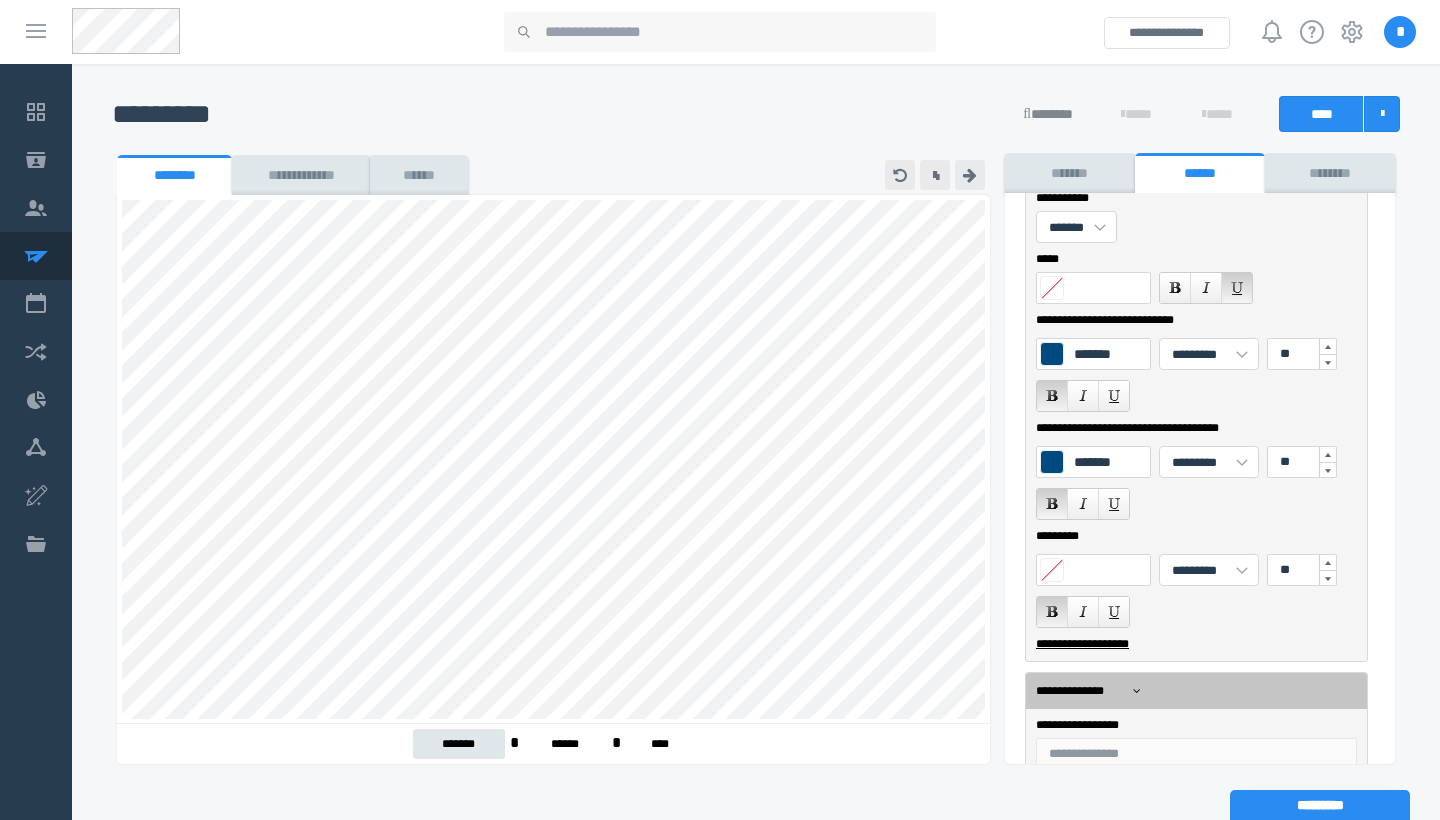 click at bounding box center (1052, 396) 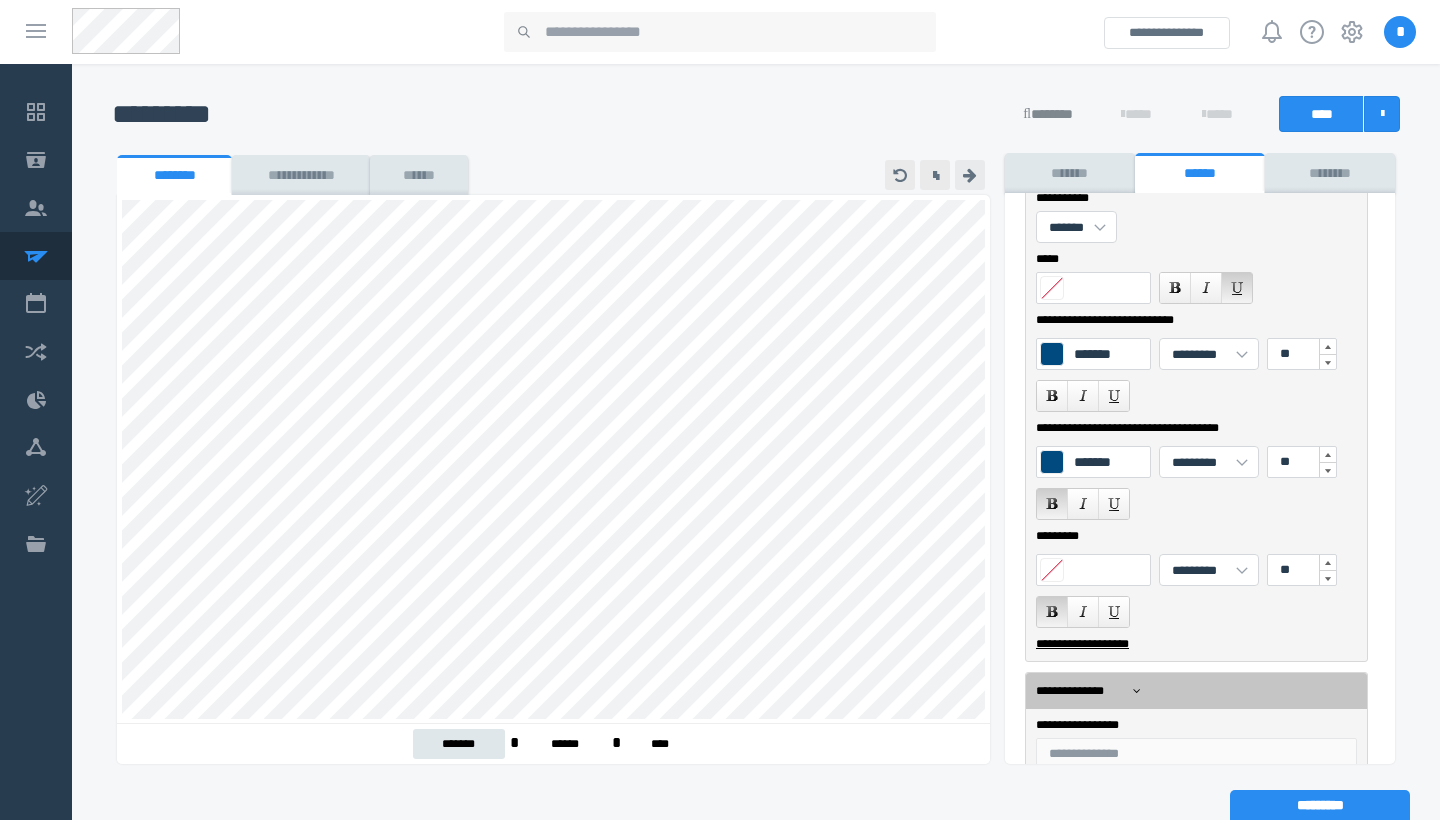 scroll, scrollTop: 0, scrollLeft: 0, axis: both 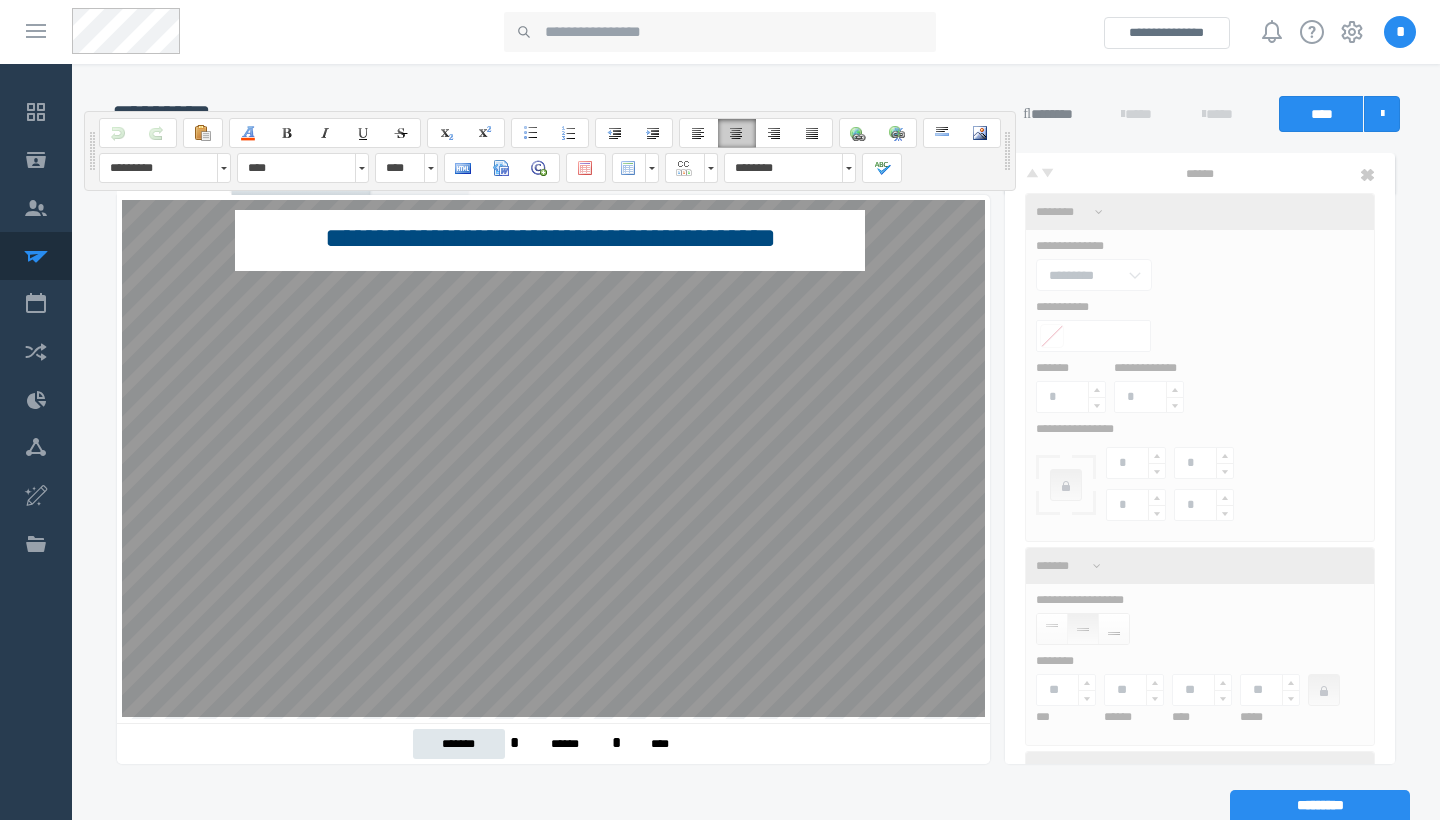 click on "**********" at bounding box center [550, 238] 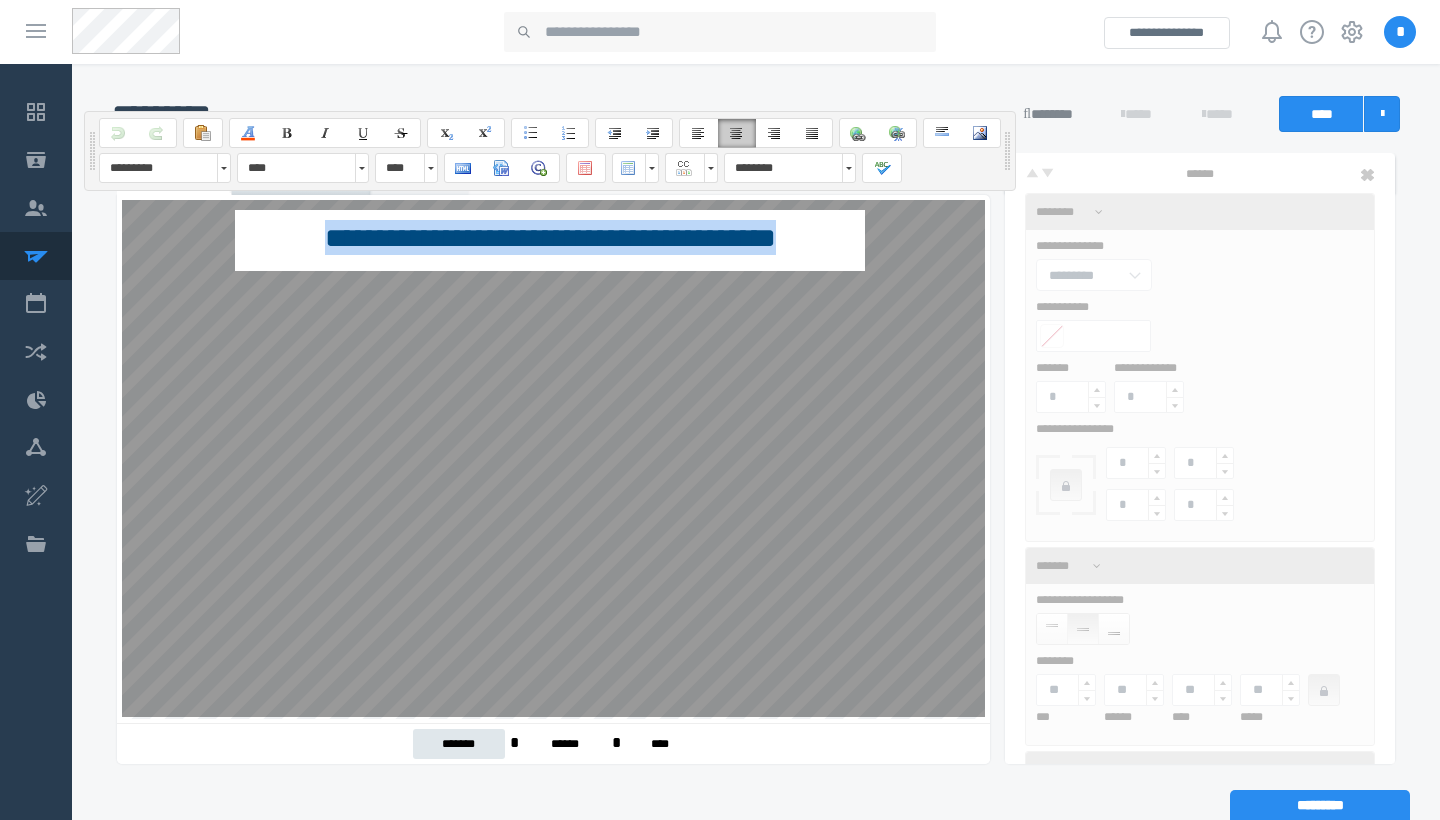 drag, startPoint x: 831, startPoint y: 242, endPoint x: 258, endPoint y: 209, distance: 573.94946 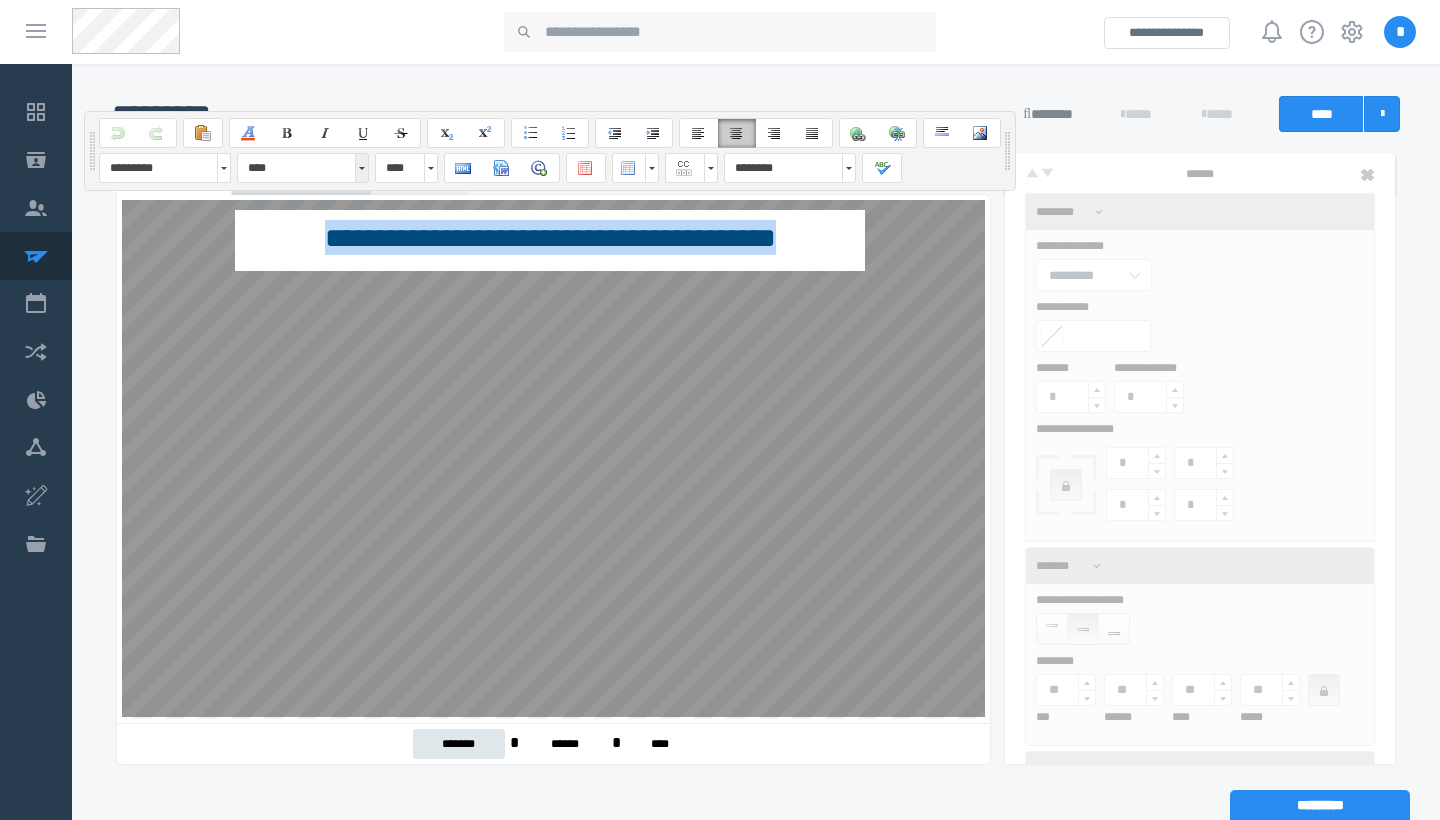 click at bounding box center (361, 168) 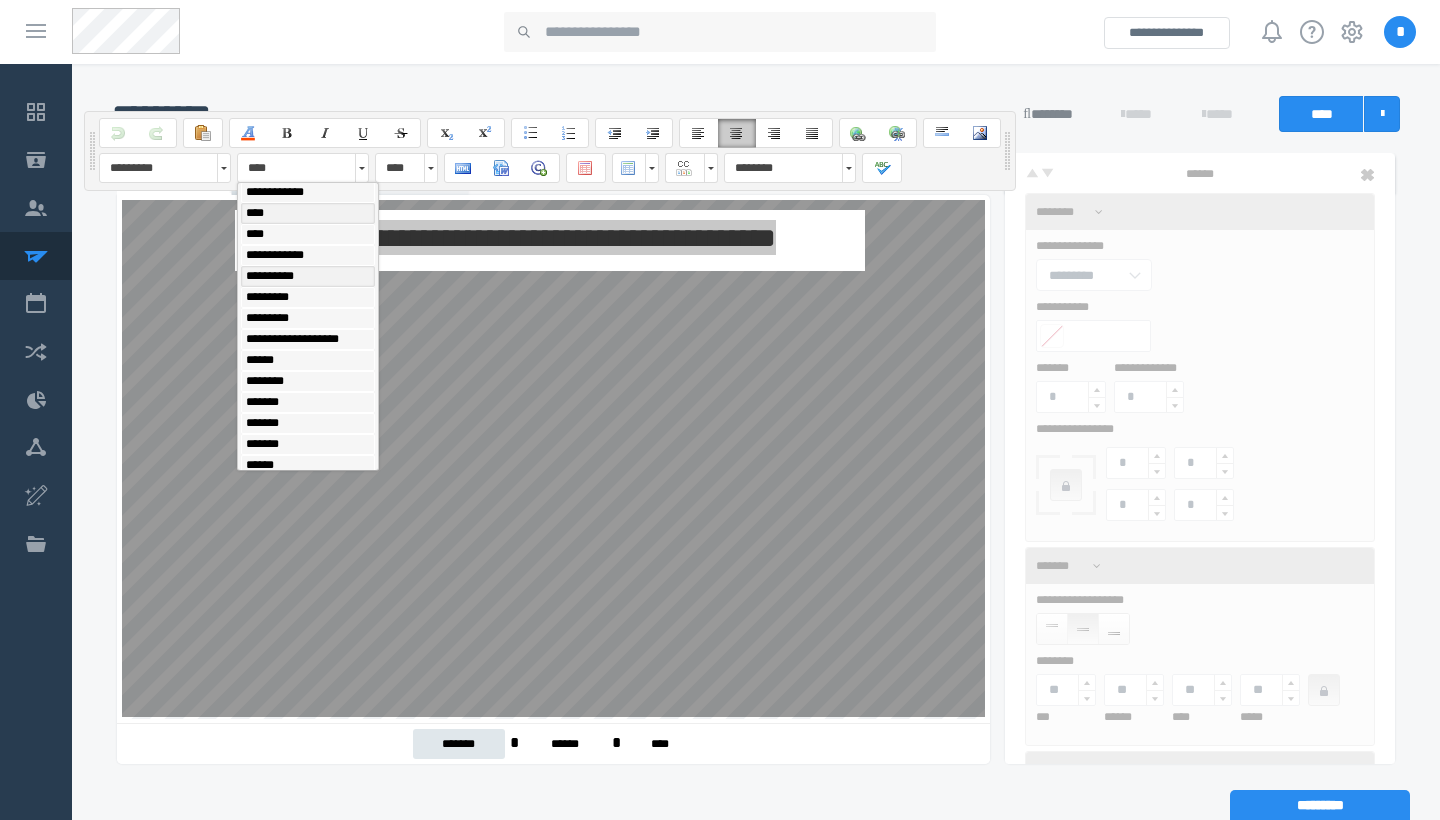 click on "**********" at bounding box center (308, 276) 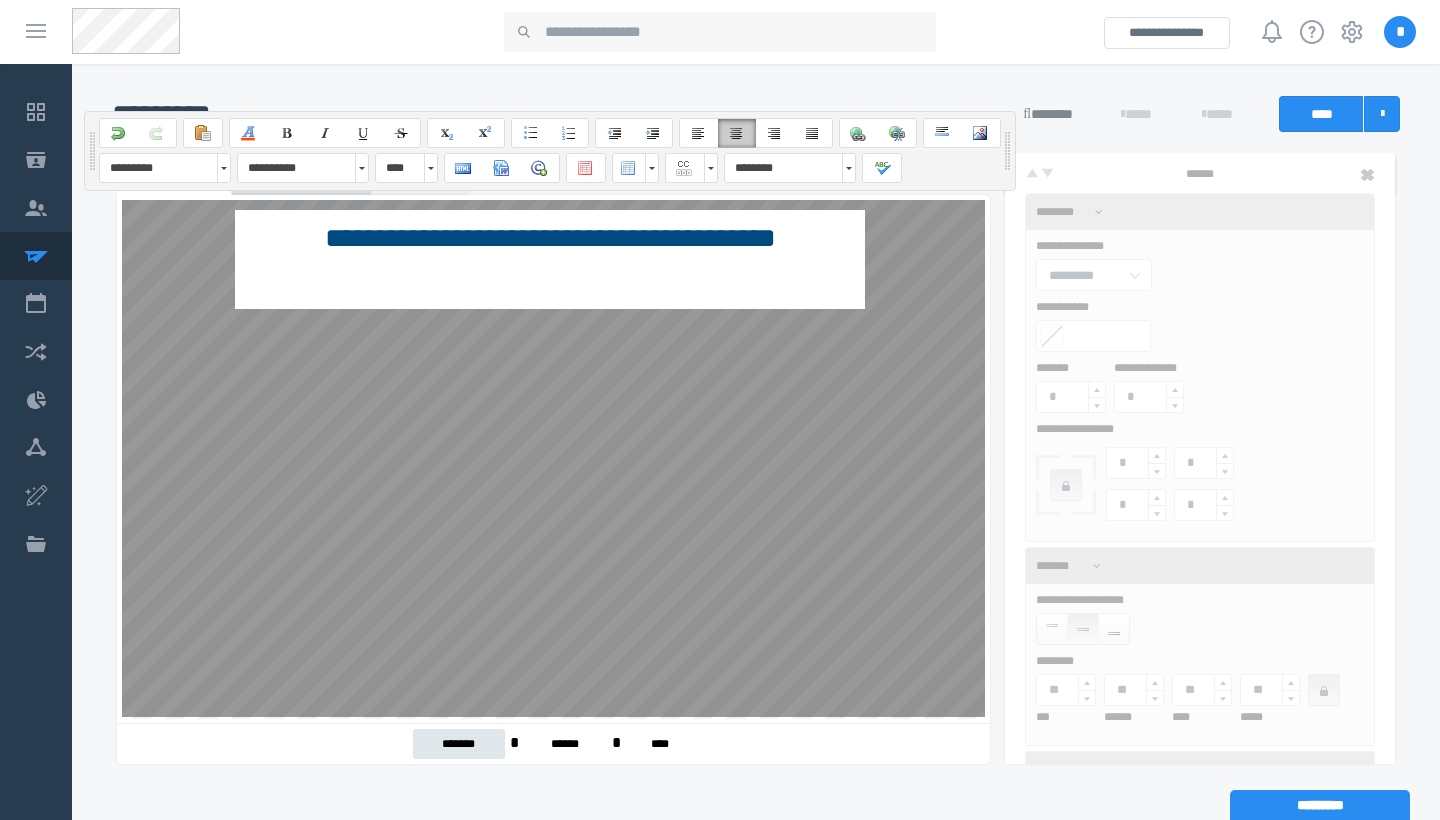 type 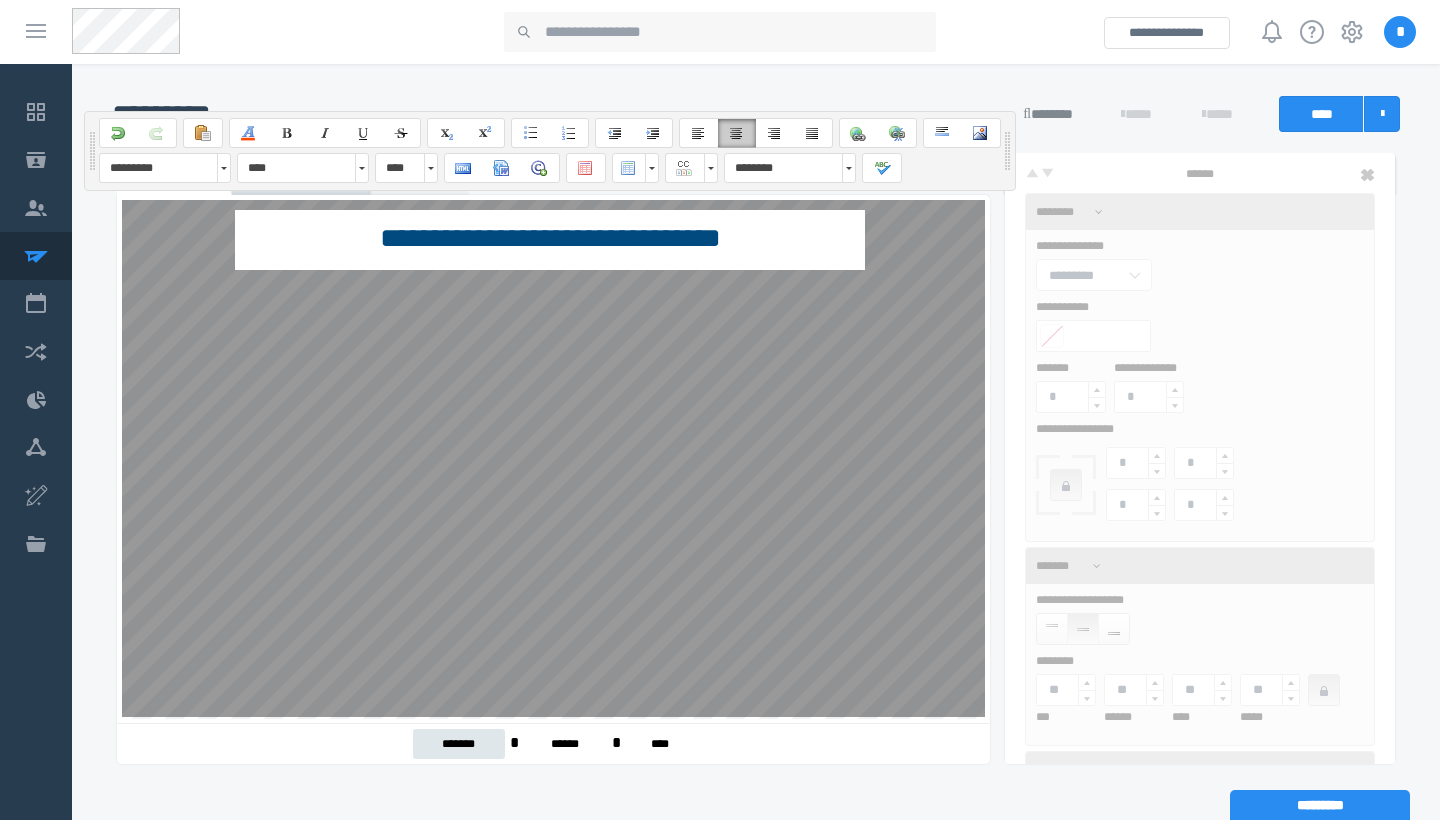 click on "**********" at bounding box center [550, 1061] 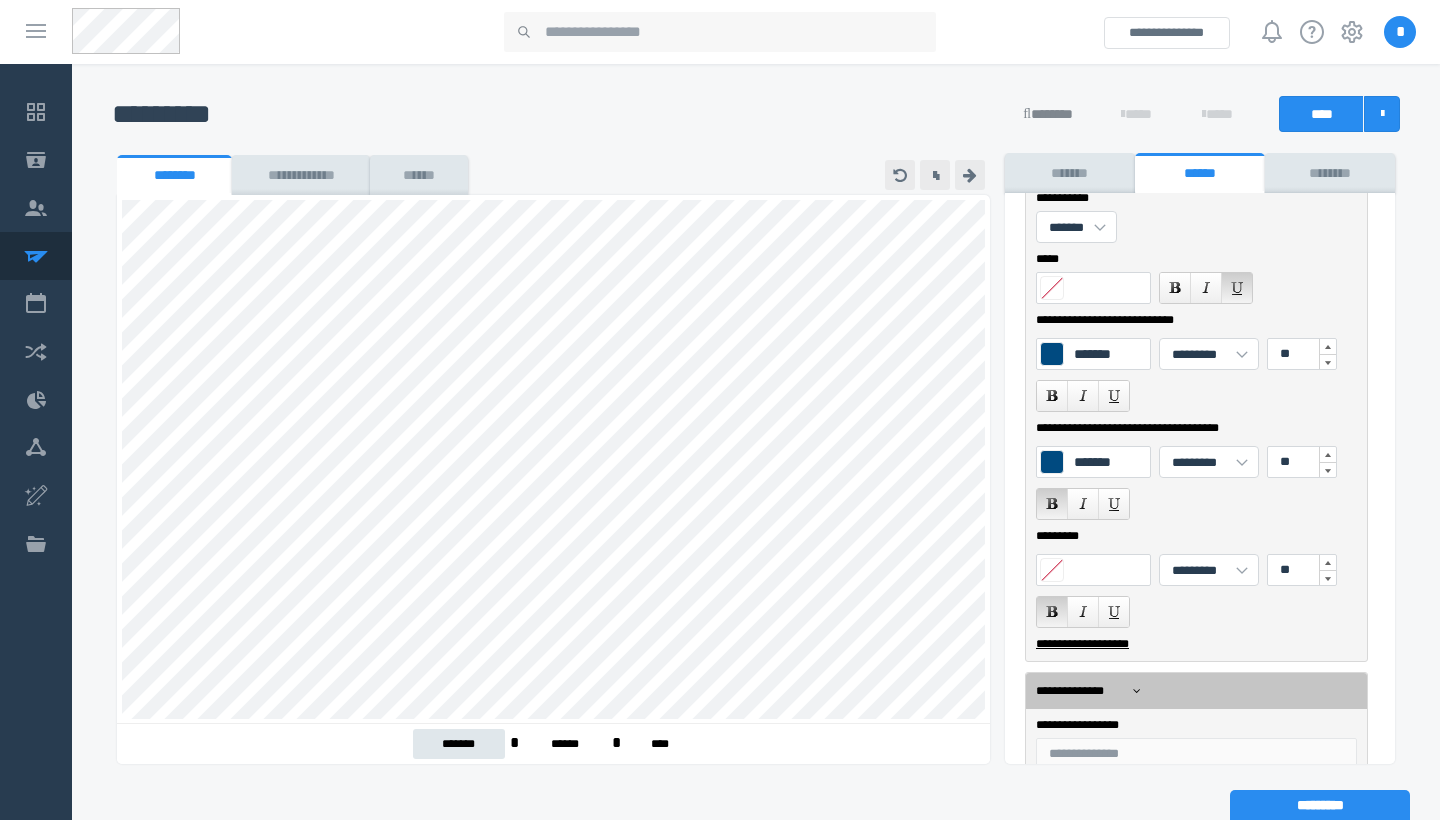 scroll, scrollTop: 0, scrollLeft: 0, axis: both 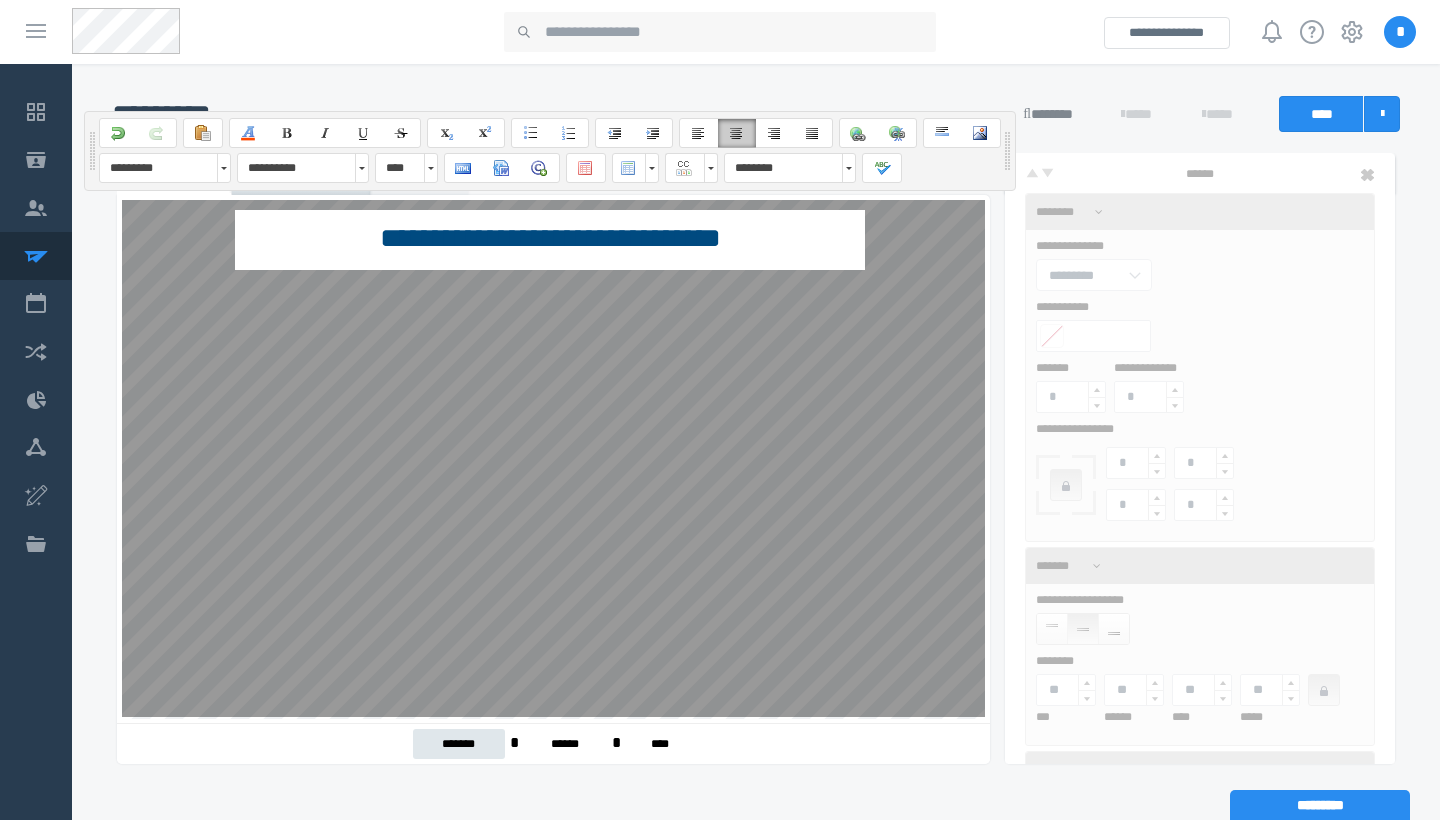 click on "**********" at bounding box center (550, 238) 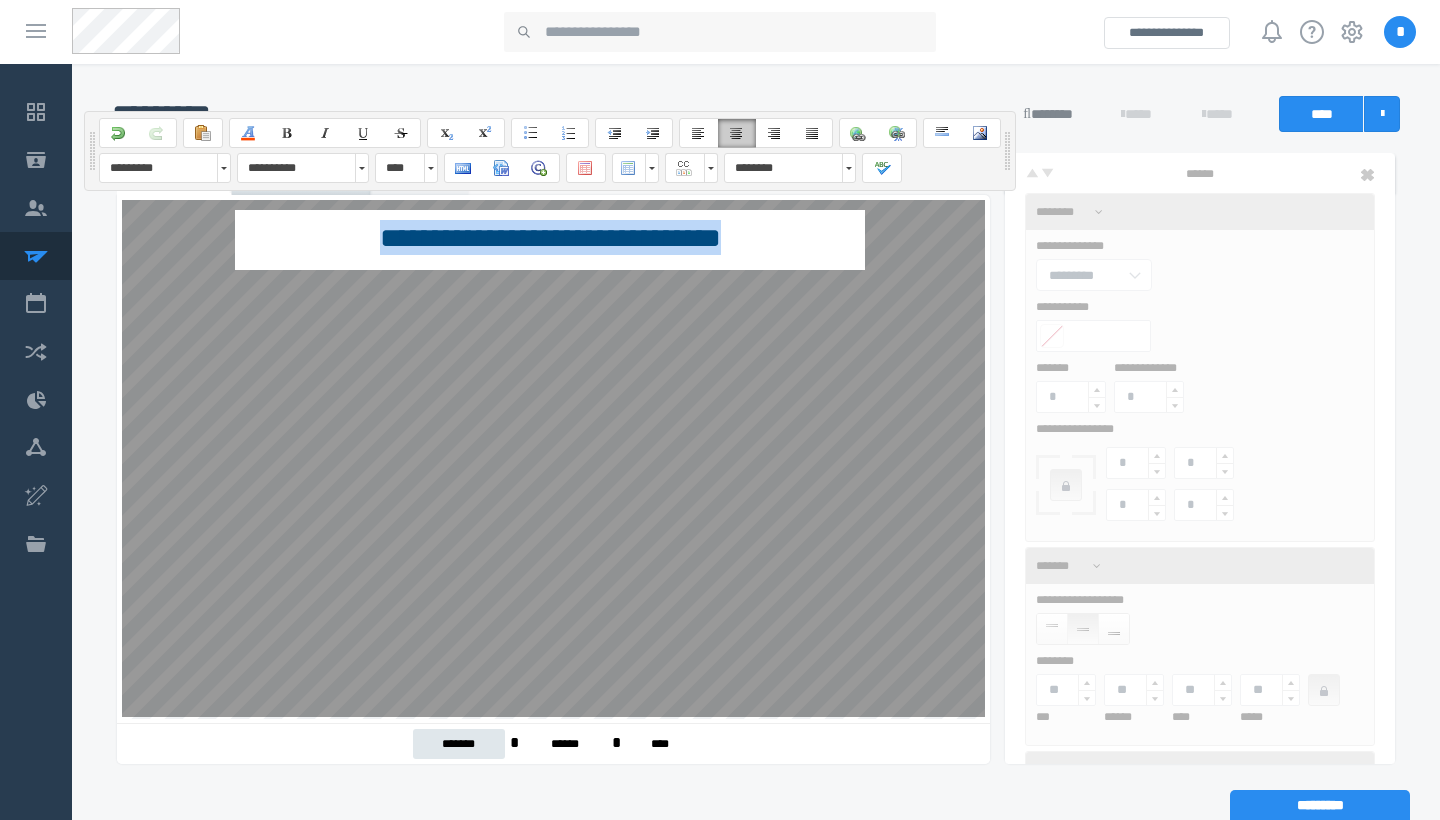 drag, startPoint x: 782, startPoint y: 249, endPoint x: 308, endPoint y: 241, distance: 474.0675 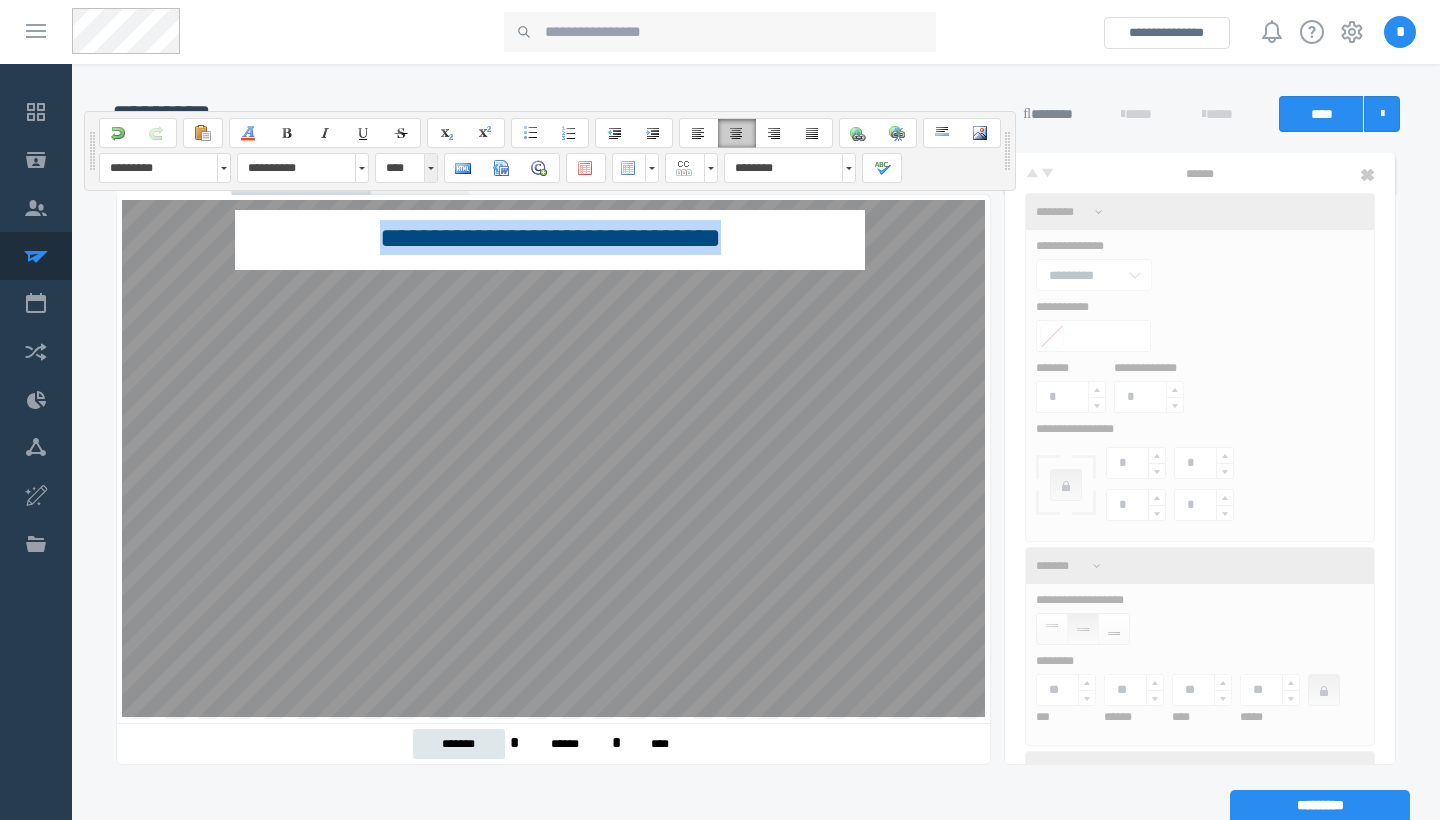 click at bounding box center [430, 168] 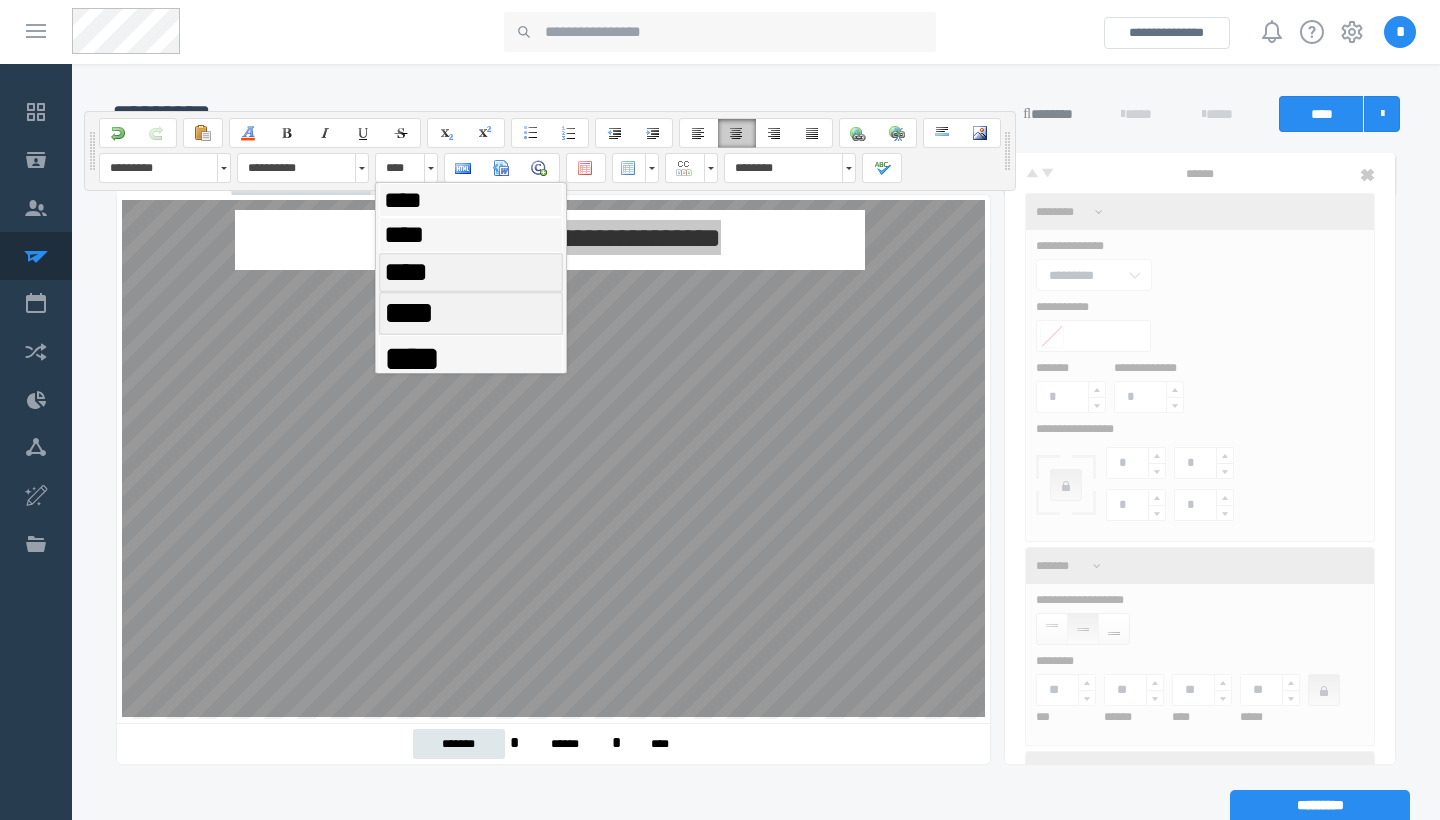 scroll, scrollTop: 304, scrollLeft: 0, axis: vertical 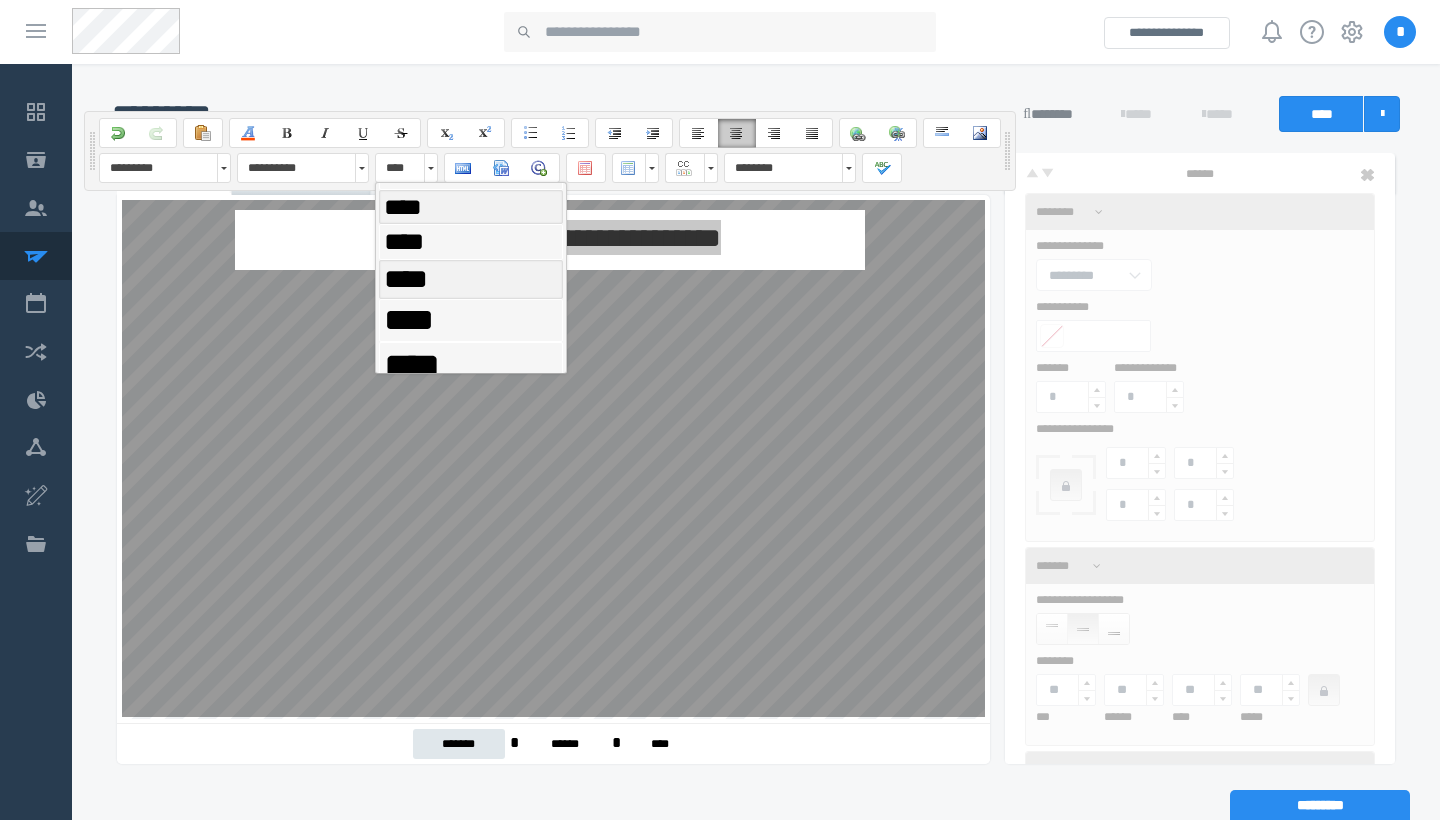 click on "****" at bounding box center (471, 207) 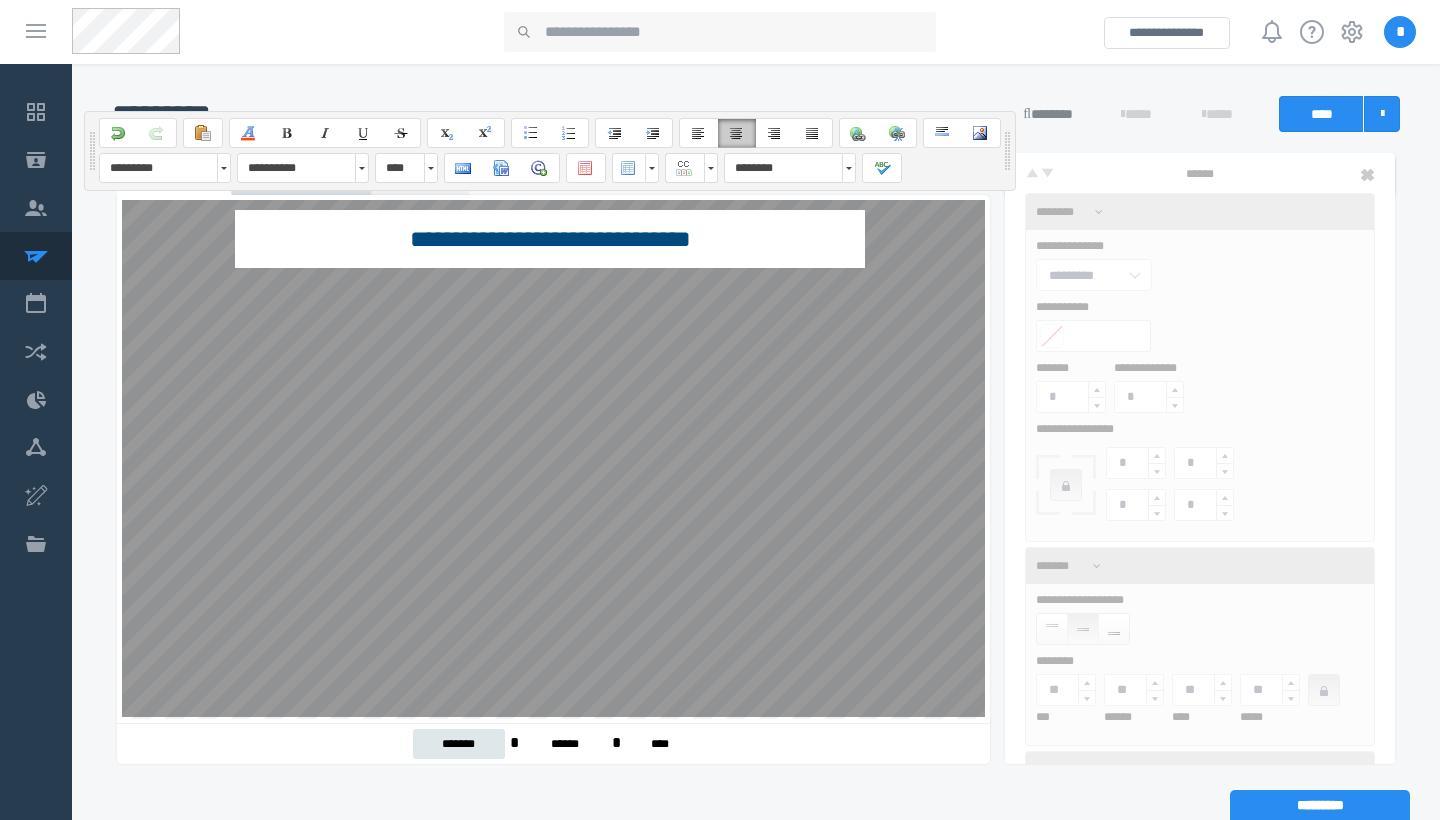 click on "**********" at bounding box center (550, 237) 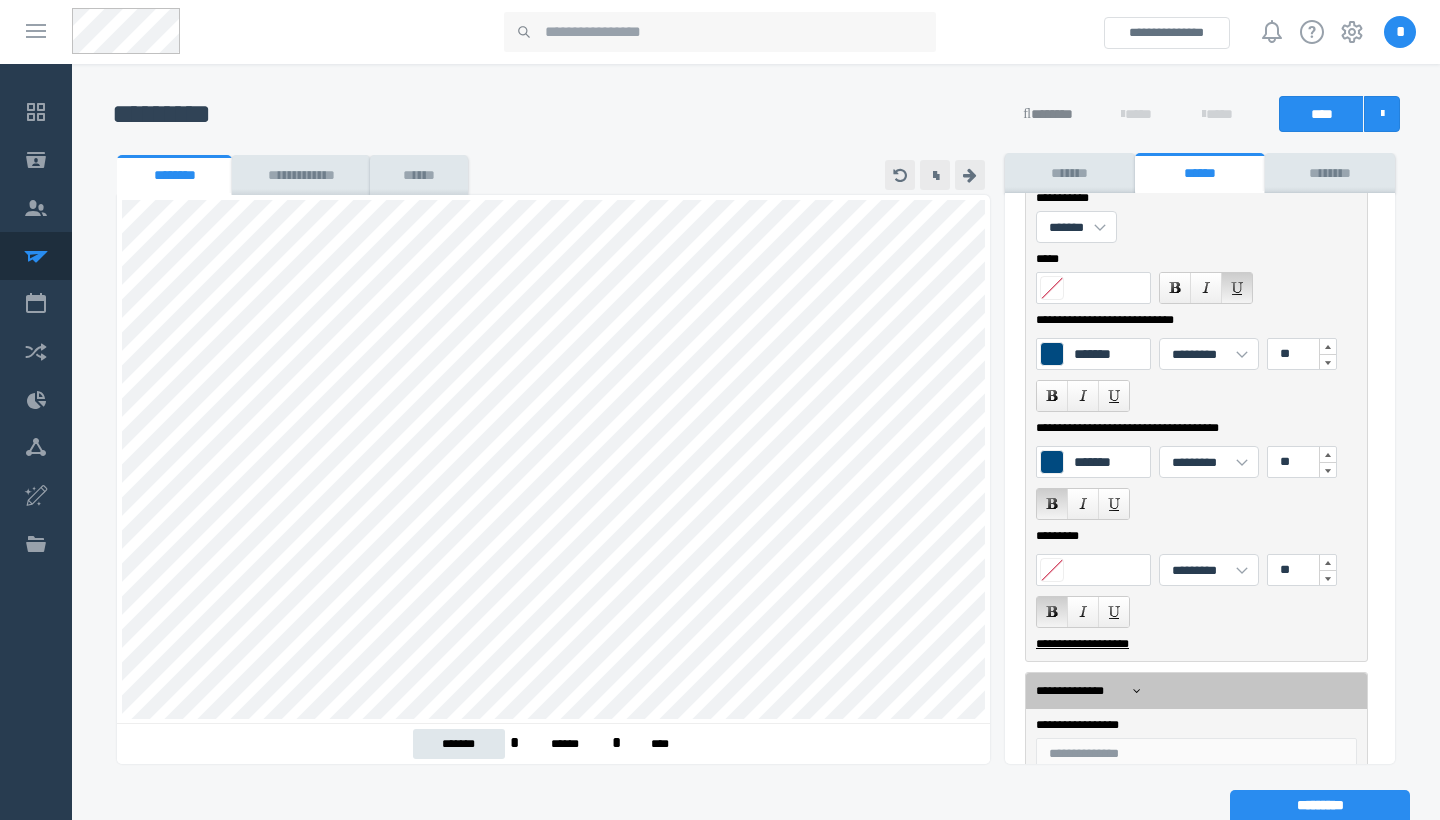 scroll, scrollTop: 334, scrollLeft: 0, axis: vertical 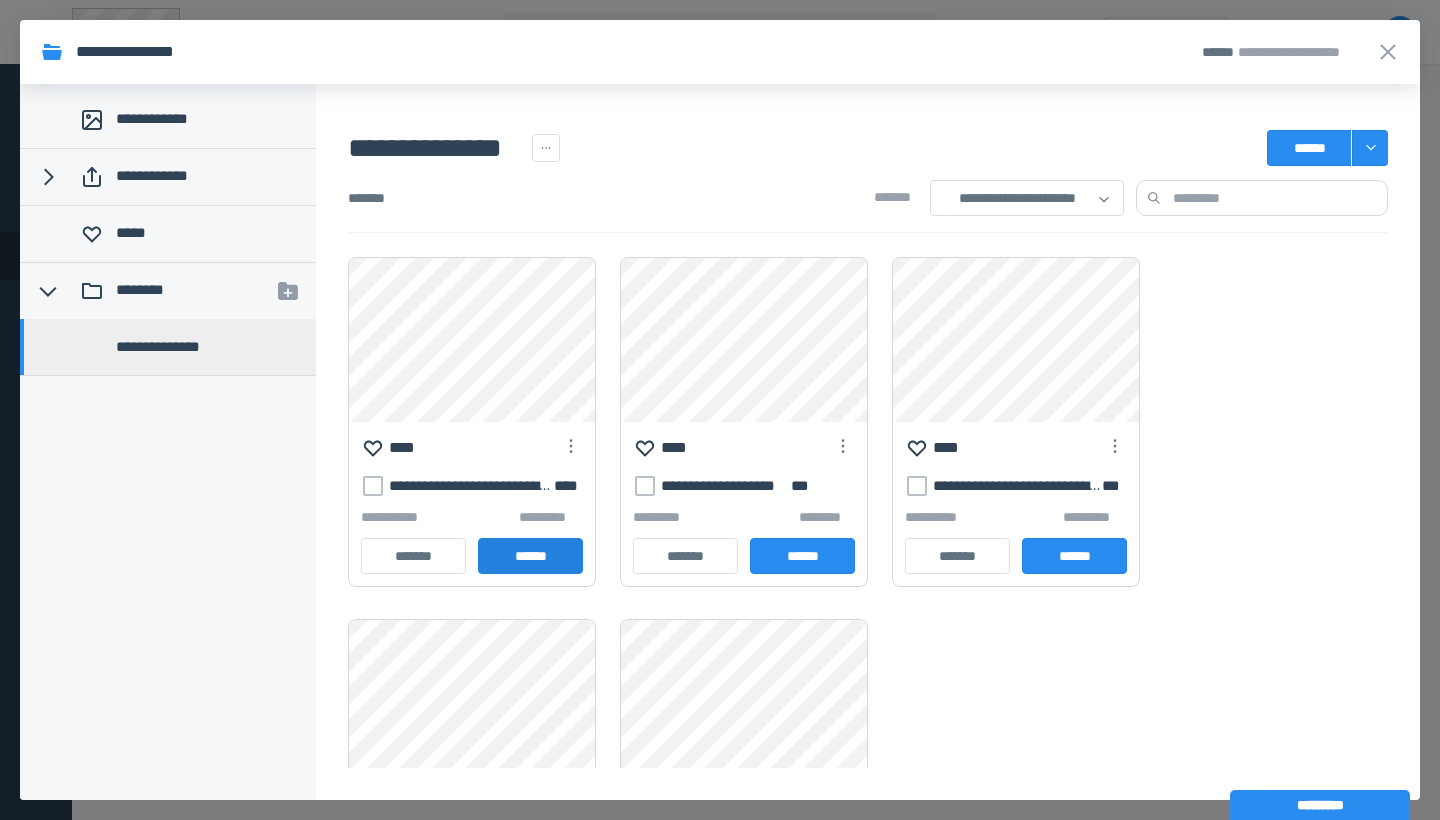 click on "******" at bounding box center [530, 556] 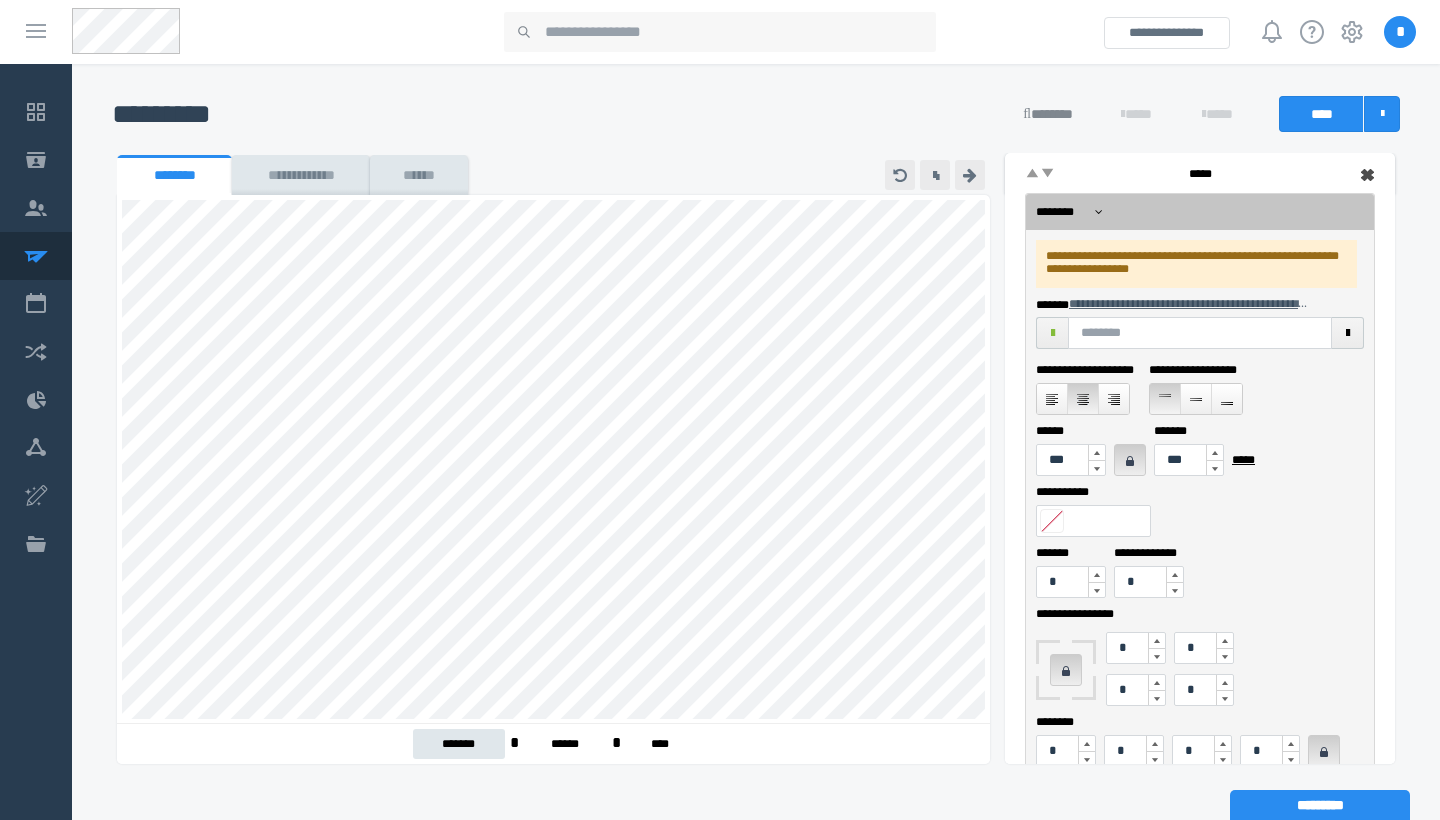 scroll, scrollTop: 363, scrollLeft: 0, axis: vertical 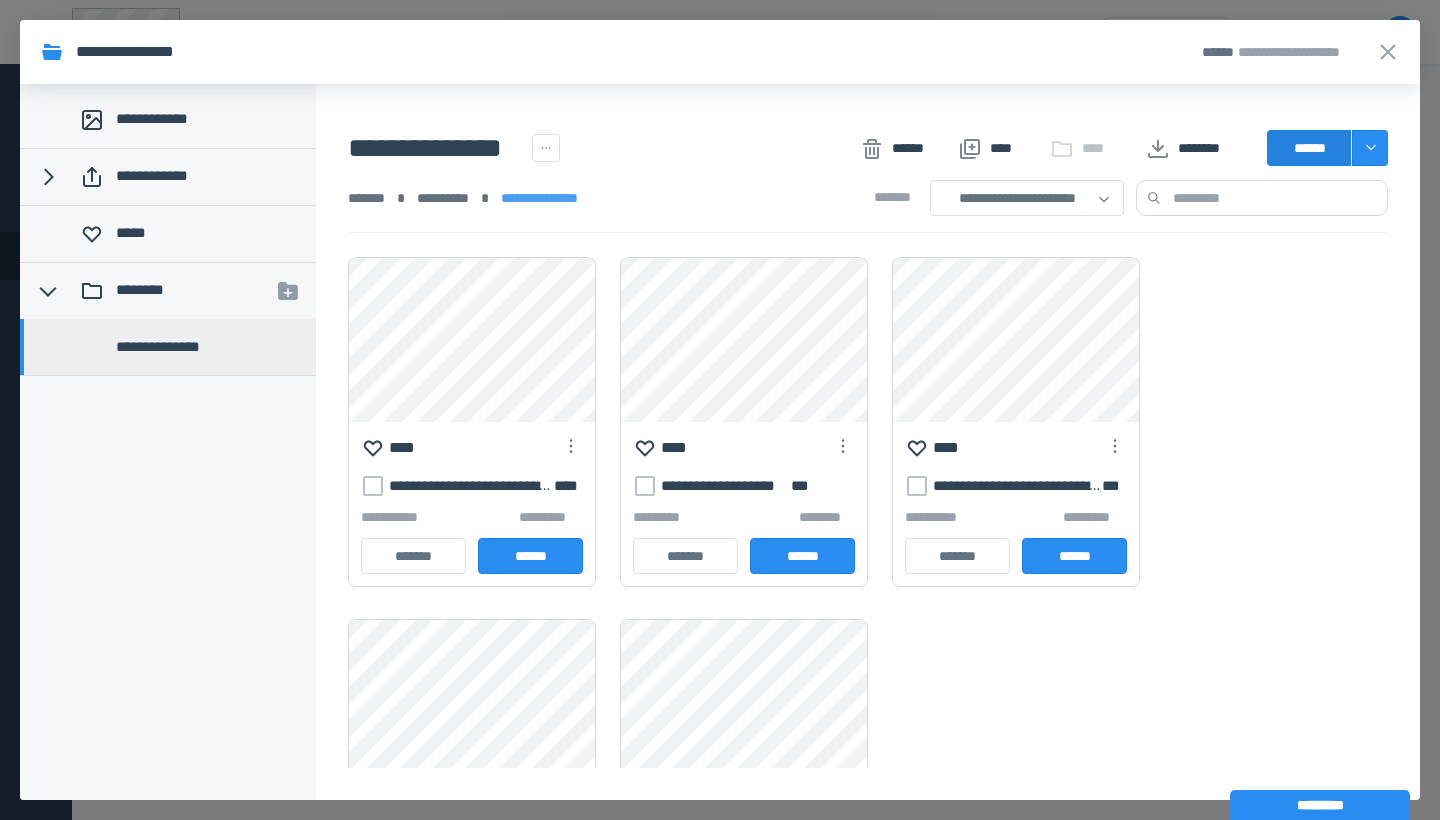 click on "******" at bounding box center [1309, 148] 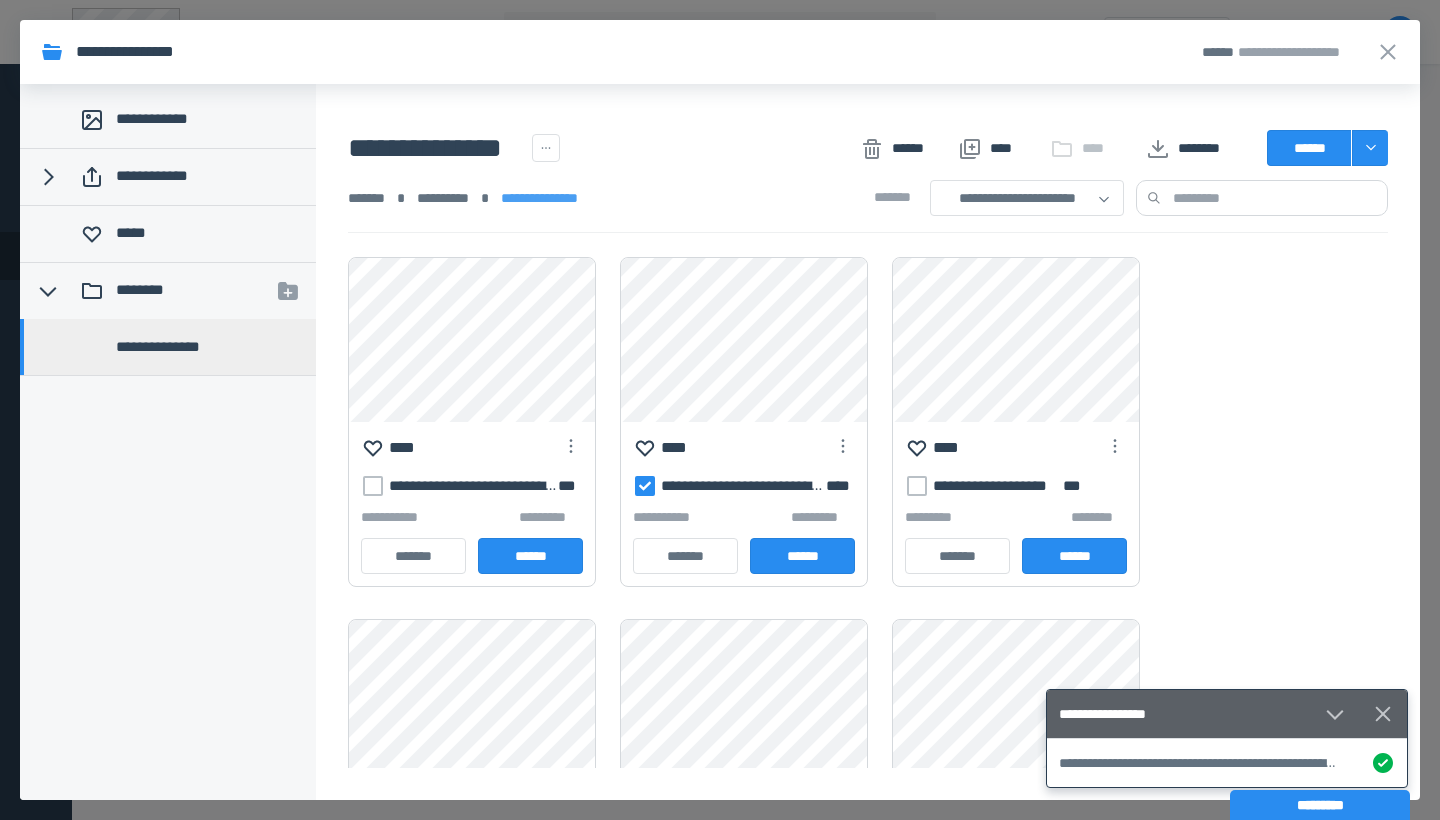 scroll, scrollTop: 0, scrollLeft: 0, axis: both 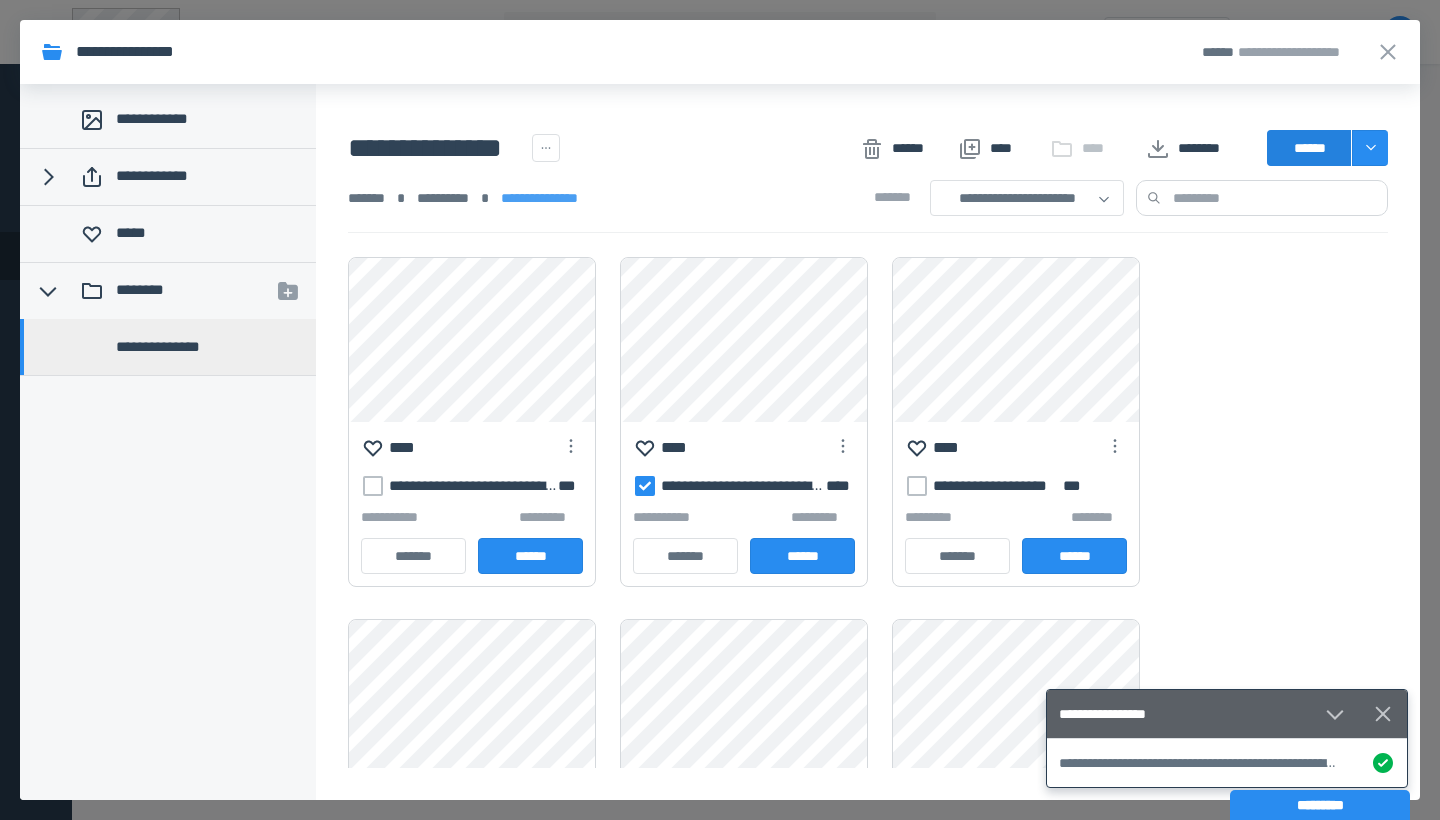 click on "******" at bounding box center (1309, 148) 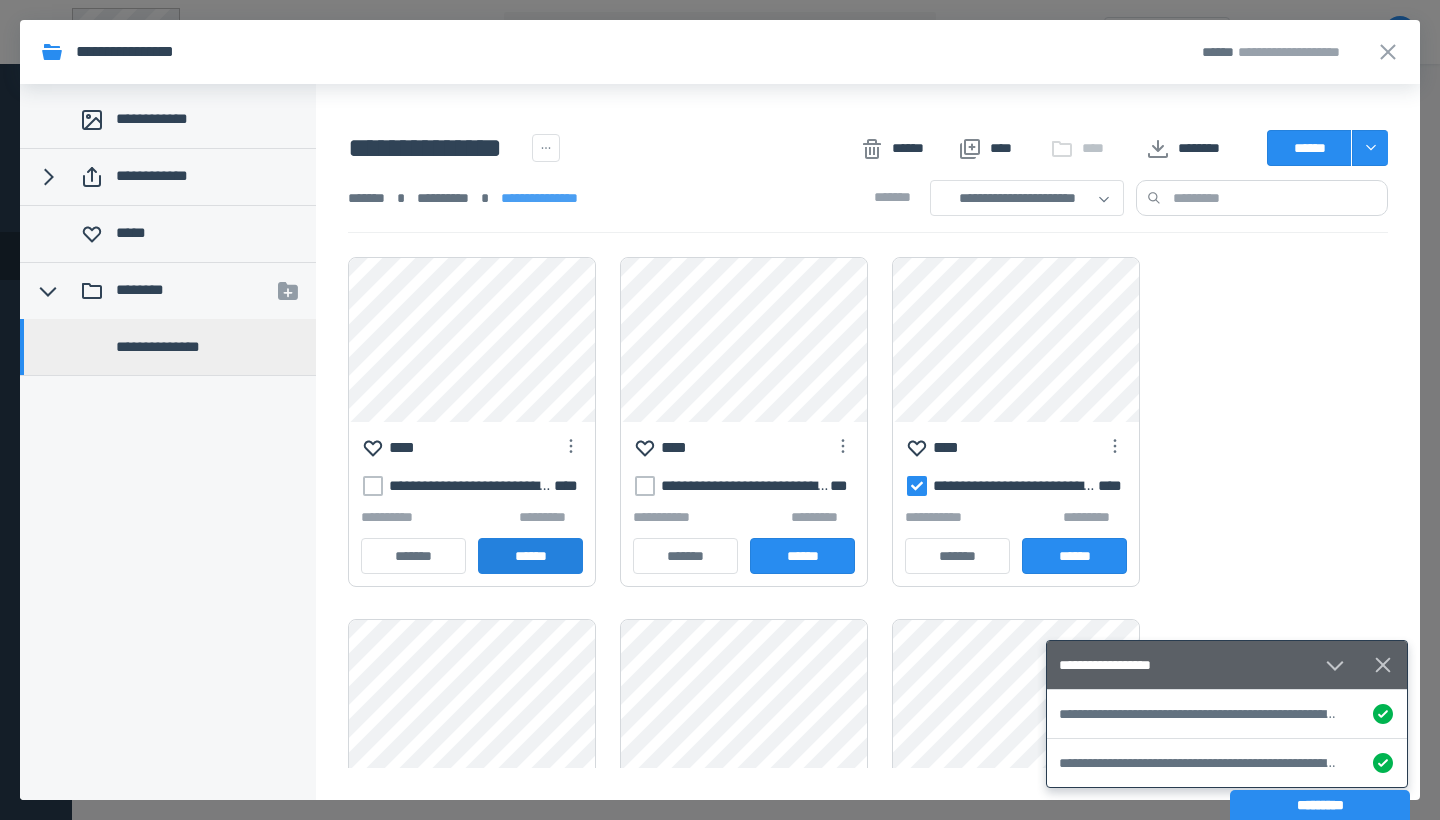 click on "******" at bounding box center (530, 556) 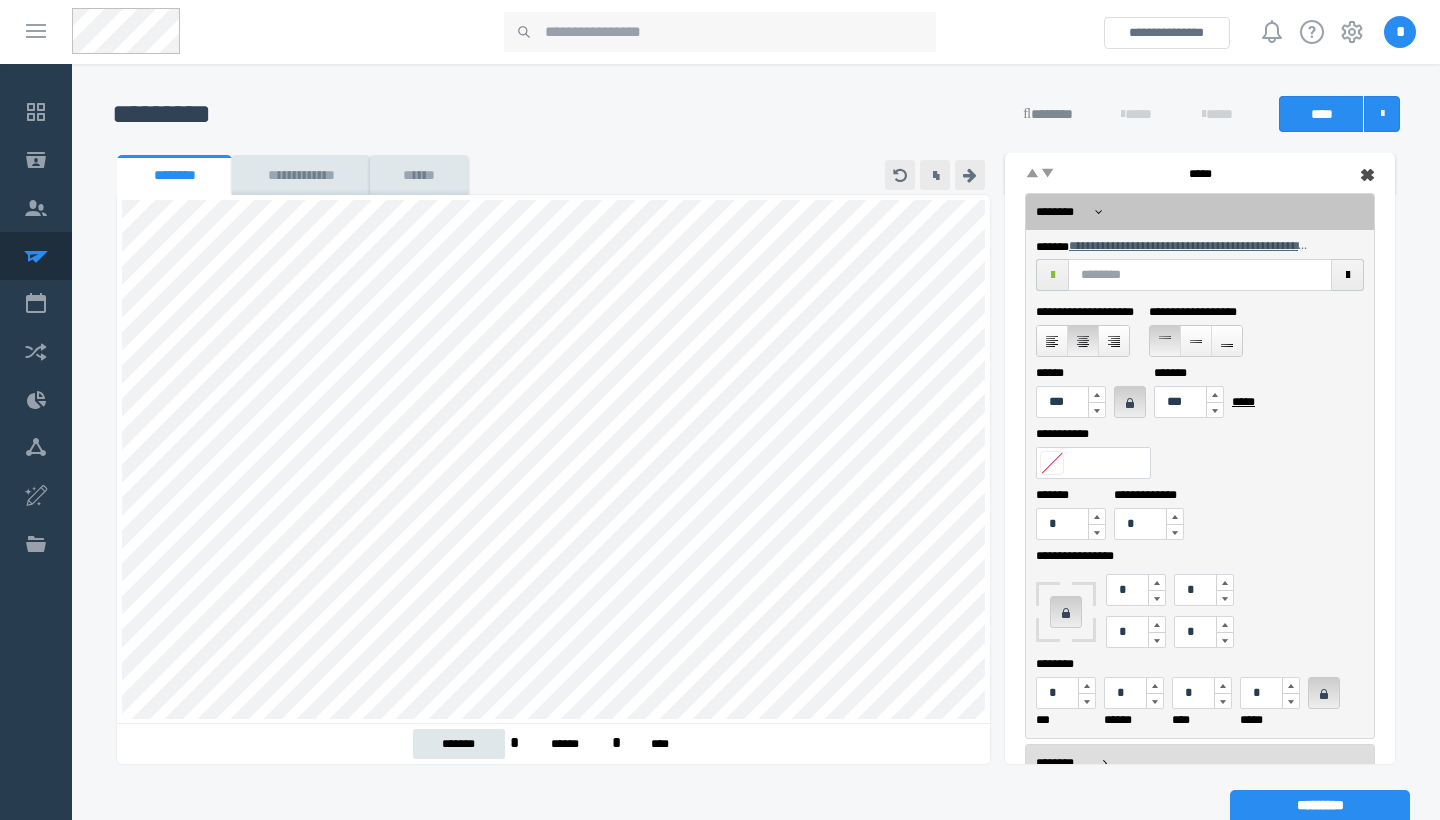 type on "***" 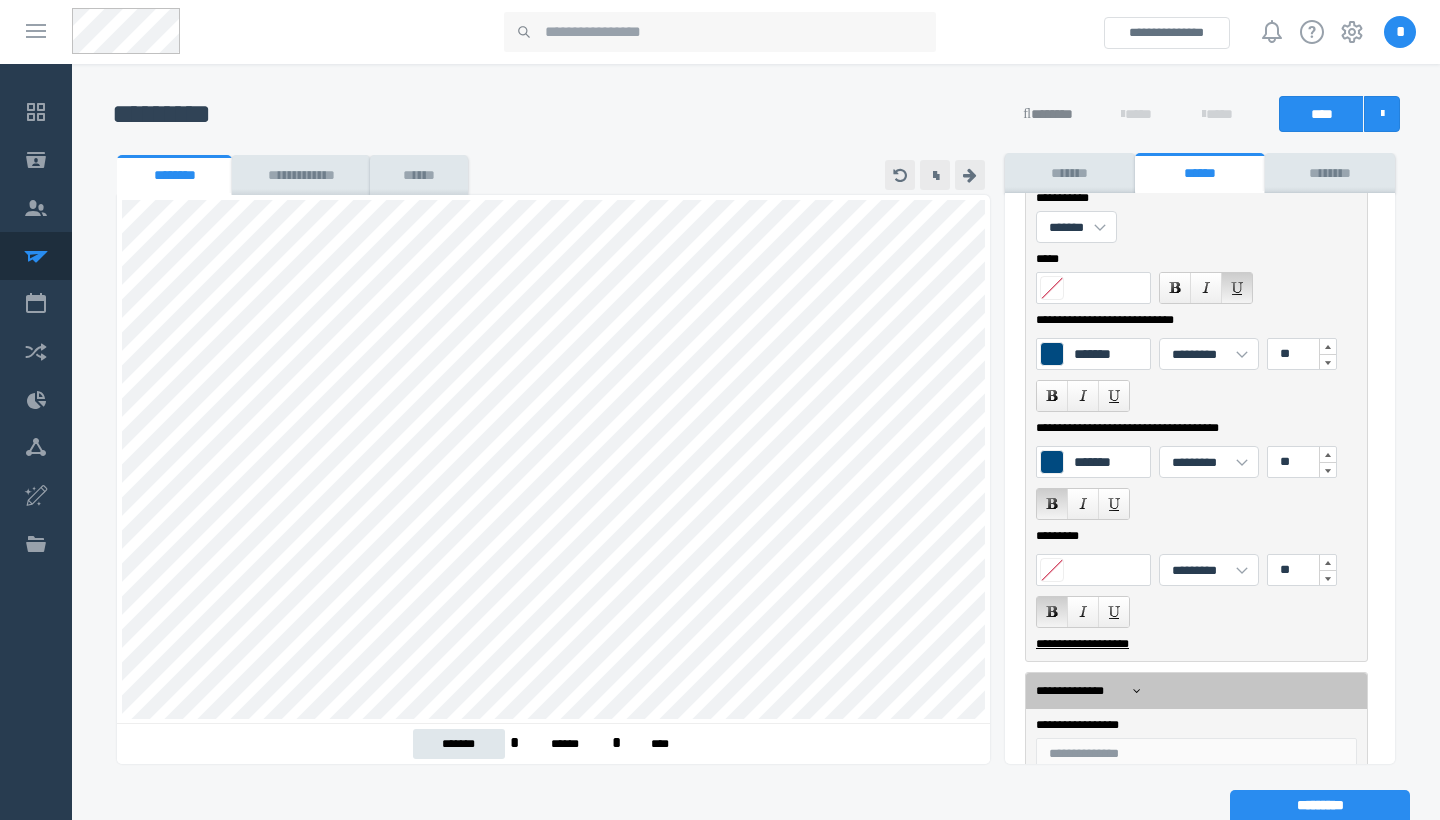 scroll, scrollTop: 267, scrollLeft: 0, axis: vertical 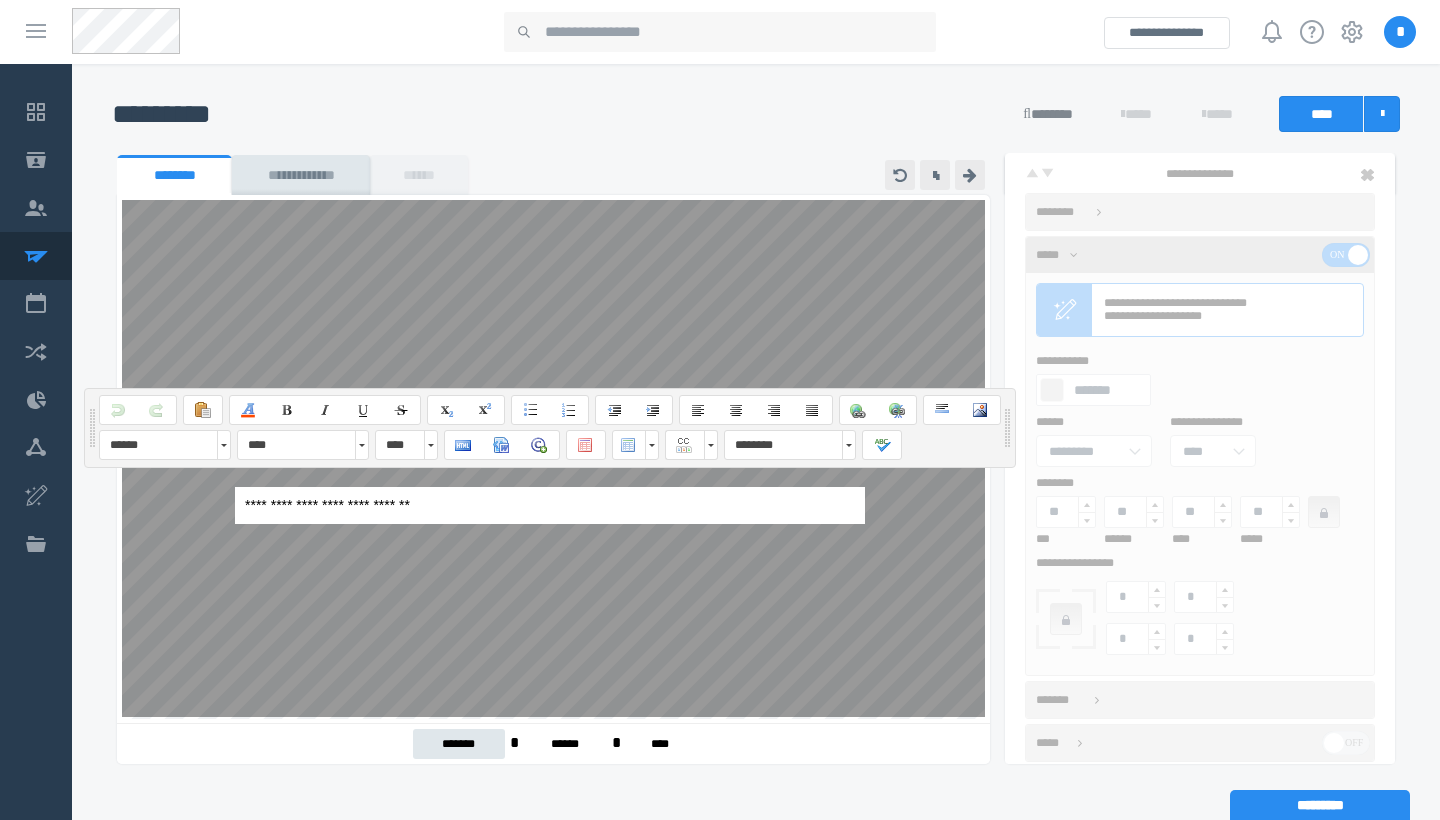 click on "**********" at bounding box center (550, 505) 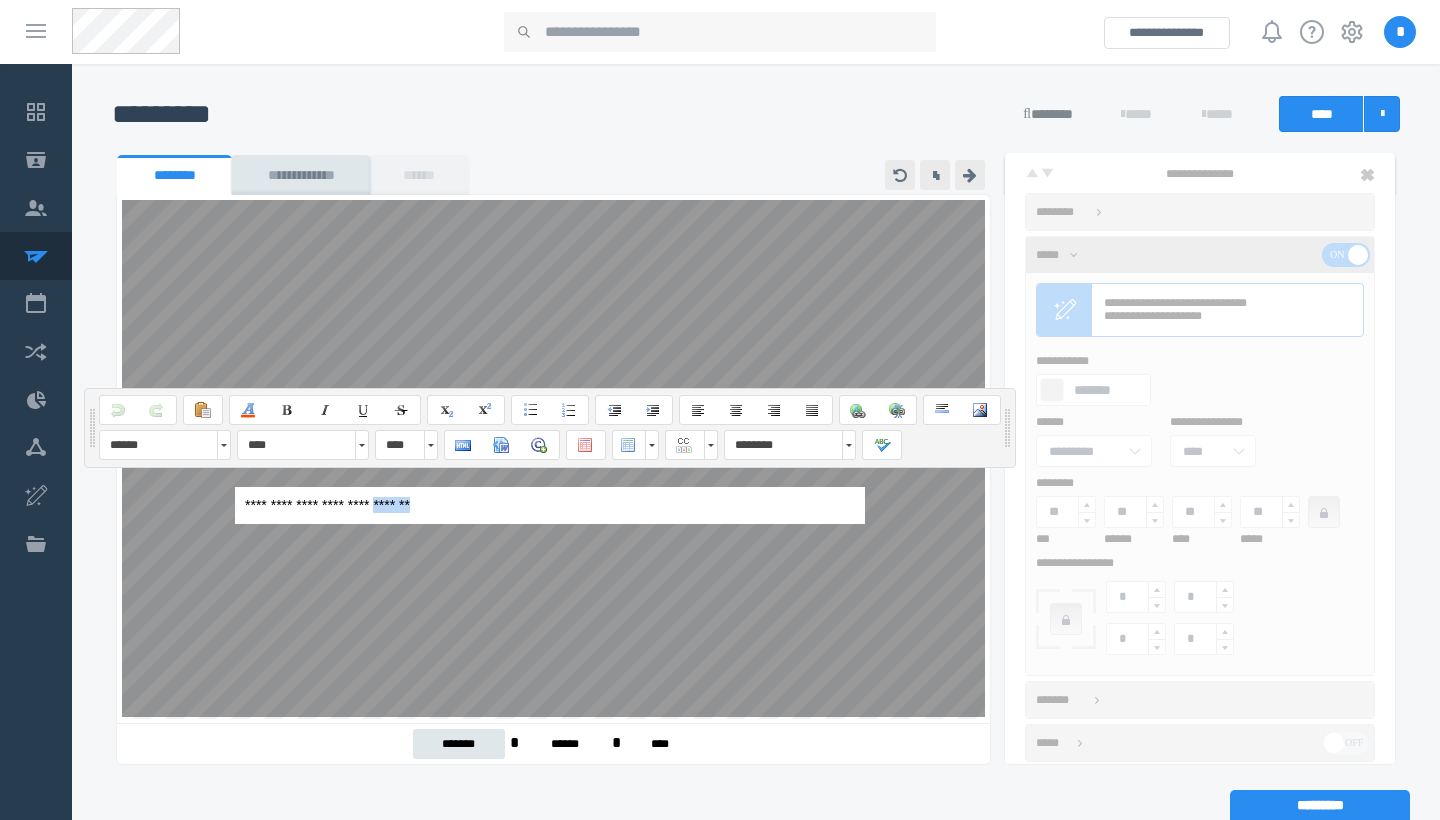 click on "**********" at bounding box center (550, 505) 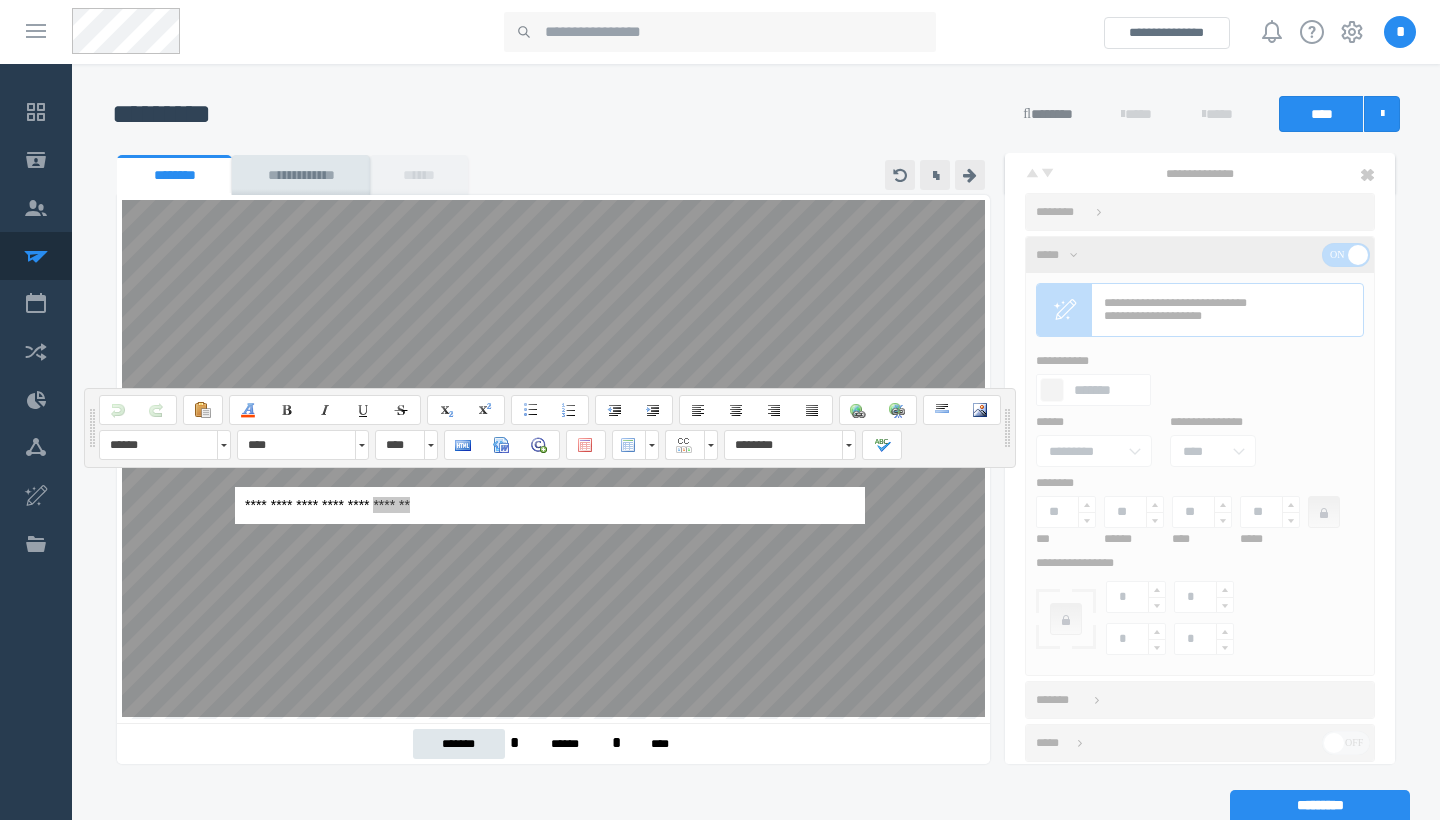 click on "**********" at bounding box center (550, 844) 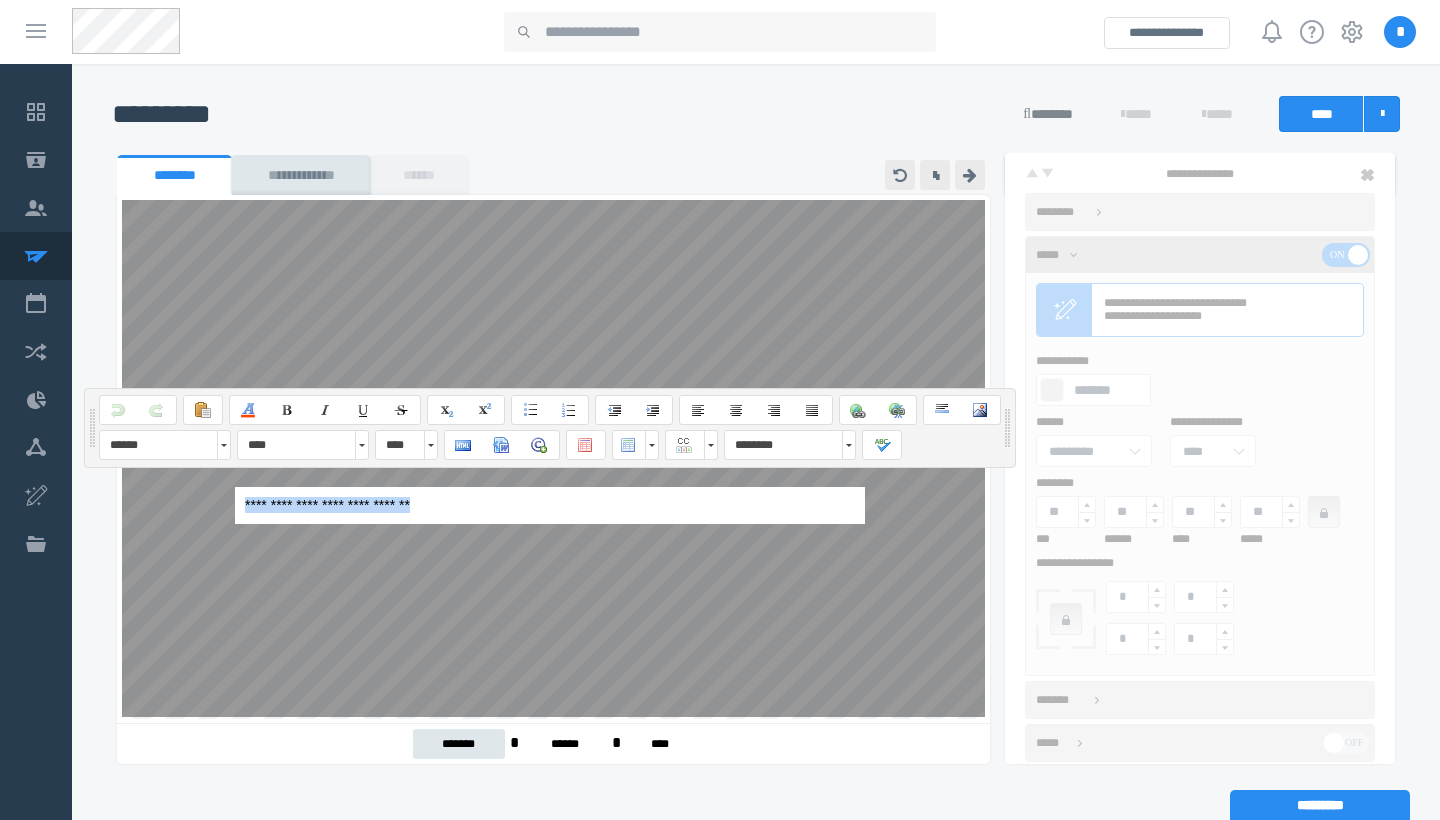 drag, startPoint x: 466, startPoint y: 503, endPoint x: 184, endPoint y: 491, distance: 282.25522 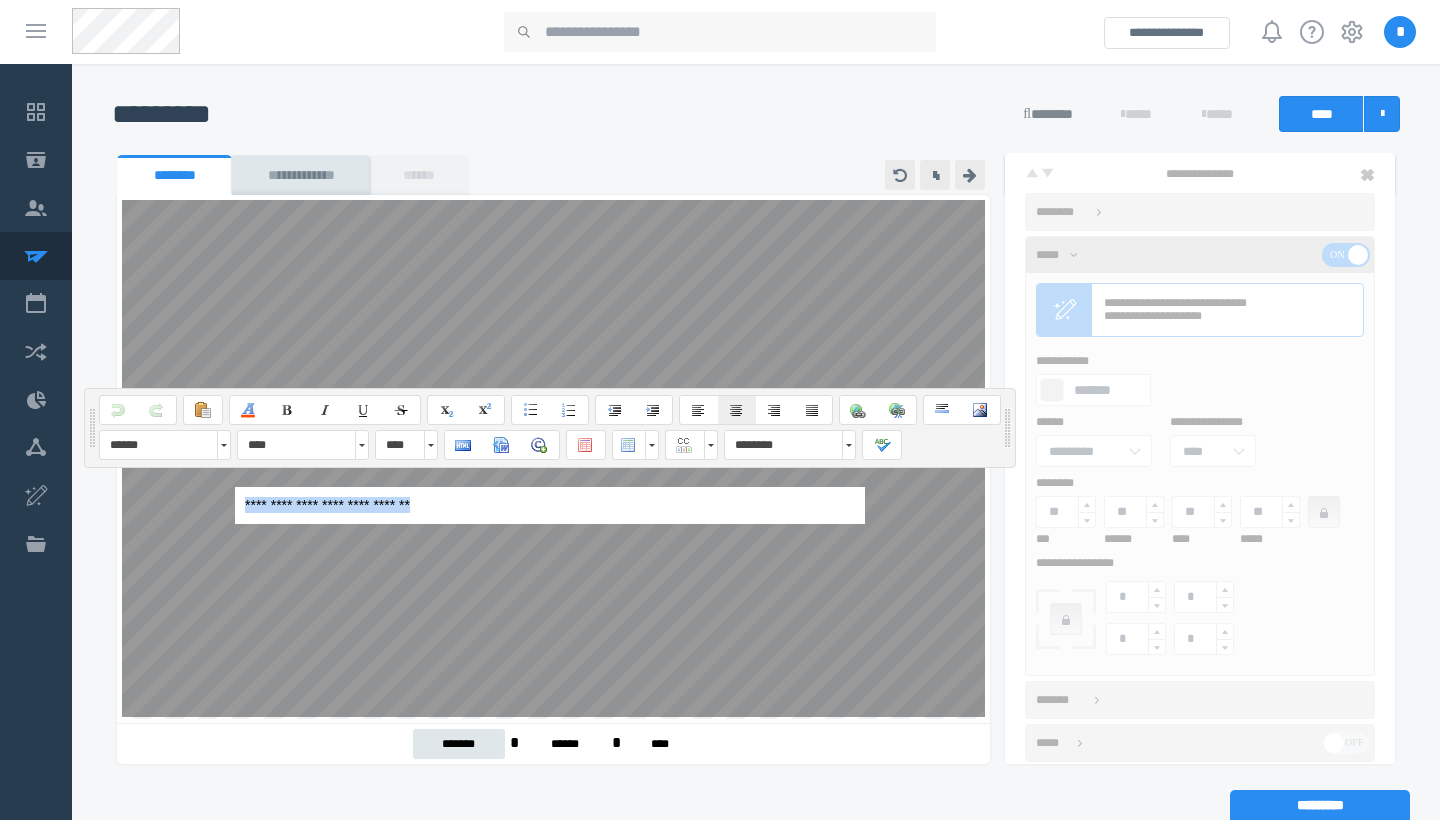 click at bounding box center [737, 410] 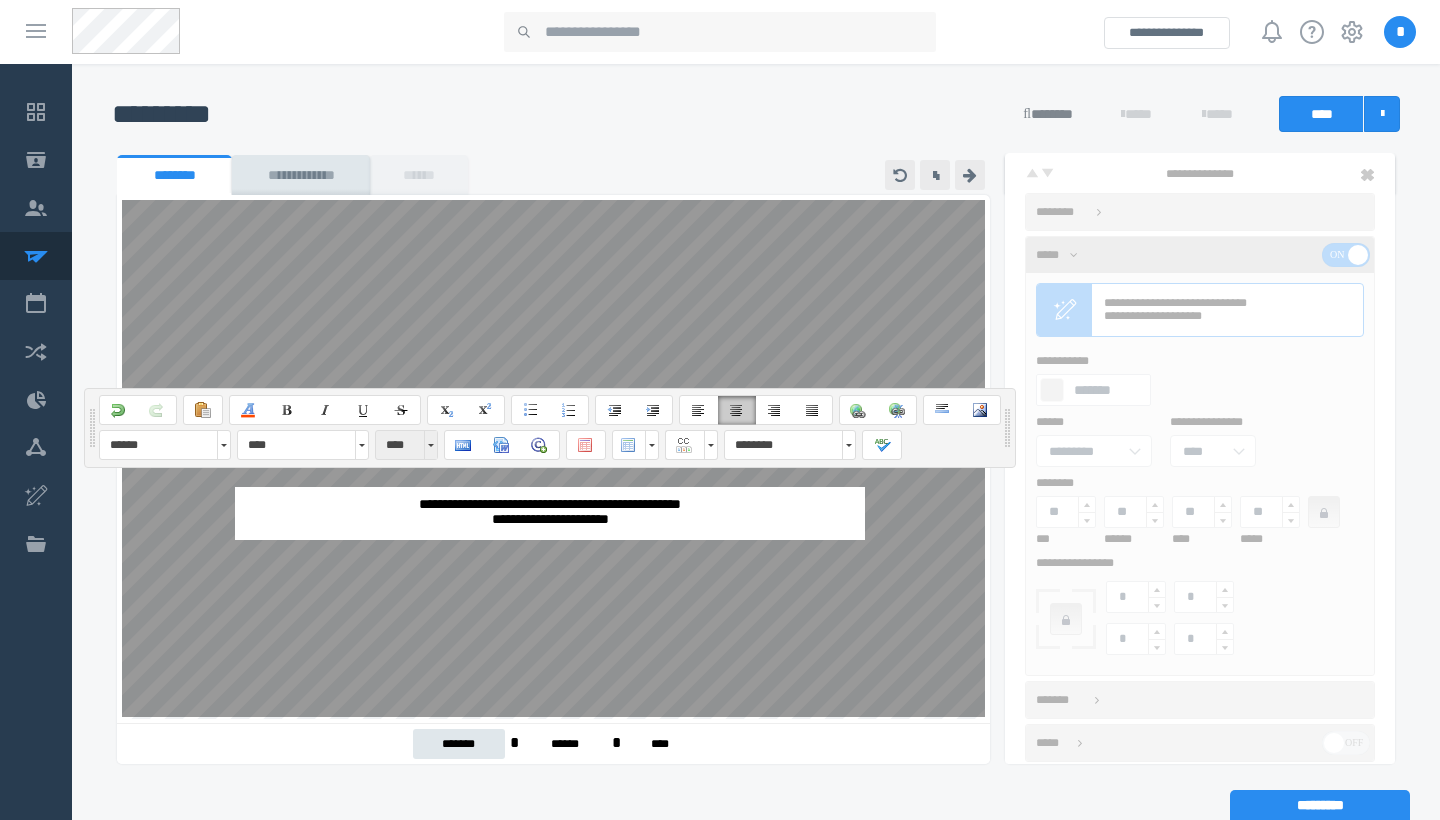 click at bounding box center (430, 445) 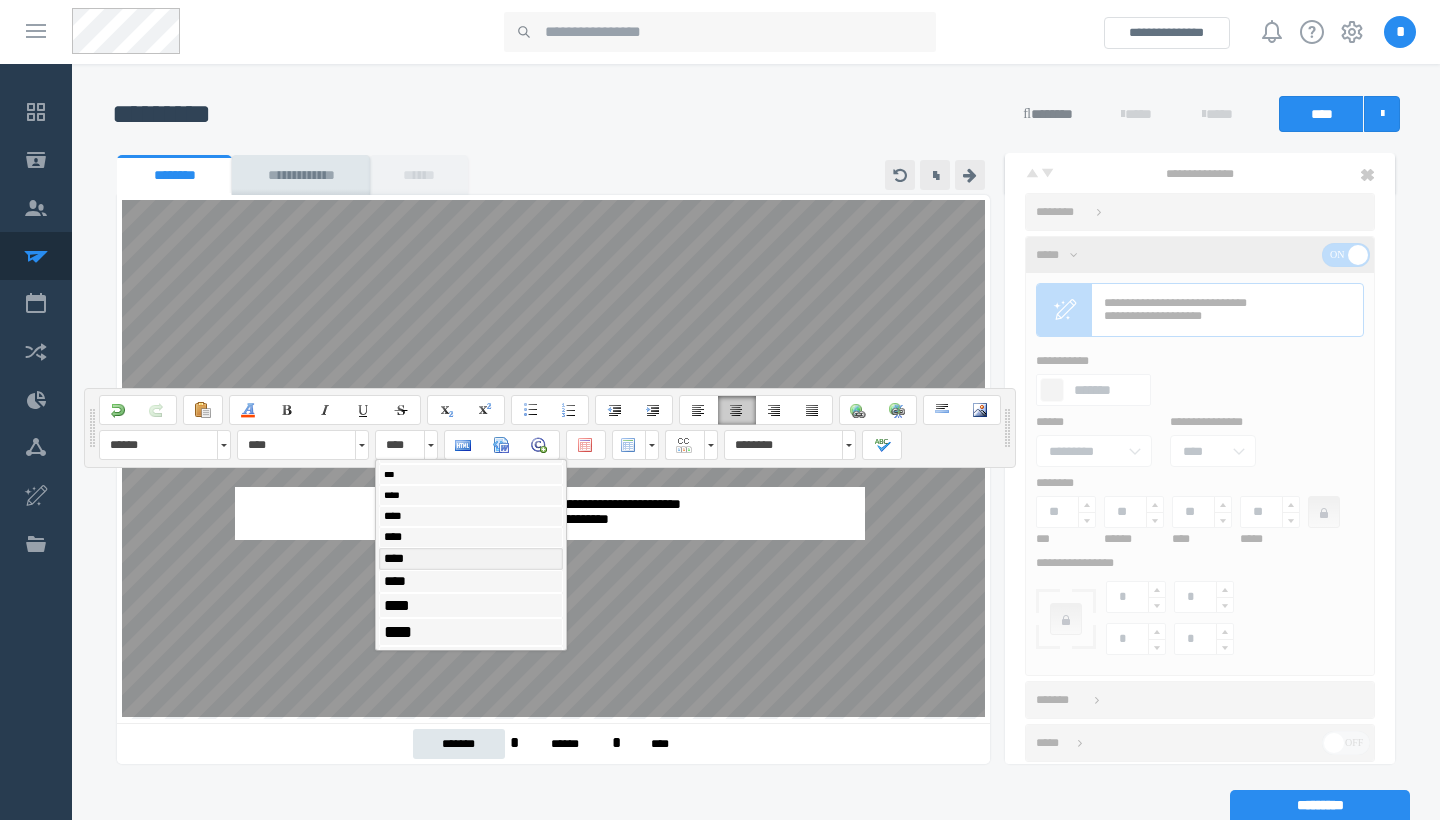 scroll, scrollTop: 65, scrollLeft: 0, axis: vertical 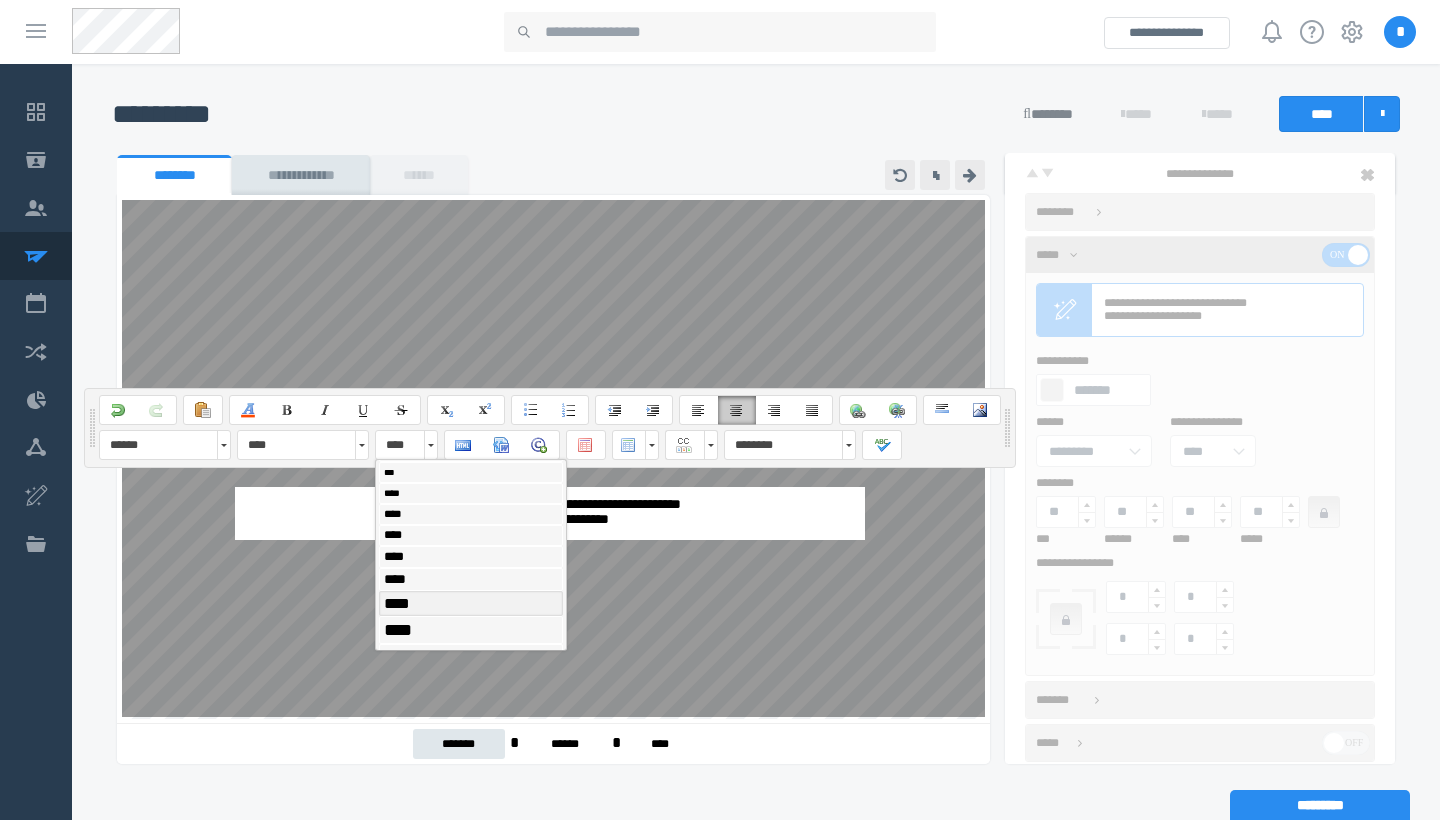 click on "****" at bounding box center [471, 603] 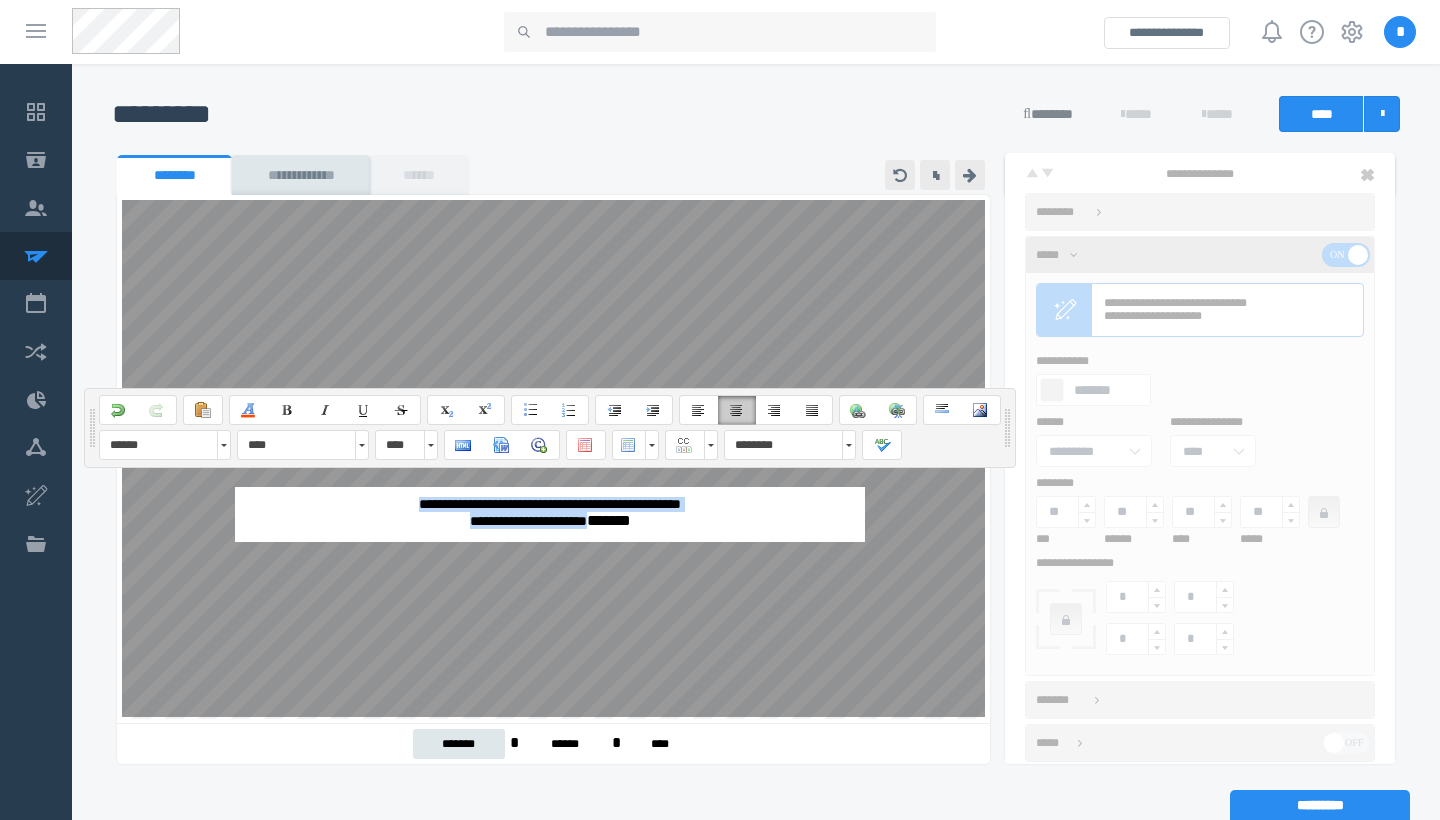 drag, startPoint x: 632, startPoint y: 529, endPoint x: 316, endPoint y: 497, distance: 317.61612 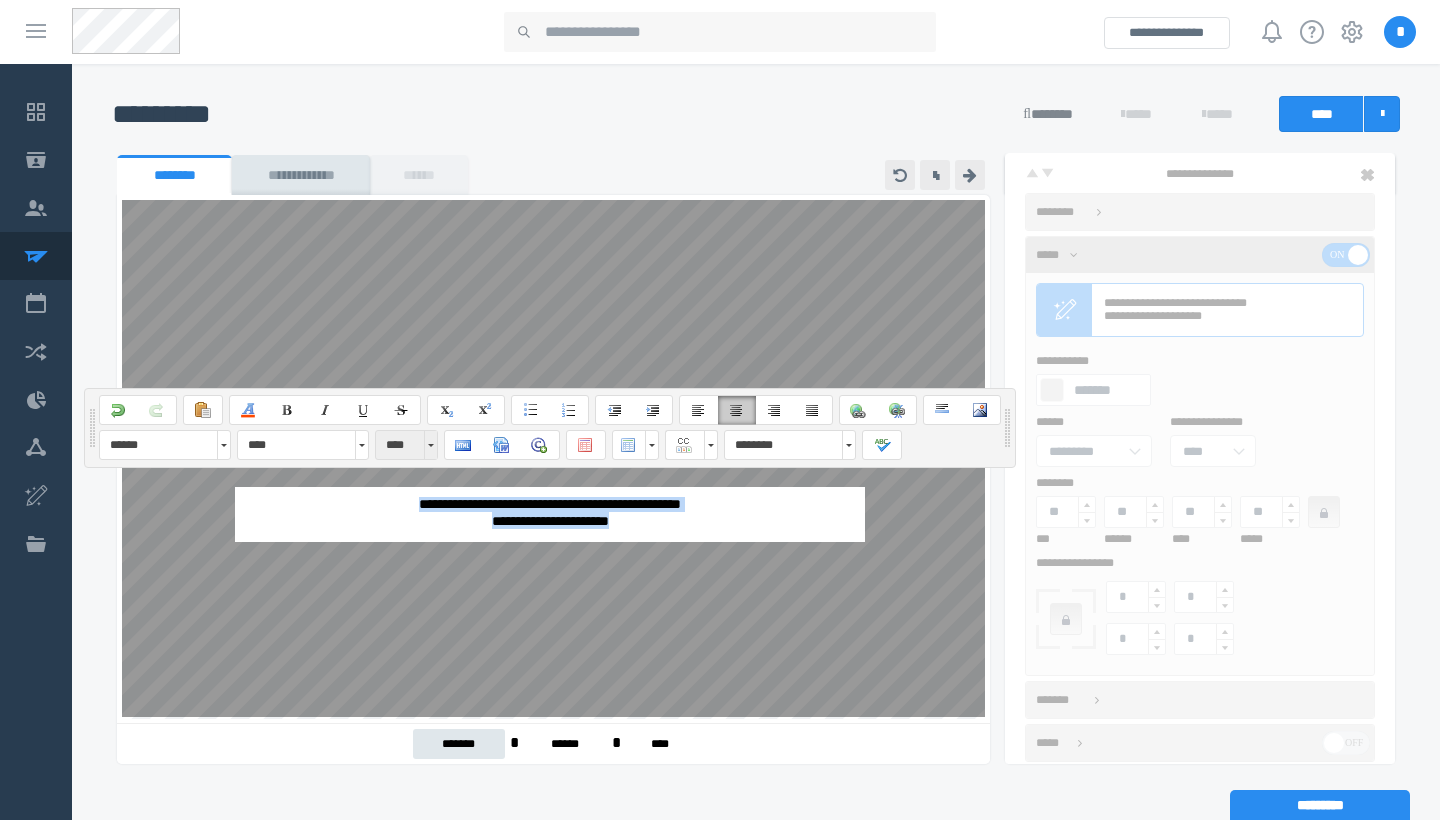 click at bounding box center (430, 445) 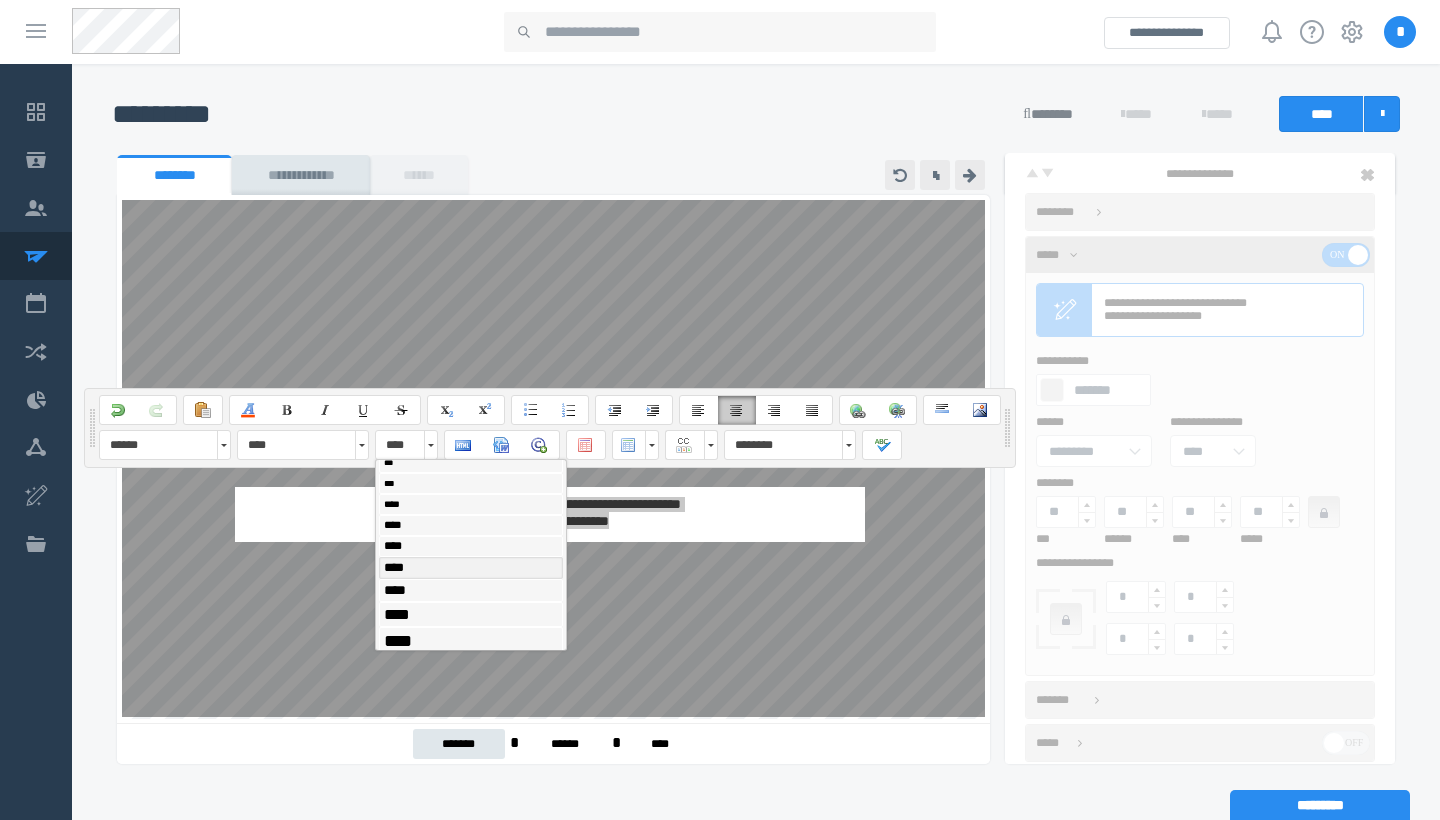 scroll, scrollTop: 70, scrollLeft: 0, axis: vertical 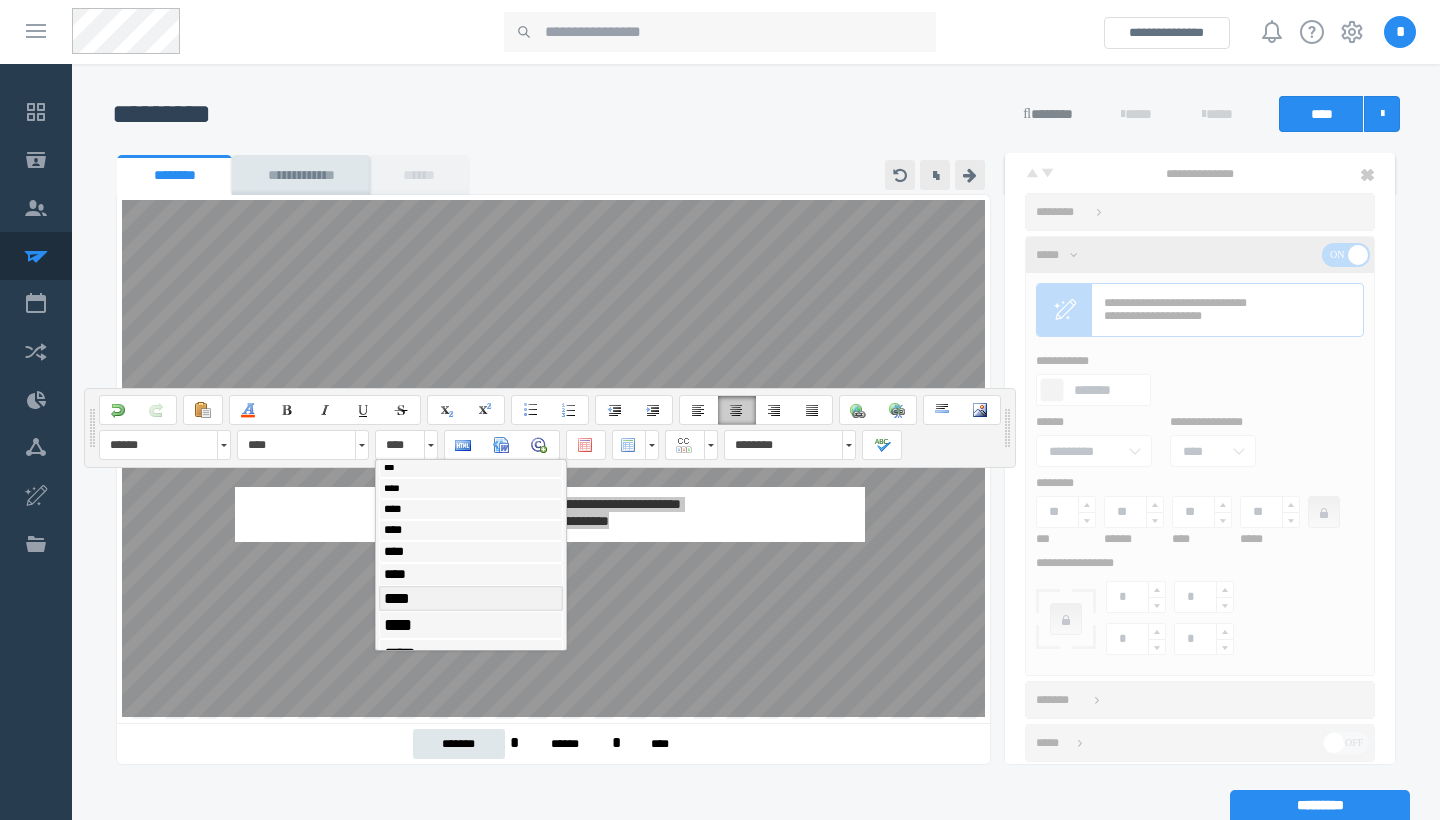 click on "****" at bounding box center [397, 598] 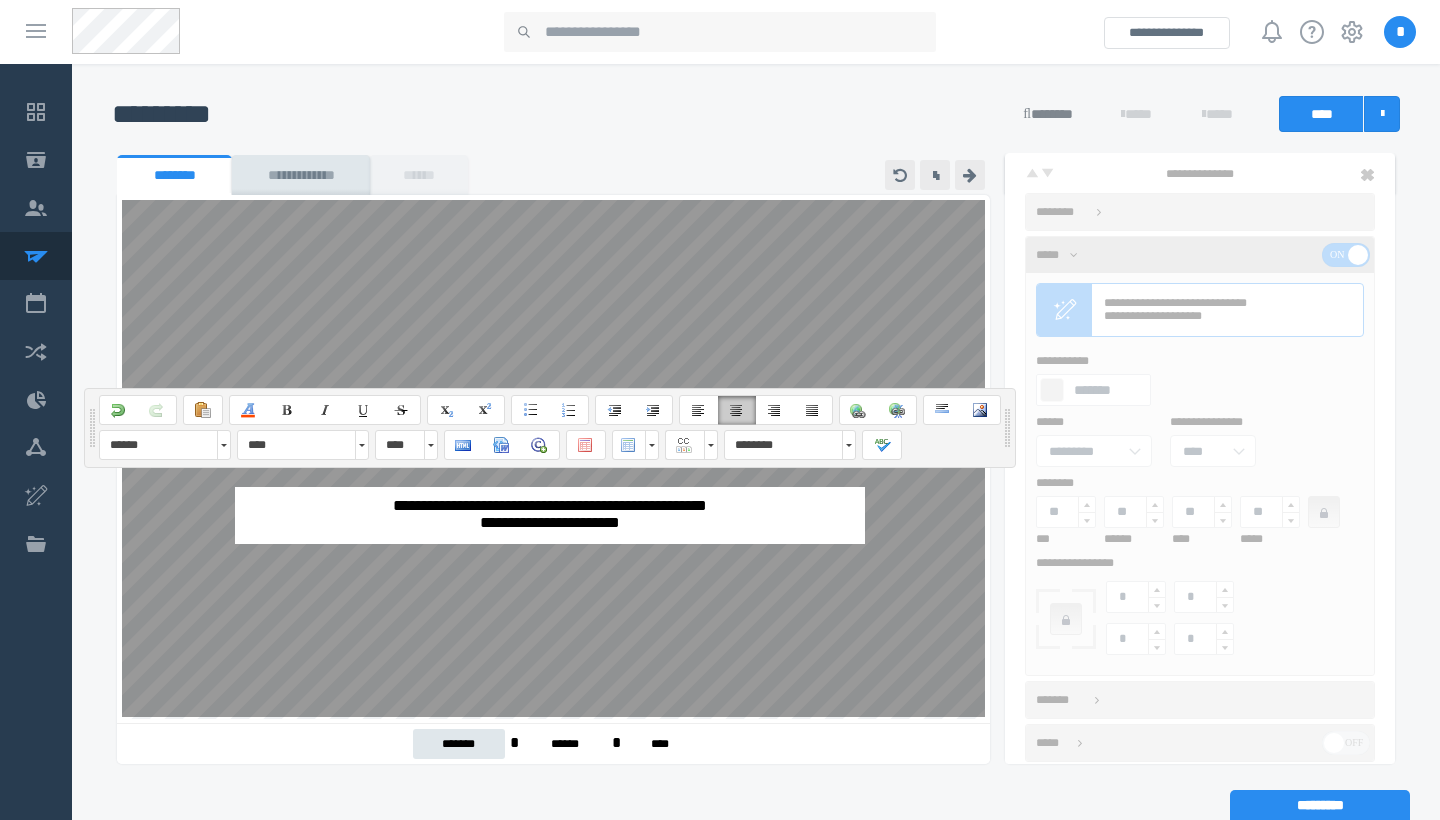 click on "****" at bounding box center (293, 445) 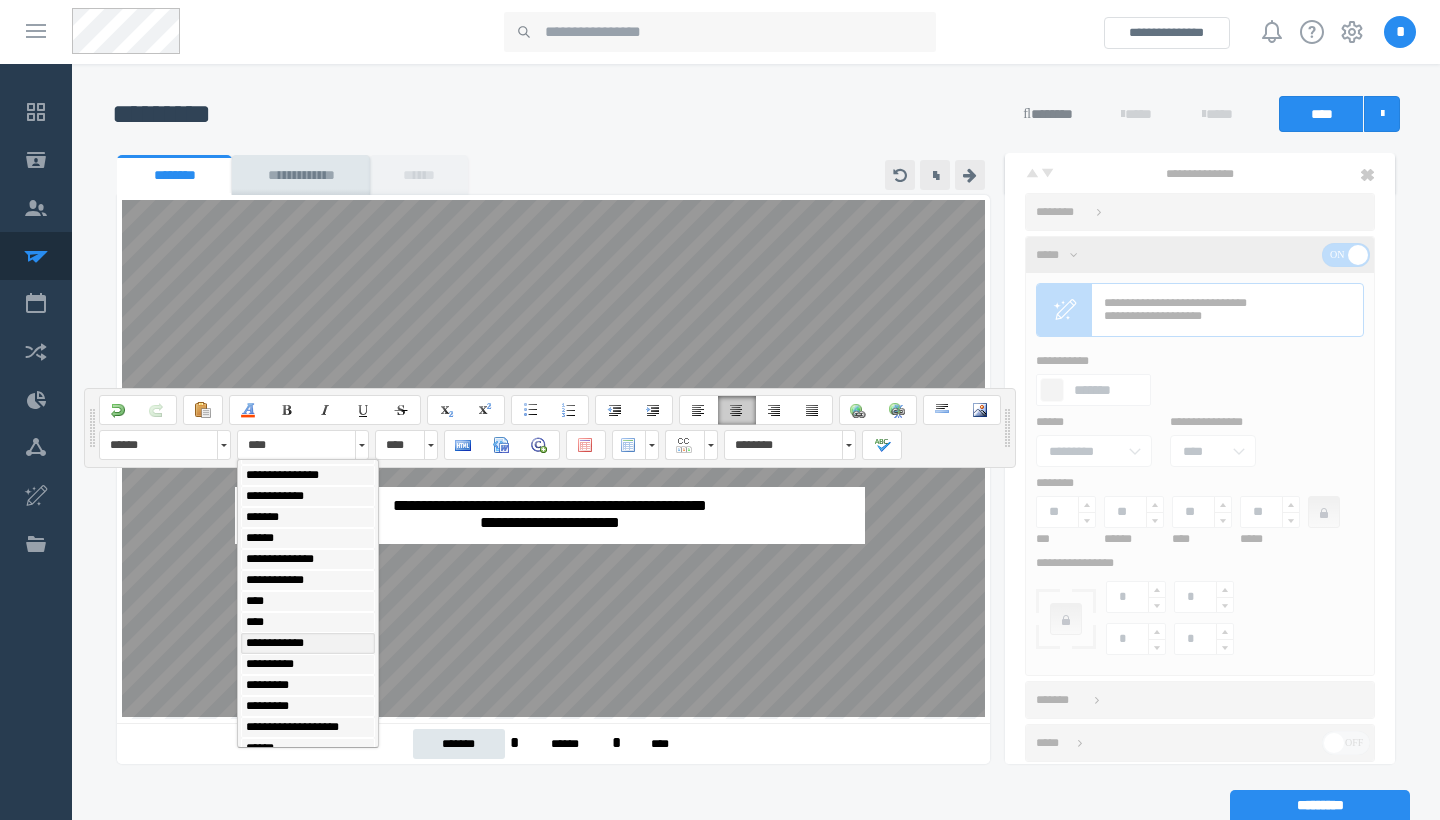 scroll, scrollTop: 291, scrollLeft: 0, axis: vertical 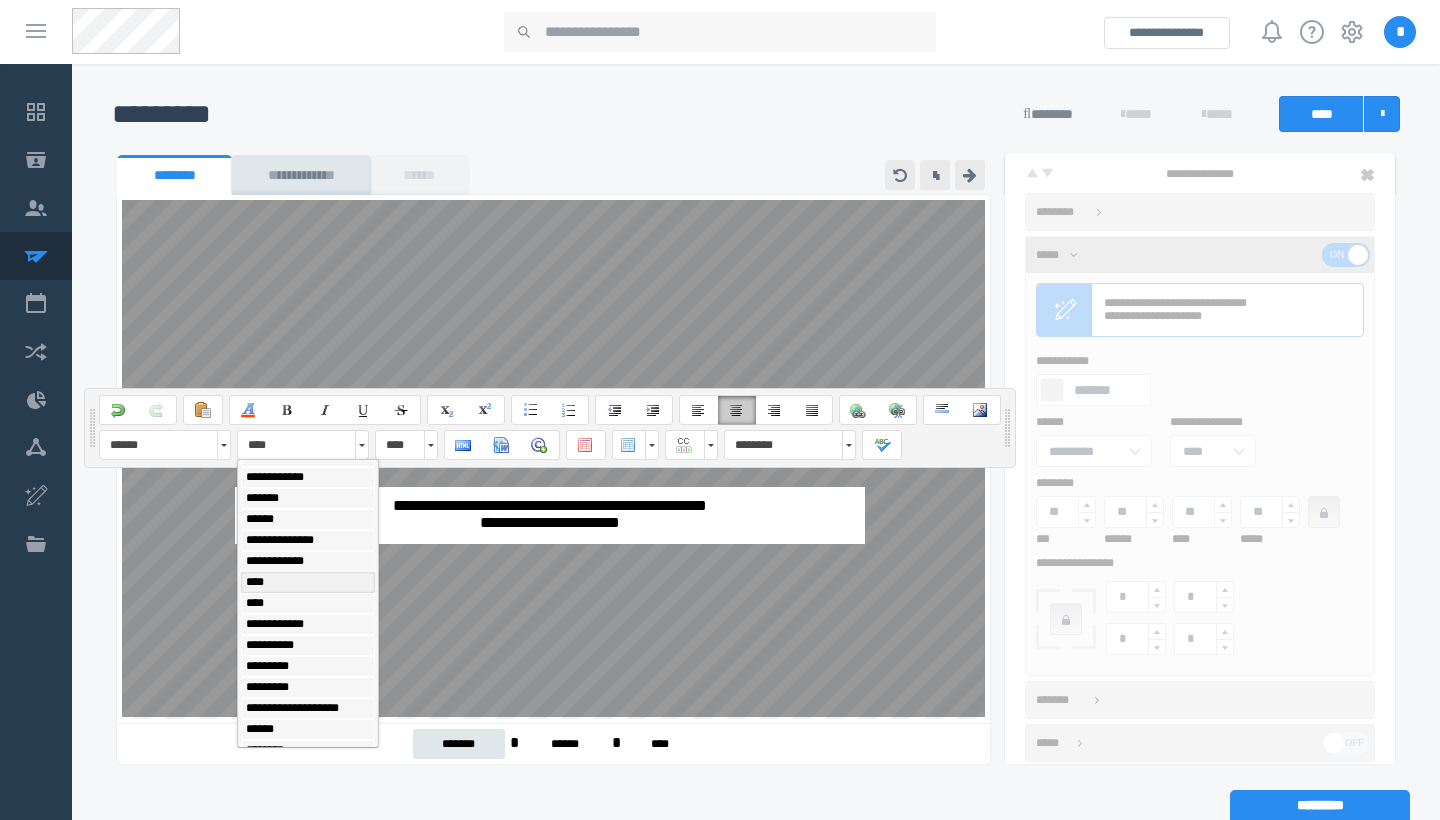 click on "****" at bounding box center (308, 582) 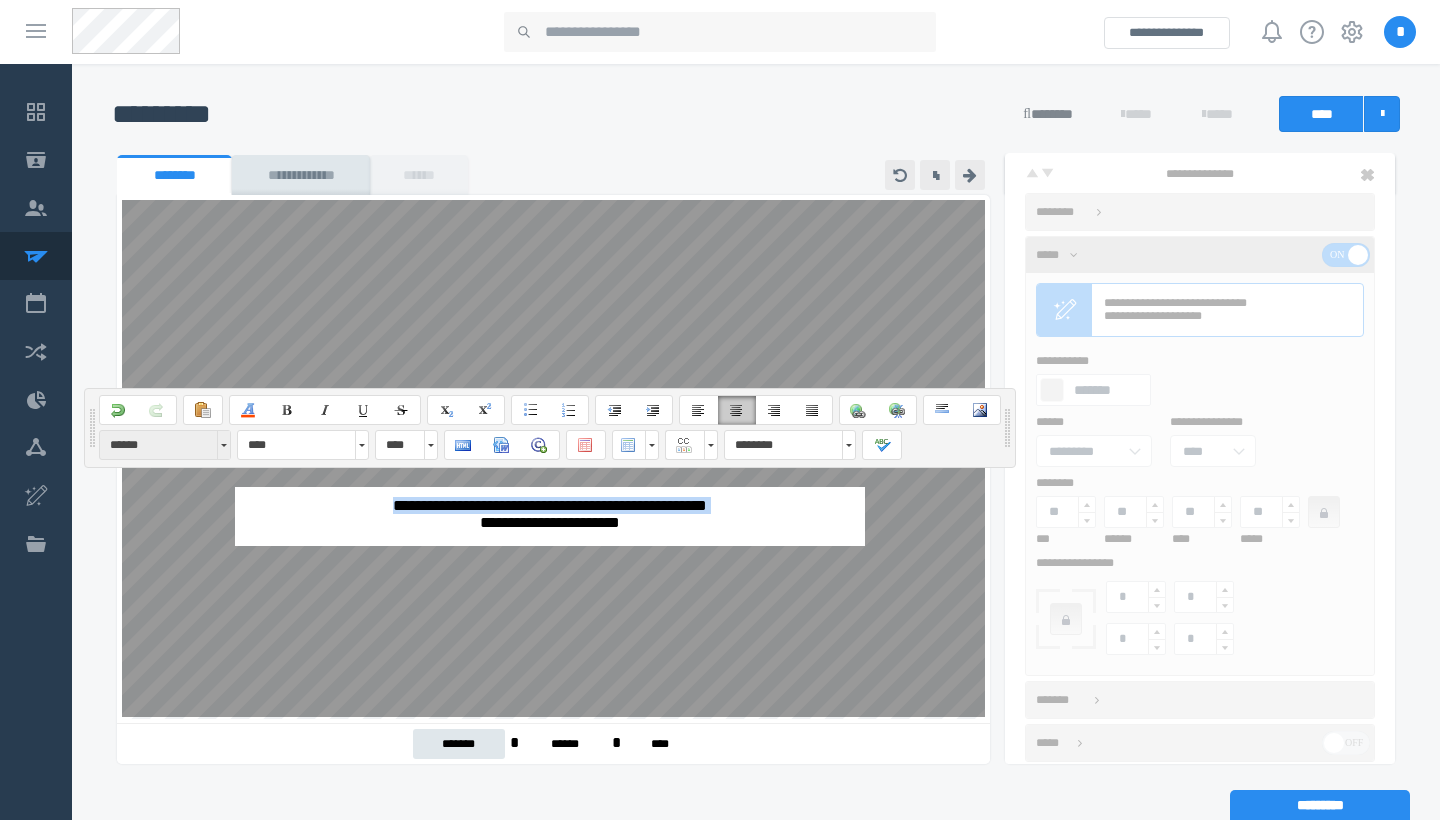 click at bounding box center [223, 445] 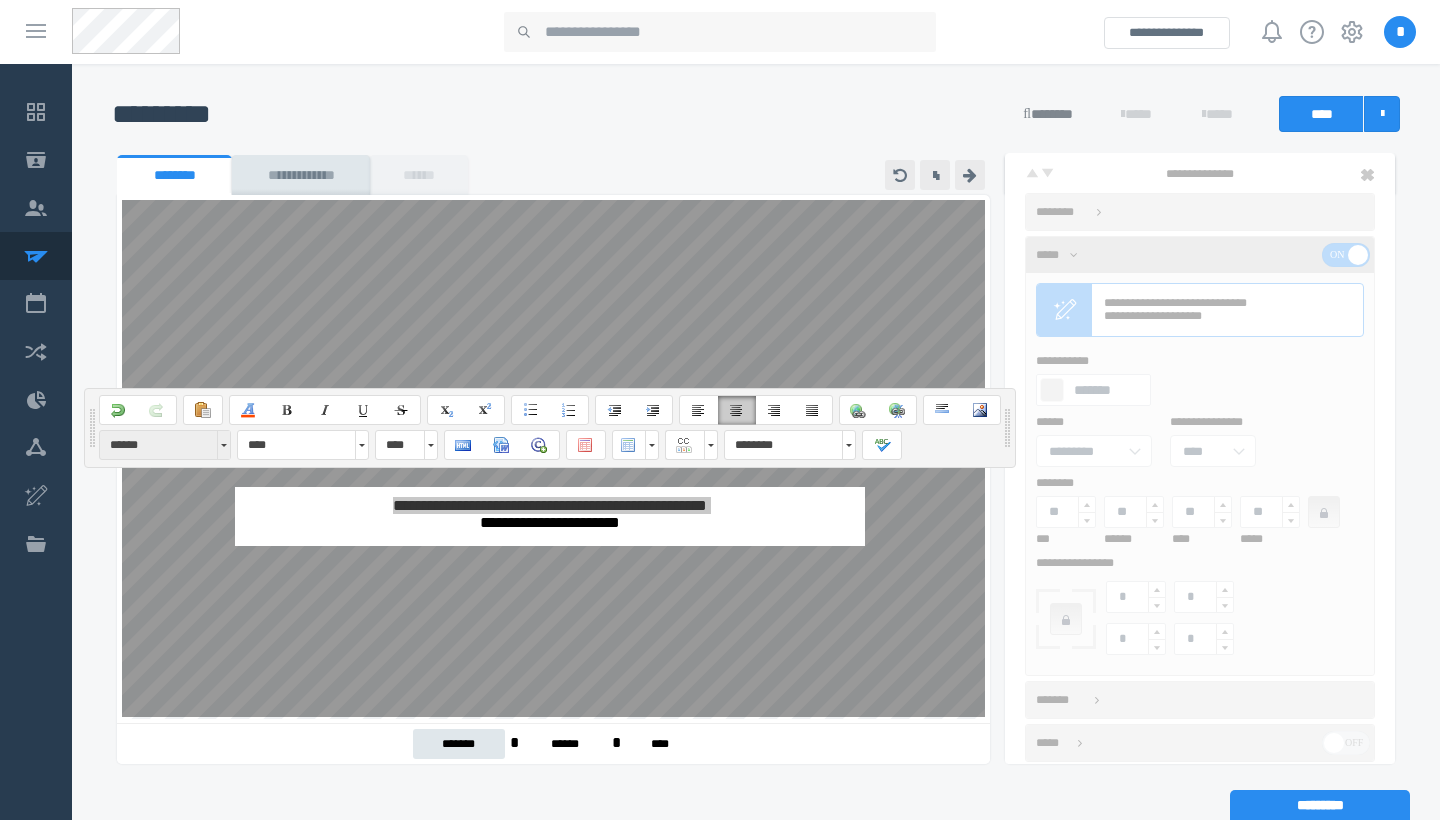 scroll, scrollTop: 22, scrollLeft: 0, axis: vertical 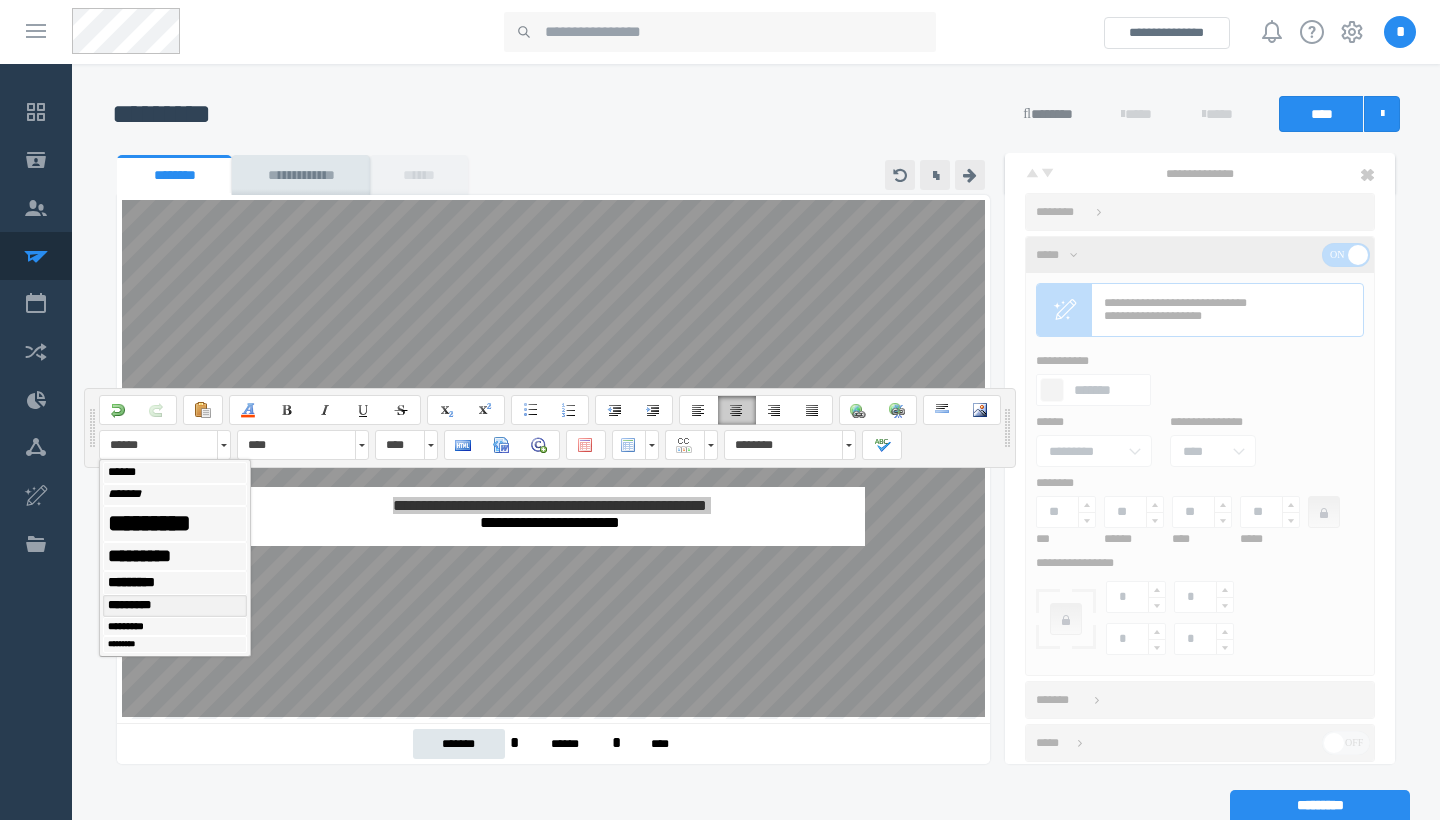 click on "*********" at bounding box center [175, 606] 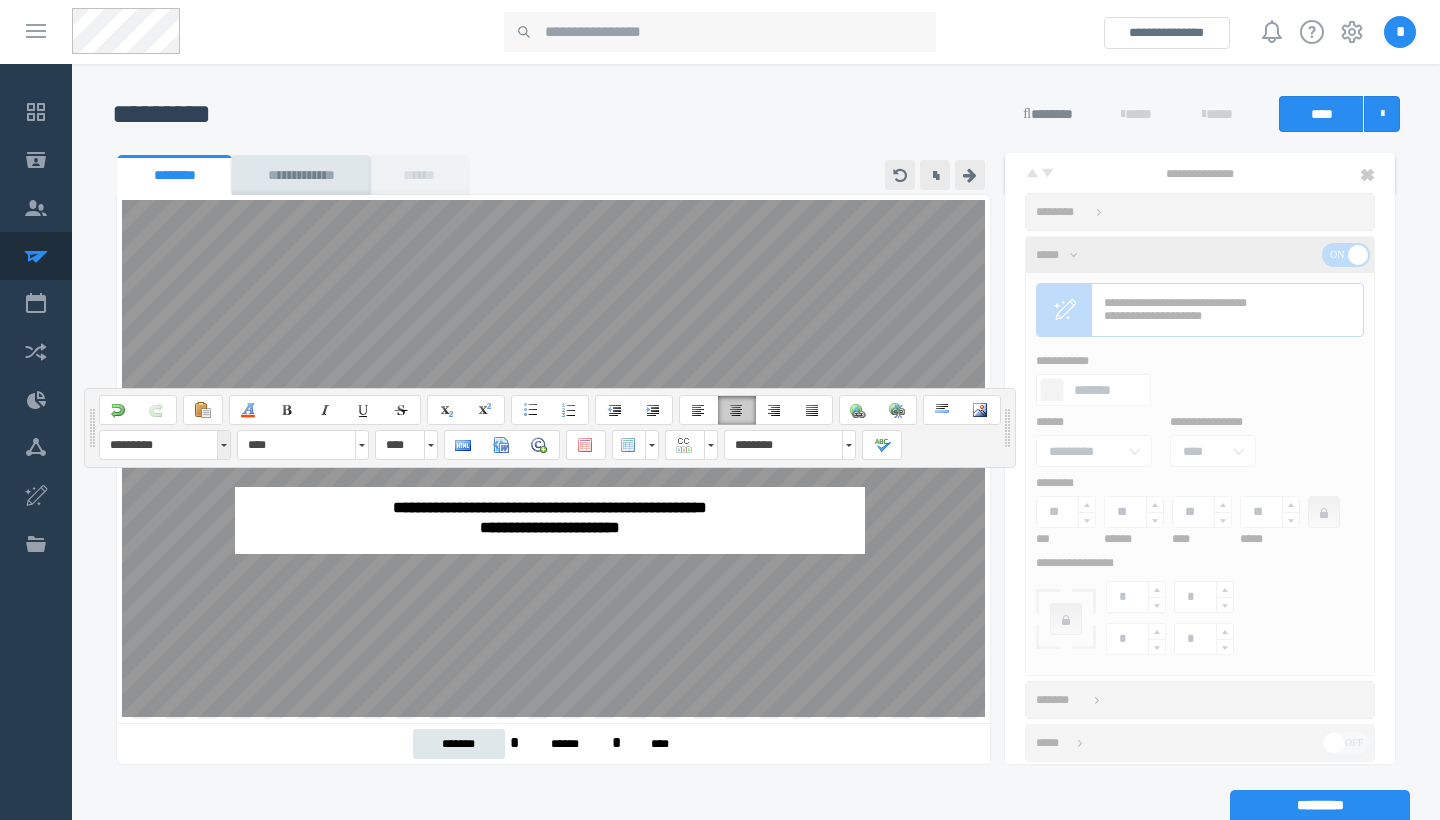 click at bounding box center (223, 445) 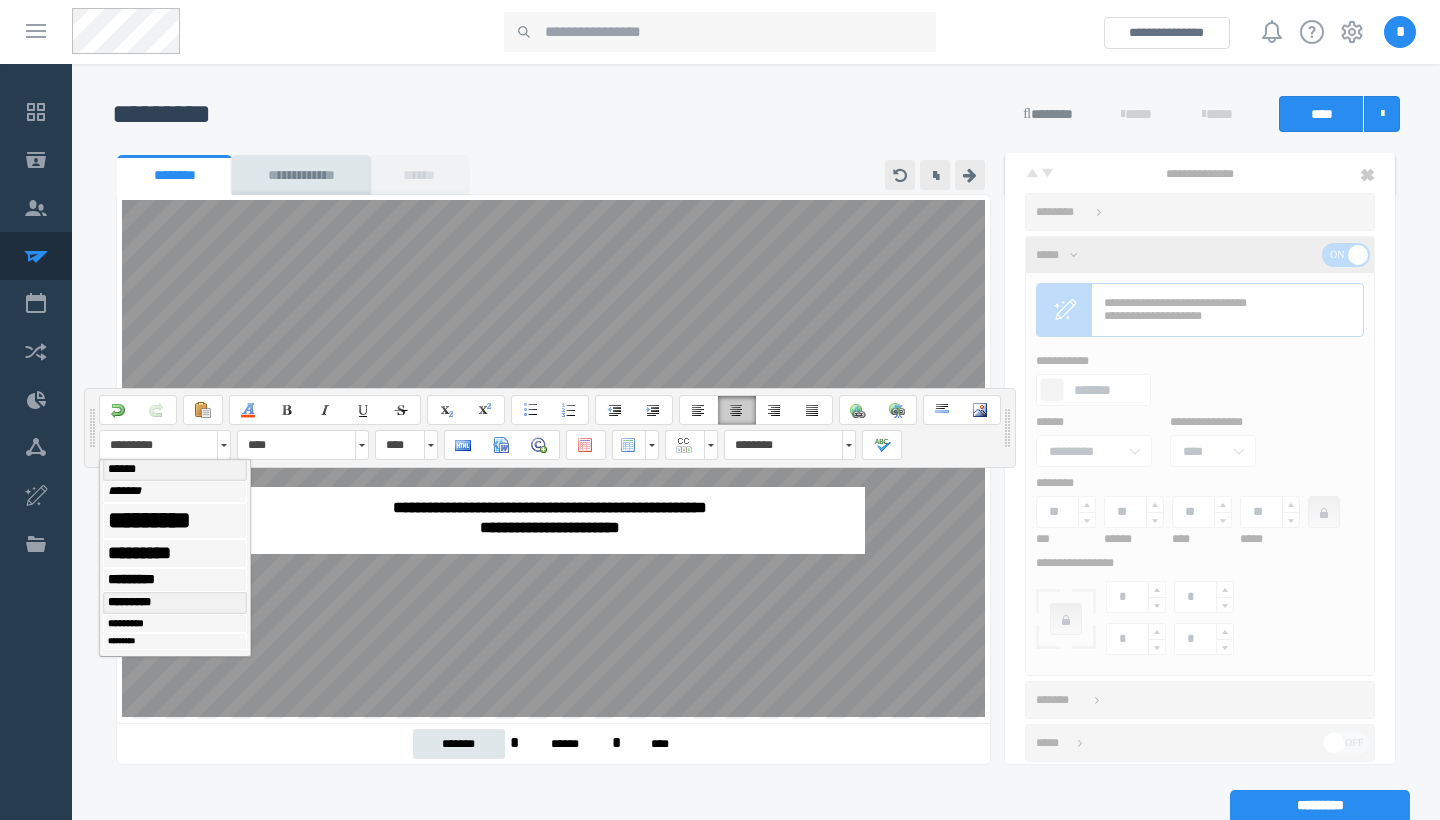 click on "******" at bounding box center (175, 470) 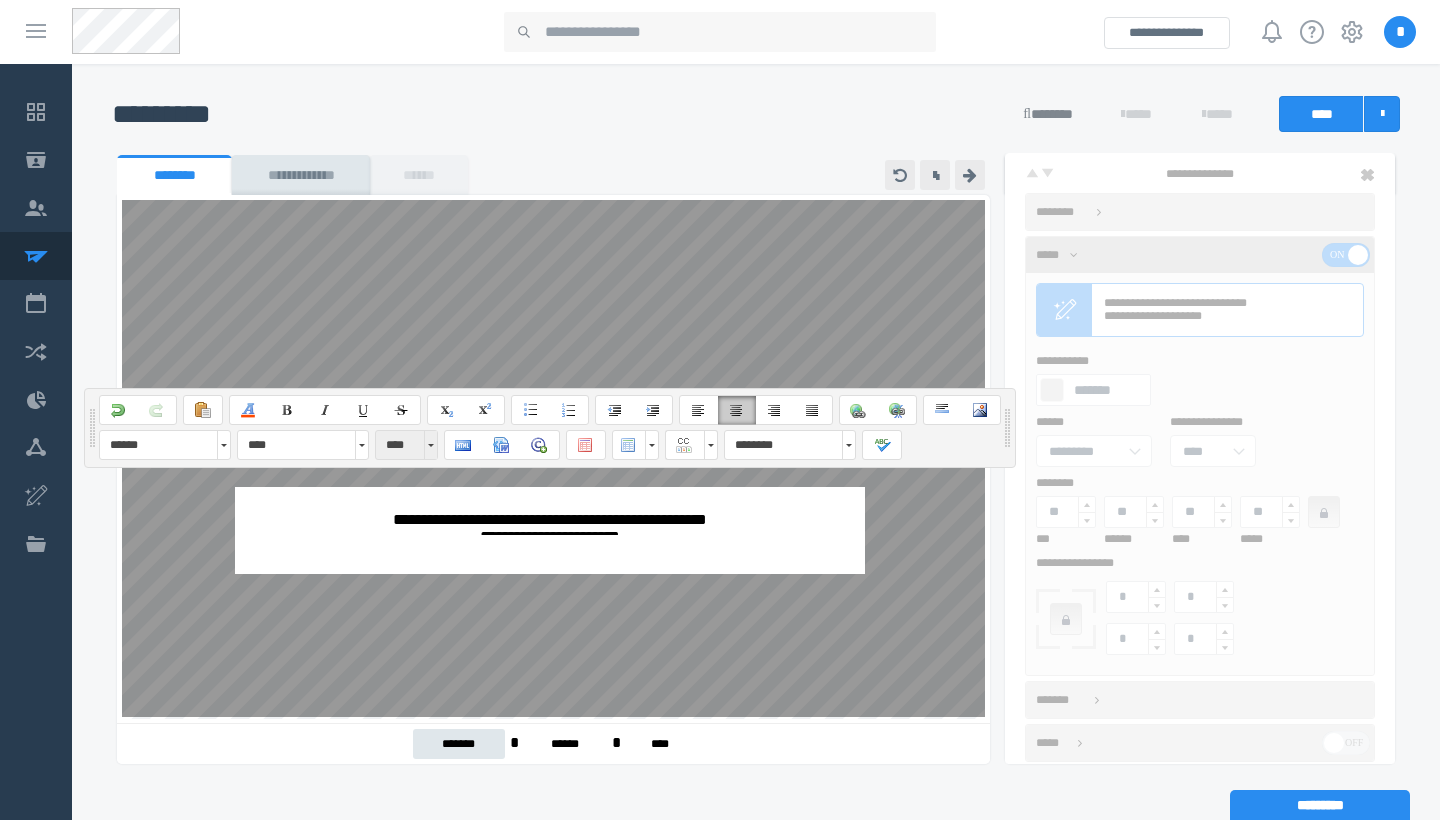 click at bounding box center [430, 445] 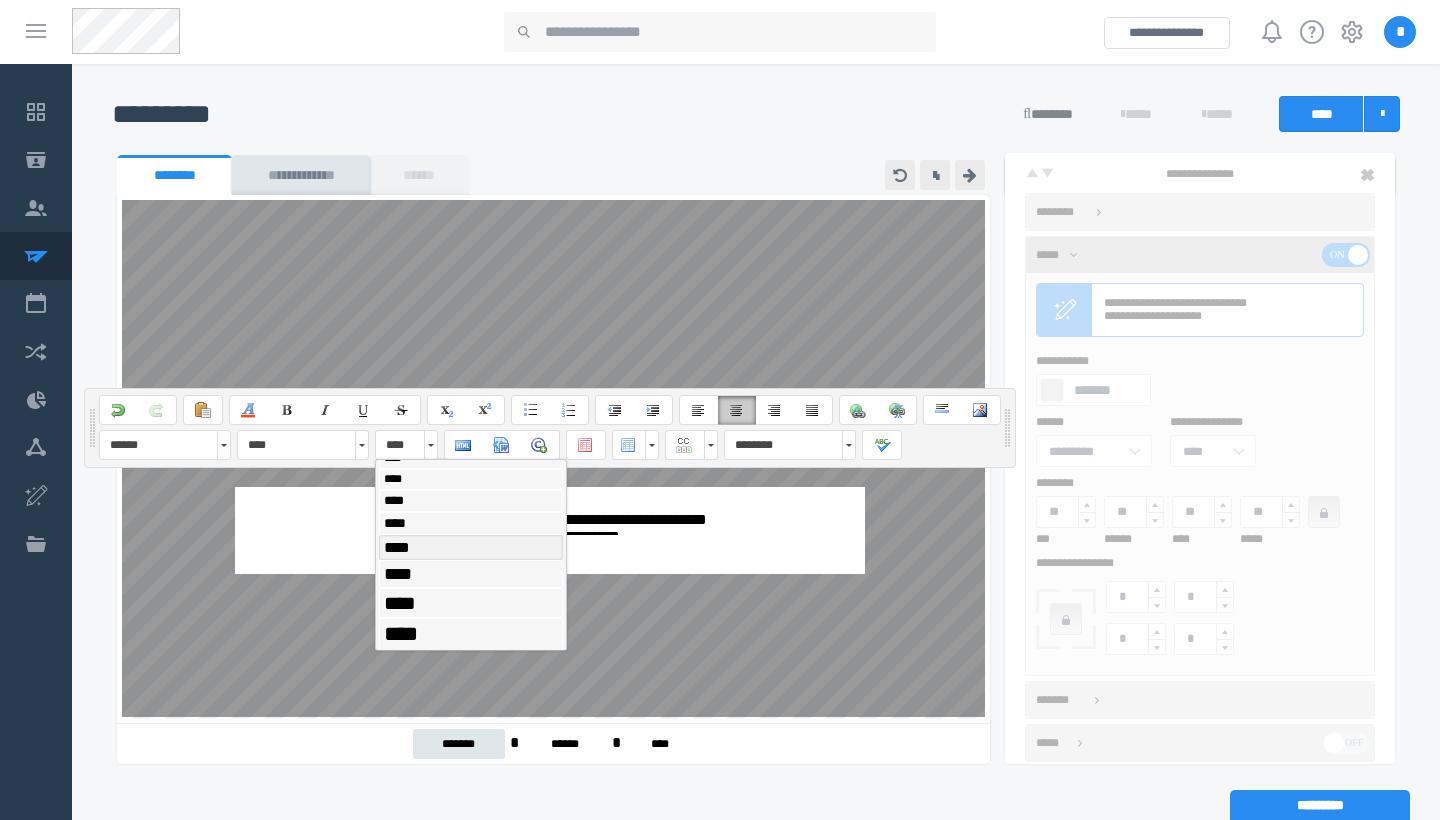 scroll, scrollTop: 120, scrollLeft: 0, axis: vertical 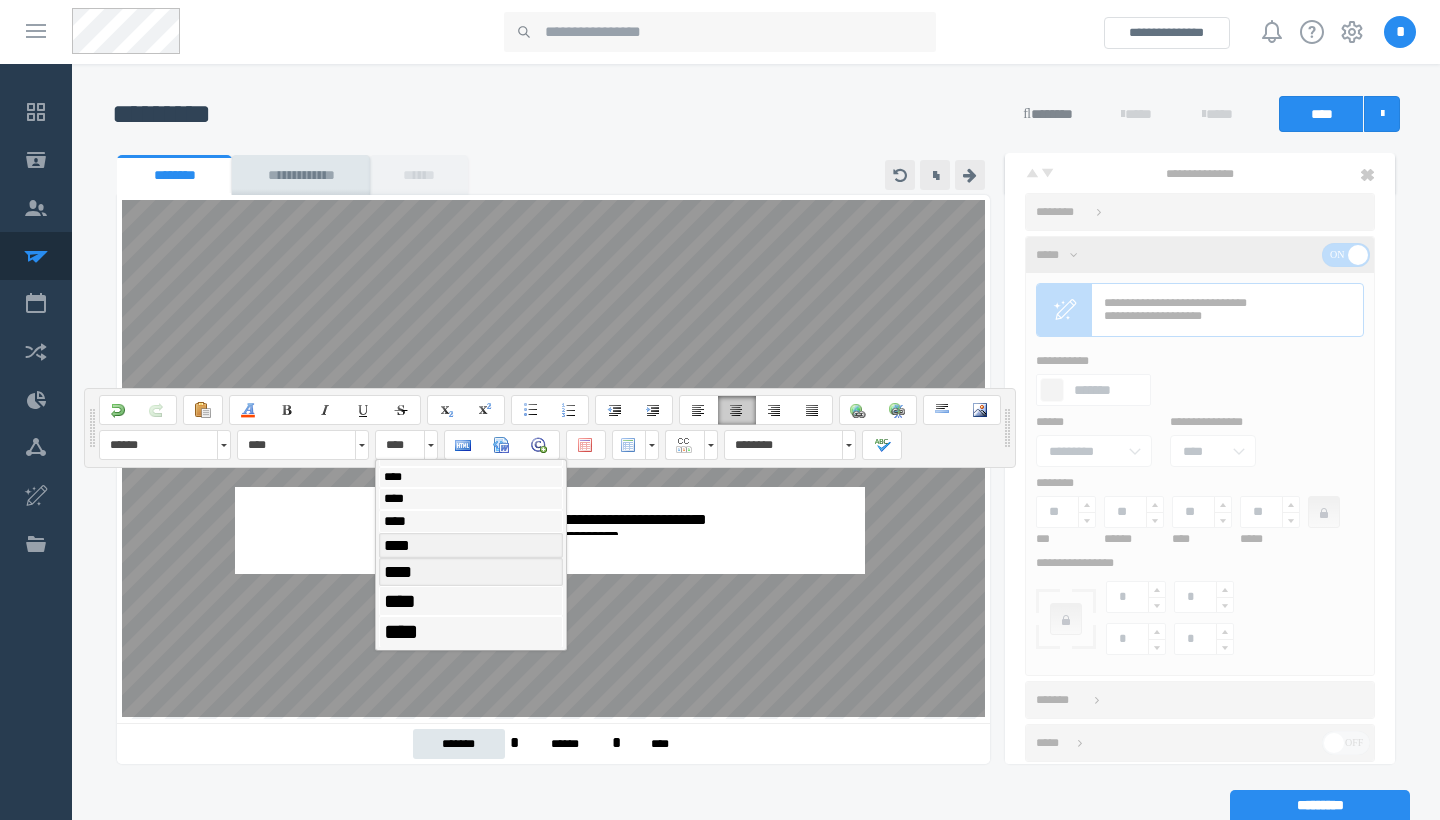 click on "****" at bounding box center [471, 572] 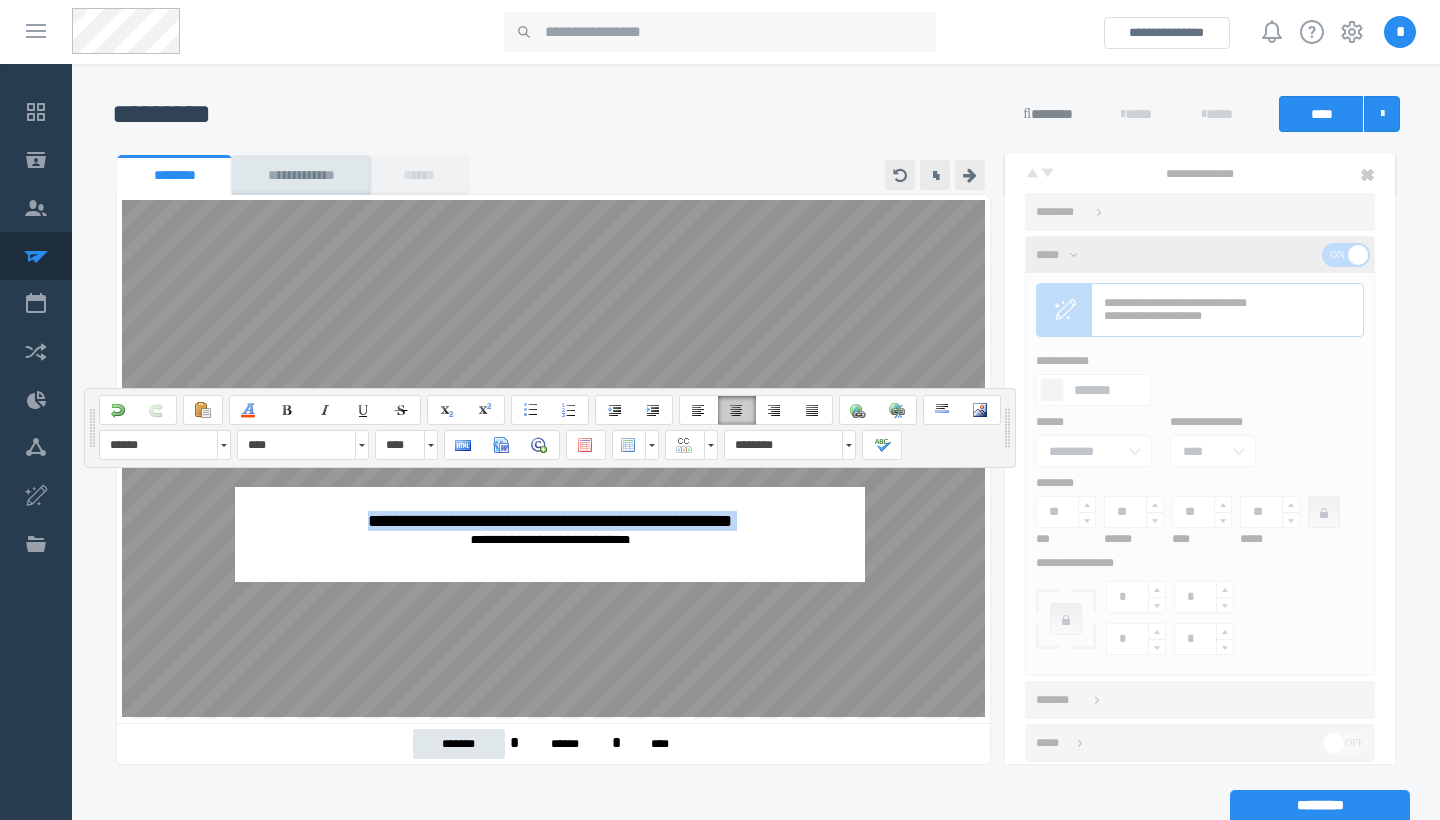 click on "**********" at bounding box center [550, 531] 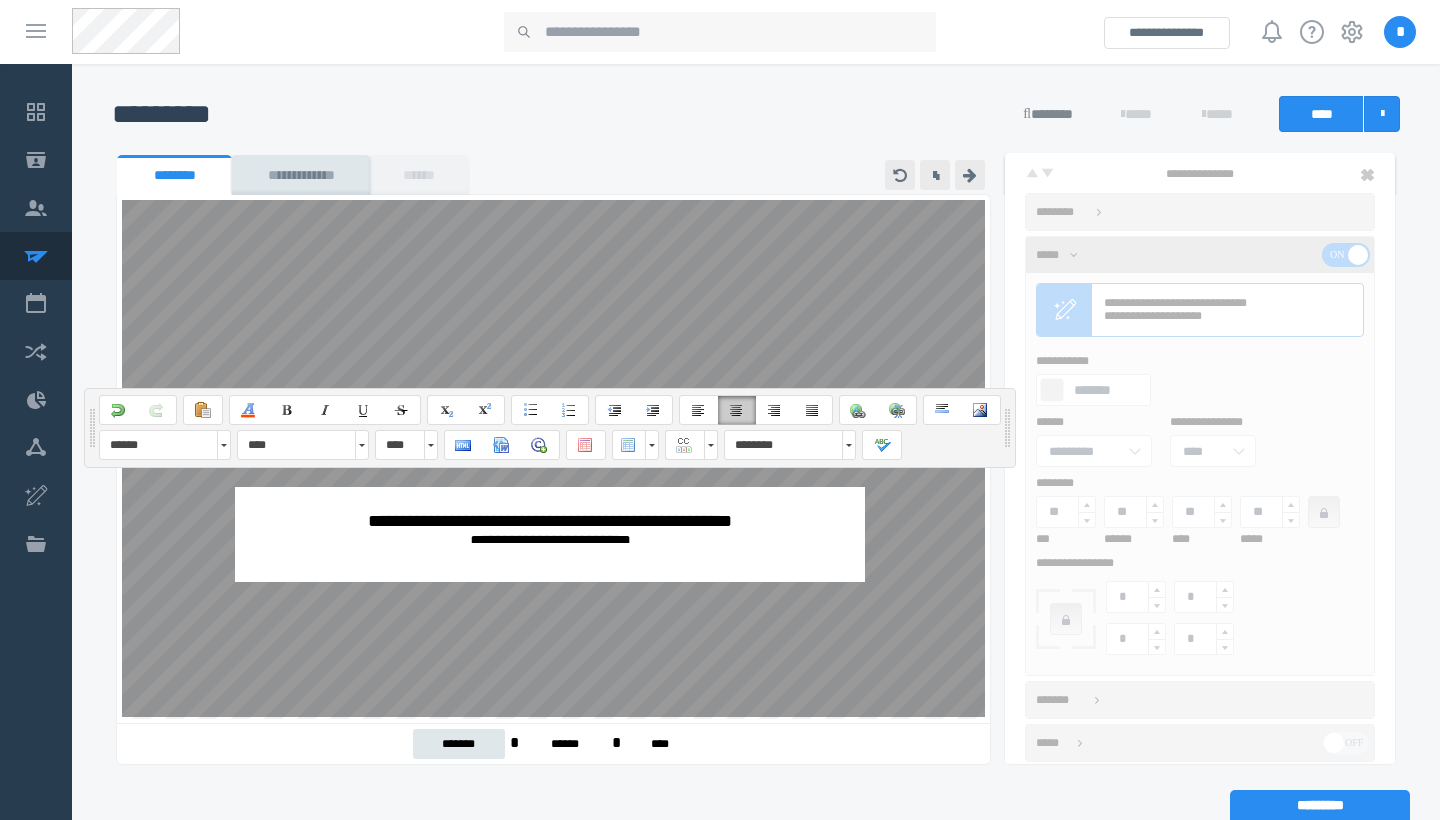 click on "**********" at bounding box center (550, 531) 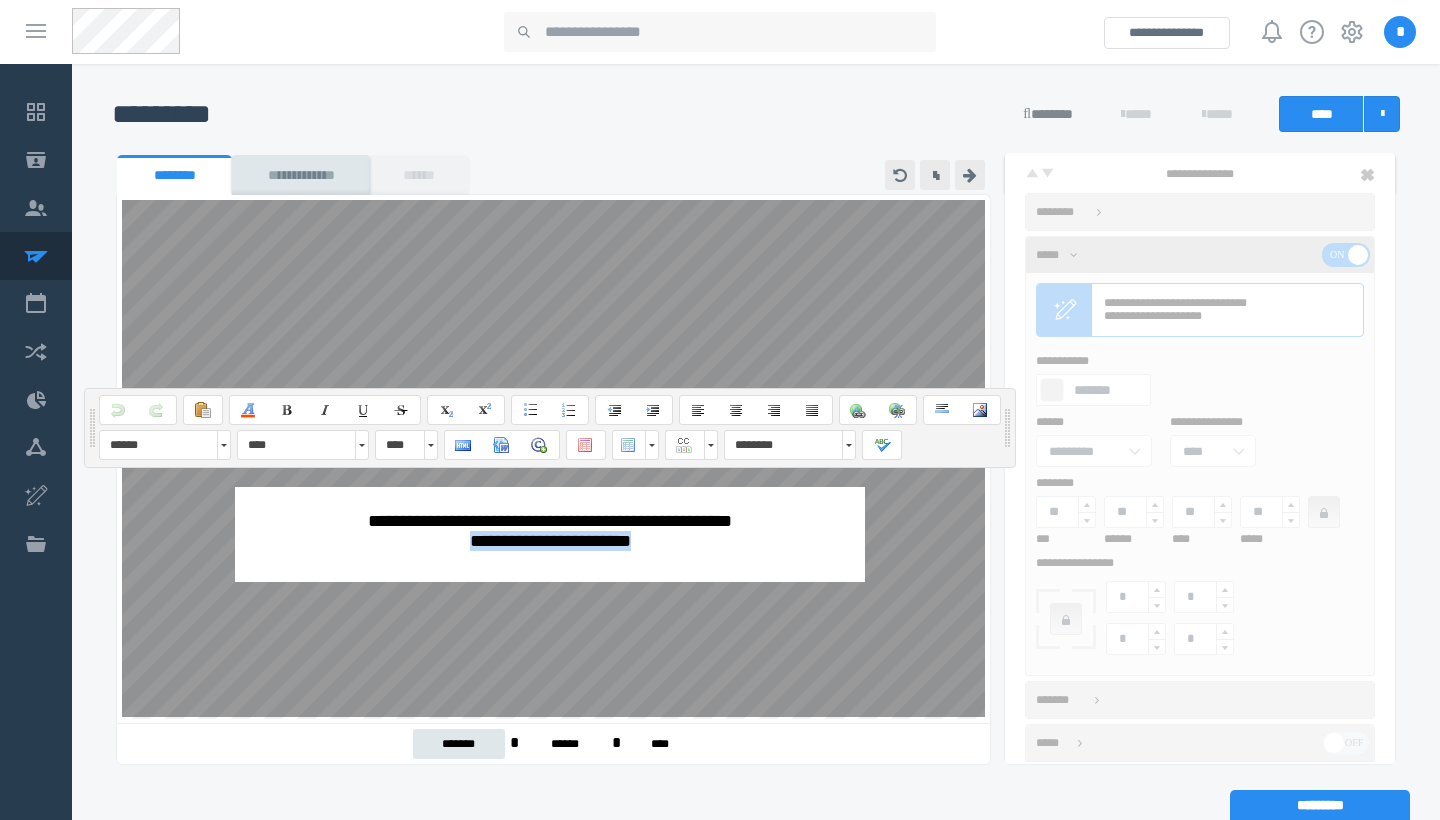 click on "**********" at bounding box center (550, 531) 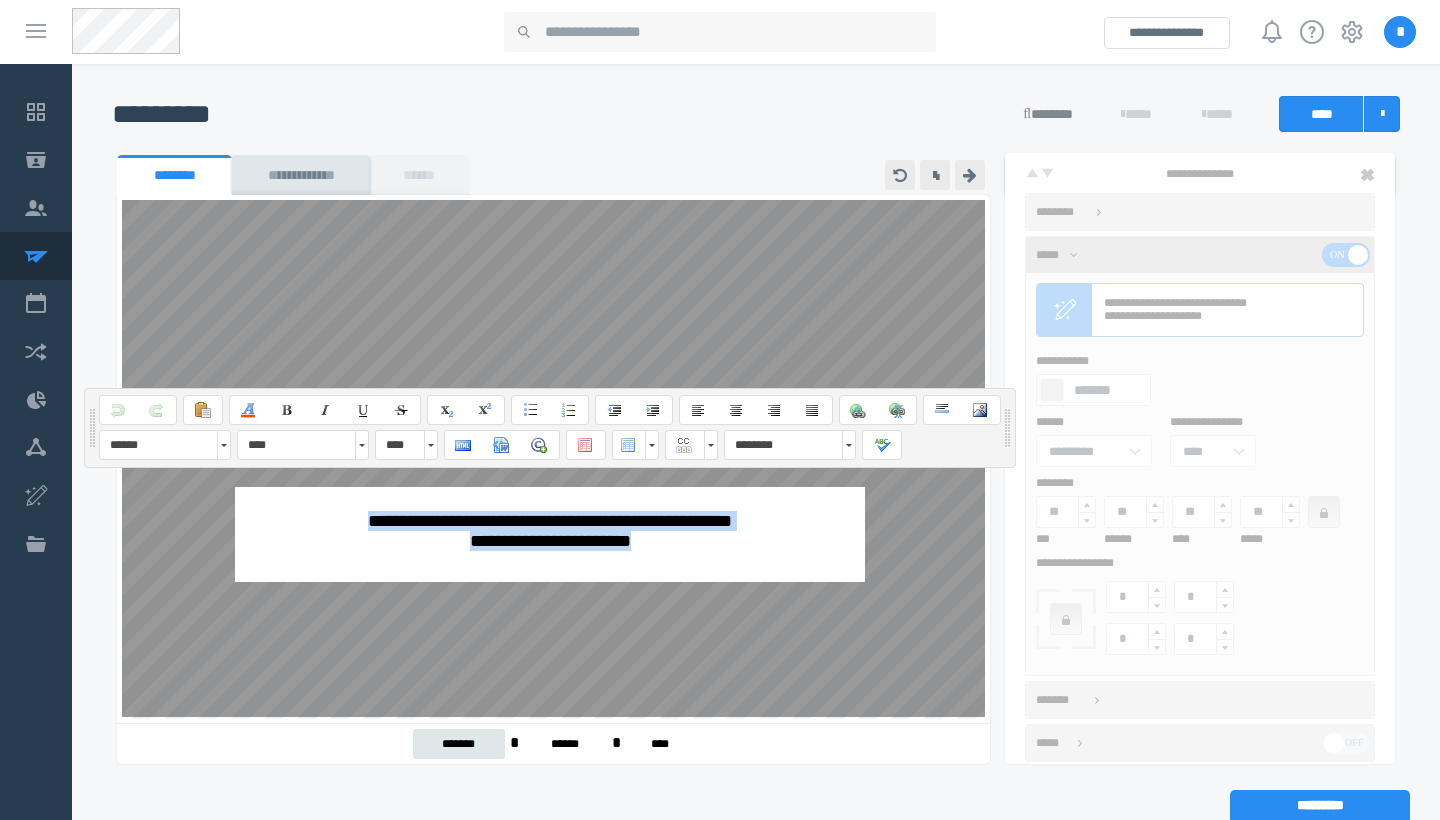 drag, startPoint x: 646, startPoint y: 543, endPoint x: 354, endPoint y: 524, distance: 292.6175 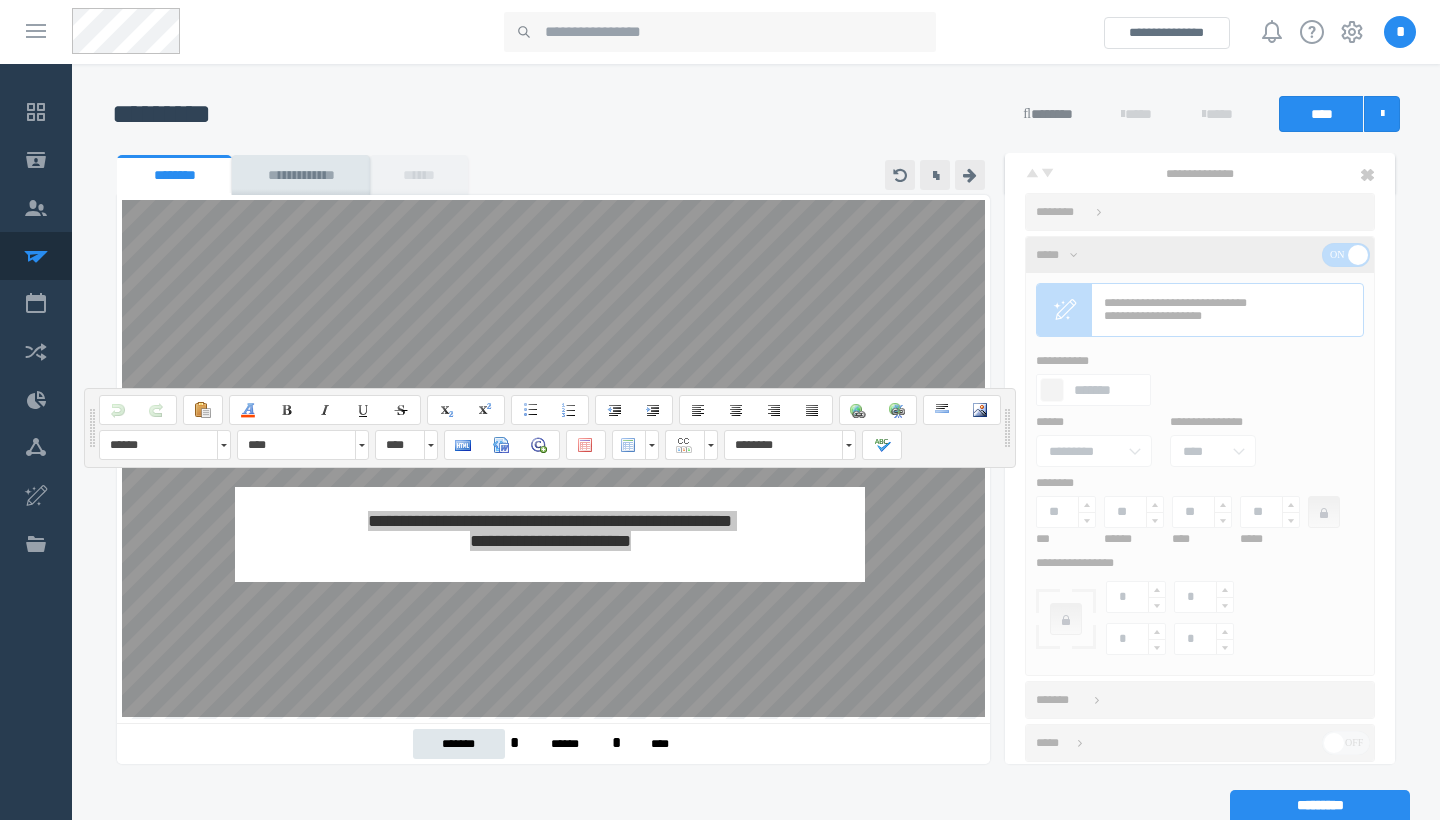 click on "**********" at bounding box center [550, 534] 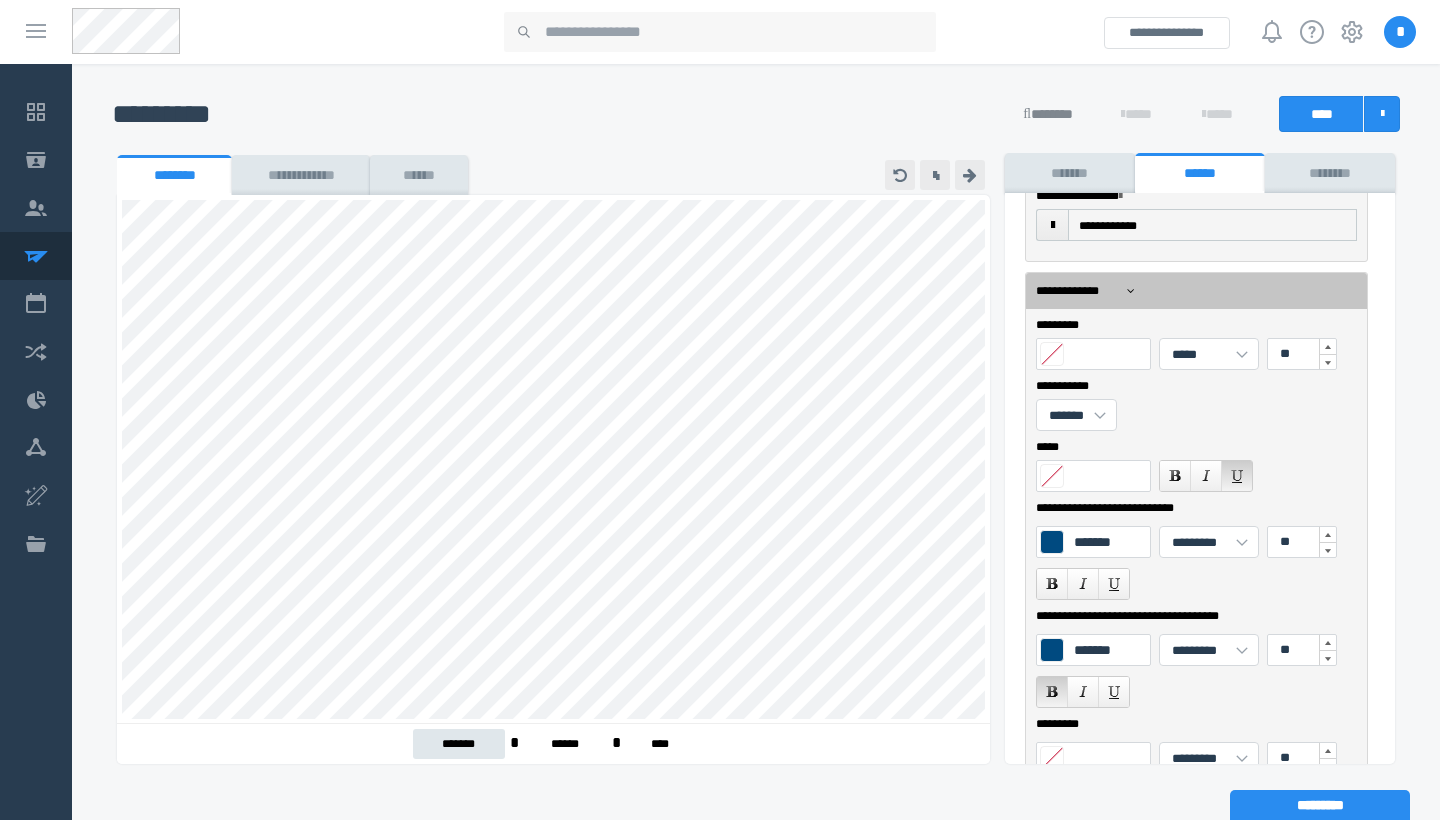 scroll, scrollTop: 344, scrollLeft: 0, axis: vertical 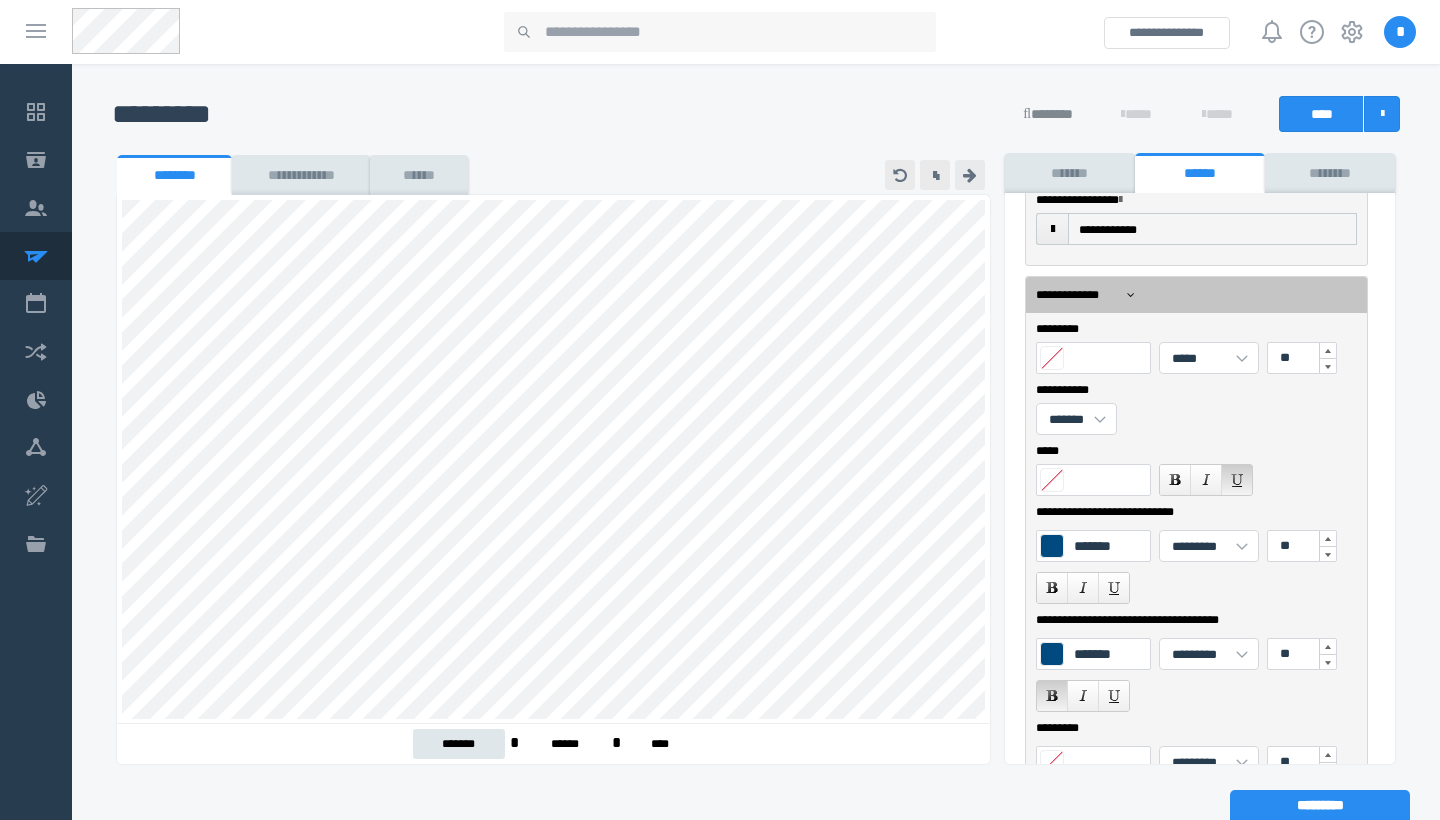click at bounding box center [1052, 358] 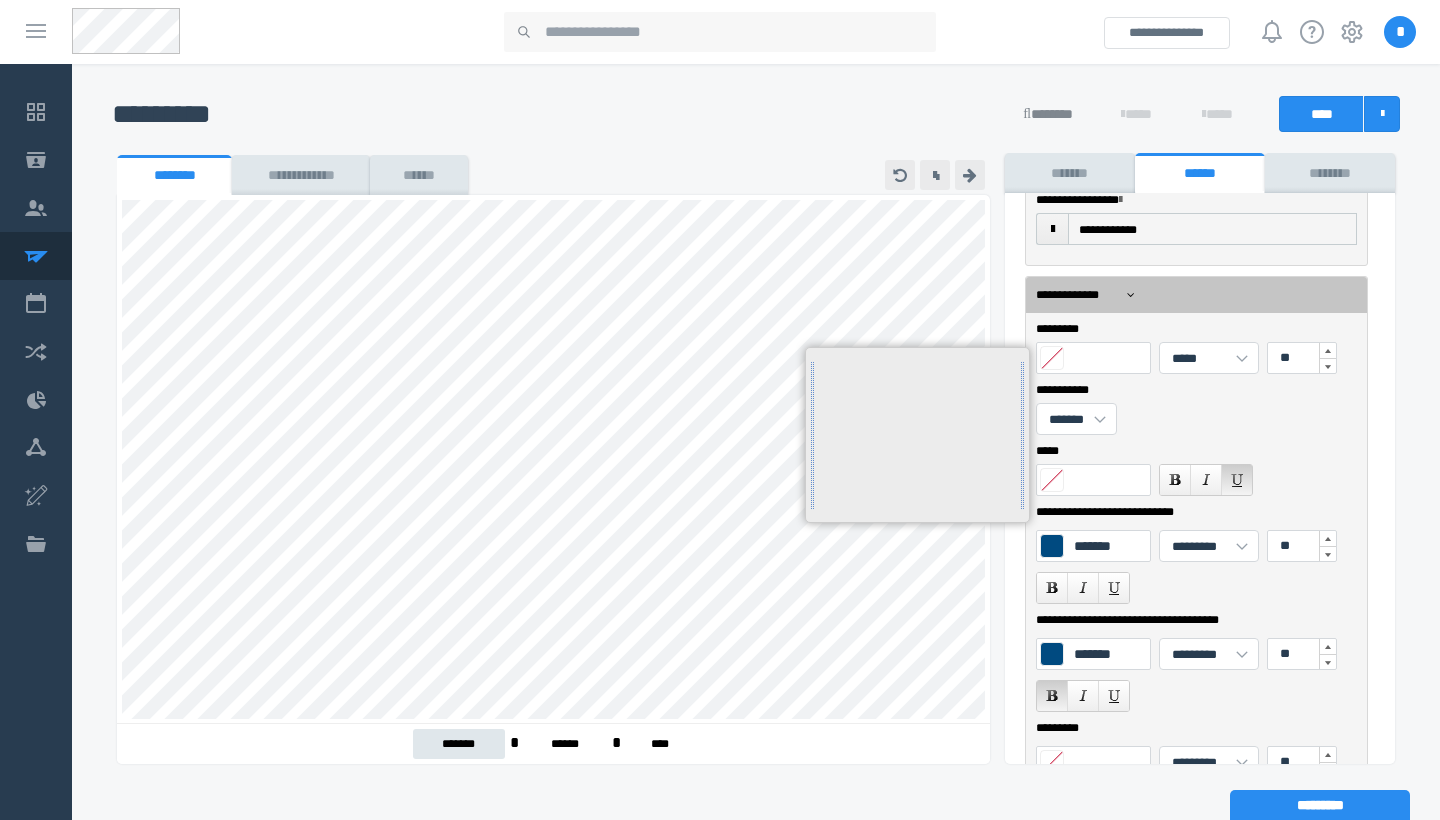 type on "*******" 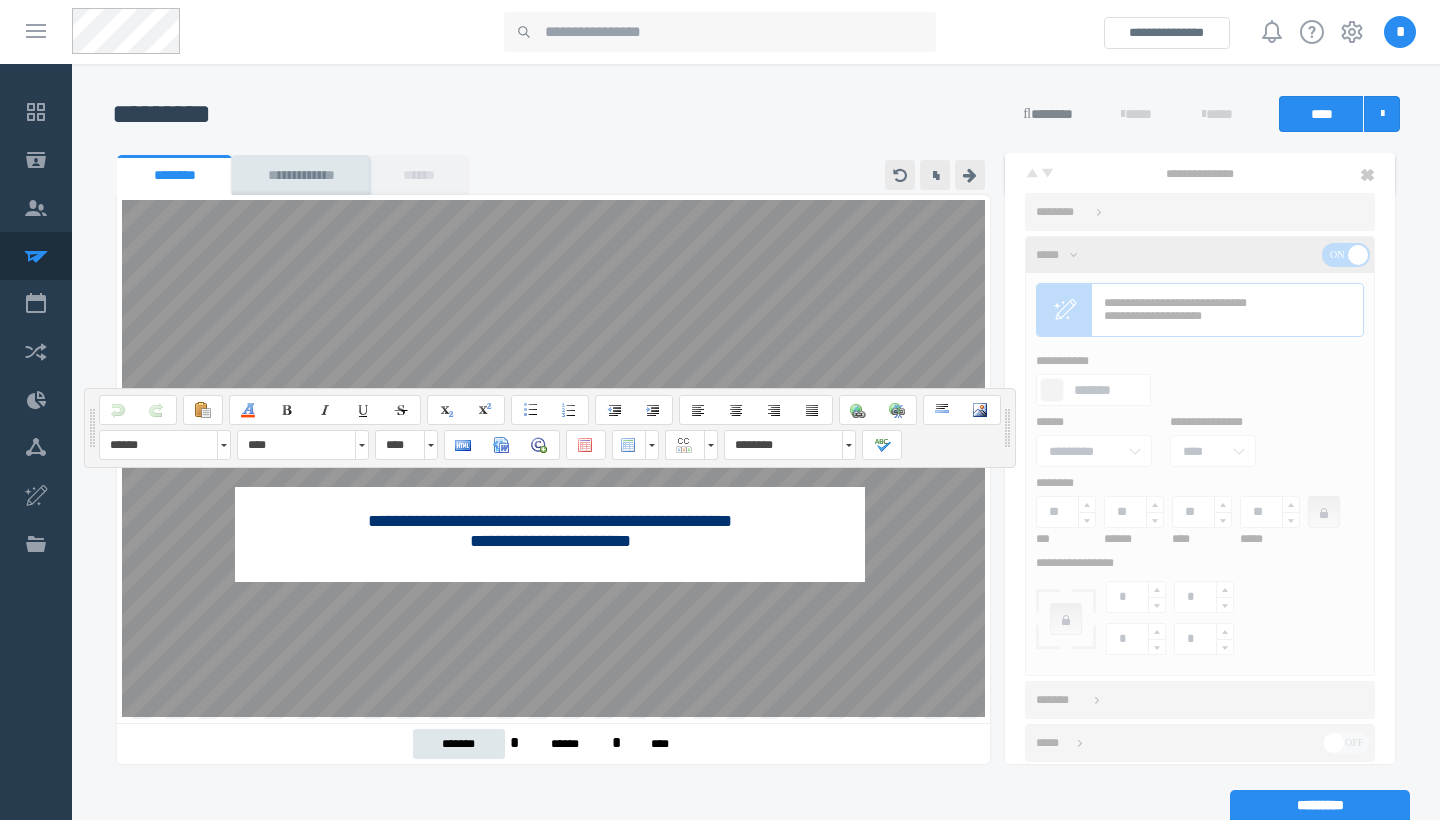 click on "**********" at bounding box center (550, 531) 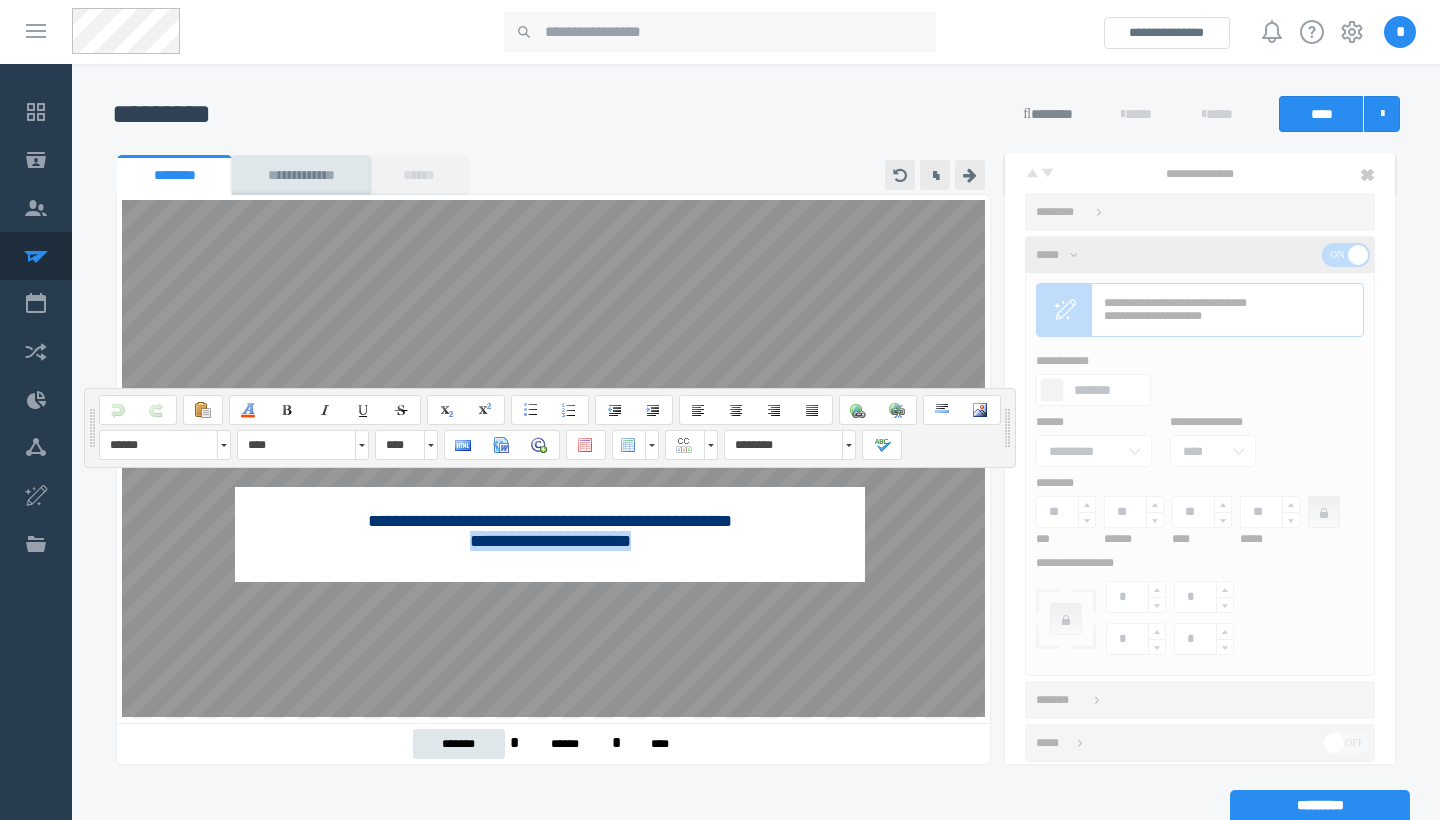 drag, startPoint x: 661, startPoint y: 547, endPoint x: 456, endPoint y: 541, distance: 205.08778 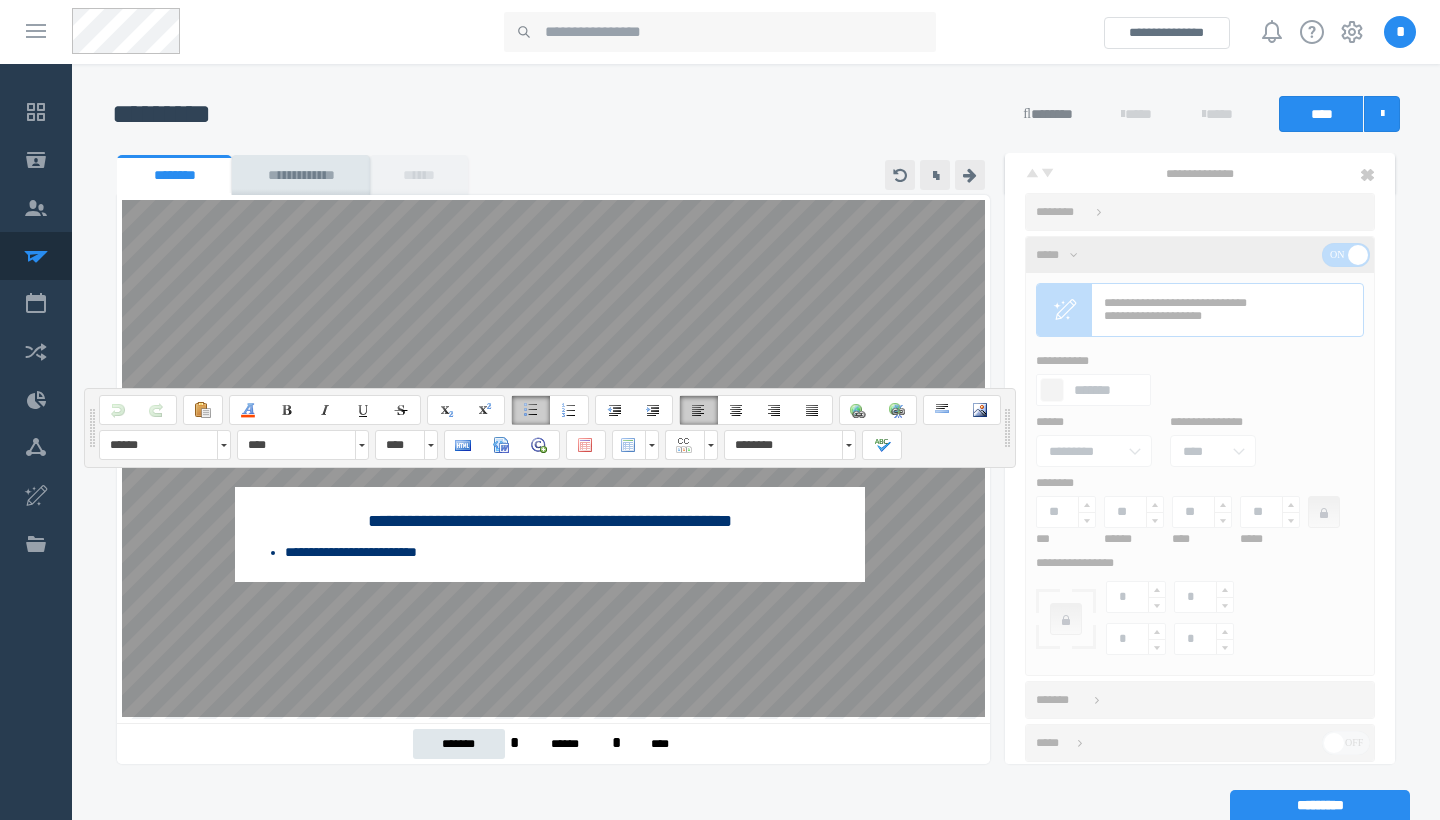 scroll, scrollTop: 0, scrollLeft: 0, axis: both 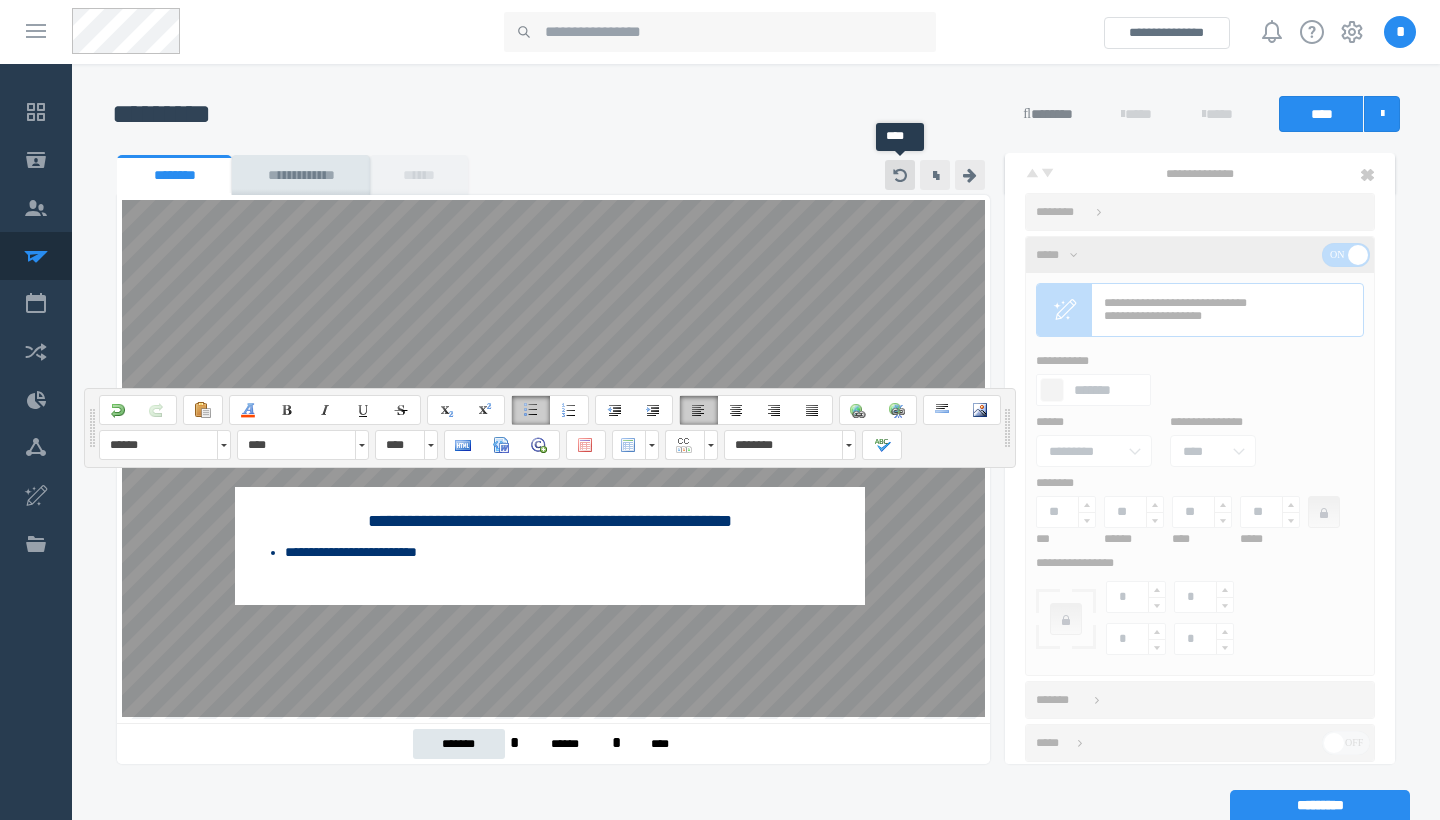 click at bounding box center (900, 175) 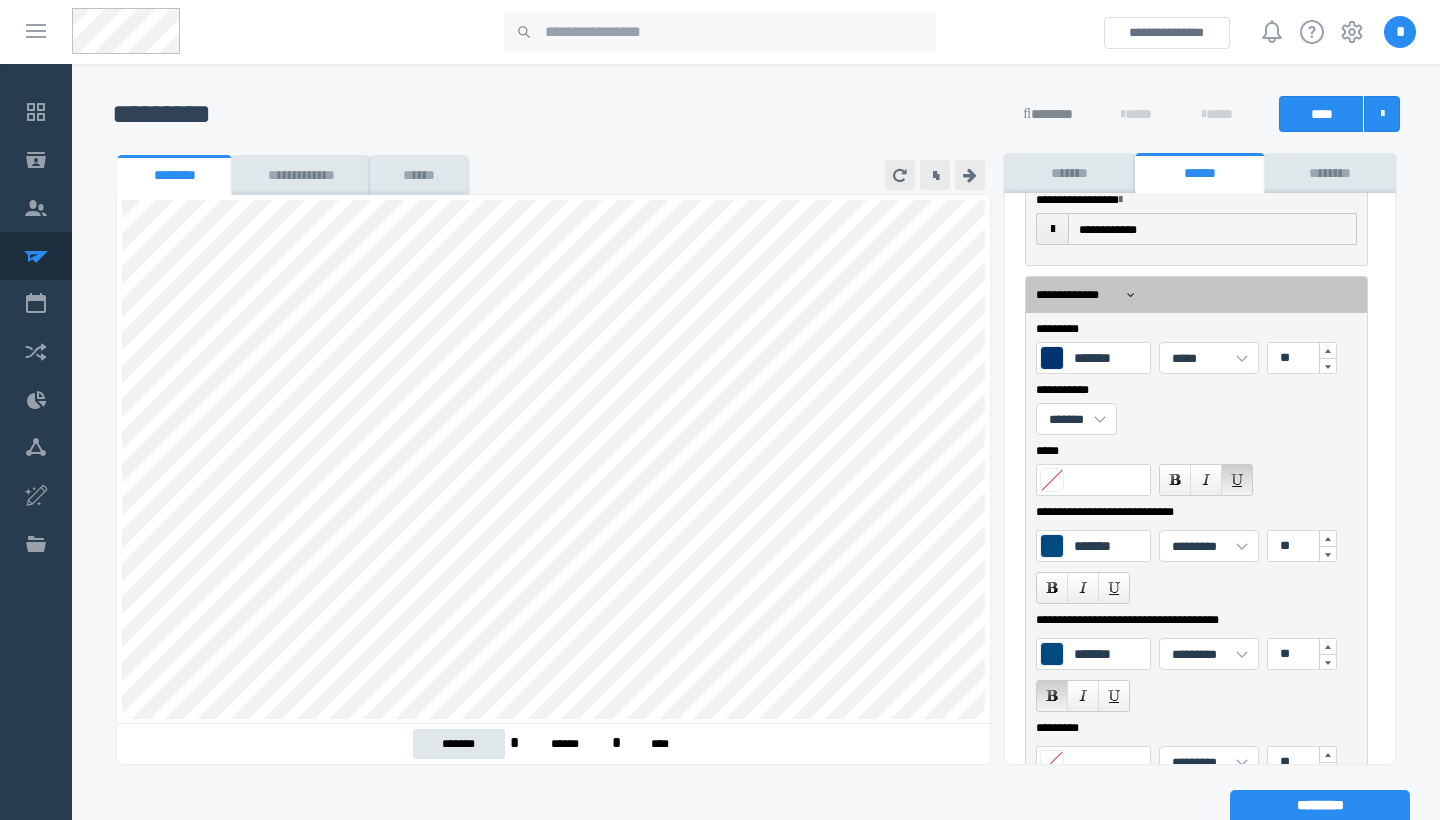scroll, scrollTop: 365, scrollLeft: 0, axis: vertical 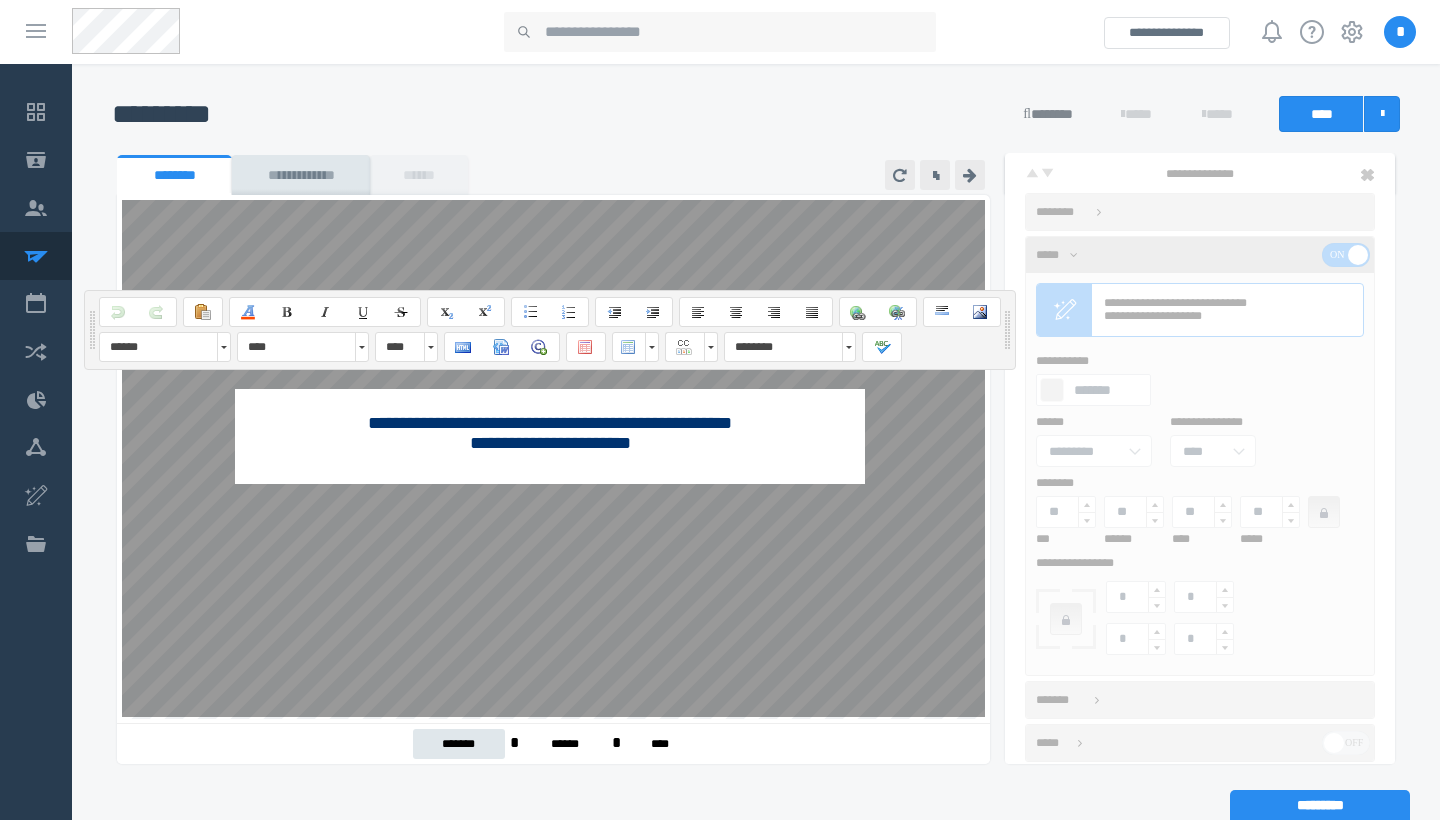click on "**********" at bounding box center (550, 433) 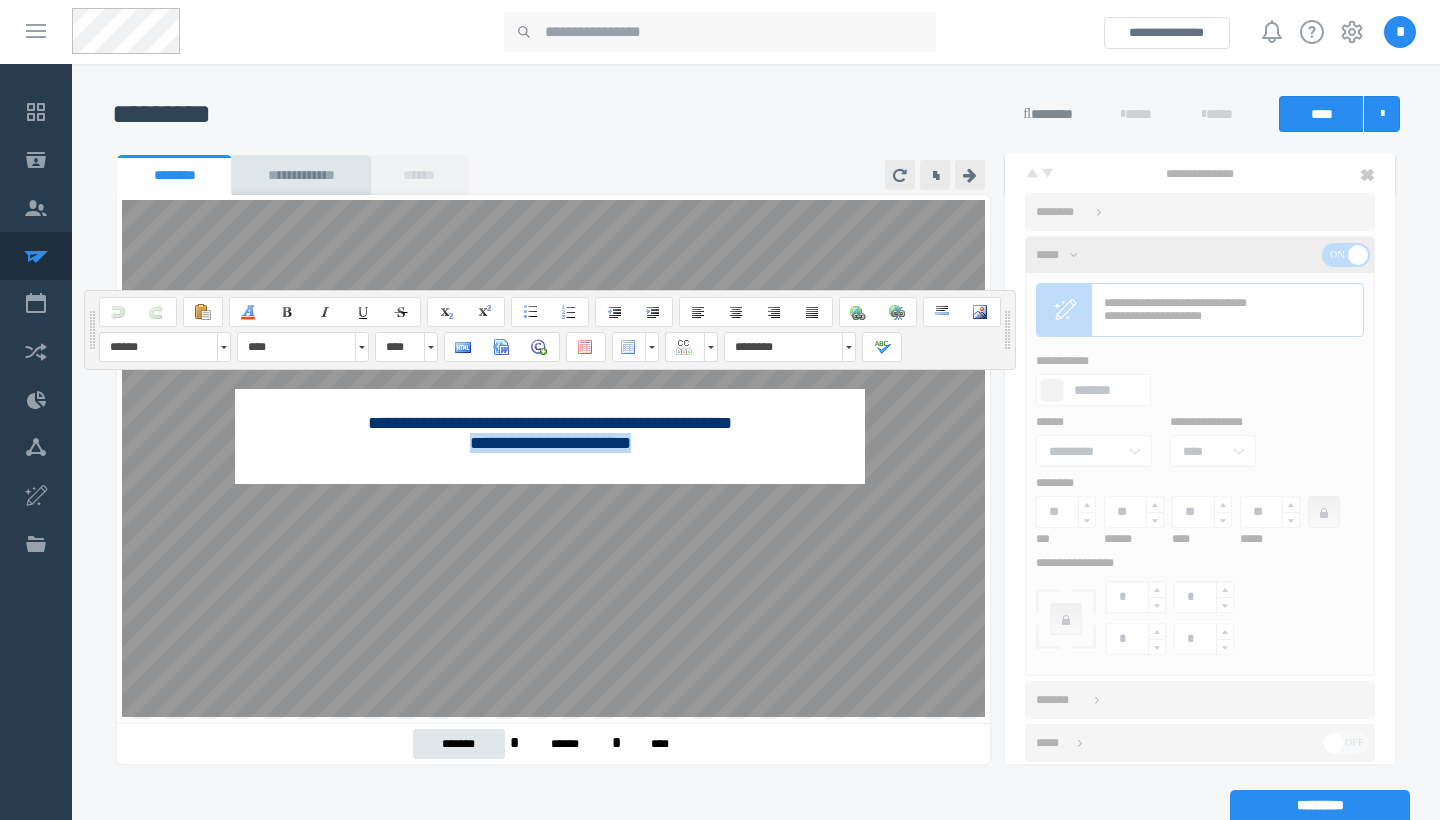 drag, startPoint x: 640, startPoint y: 453, endPoint x: 463, endPoint y: 450, distance: 177.02542 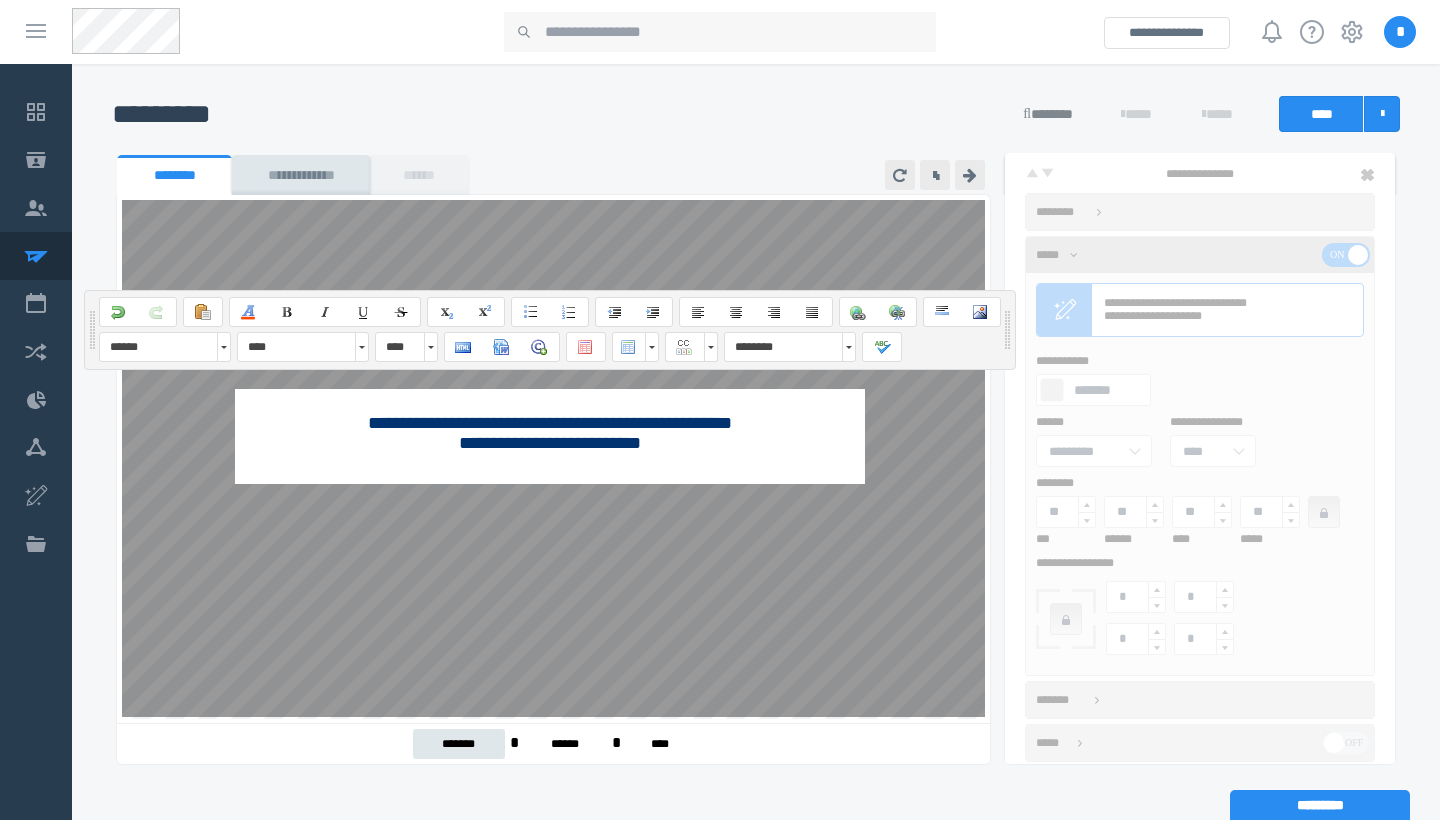 click on "**********" at bounding box center [550, 436] 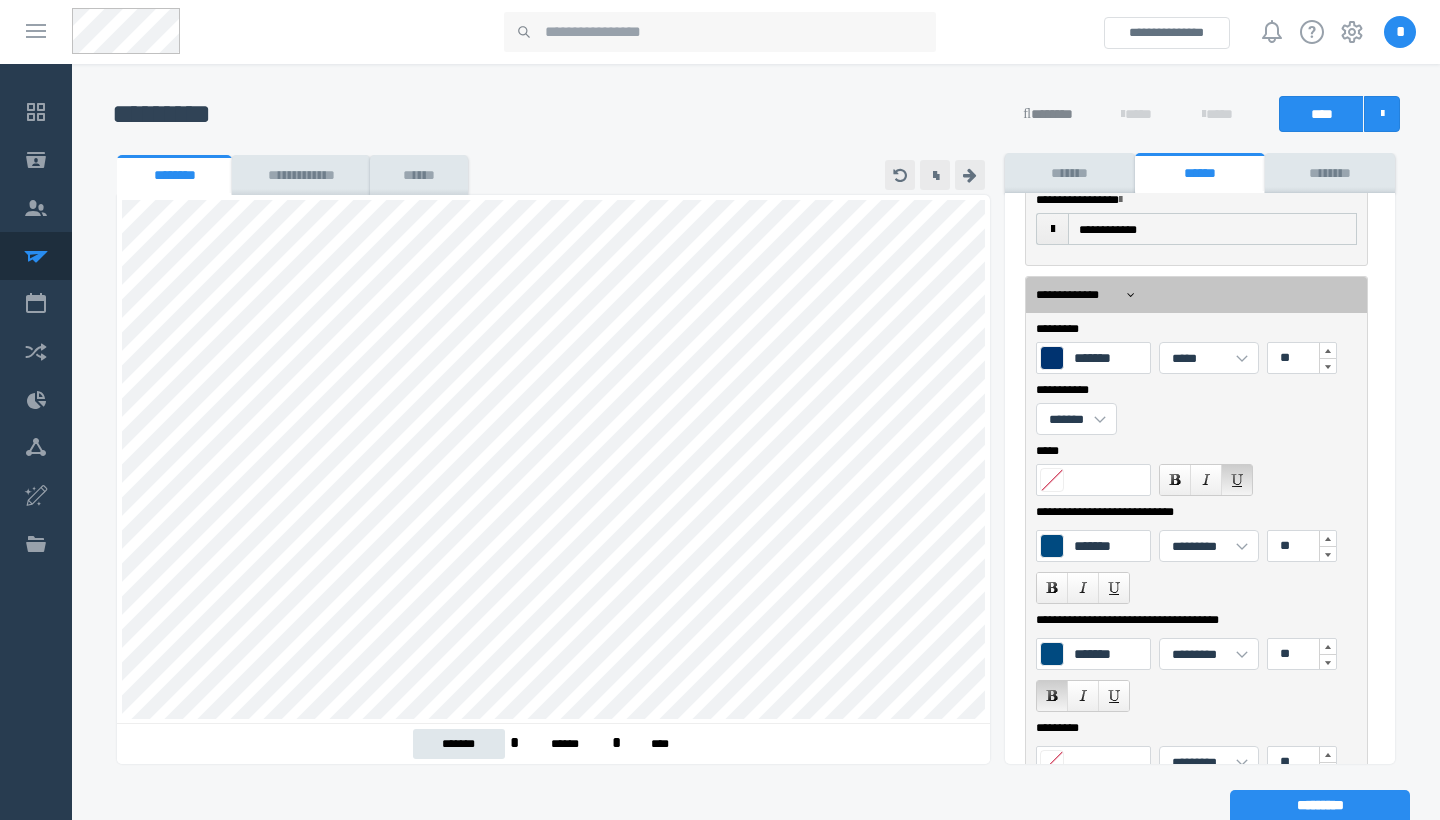 scroll, scrollTop: 1361, scrollLeft: 0, axis: vertical 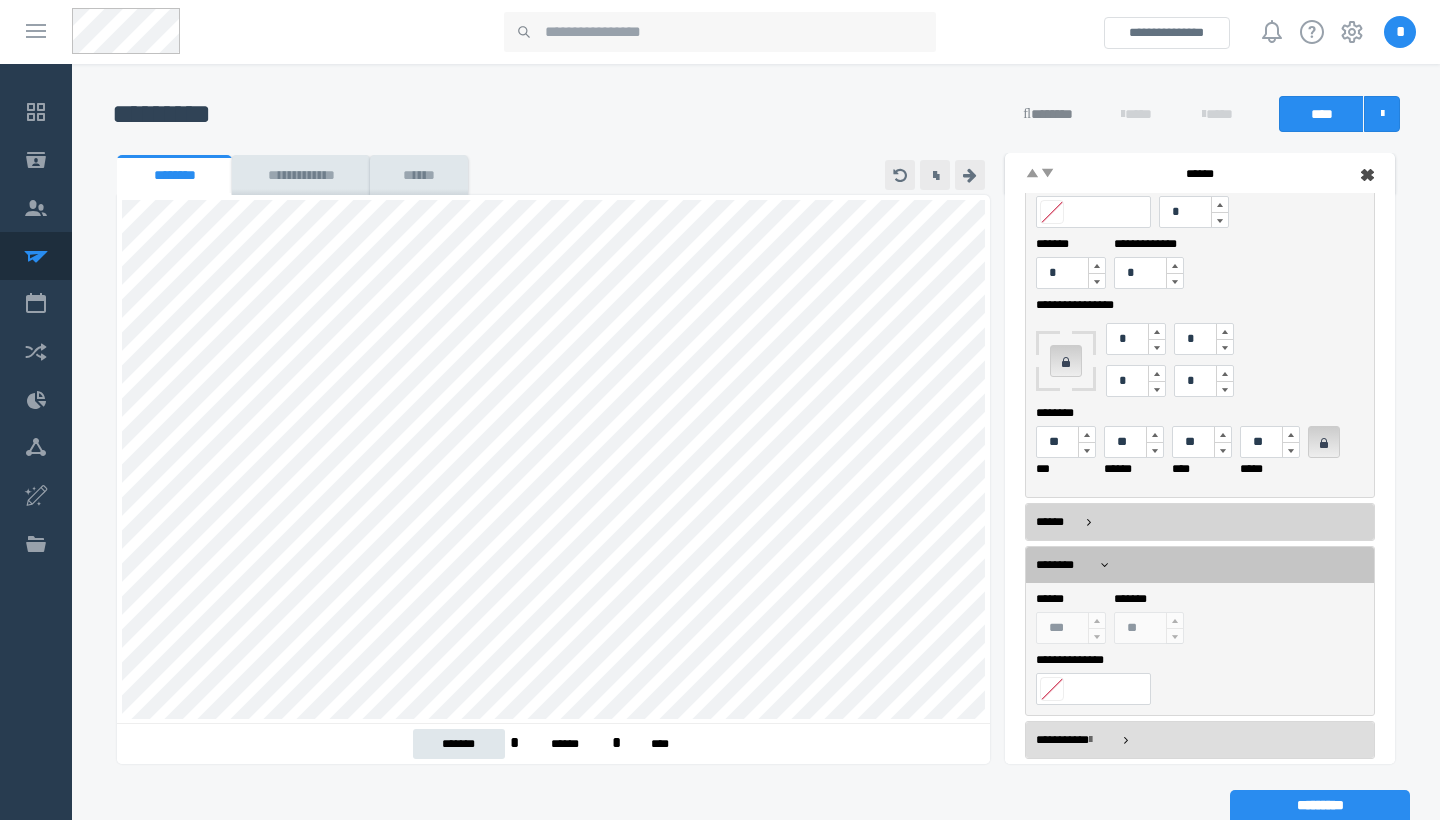 click on "******" at bounding box center [1200, 522] 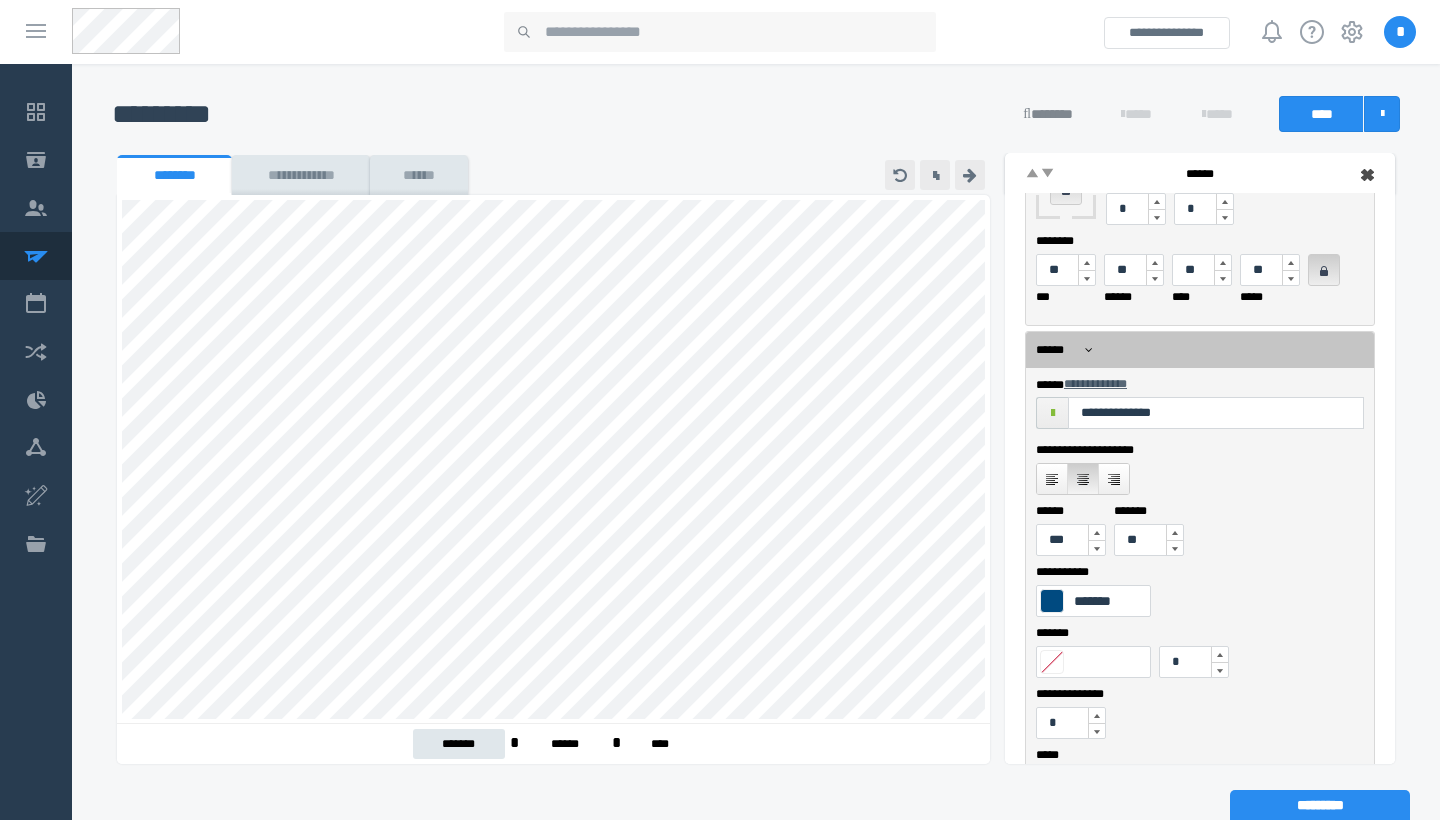 scroll, scrollTop: 295, scrollLeft: 0, axis: vertical 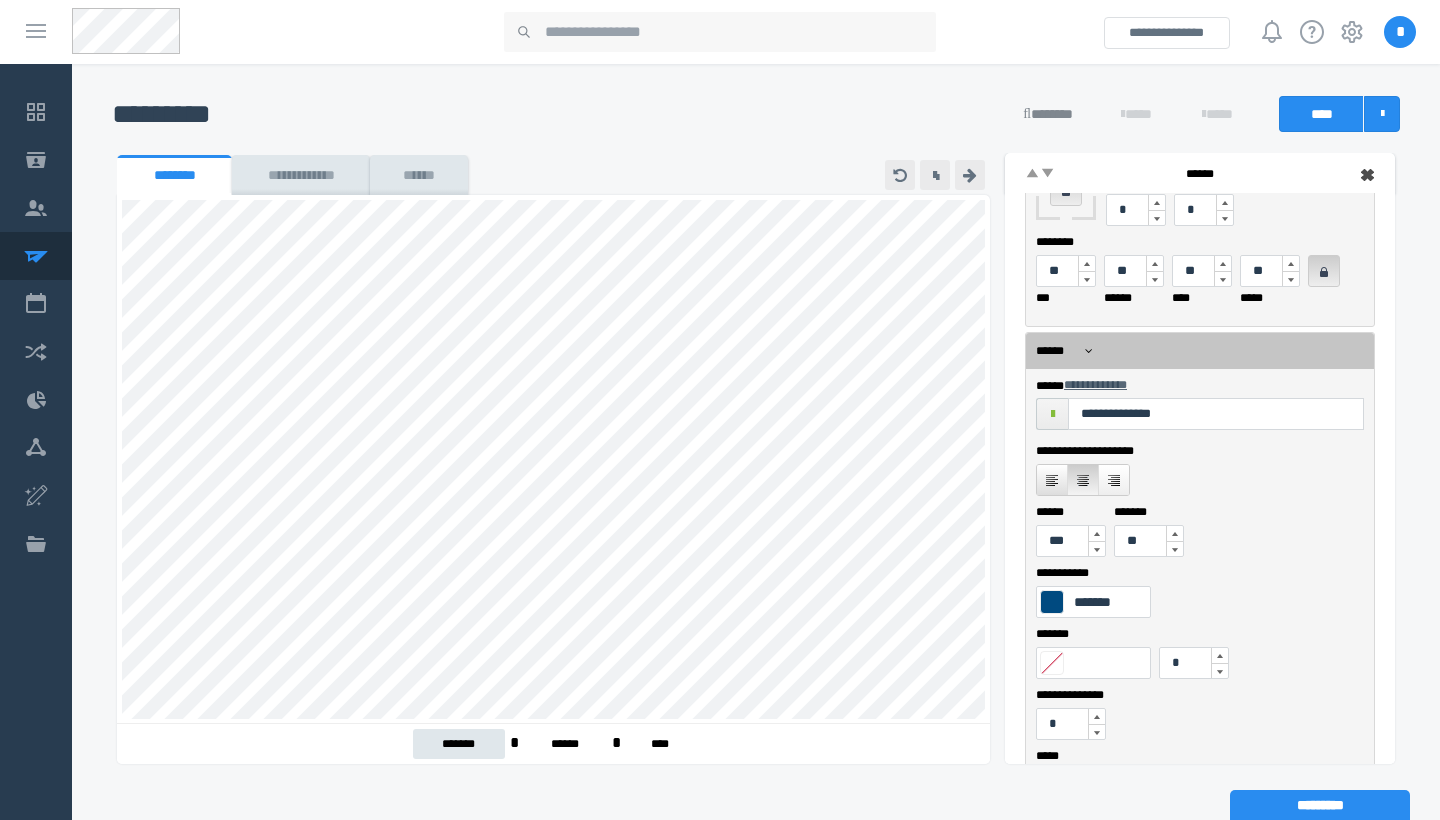 click at bounding box center (1052, 480) 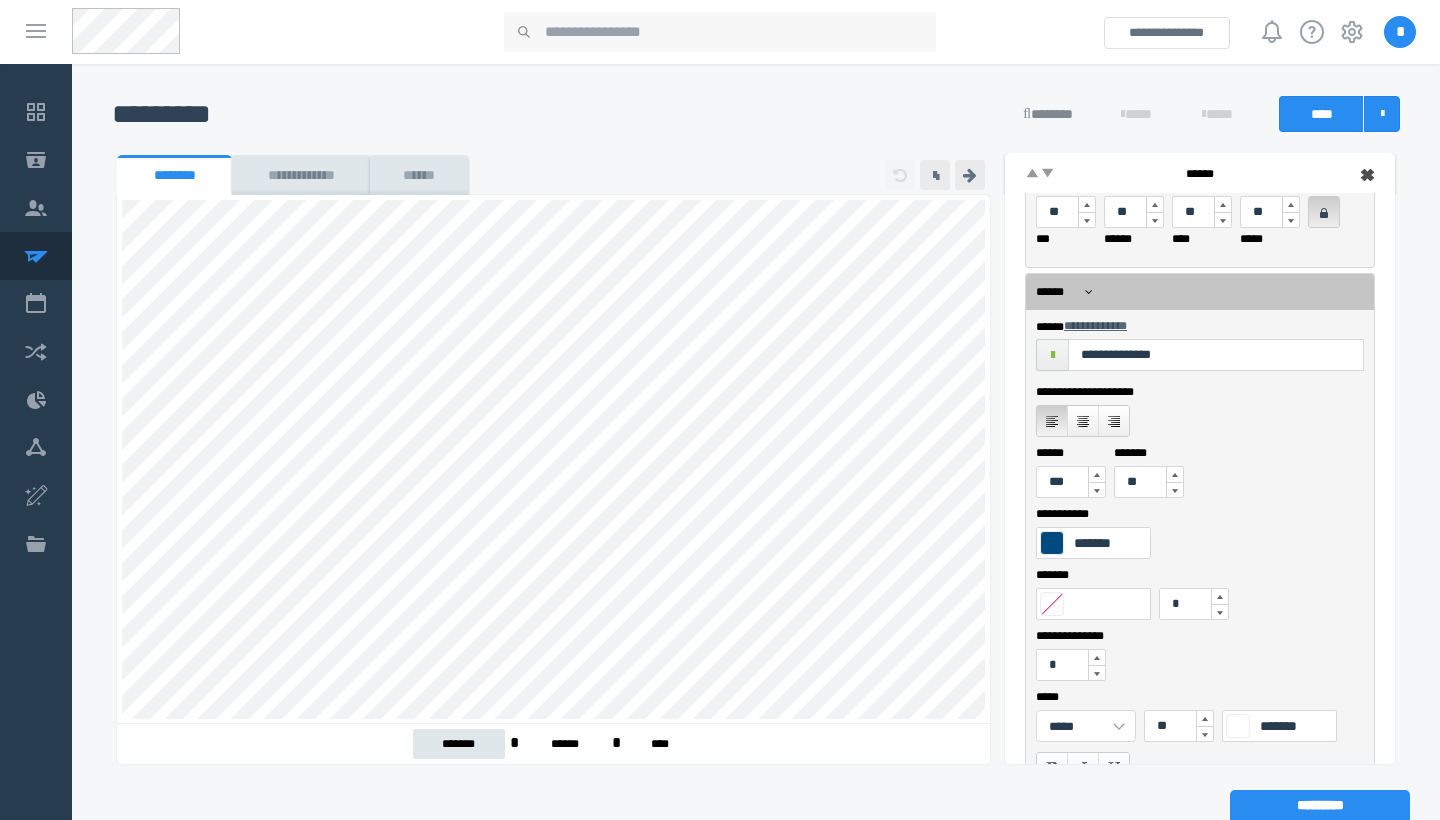 scroll, scrollTop: 363, scrollLeft: 0, axis: vertical 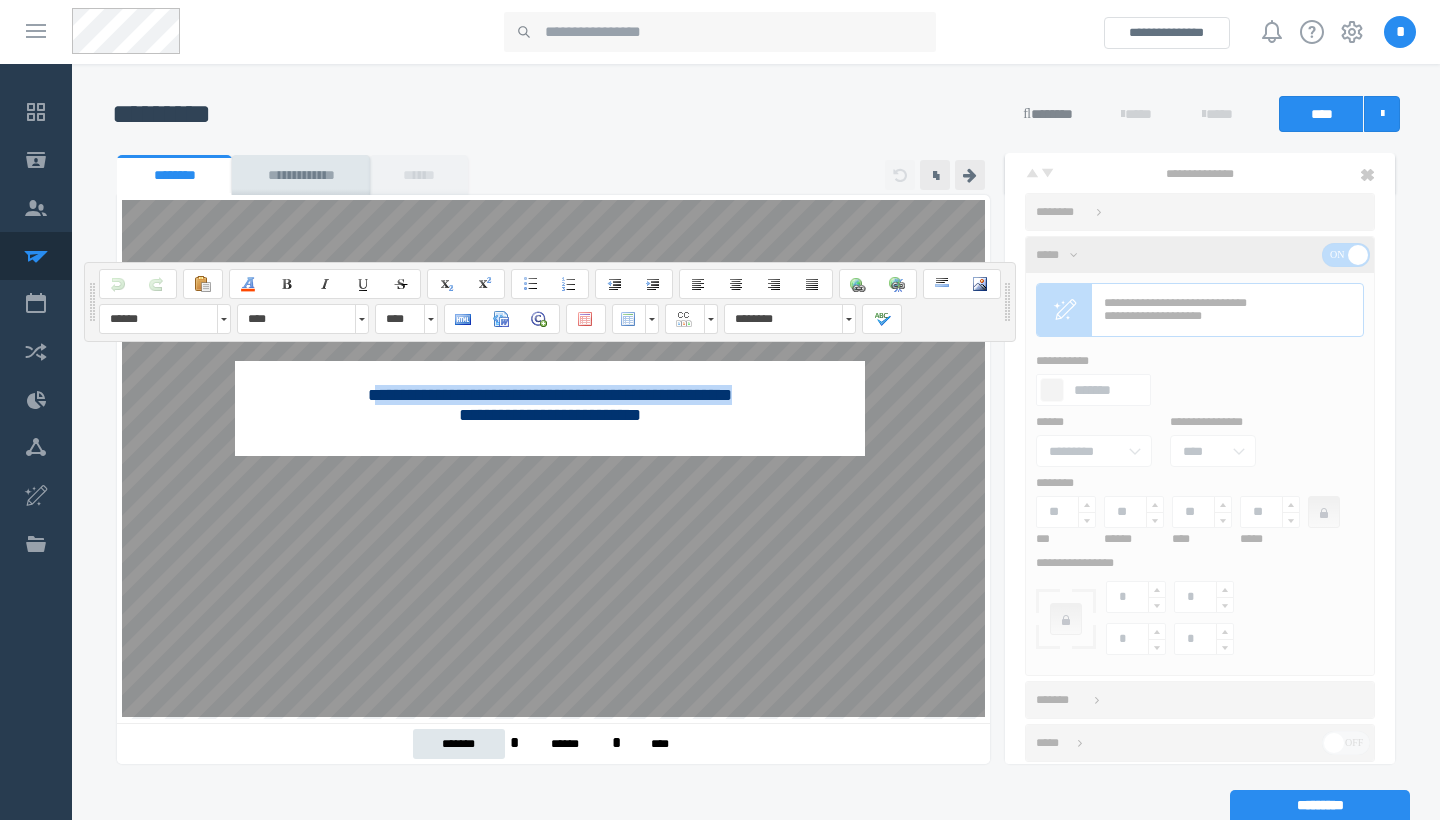 drag, startPoint x: 762, startPoint y: 391, endPoint x: 361, endPoint y: 404, distance: 401.21066 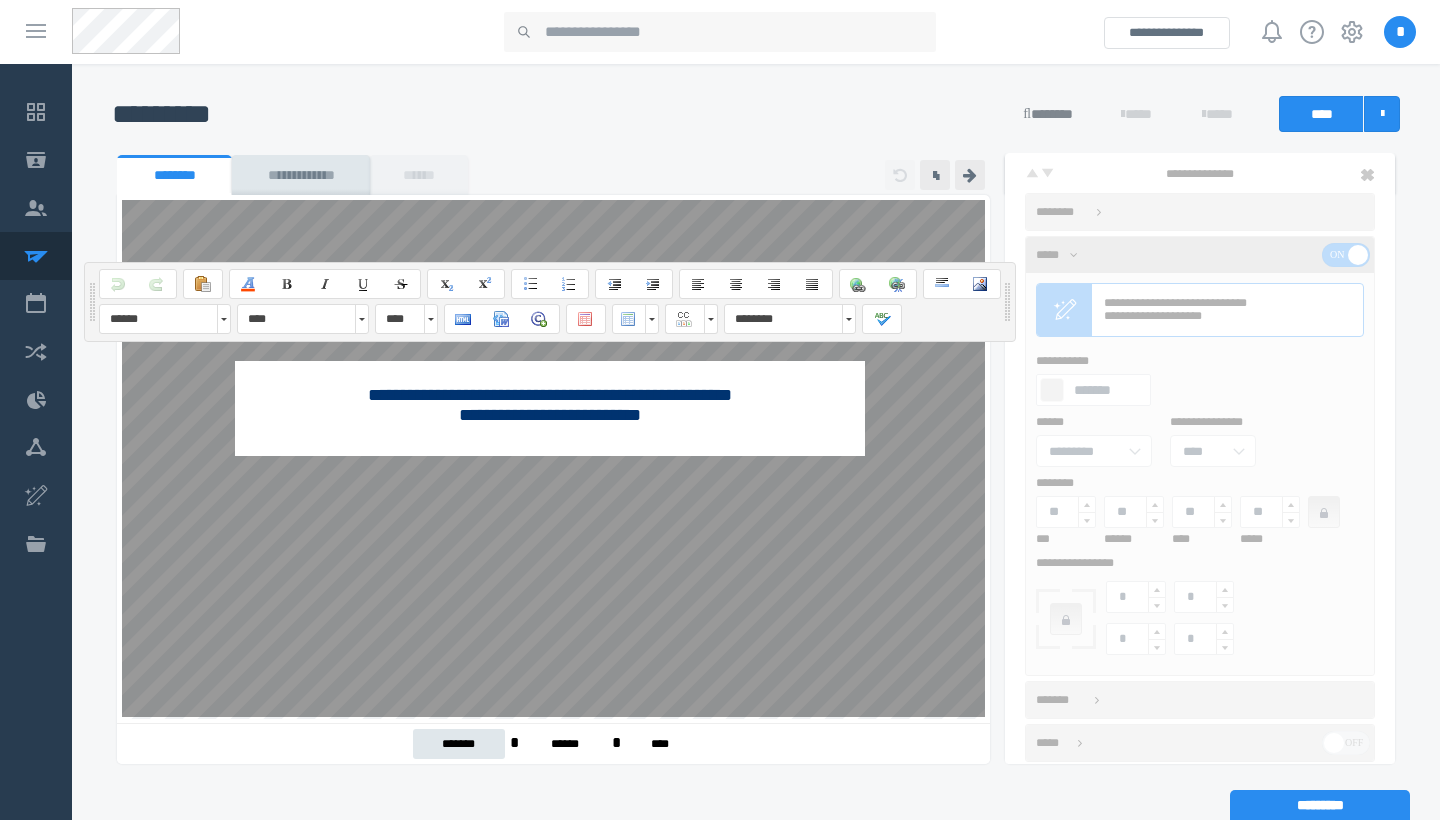 click on "**********" at bounding box center (550, 405) 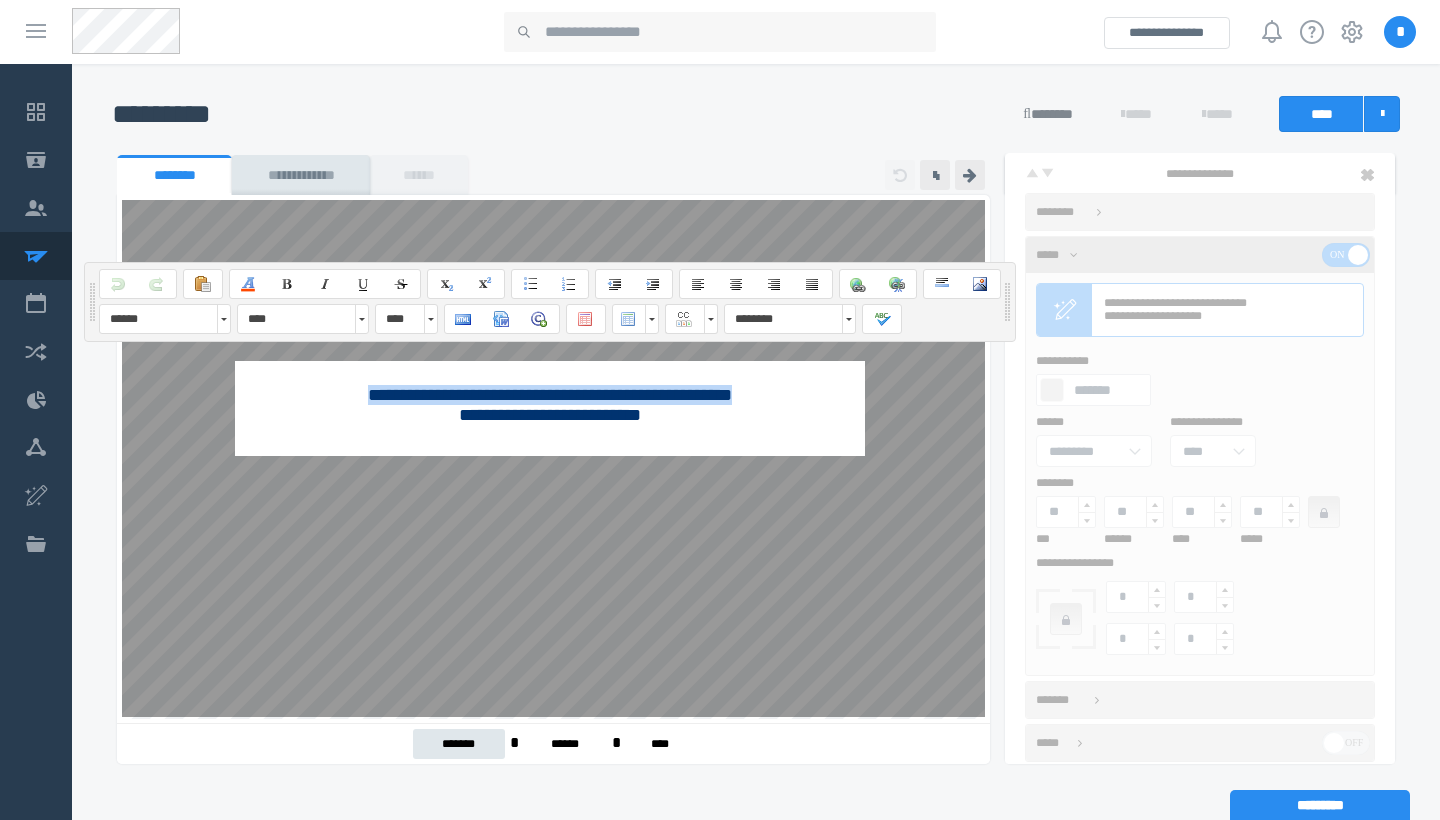 drag, startPoint x: 357, startPoint y: 391, endPoint x: 781, endPoint y: 400, distance: 424.09552 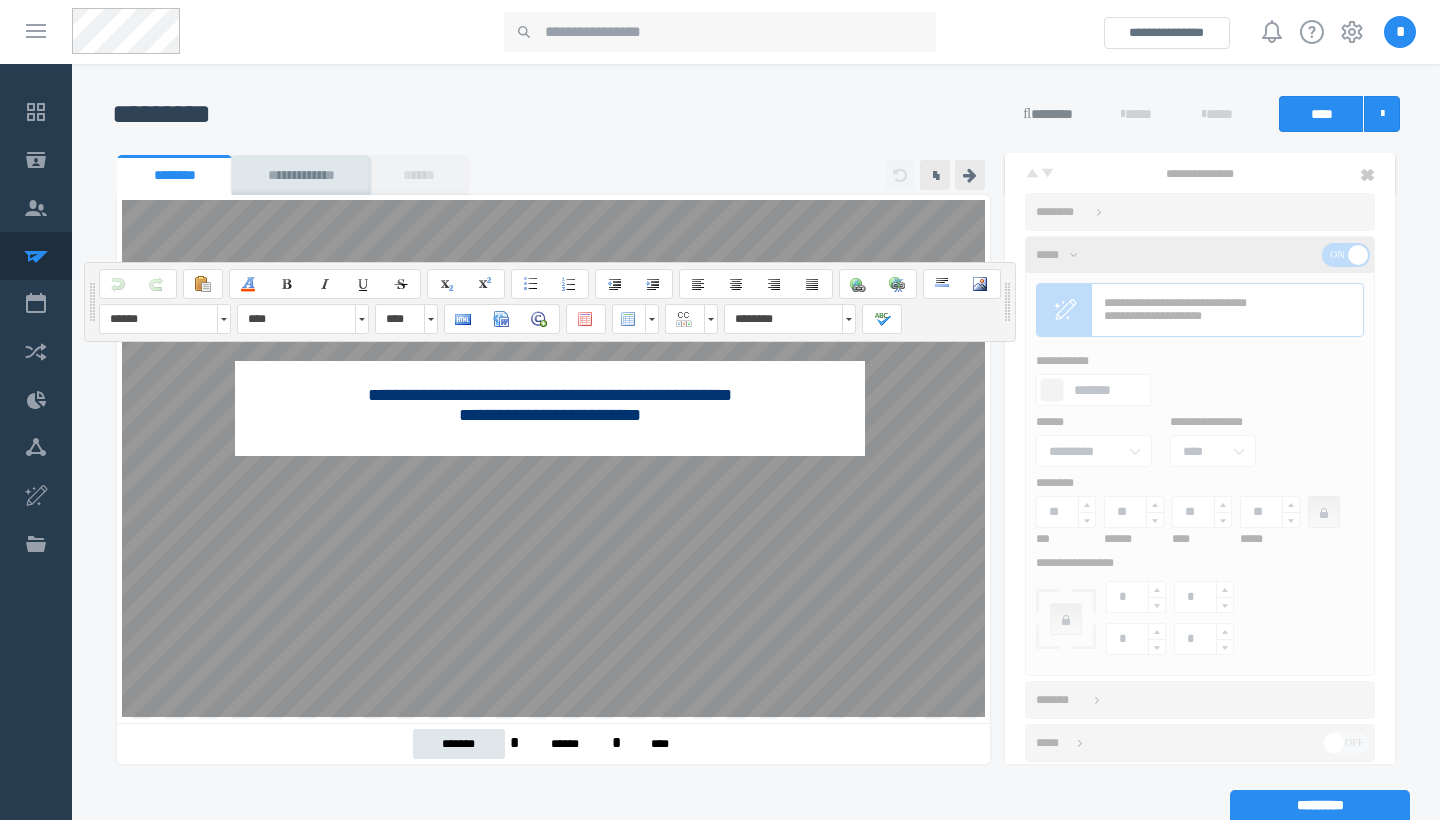type 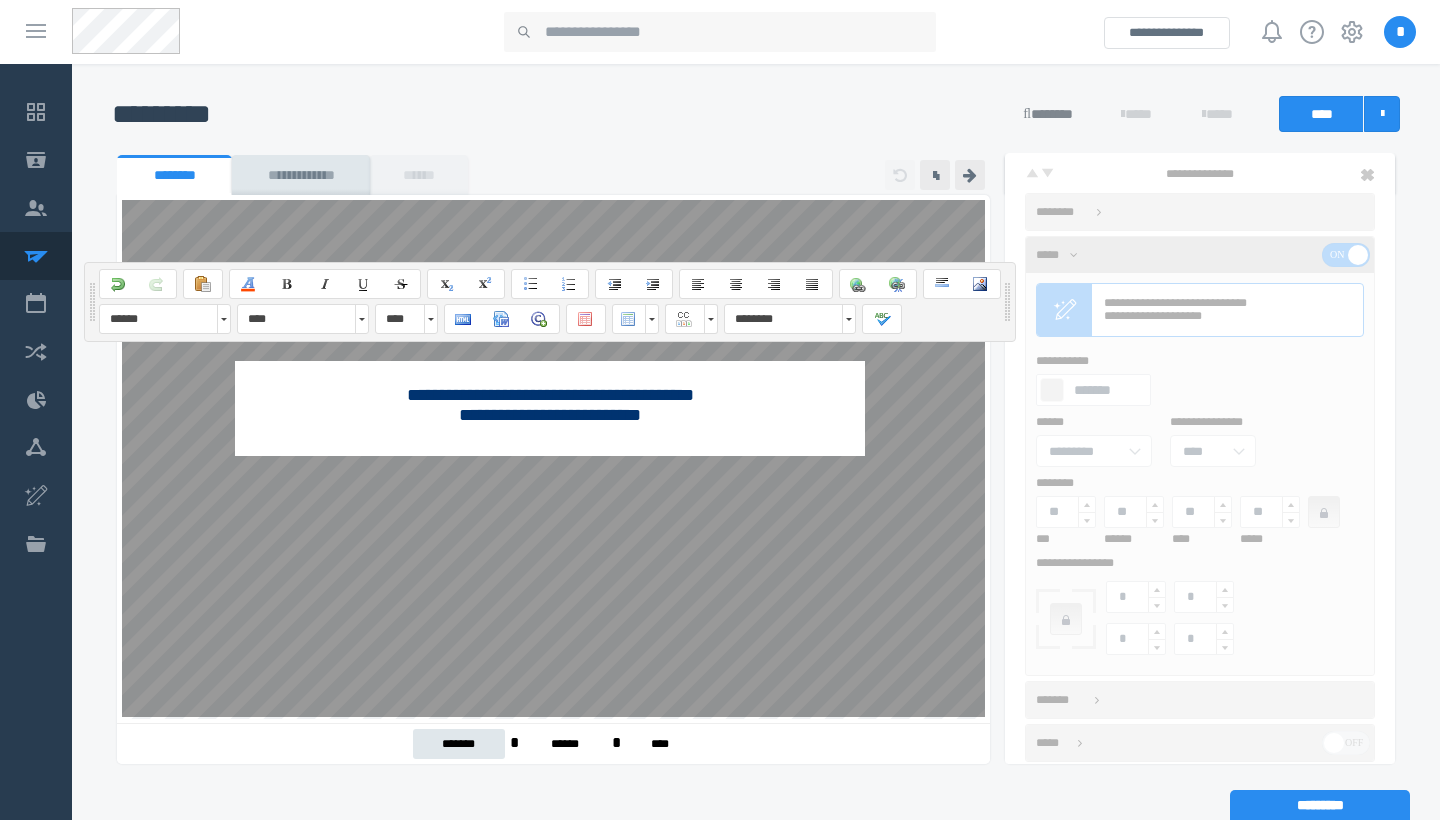 click on "**********" at bounding box center (550, 747) 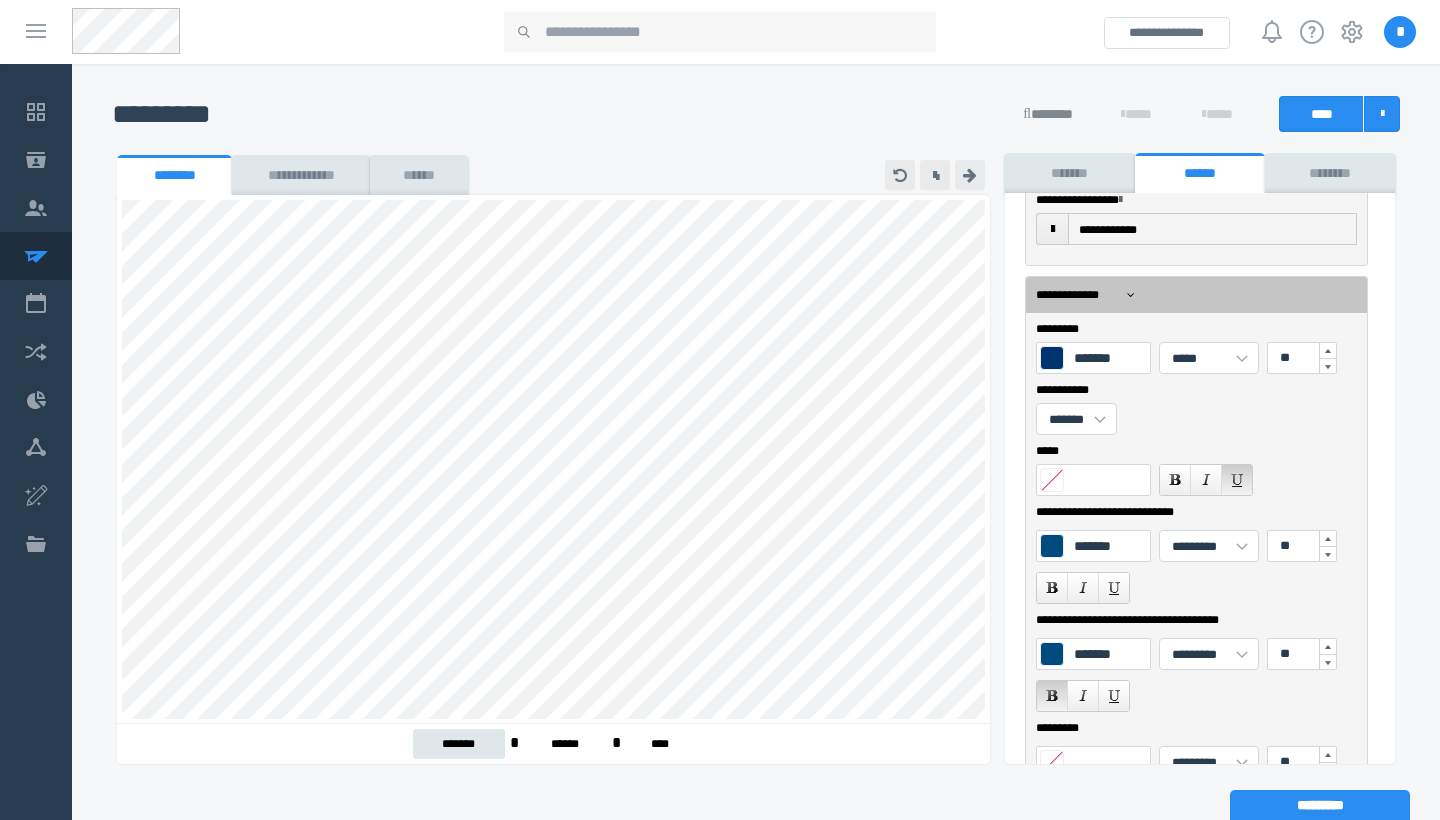 scroll, scrollTop: 782, scrollLeft: 0, axis: vertical 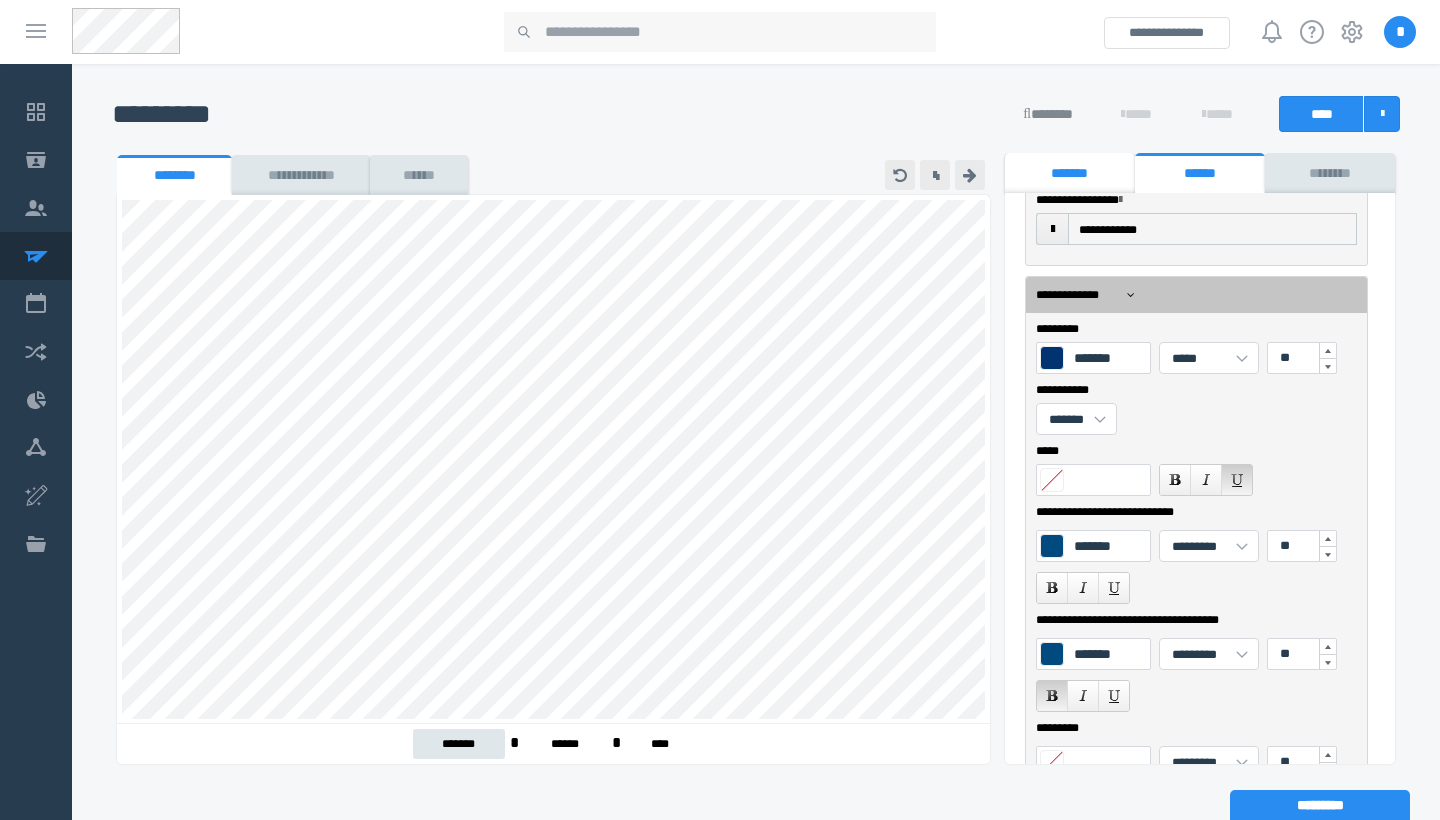 click on "*******" at bounding box center [1070, 173] 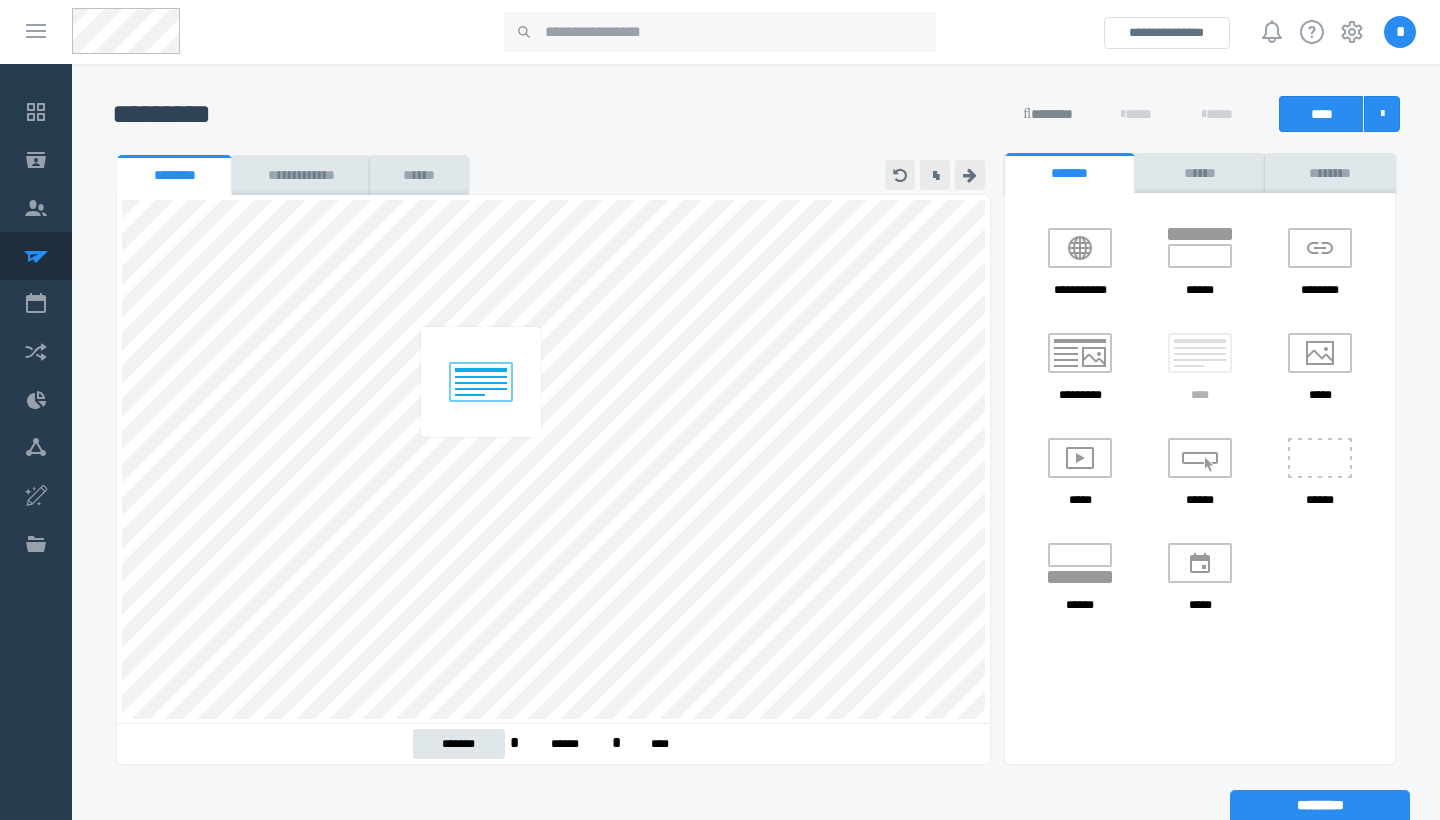 drag, startPoint x: 1201, startPoint y: 361, endPoint x: 482, endPoint y: 375, distance: 719.1363 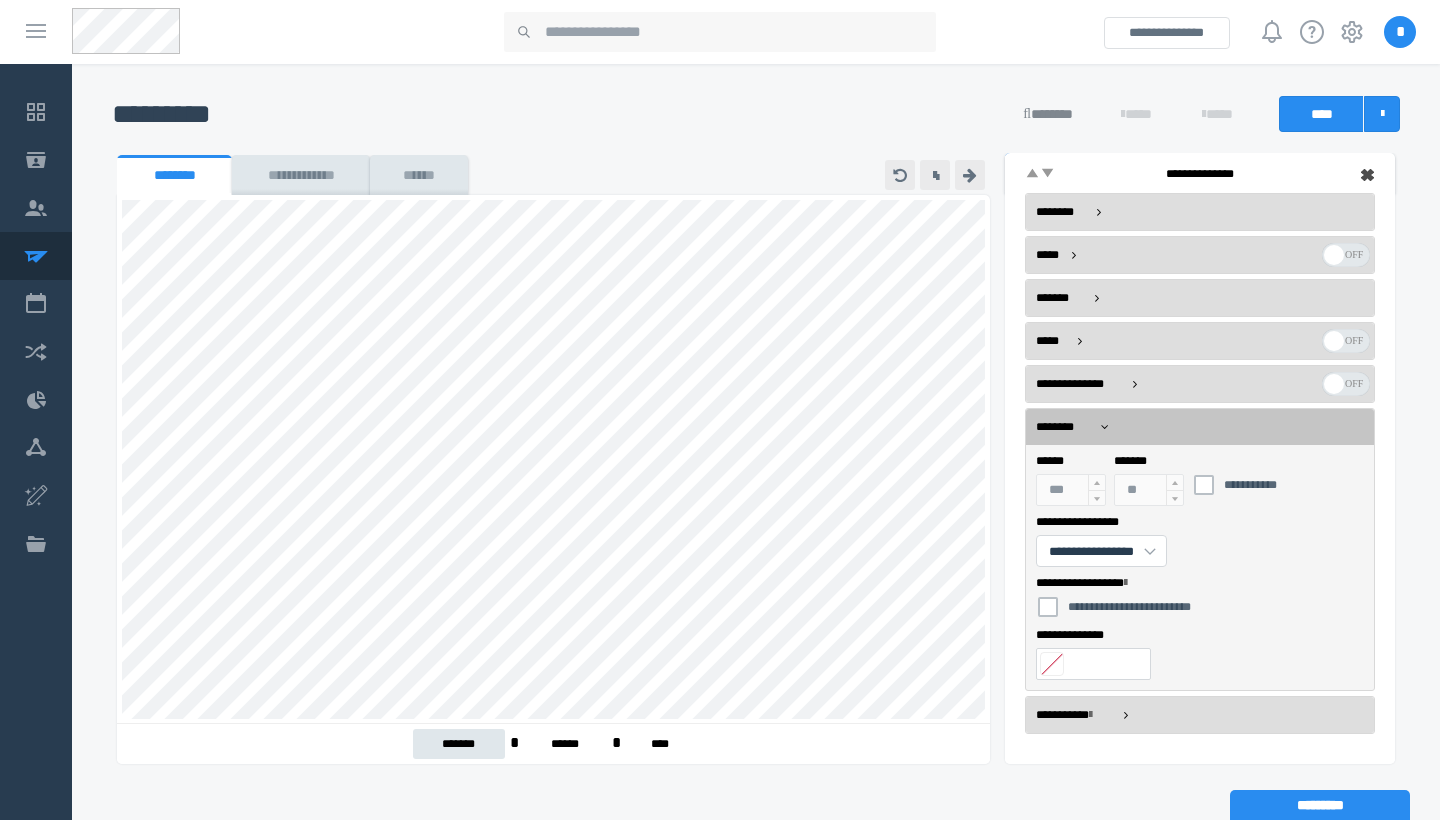 scroll, scrollTop: 667, scrollLeft: 0, axis: vertical 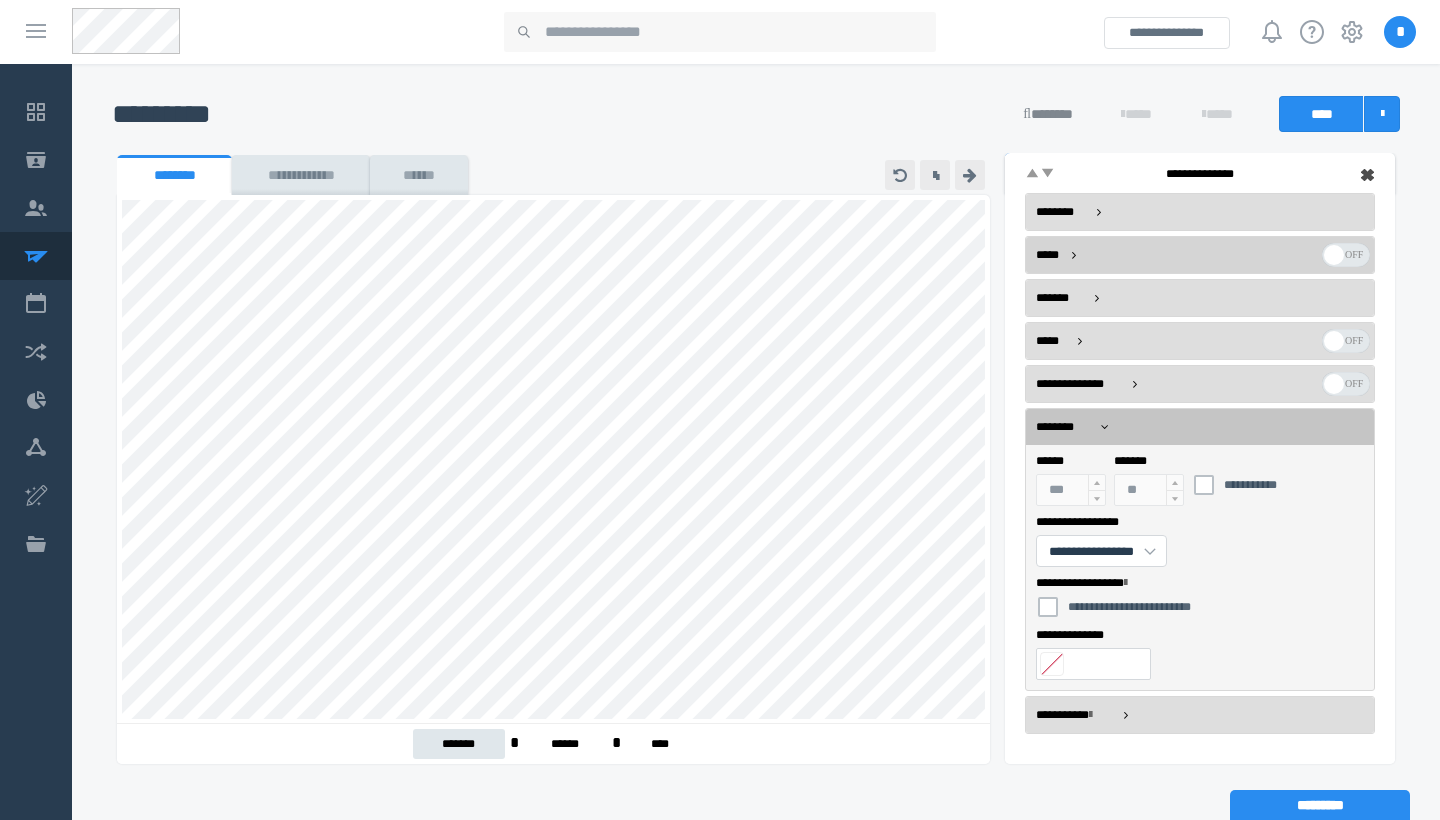 click at bounding box center (1346, 255) 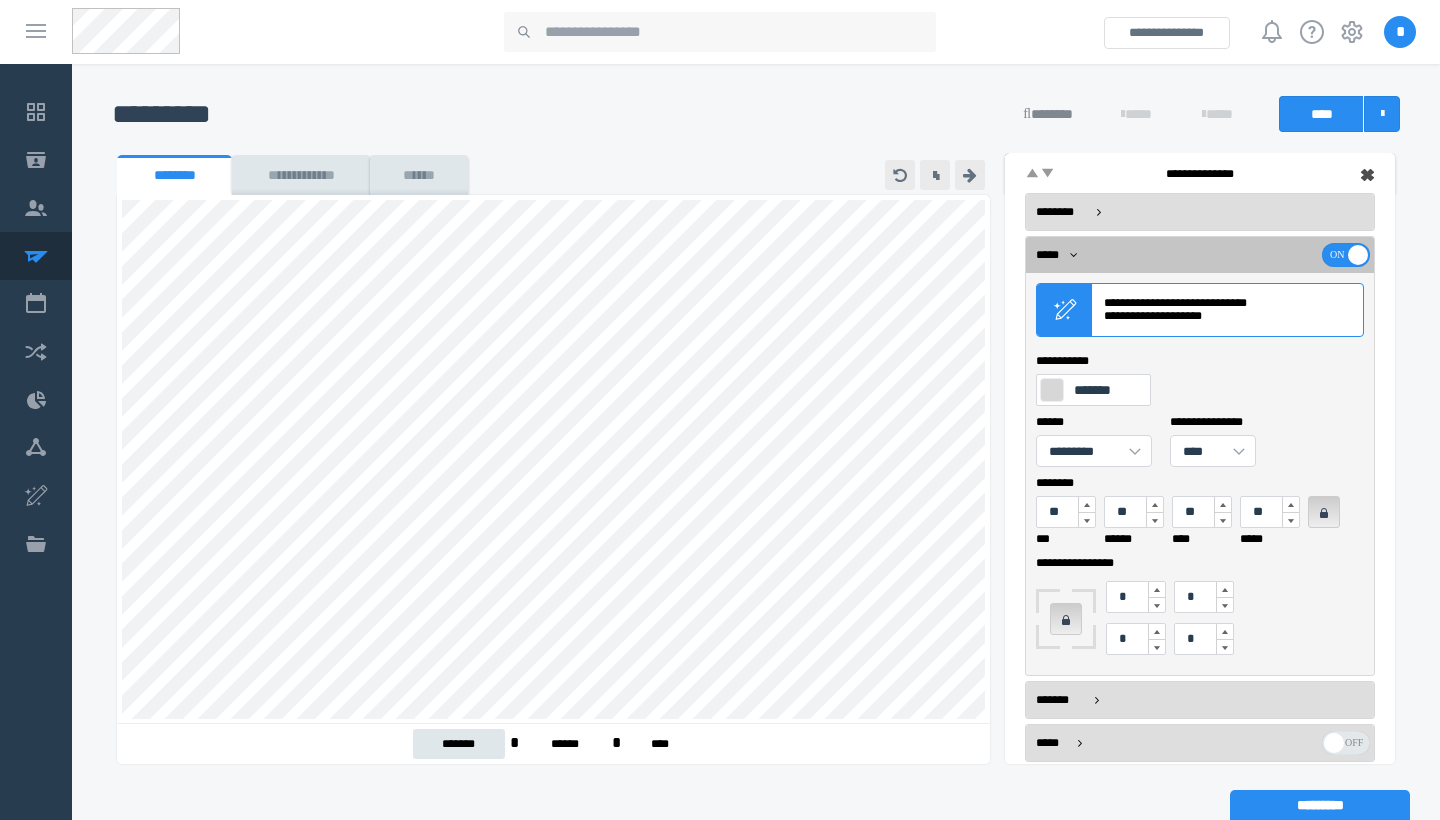 scroll, scrollTop: 667, scrollLeft: 0, axis: vertical 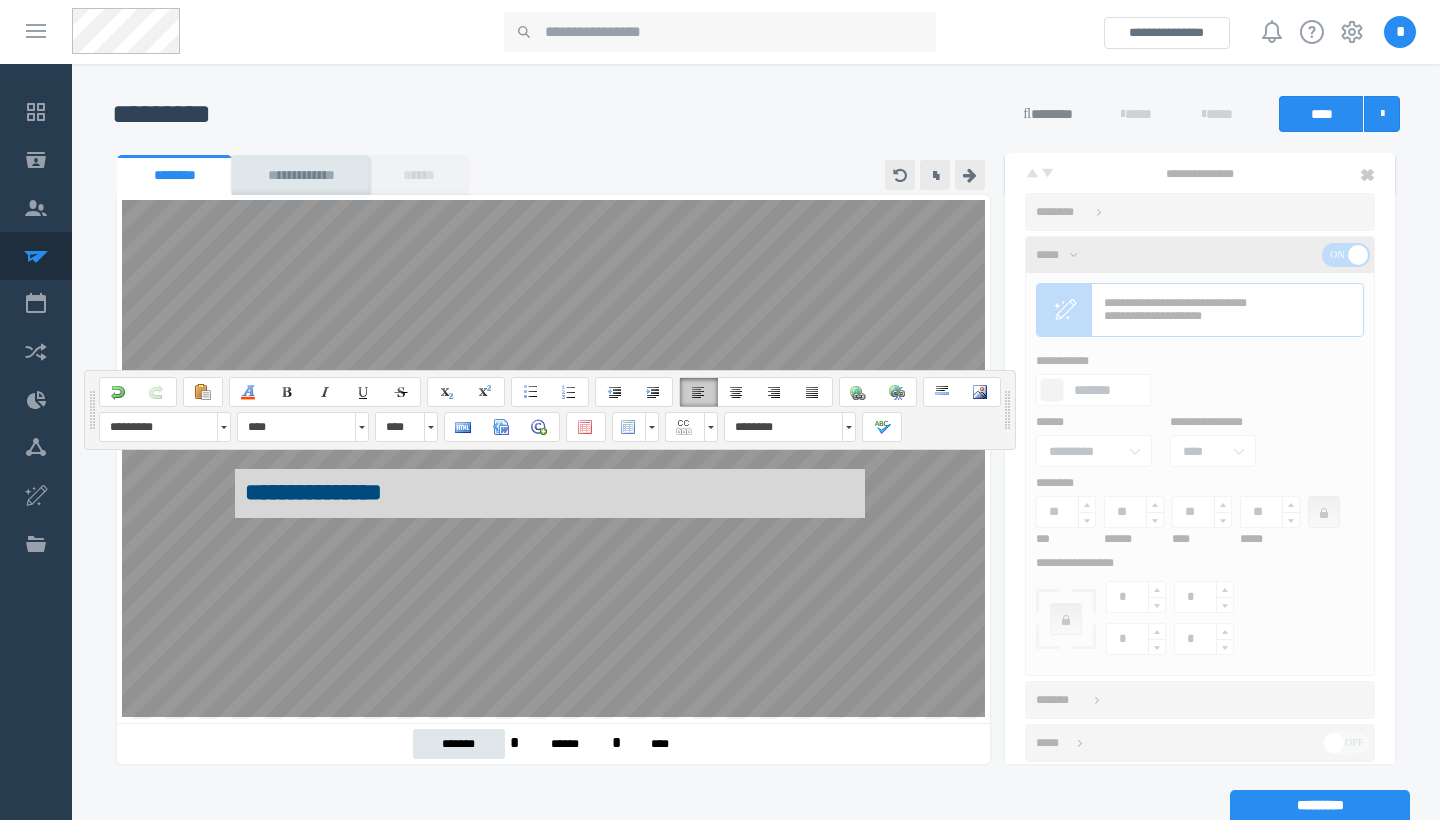click on "**********" at bounding box center [550, 493] 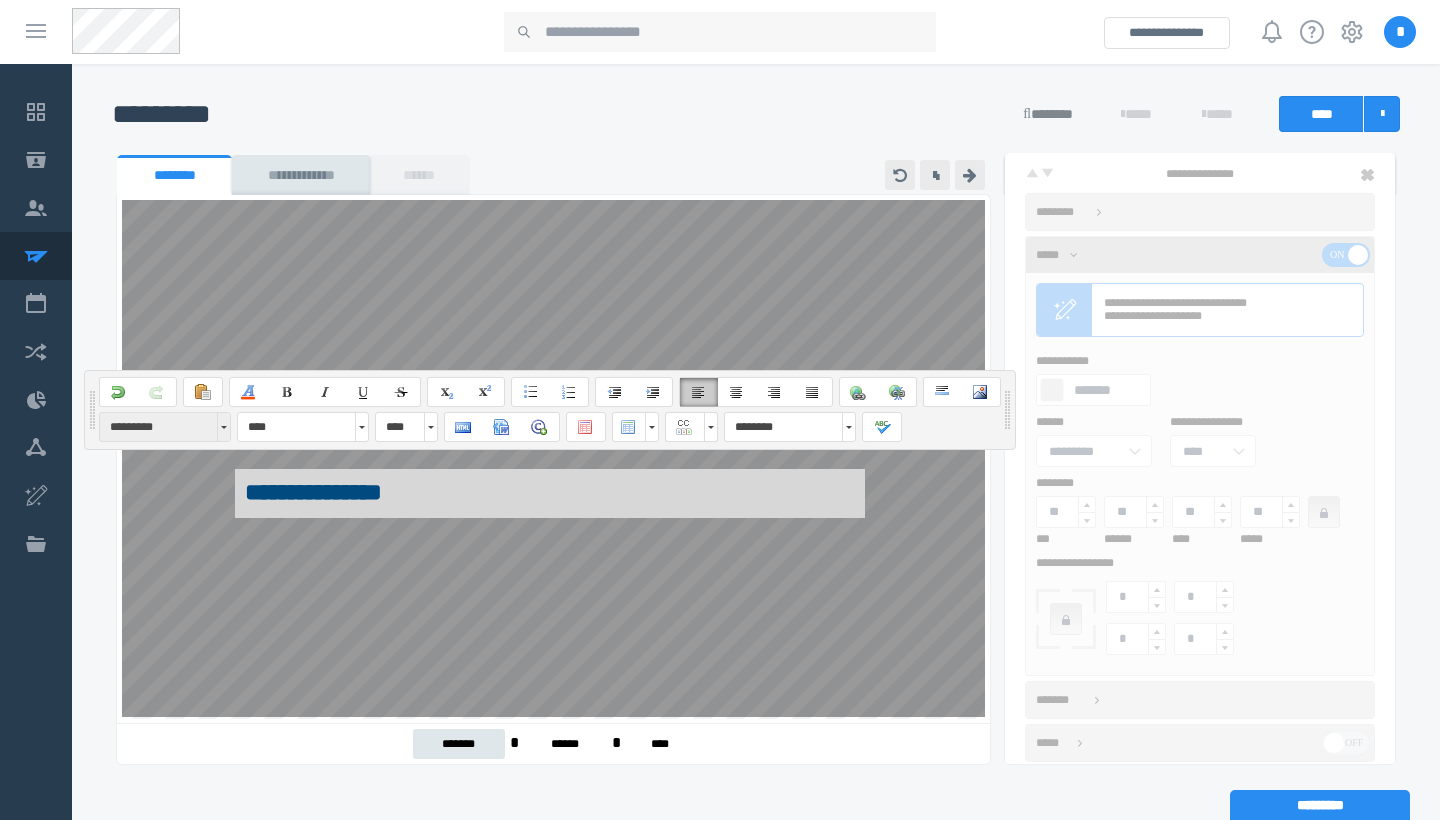 click at bounding box center [224, 427] 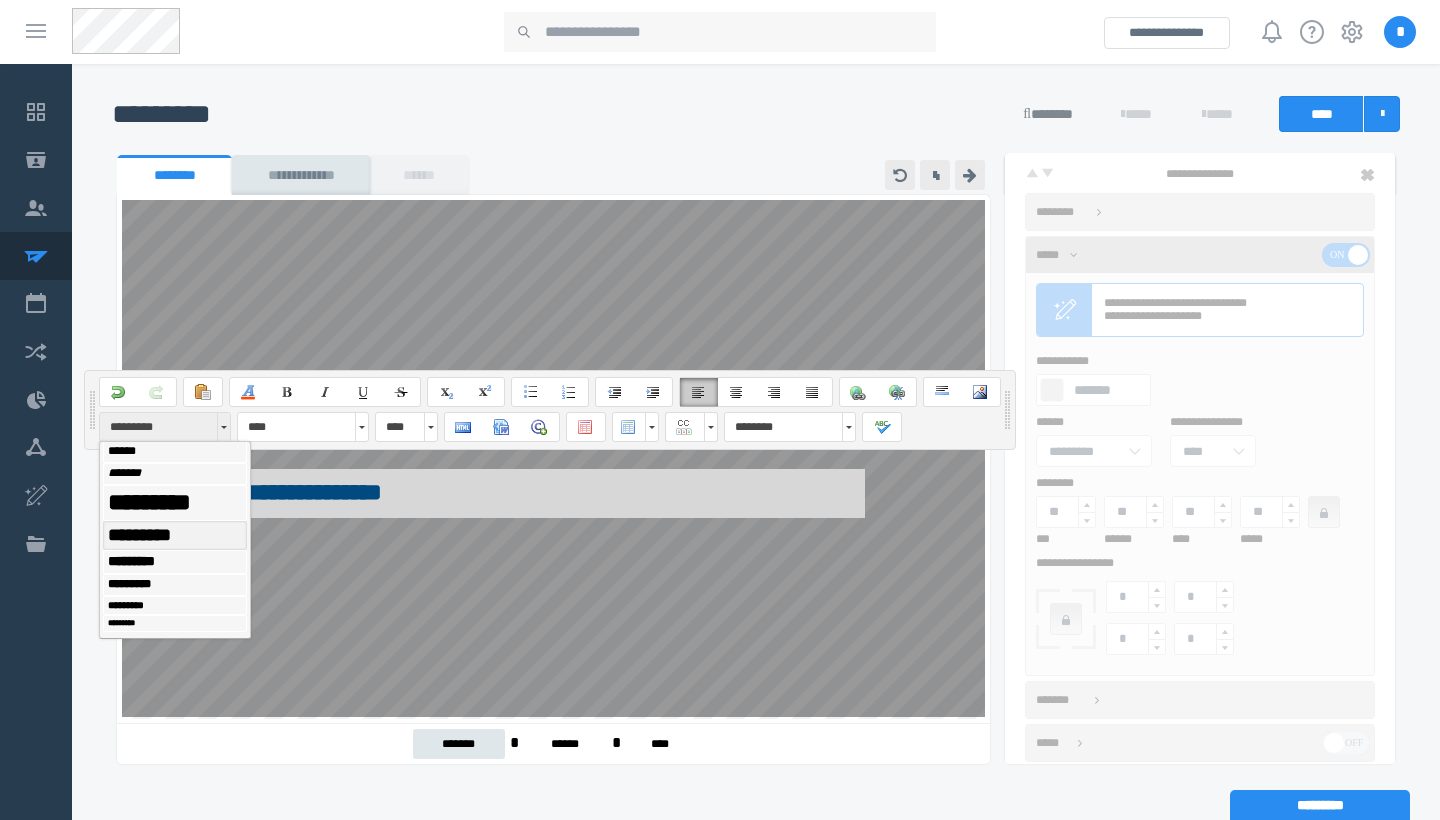 scroll, scrollTop: 22, scrollLeft: 0, axis: vertical 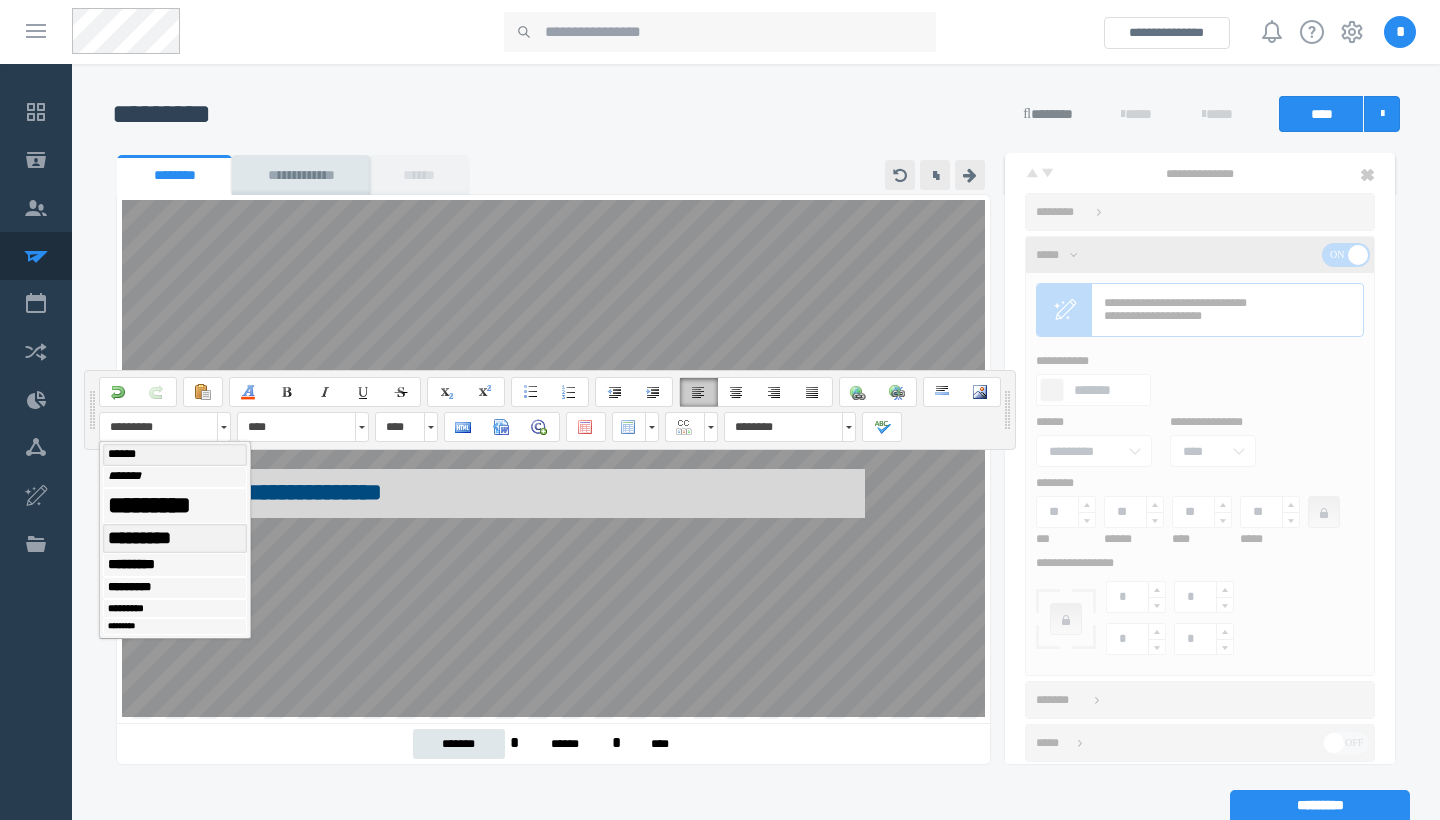 click on "******" at bounding box center [175, 455] 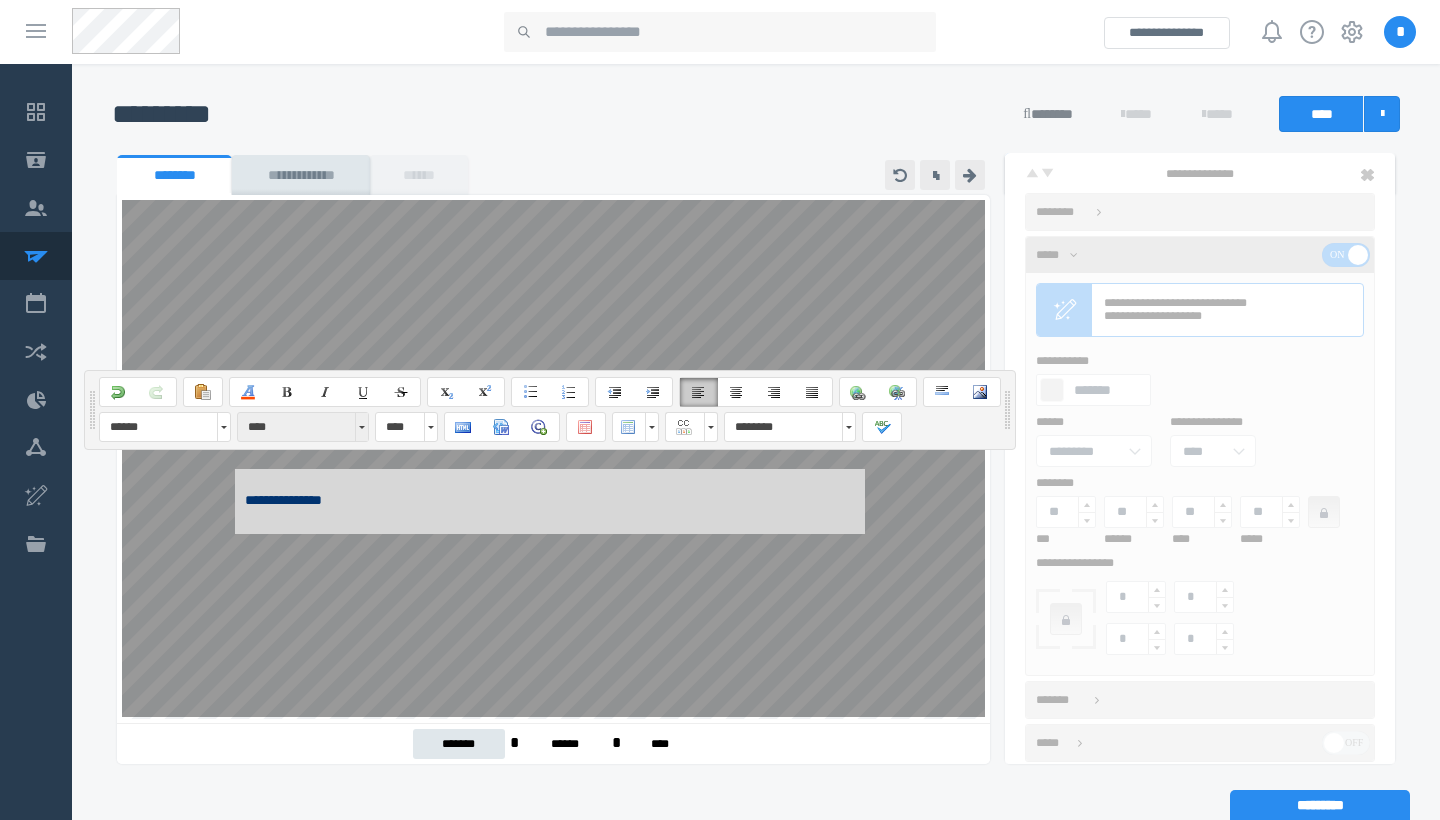 click at bounding box center (362, 427) 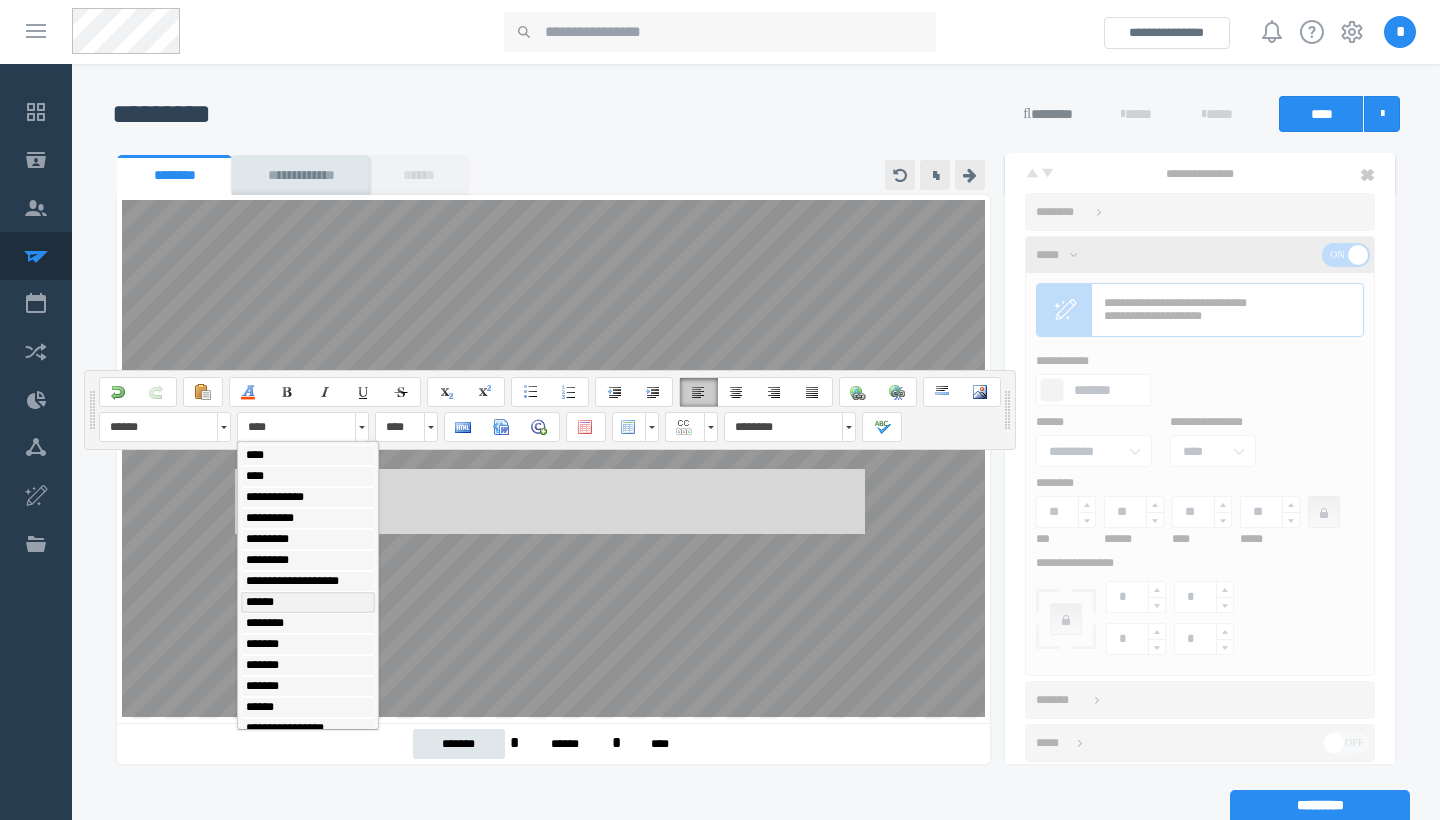 scroll, scrollTop: 395, scrollLeft: 0, axis: vertical 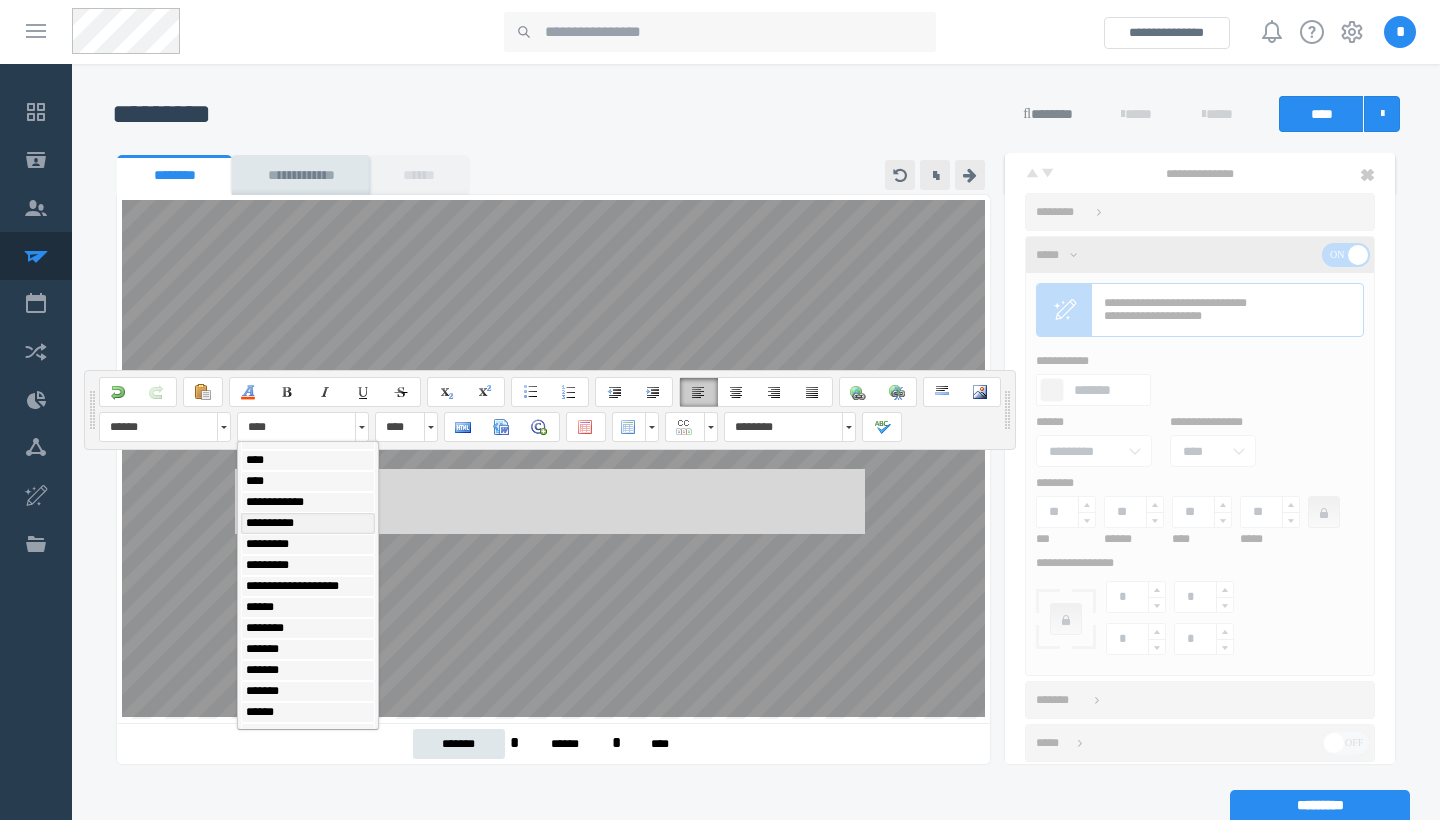 click on "**********" at bounding box center [308, 523] 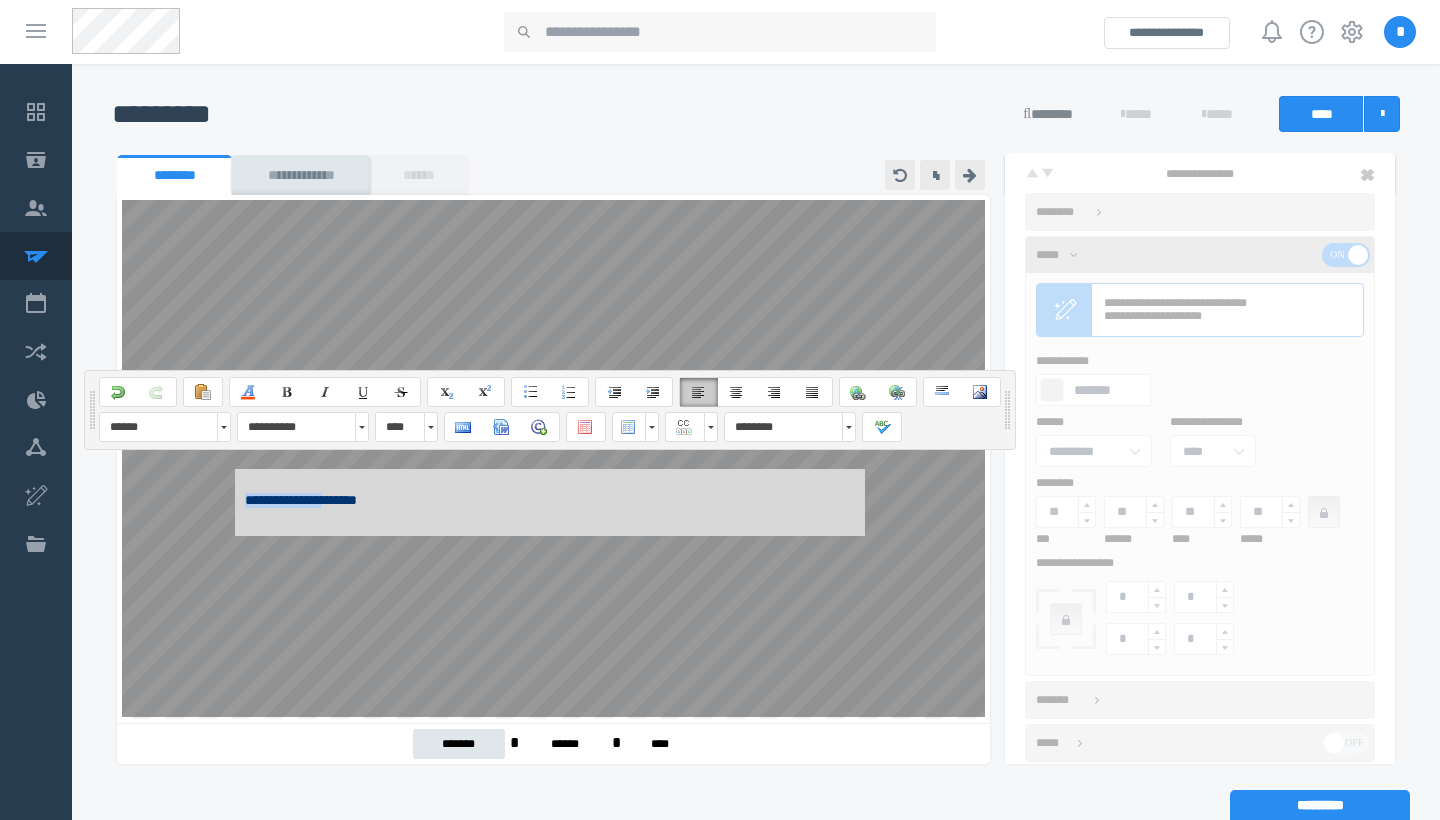 drag, startPoint x: 362, startPoint y: 498, endPoint x: 213, endPoint y: 472, distance: 151.25145 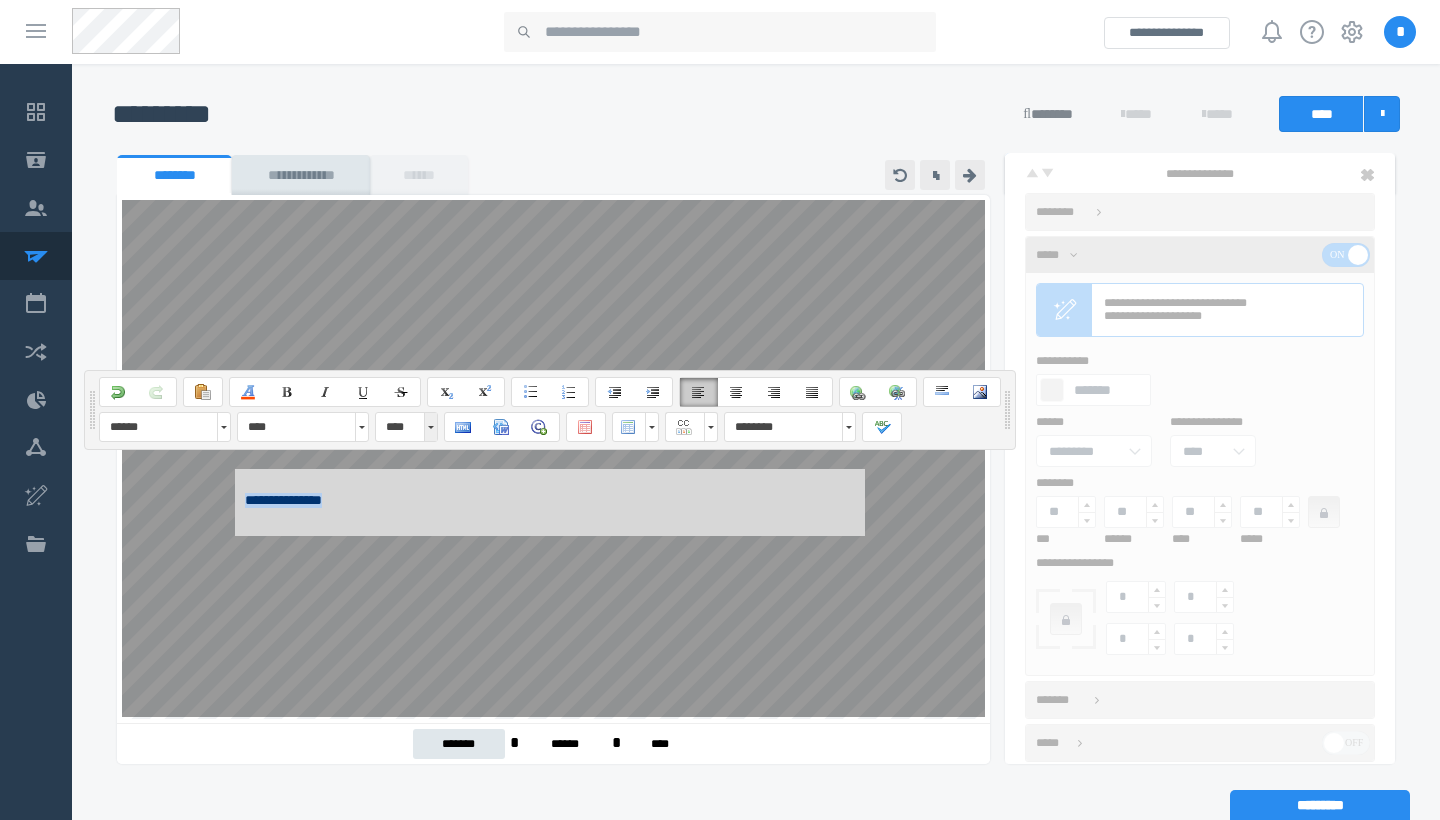 click at bounding box center [430, 427] 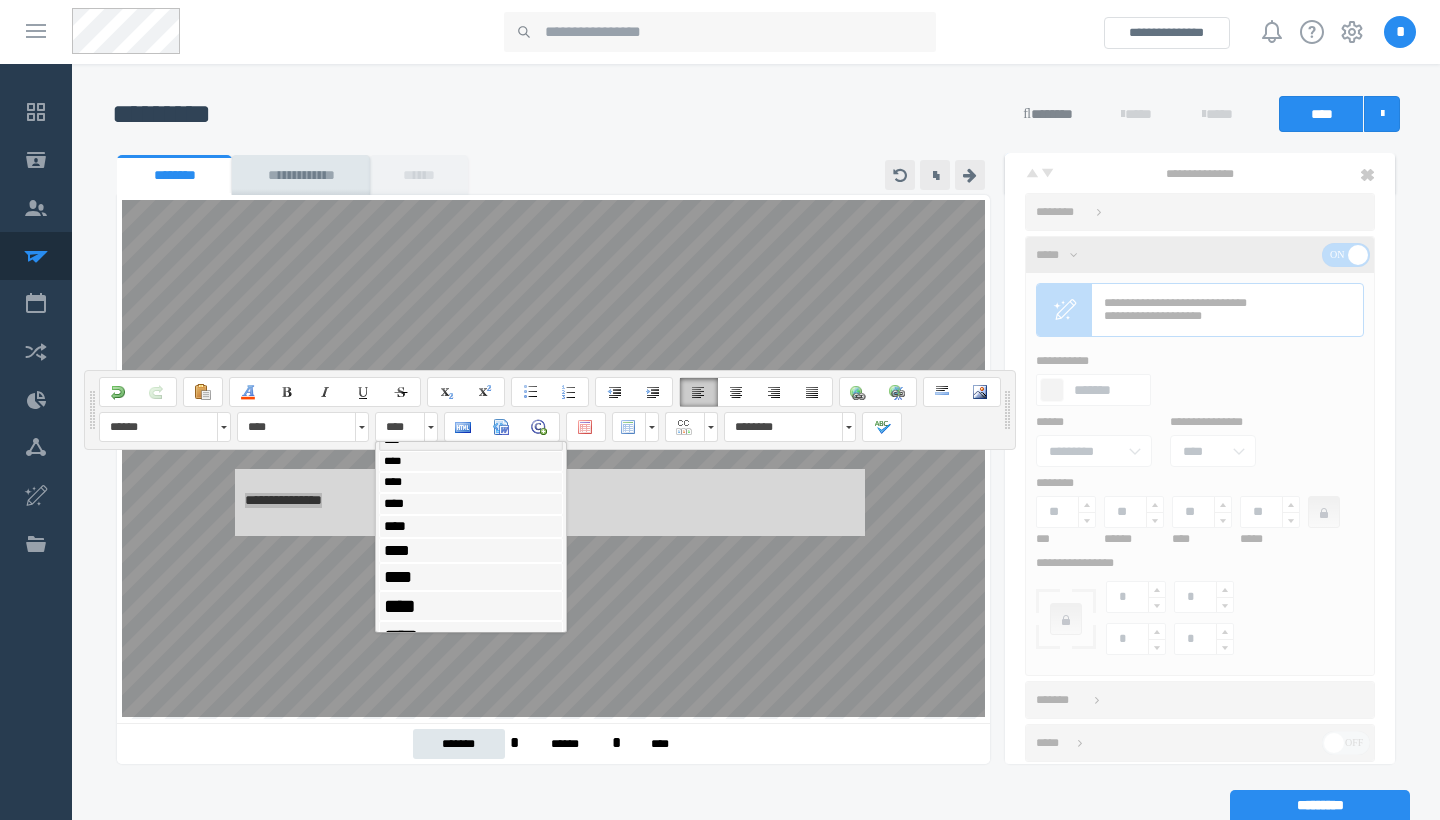 scroll, scrollTop: 105, scrollLeft: 0, axis: vertical 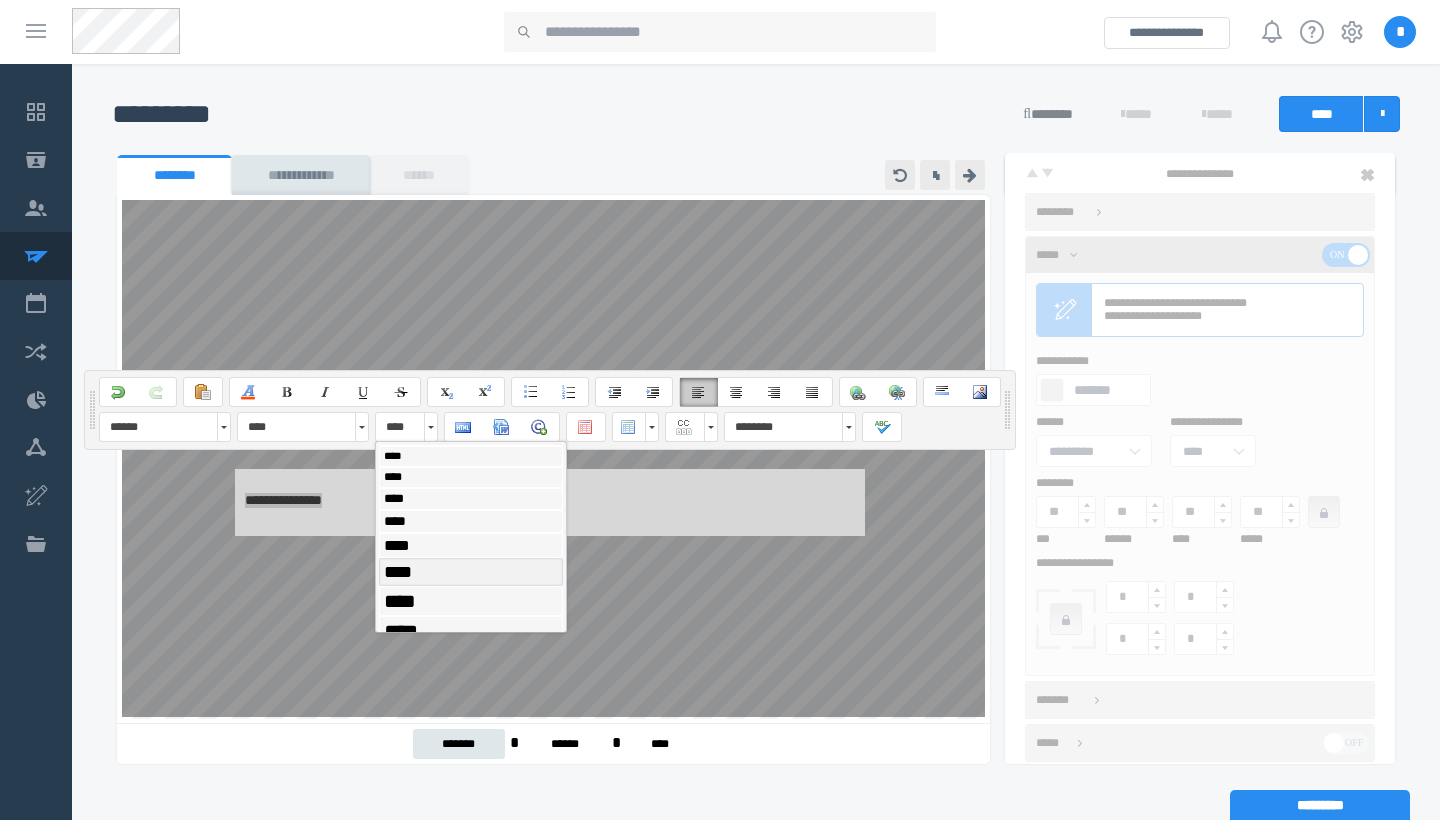click on "****" at bounding box center [471, 572] 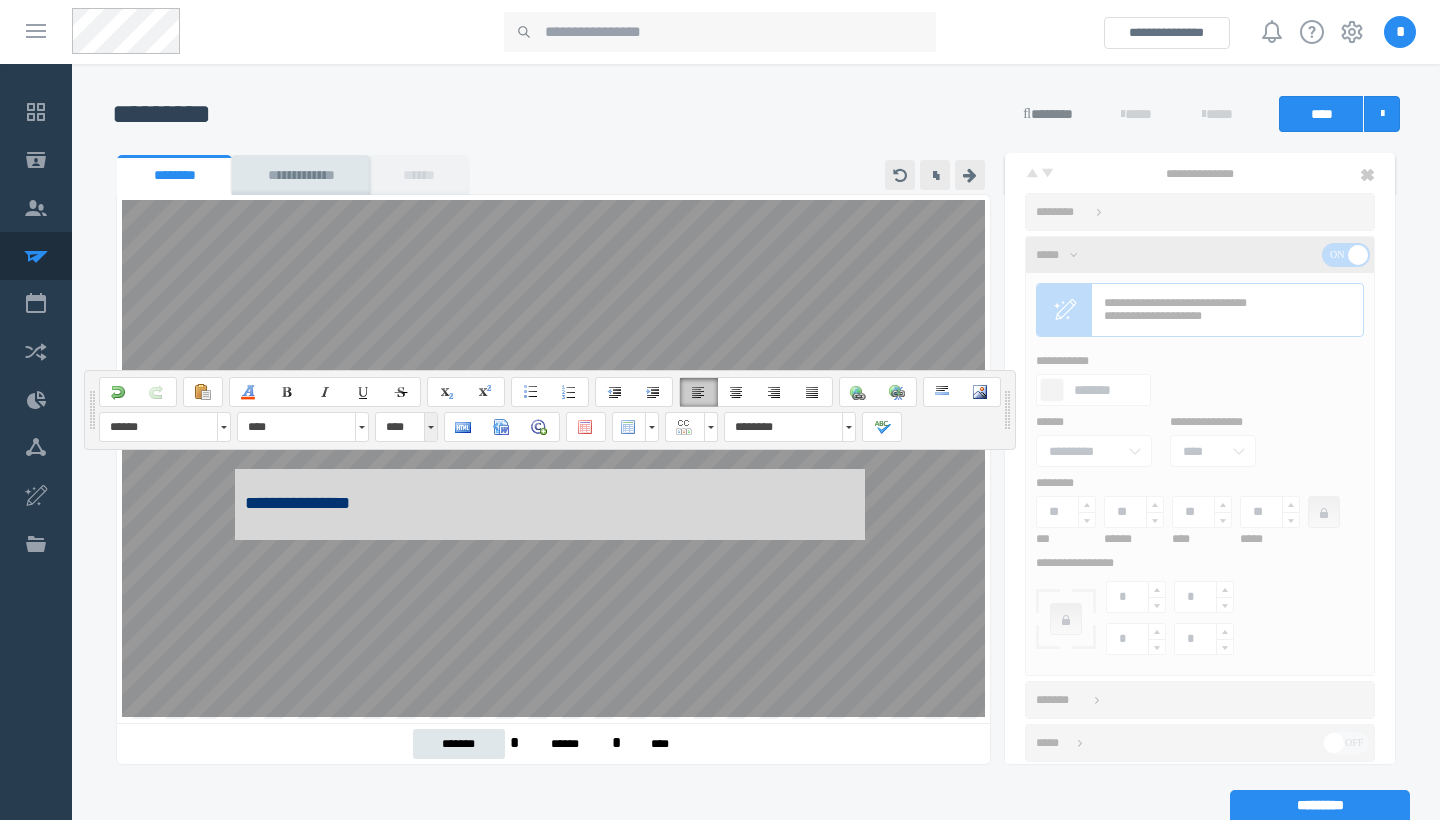 click at bounding box center [430, 427] 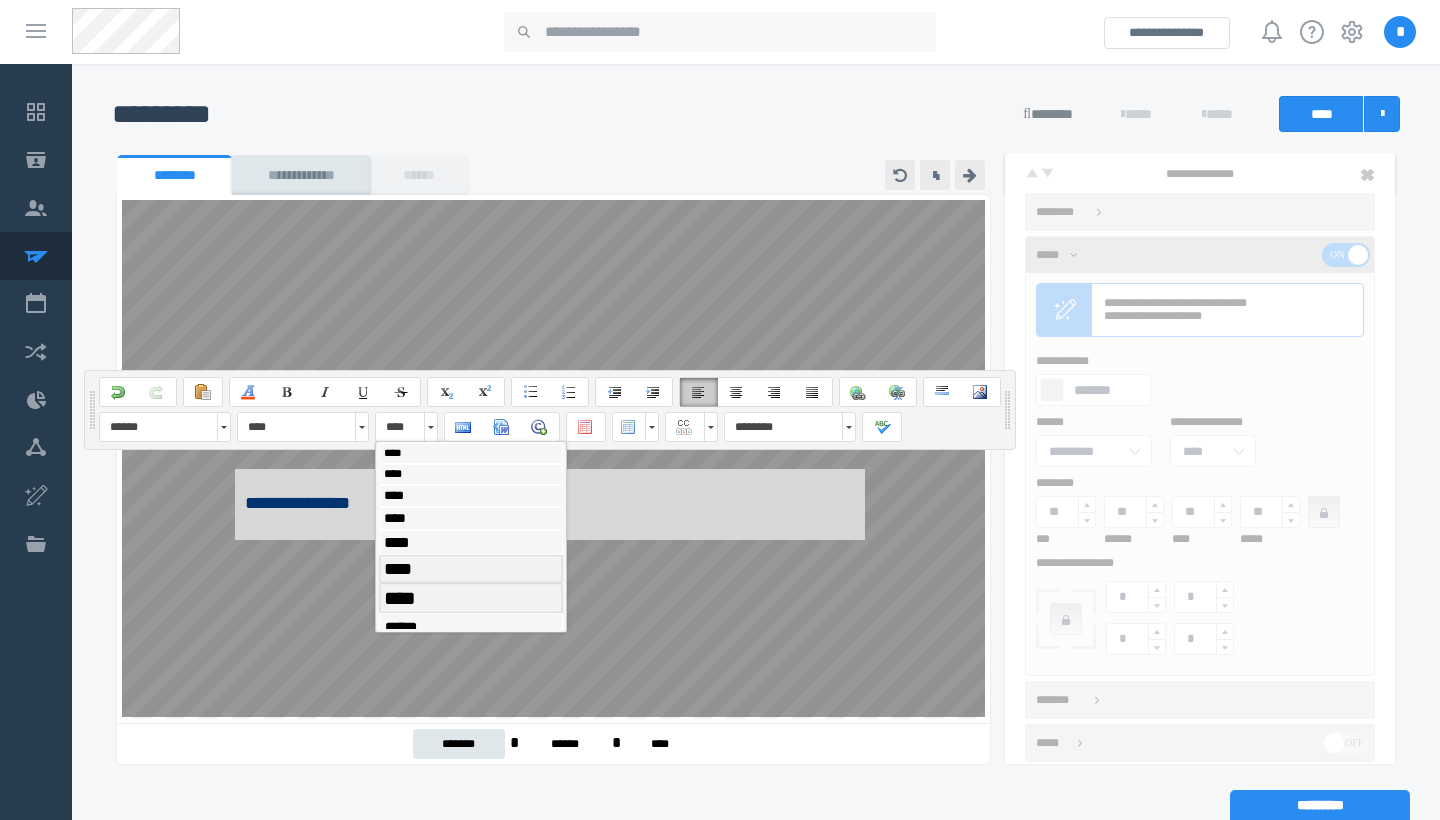 click on "****" at bounding box center [400, 598] 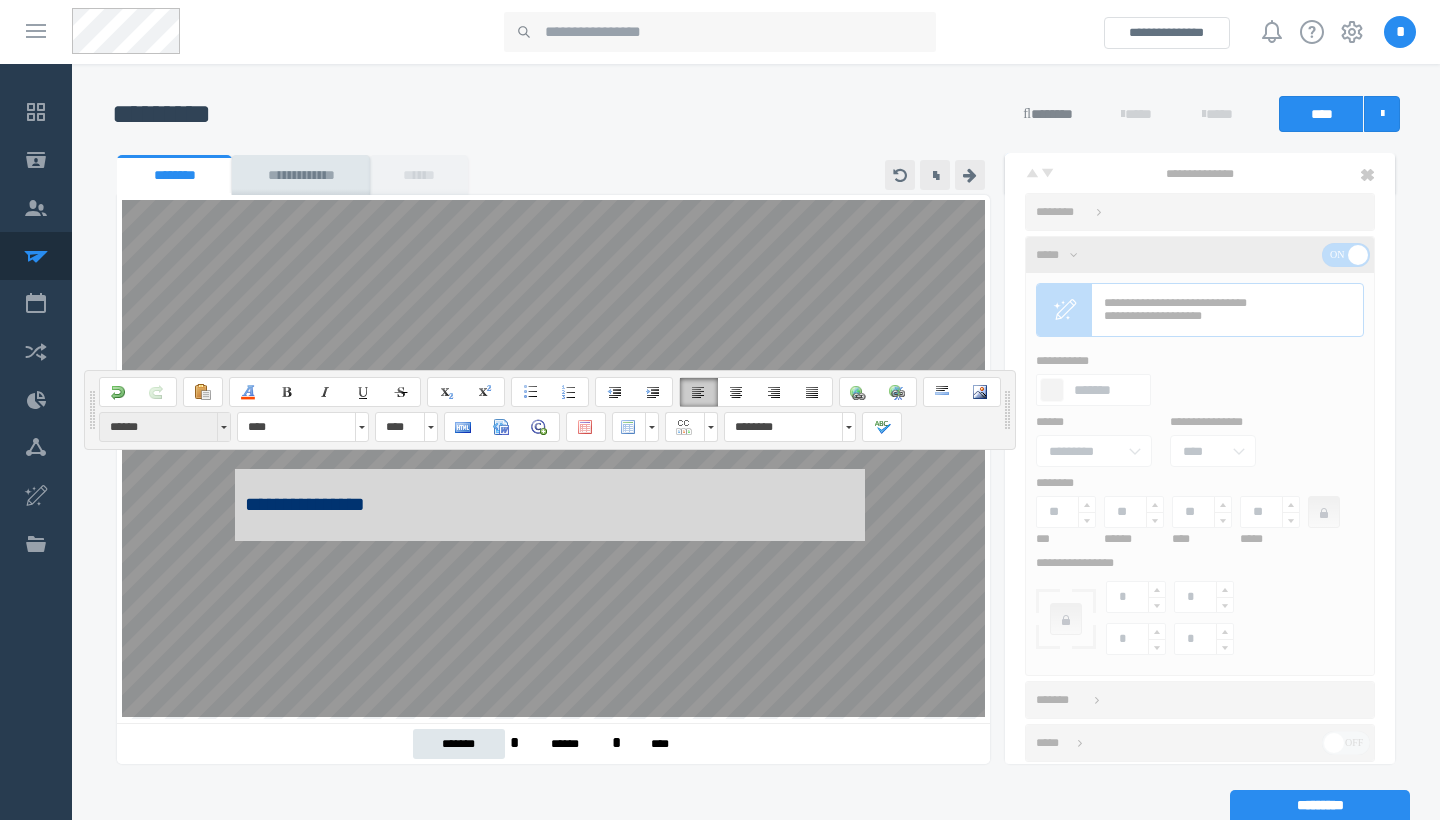 click at bounding box center (223, 427) 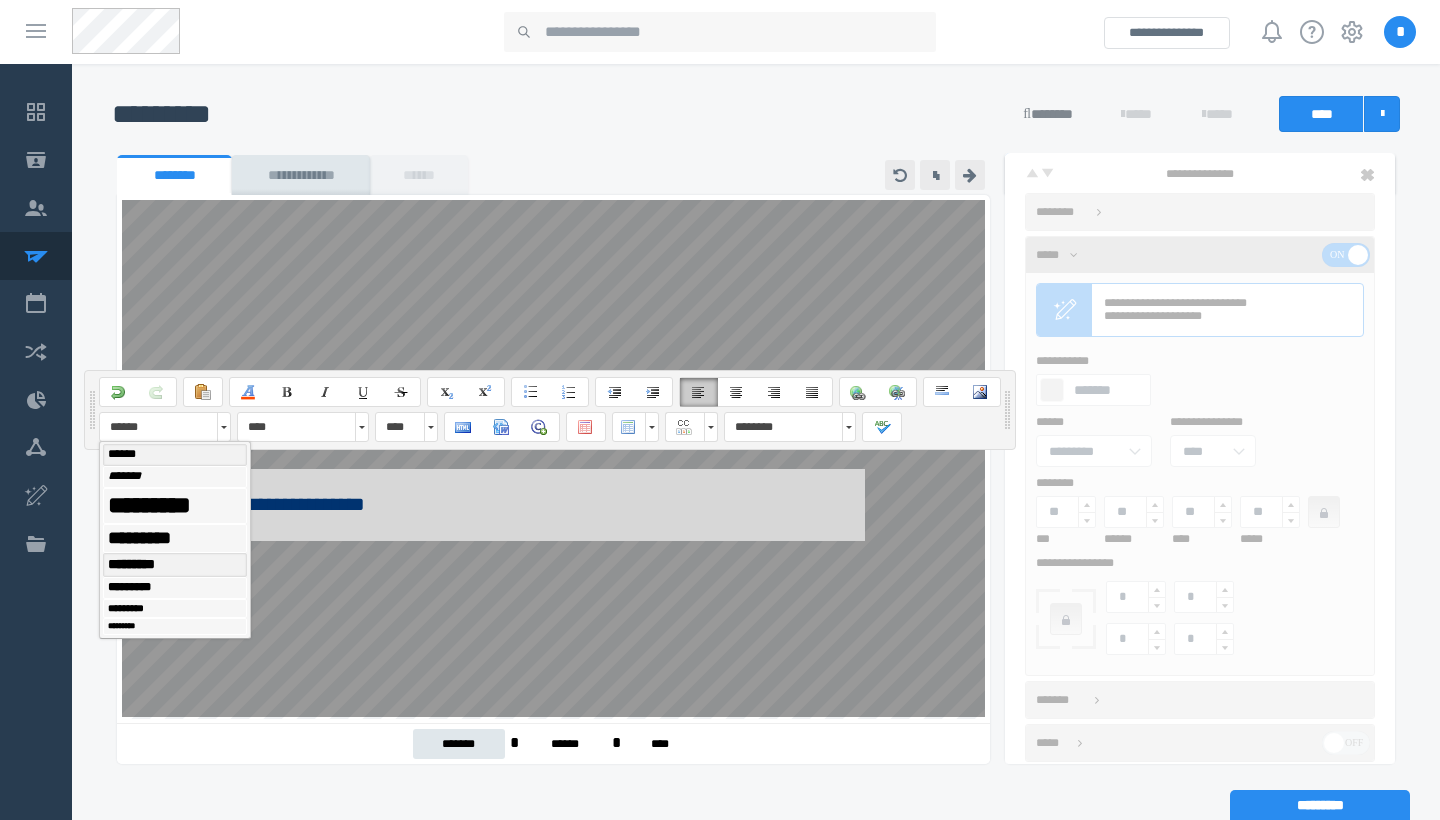 click on "*********" at bounding box center [175, 565] 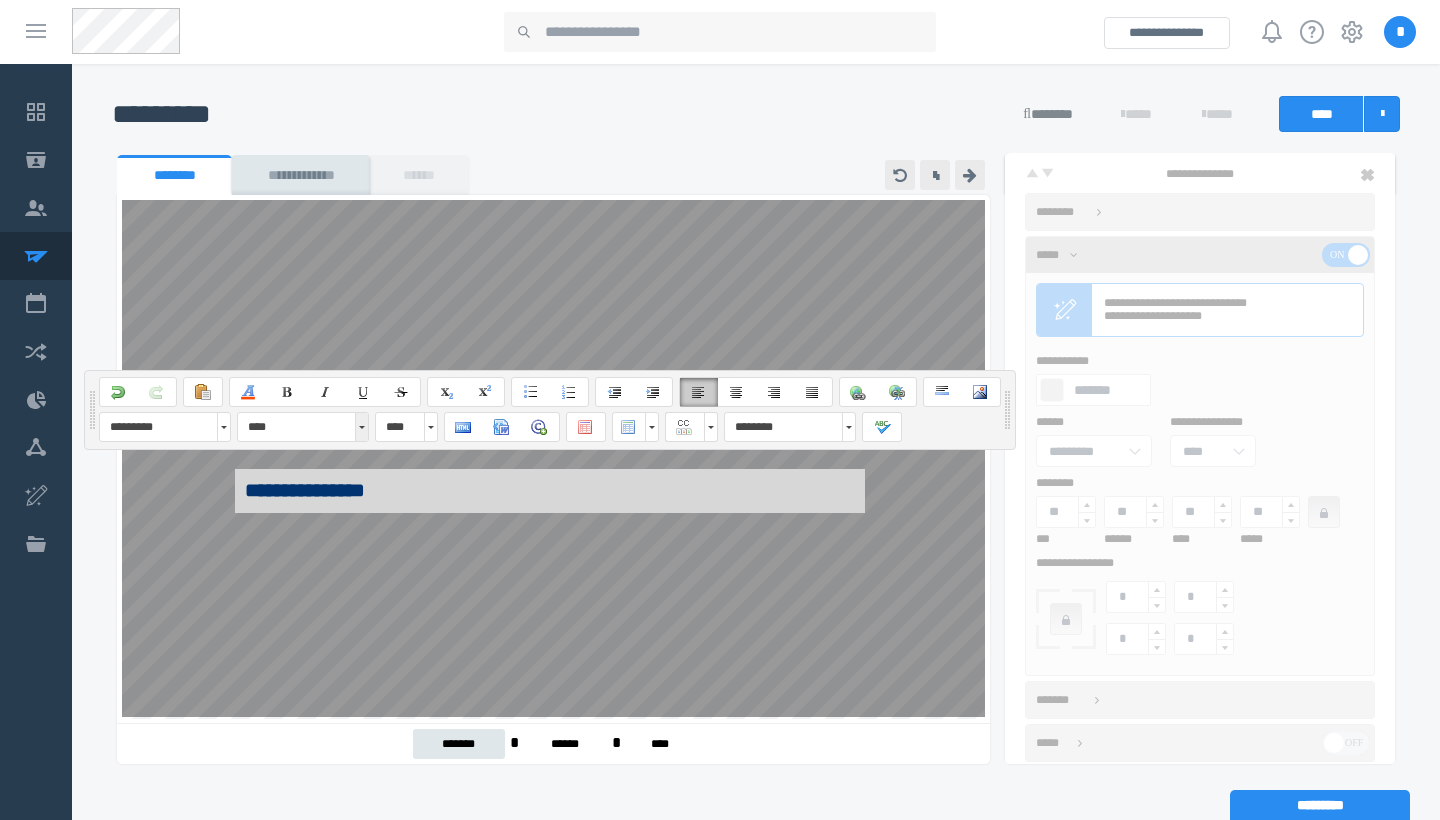 click at bounding box center [361, 427] 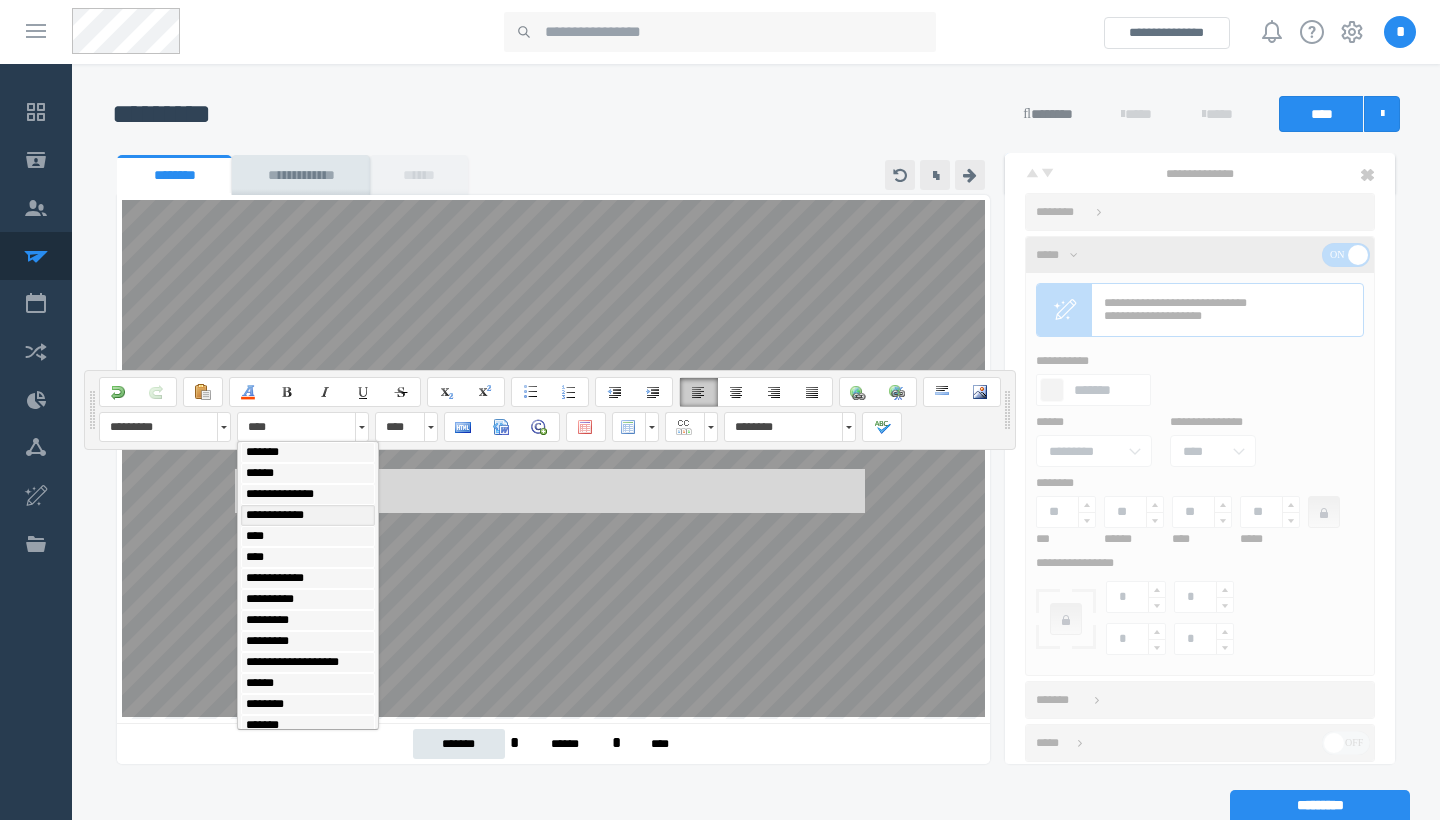 scroll, scrollTop: 322, scrollLeft: 0, axis: vertical 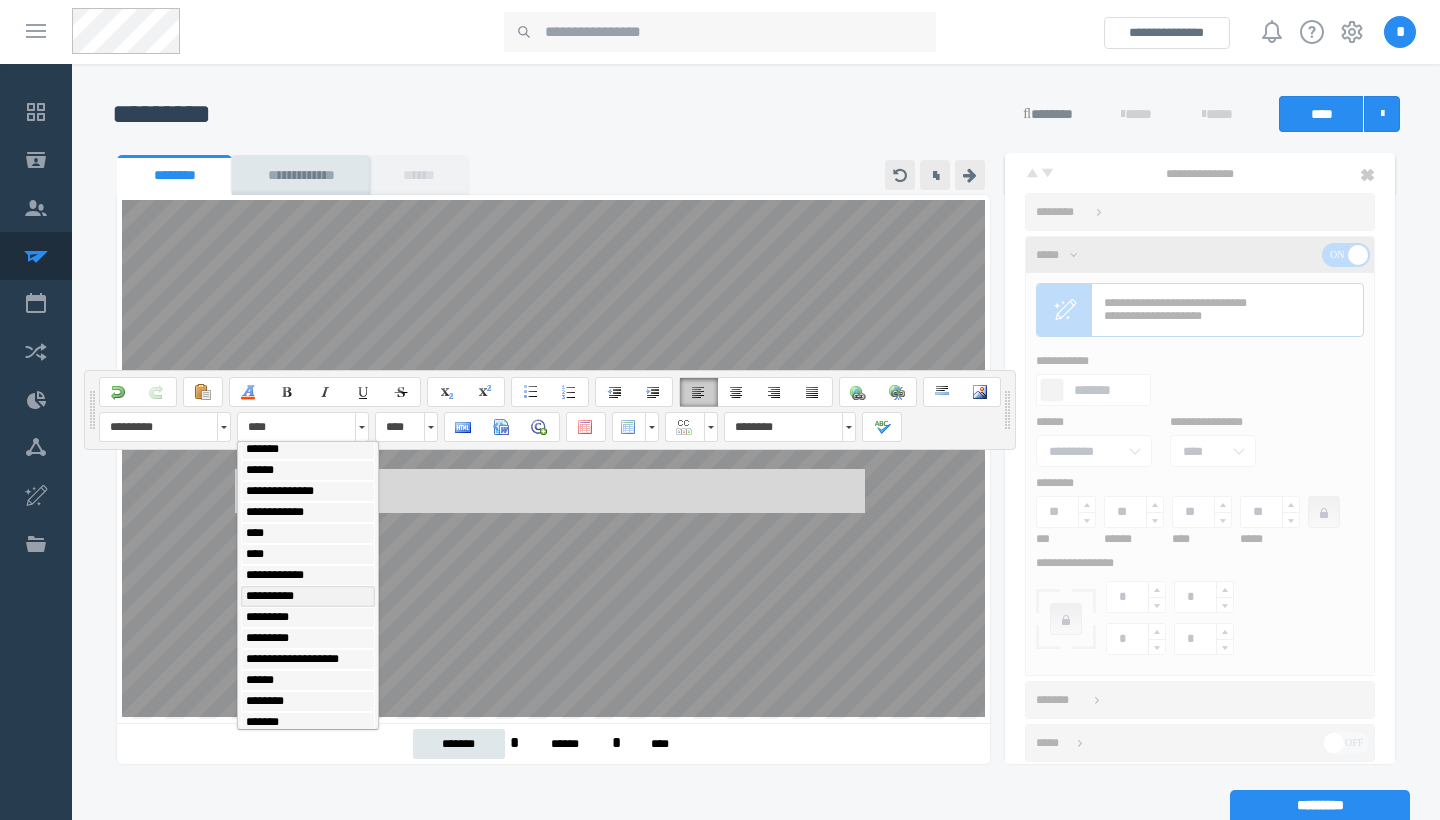 click on "**********" at bounding box center [308, 596] 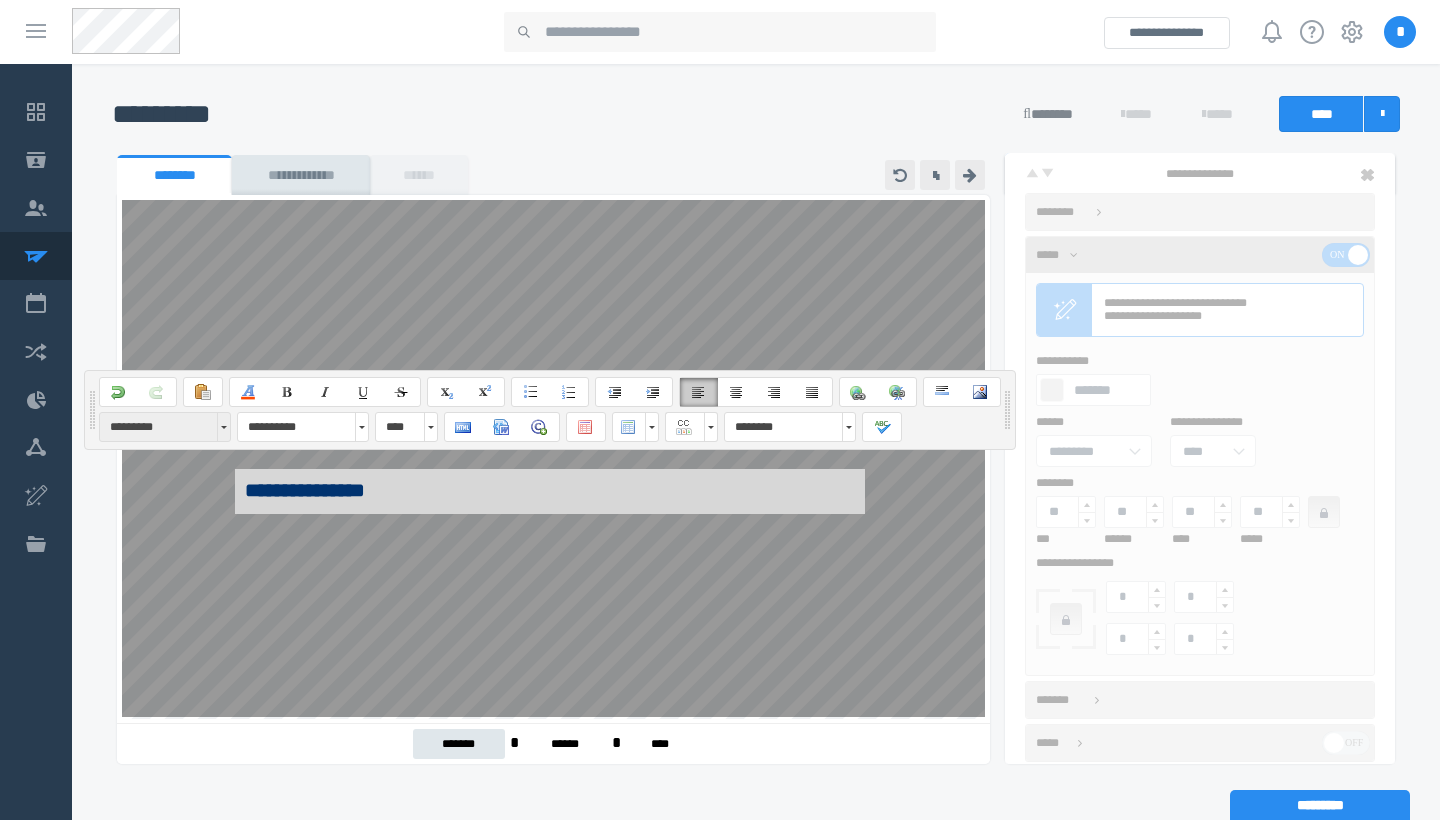 click on "*********" at bounding box center (155, 427) 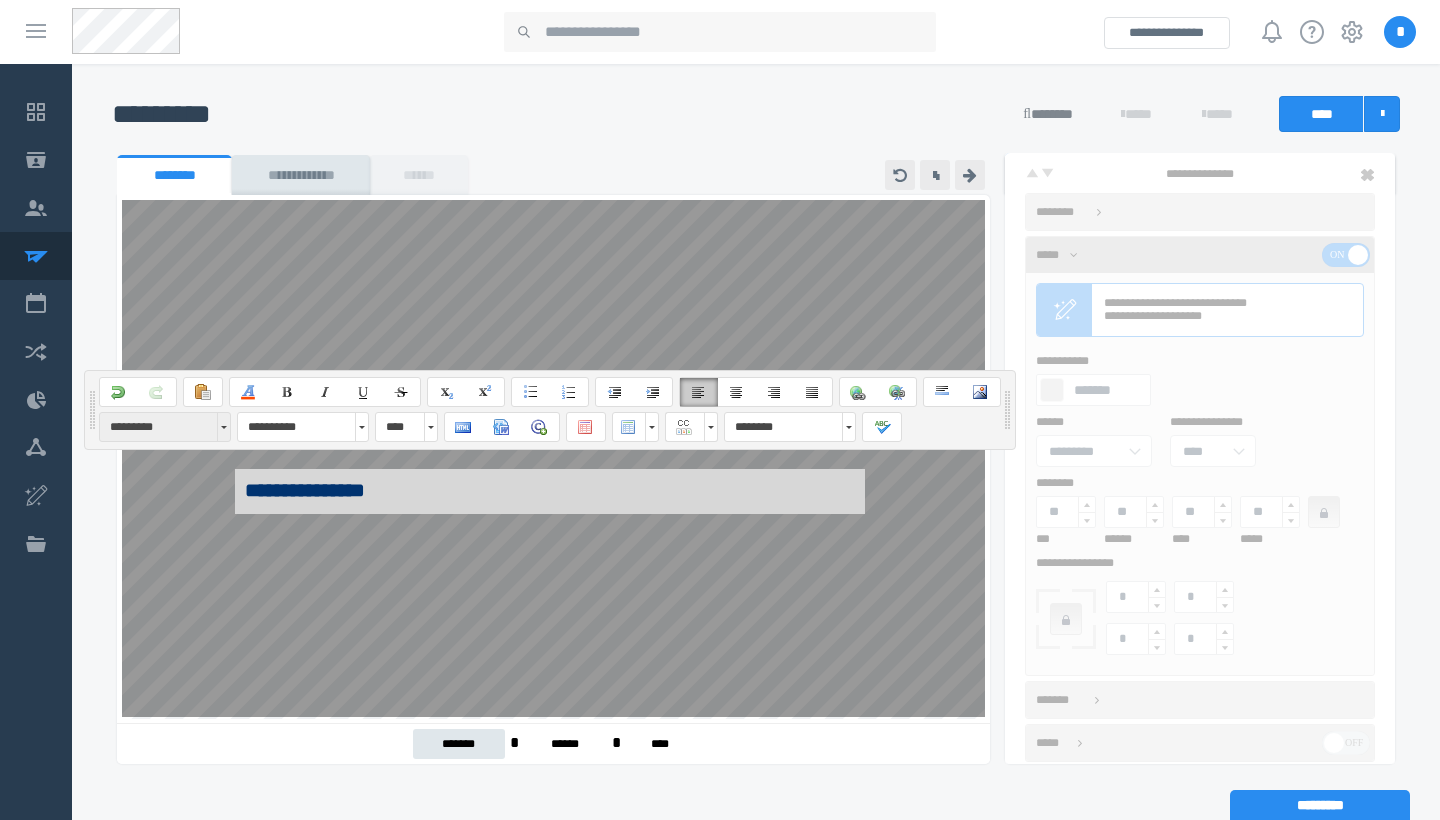 scroll, scrollTop: 22, scrollLeft: 0, axis: vertical 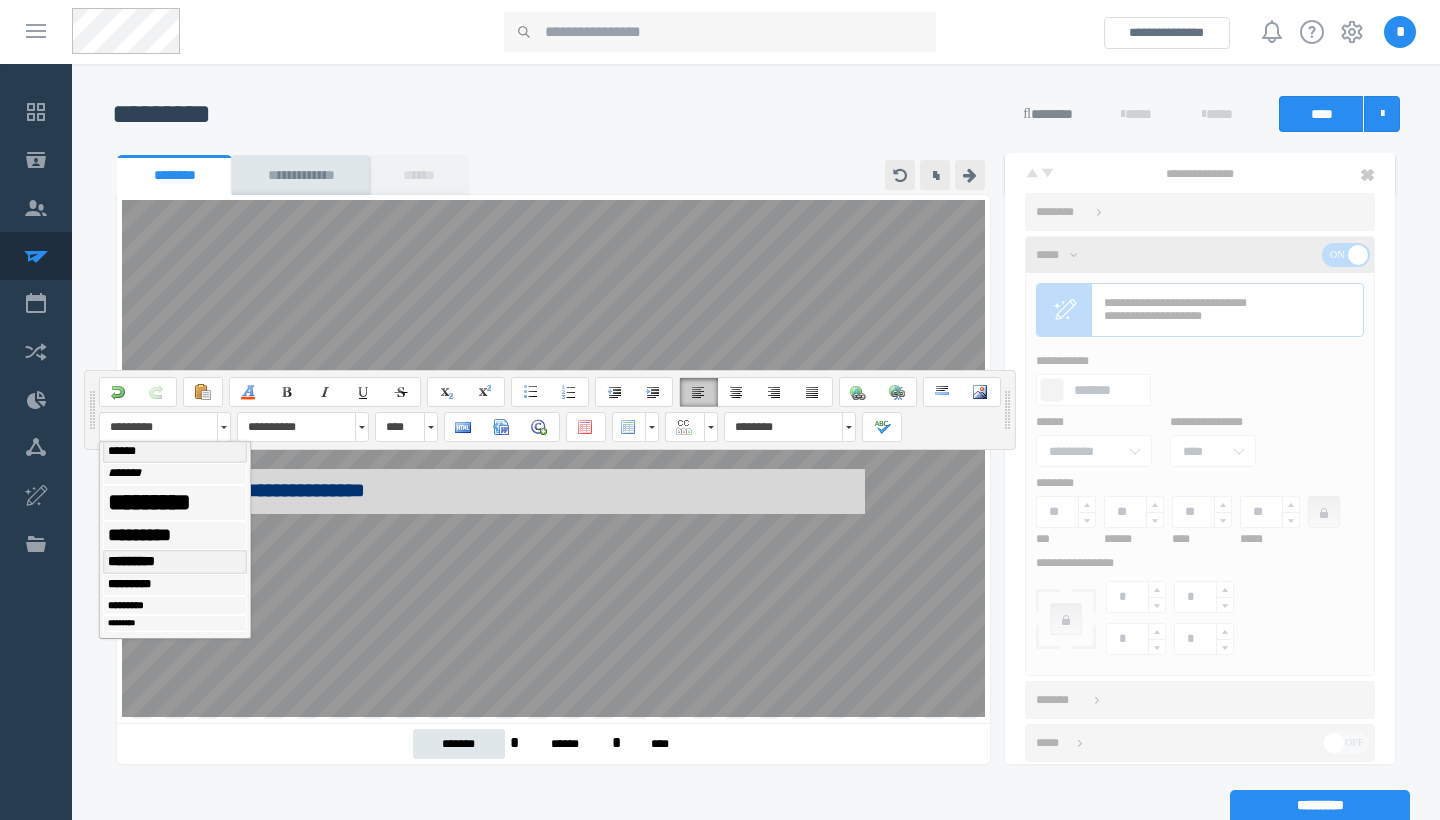 click on "******" at bounding box center (175, 452) 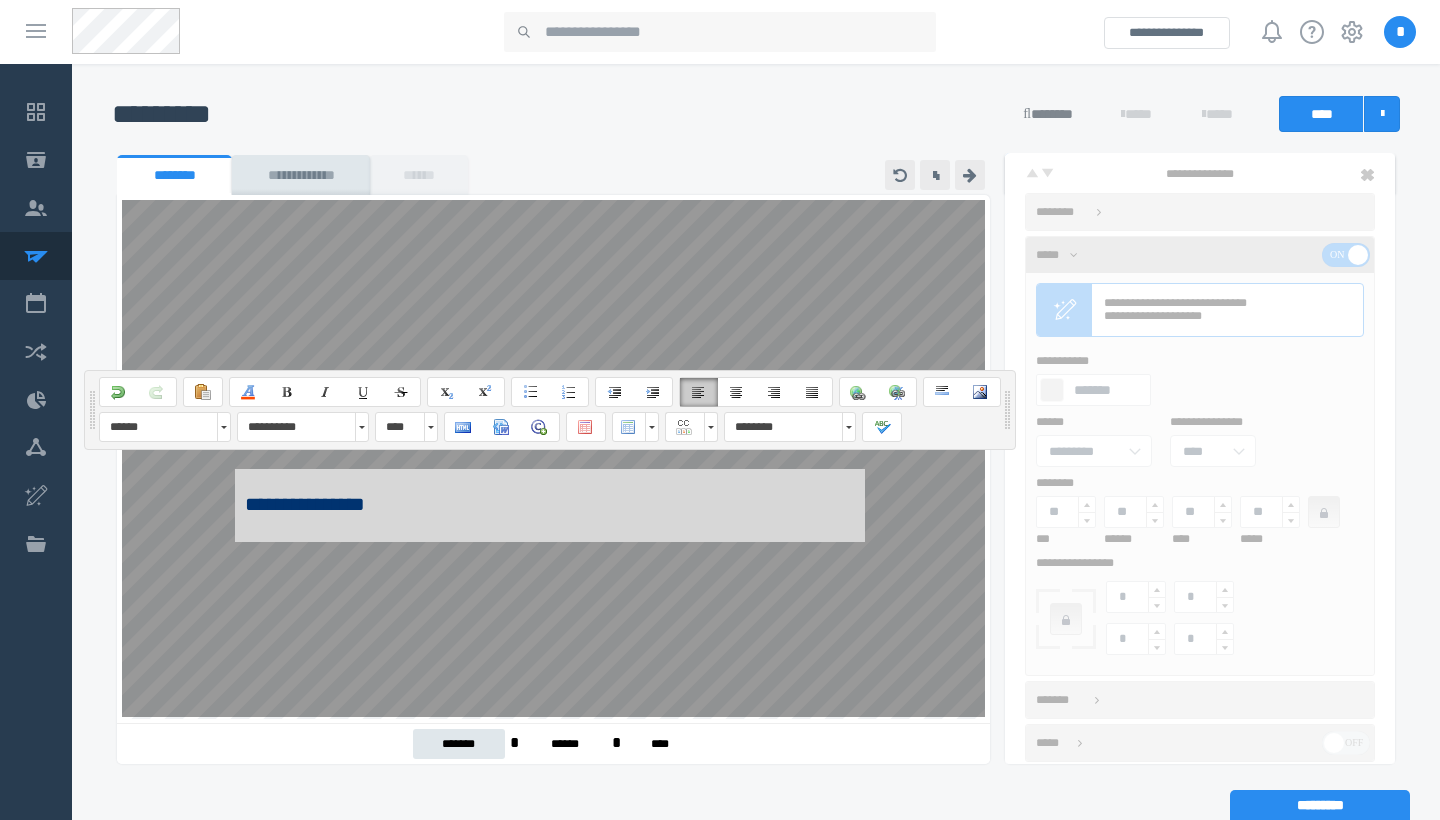 type 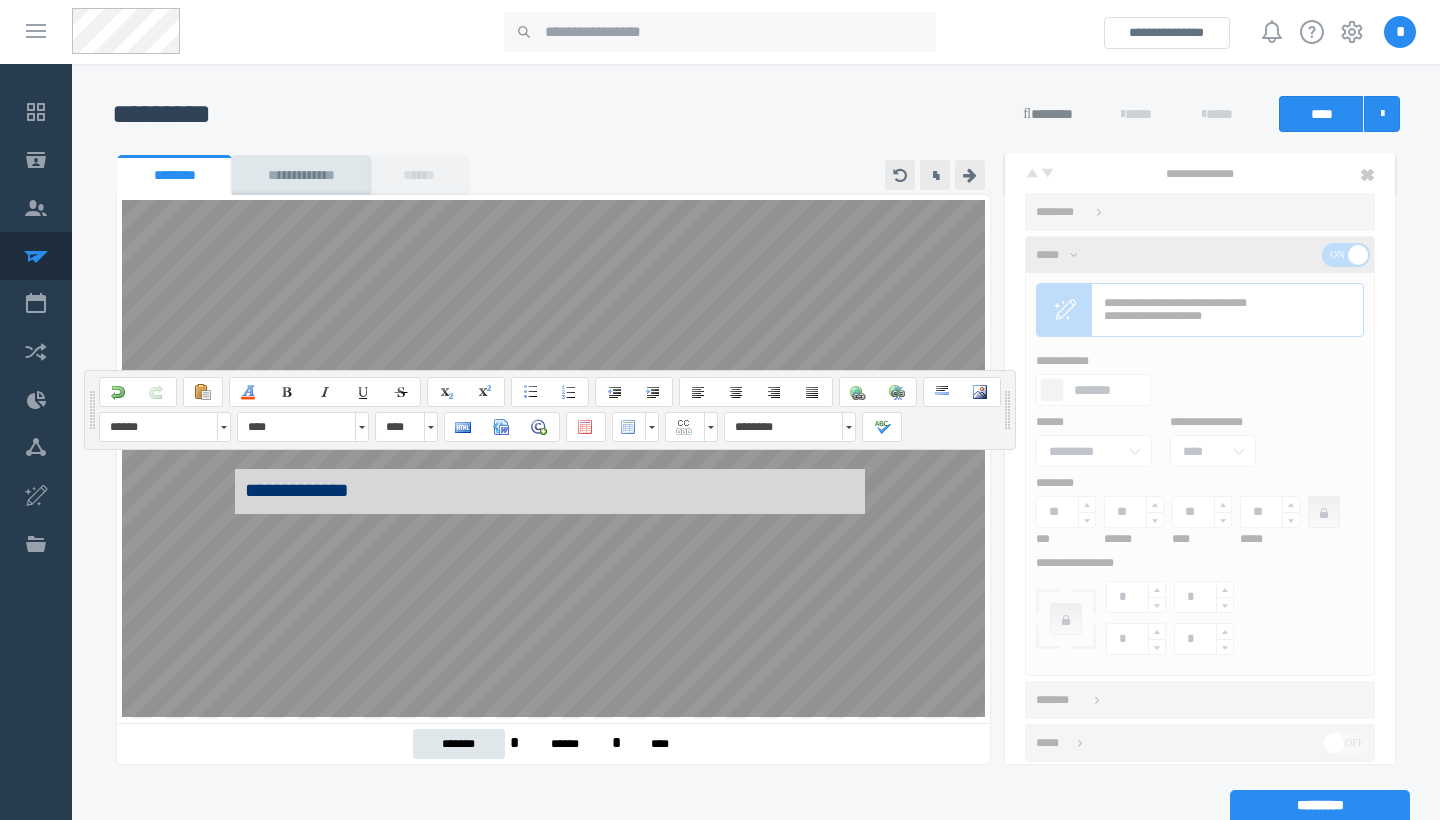 click on "**********" at bounding box center (550, 535) 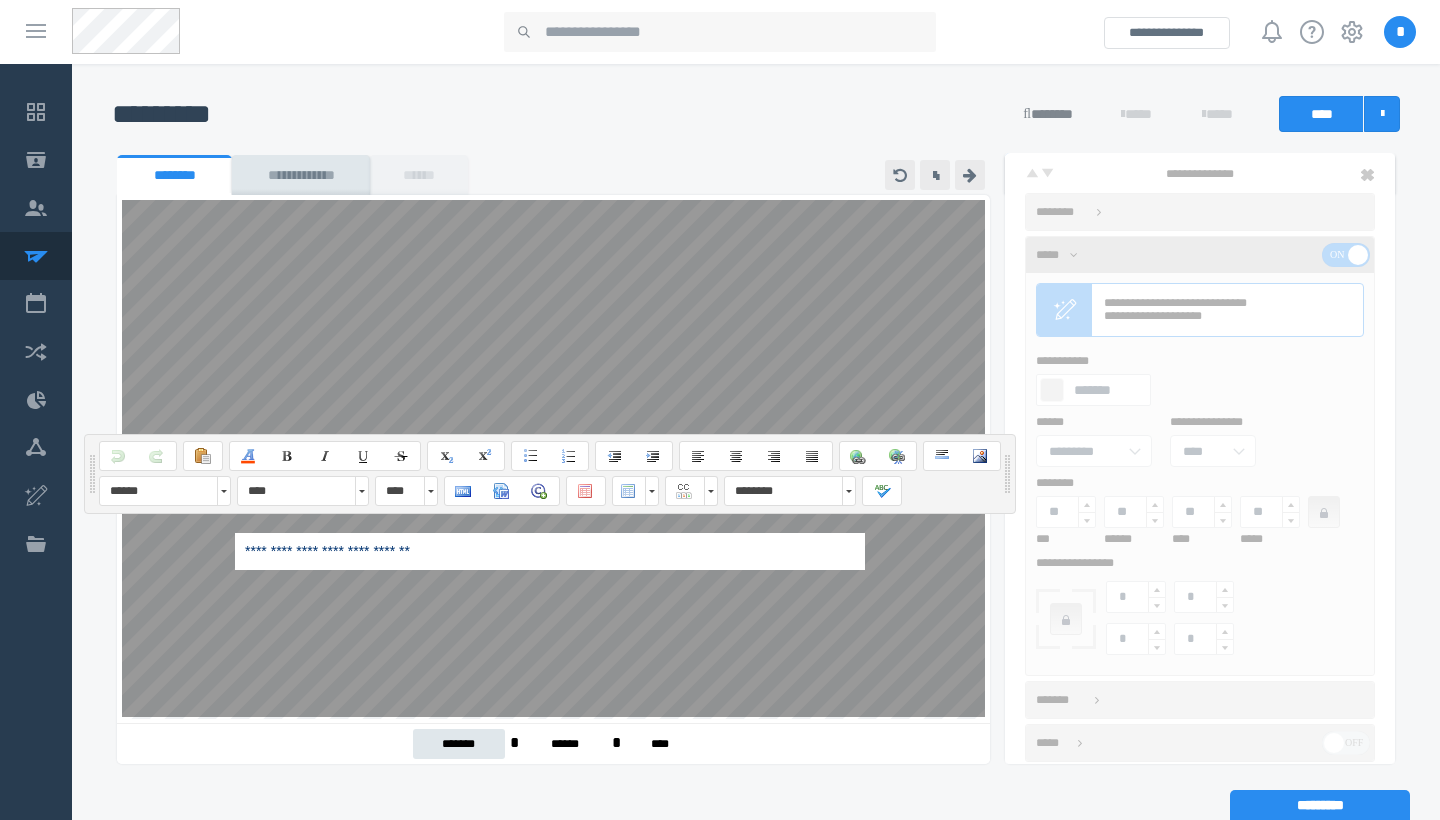 click on "**********" at bounding box center (550, 551) 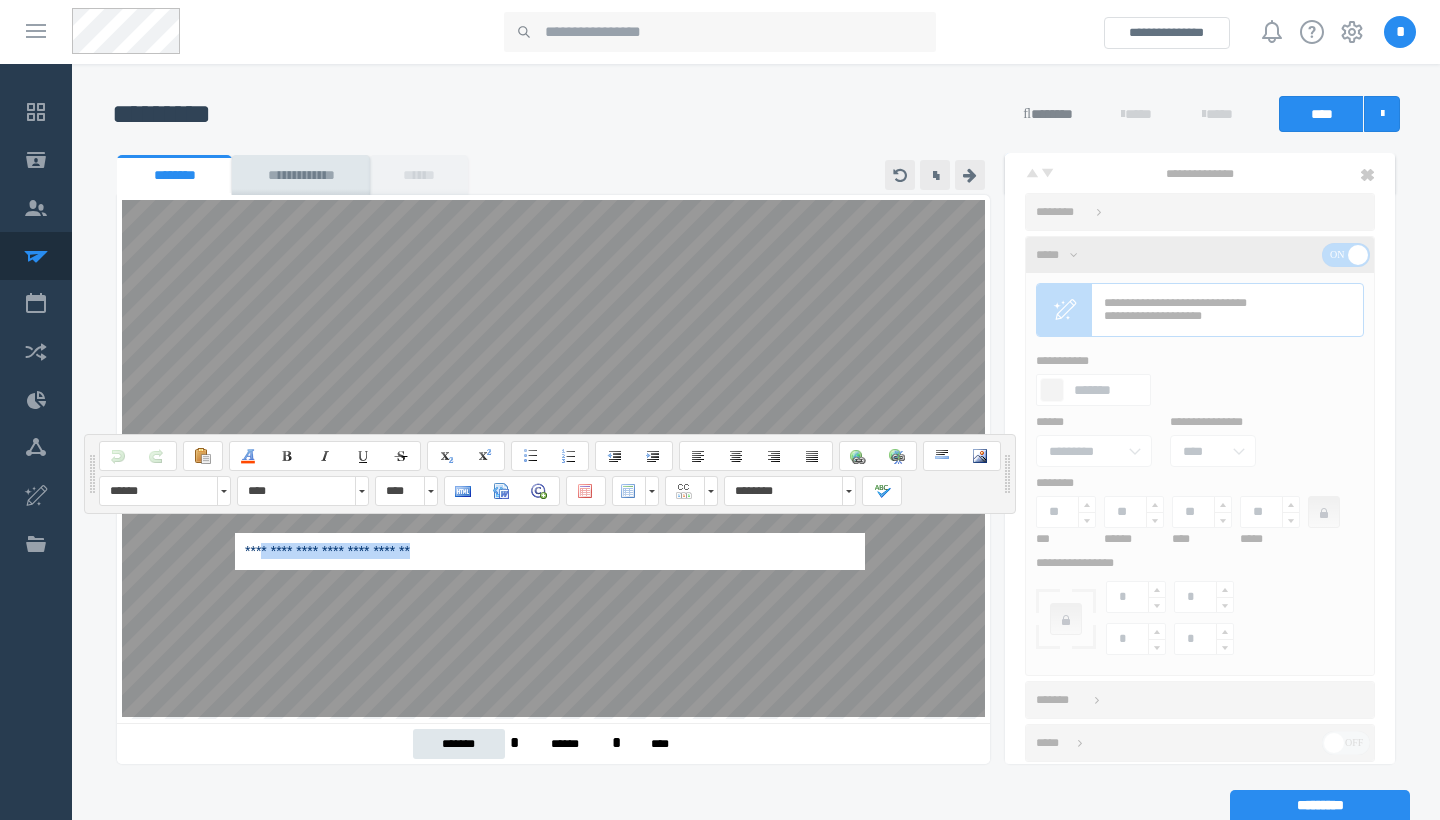 drag, startPoint x: 457, startPoint y: 546, endPoint x: 190, endPoint y: 543, distance: 267.01685 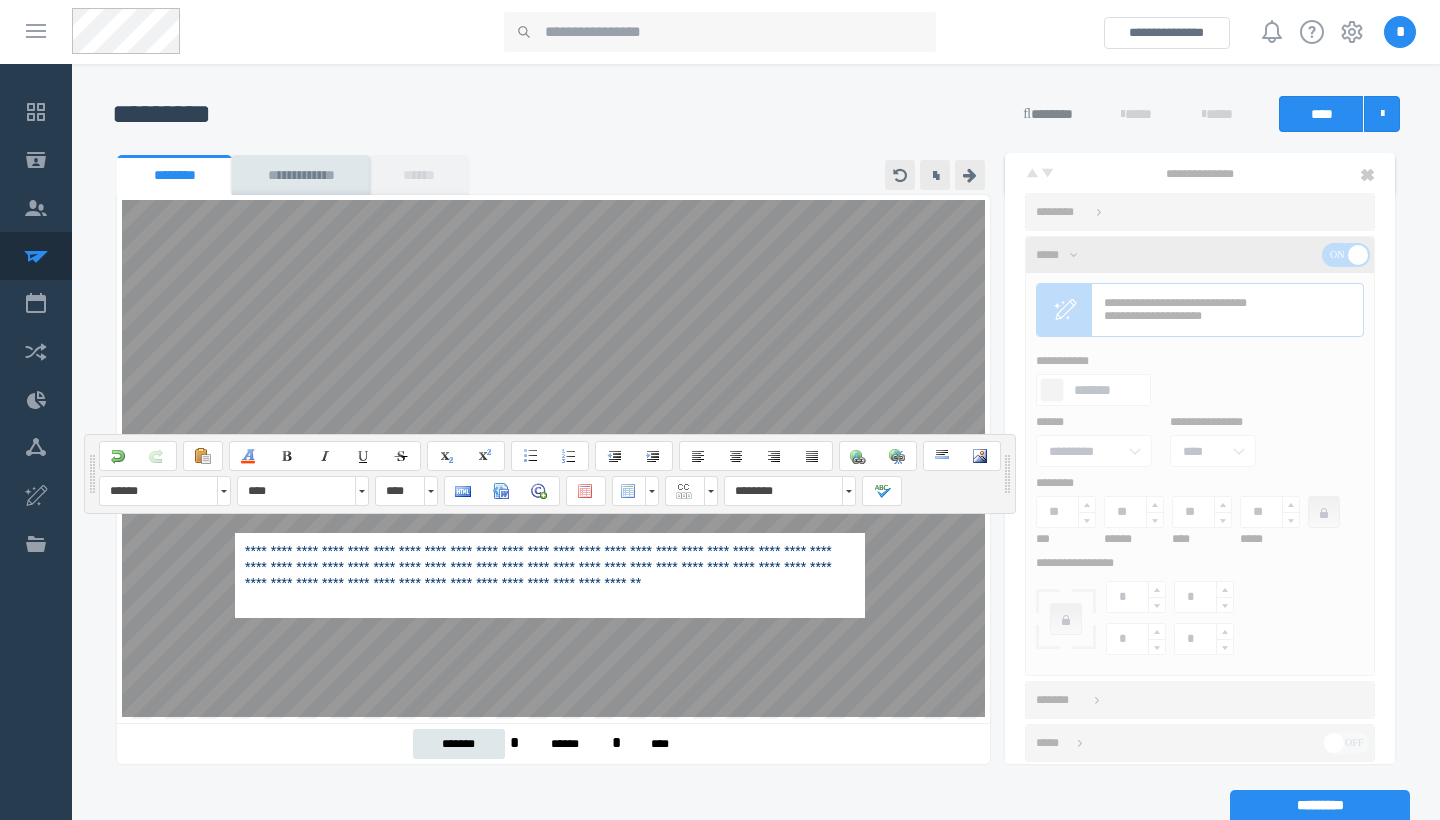 click on "**********" at bounding box center [550, 575] 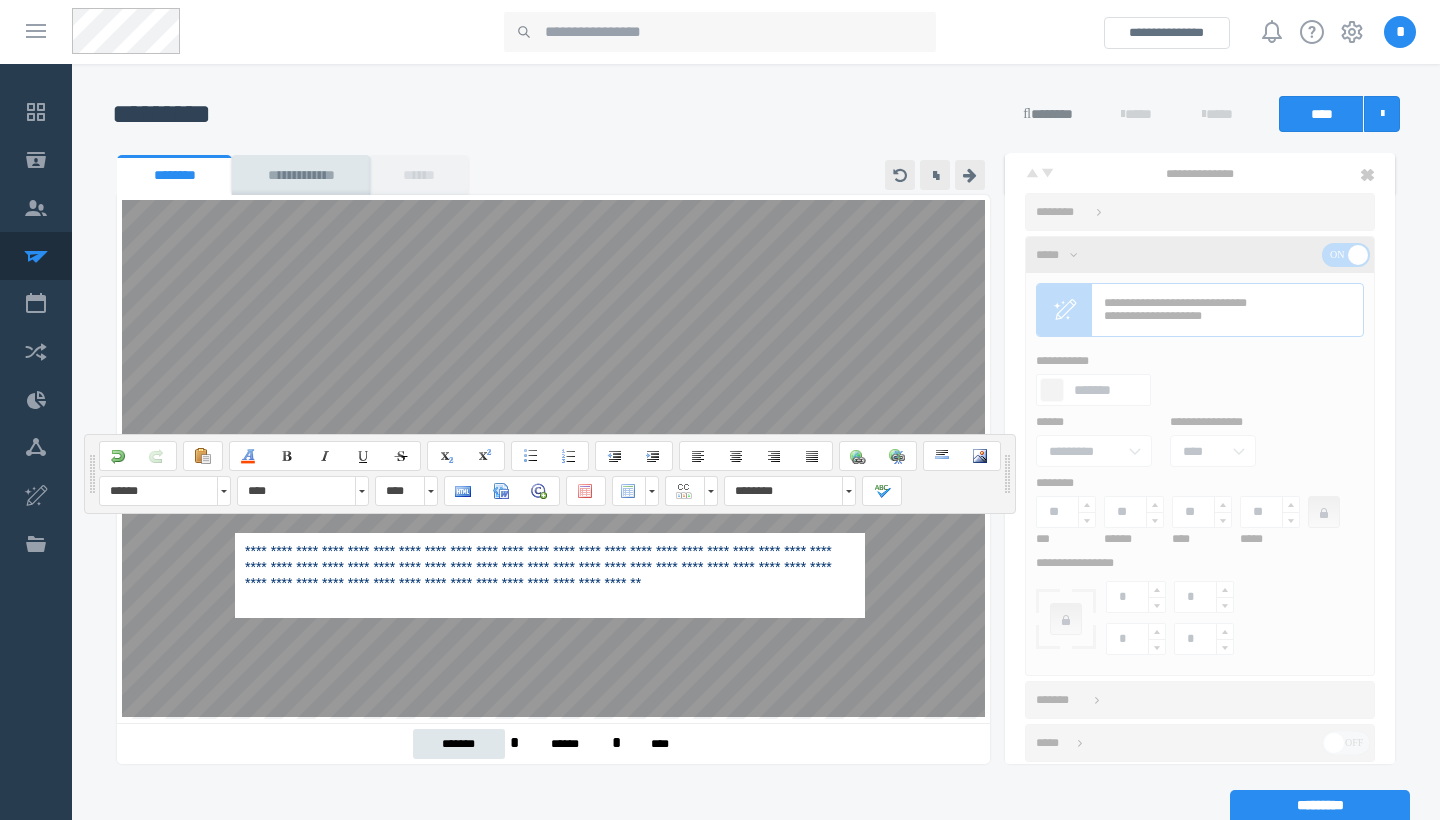type 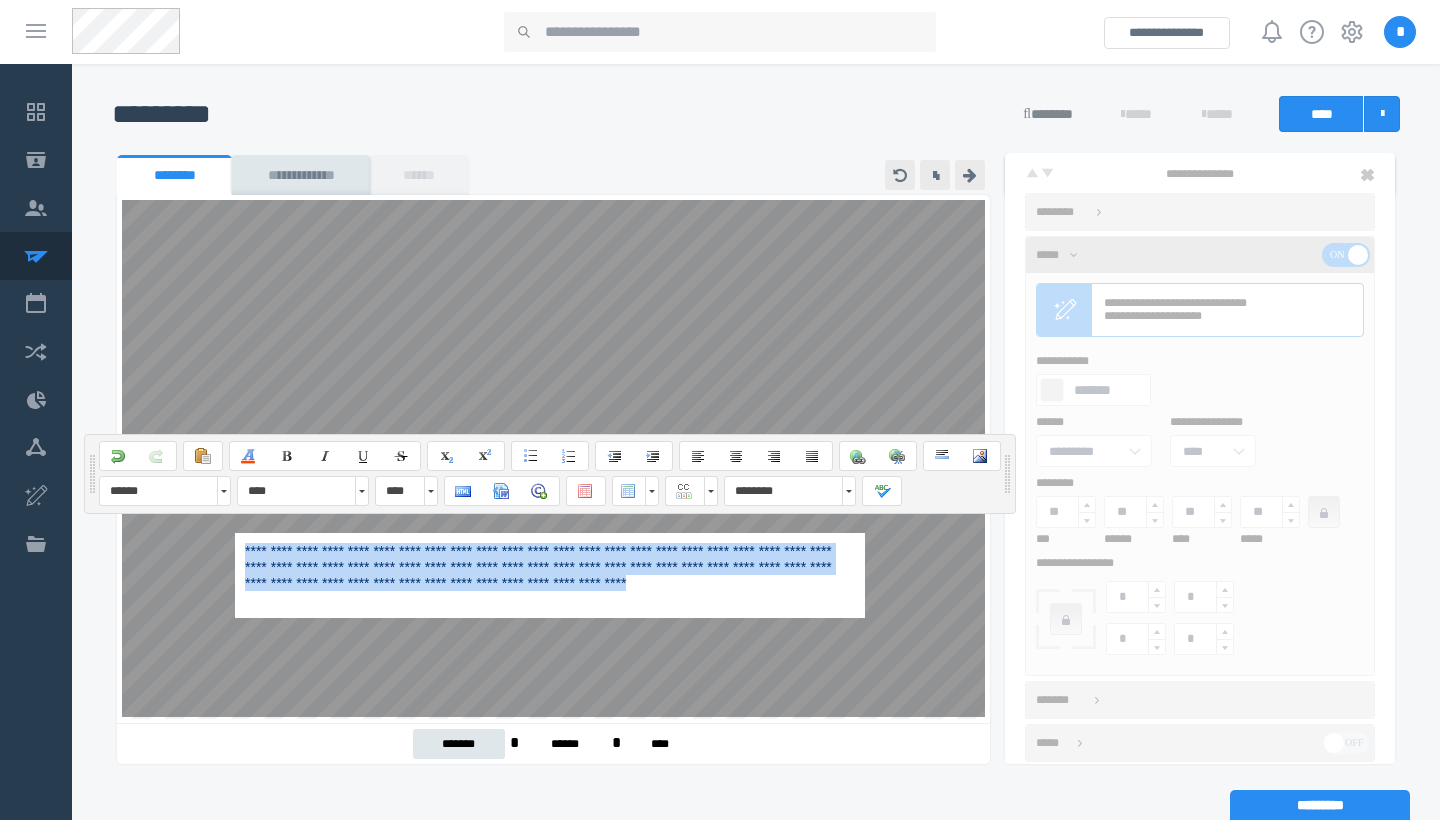 drag, startPoint x: 427, startPoint y: 601, endPoint x: 230, endPoint y: 538, distance: 206.82843 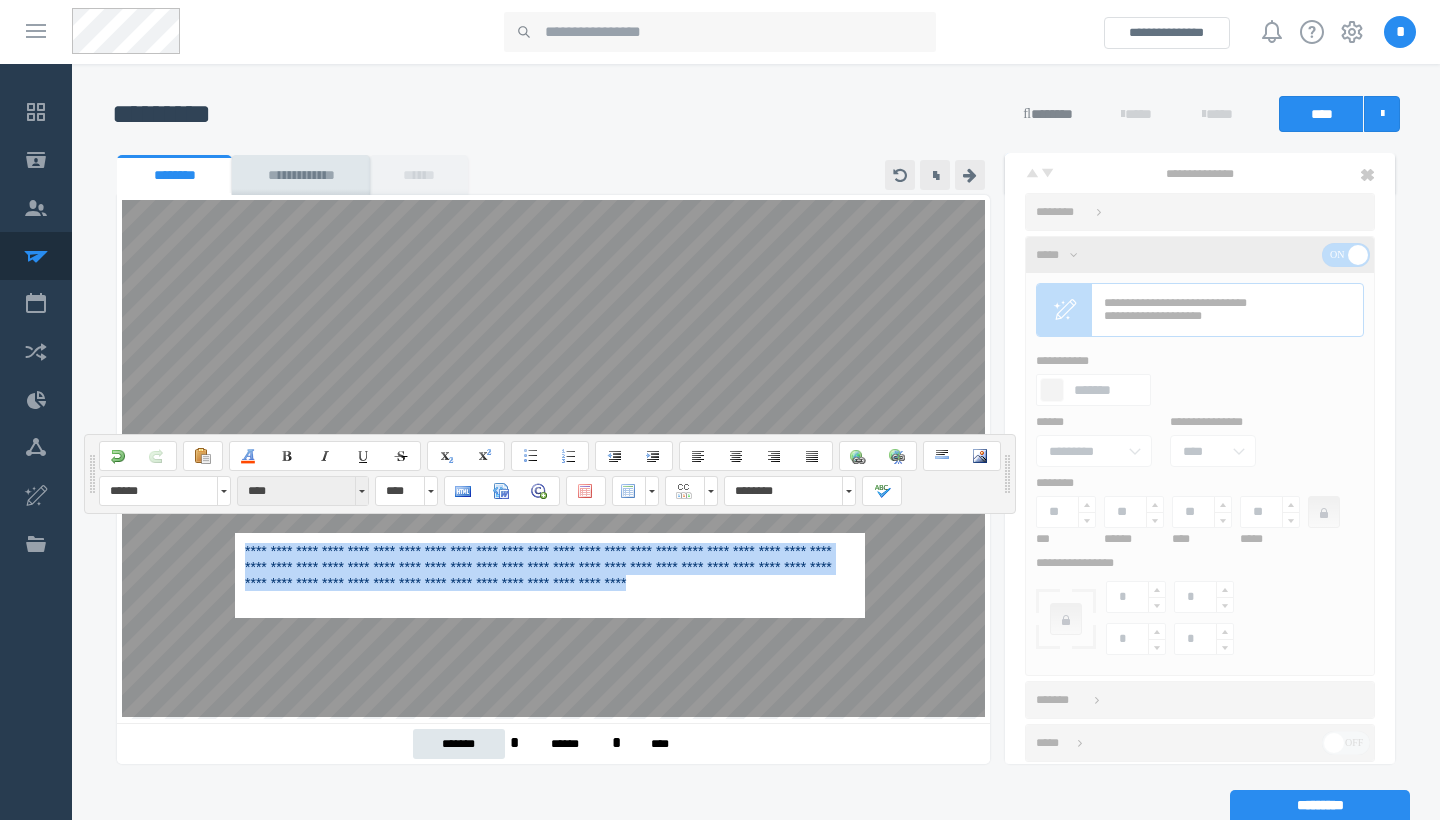 click at bounding box center (361, 491) 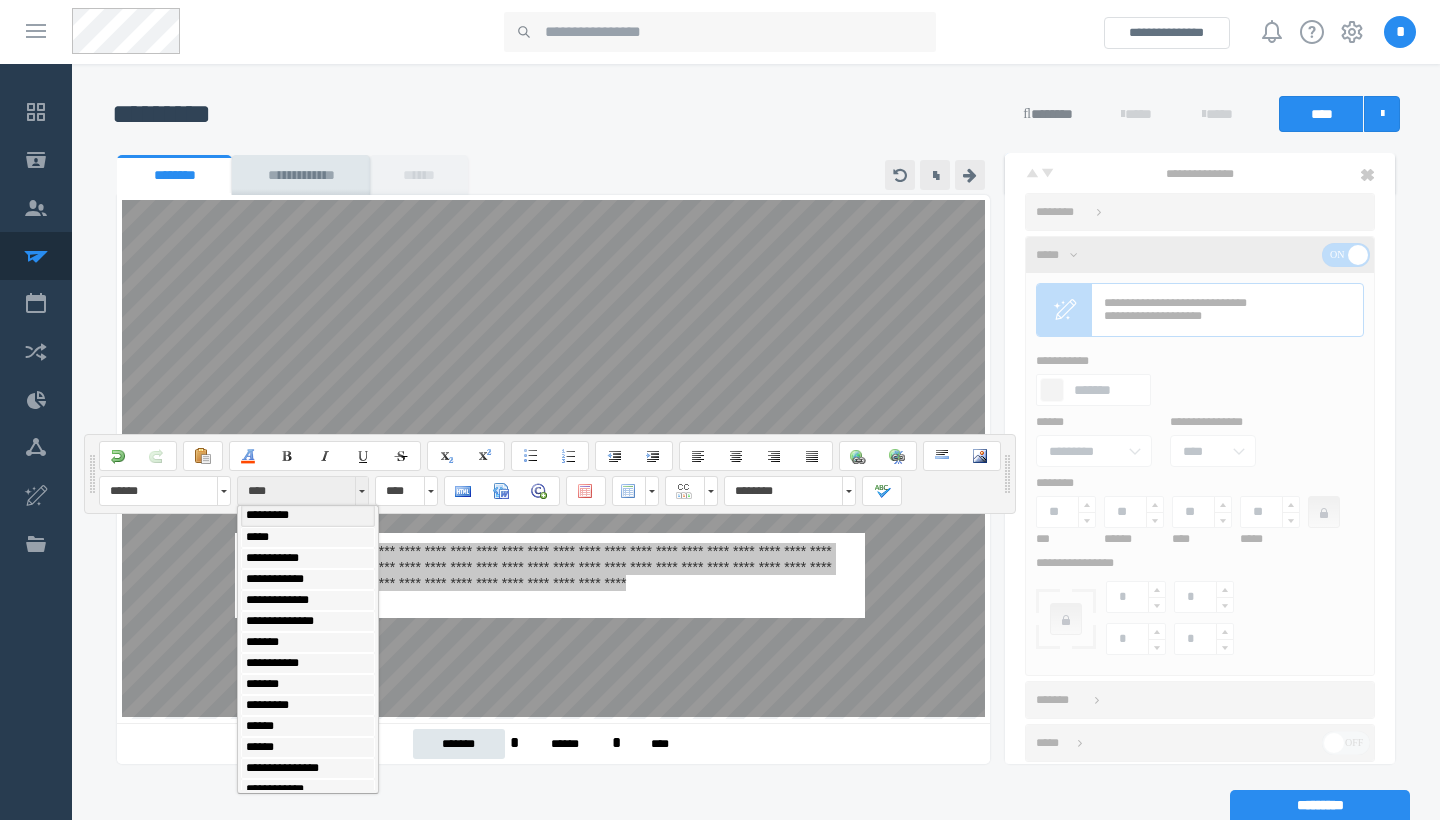 scroll, scrollTop: 0, scrollLeft: 0, axis: both 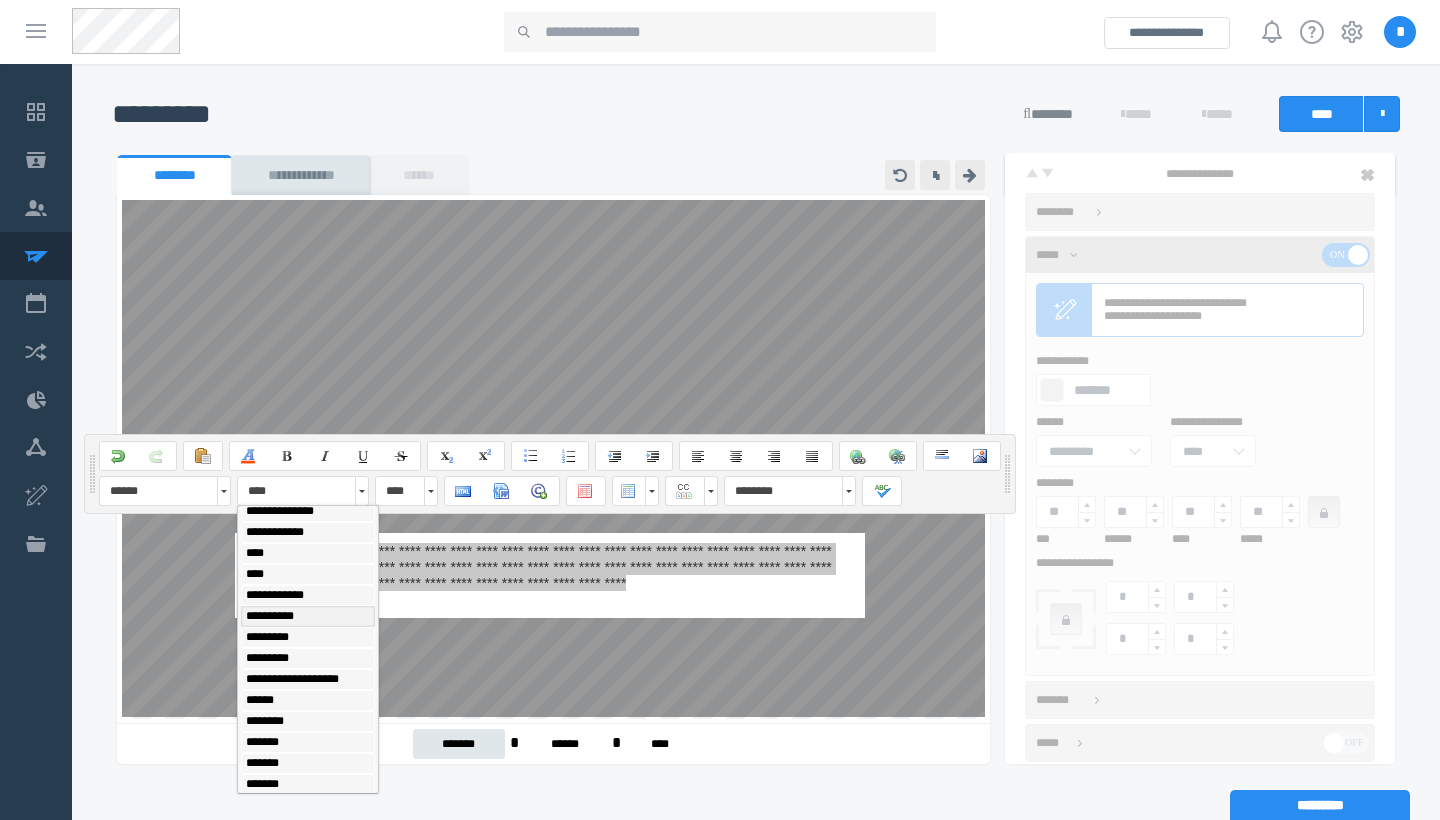 click on "**********" at bounding box center (308, 616) 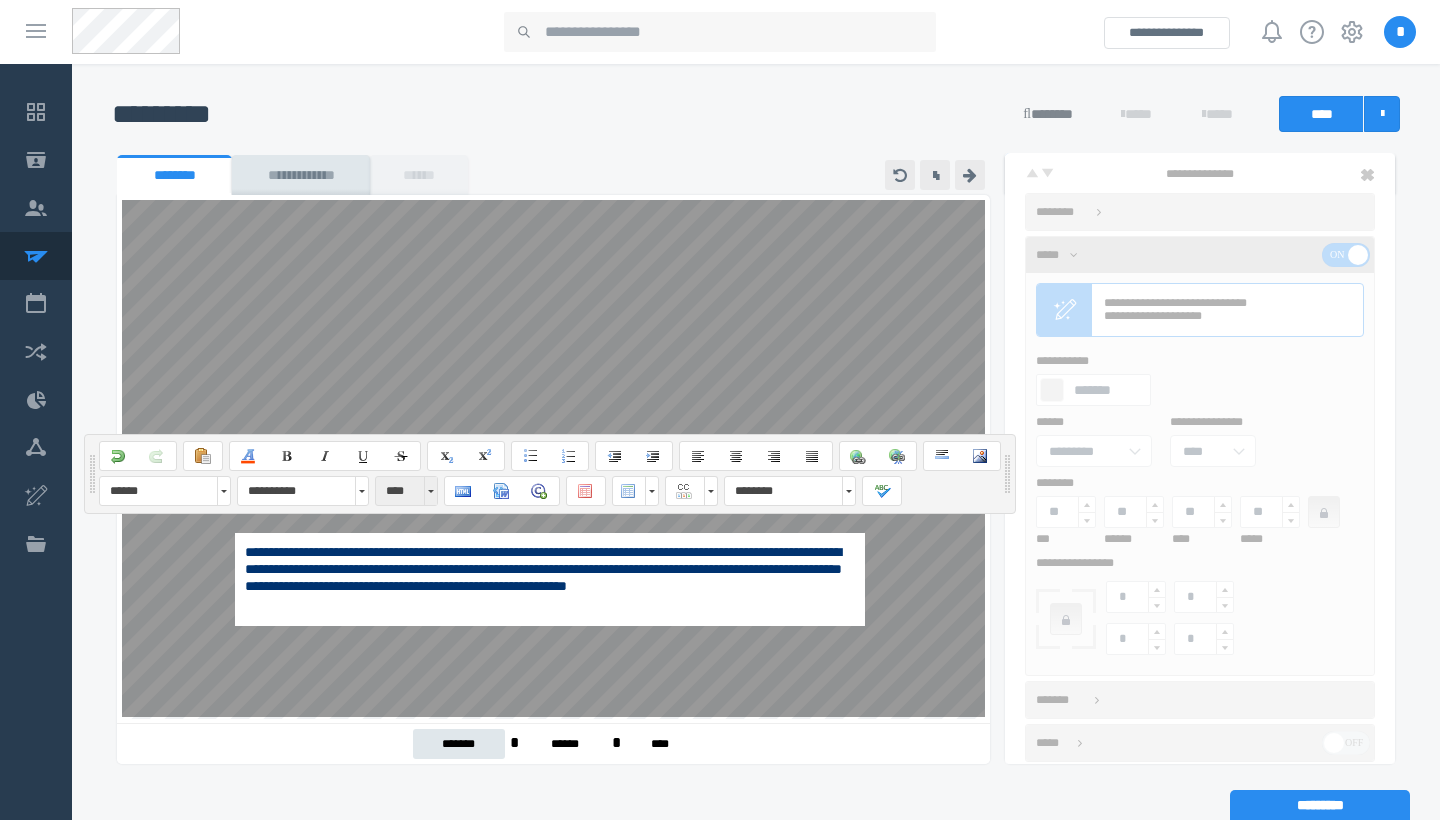 click at bounding box center [430, 491] 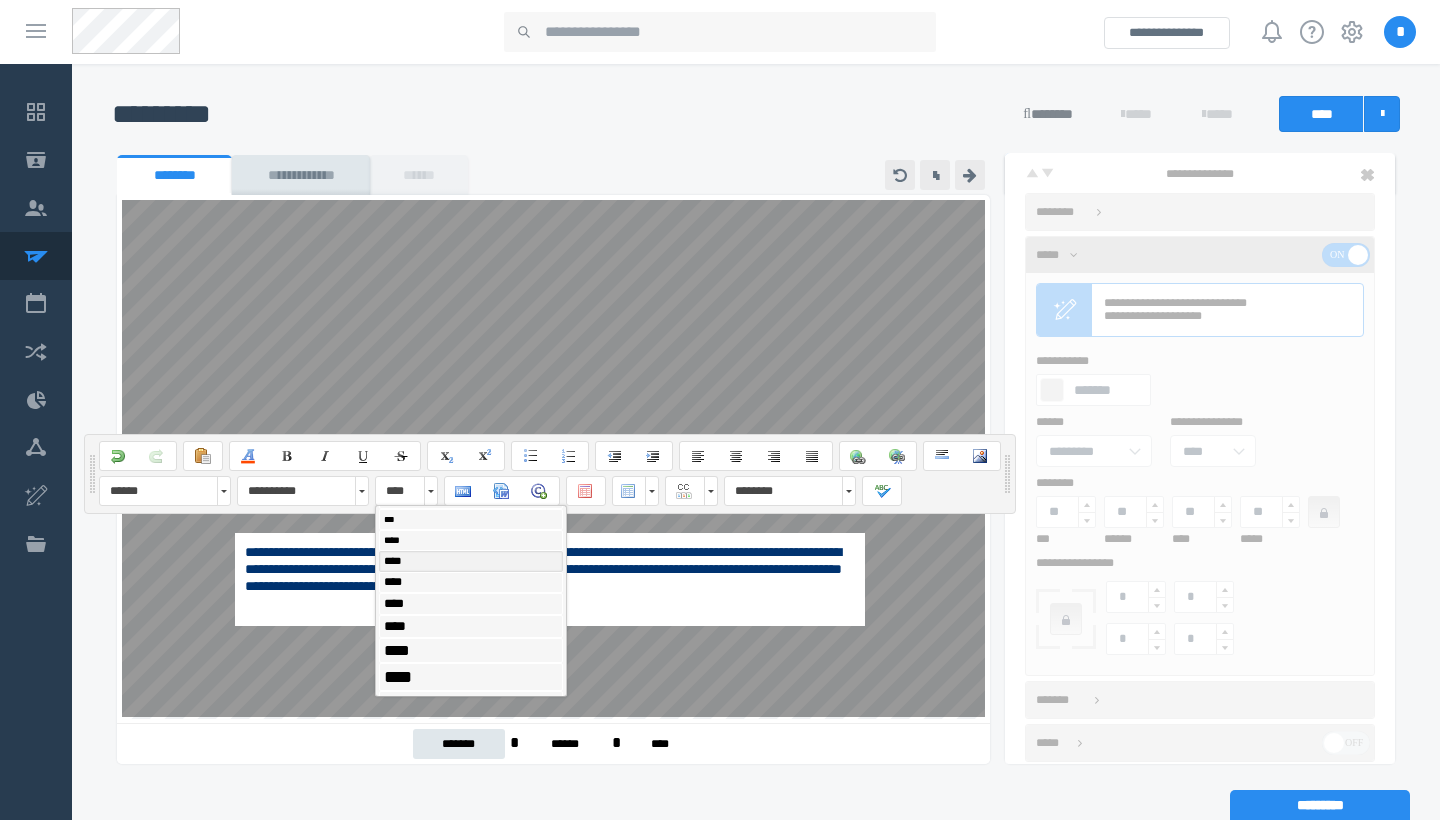 scroll, scrollTop: 120, scrollLeft: 0, axis: vertical 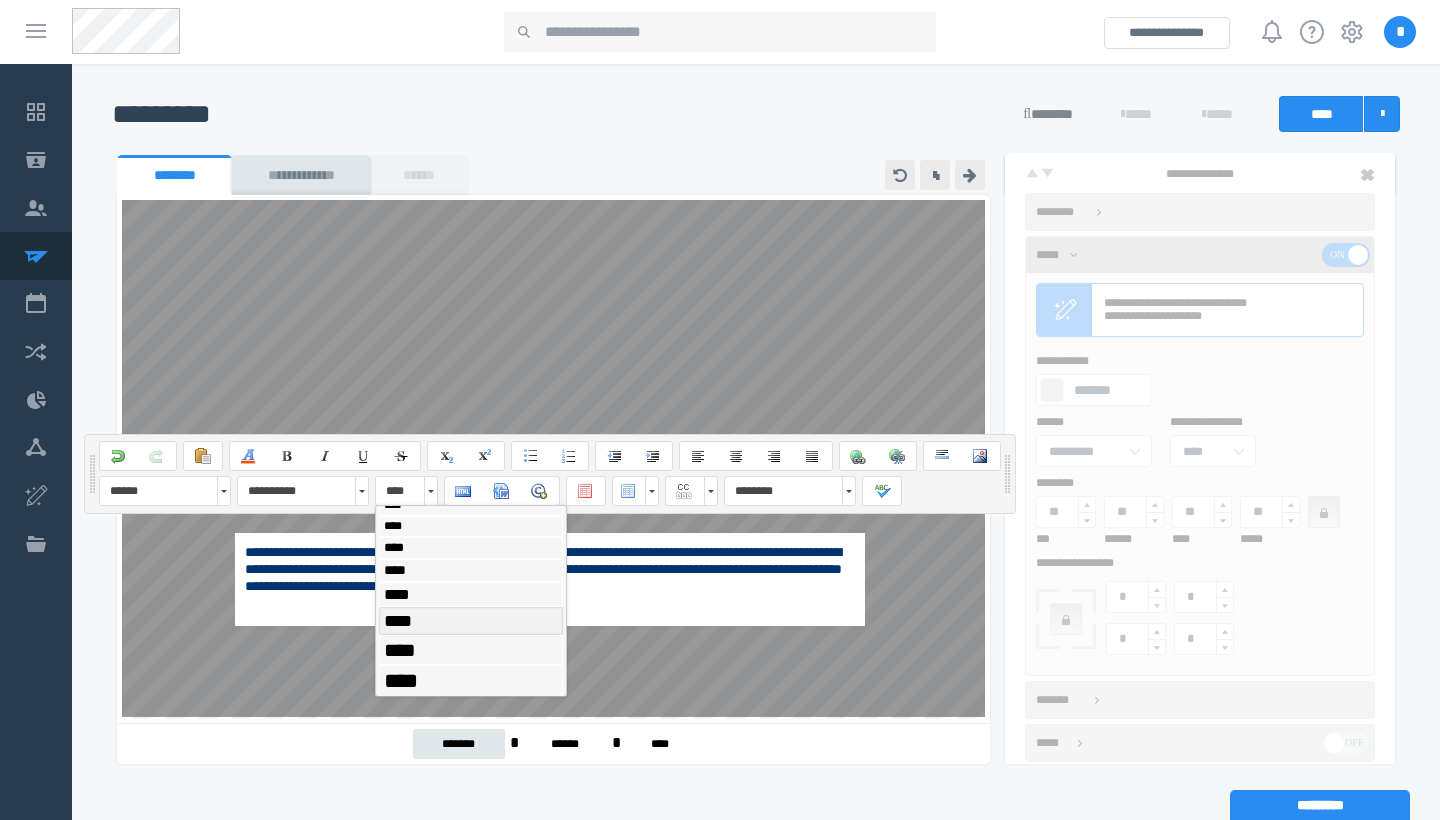 click on "****" at bounding box center [471, 621] 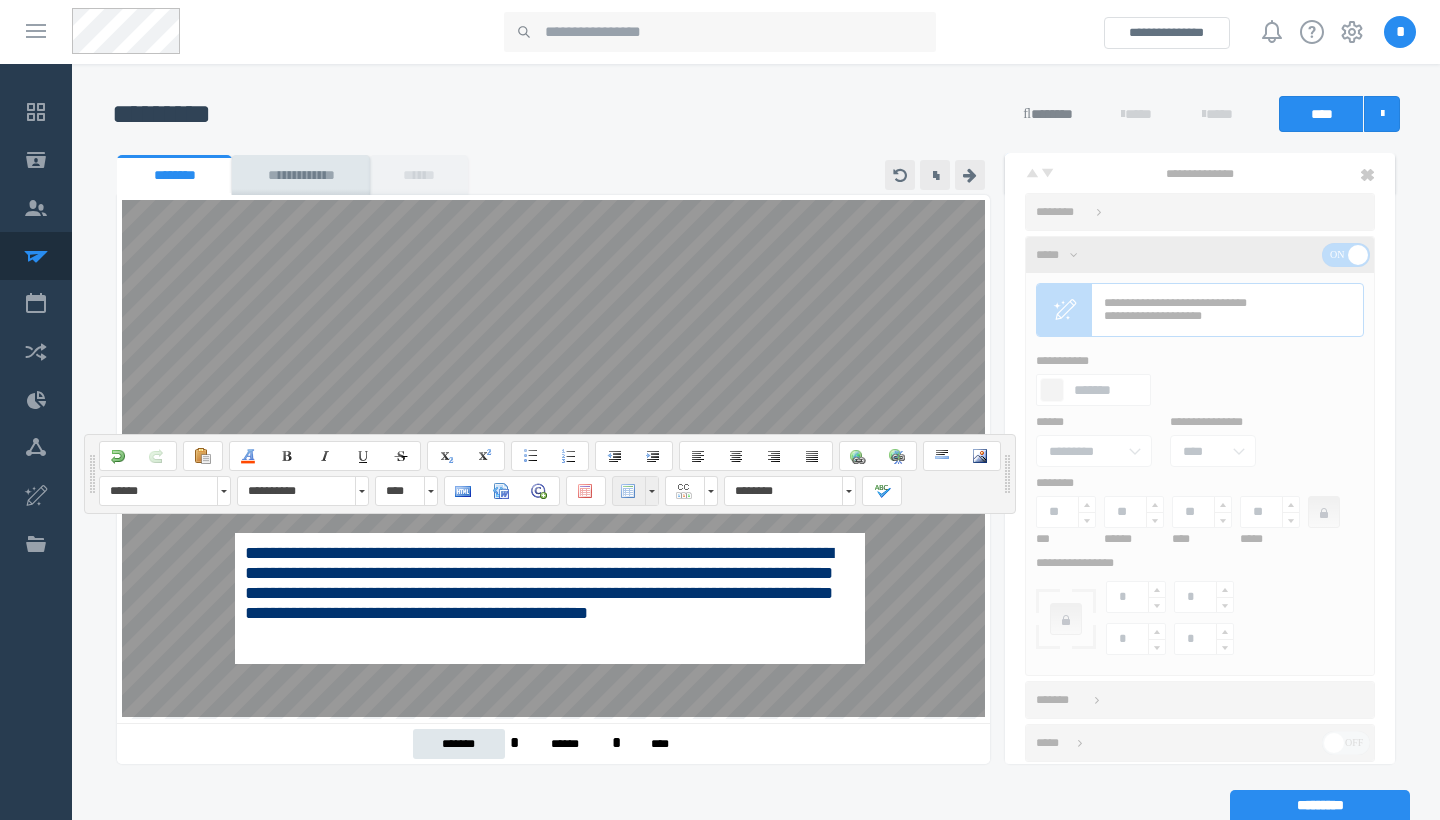 click at bounding box center (651, 491) 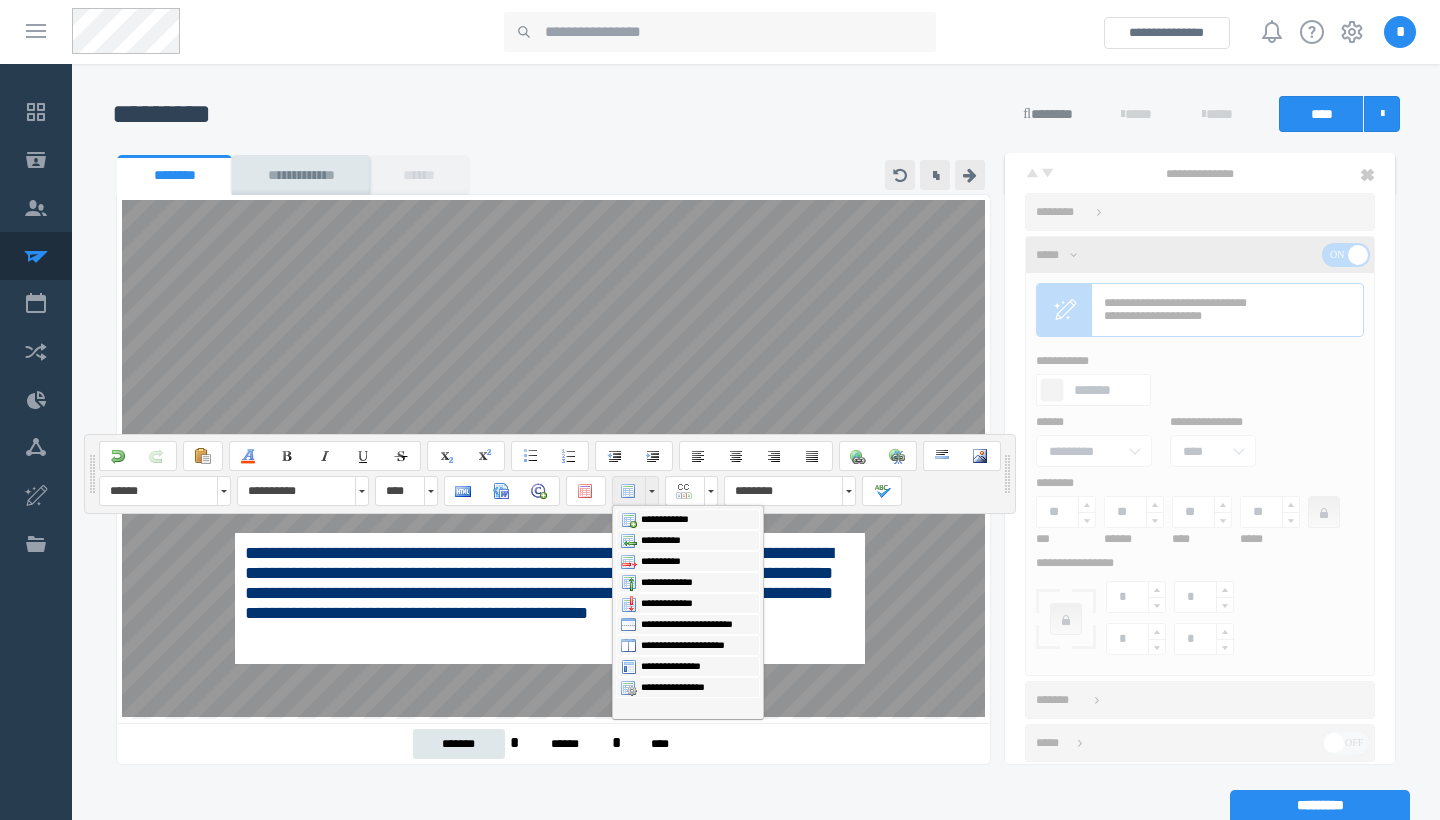scroll, scrollTop: 0, scrollLeft: 0, axis: both 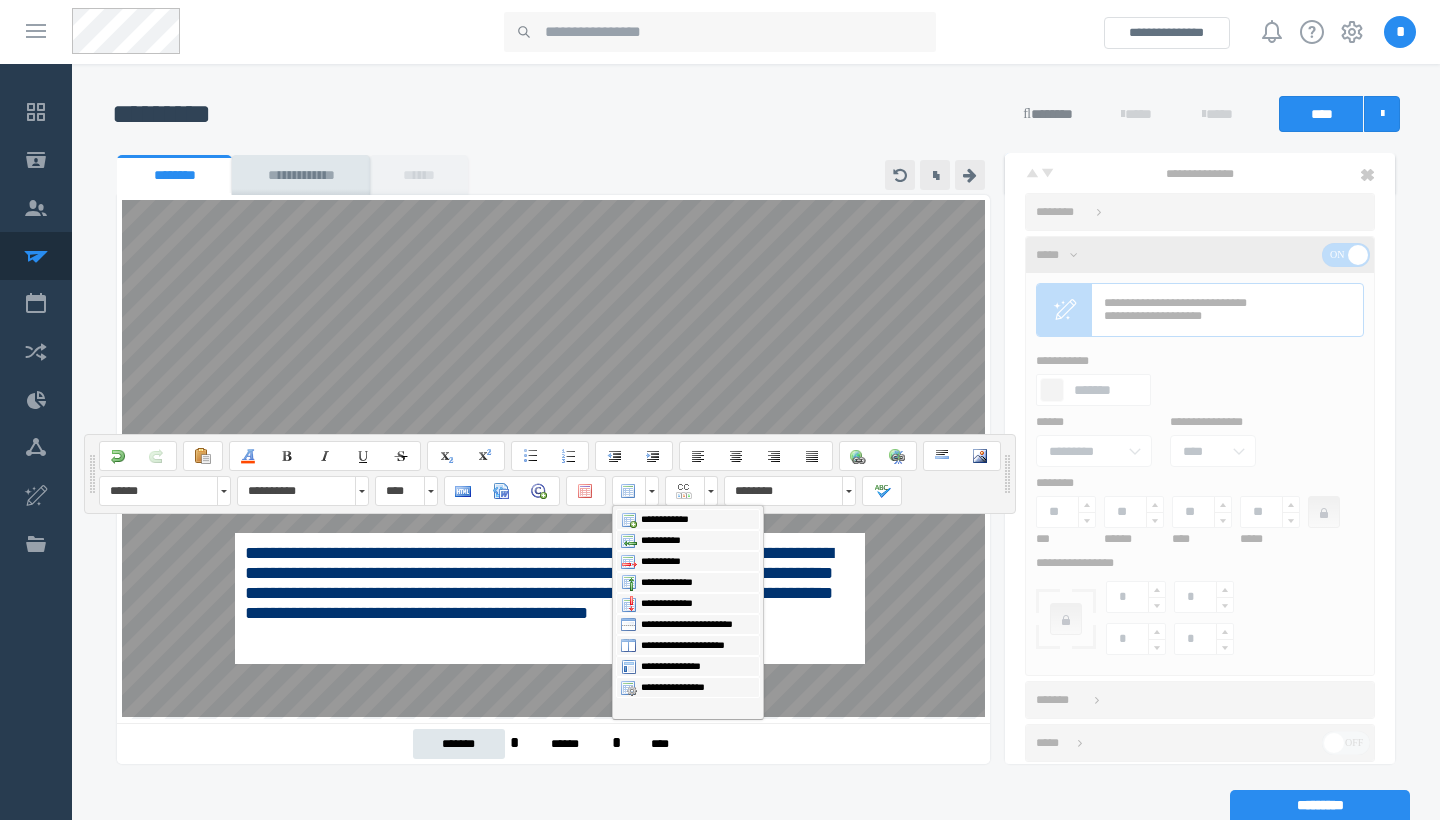 click on "**********" at bounding box center (550, 598) 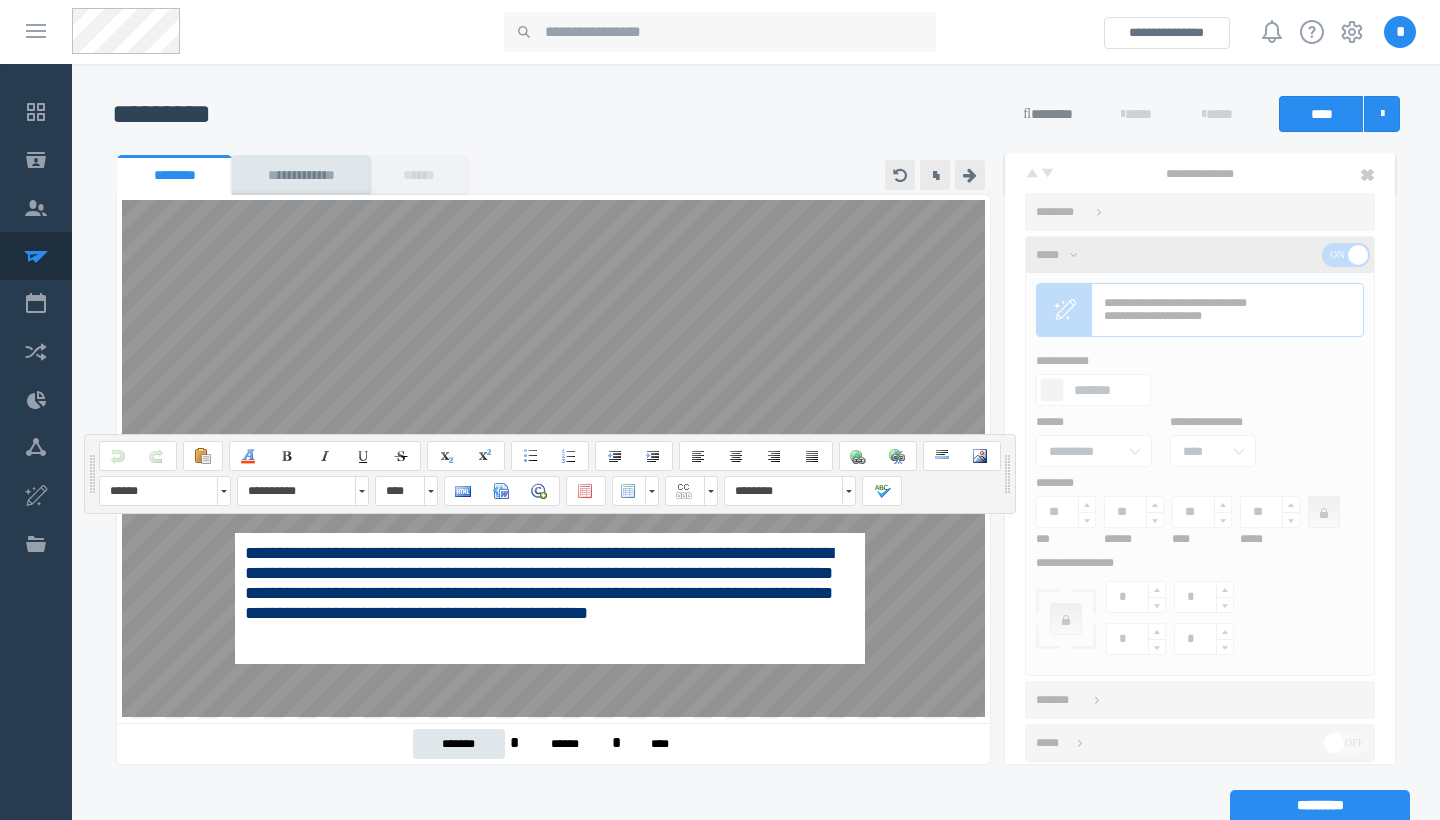 click on "**********" at bounding box center (539, 583) 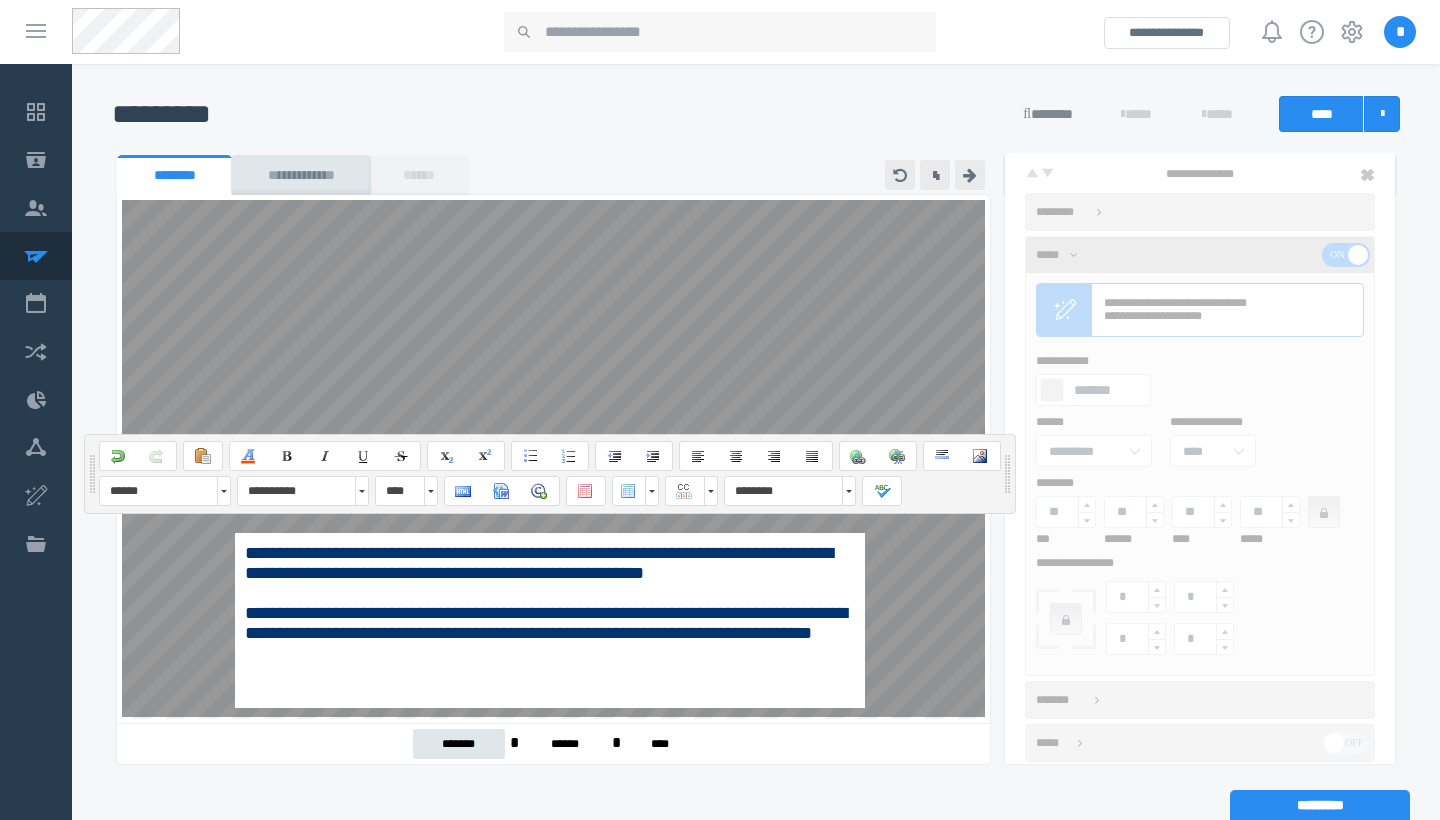 scroll, scrollTop: 694, scrollLeft: 0, axis: vertical 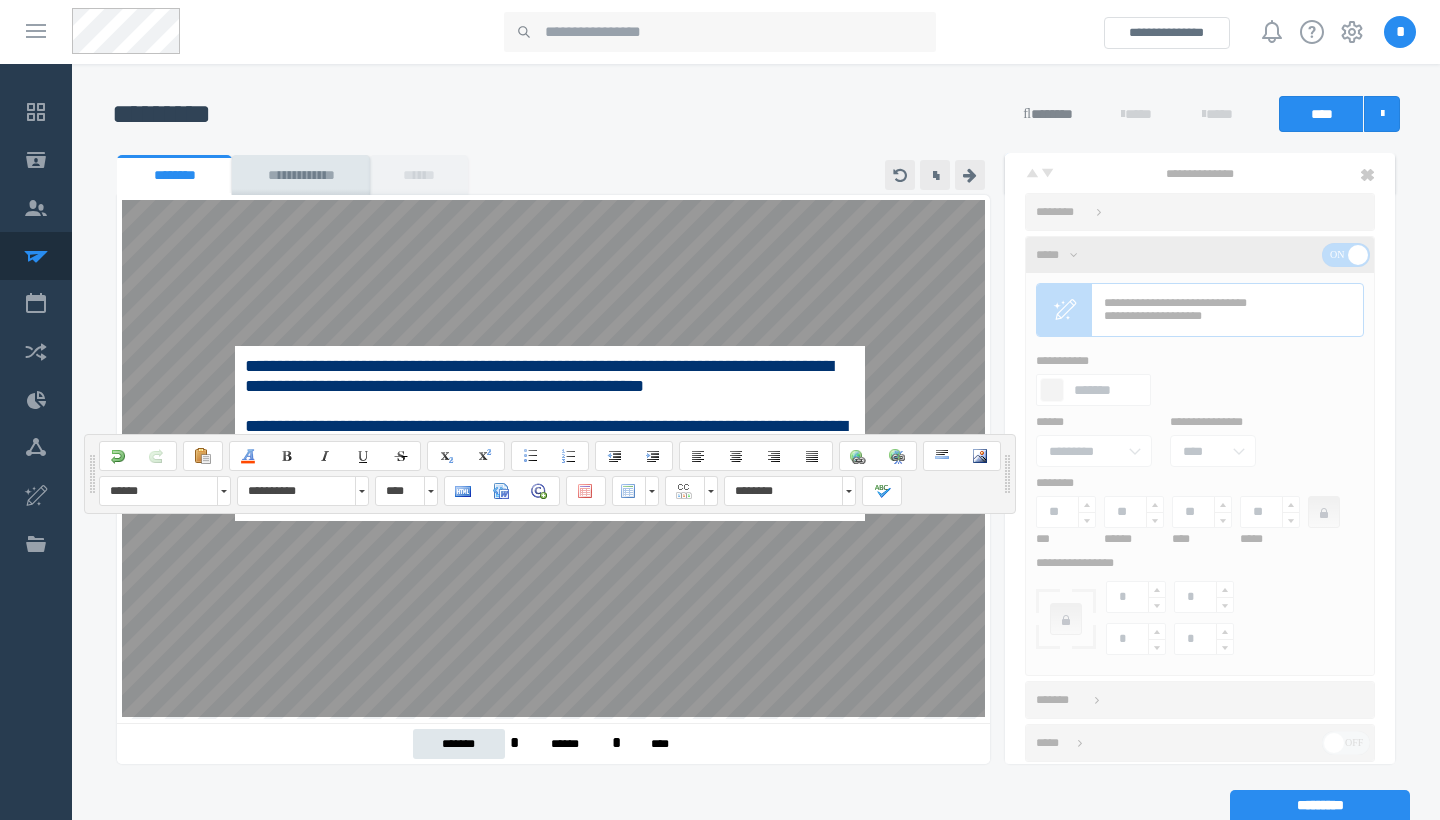 click on "**********" at bounding box center (550, 415) 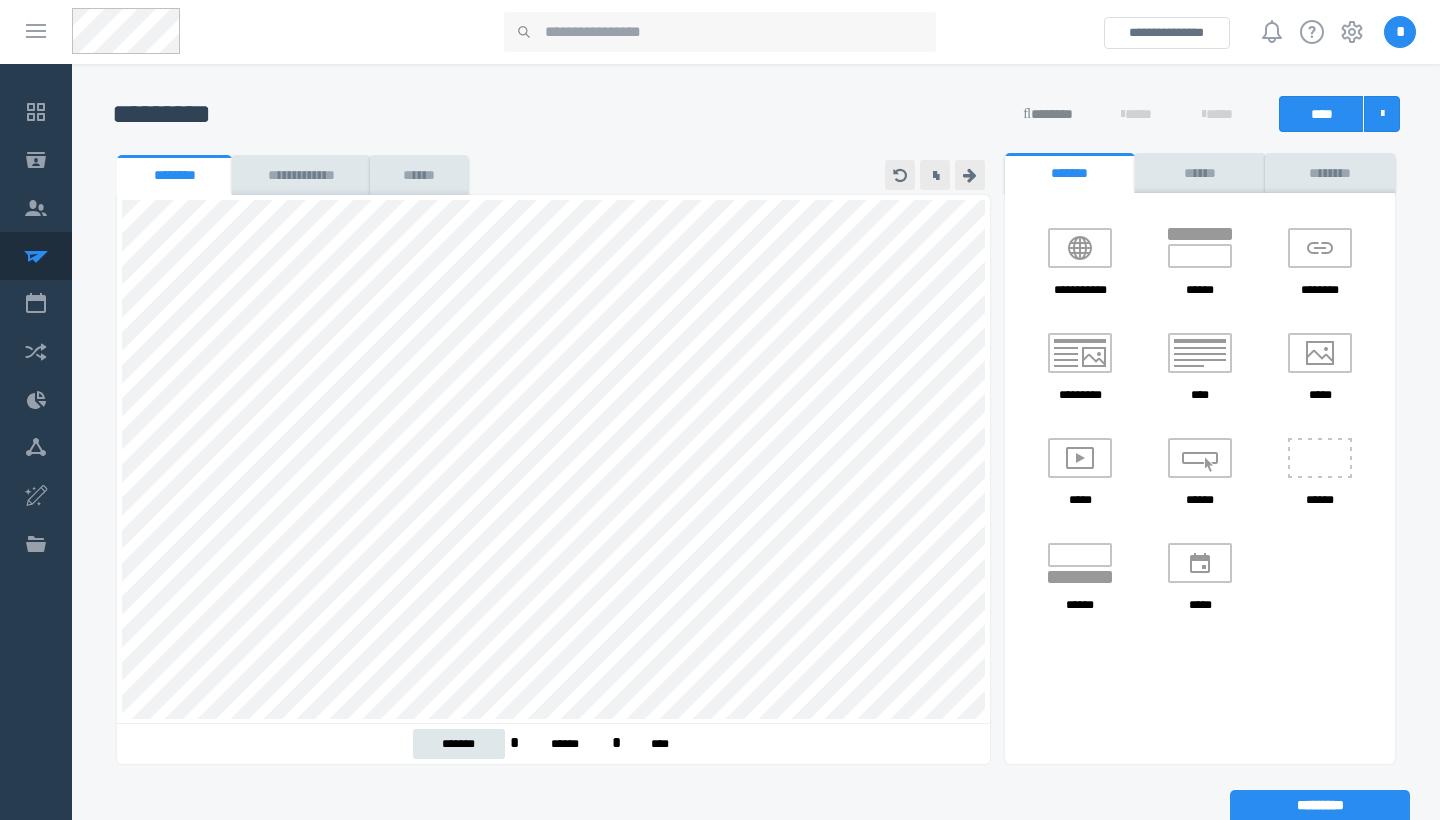 scroll, scrollTop: 781, scrollLeft: 0, axis: vertical 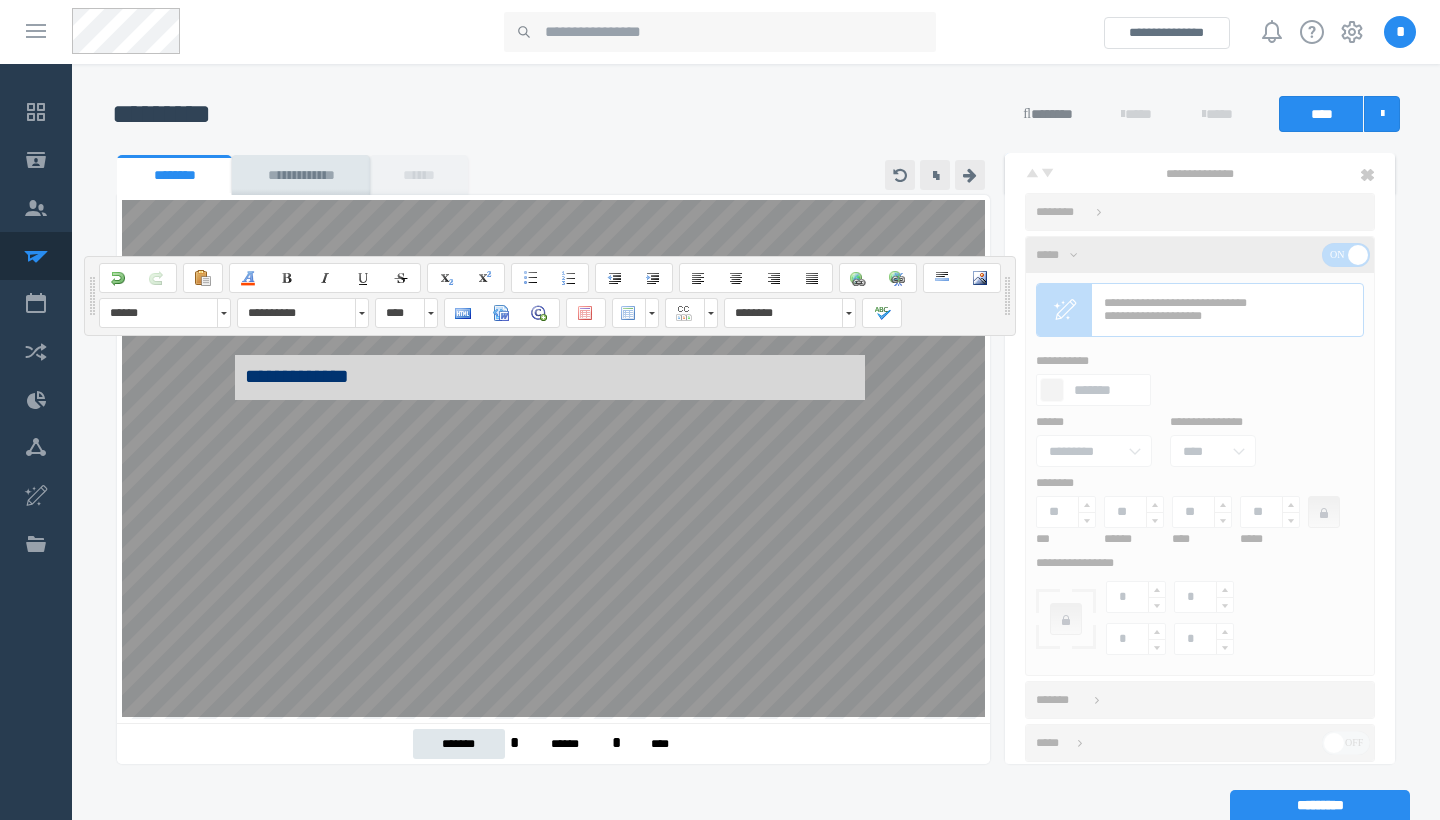 click on "**********" at bounding box center [550, 376] 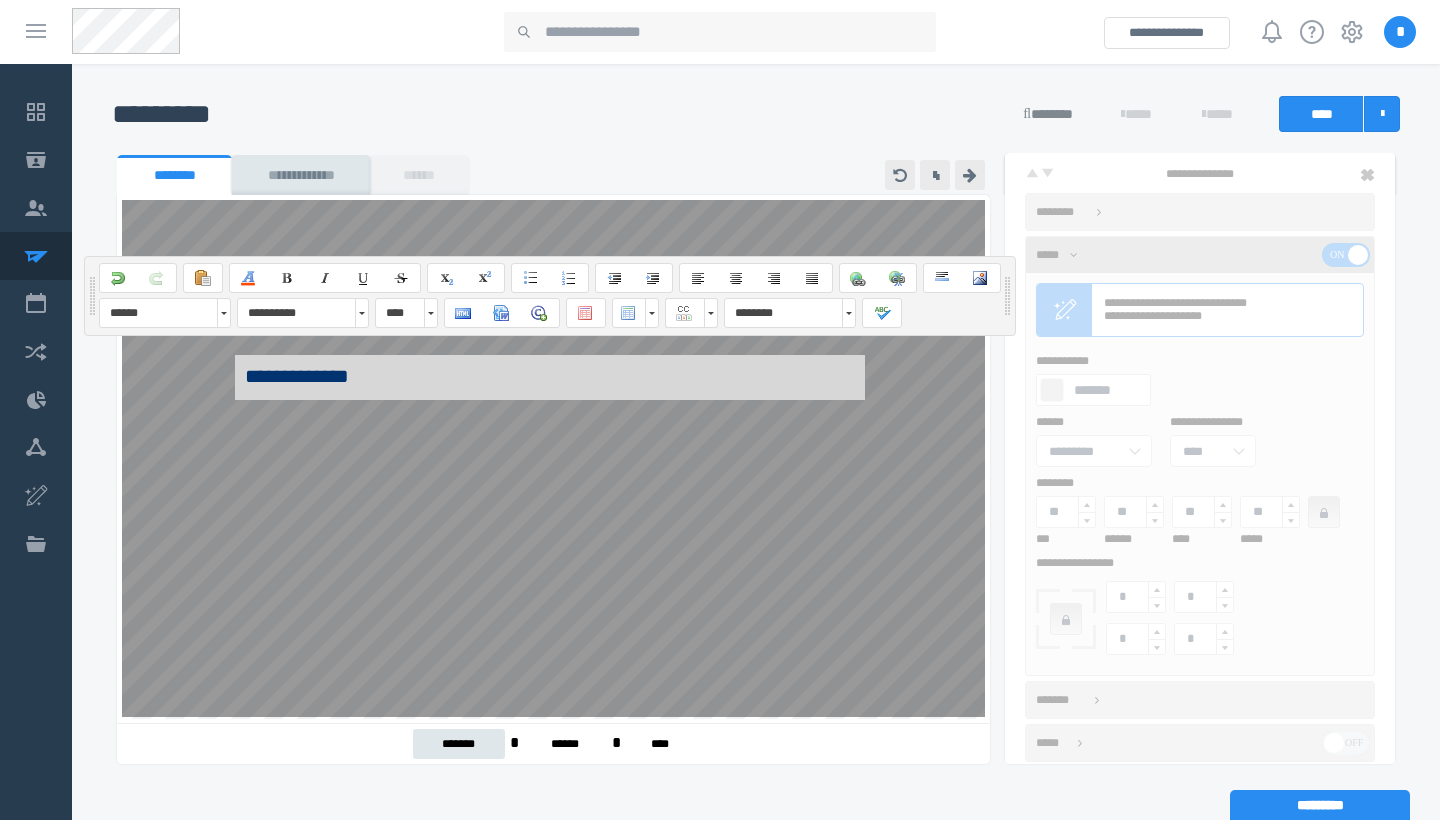 click on "**********" at bounding box center (550, 488) 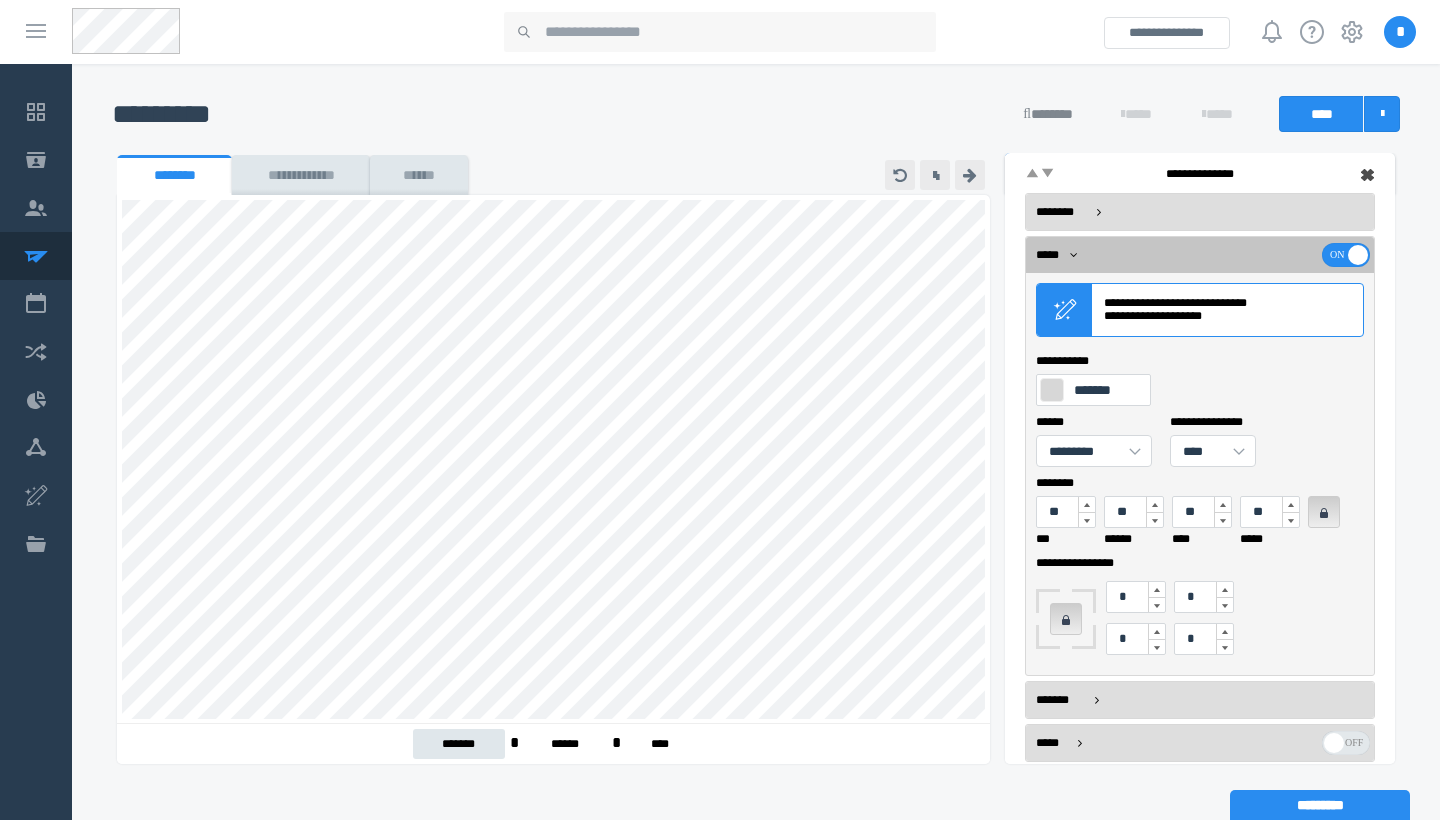 click on "**********" at bounding box center [1200, 478] 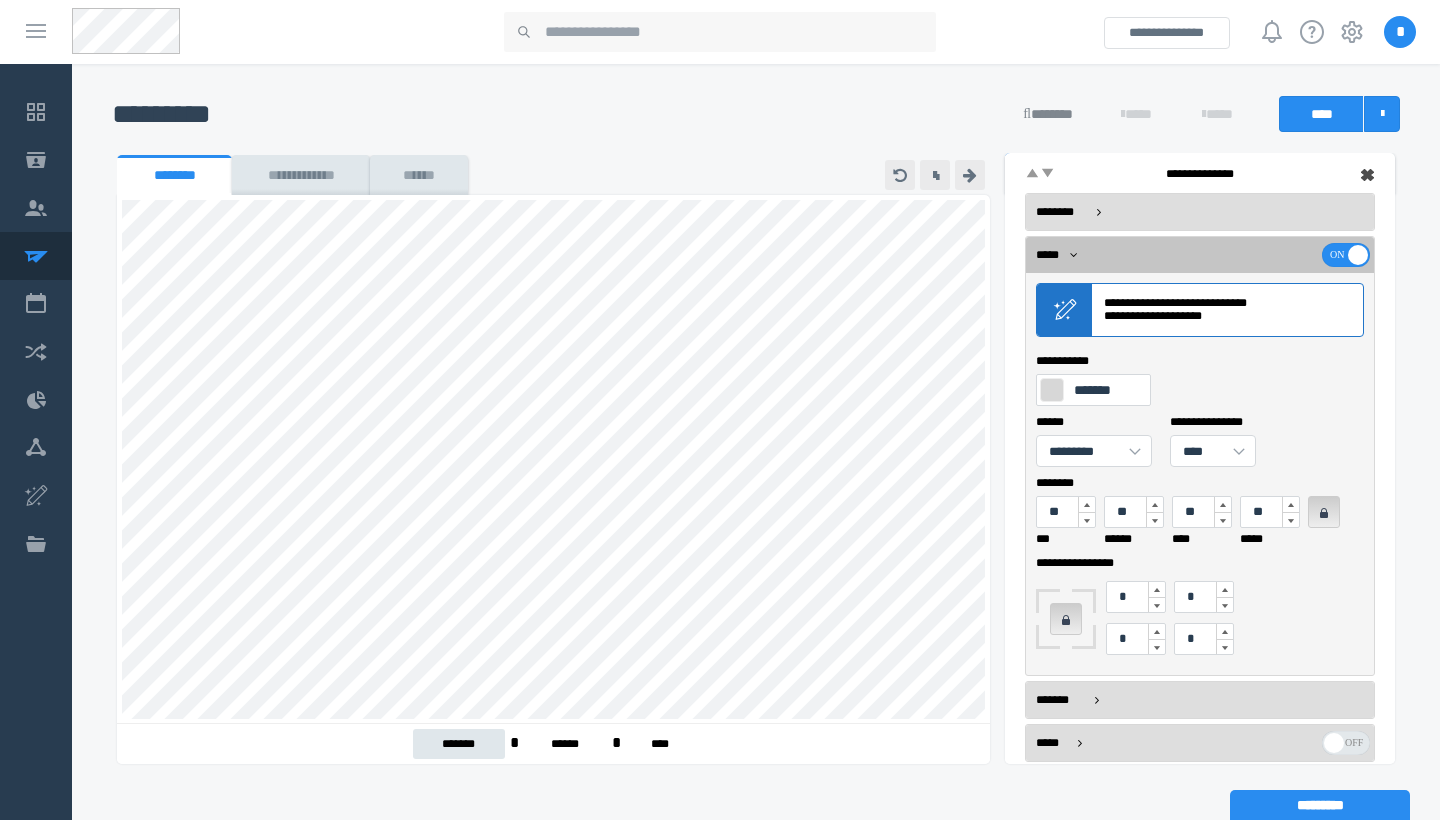scroll, scrollTop: 0, scrollLeft: 0, axis: both 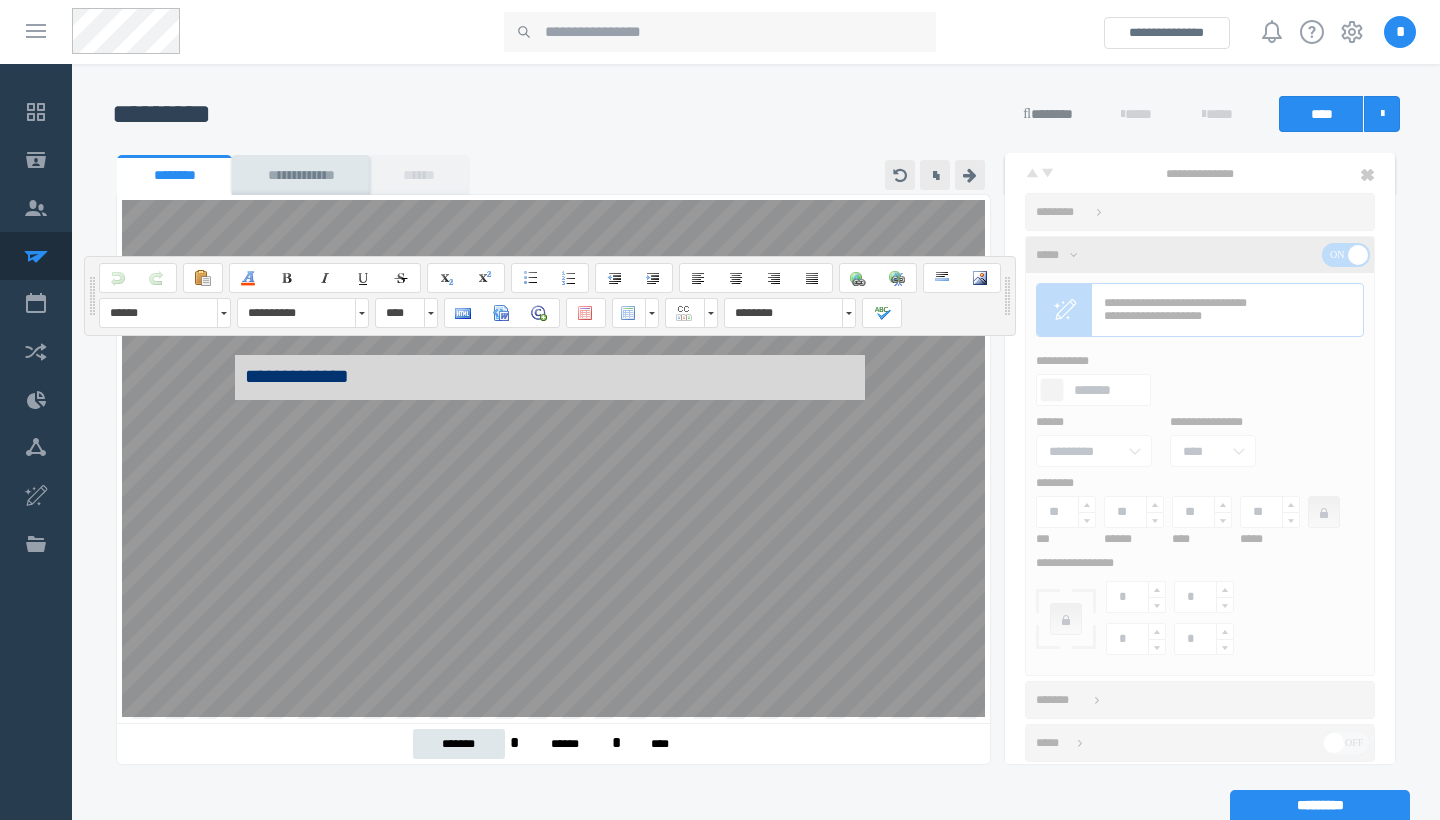 click on "**********" at bounding box center [550, 376] 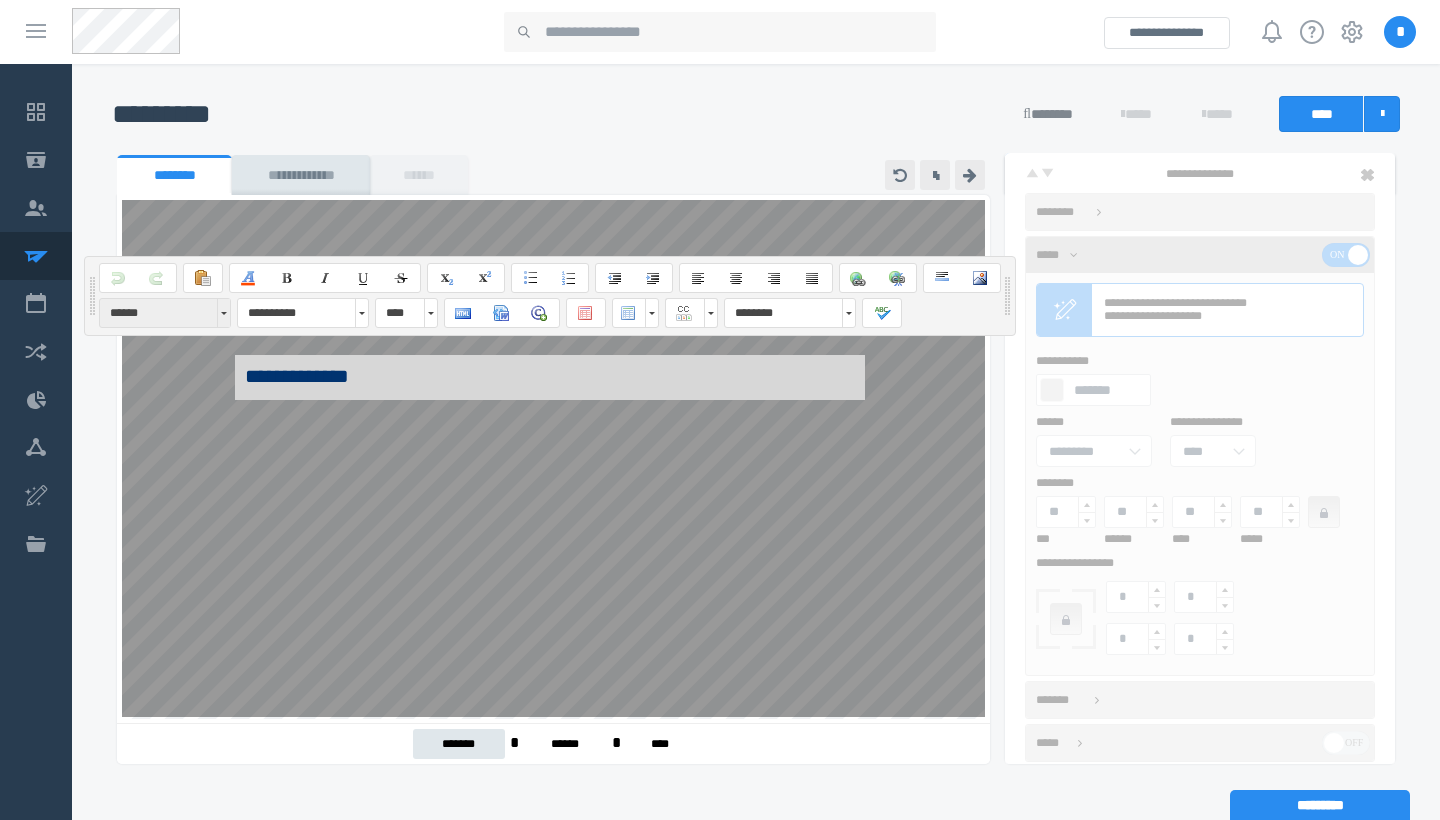 click at bounding box center [223, 313] 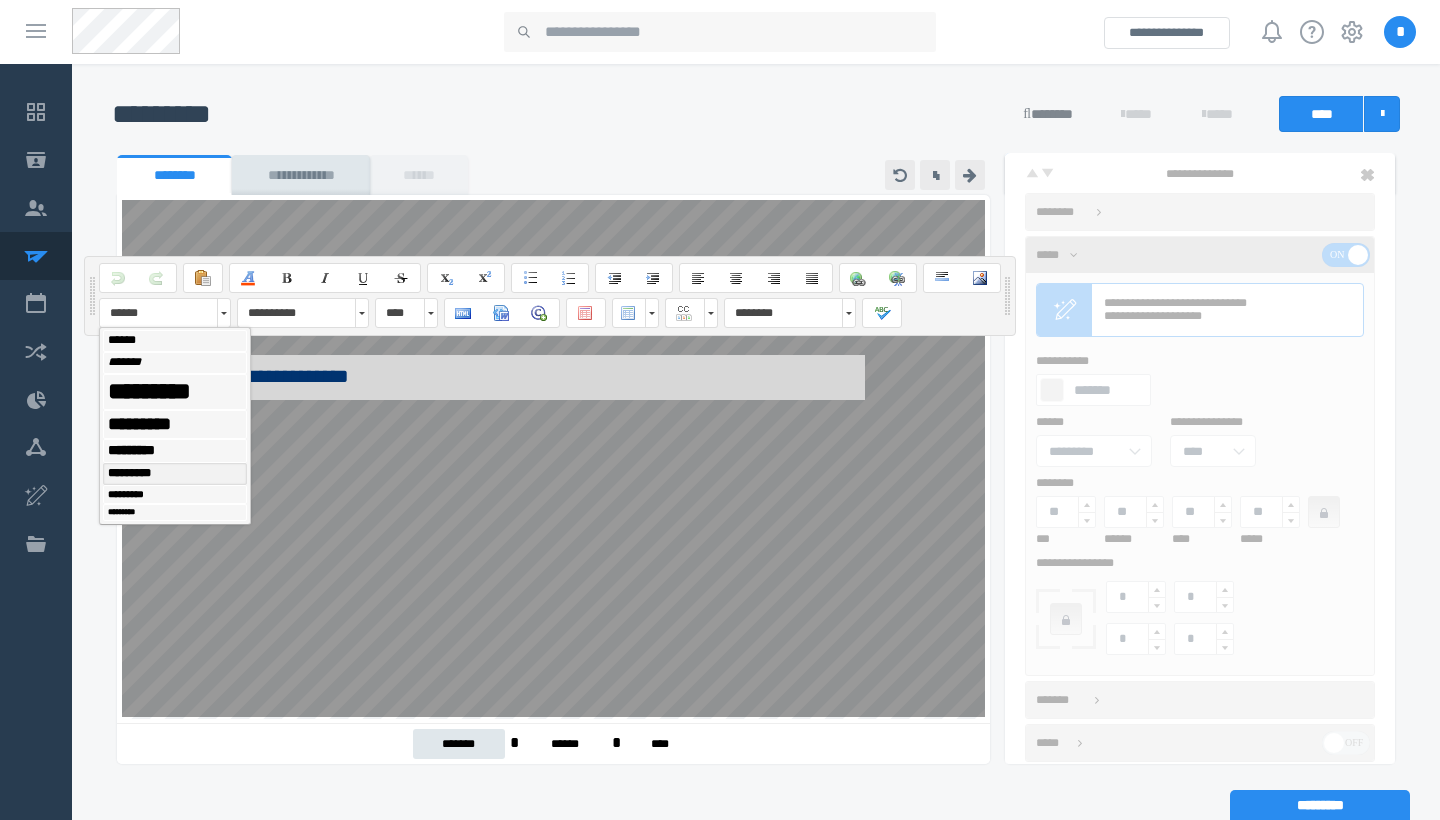click on "*********" at bounding box center [175, 474] 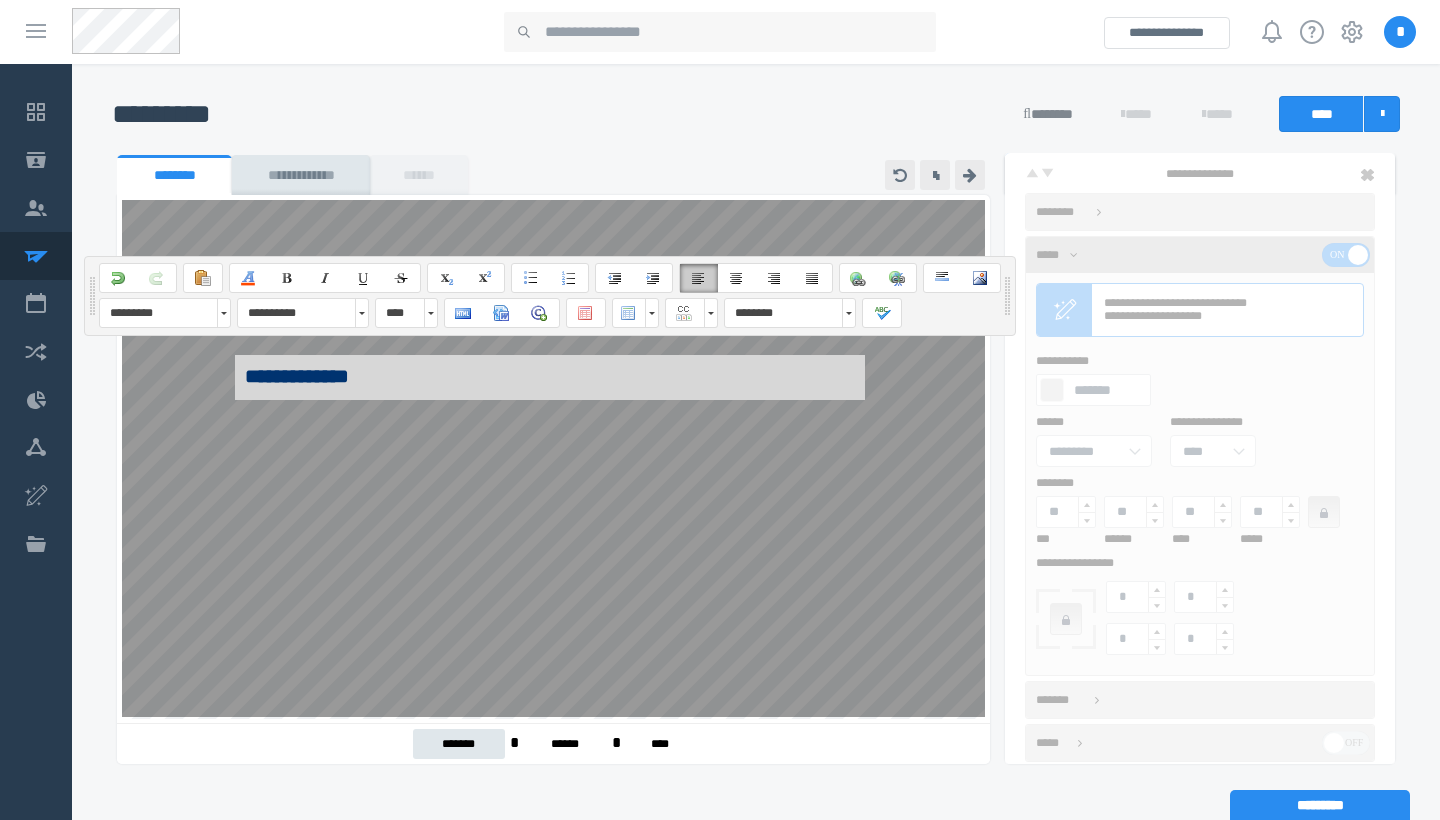 click on "**********" at bounding box center [550, 488] 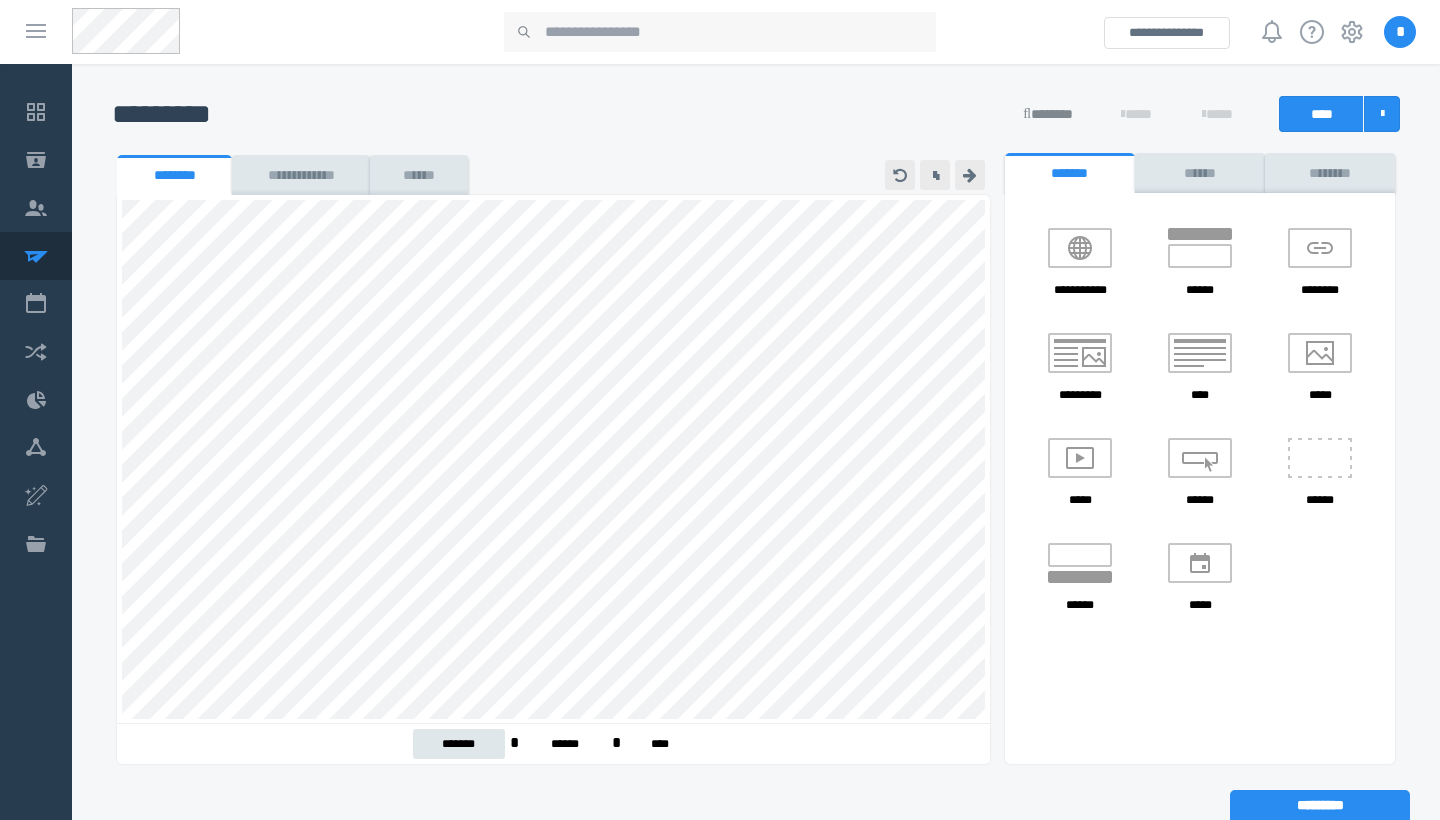 scroll, scrollTop: 1120, scrollLeft: 0, axis: vertical 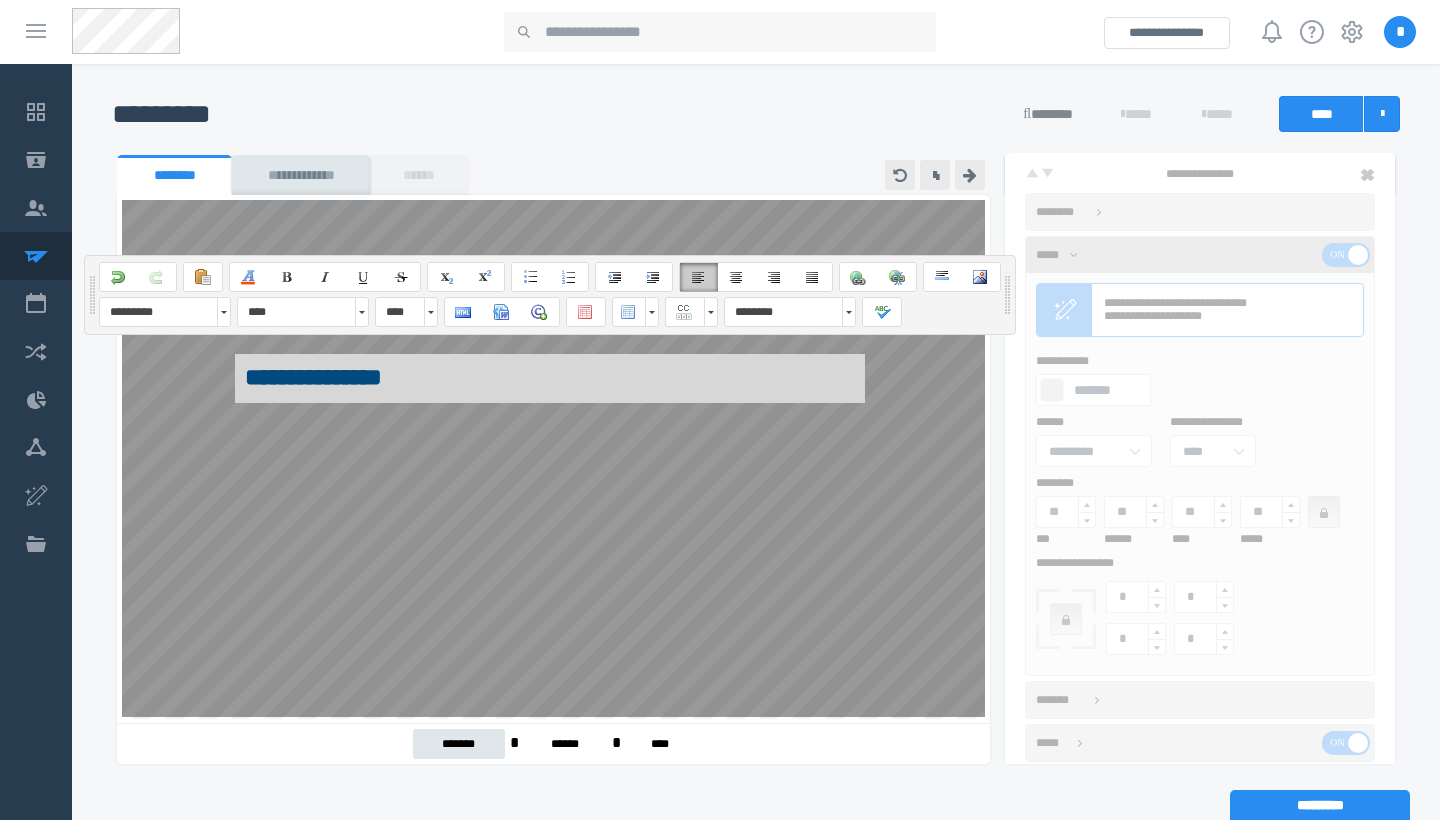click on "**********" at bounding box center [550, 378] 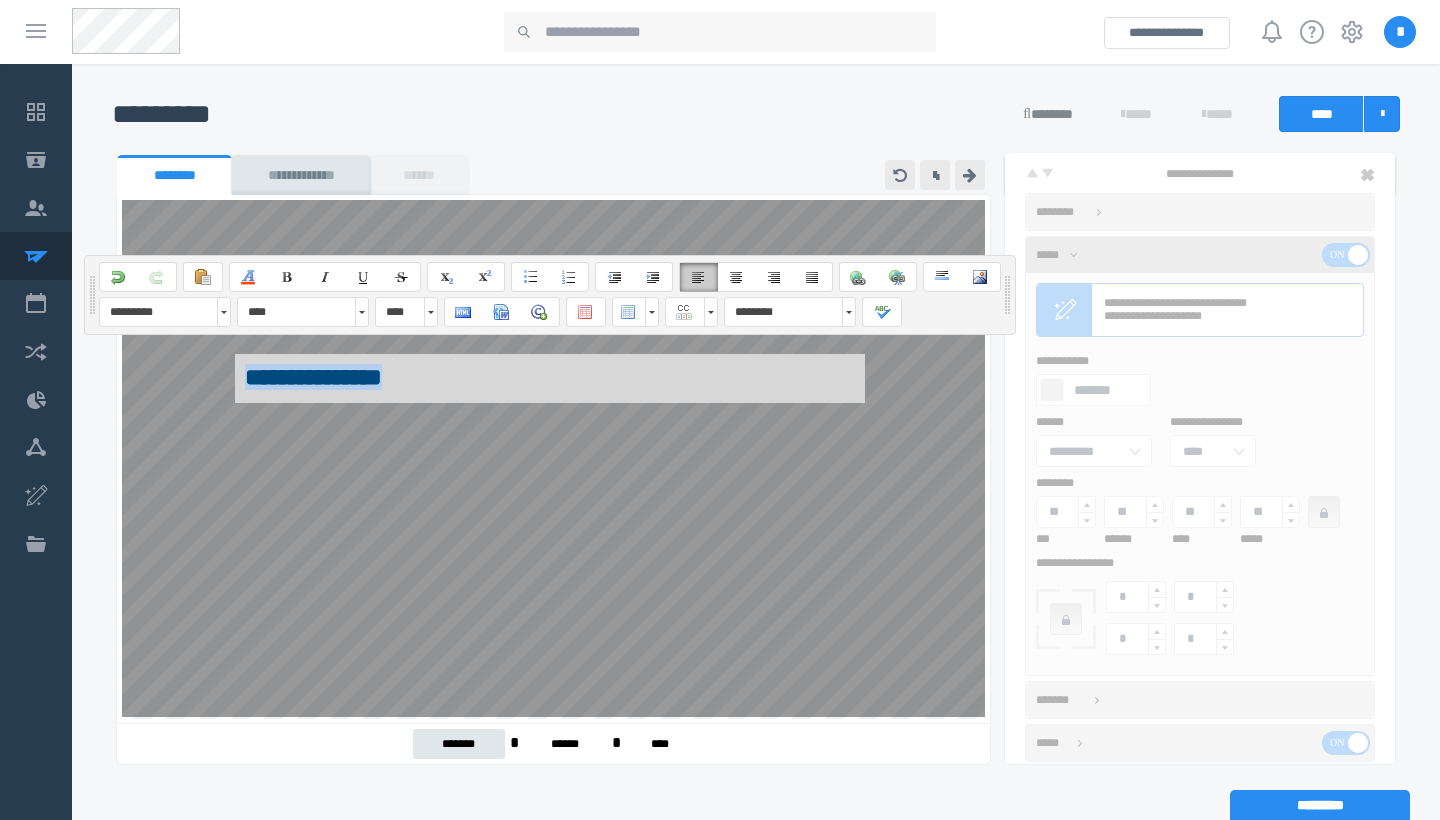 drag, startPoint x: 437, startPoint y: 379, endPoint x: 204, endPoint y: 374, distance: 233.05363 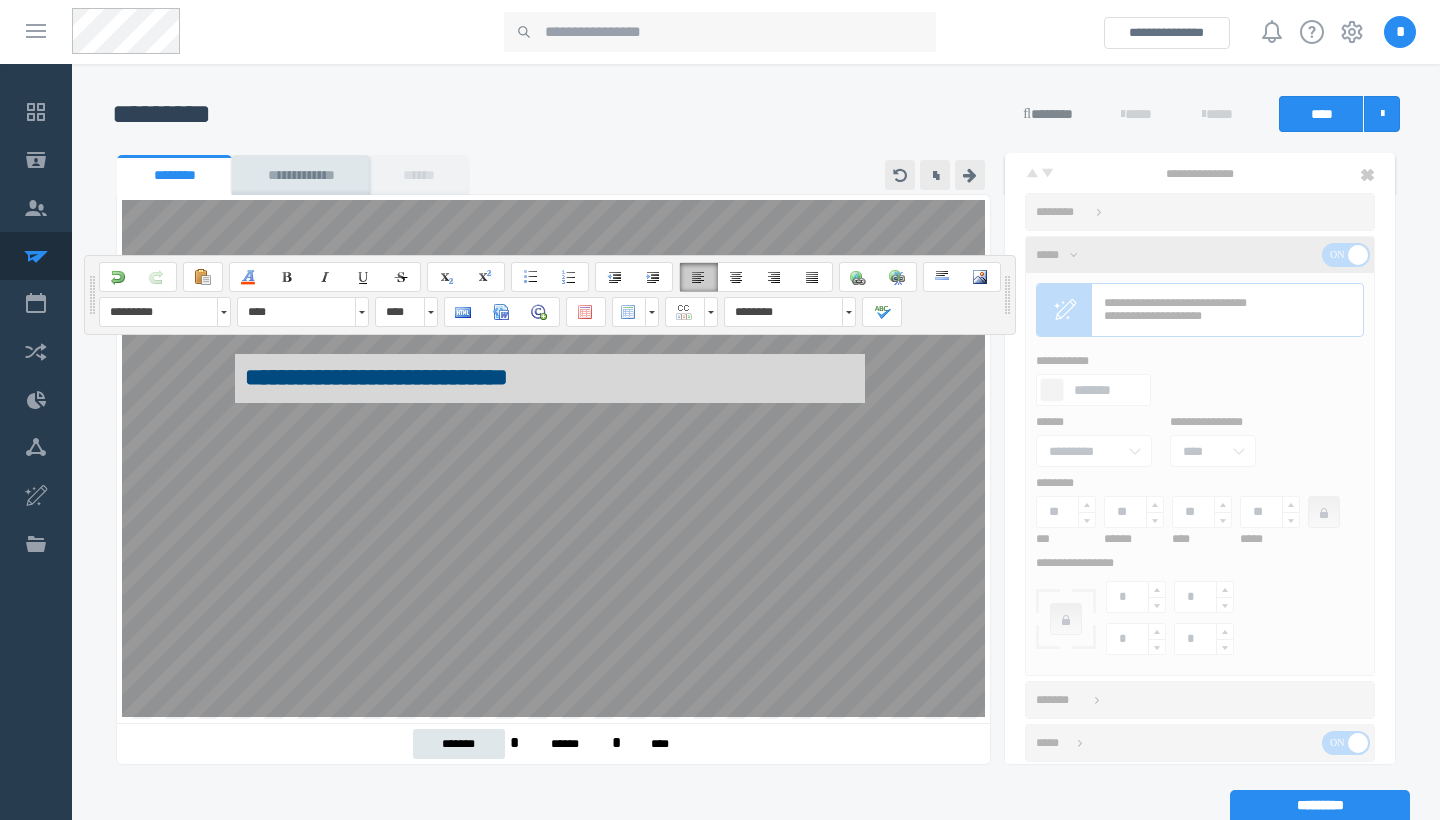 click on "**********" at bounding box center (550, 378) 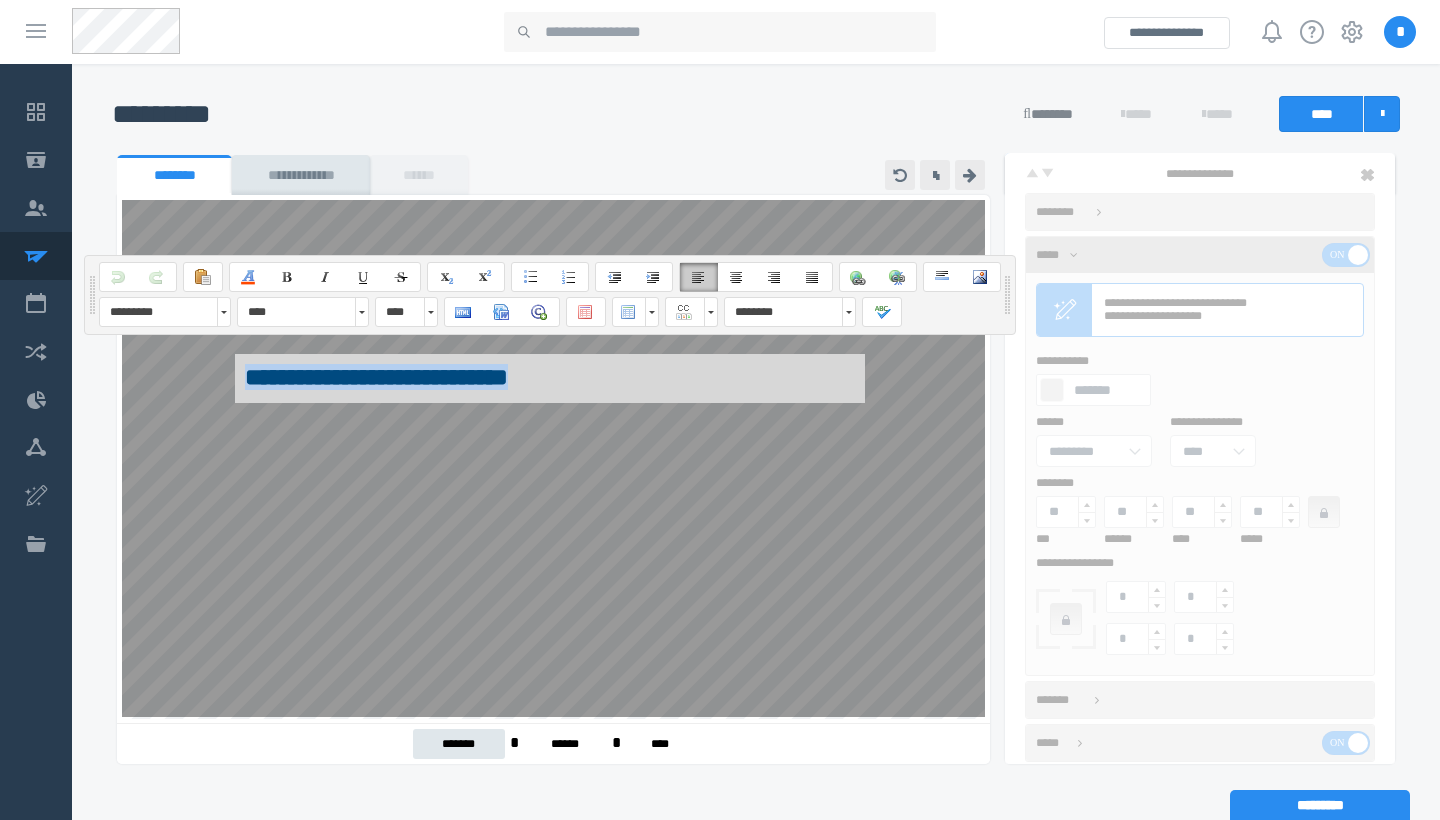 drag, startPoint x: 614, startPoint y: 377, endPoint x: 208, endPoint y: 365, distance: 406.1773 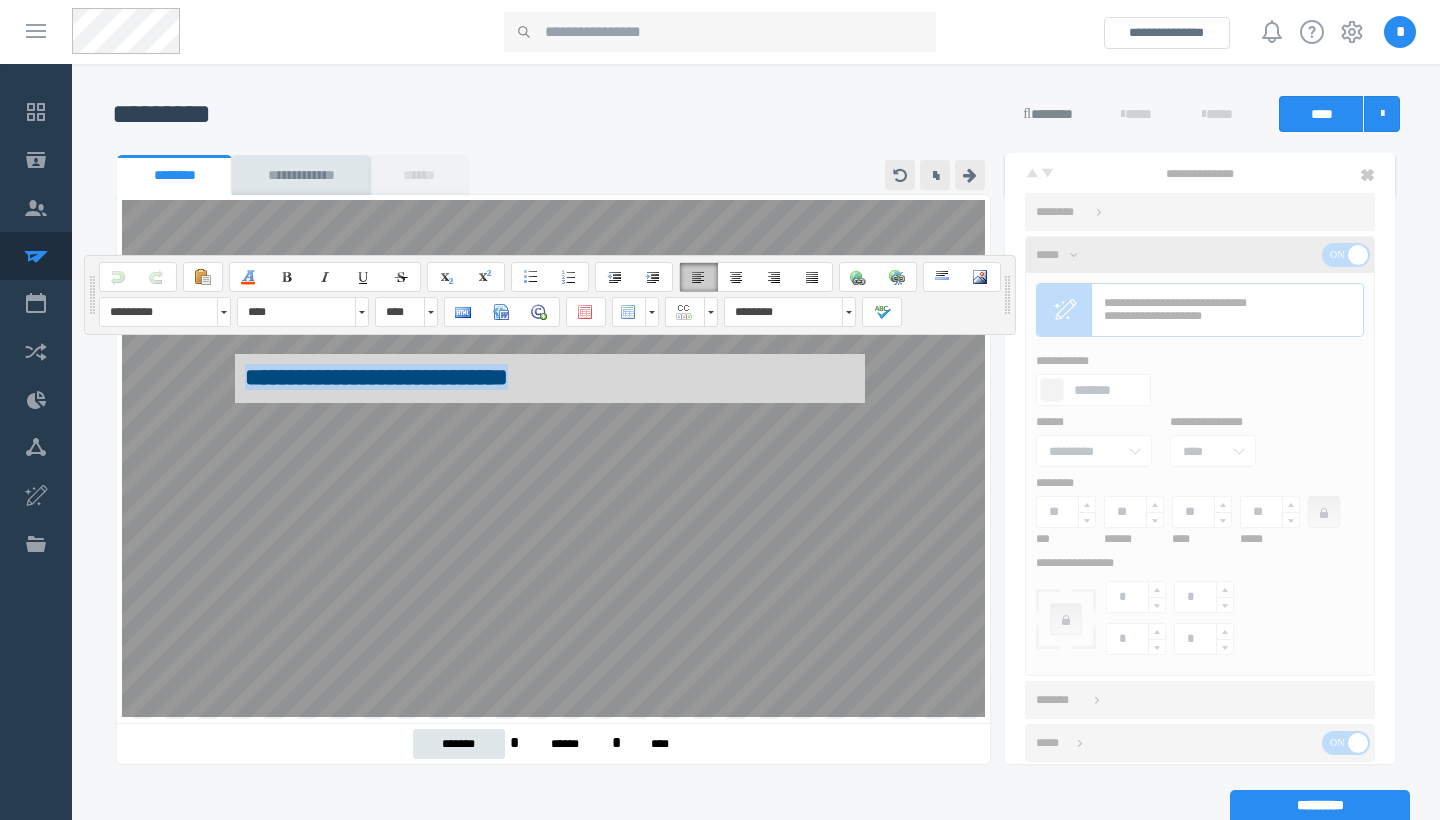 click on "**********" at bounding box center (550, 378) 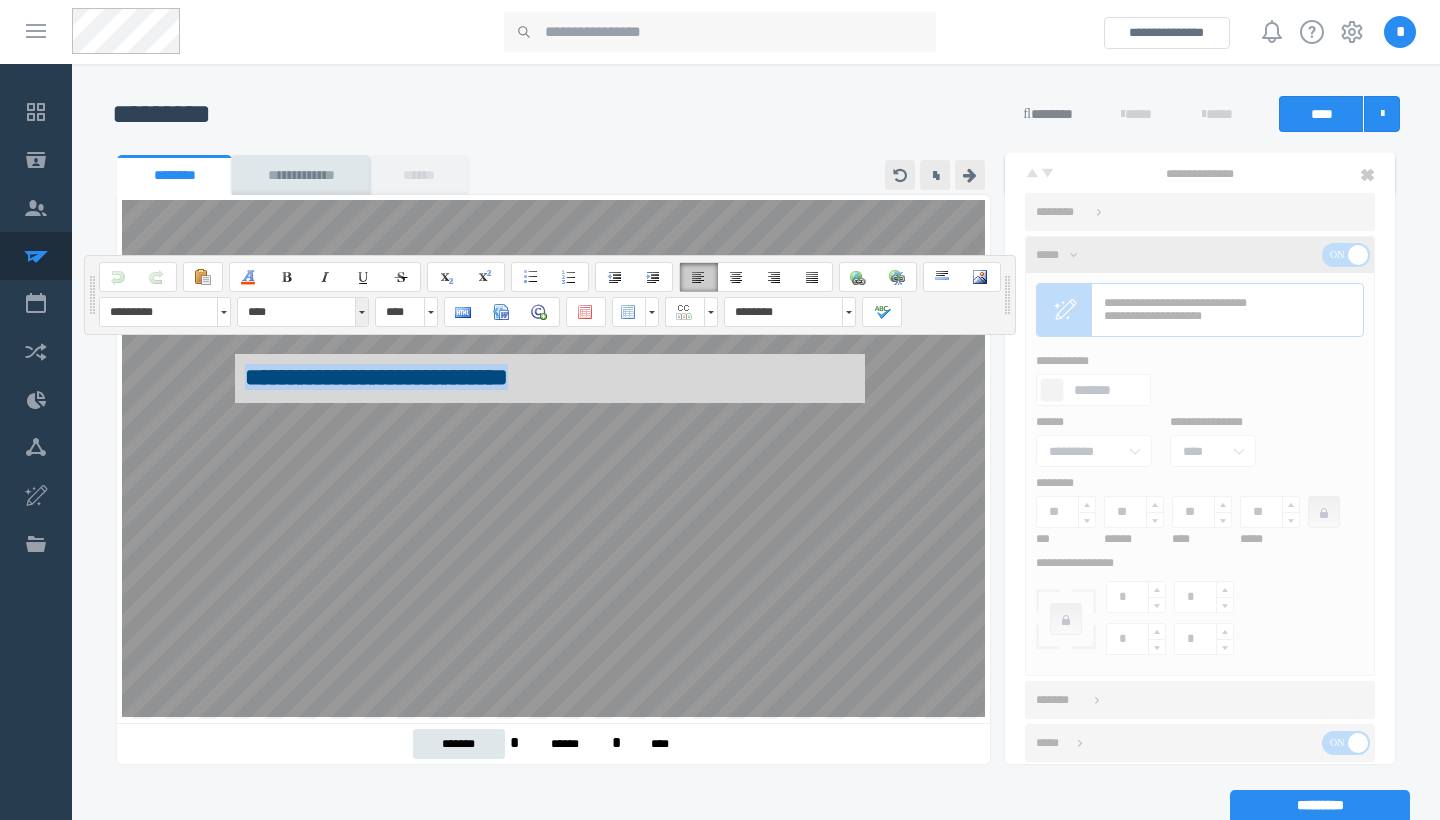 click at bounding box center [361, 312] 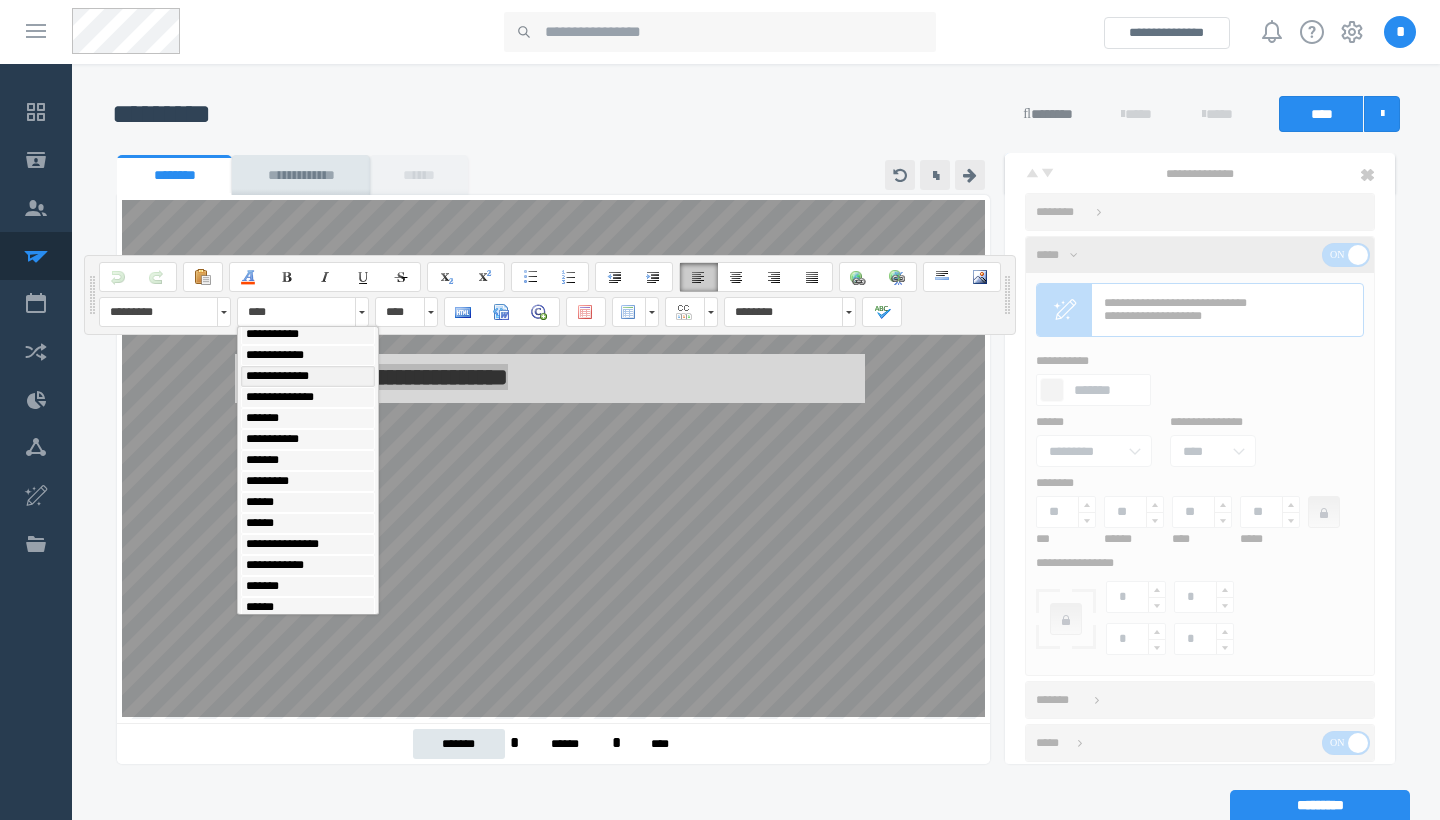 scroll, scrollTop: 102, scrollLeft: 0, axis: vertical 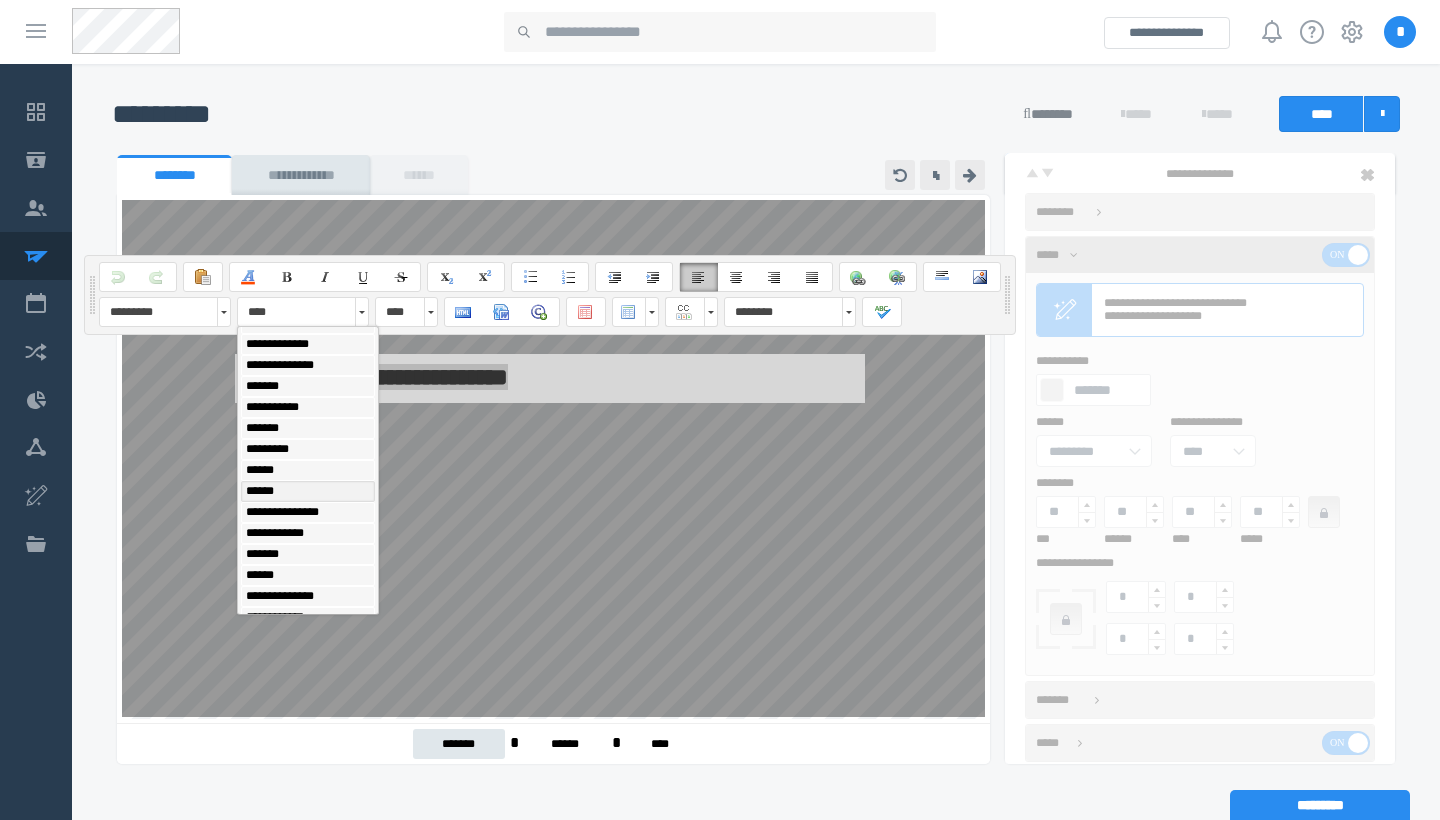 click on "******" at bounding box center [308, 491] 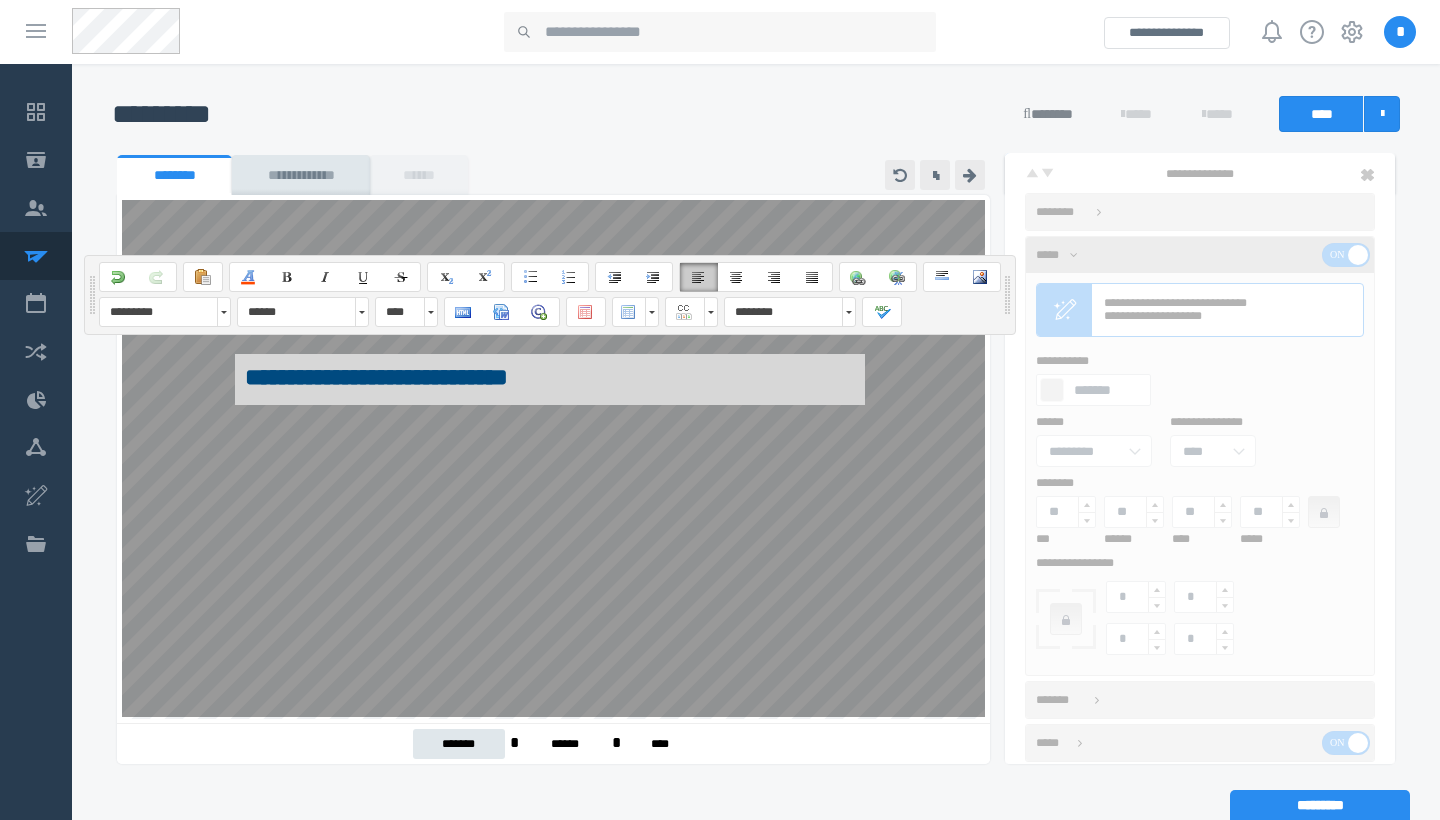 click on "**********" at bounding box center (550, 150) 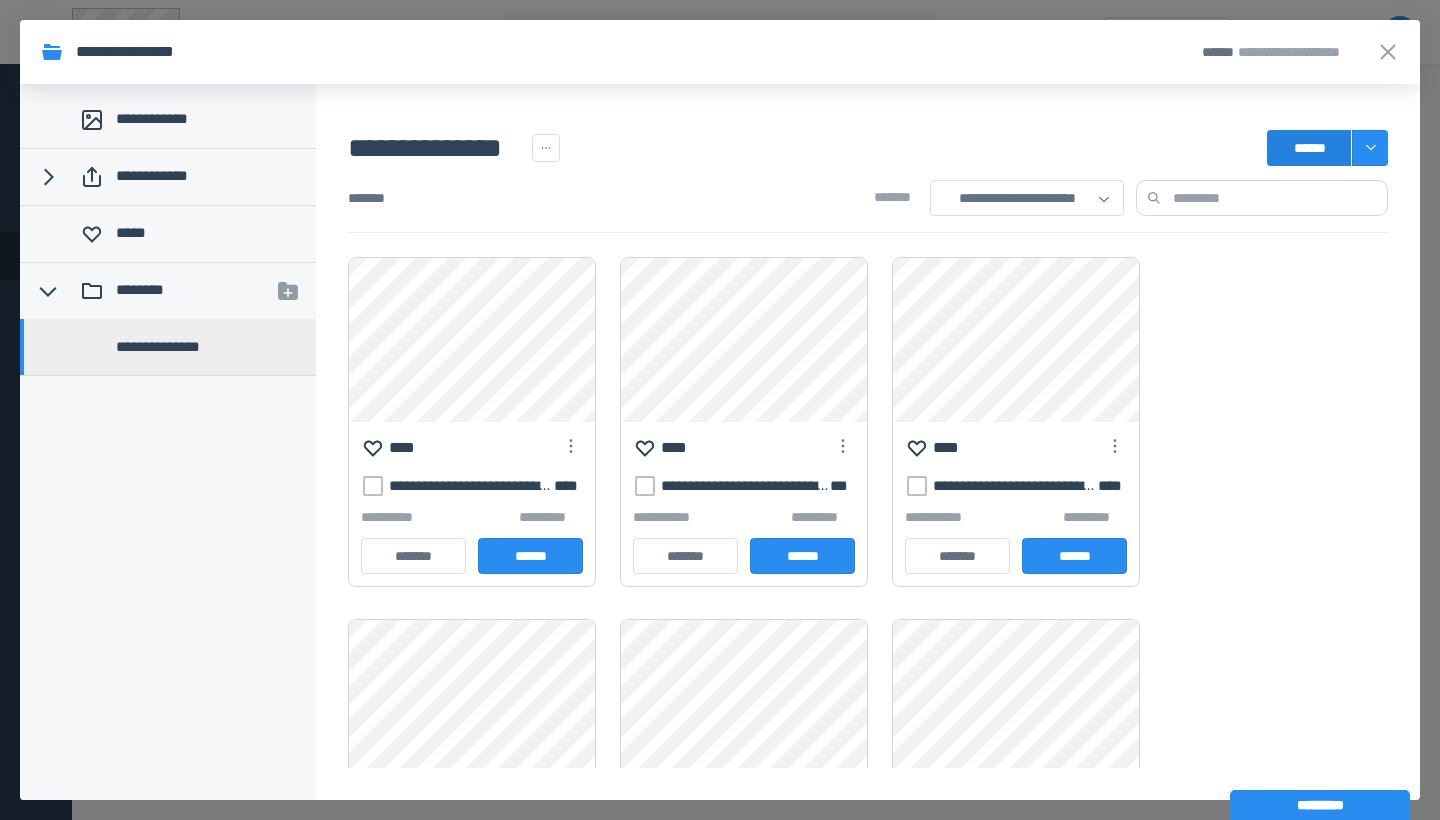 click on "******" at bounding box center [1309, 148] 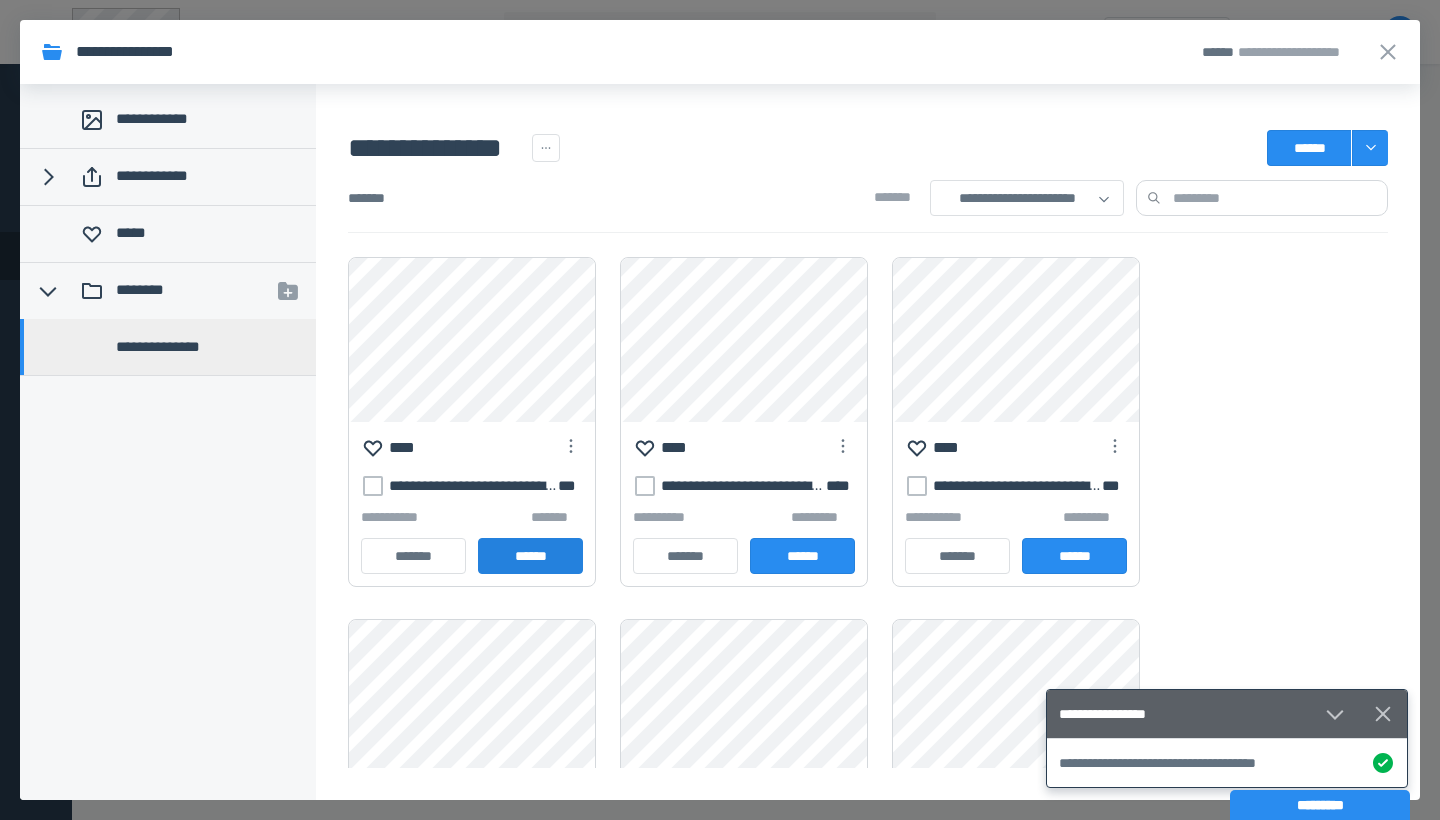 click on "******" at bounding box center [530, 556] 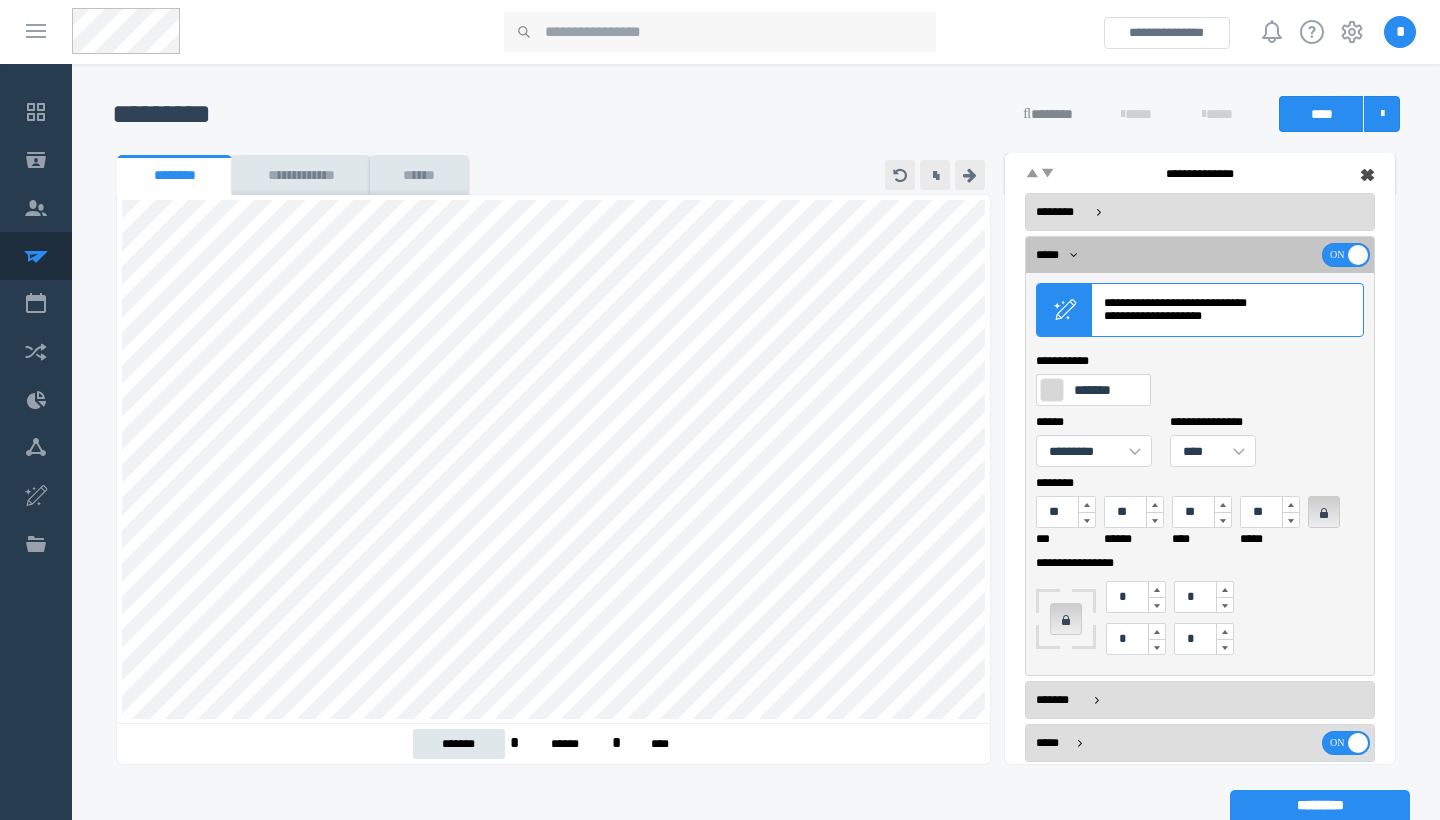 scroll, scrollTop: 0, scrollLeft: 0, axis: both 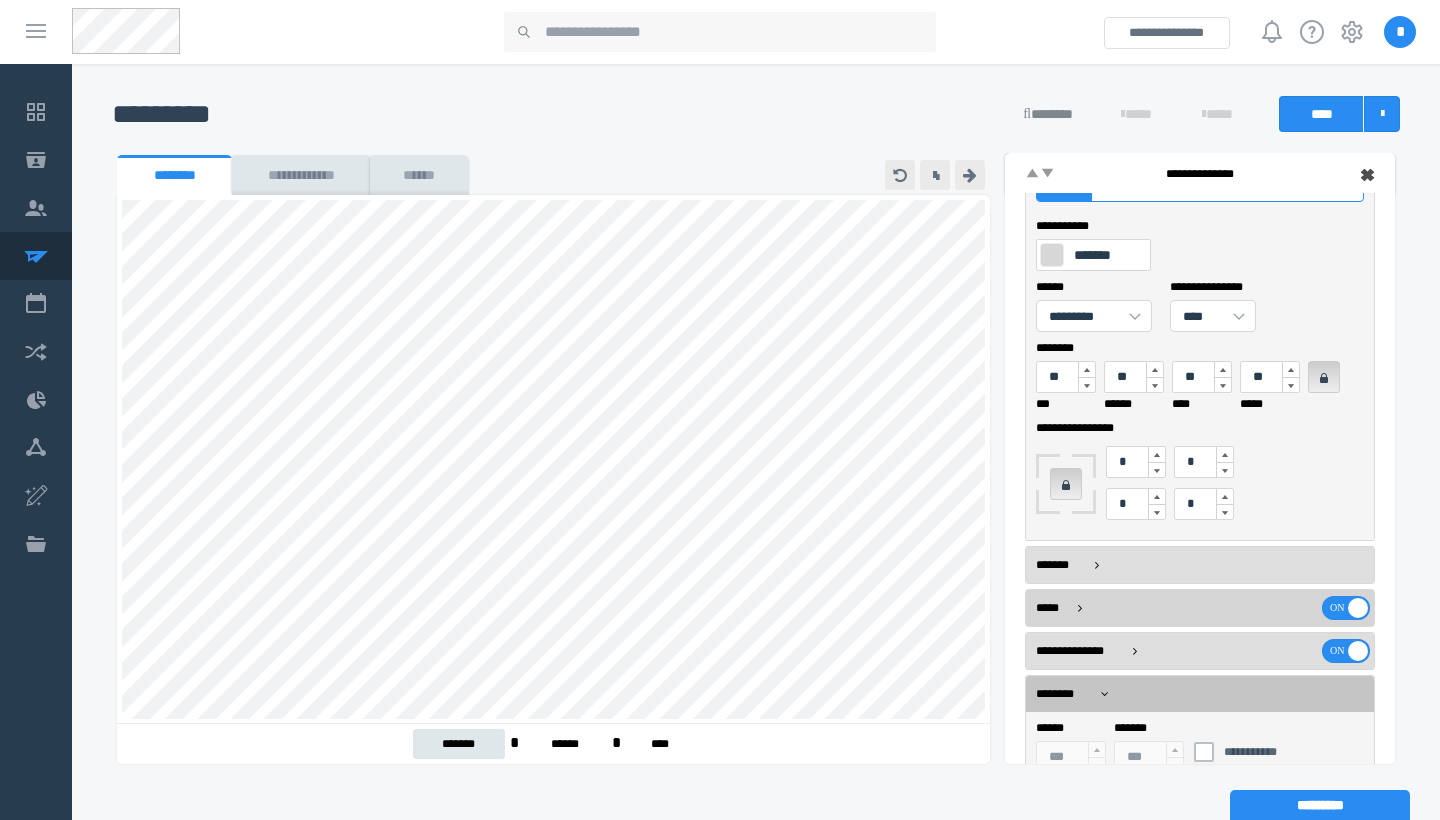 click on "*****" at bounding box center (1054, 608) 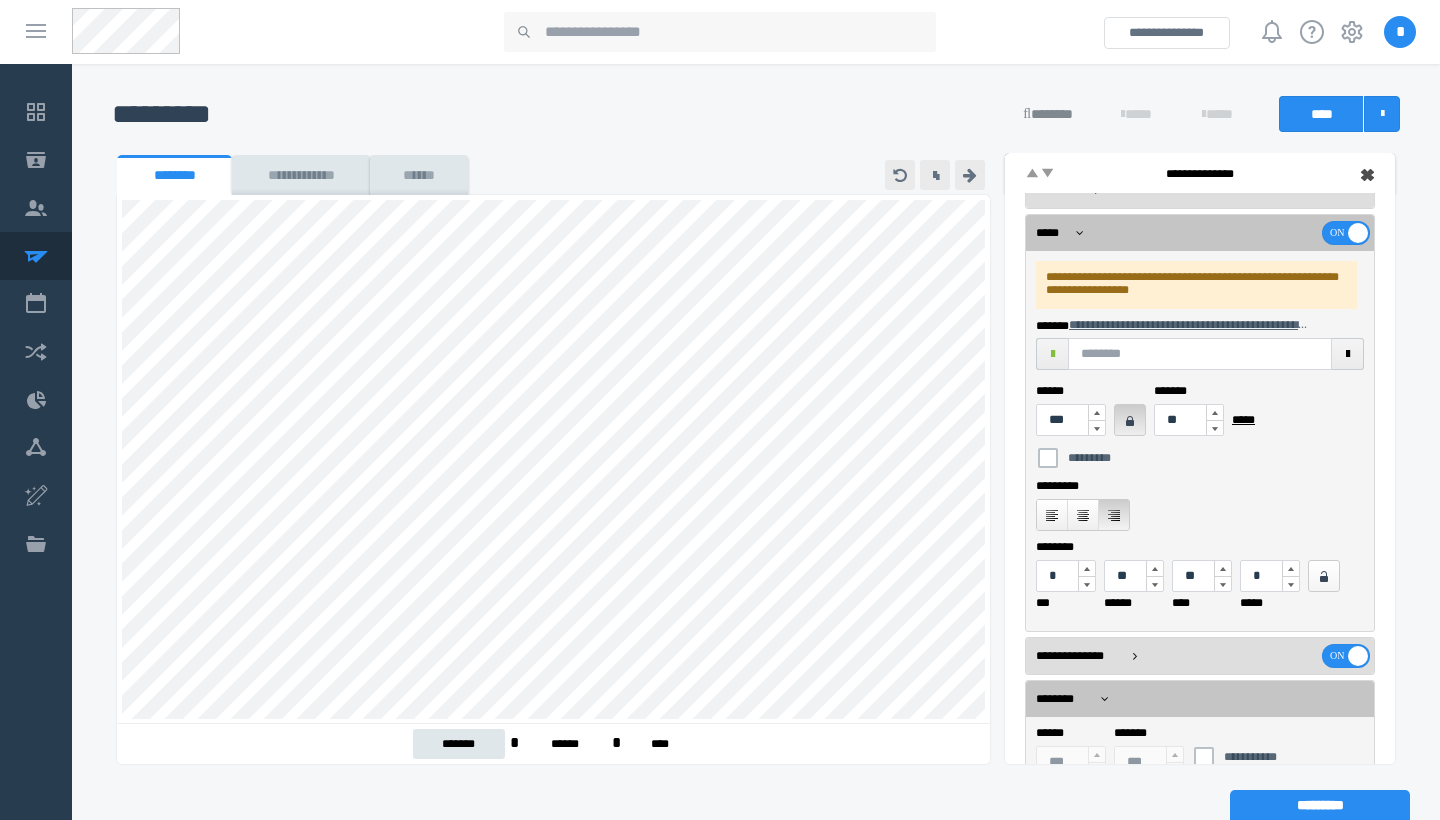 scroll, scrollTop: 511, scrollLeft: 0, axis: vertical 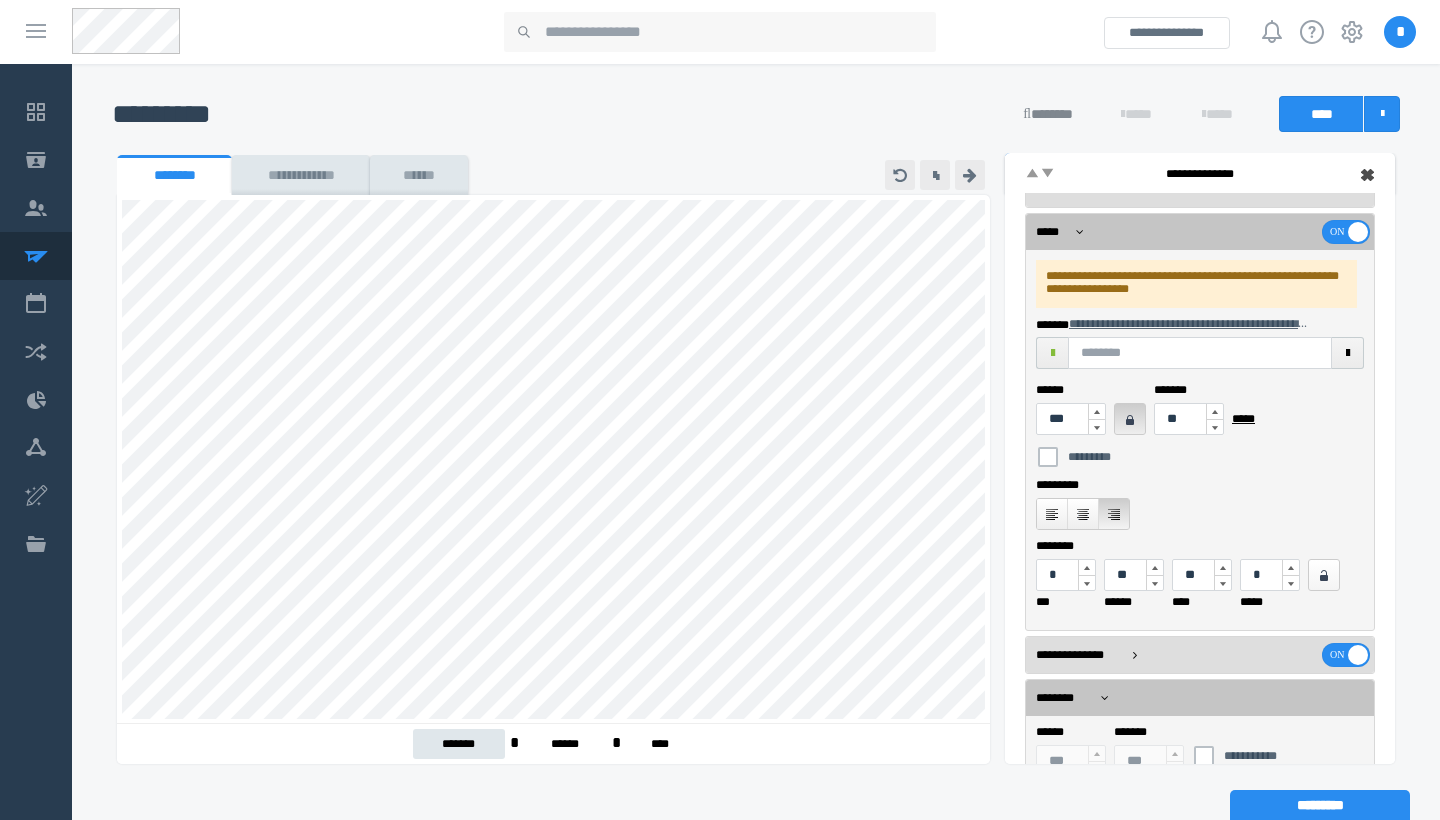type on "***" 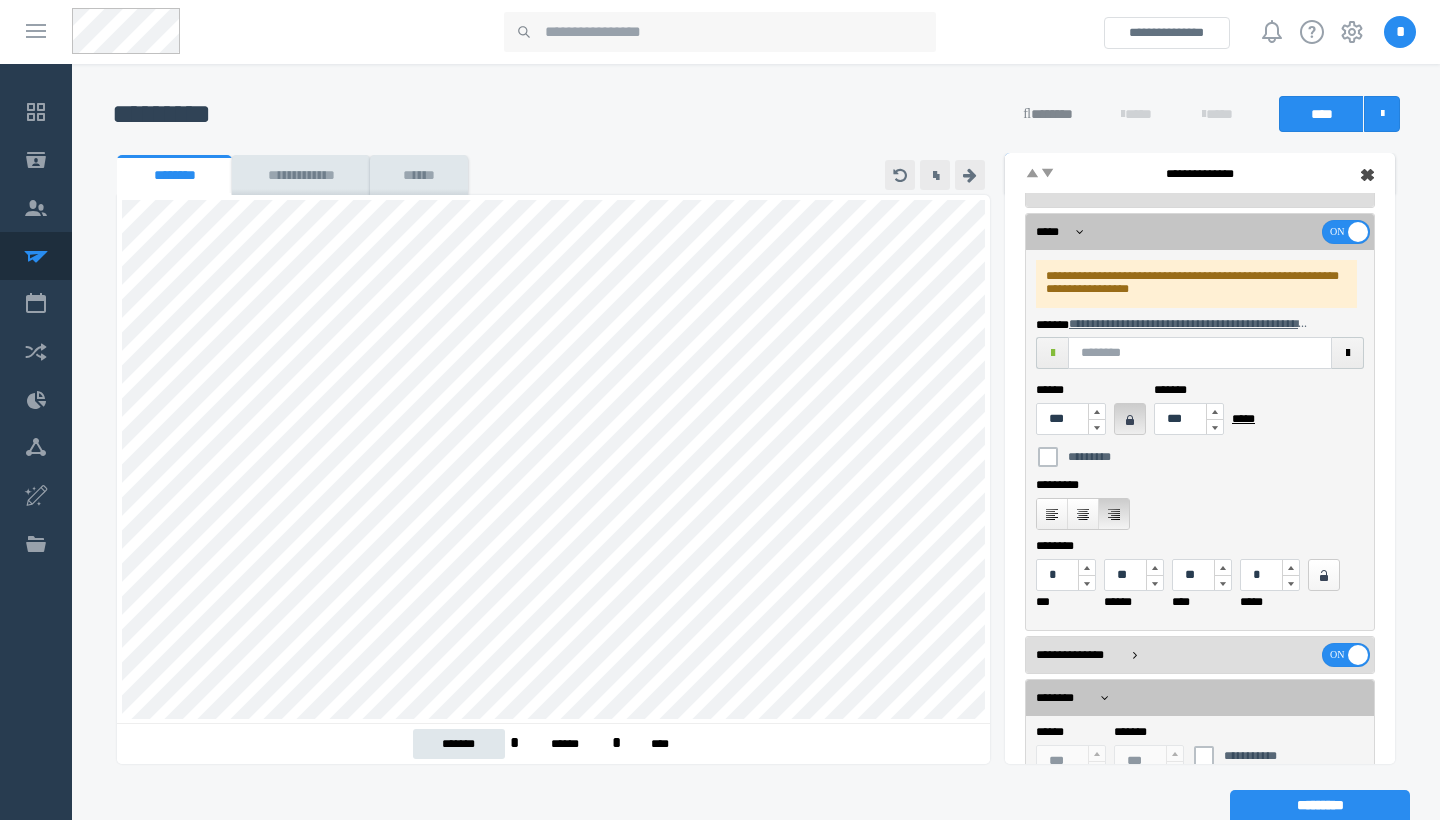 type on "***" 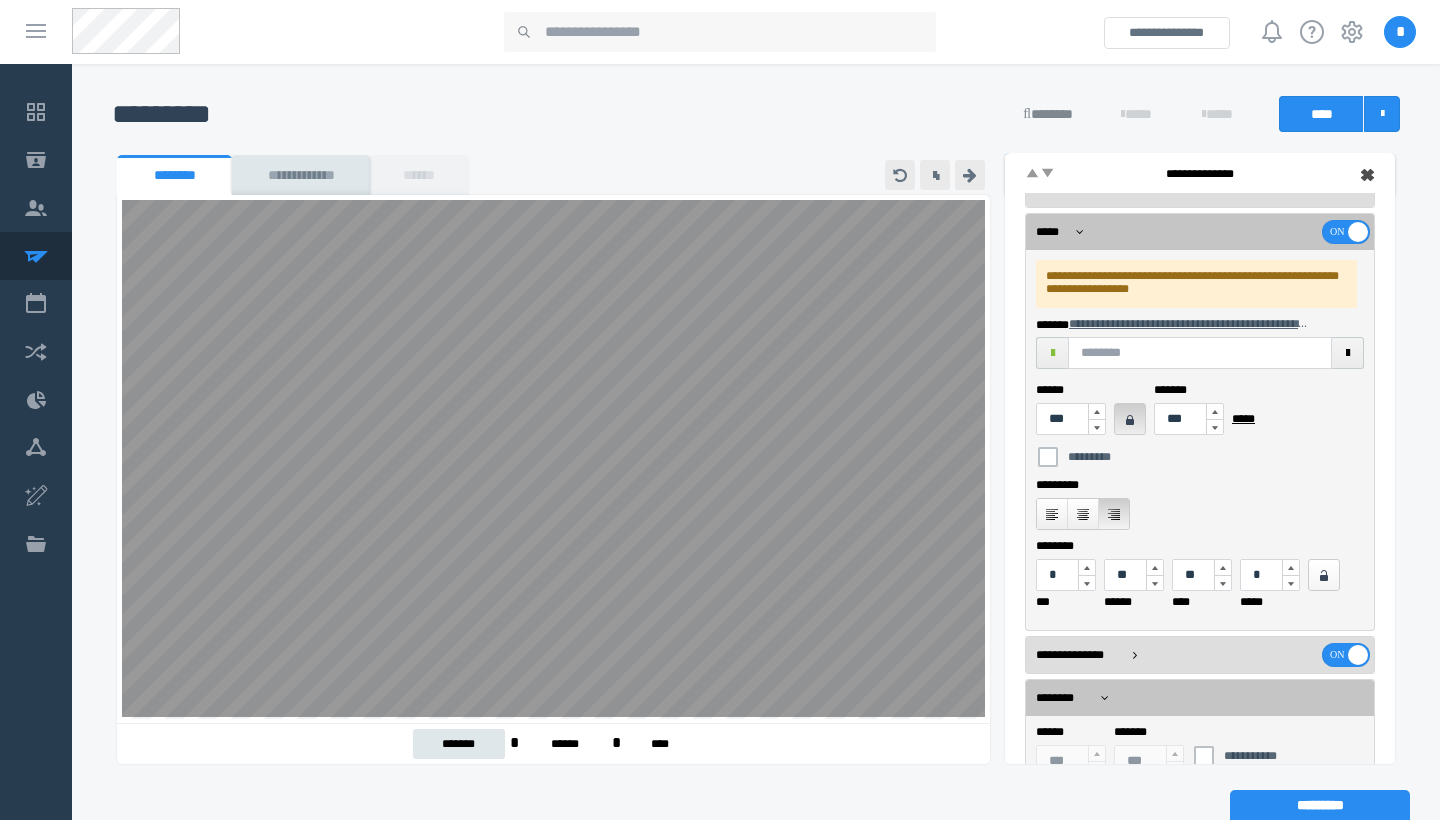 scroll, scrollTop: 1498, scrollLeft: 0, axis: vertical 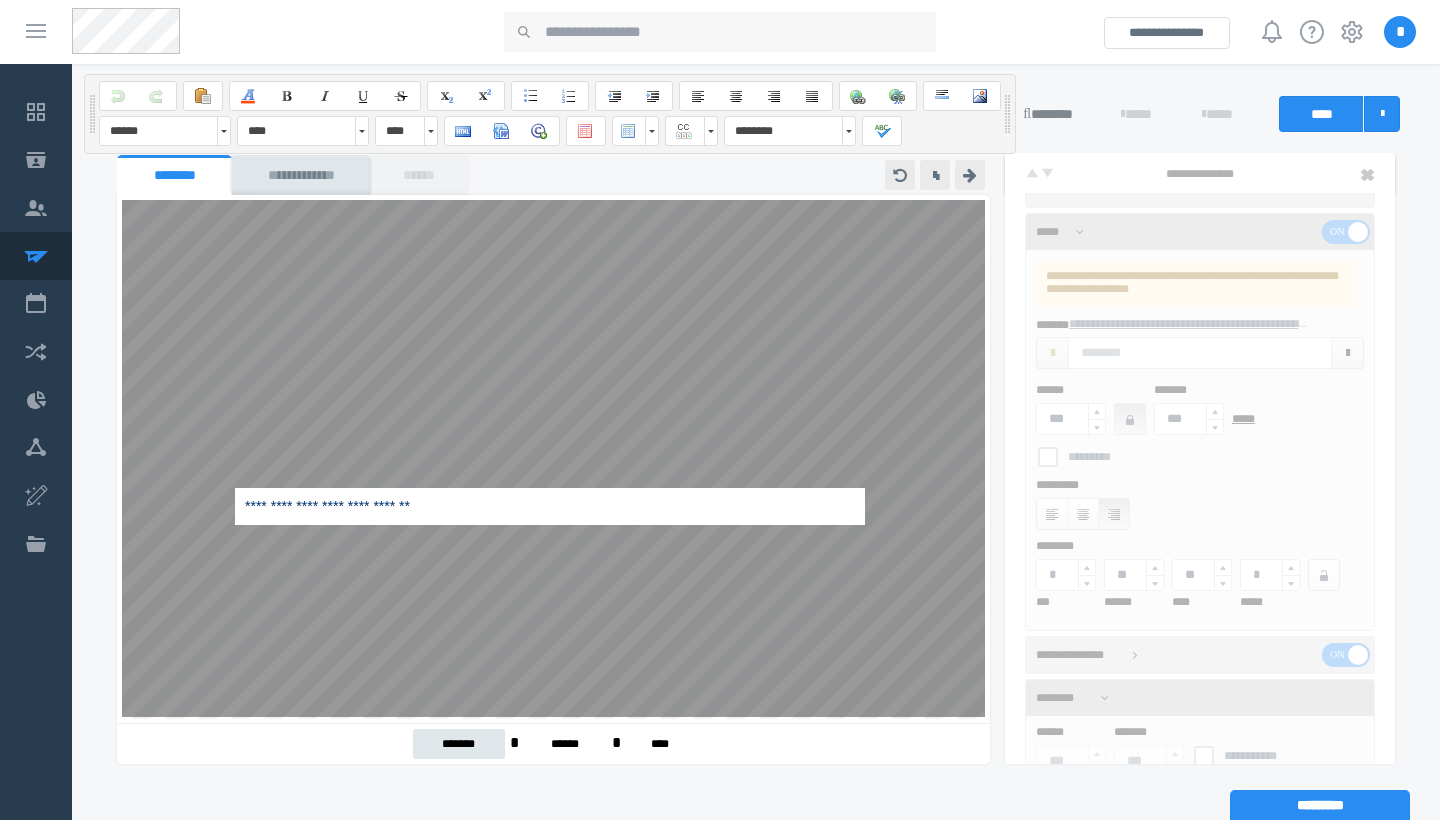 click on "**********" at bounding box center (550, 337) 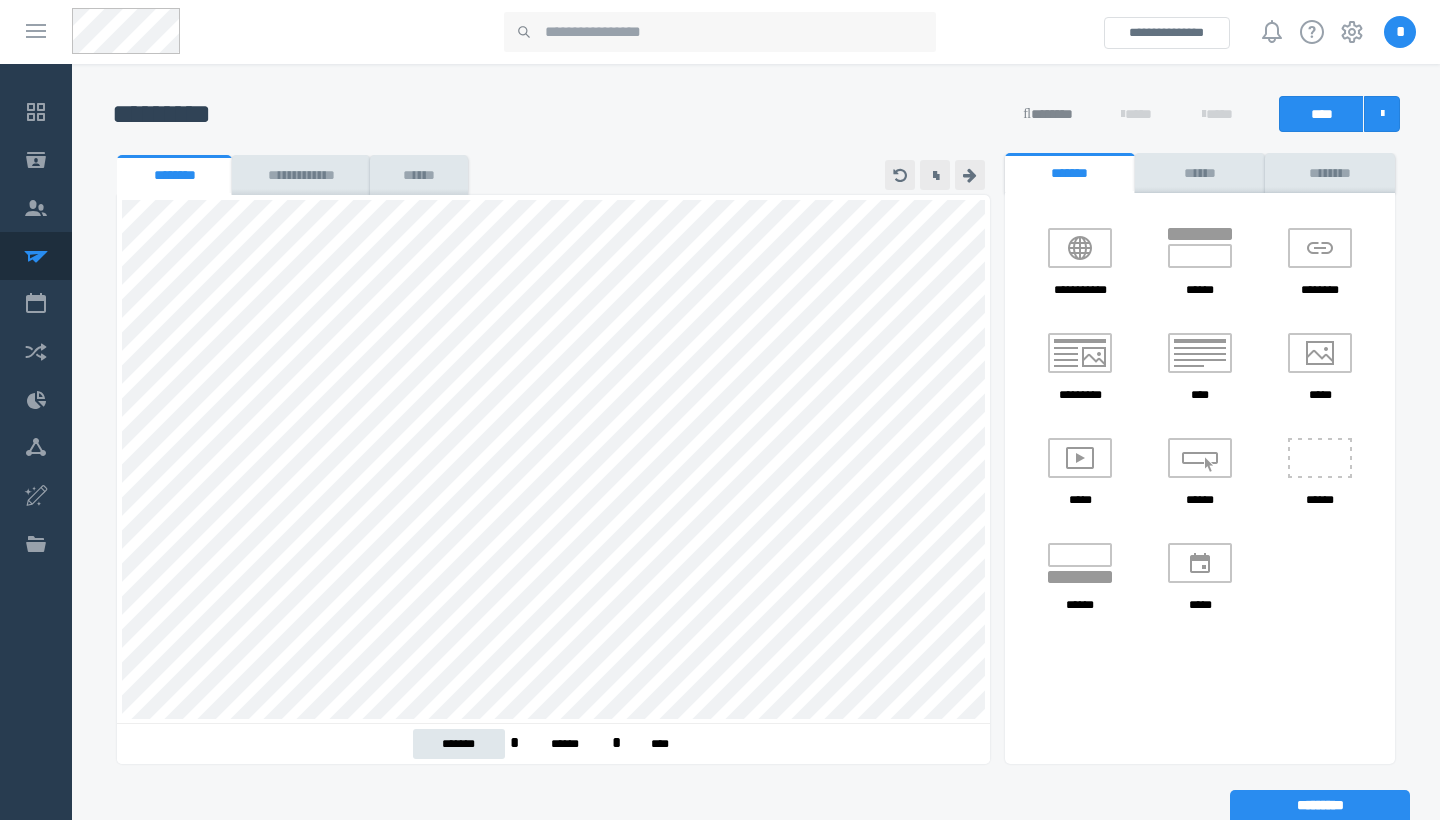 scroll, scrollTop: 1453, scrollLeft: 0, axis: vertical 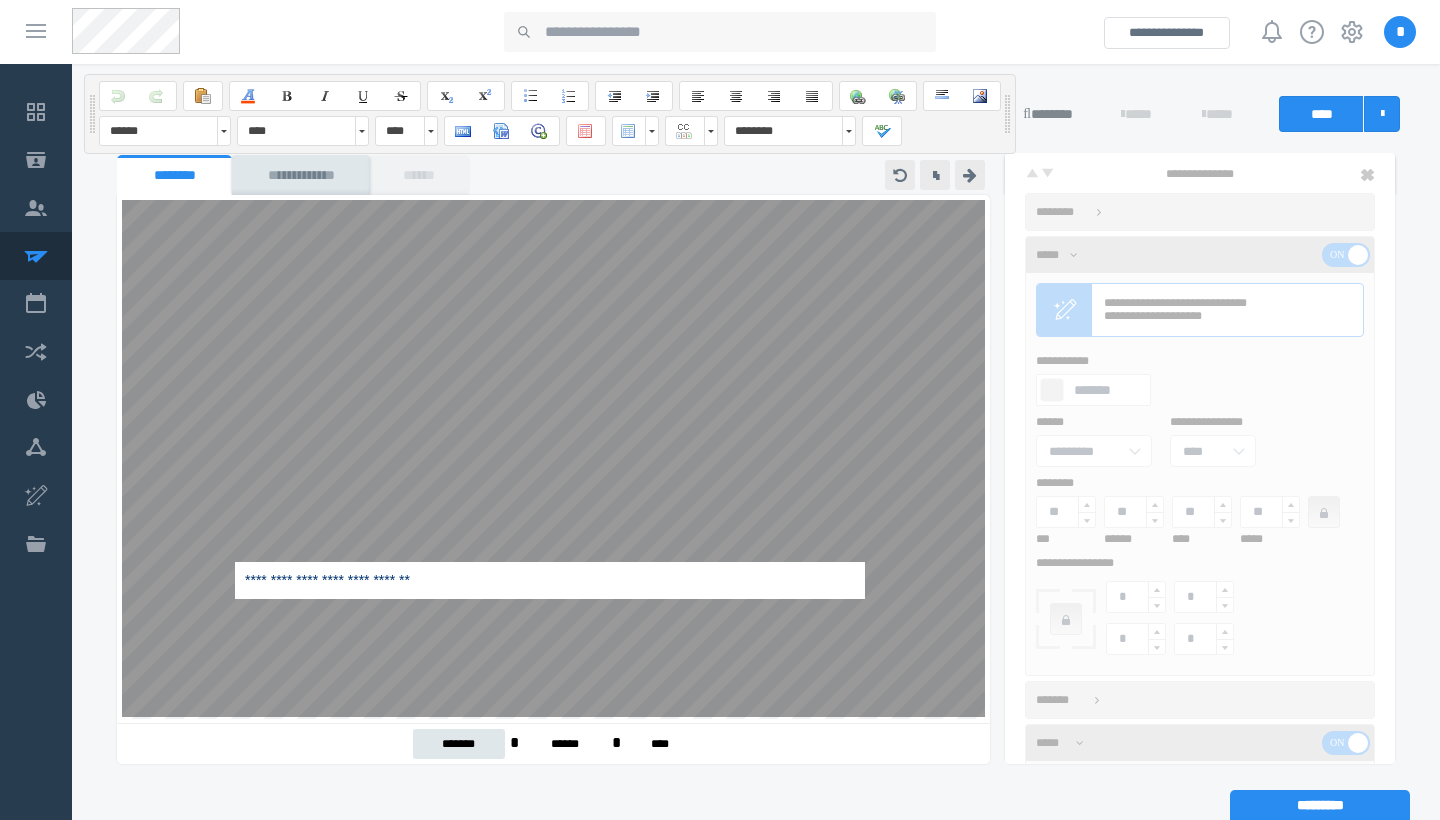 click on "**********" at bounding box center (550, 411) 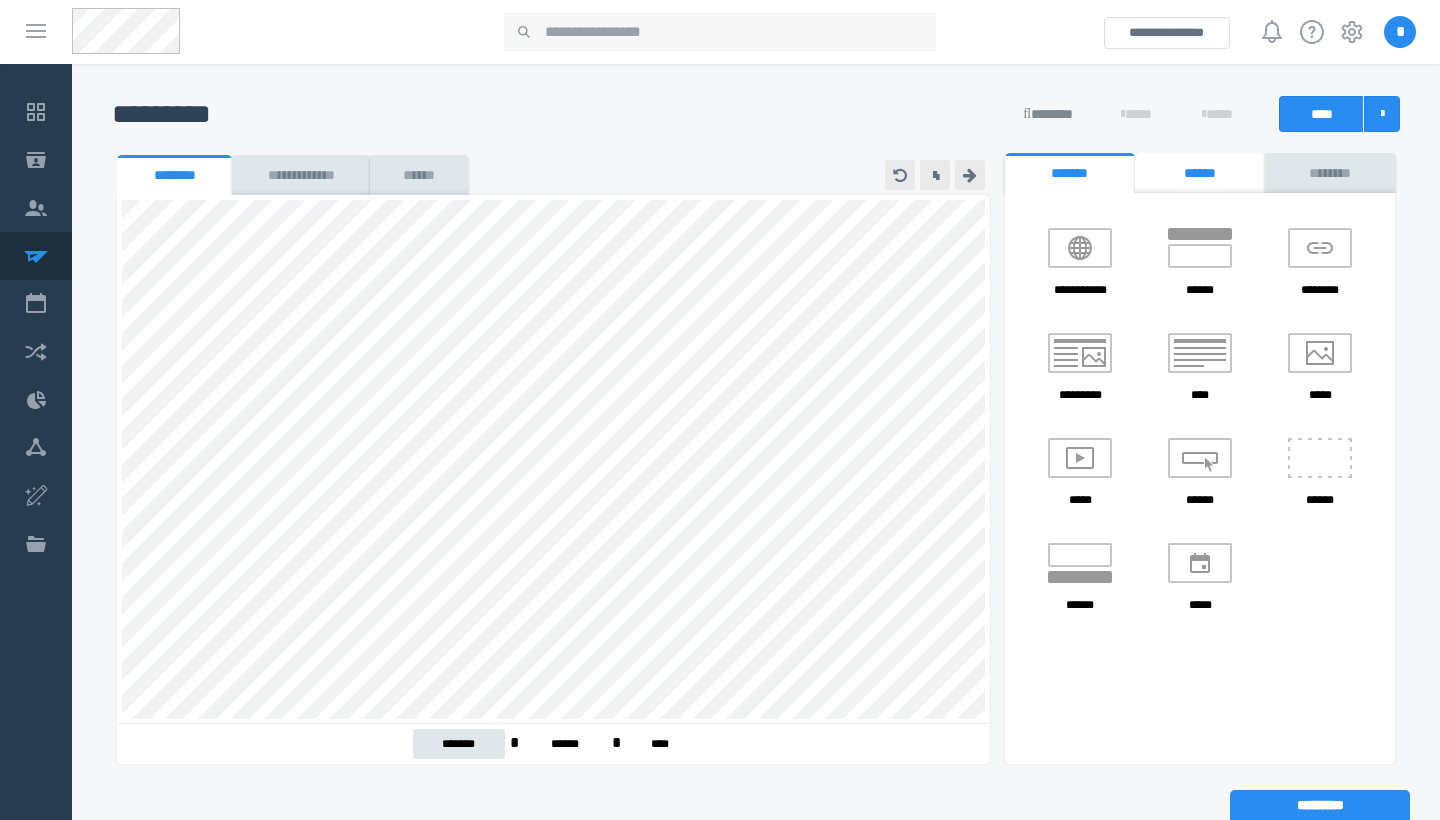 click on "******" at bounding box center (1200, 173) 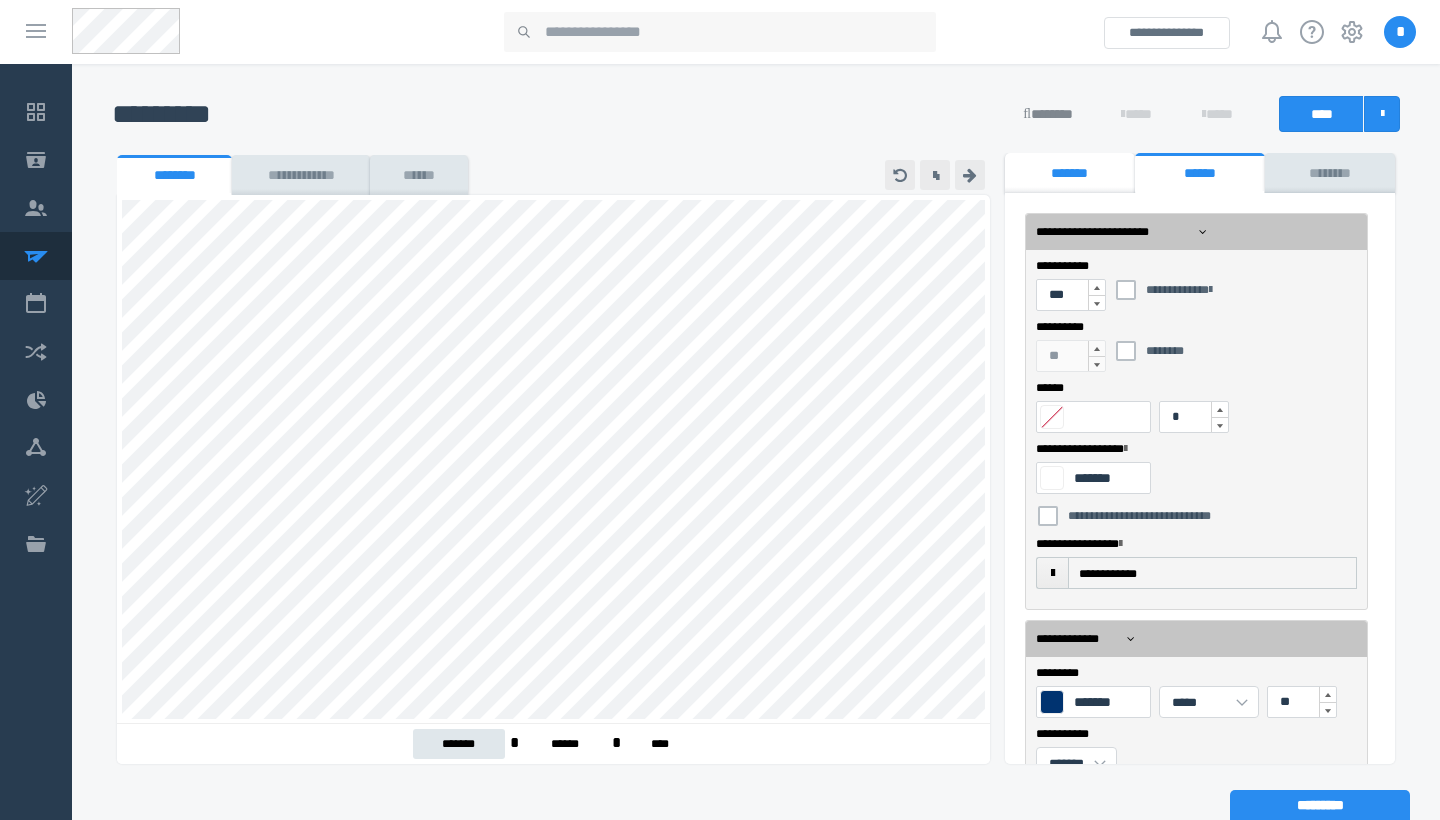 click on "*******" at bounding box center (1070, 173) 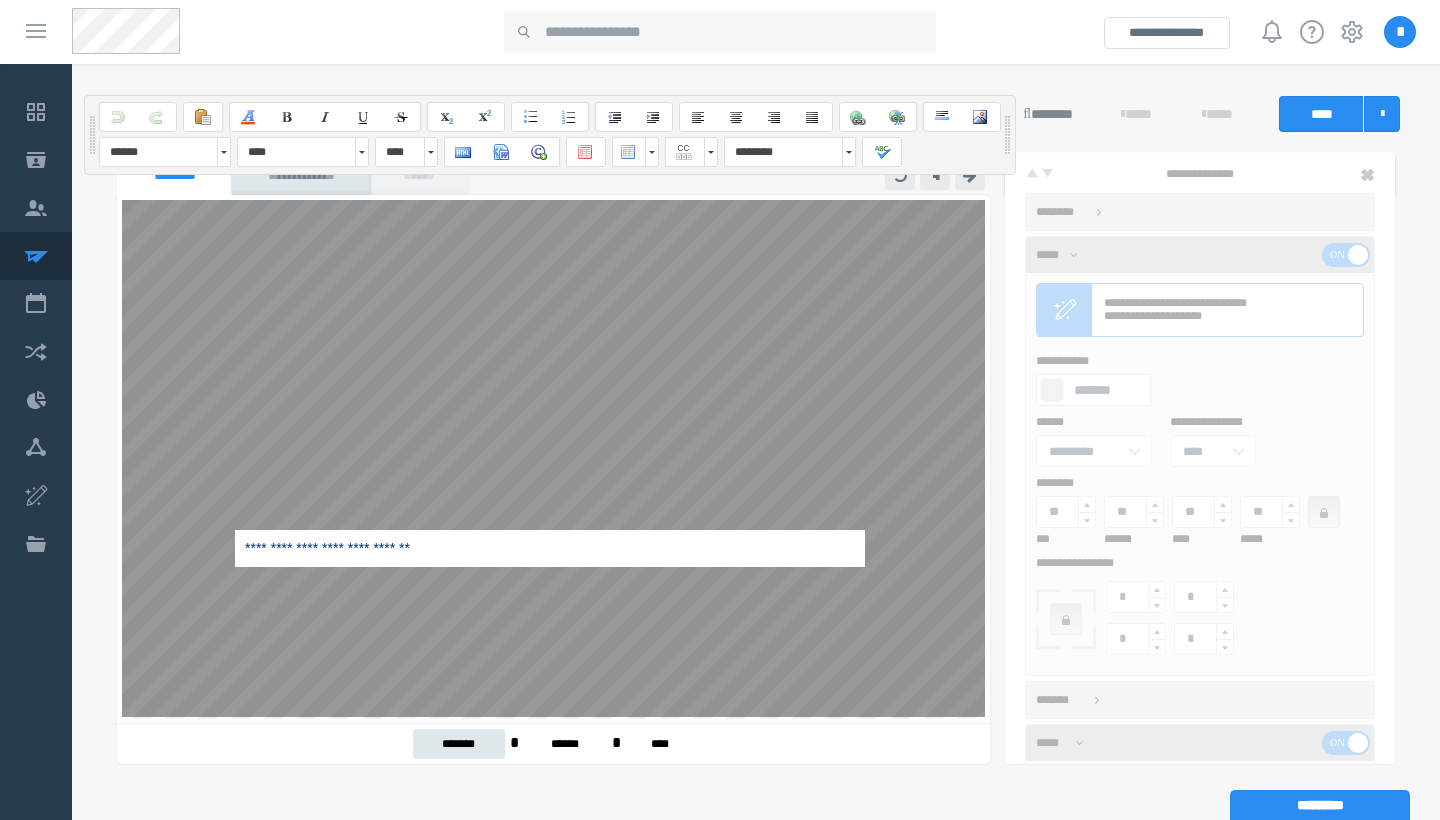 click on "**********" at bounding box center [550, 379] 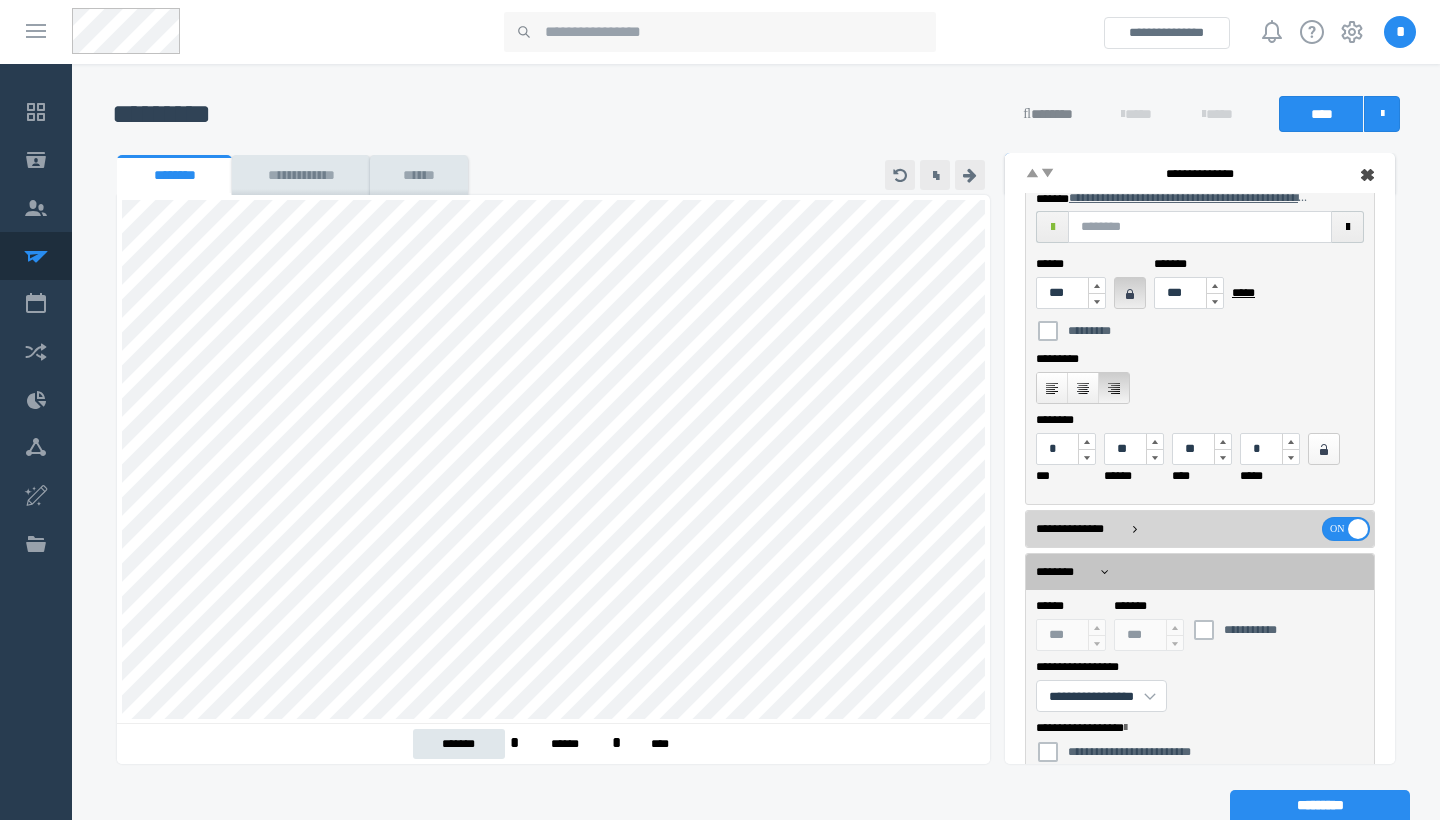 click on "**********" at bounding box center (1082, 529) 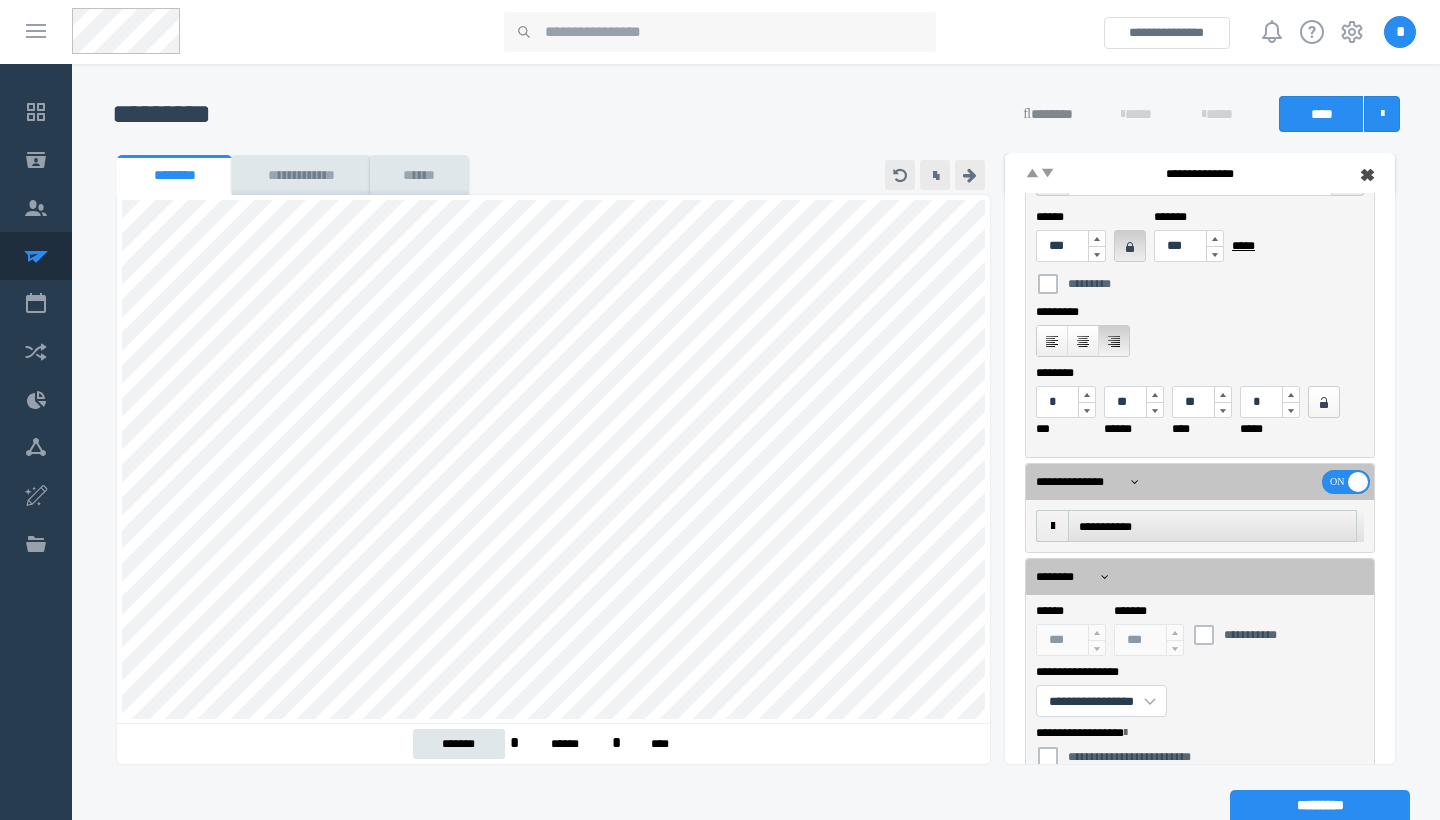 click on "**********" at bounding box center [1212, 526] 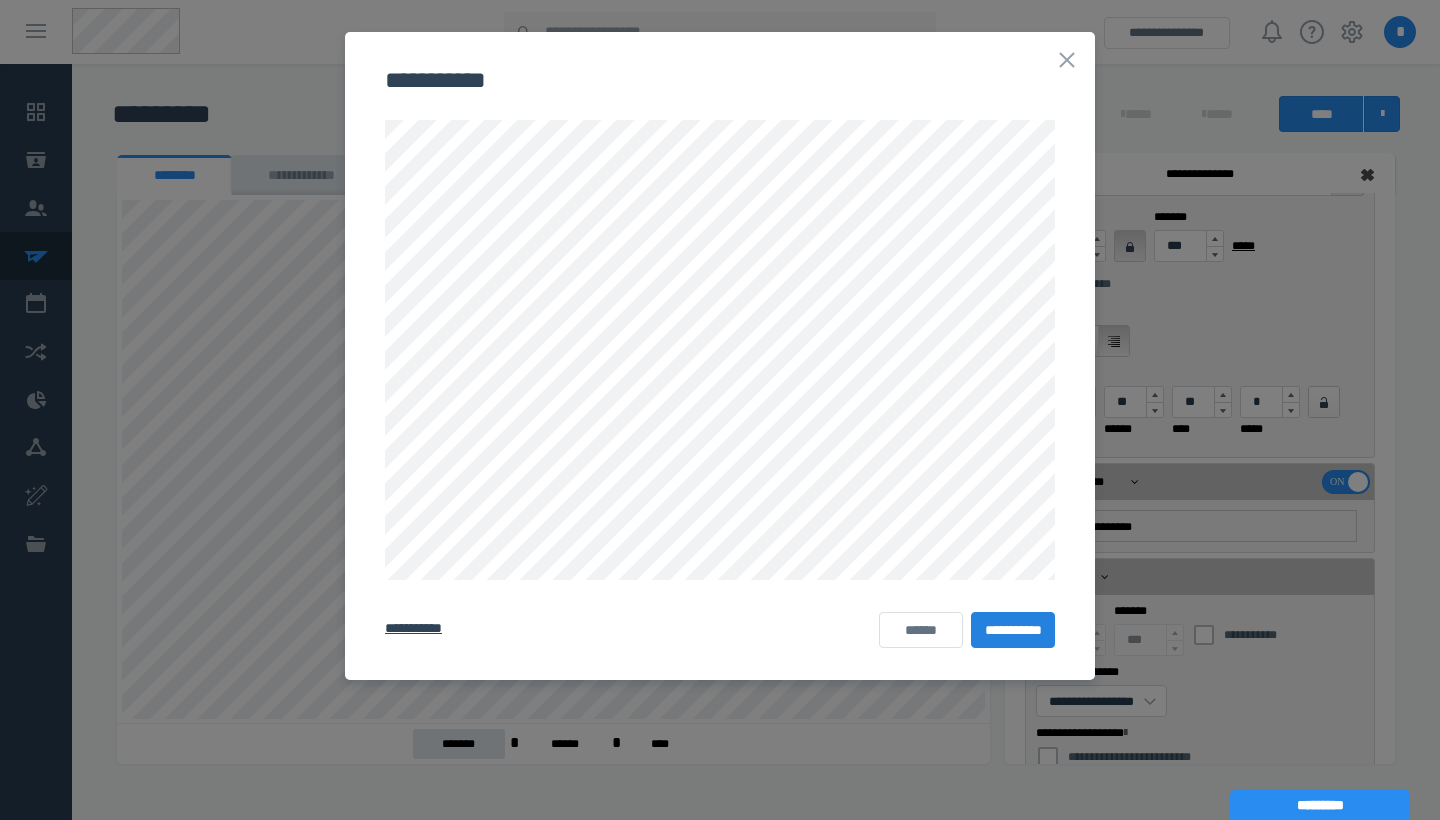 click on "**********" at bounding box center (1013, 630) 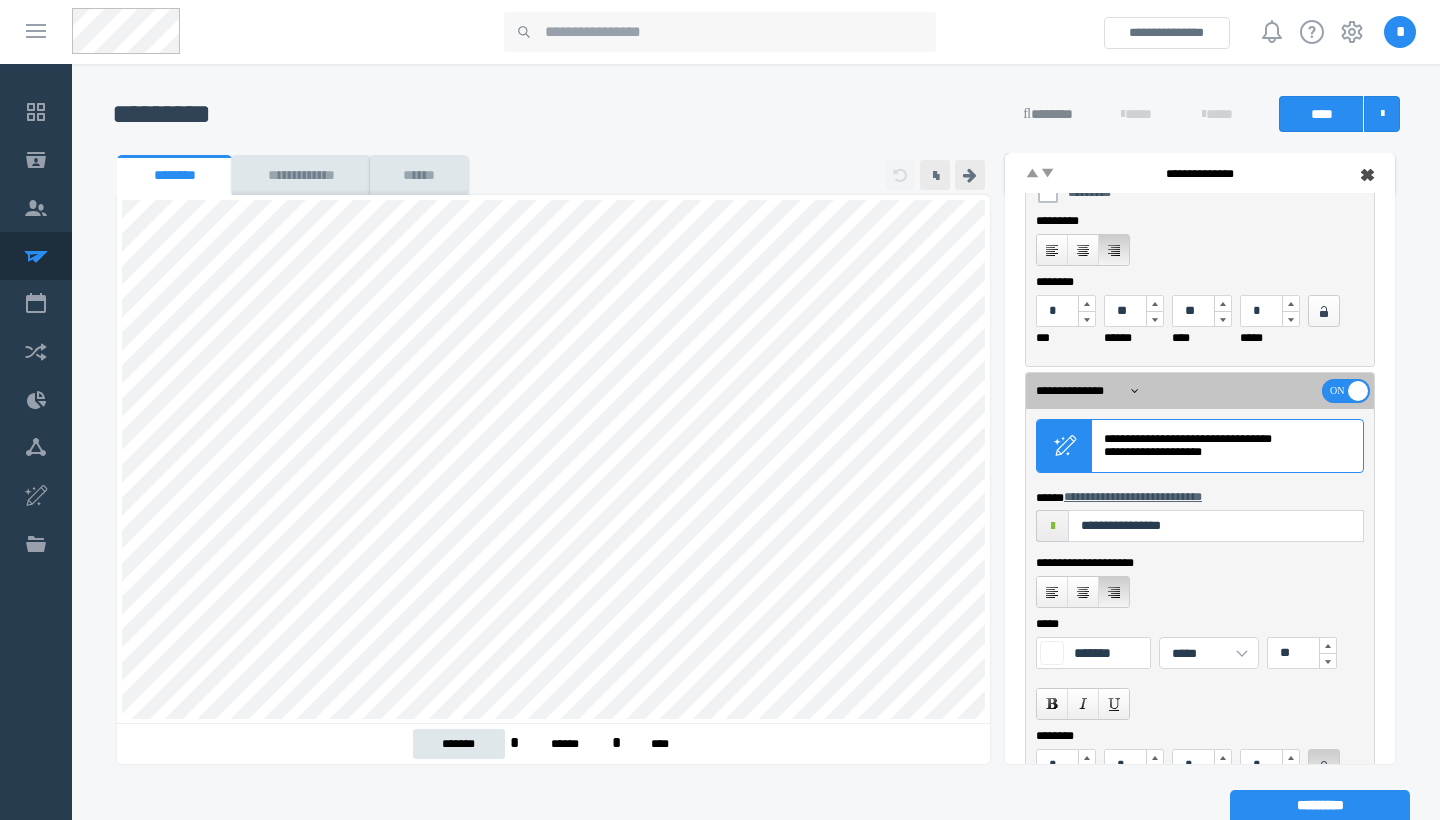 scroll, scrollTop: 784, scrollLeft: 0, axis: vertical 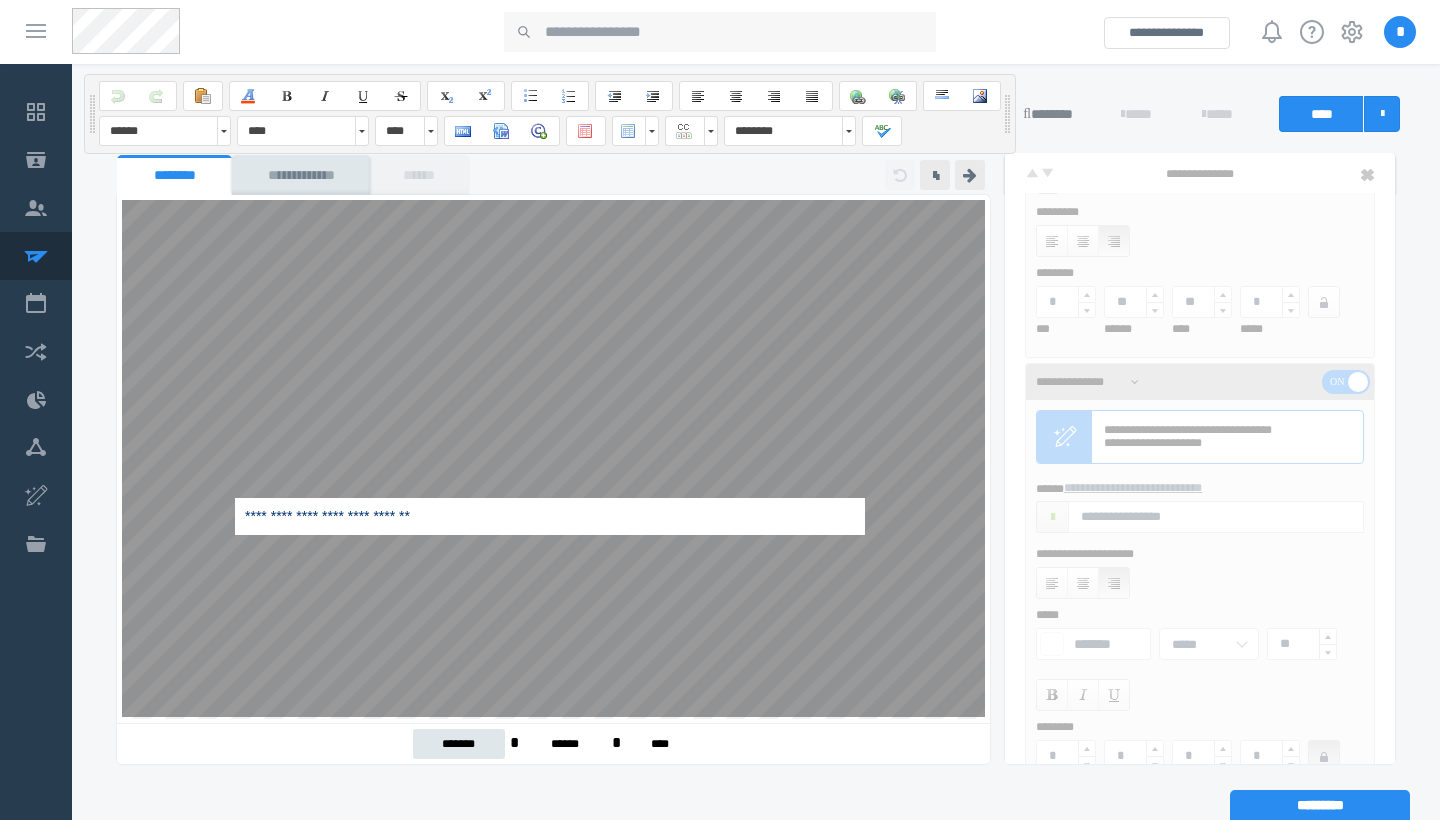 click on "**********" at bounding box center [550, 347] 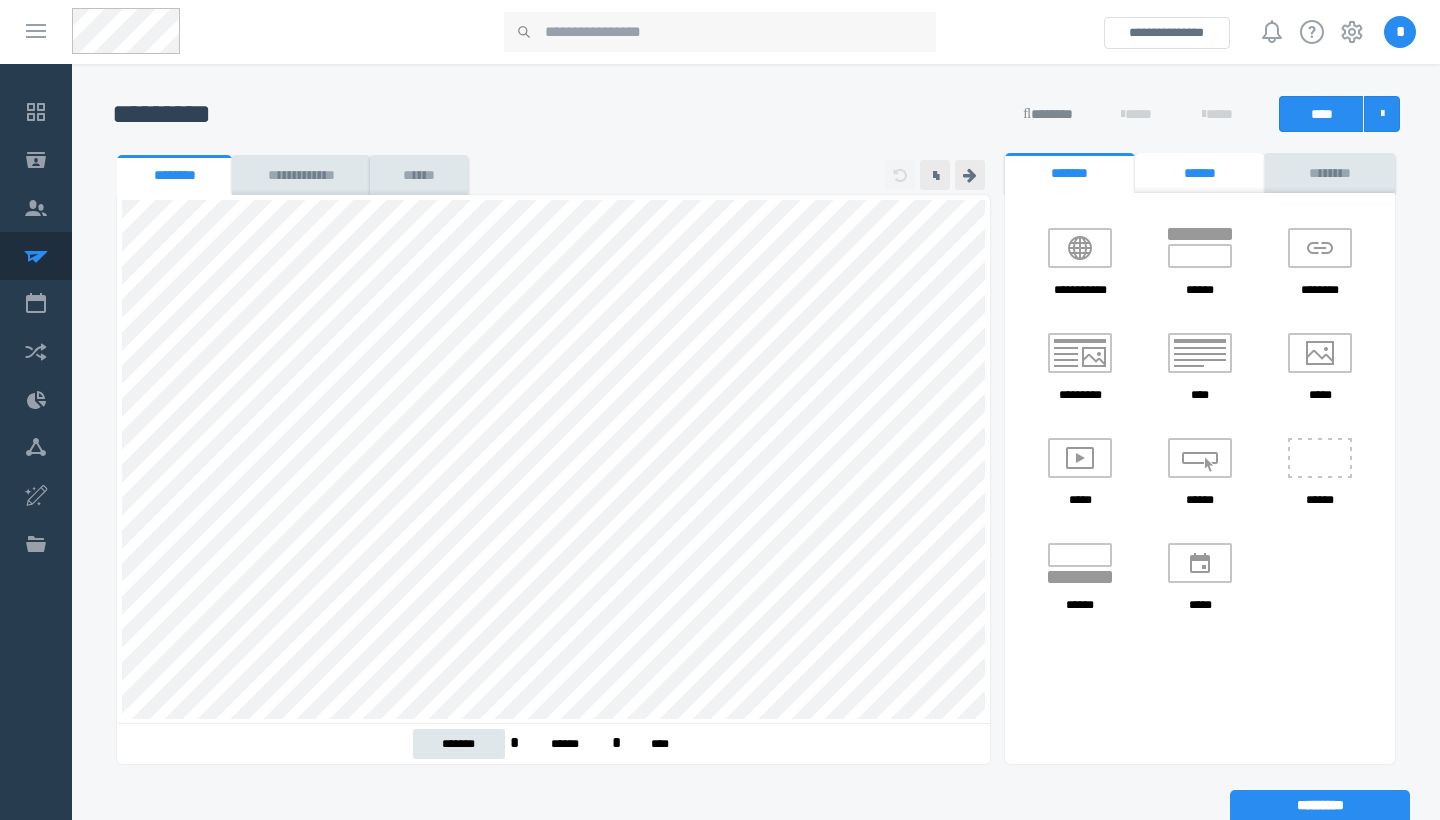 click on "******" at bounding box center [1200, 173] 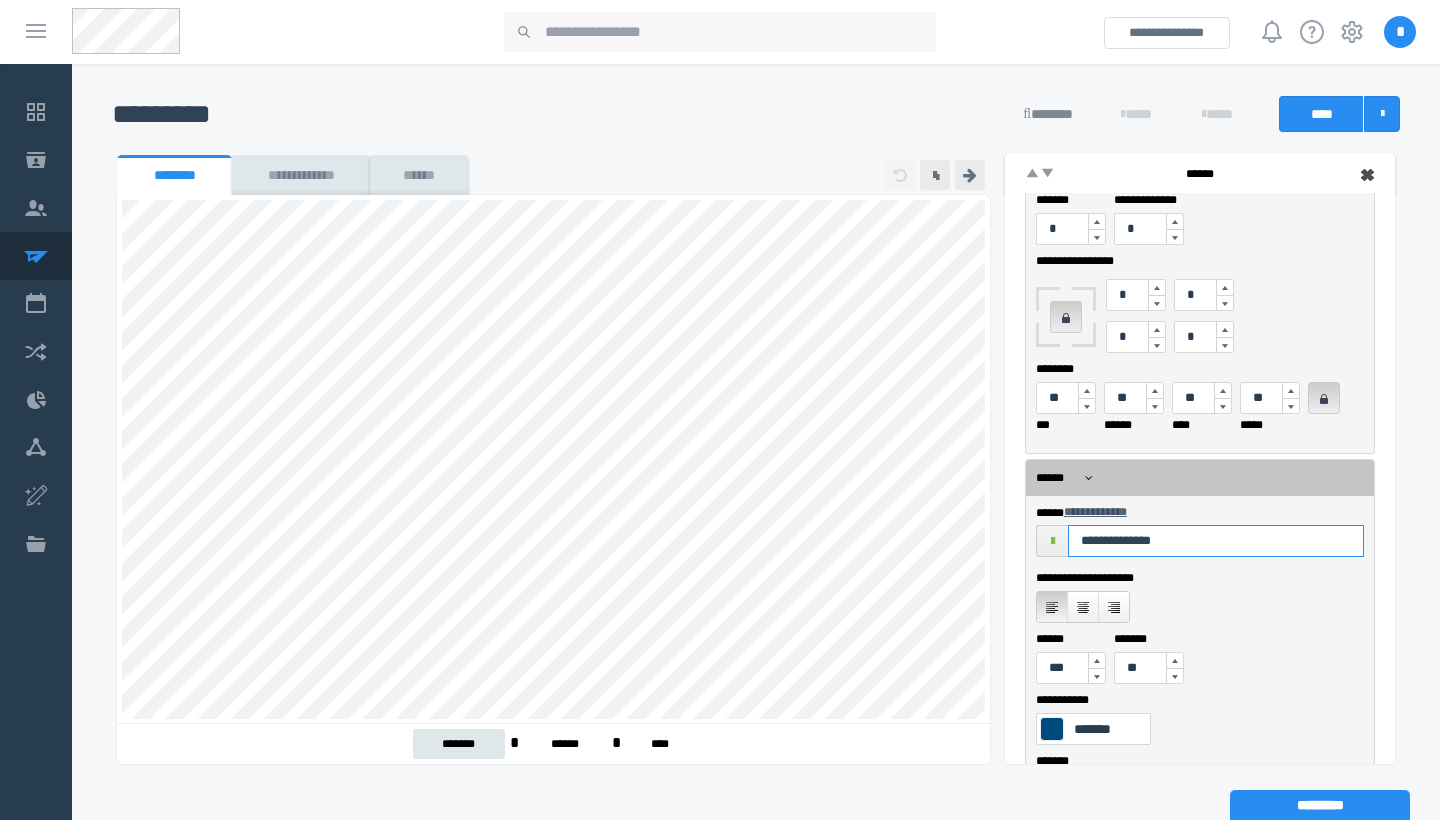 click on "**********" at bounding box center (1216, 541) 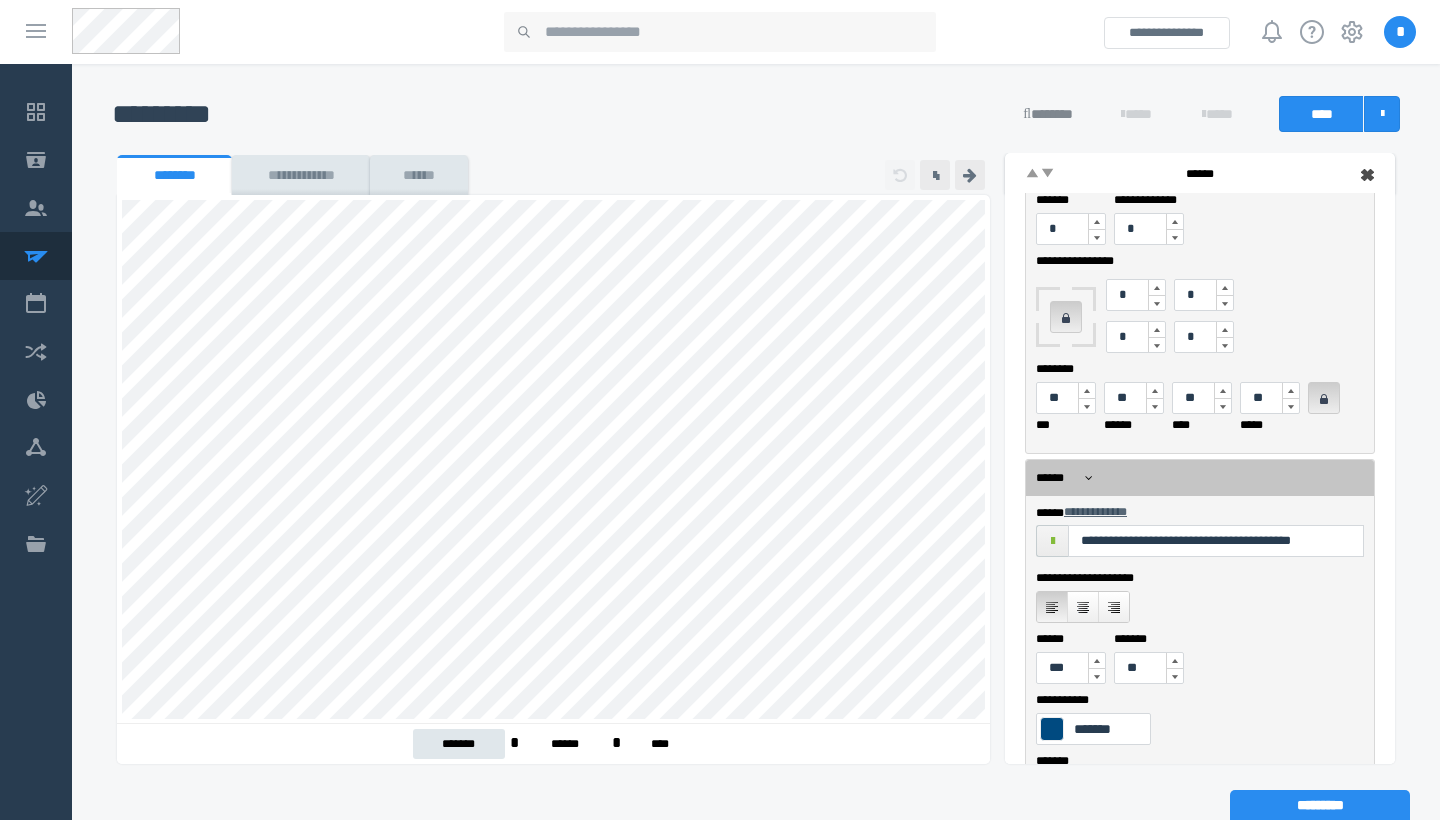 click at bounding box center [1097, 660] 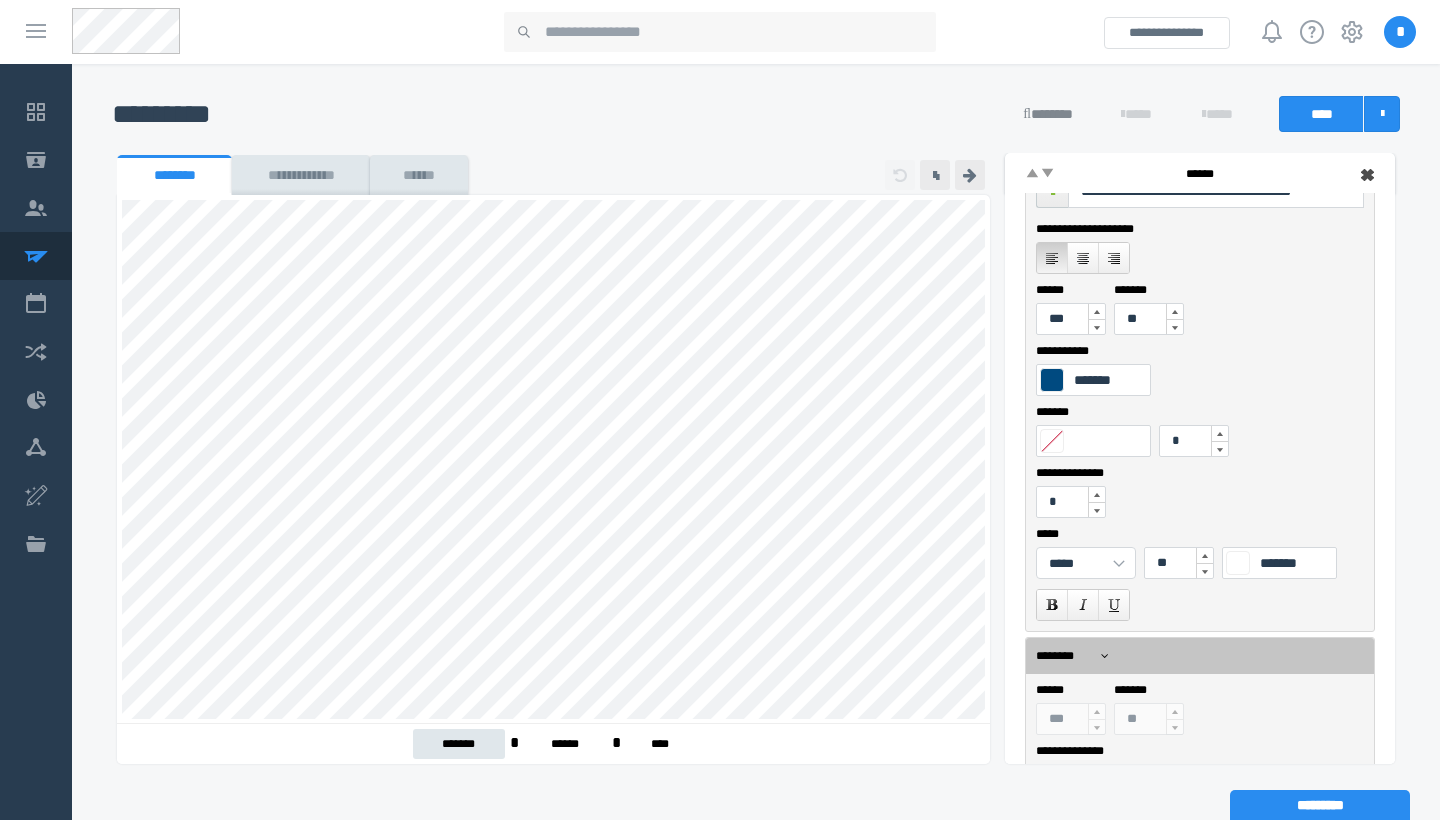 scroll, scrollTop: 522, scrollLeft: 0, axis: vertical 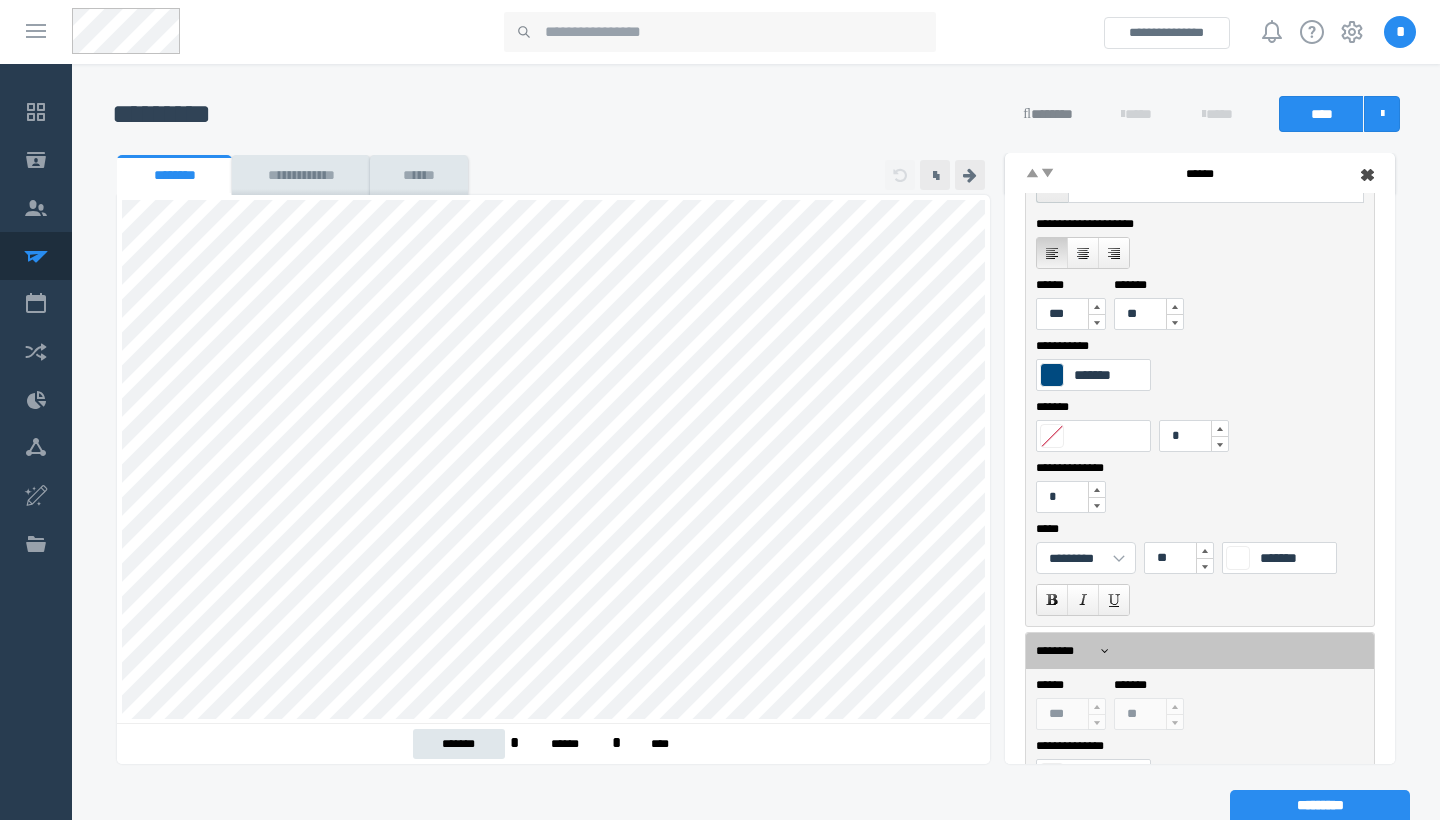 click at bounding box center (1205, 550) 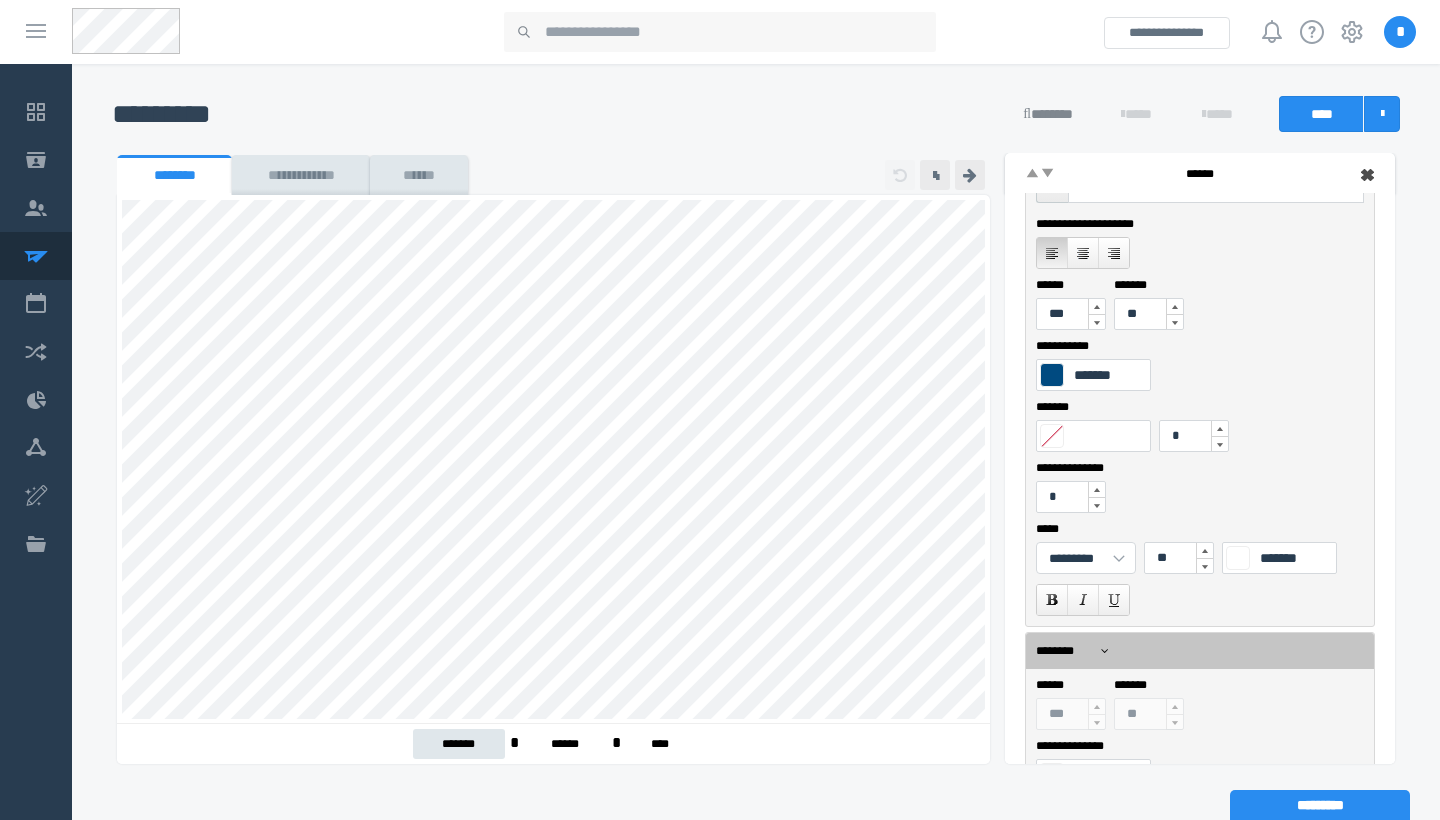 click at bounding box center (1097, 489) 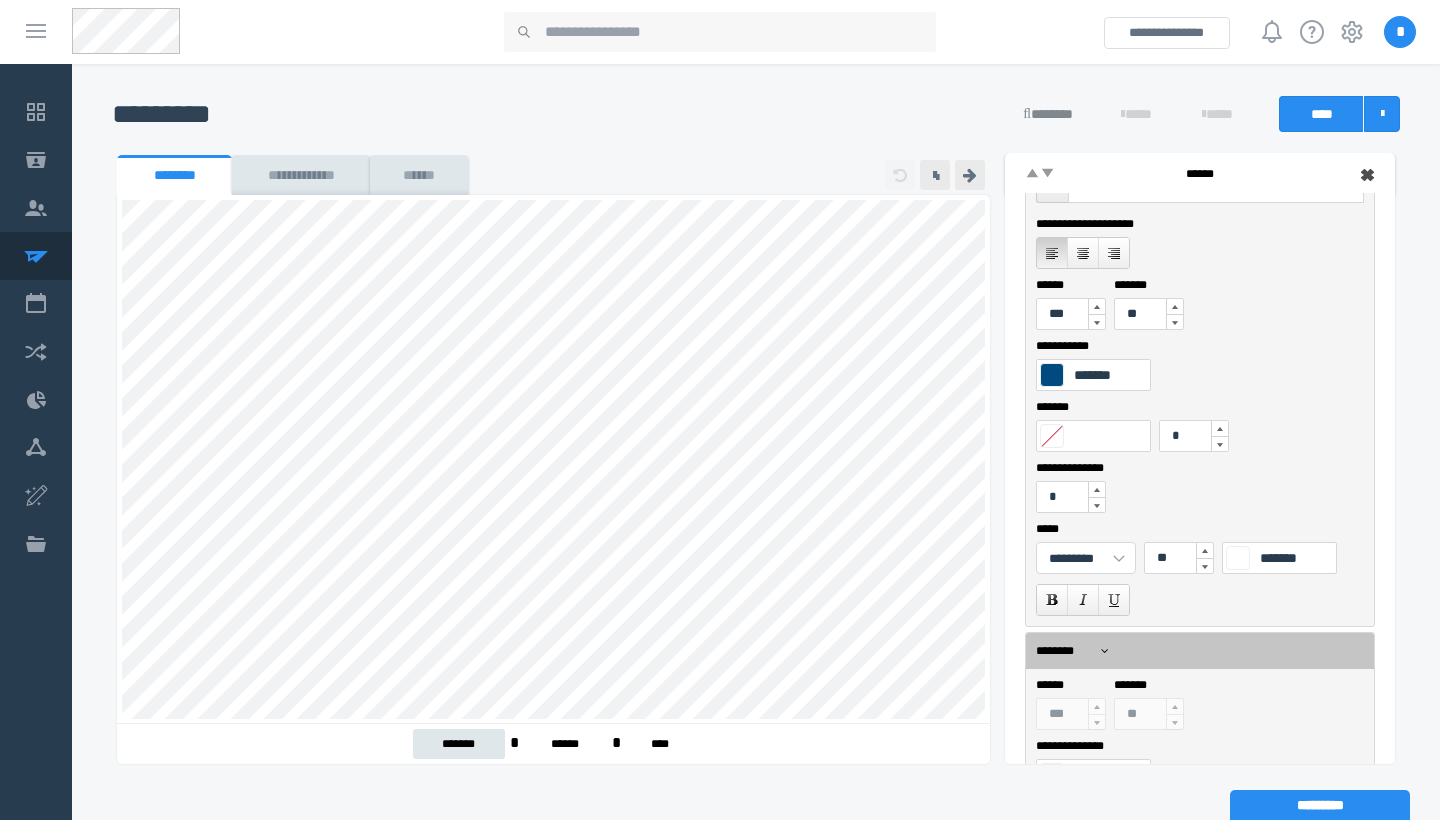 click at bounding box center (1097, 306) 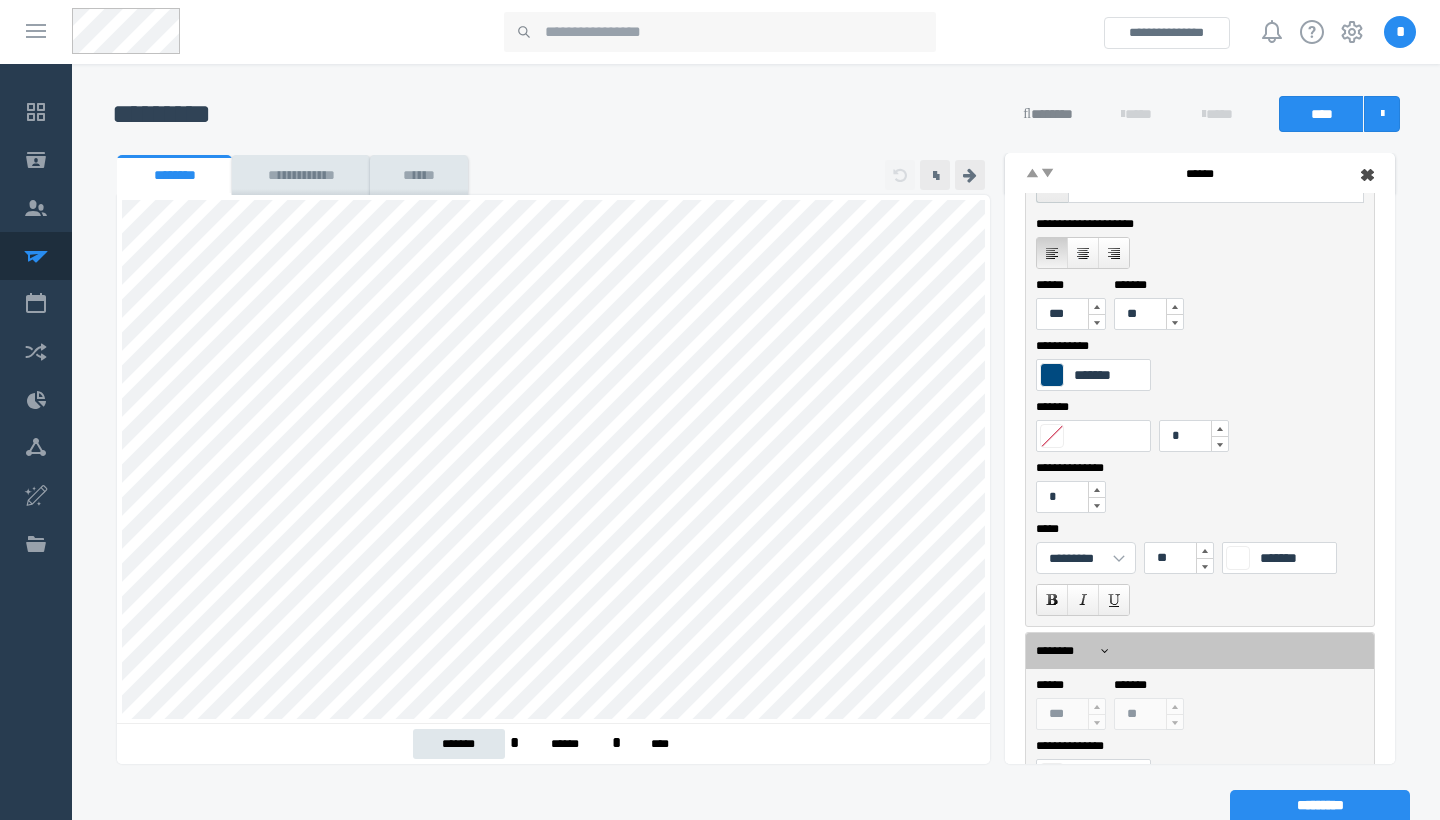 click at bounding box center [1097, 306] 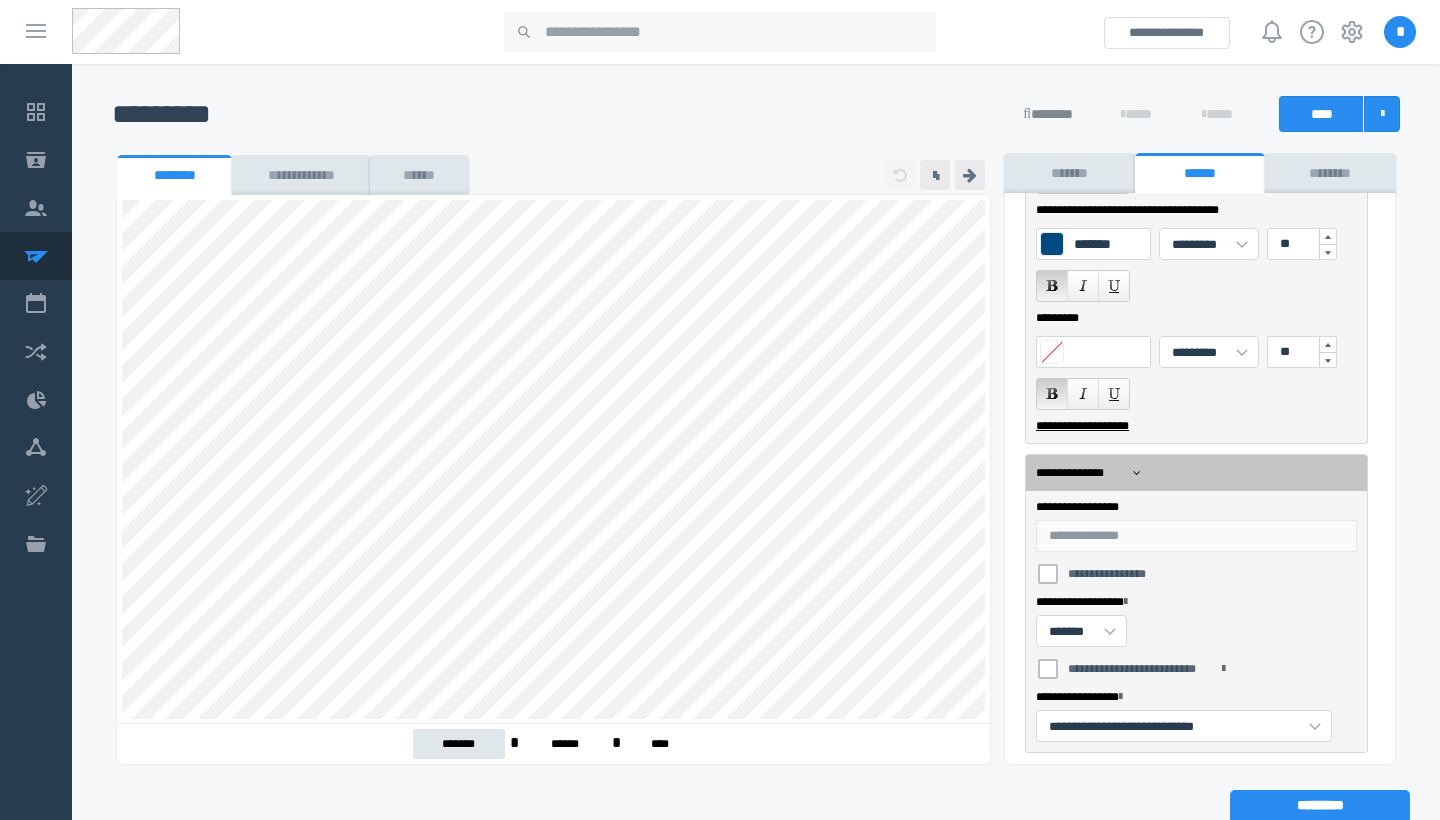 scroll, scrollTop: 929, scrollLeft: 0, axis: vertical 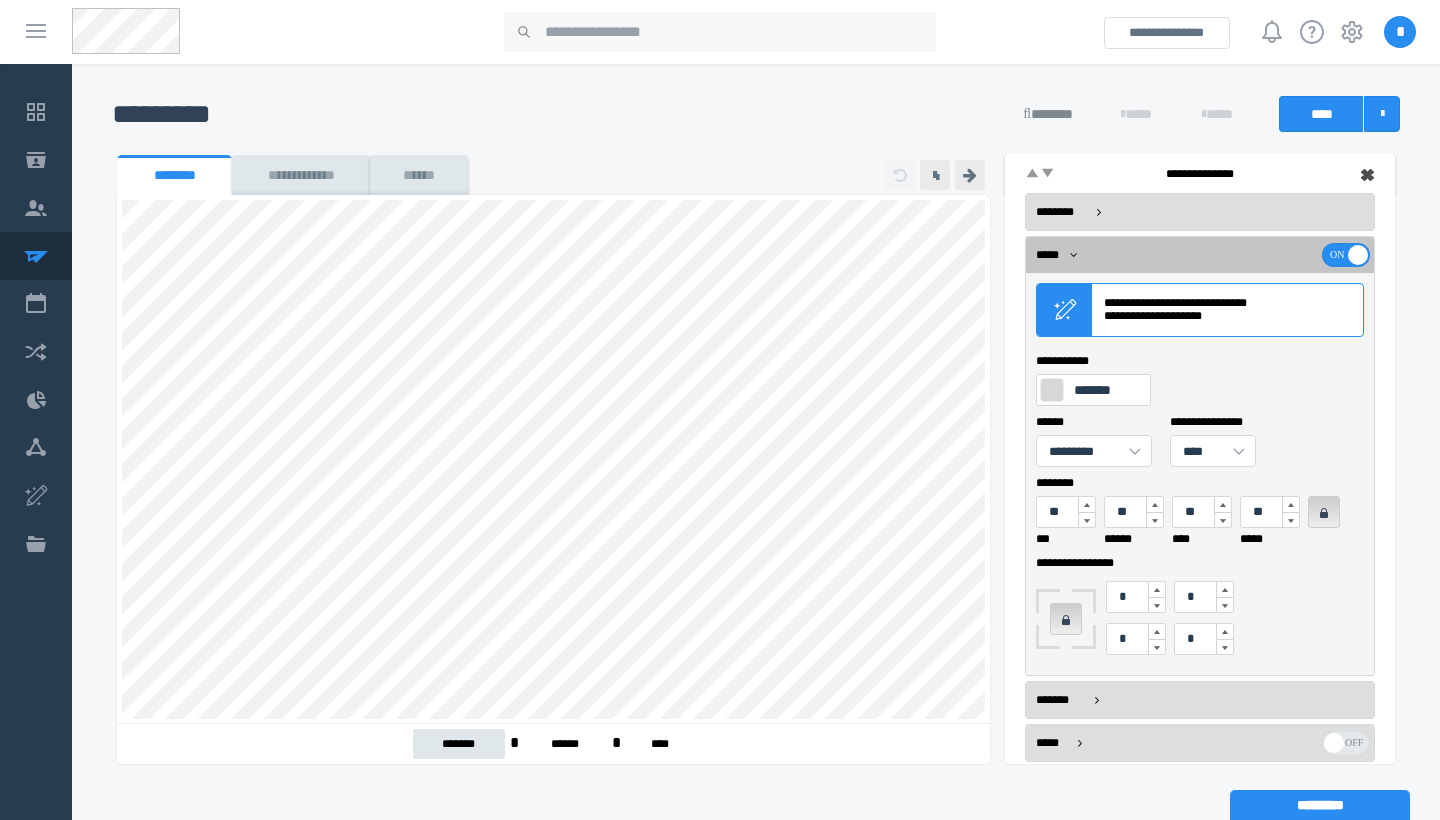 click at bounding box center (1052, 390) 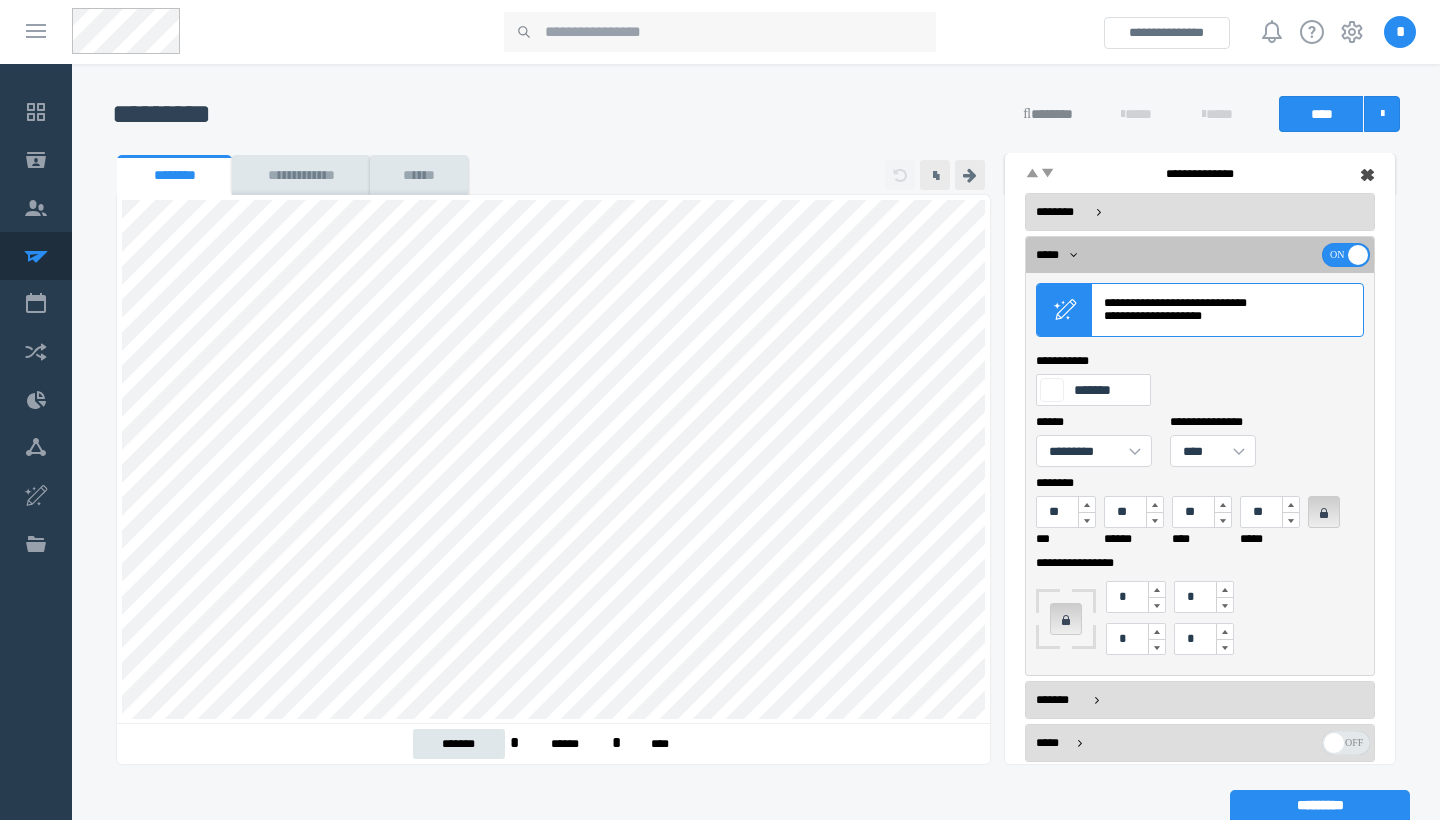 scroll, scrollTop: 1081, scrollLeft: 0, axis: vertical 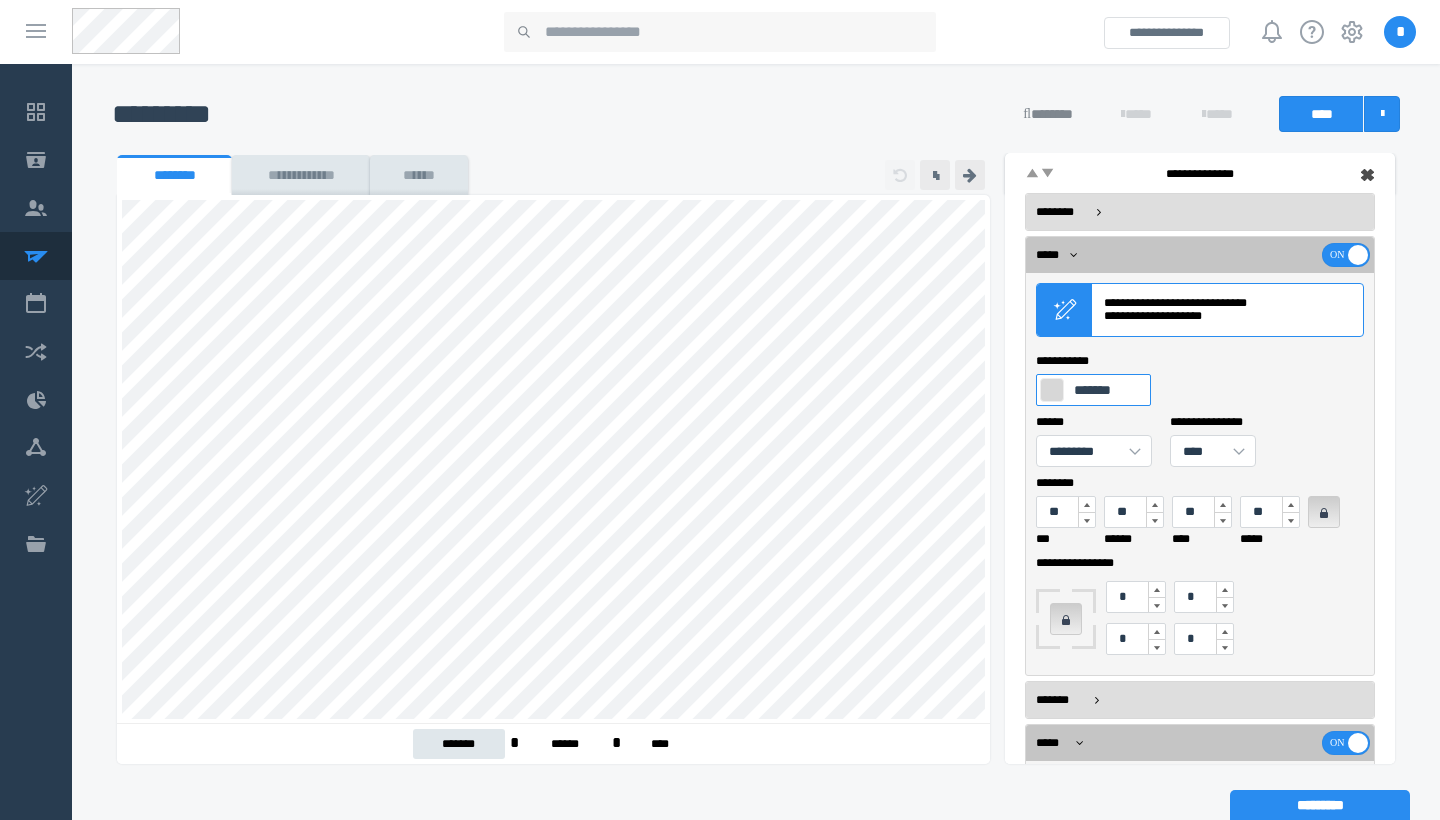 click on "*******" at bounding box center [1093, 390] 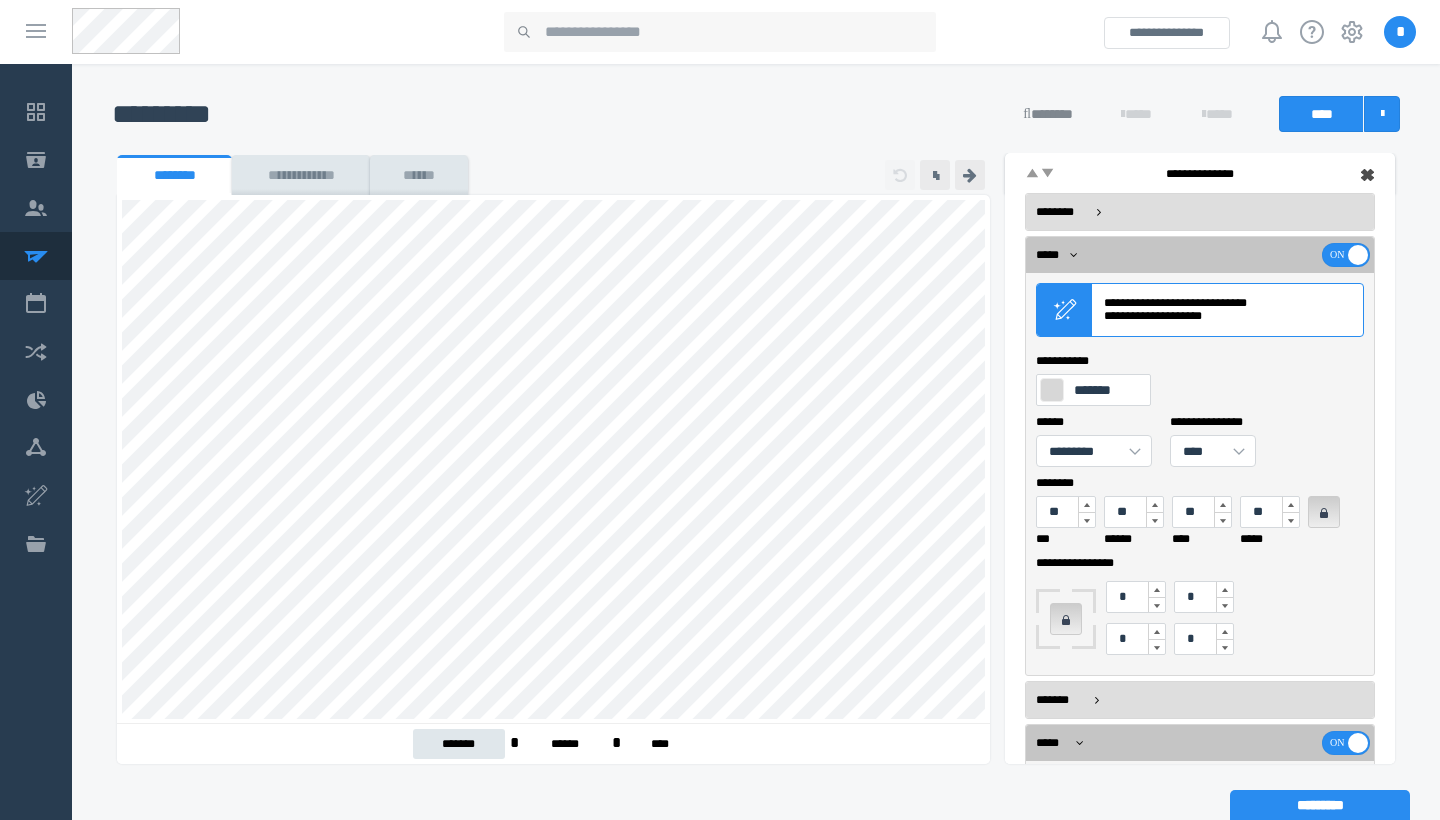 click at bounding box center [1052, 390] 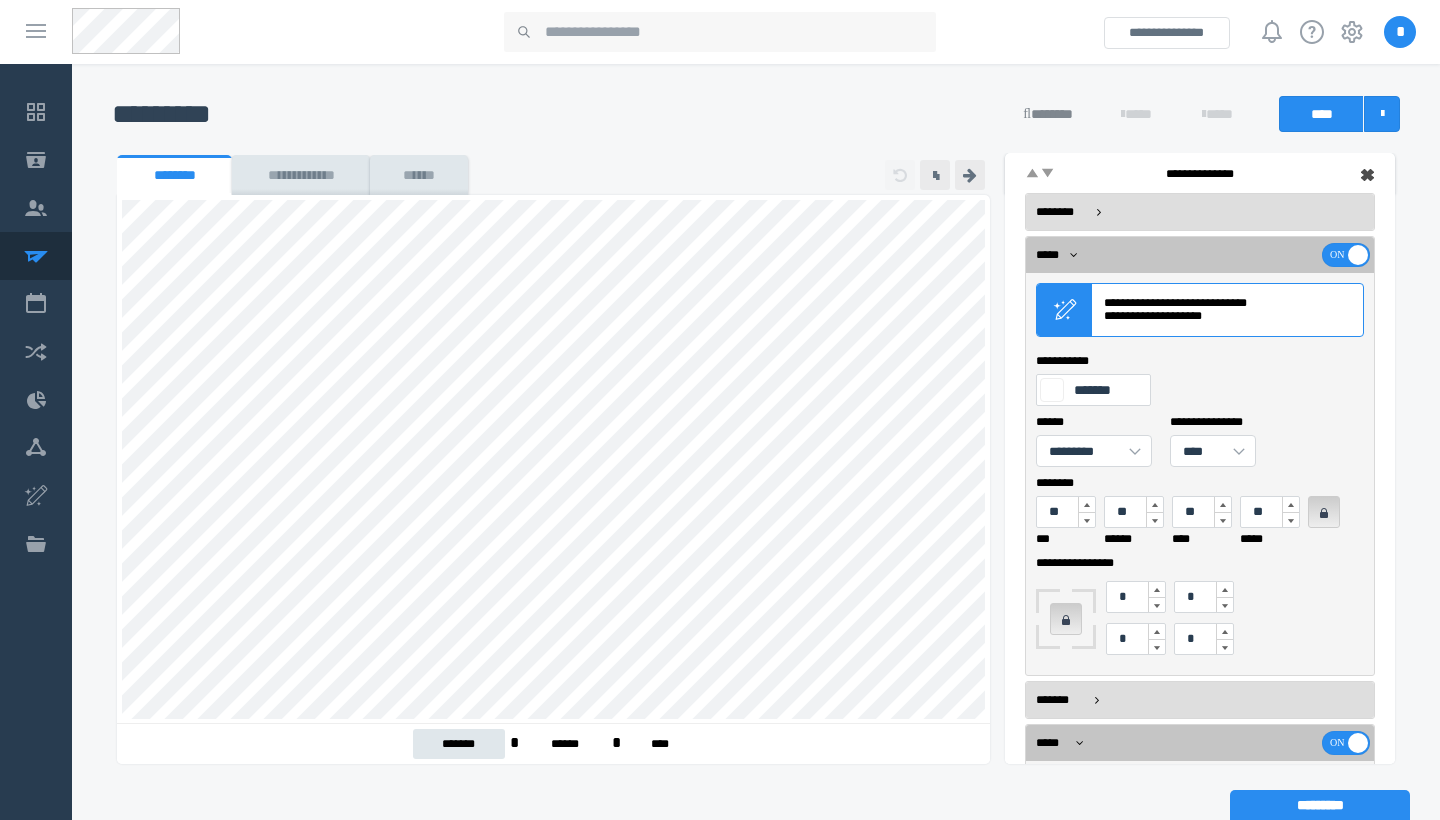 scroll, scrollTop: 1449, scrollLeft: 0, axis: vertical 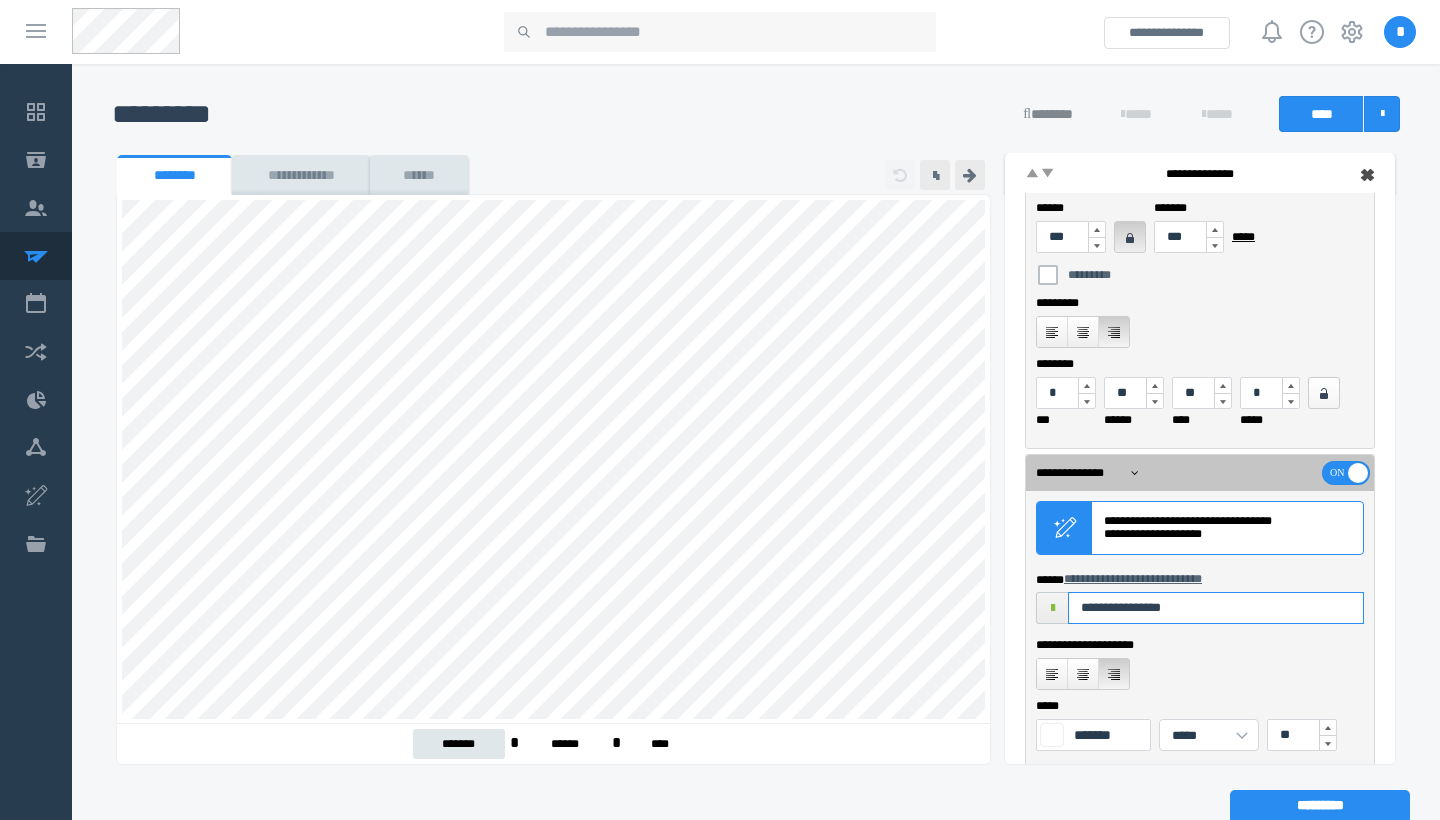 click on "**********" at bounding box center [1216, 608] 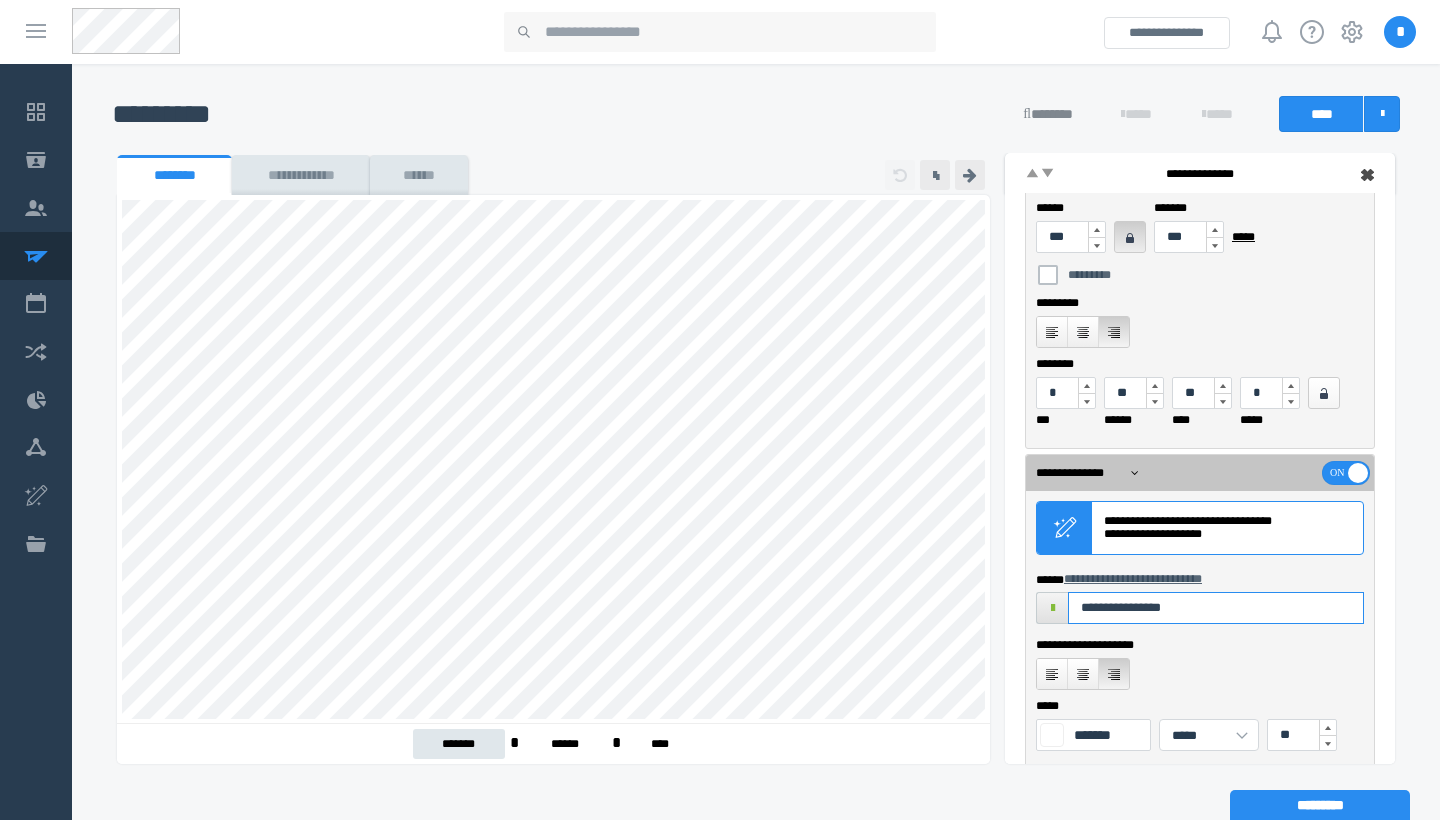 drag, startPoint x: 1198, startPoint y: 605, endPoint x: 1040, endPoint y: 605, distance: 158 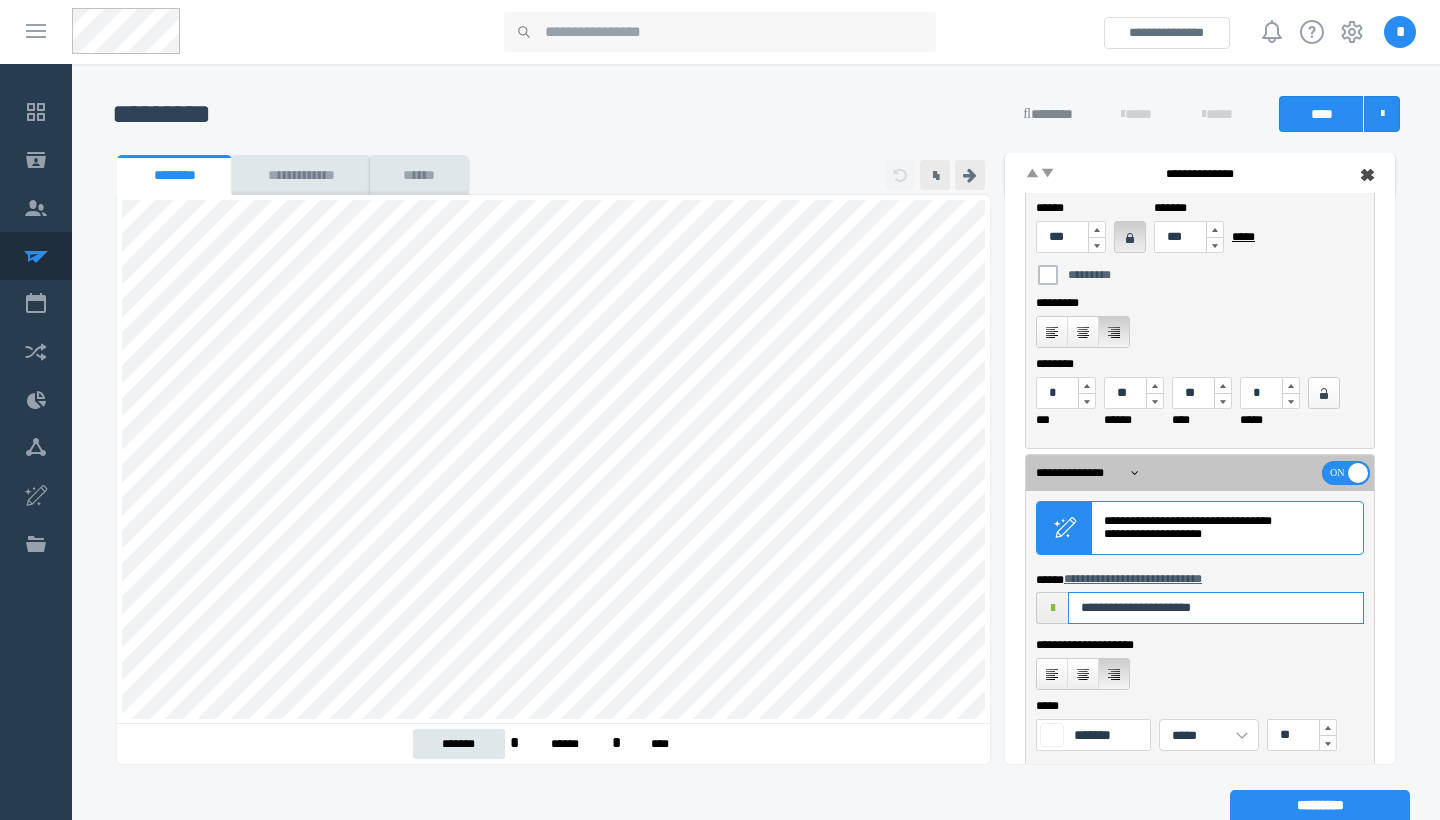 scroll, scrollTop: 1514, scrollLeft: 0, axis: vertical 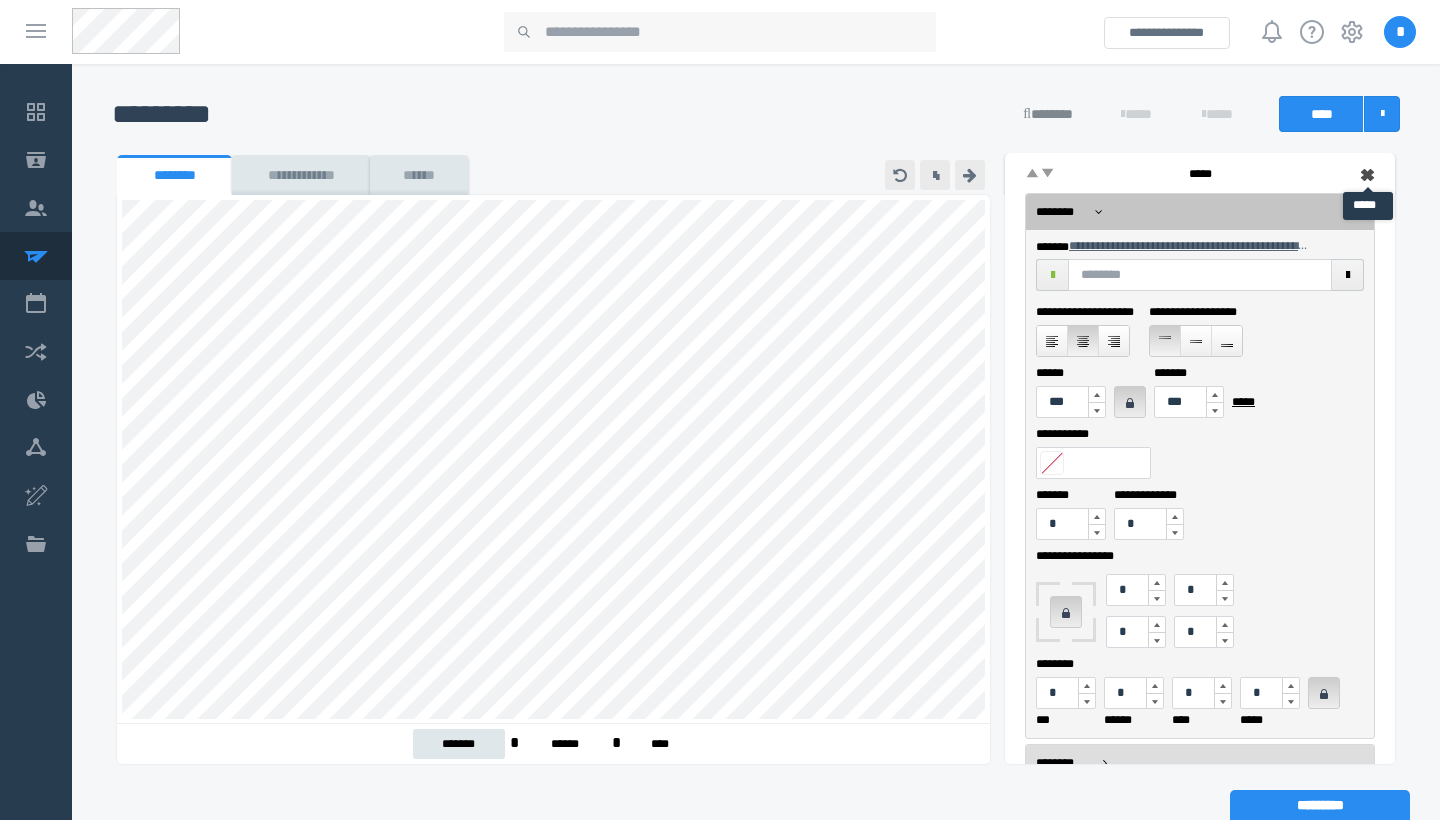 click at bounding box center (1368, 175) 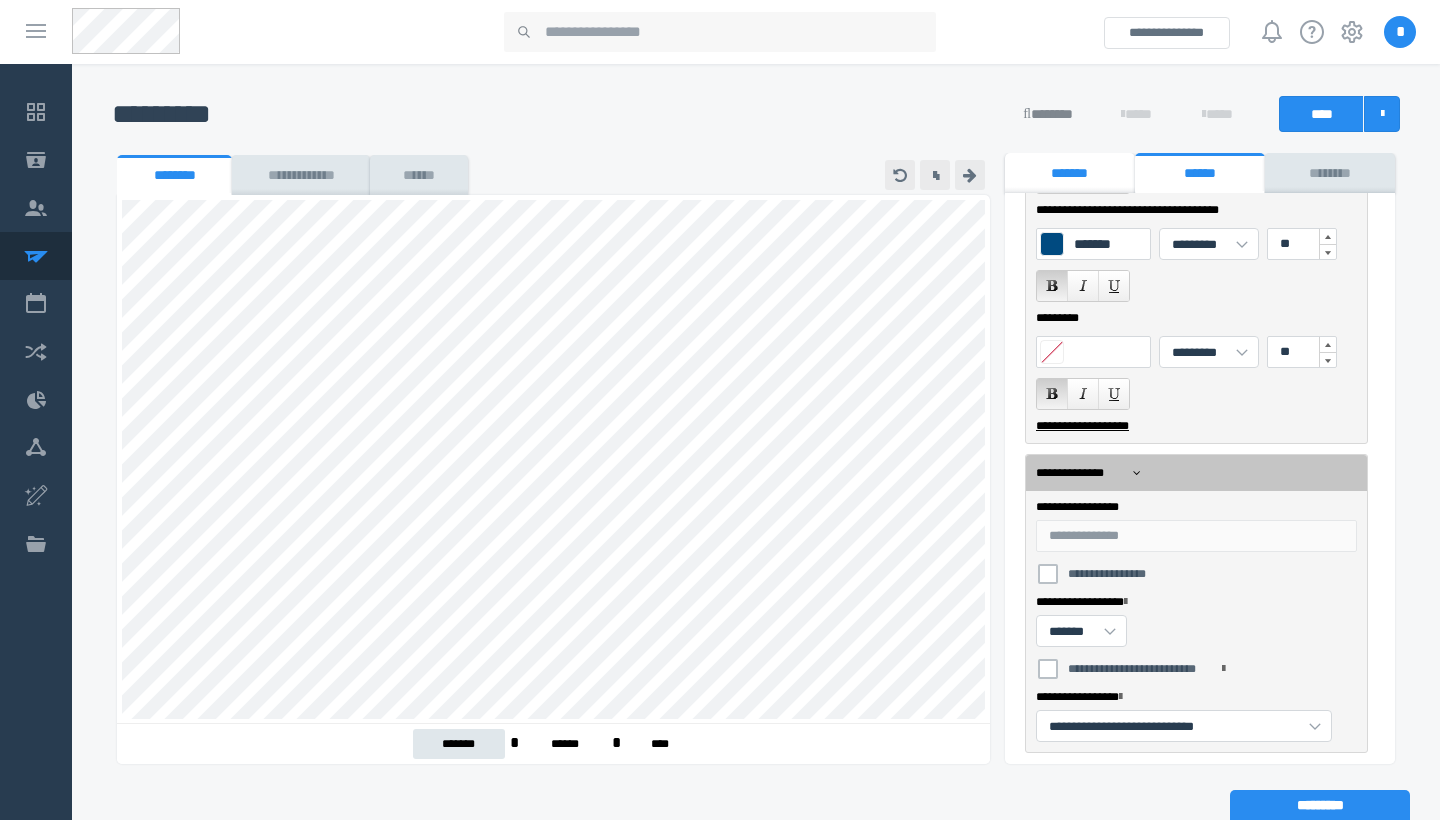 click on "*******" at bounding box center (1070, 173) 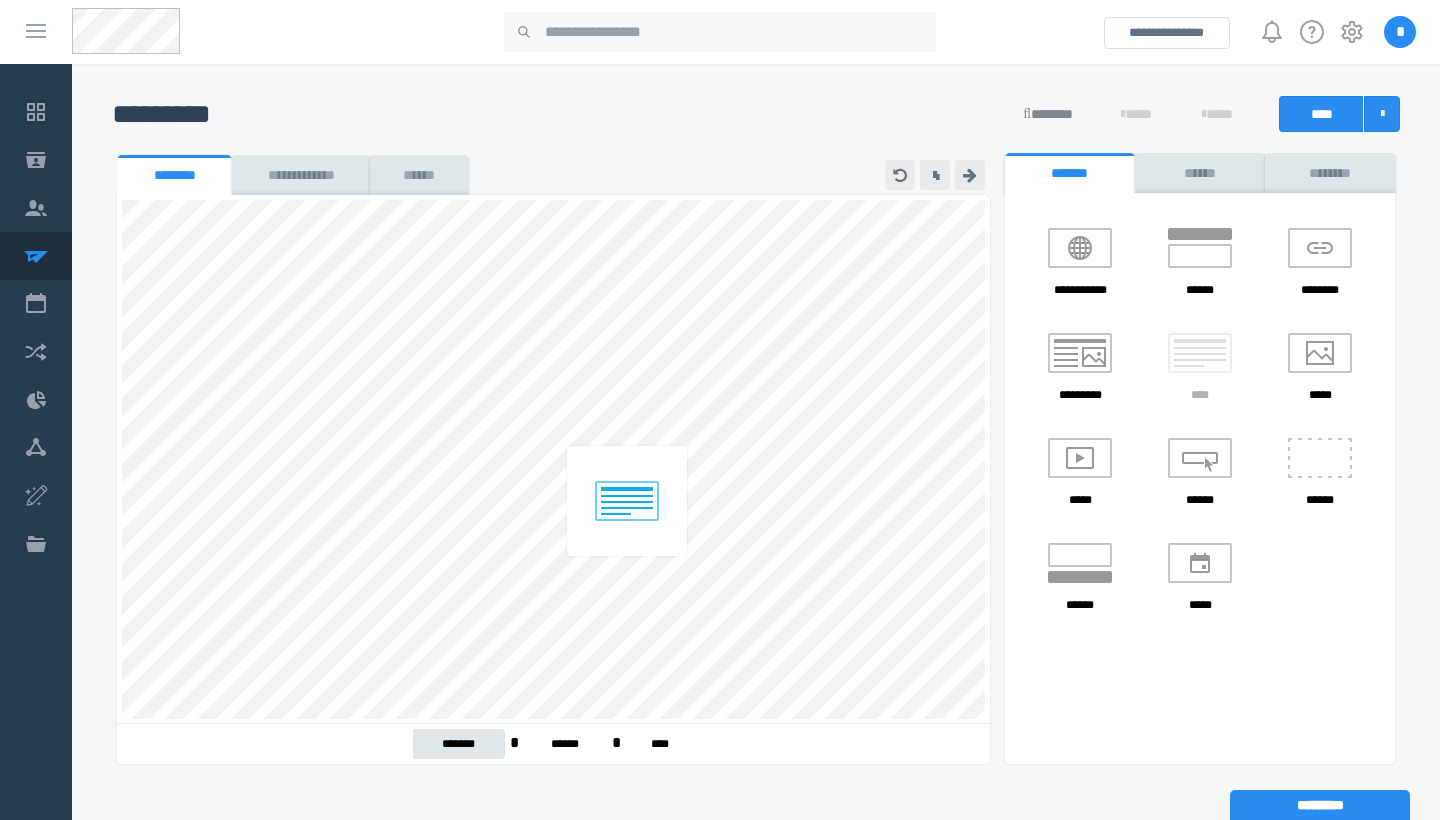 drag, startPoint x: 1217, startPoint y: 368, endPoint x: 644, endPoint y: 501, distance: 588.233 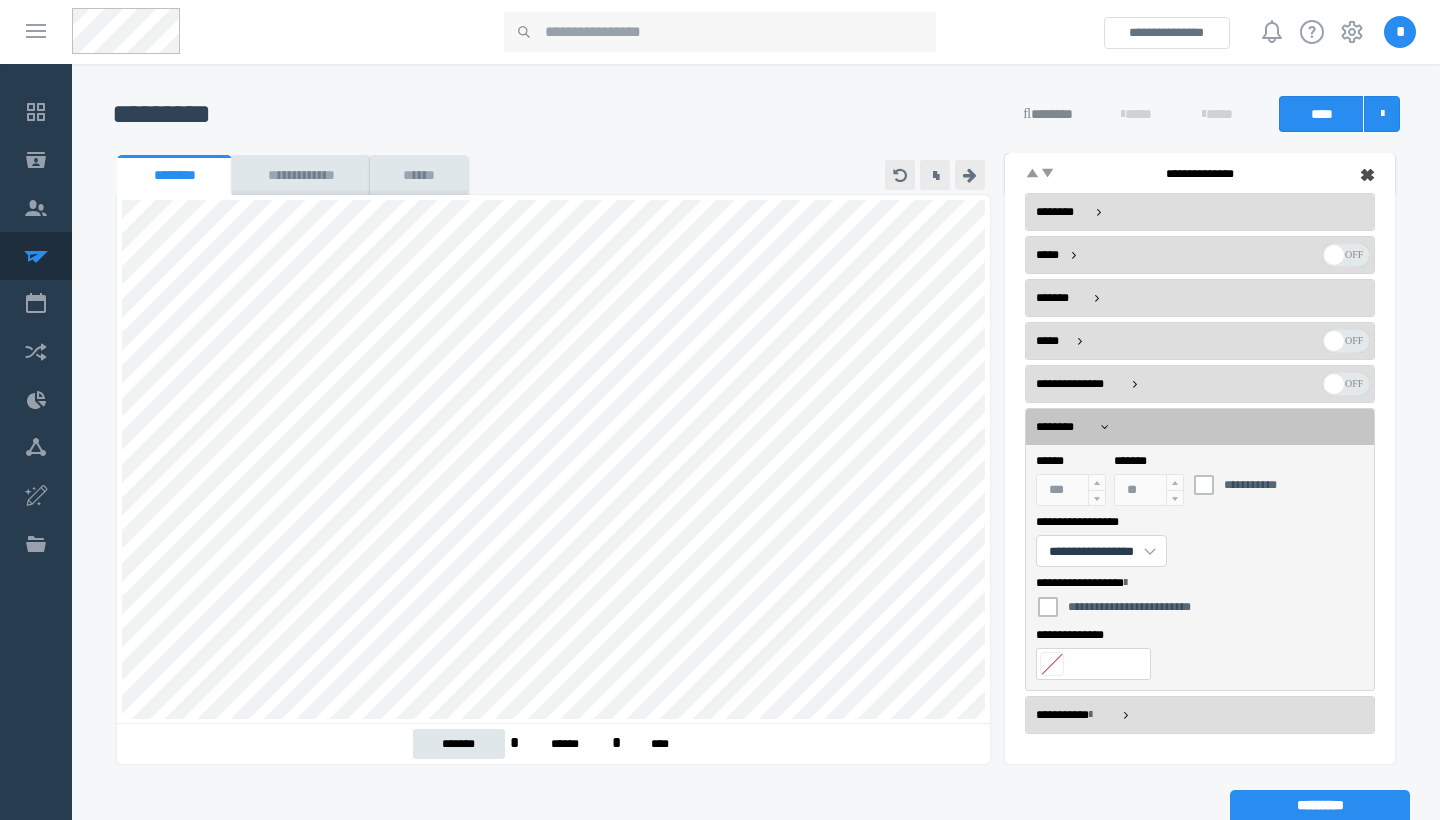 scroll, scrollTop: 689, scrollLeft: 0, axis: vertical 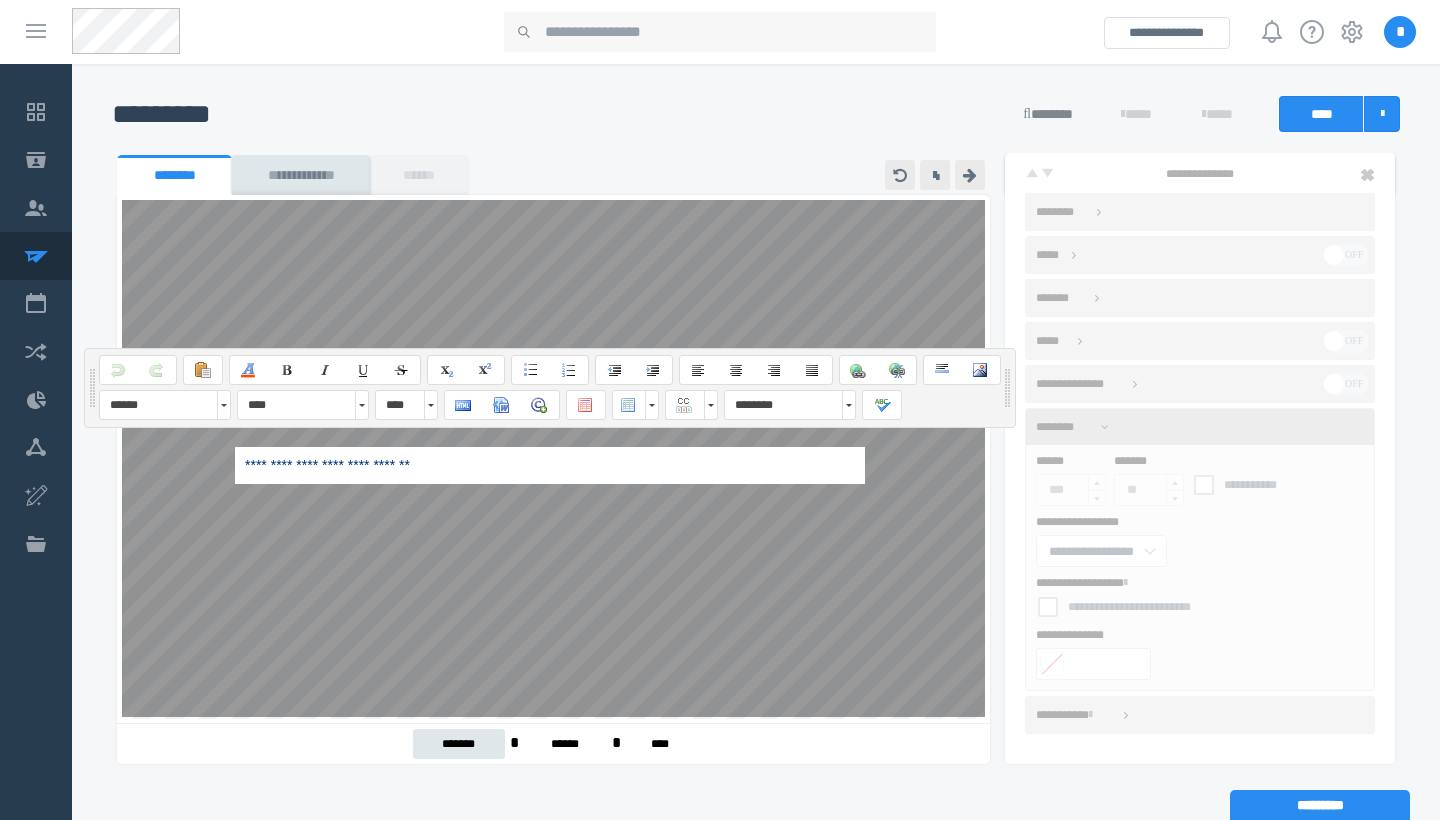 click on "**********" at bounding box center [550, 465] 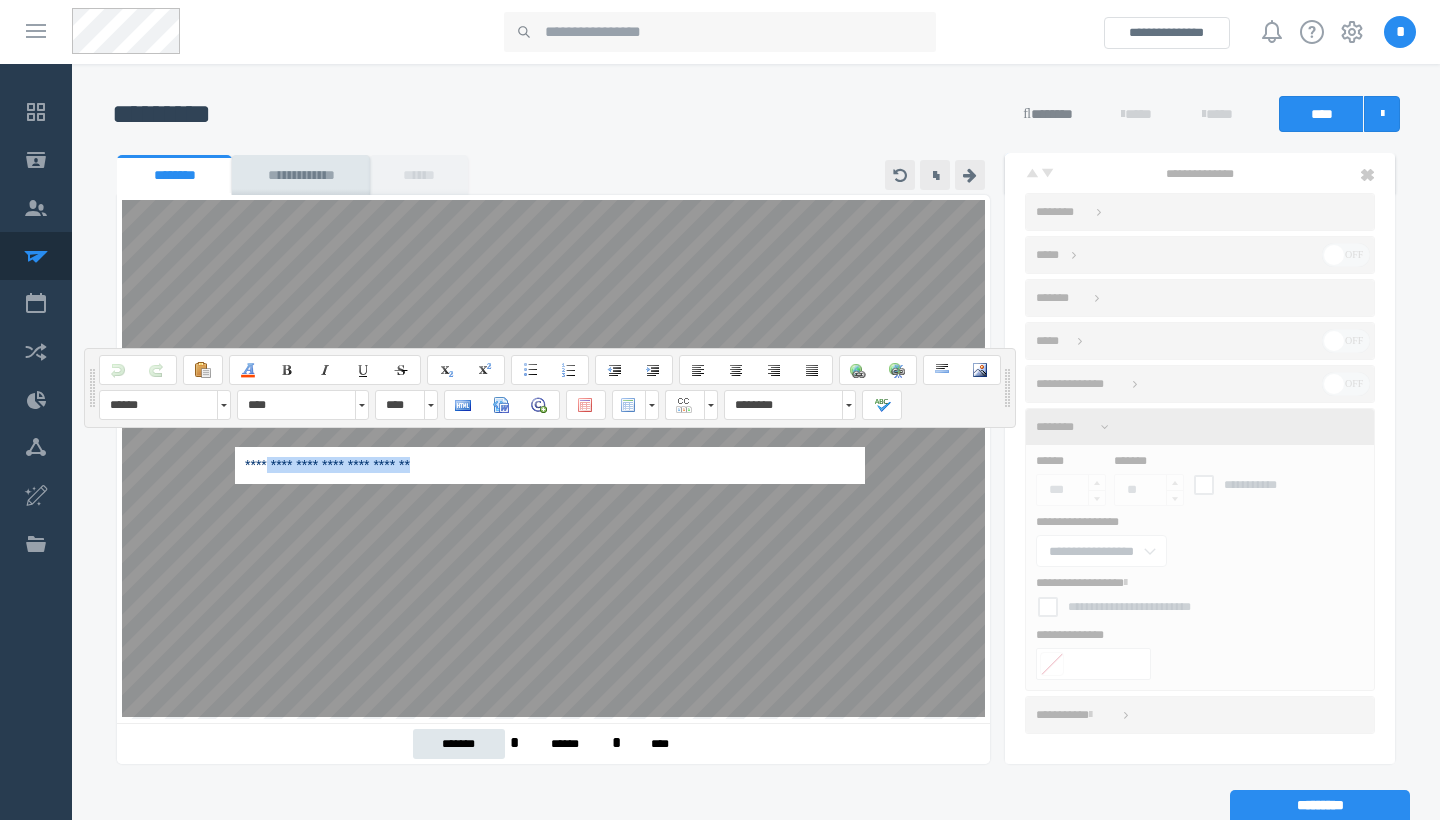 drag, startPoint x: 473, startPoint y: 462, endPoint x: 239, endPoint y: 457, distance: 234.0534 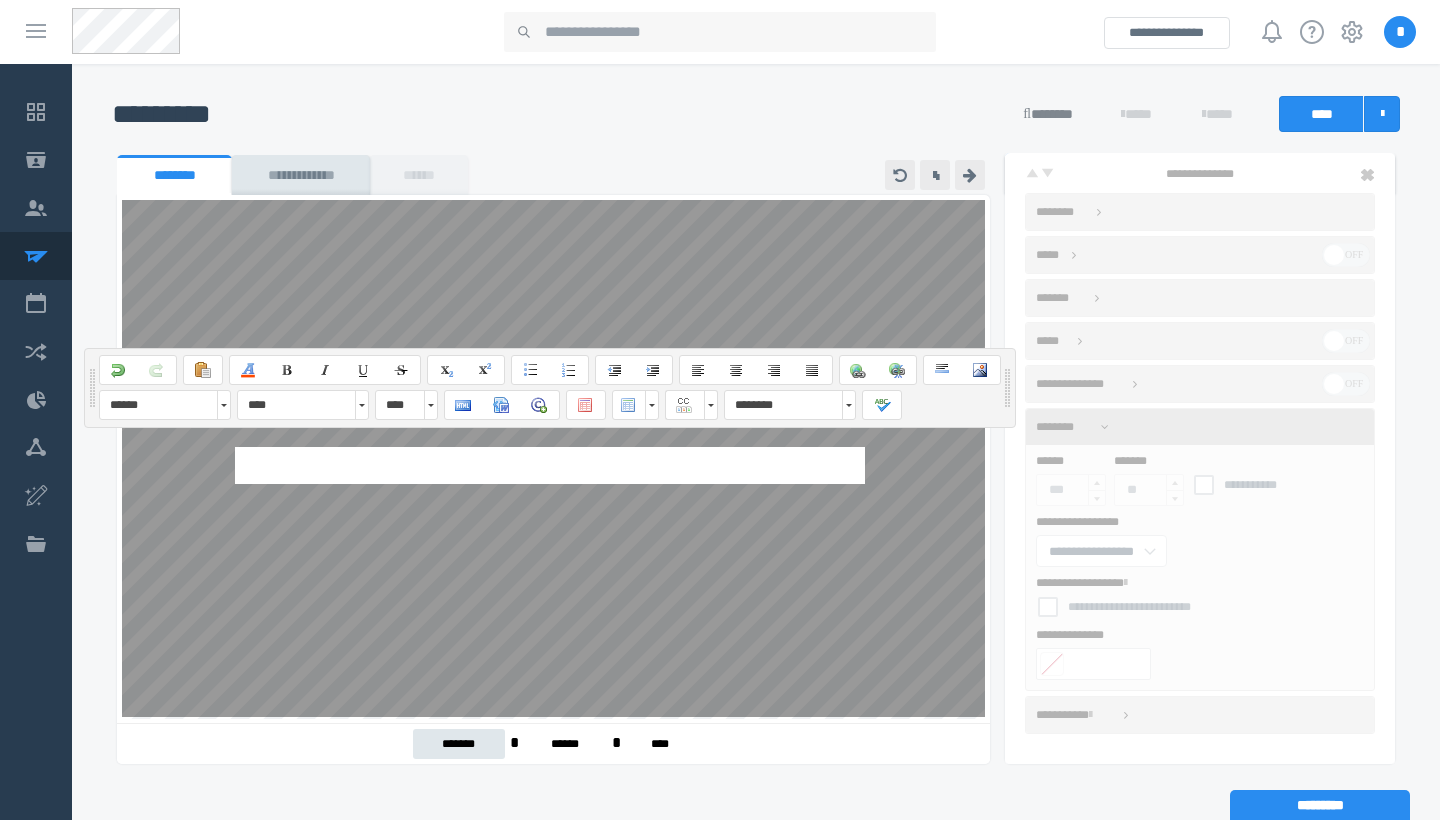 click on "**********" at bounding box center [550, 455] 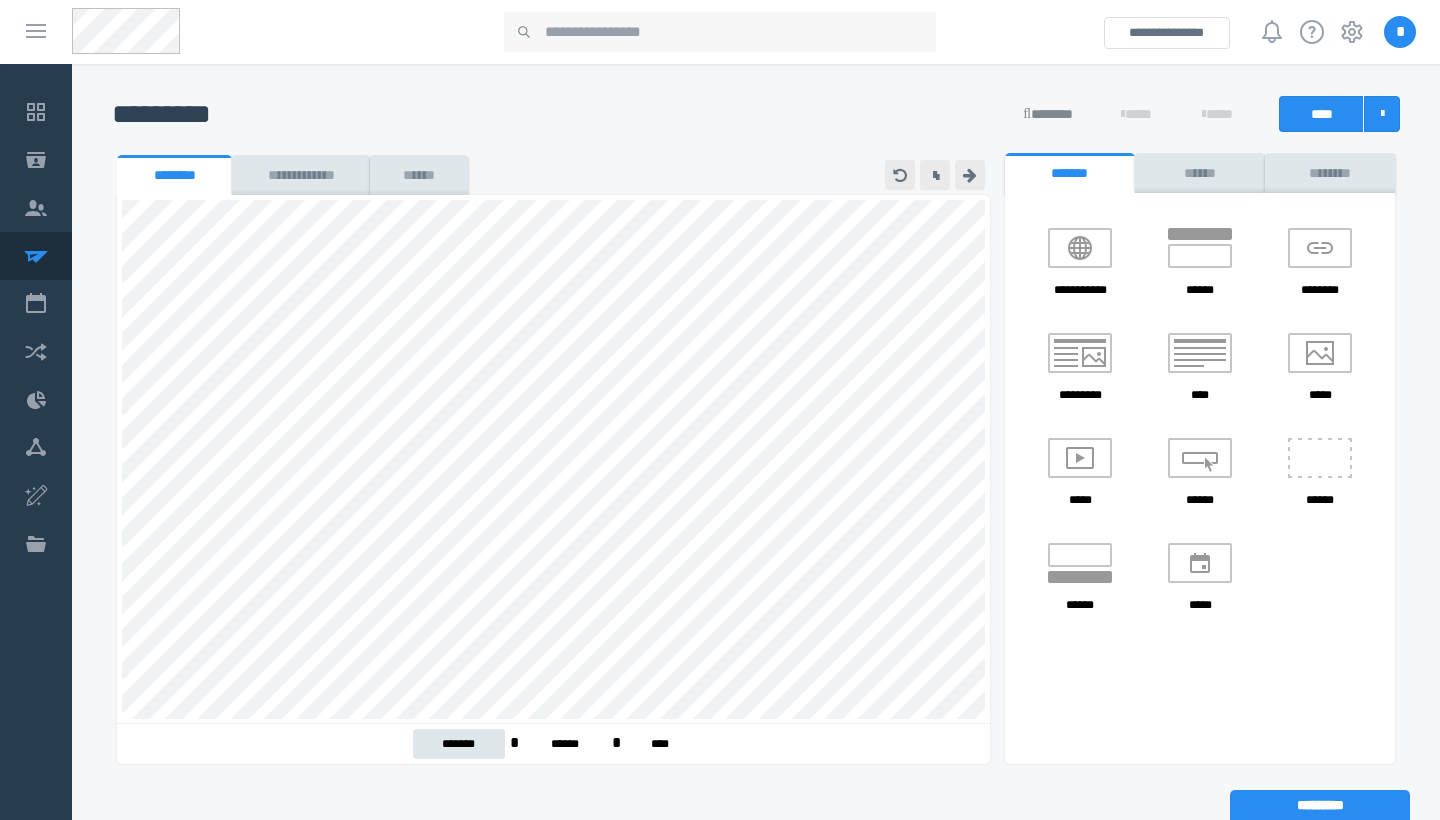 scroll, scrollTop: 503, scrollLeft: 0, axis: vertical 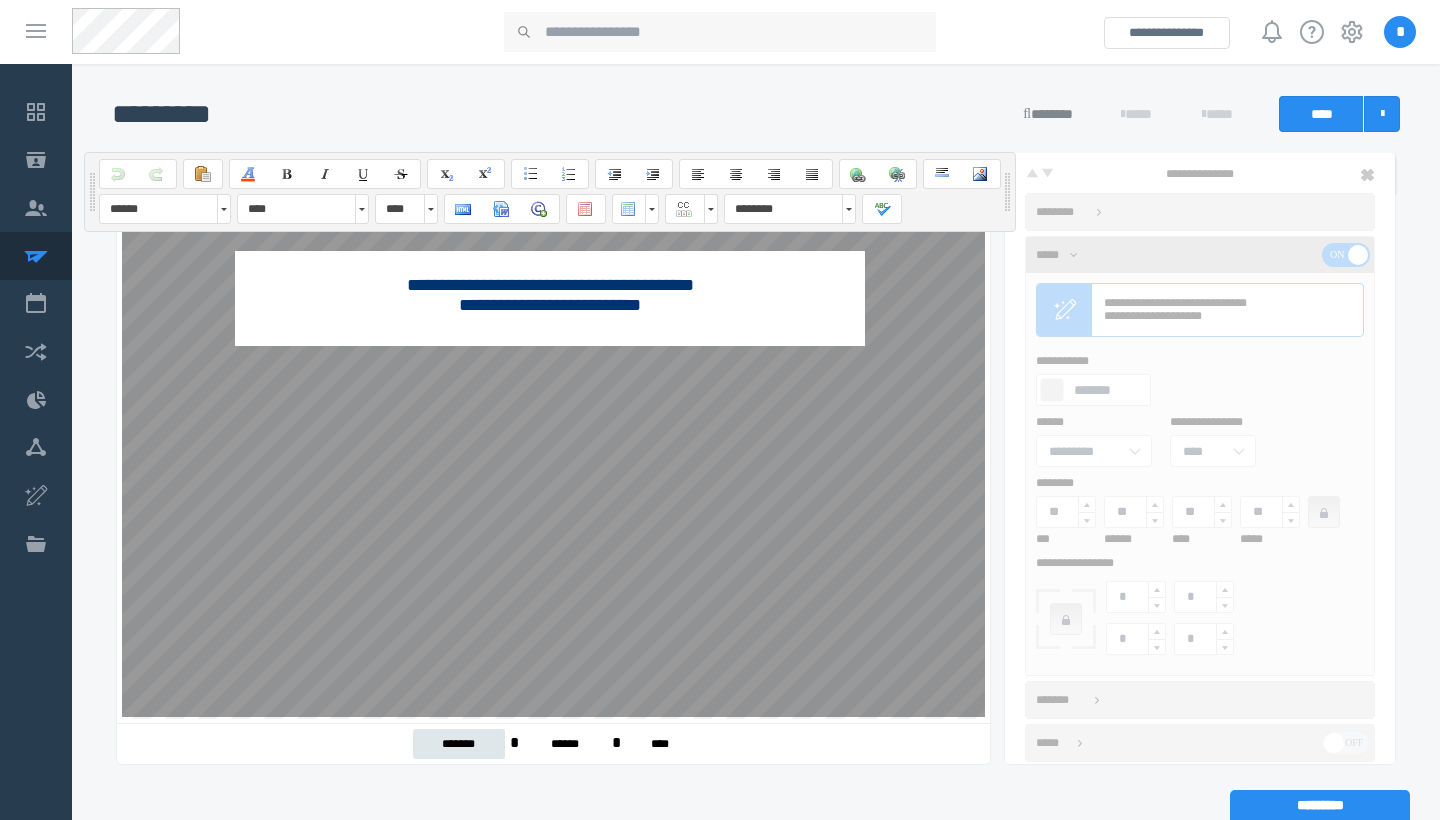 click on "**********" at bounding box center [550, 295] 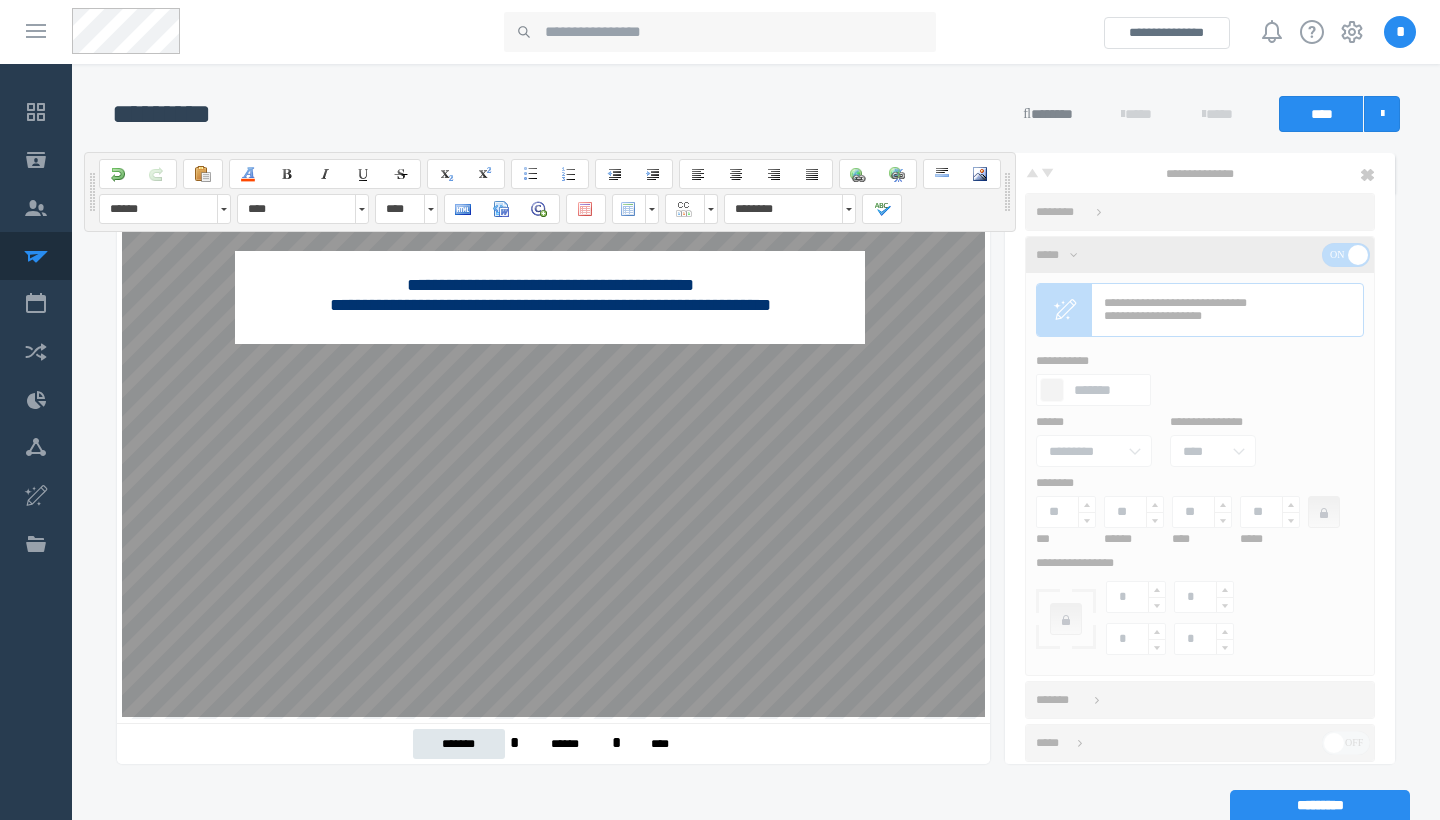 click on "**********" at bounding box center [550, 633] 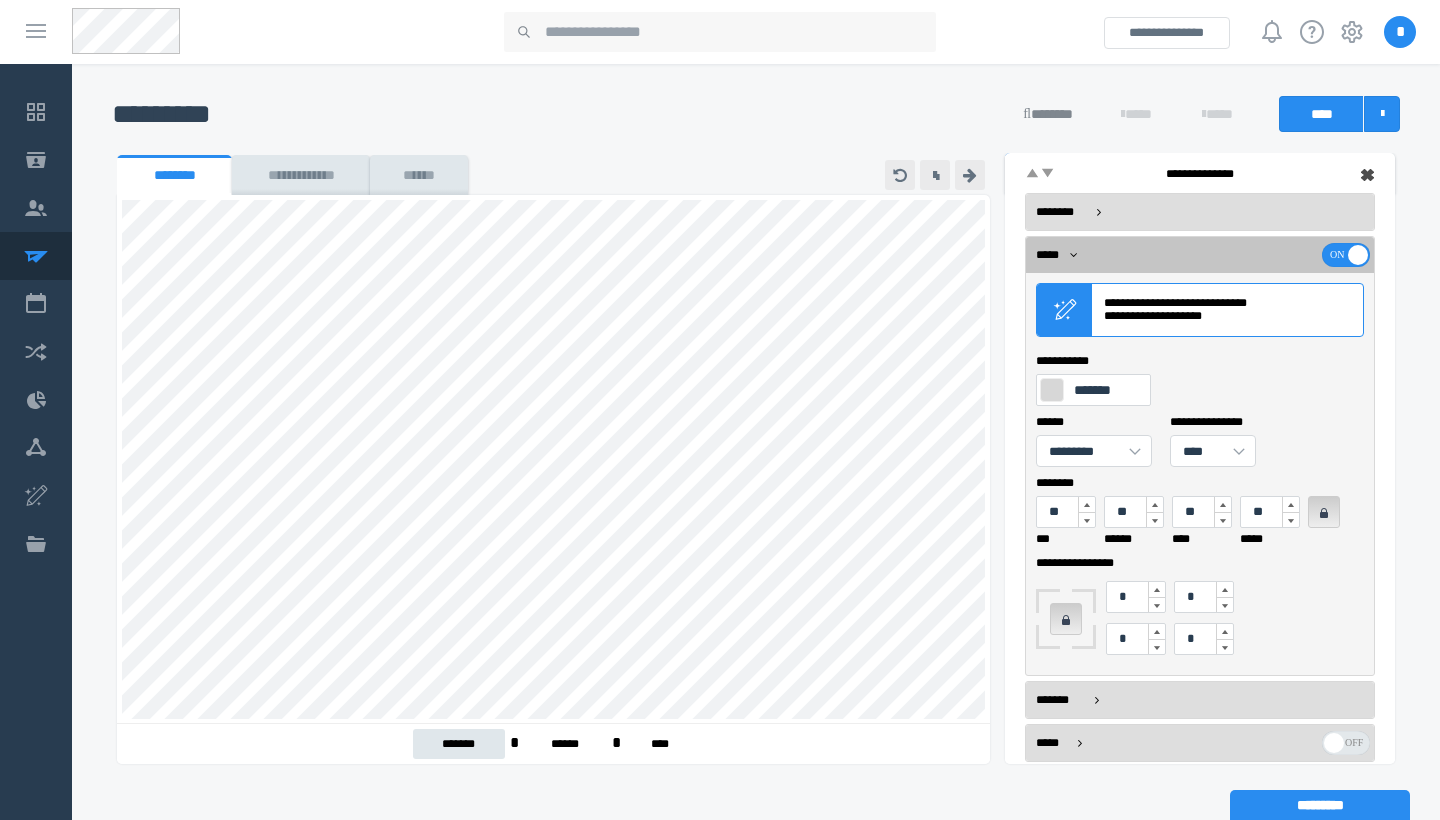 click at bounding box center (1368, 175) 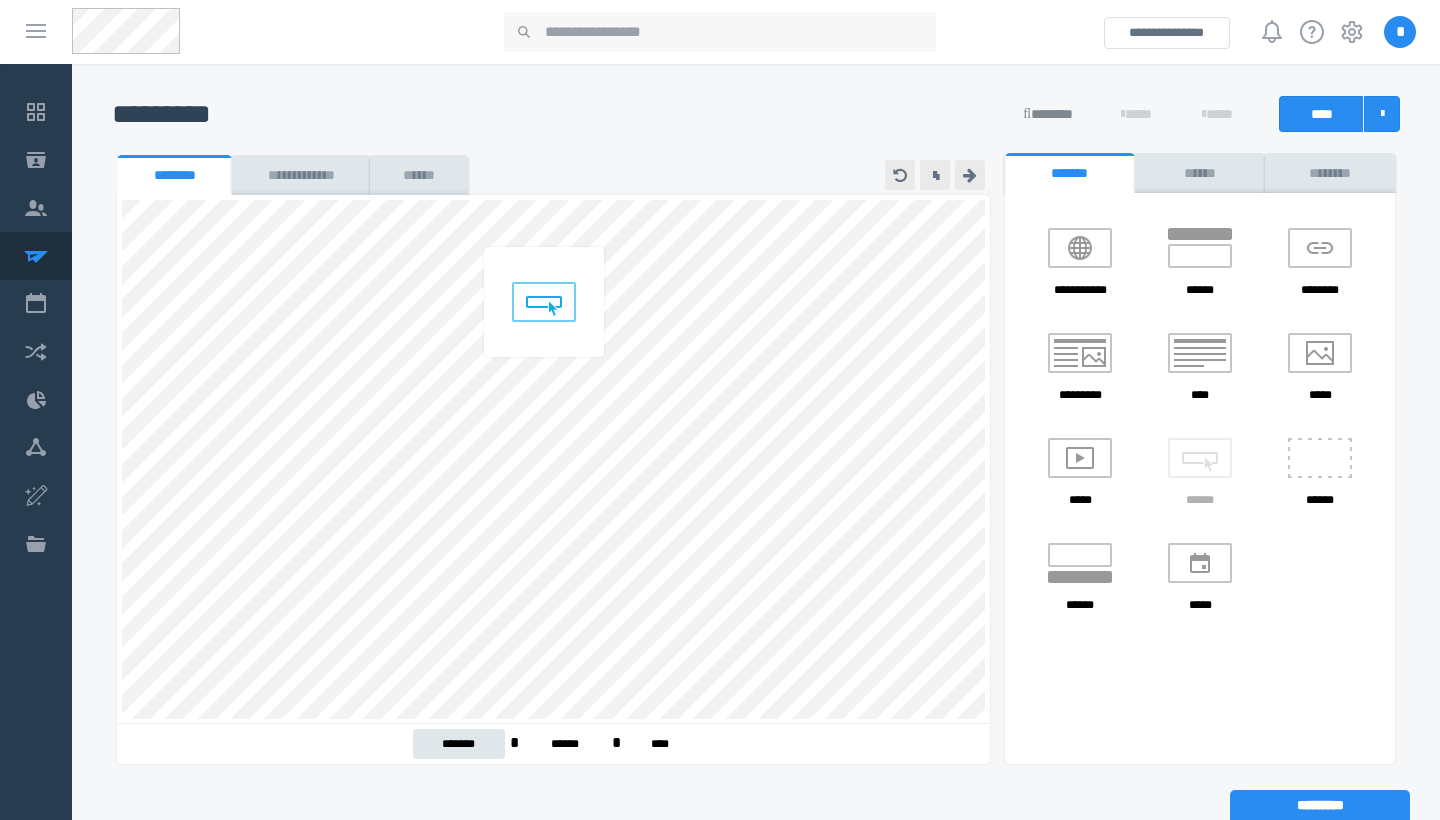 drag, startPoint x: 1175, startPoint y: 471, endPoint x: 533, endPoint y: 352, distance: 652.93567 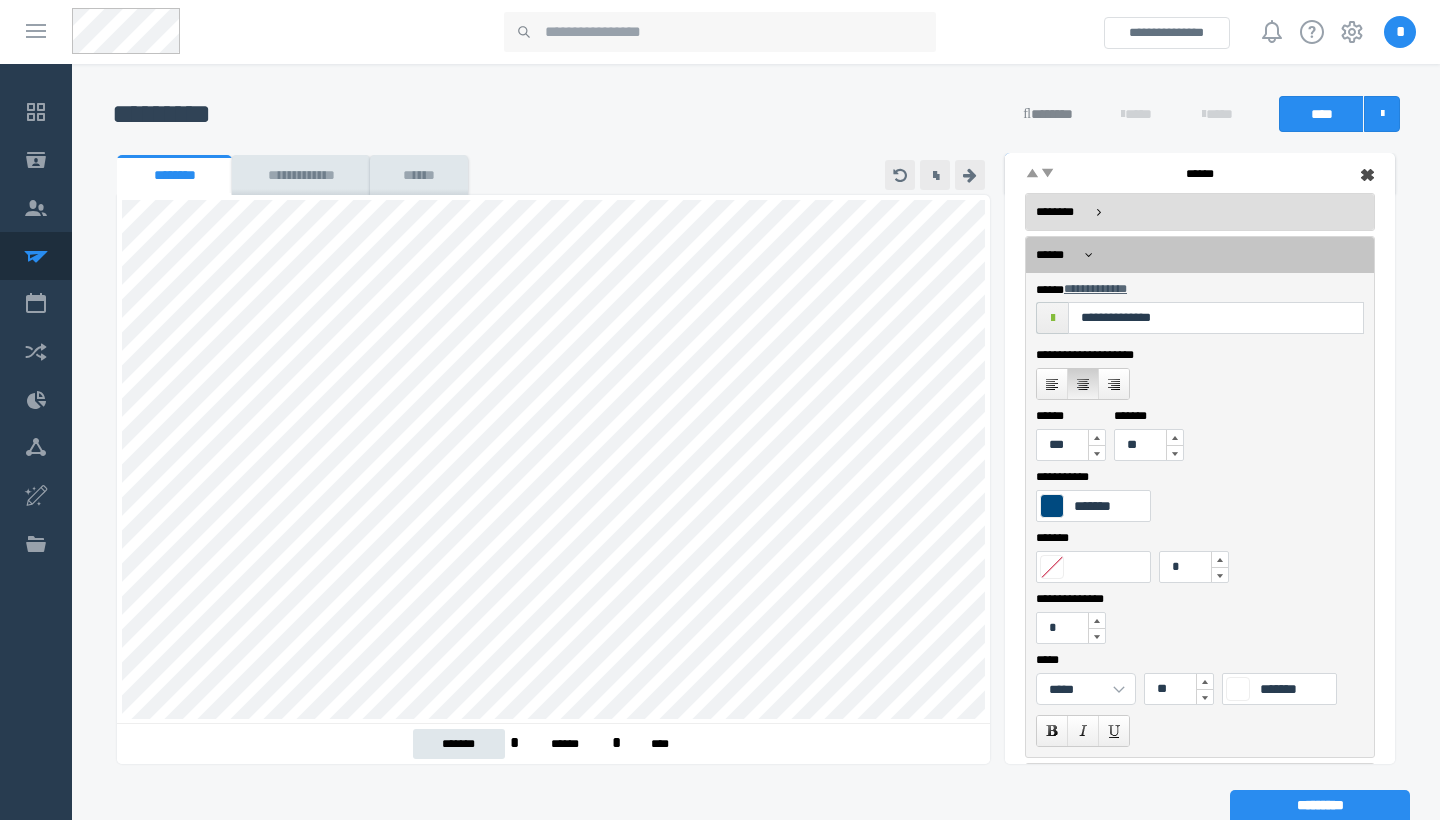 scroll, scrollTop: 625, scrollLeft: 0, axis: vertical 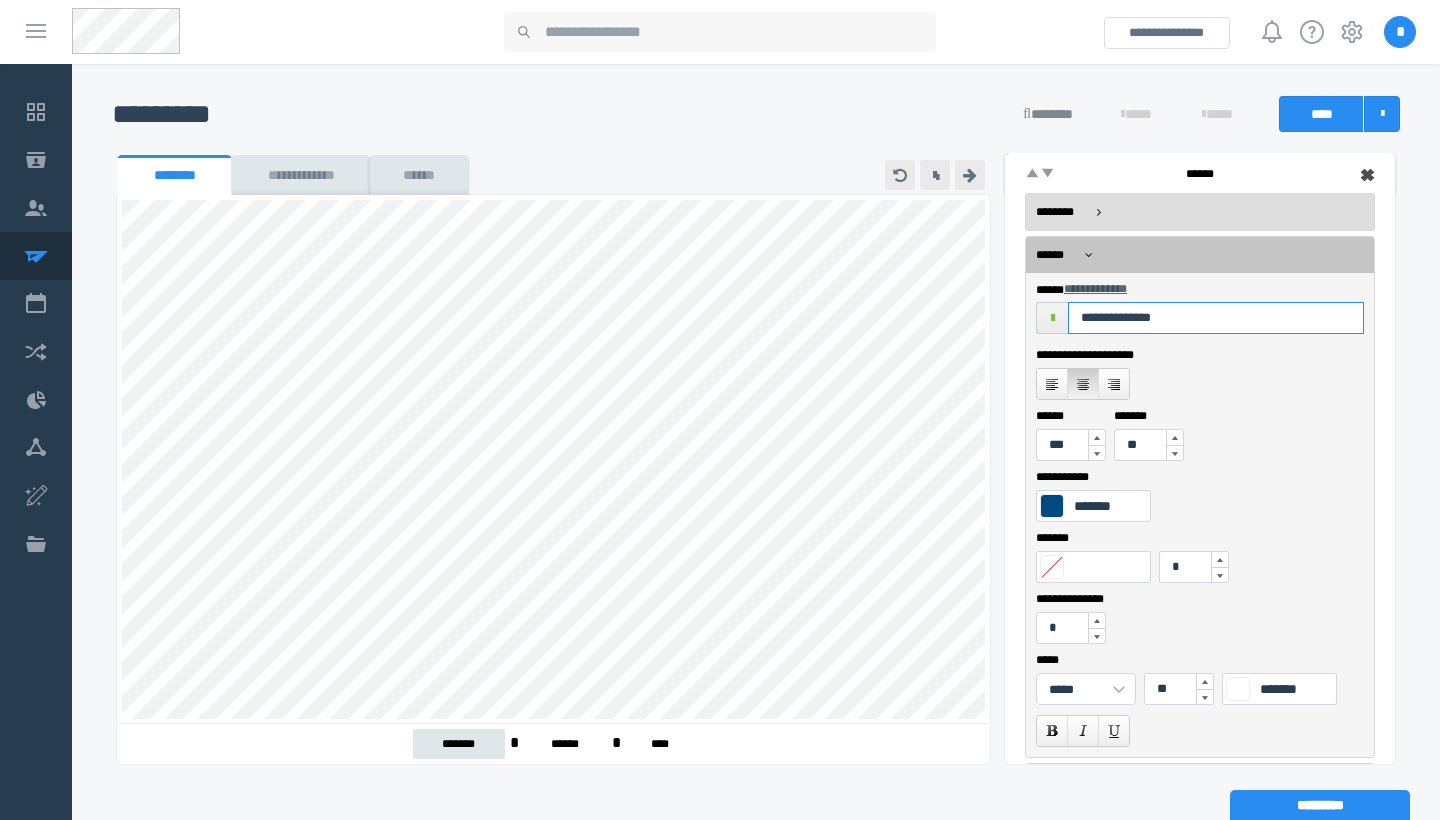 click on "**********" at bounding box center (1216, 318) 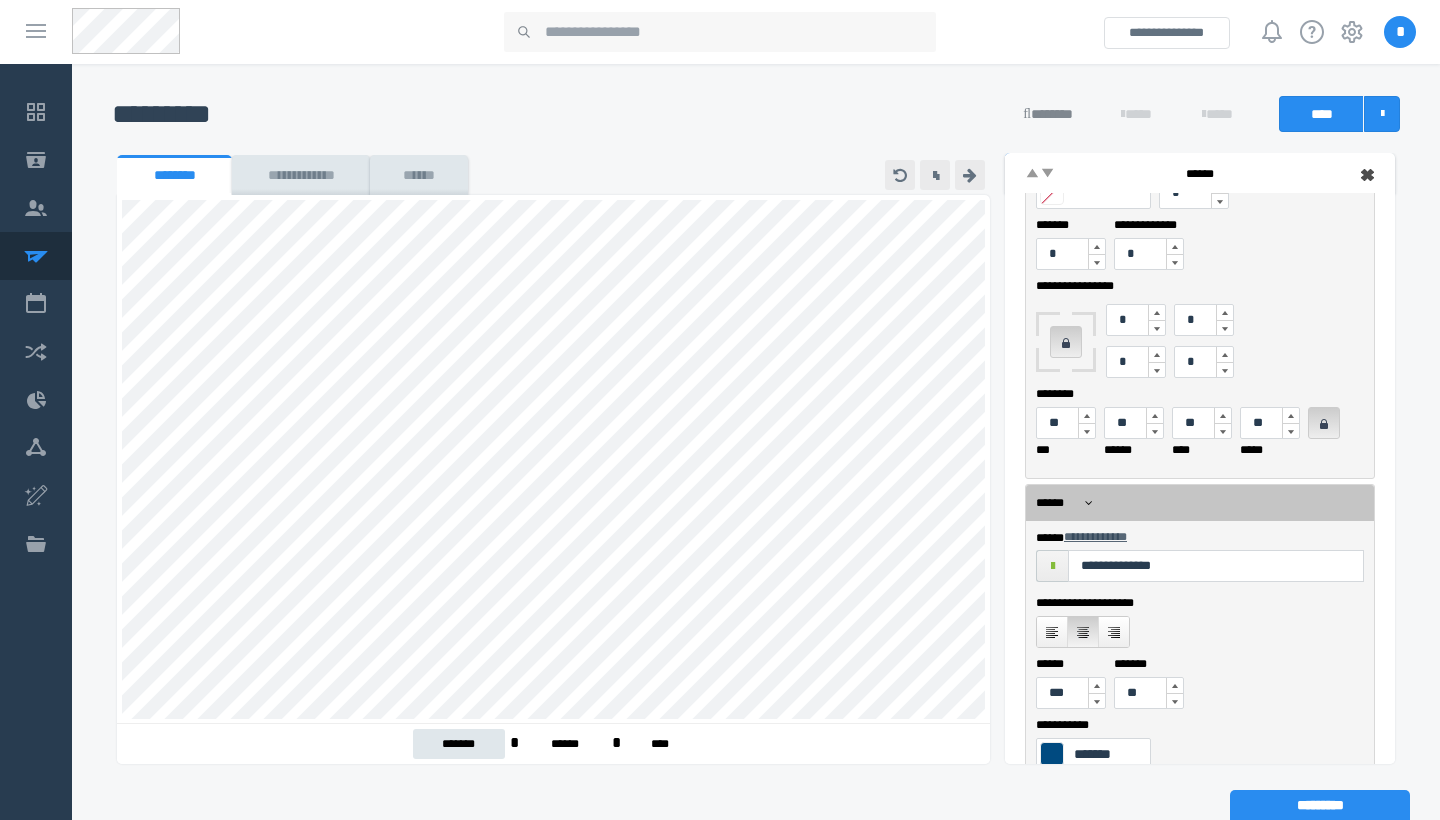 scroll, scrollTop: 179, scrollLeft: 0, axis: vertical 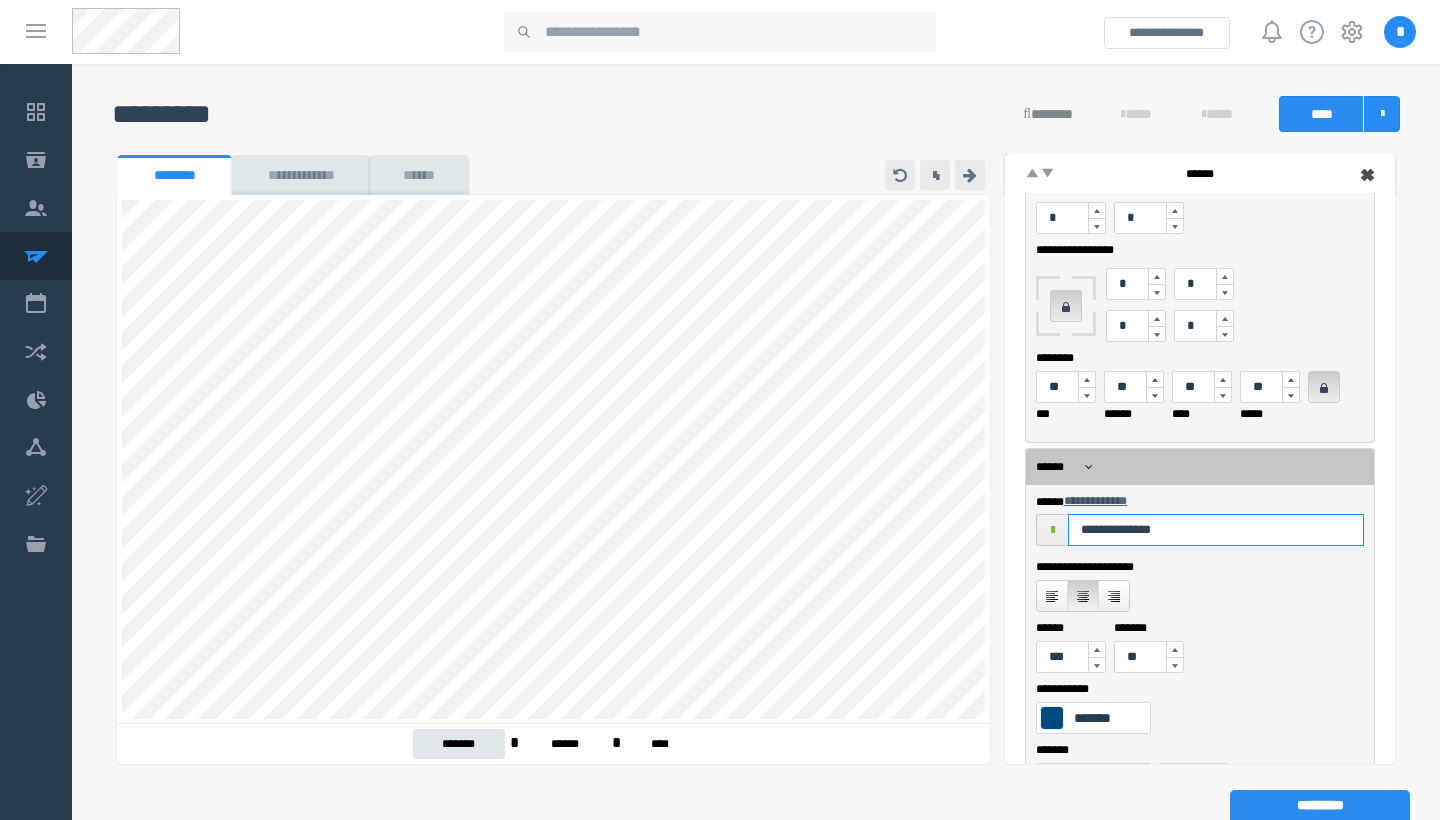 click on "**********" at bounding box center [1216, 530] 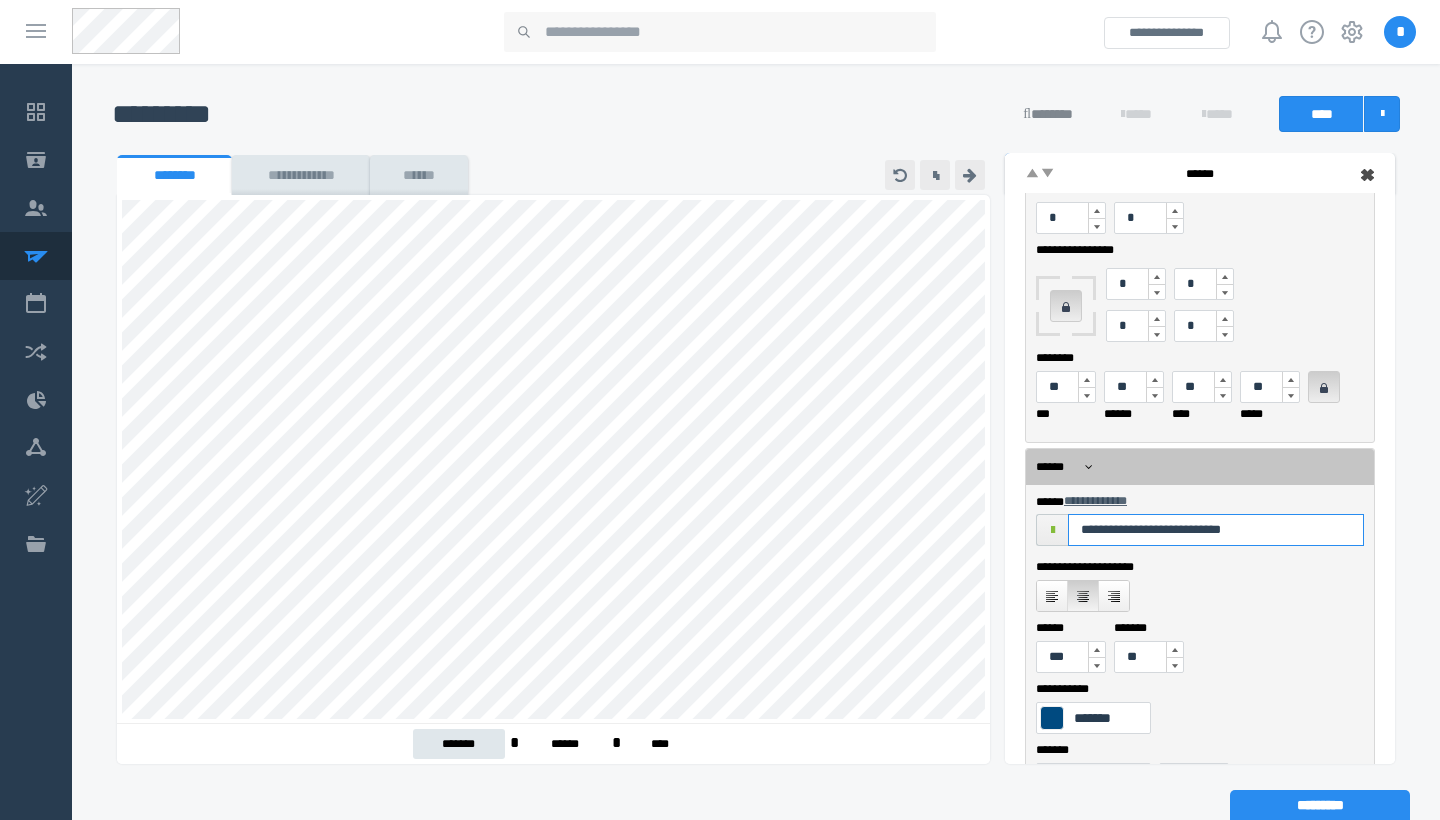 scroll, scrollTop: 593, scrollLeft: 0, axis: vertical 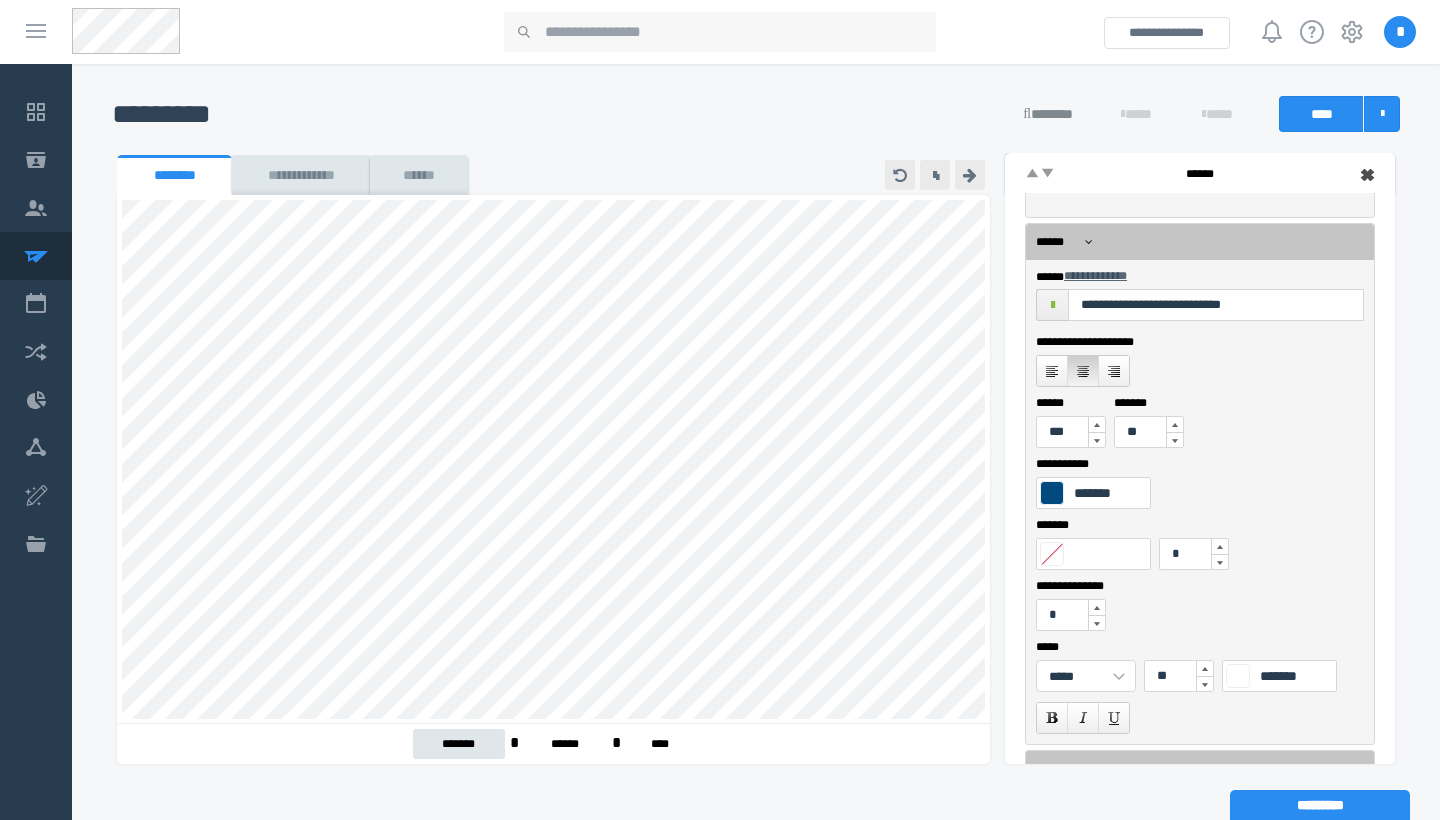 click at bounding box center [1205, 668] 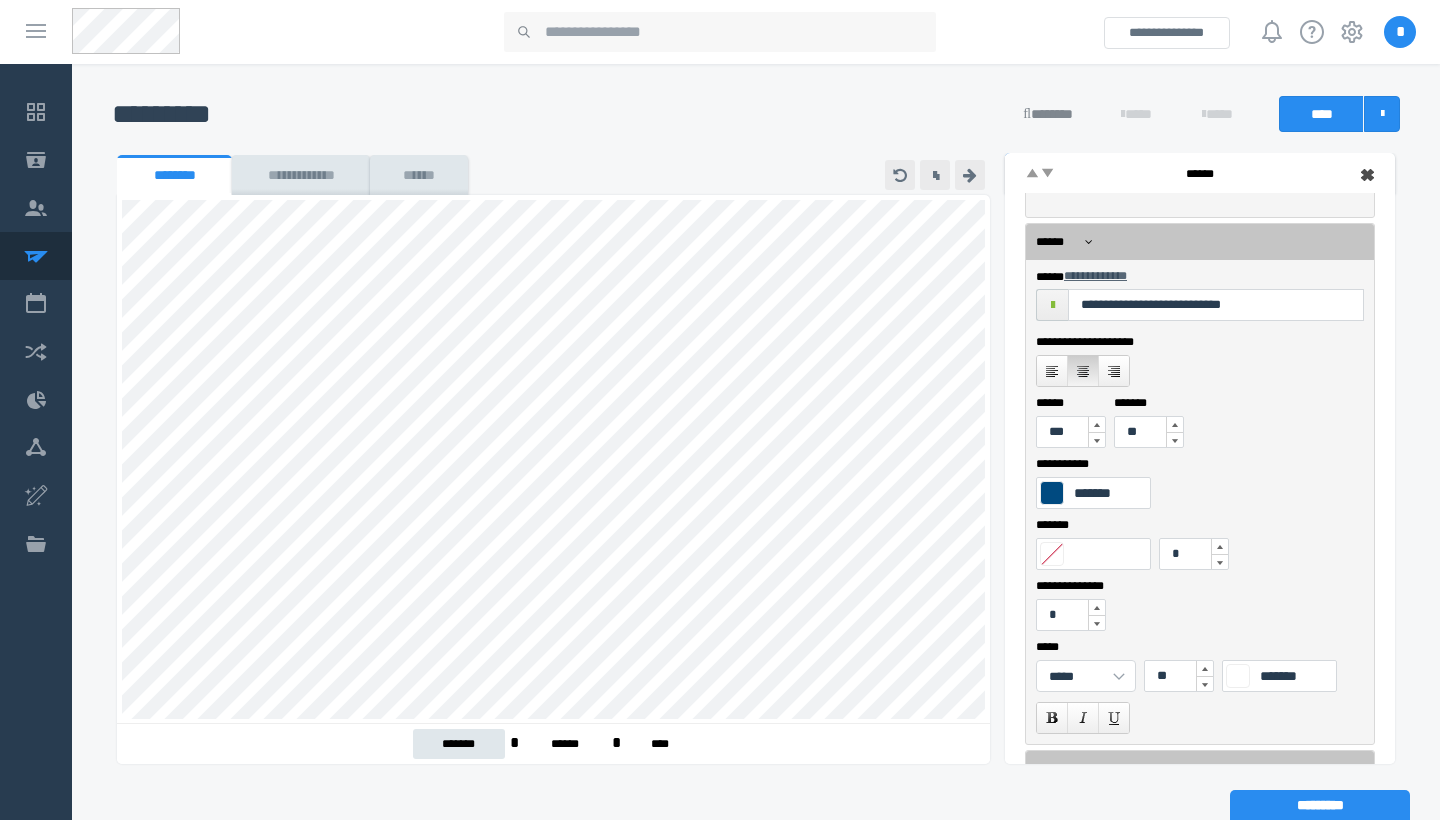 click at bounding box center (1097, 424) 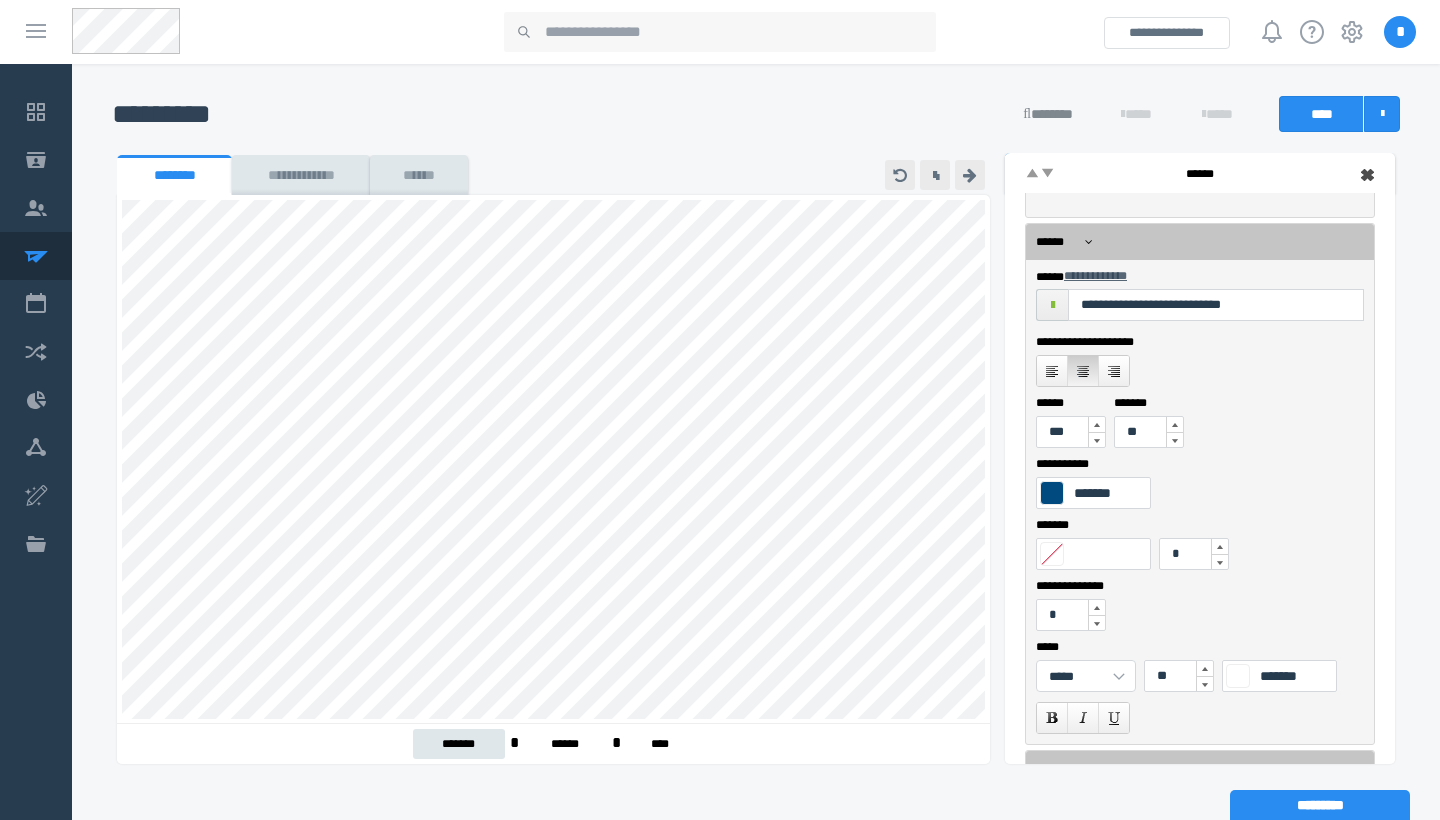 scroll, scrollTop: 380, scrollLeft: 0, axis: vertical 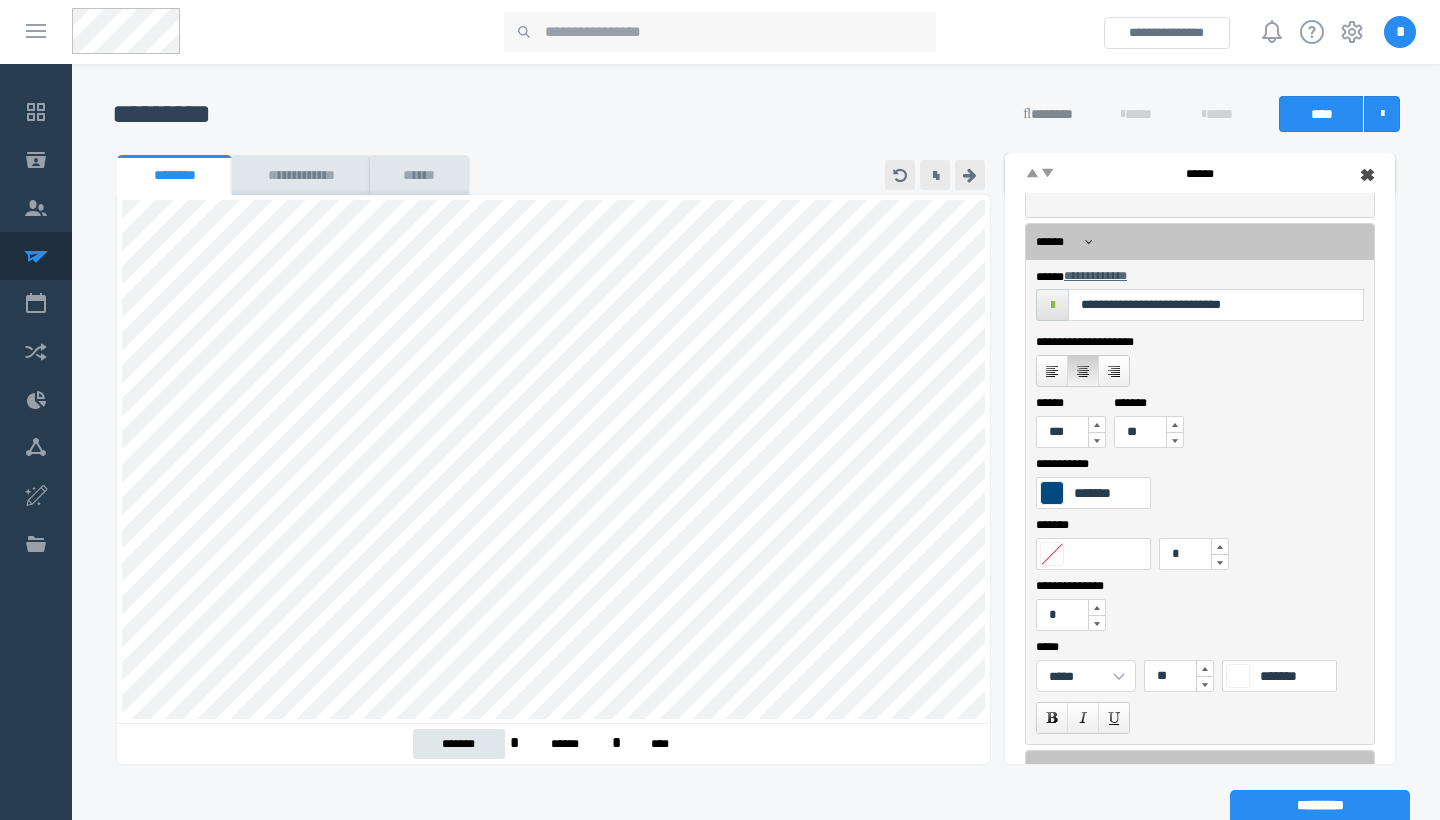 click at bounding box center [1053, 305] 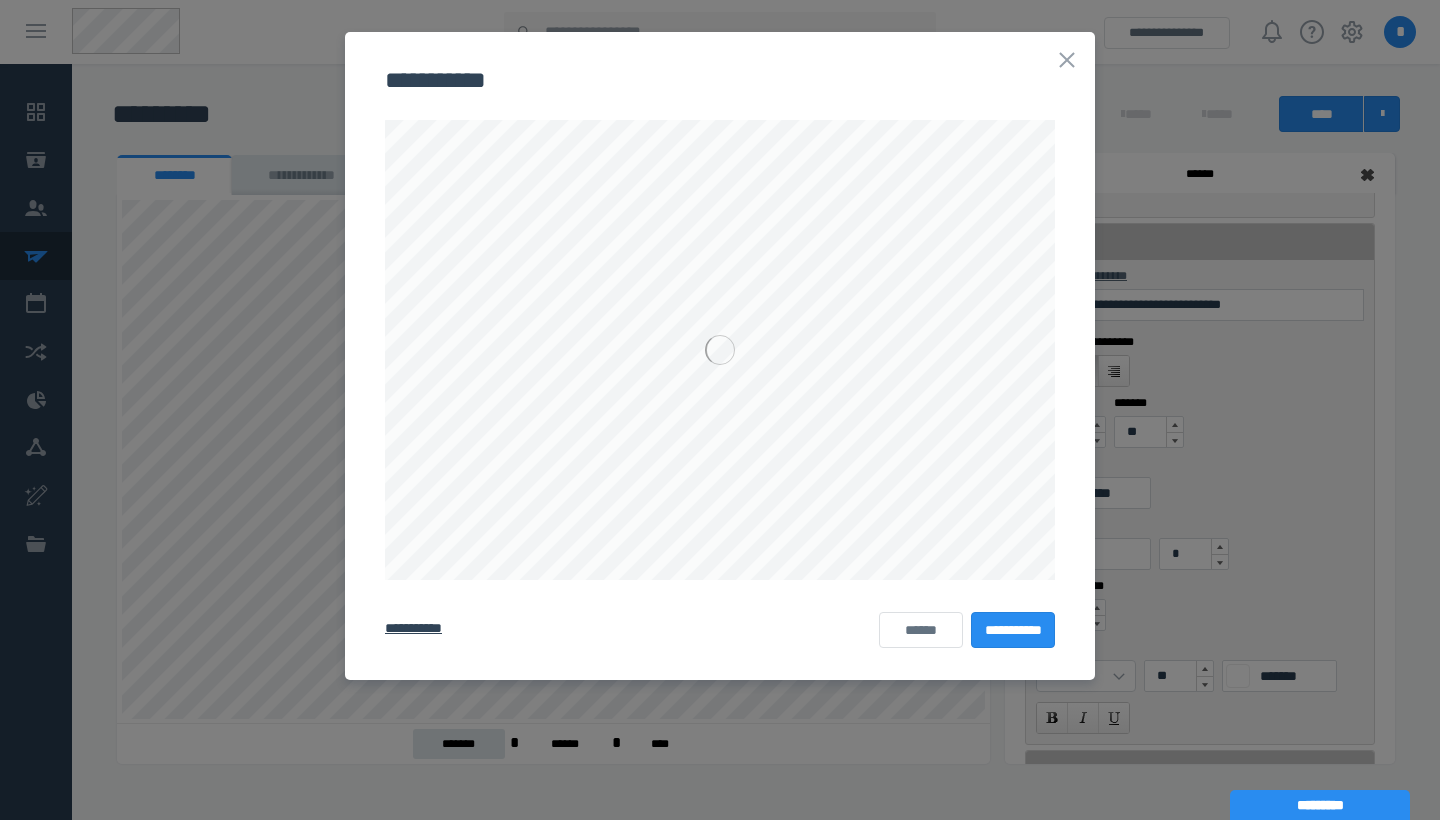 scroll, scrollTop: 0, scrollLeft: 0, axis: both 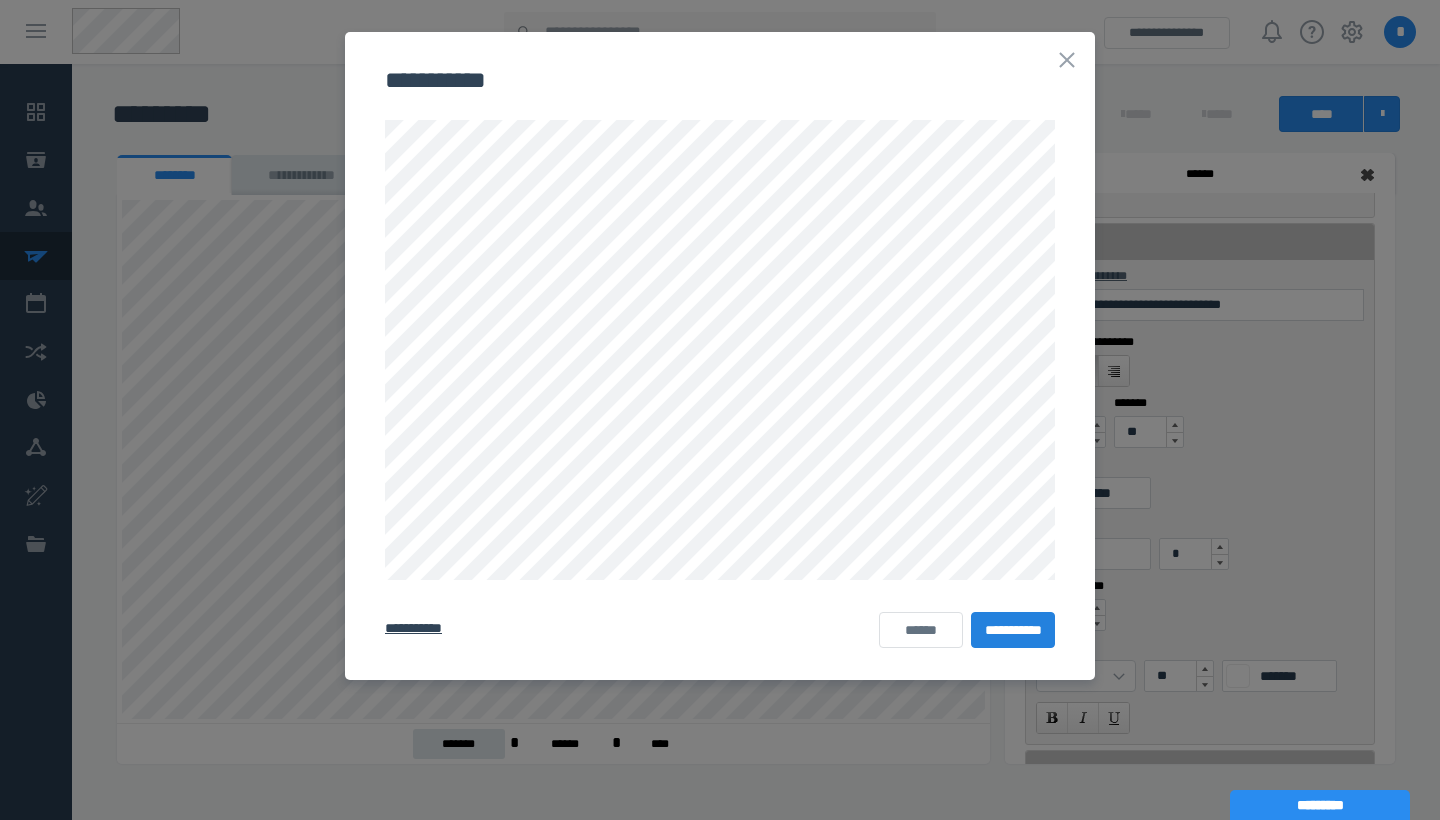 click on "**********" at bounding box center (1013, 630) 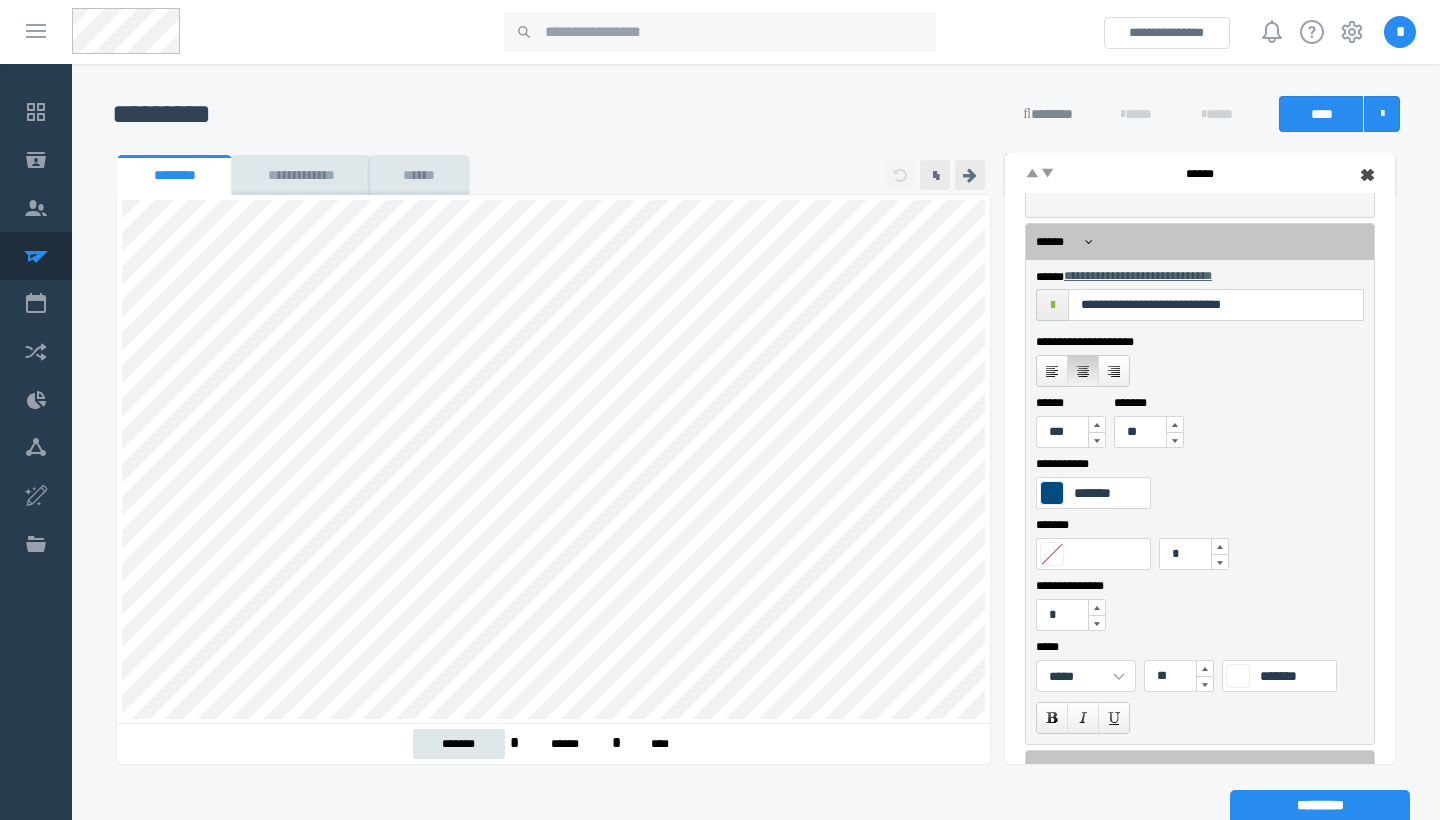 scroll, scrollTop: 1340, scrollLeft: 0, axis: vertical 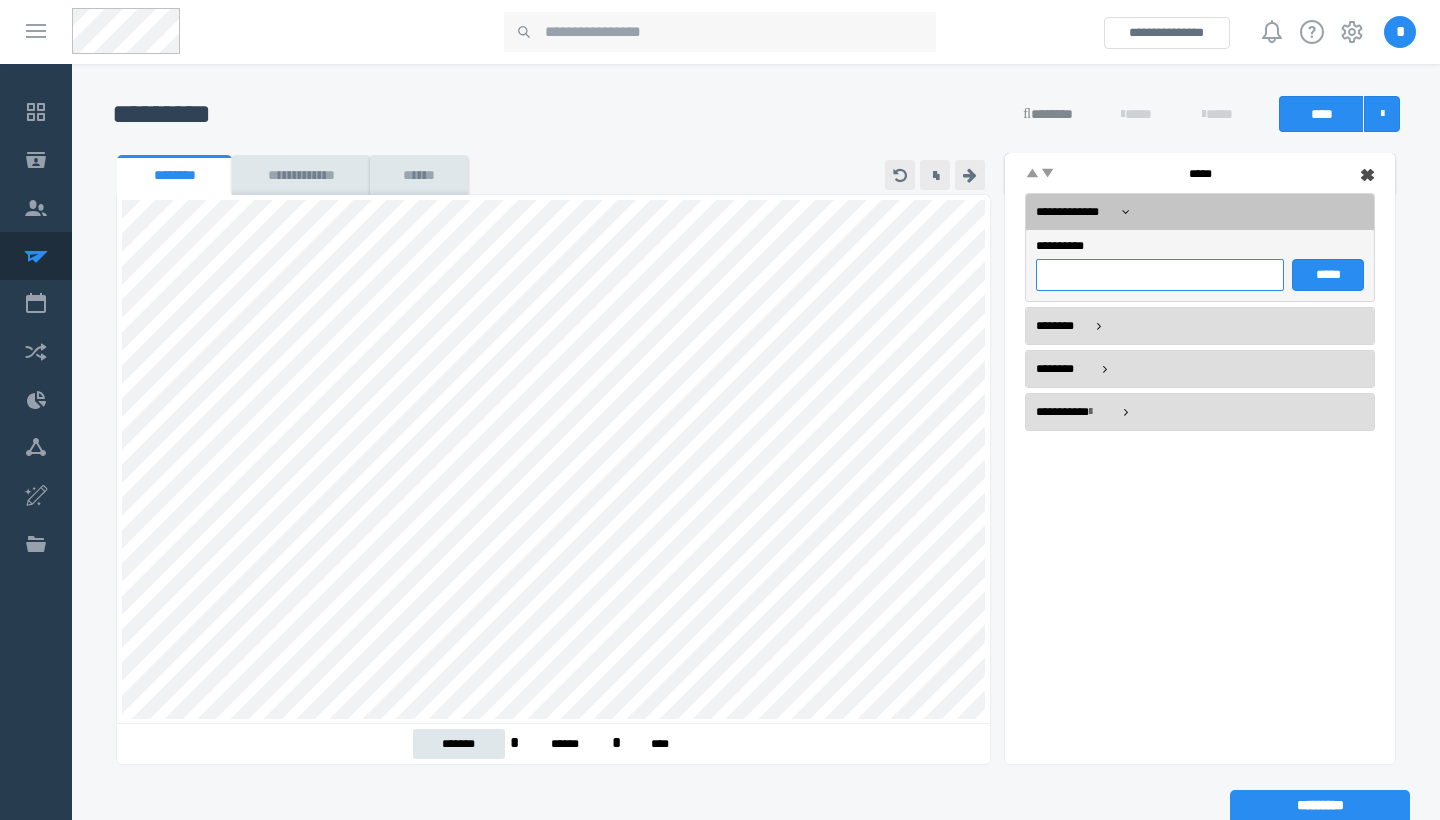 click at bounding box center (1160, 275) 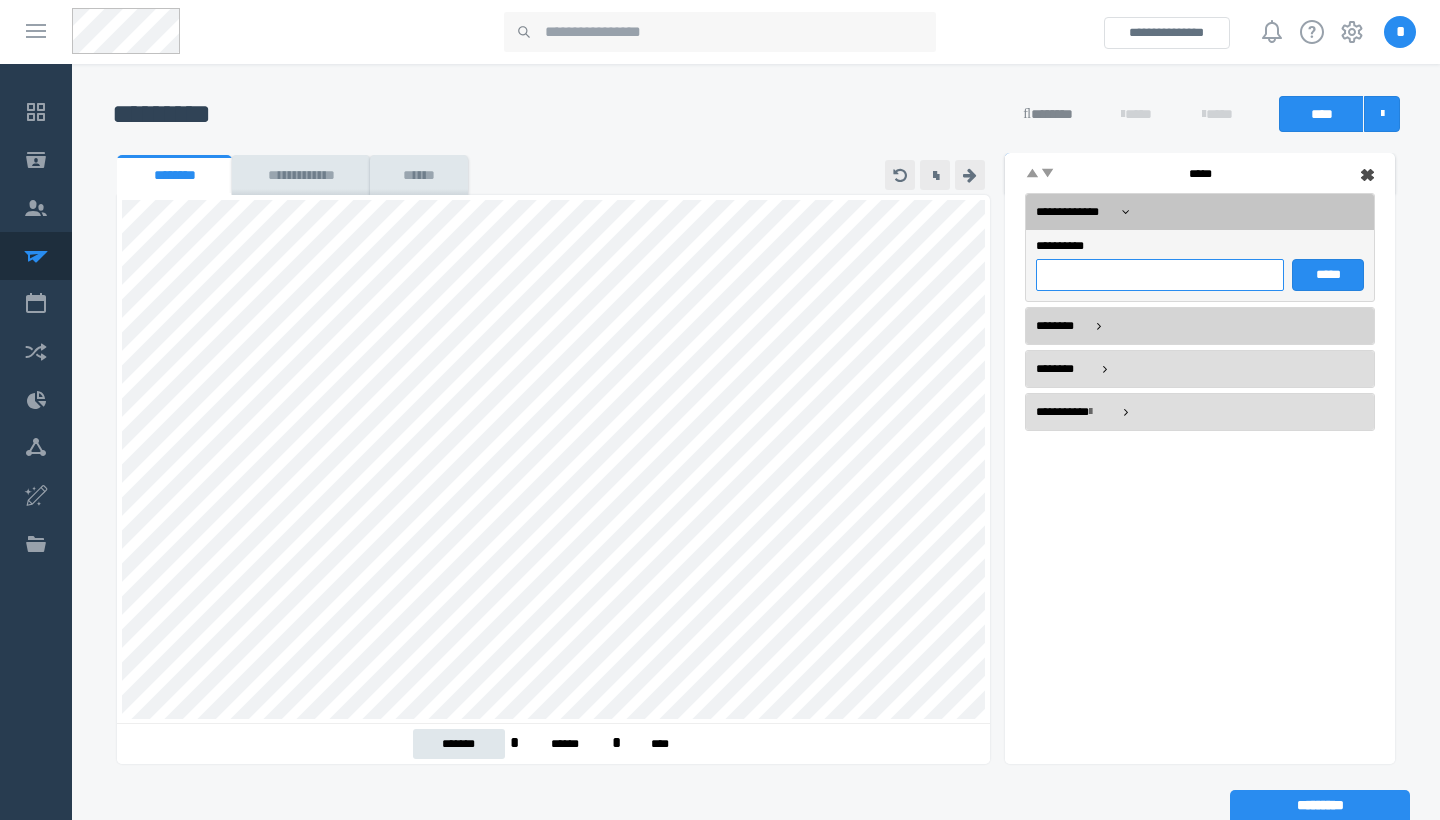 scroll, scrollTop: 1268, scrollLeft: 0, axis: vertical 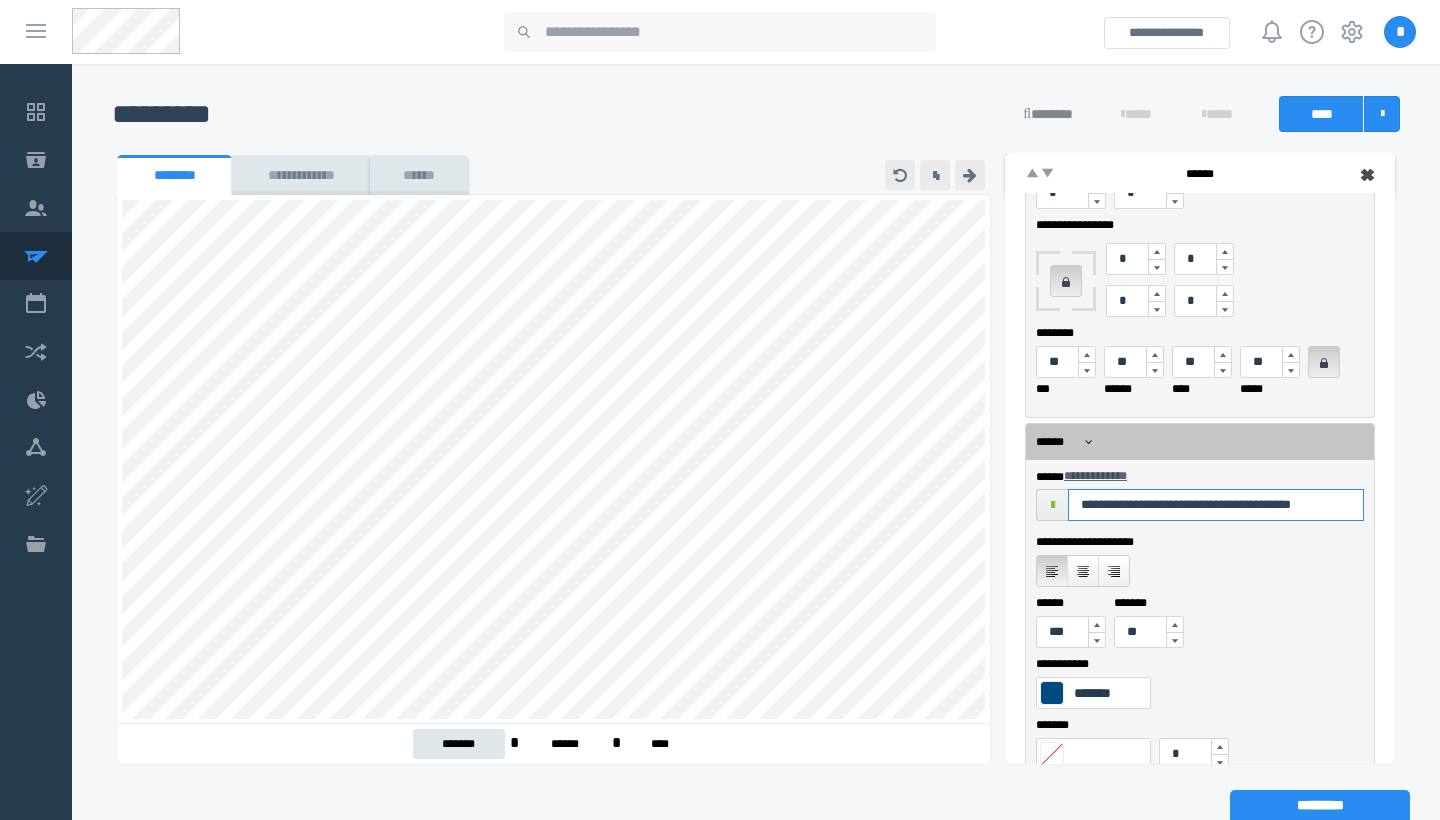 drag, startPoint x: 1267, startPoint y: 507, endPoint x: 1411, endPoint y: 506, distance: 144.00348 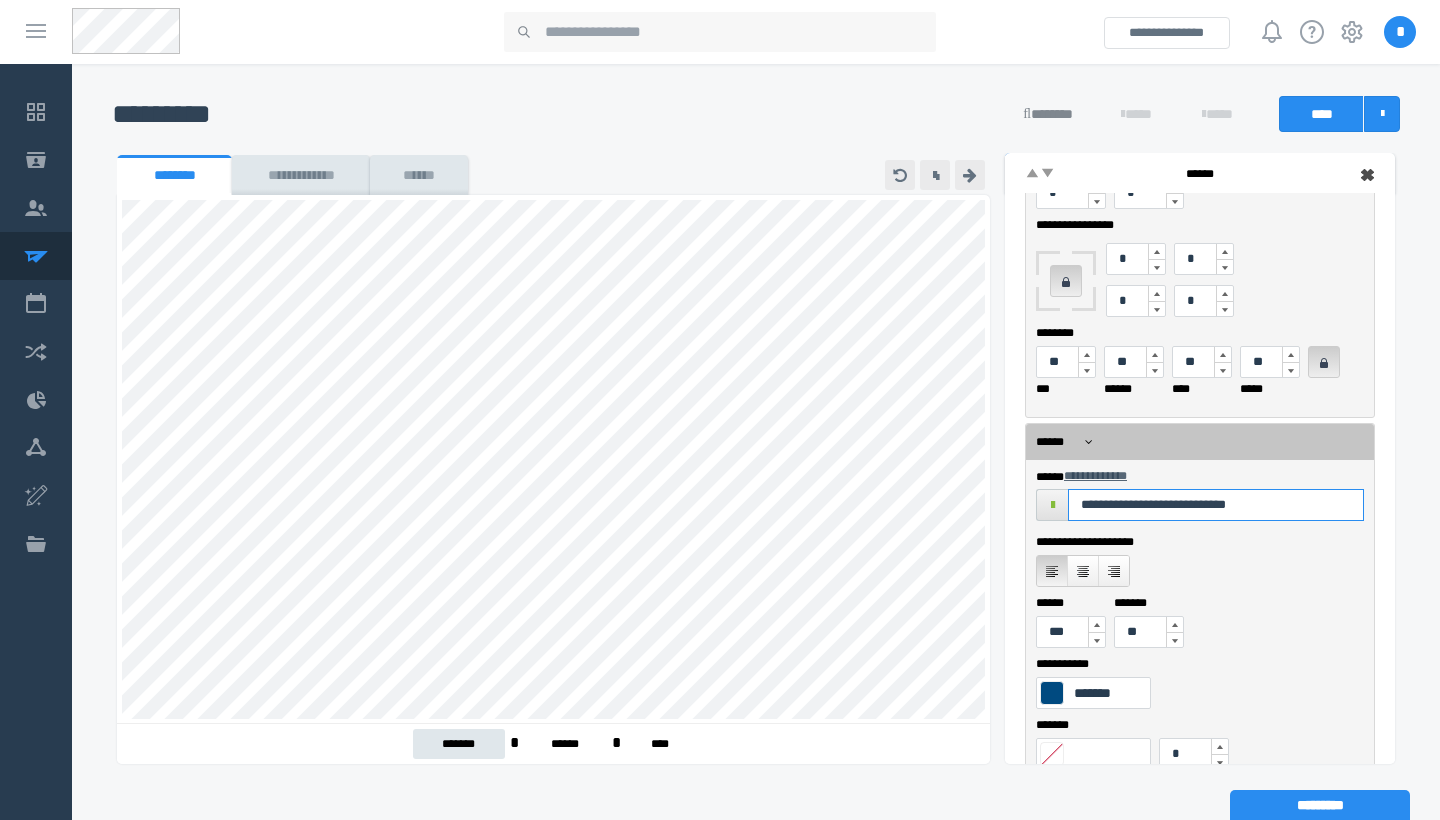 drag, startPoint x: 1106, startPoint y: 508, endPoint x: 1036, endPoint y: 496, distance: 71.021126 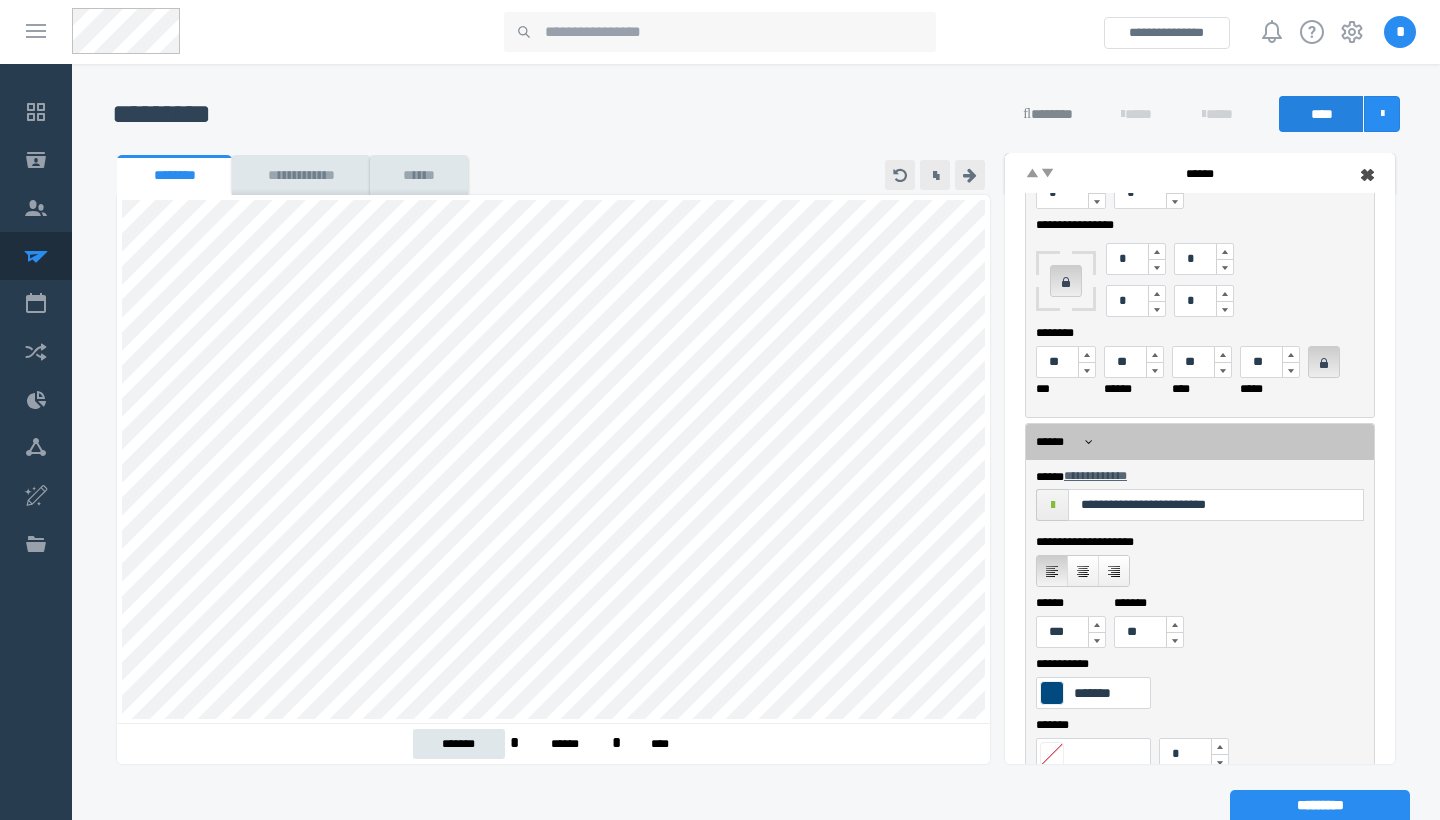 click on "****" at bounding box center (1321, 114) 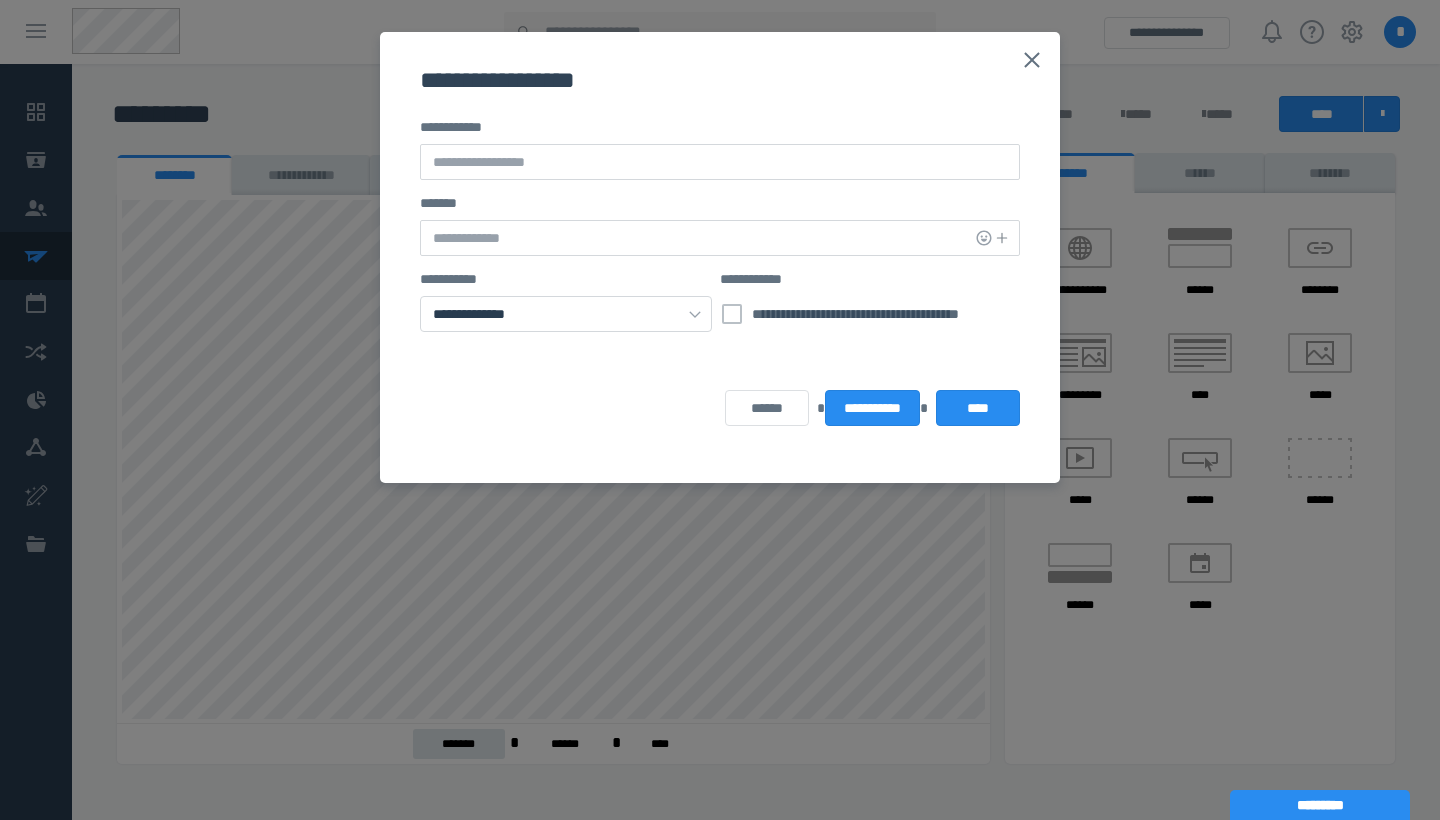 click 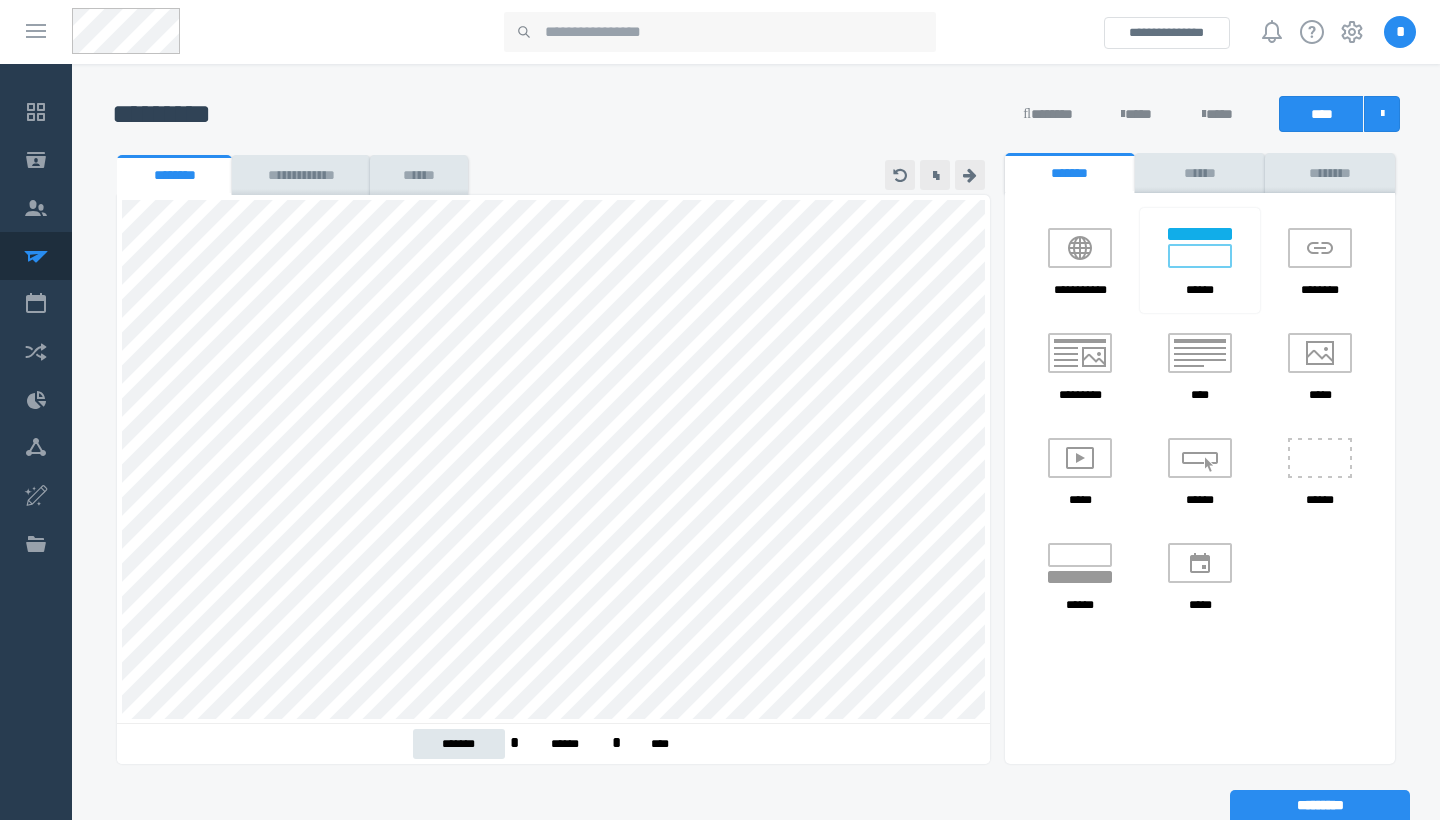 scroll, scrollTop: 1268, scrollLeft: 0, axis: vertical 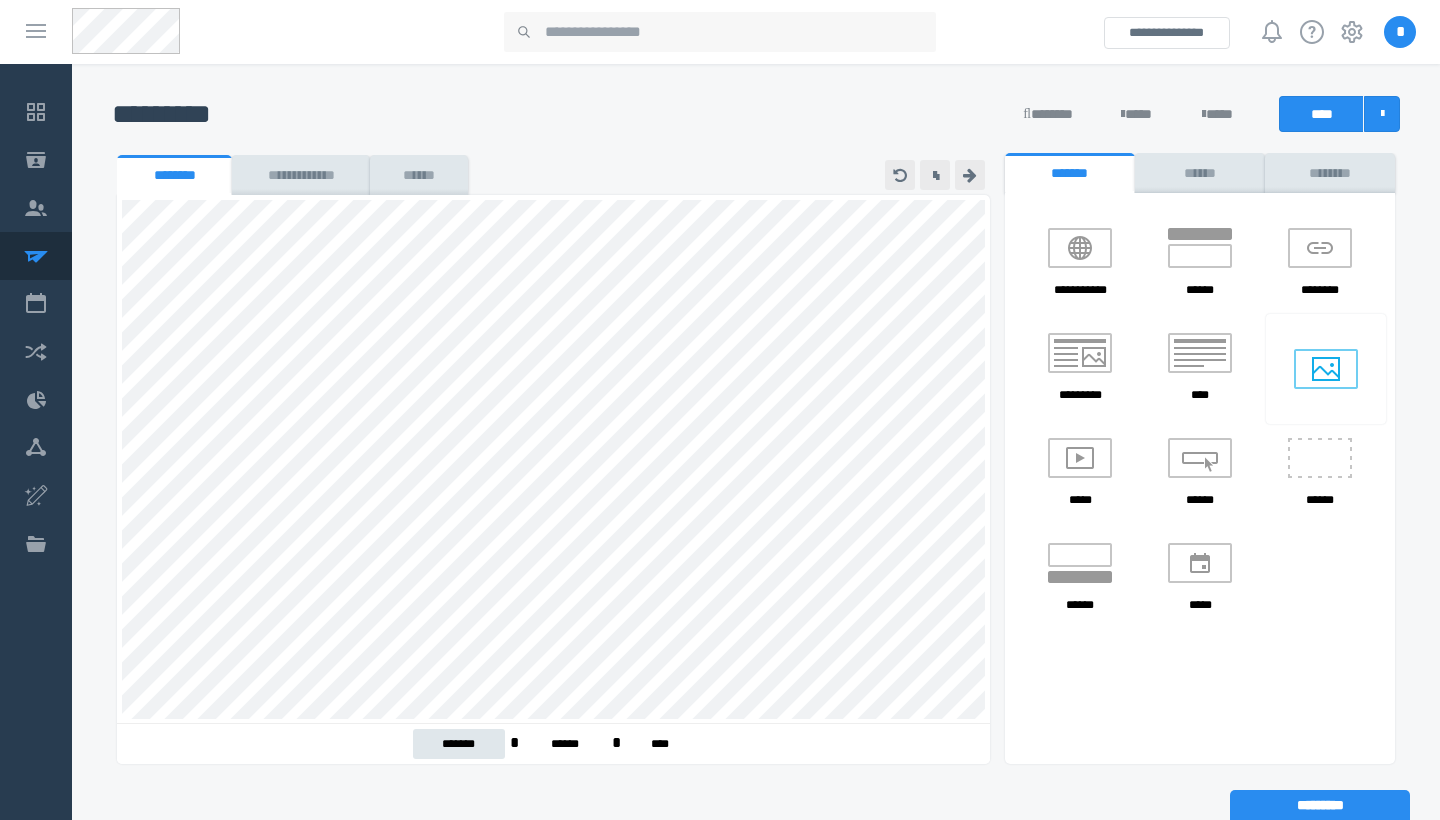 click on "**********" at bounding box center [756, 153] 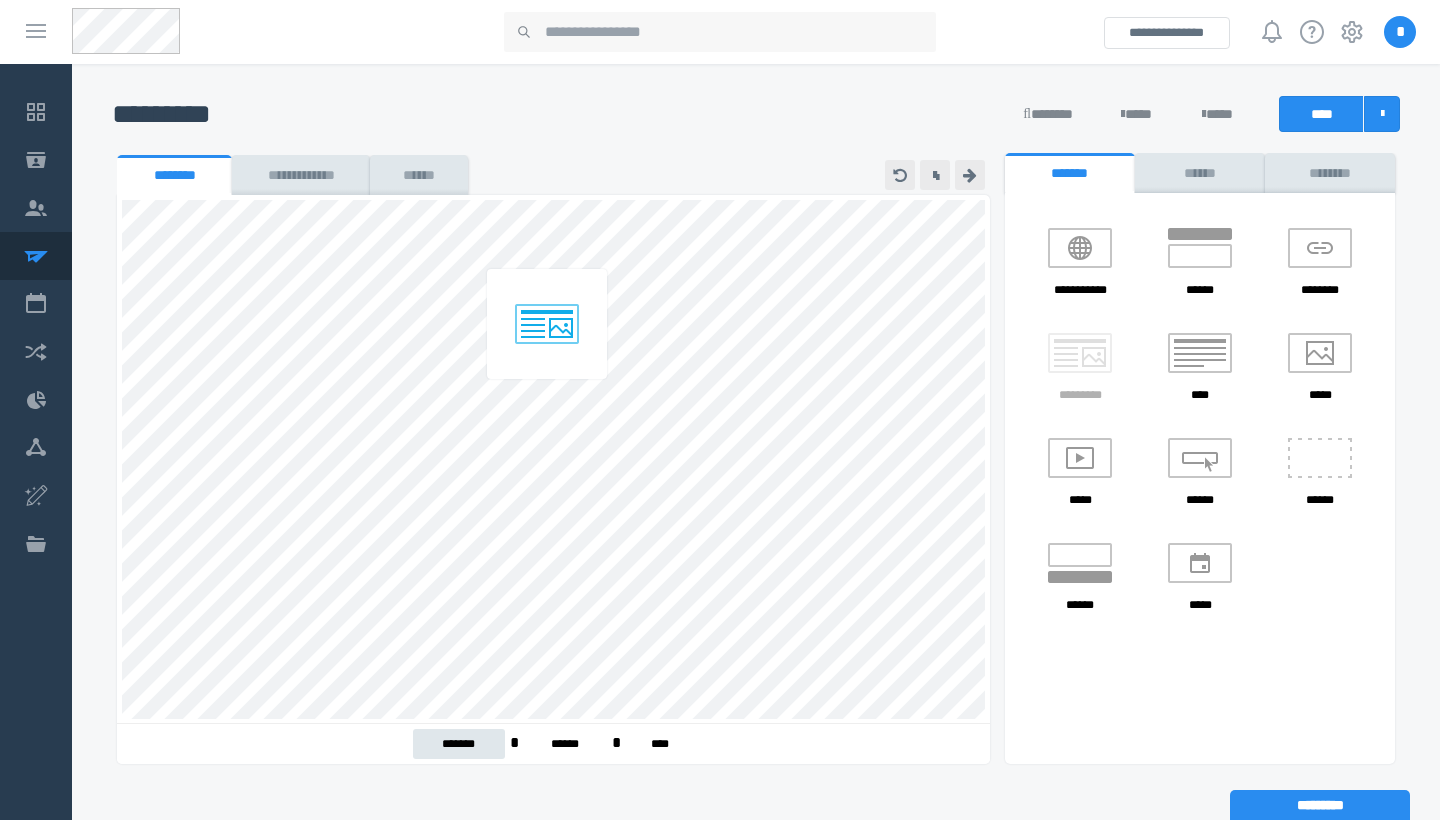 drag, startPoint x: 1088, startPoint y: 365, endPoint x: 555, endPoint y: 321, distance: 534.81305 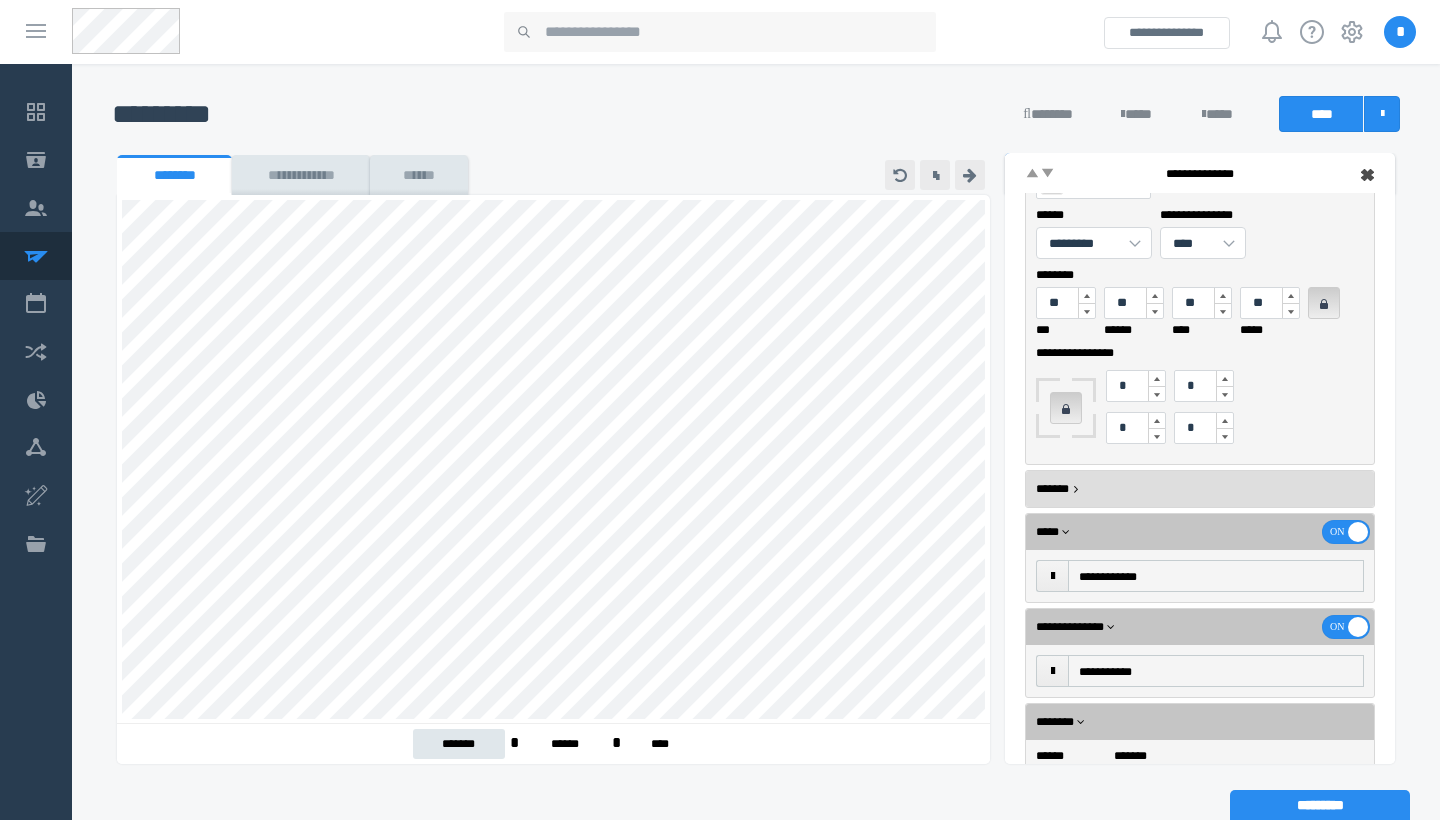 scroll, scrollTop: 1386, scrollLeft: 0, axis: vertical 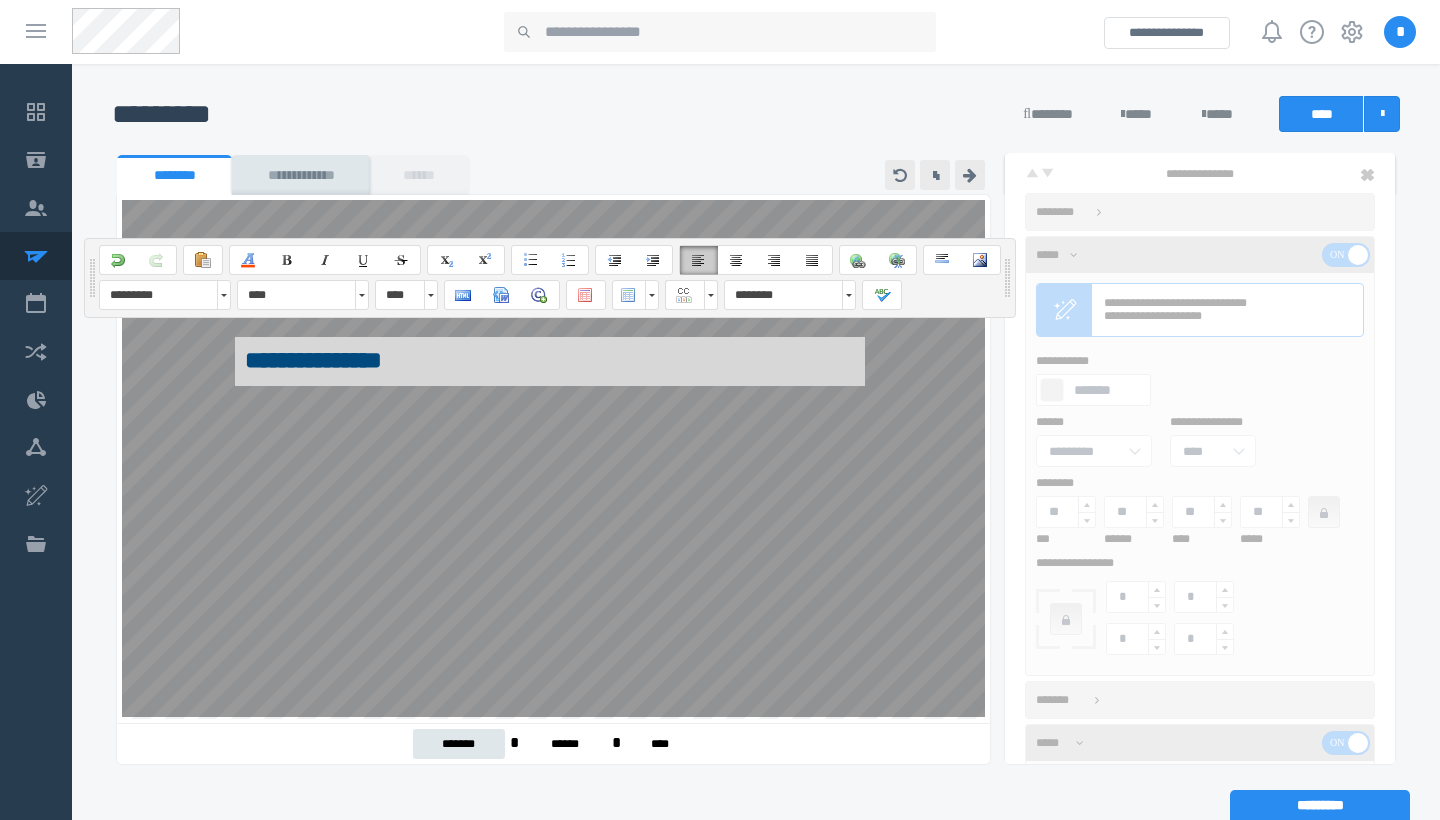 click on "**********" at bounding box center [550, 361] 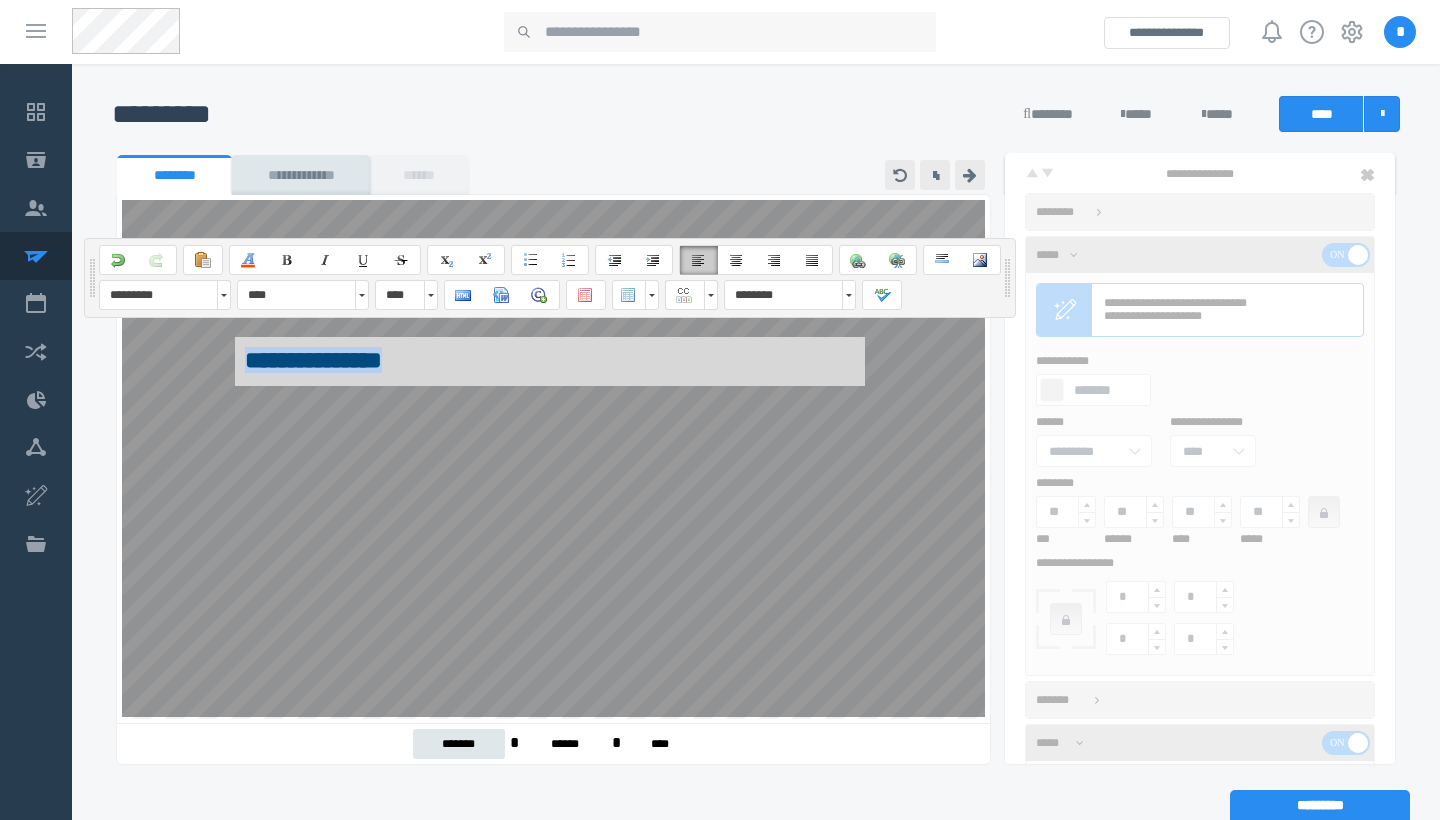 drag, startPoint x: 447, startPoint y: 375, endPoint x: 253, endPoint y: 367, distance: 194.16487 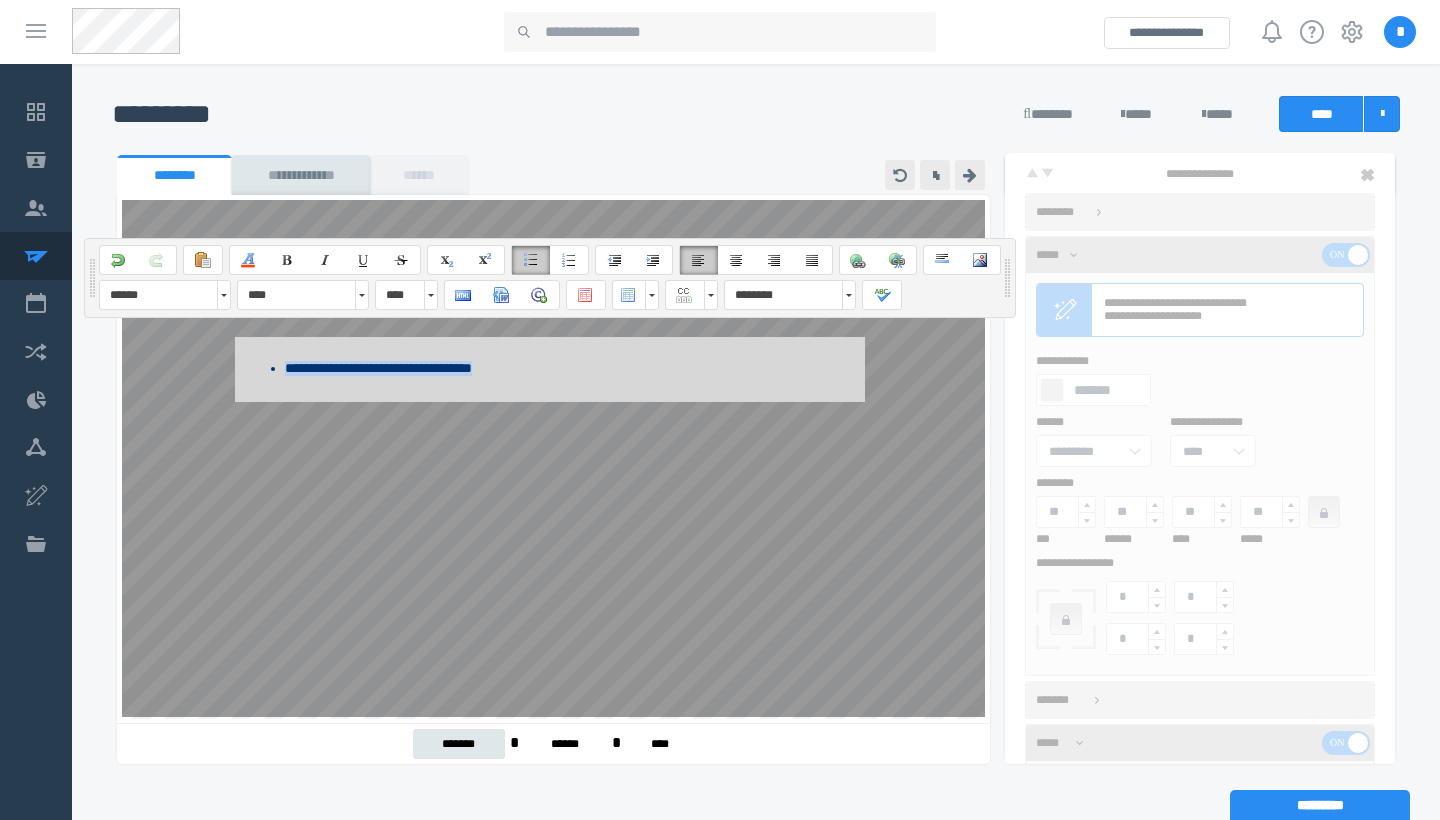 drag, startPoint x: 540, startPoint y: 368, endPoint x: 131, endPoint y: 365, distance: 409.01102 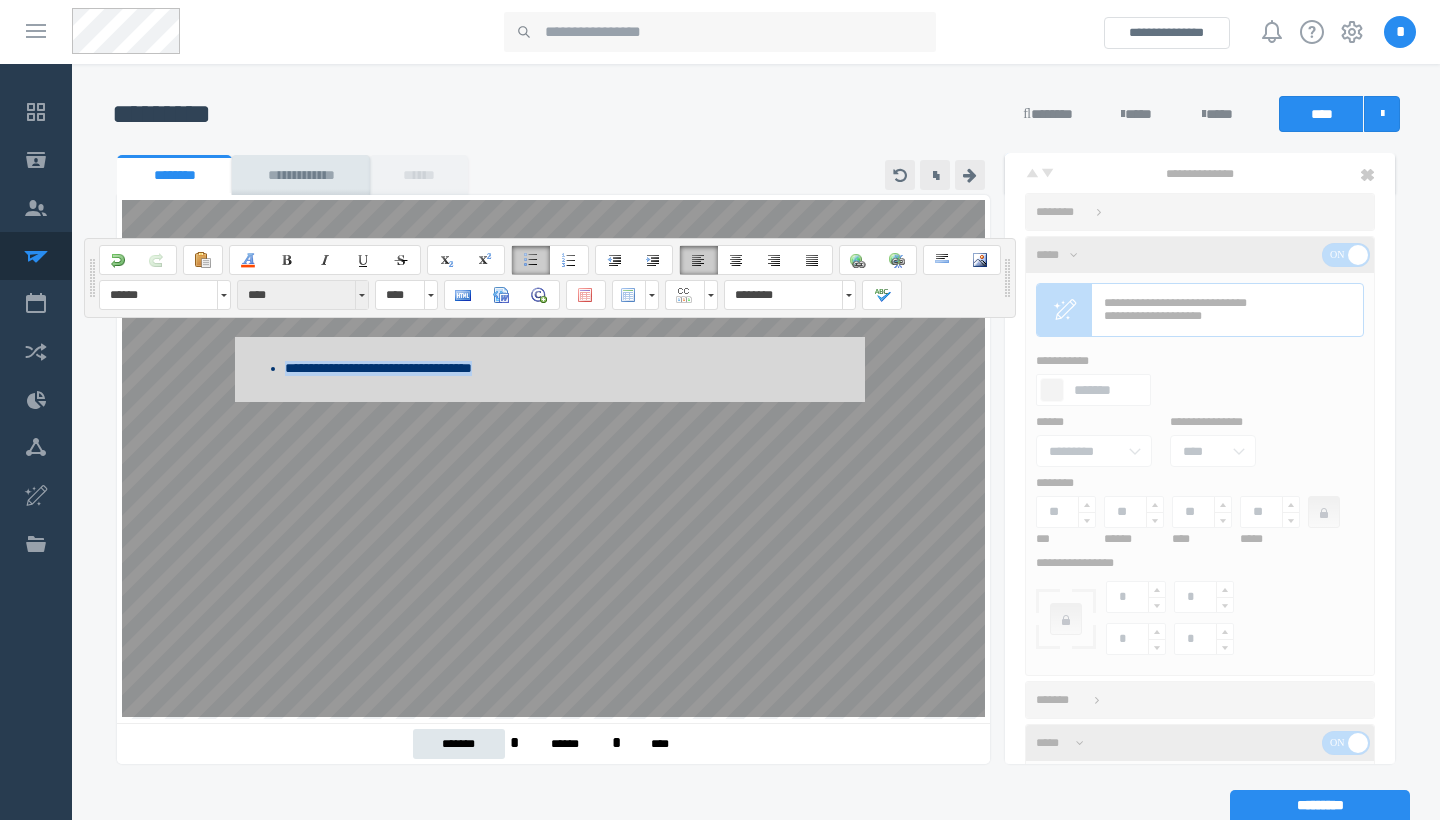 click at bounding box center (361, 295) 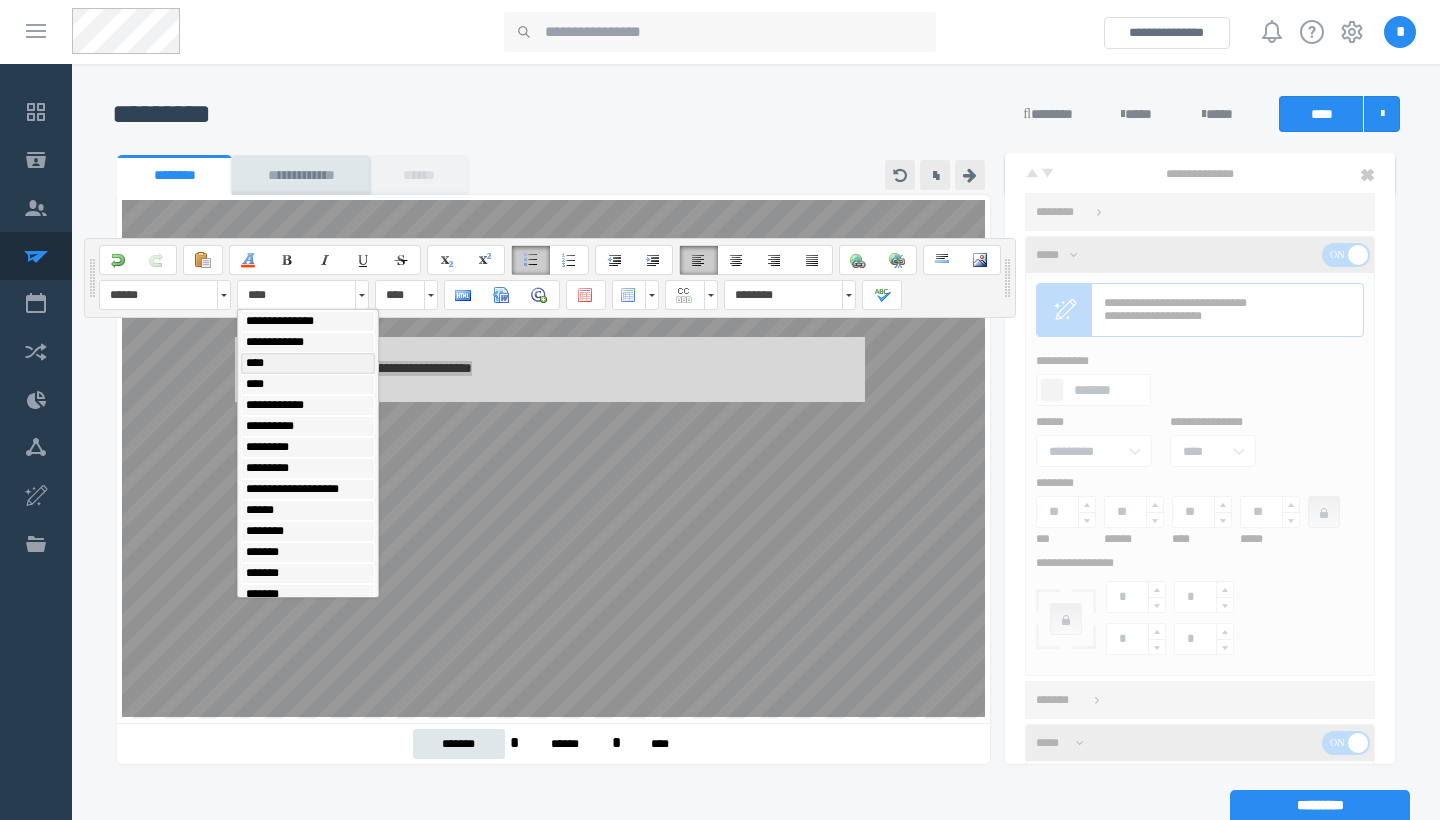 scroll, scrollTop: 362, scrollLeft: 0, axis: vertical 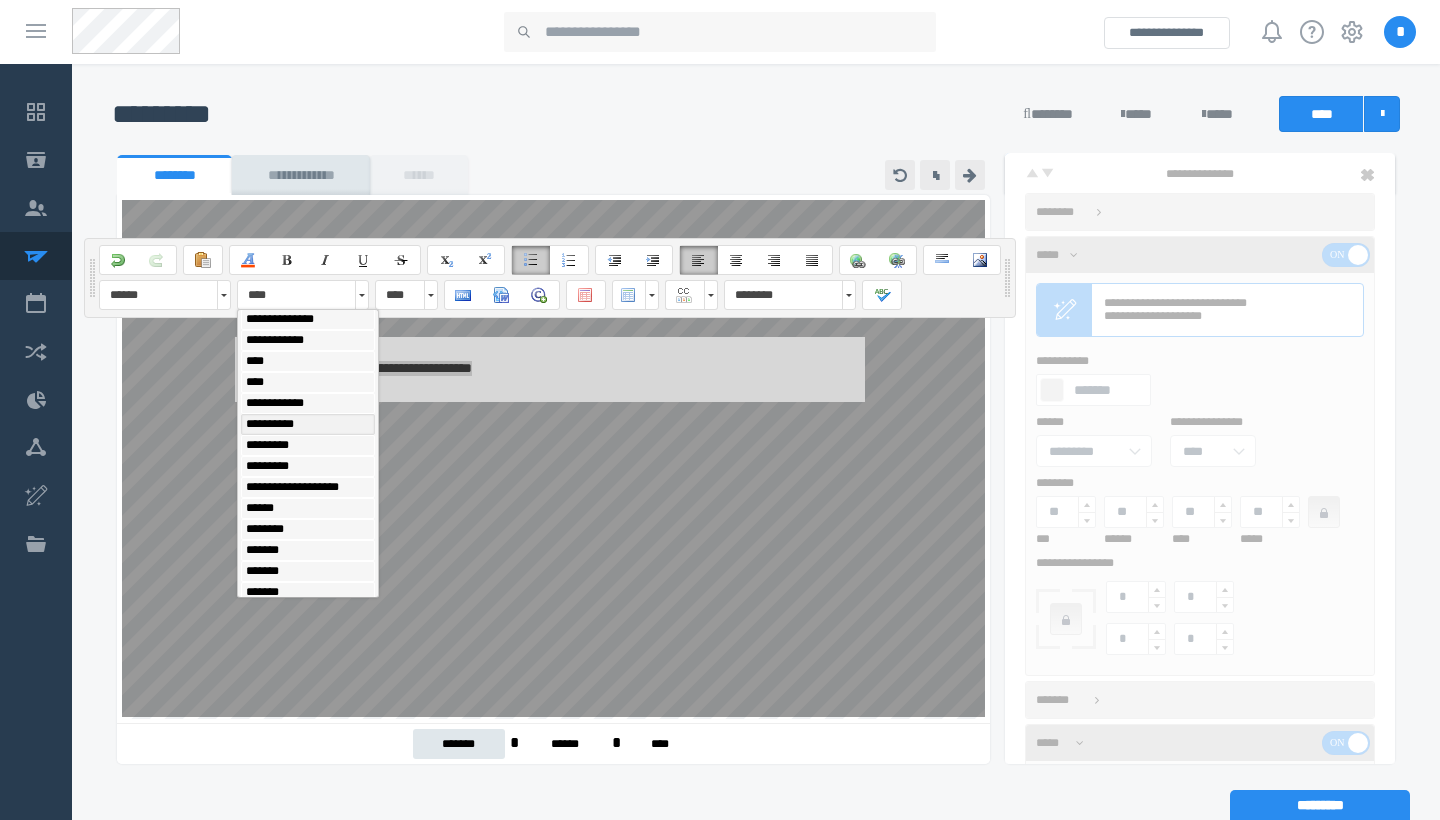 click on "**********" at bounding box center (308, 424) 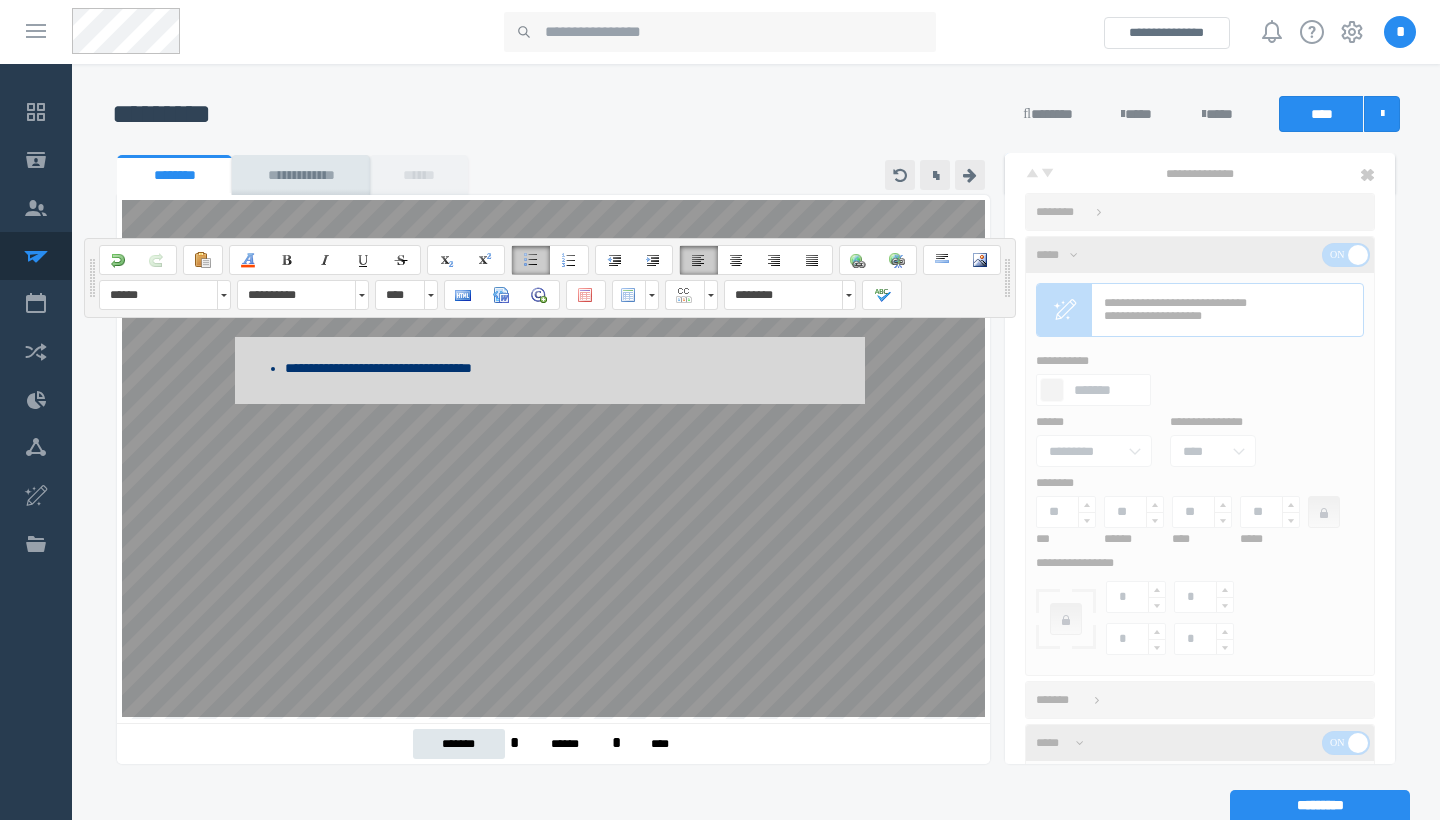 click on "**********" at bounding box center (378, 368) 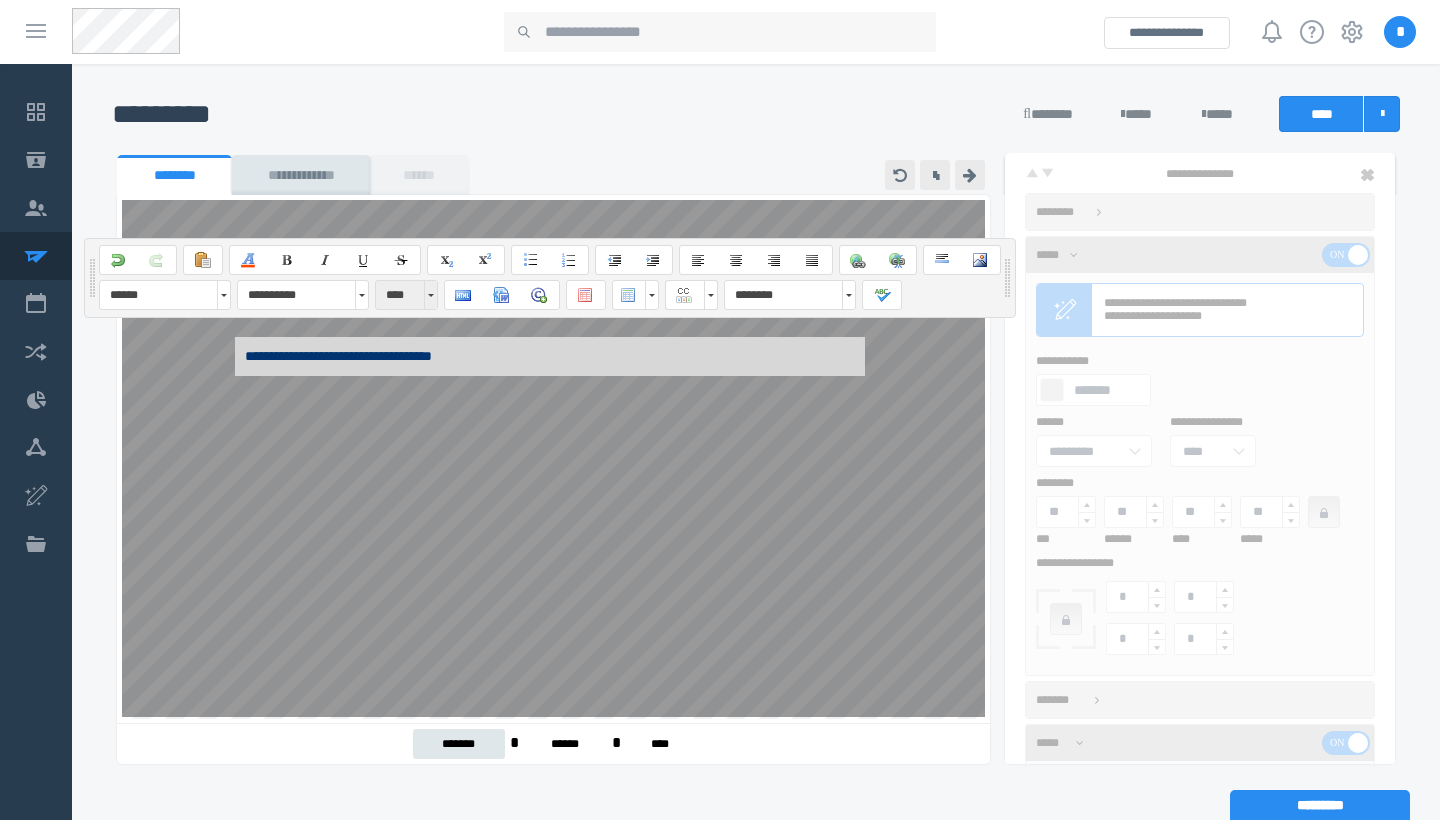 click at bounding box center [430, 295] 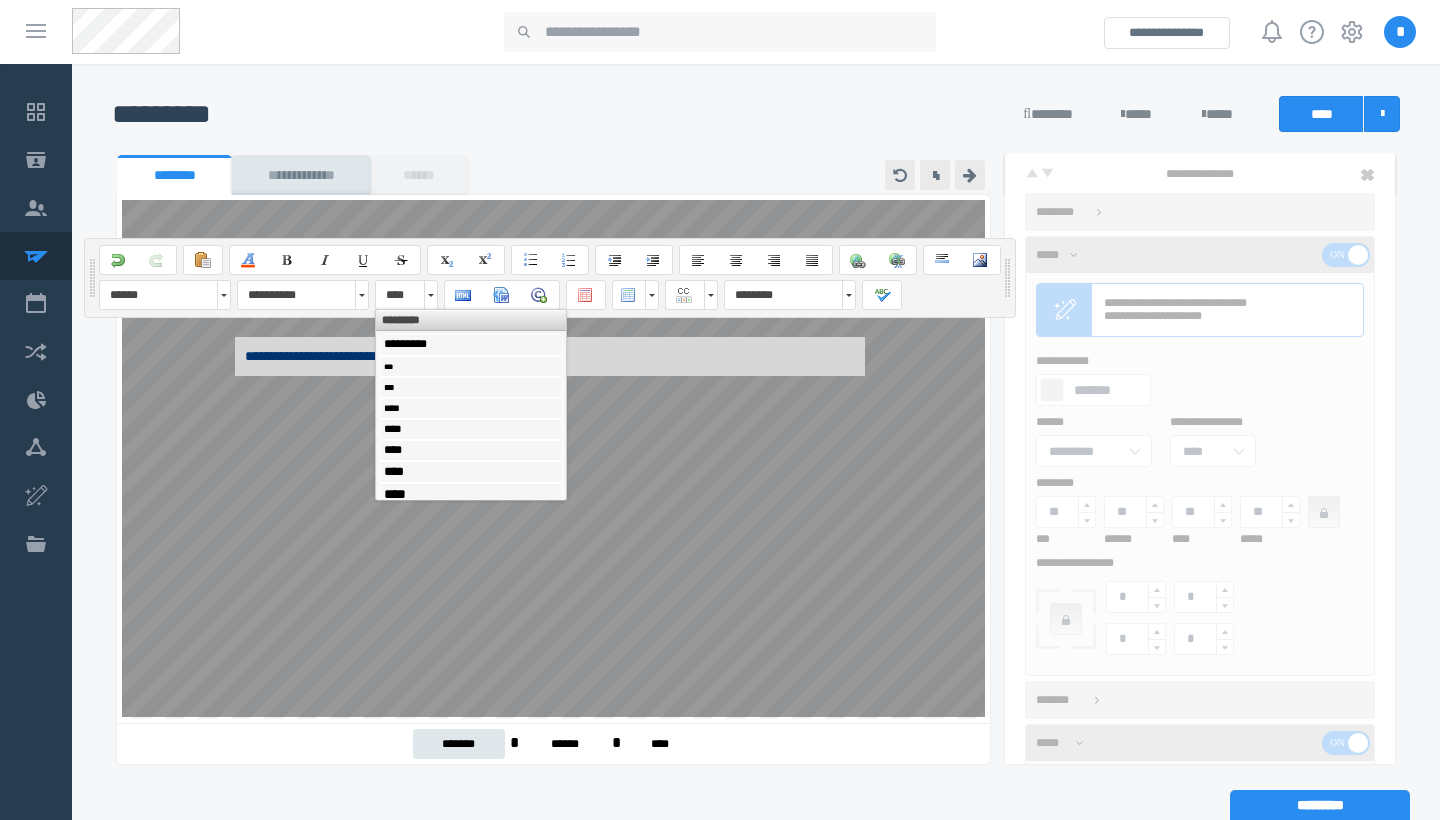 click on "**********" at bounding box center (550, -12) 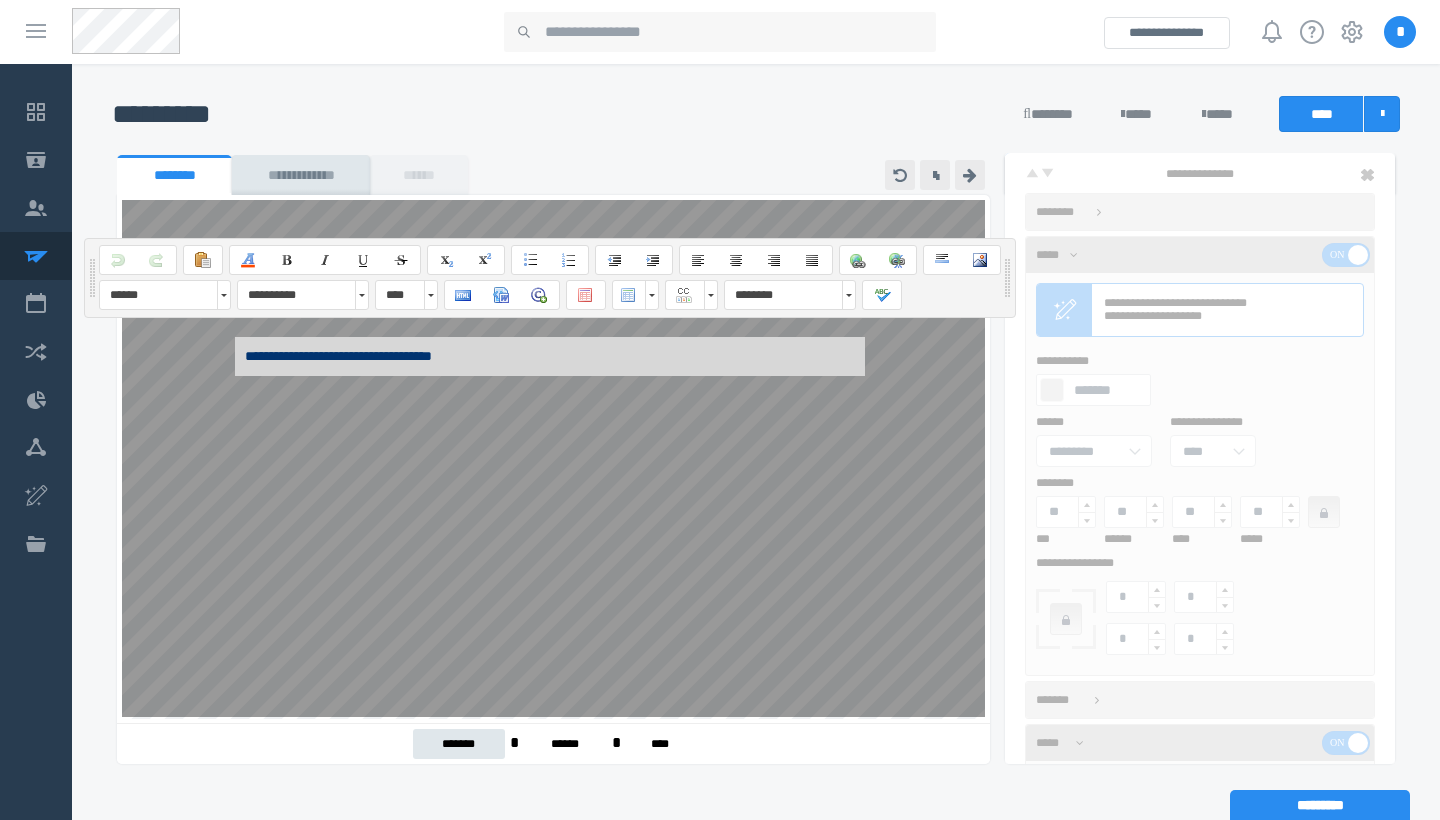 click on "**********" at bounding box center [550, 355] 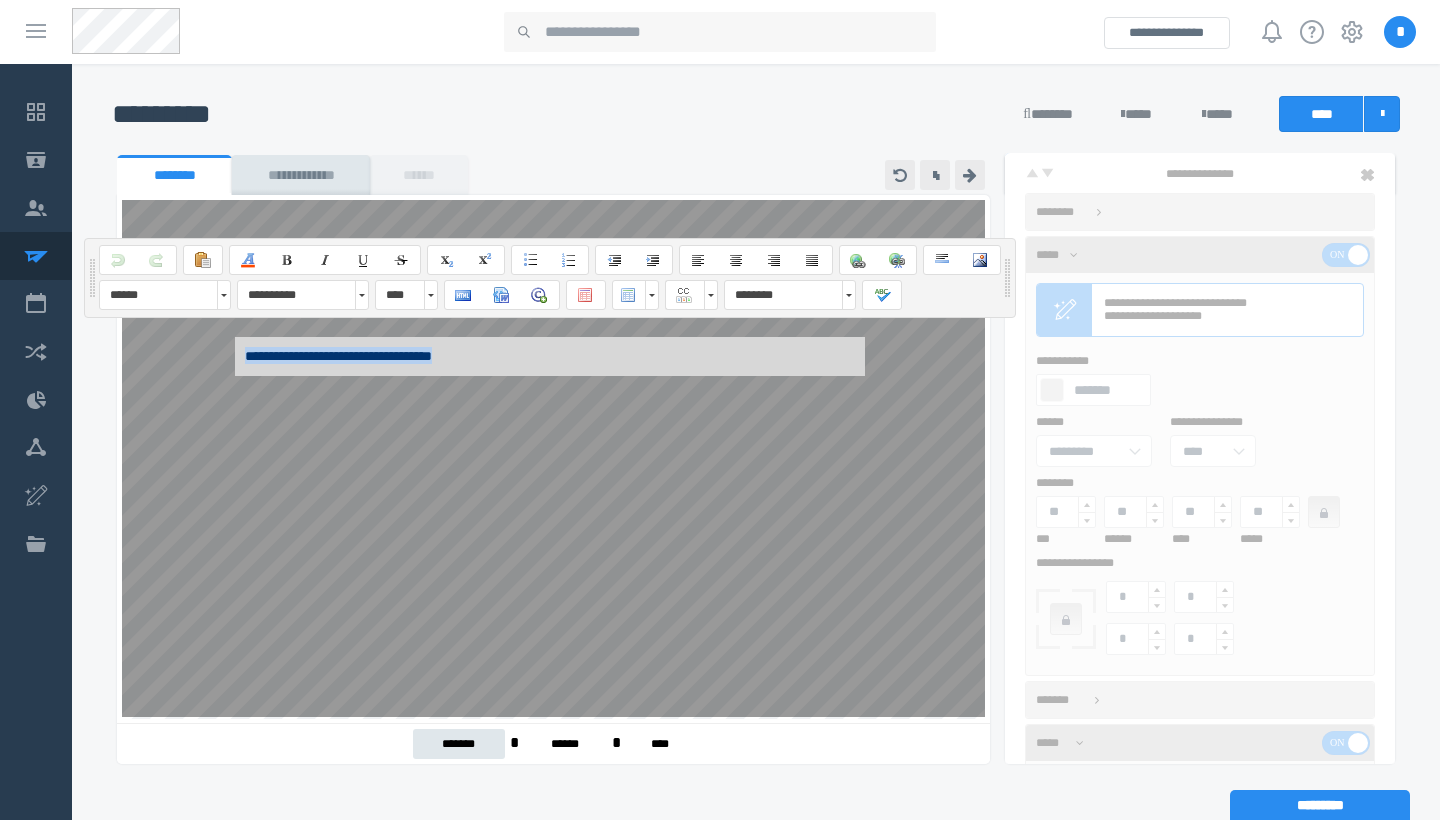 drag, startPoint x: 539, startPoint y: 357, endPoint x: 506, endPoint y: 671, distance: 315.7293 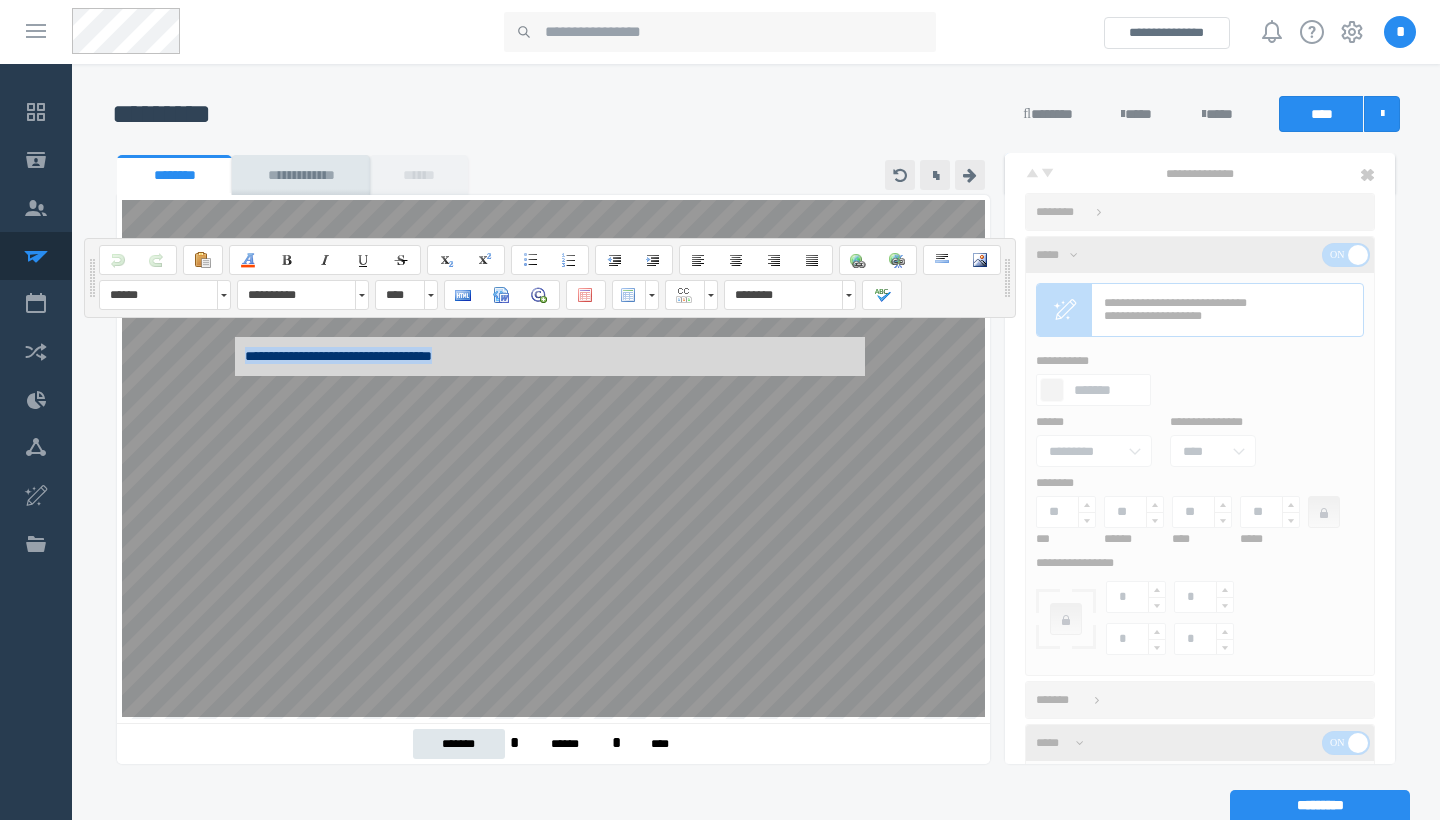 click on "**********" at bounding box center (550, 357) 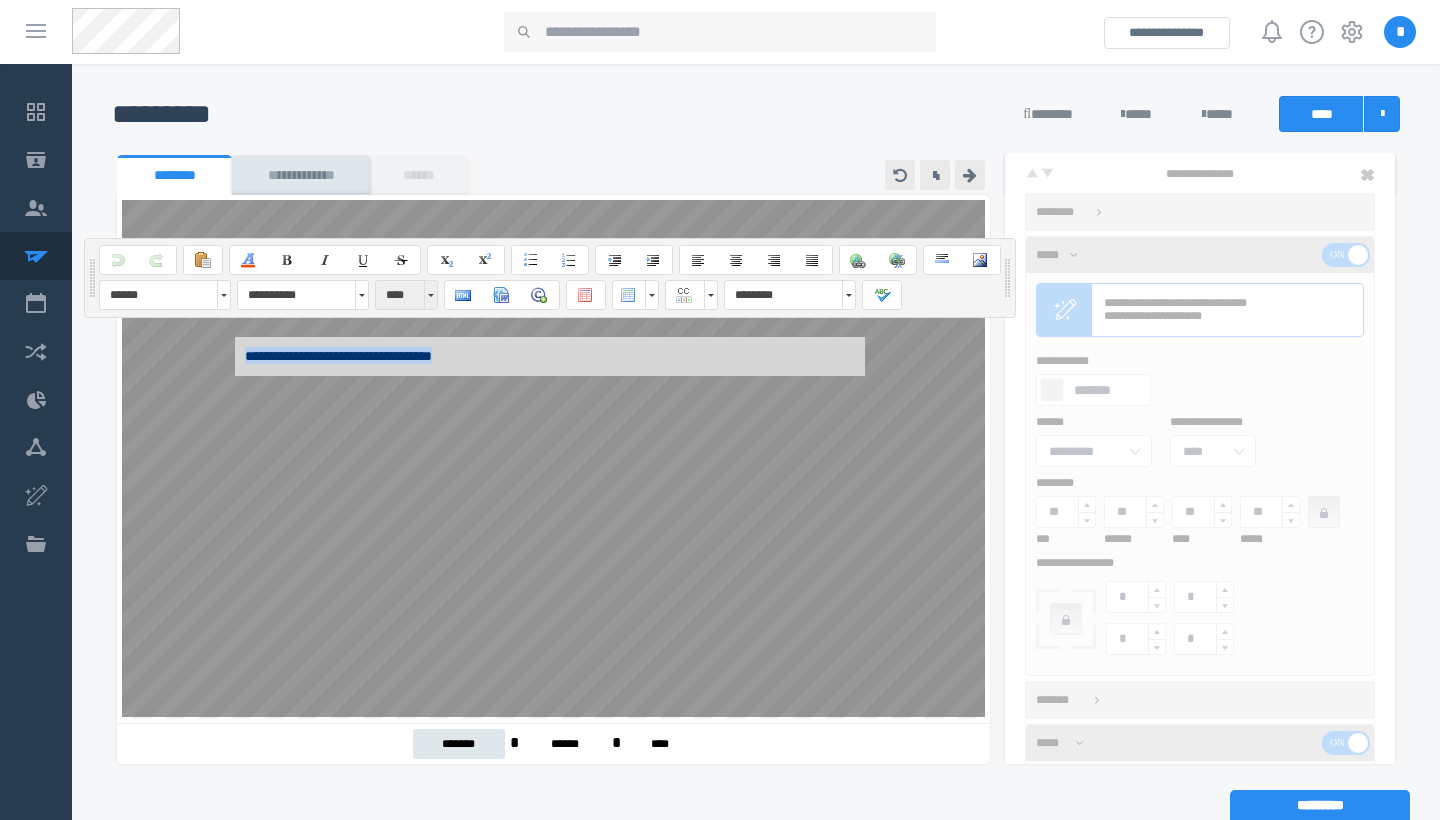 click at bounding box center (431, 295) 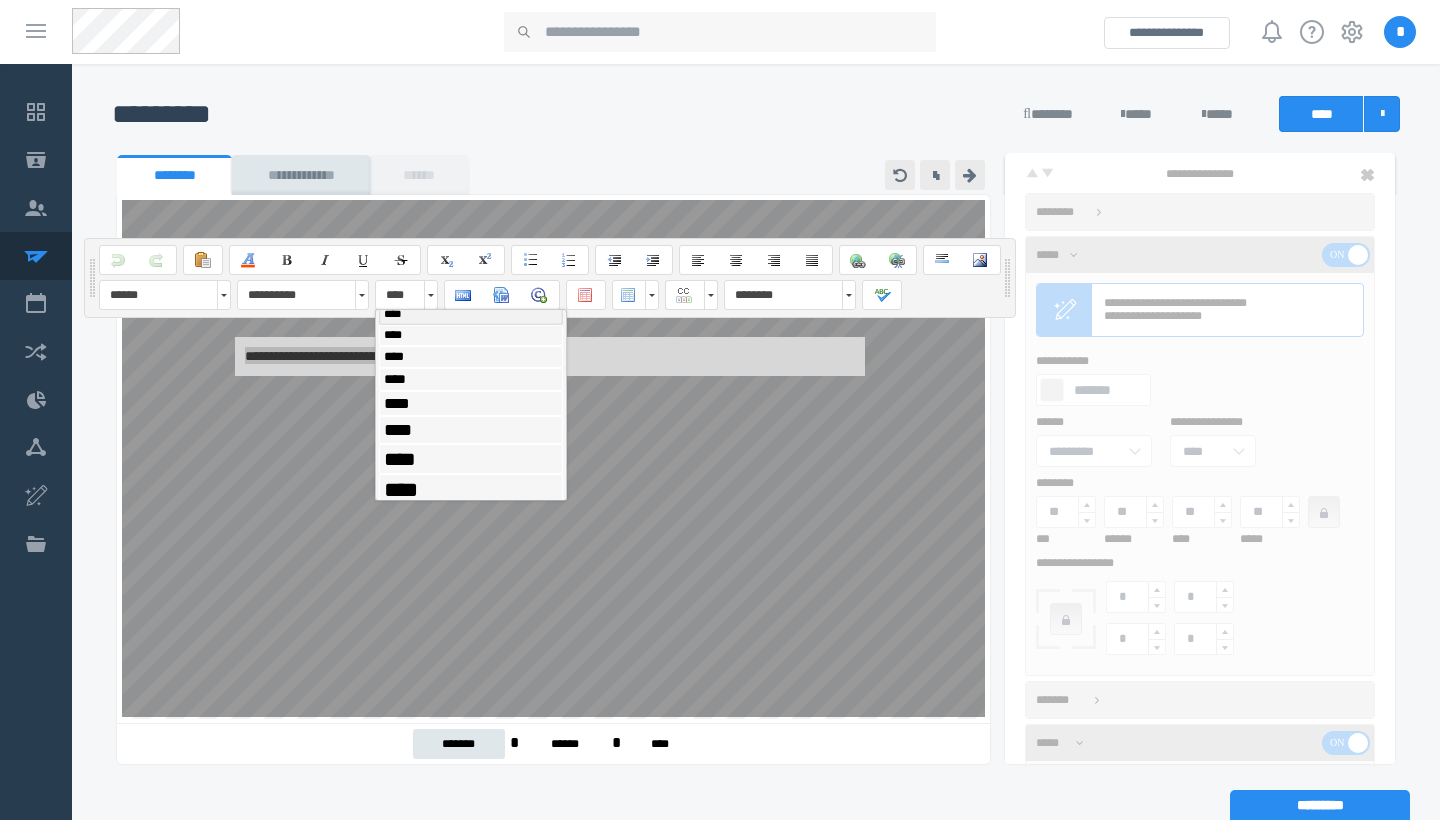 scroll, scrollTop: 152, scrollLeft: 0, axis: vertical 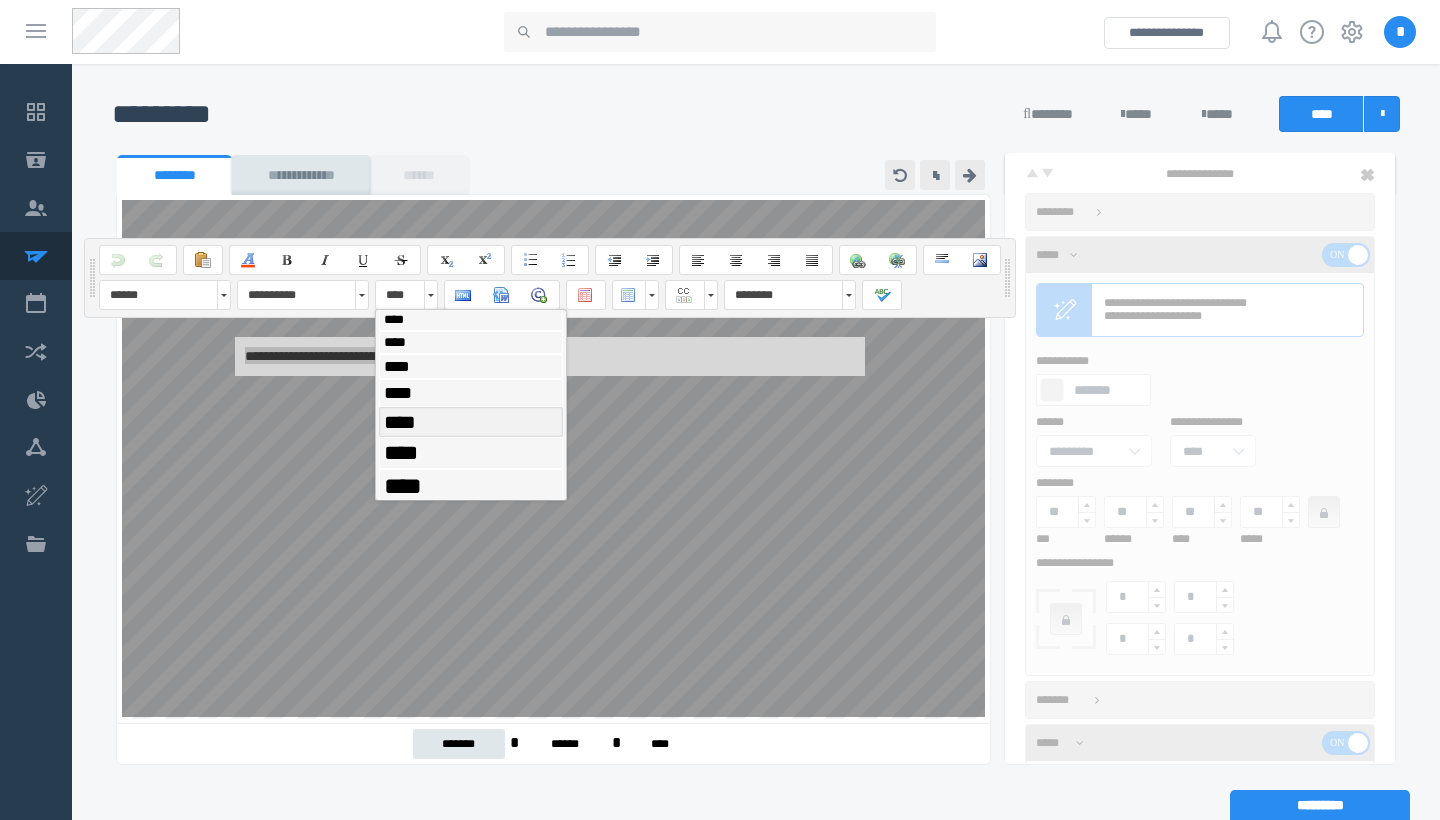 click on "****" at bounding box center (471, 422) 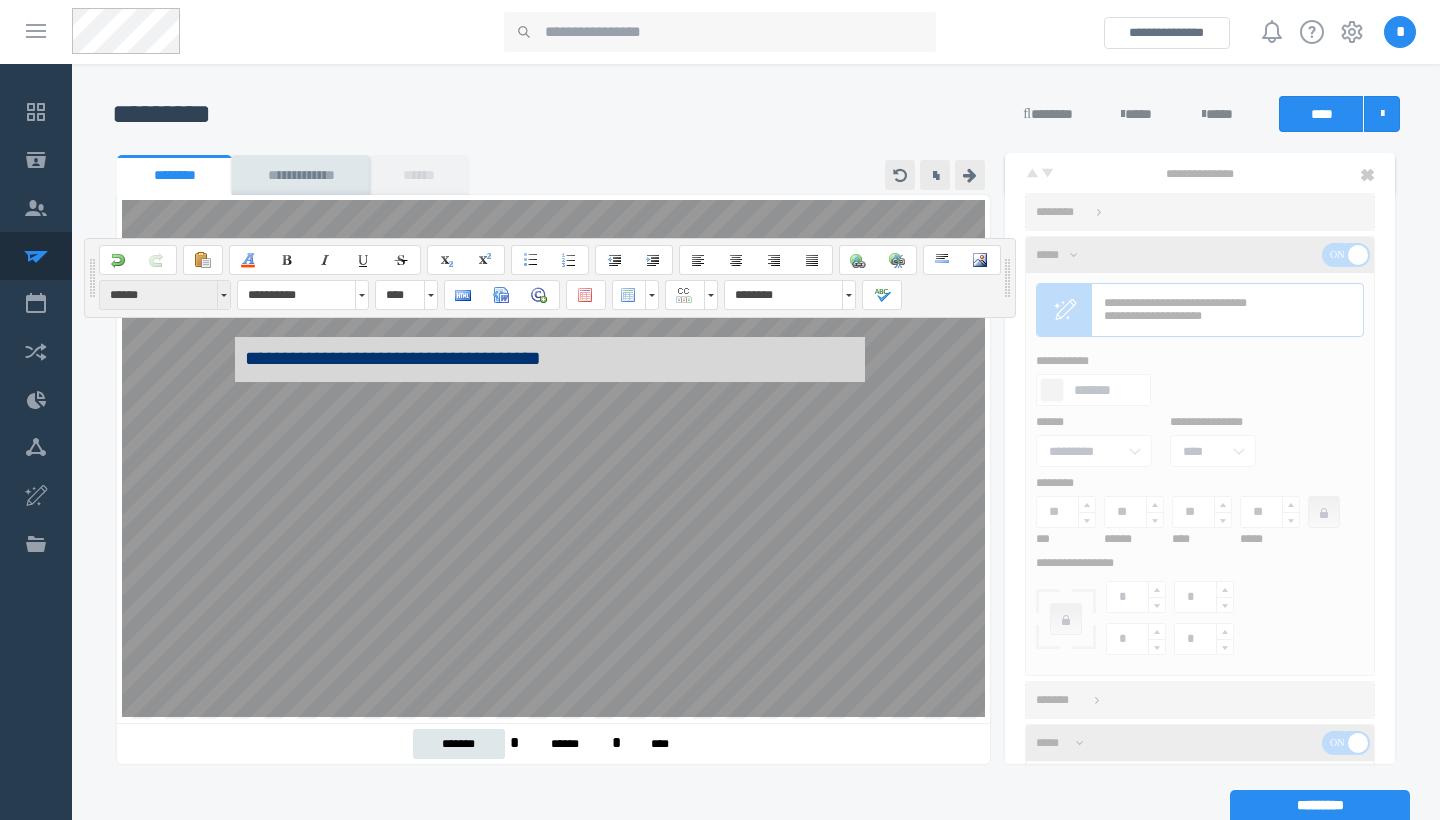 click at bounding box center [223, 295] 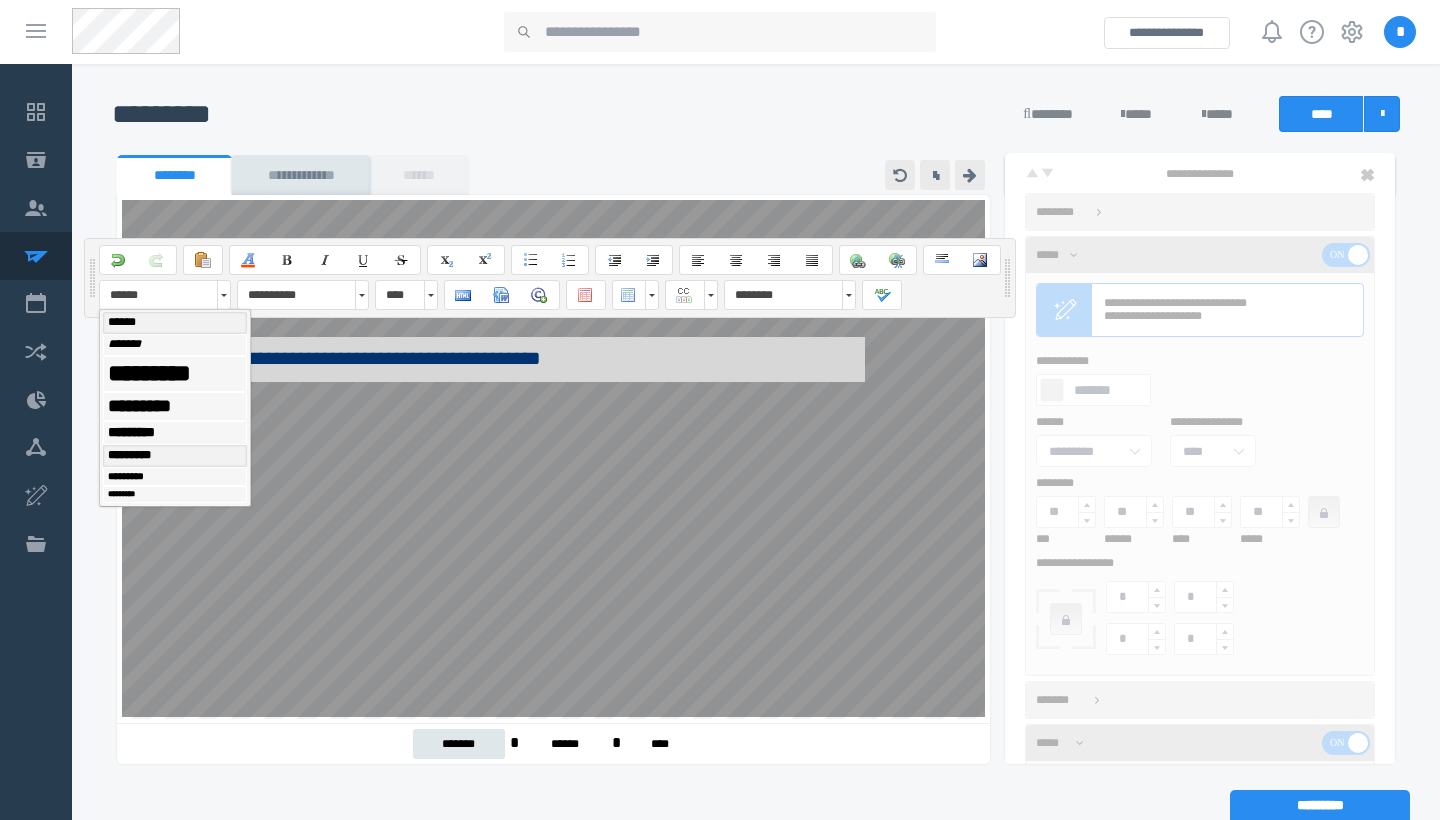 scroll, scrollTop: 0, scrollLeft: 0, axis: both 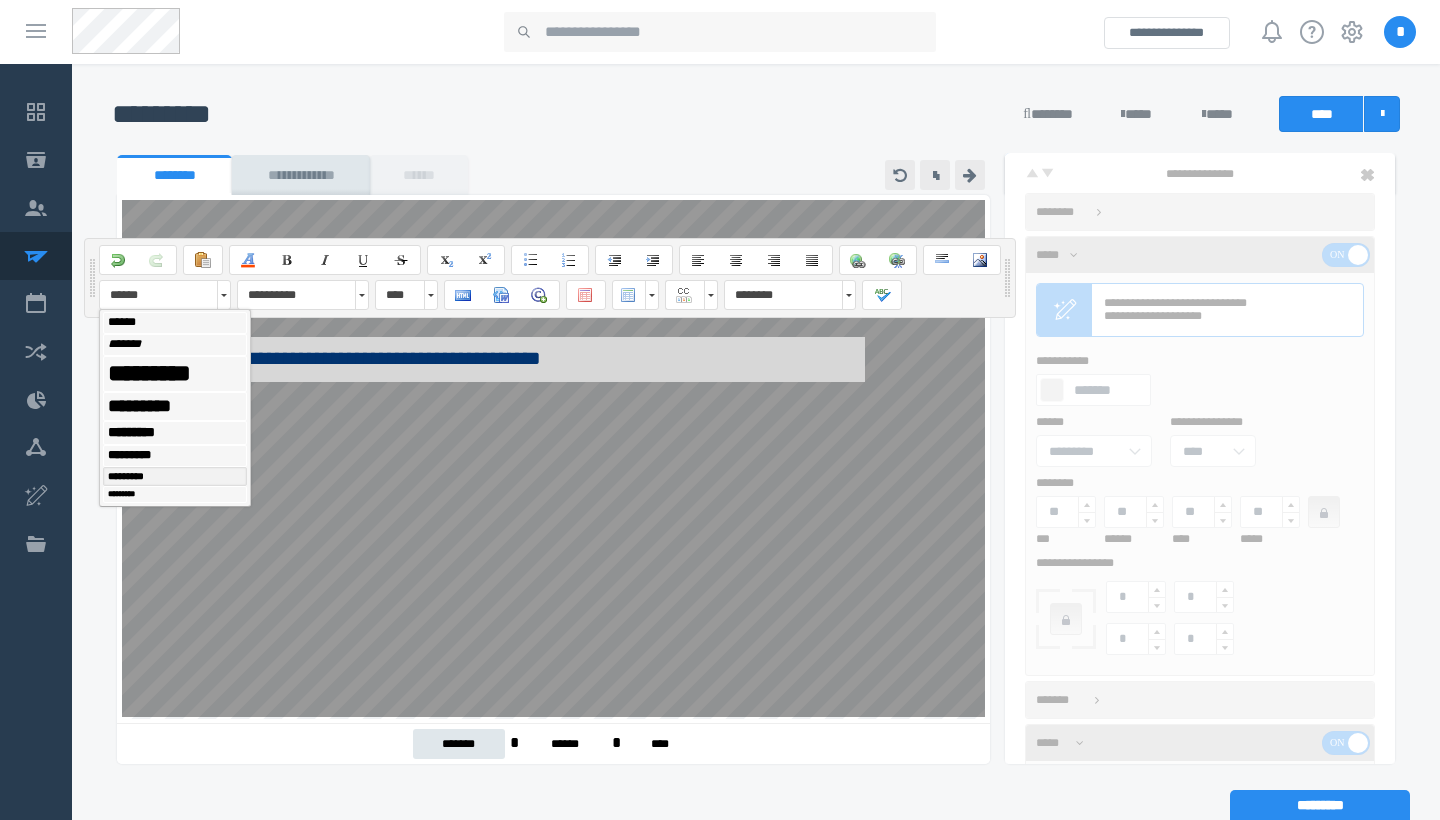 click on "*********" at bounding box center [175, 476] 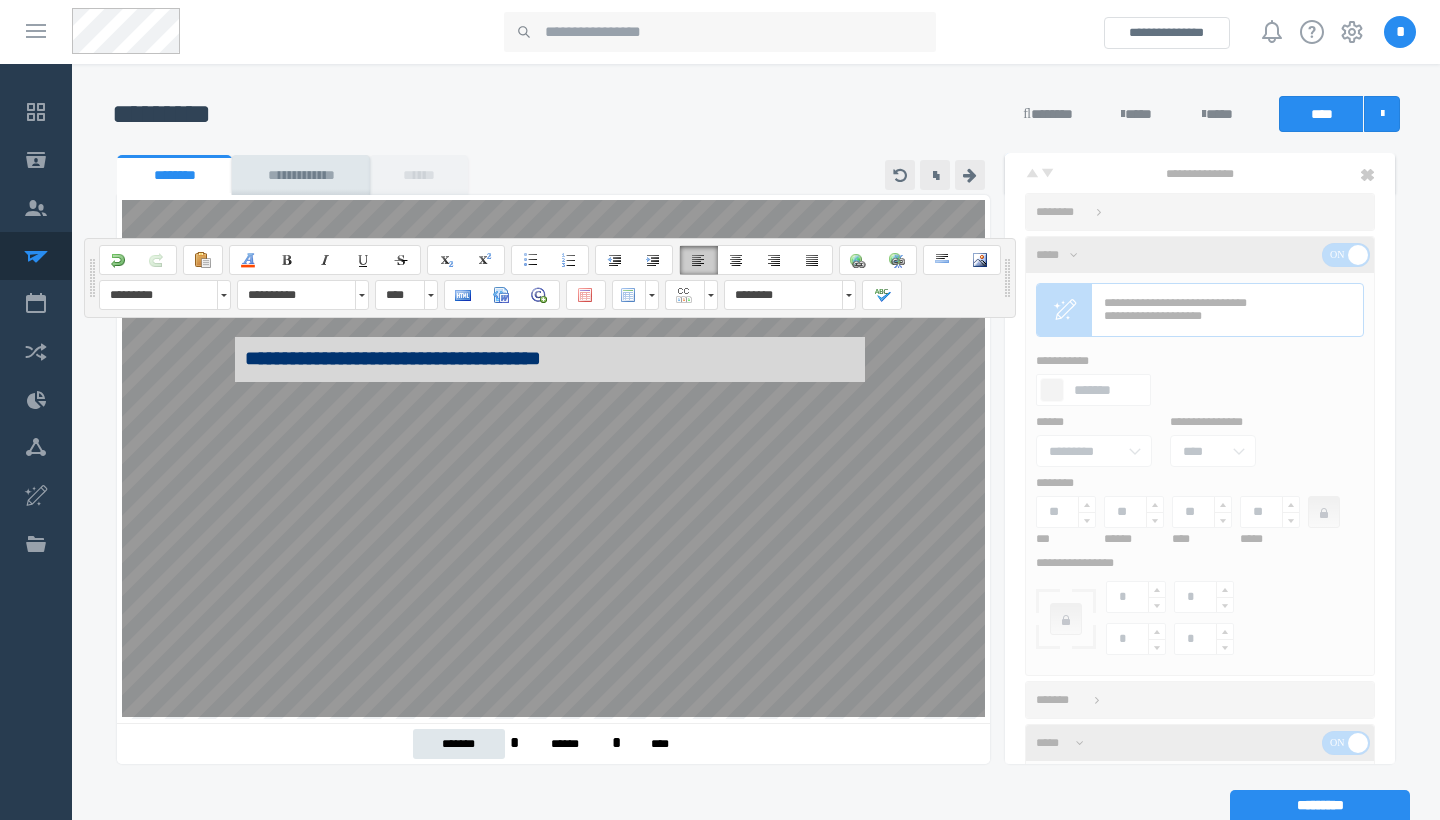 click on "**********" at bounding box center (550, -13) 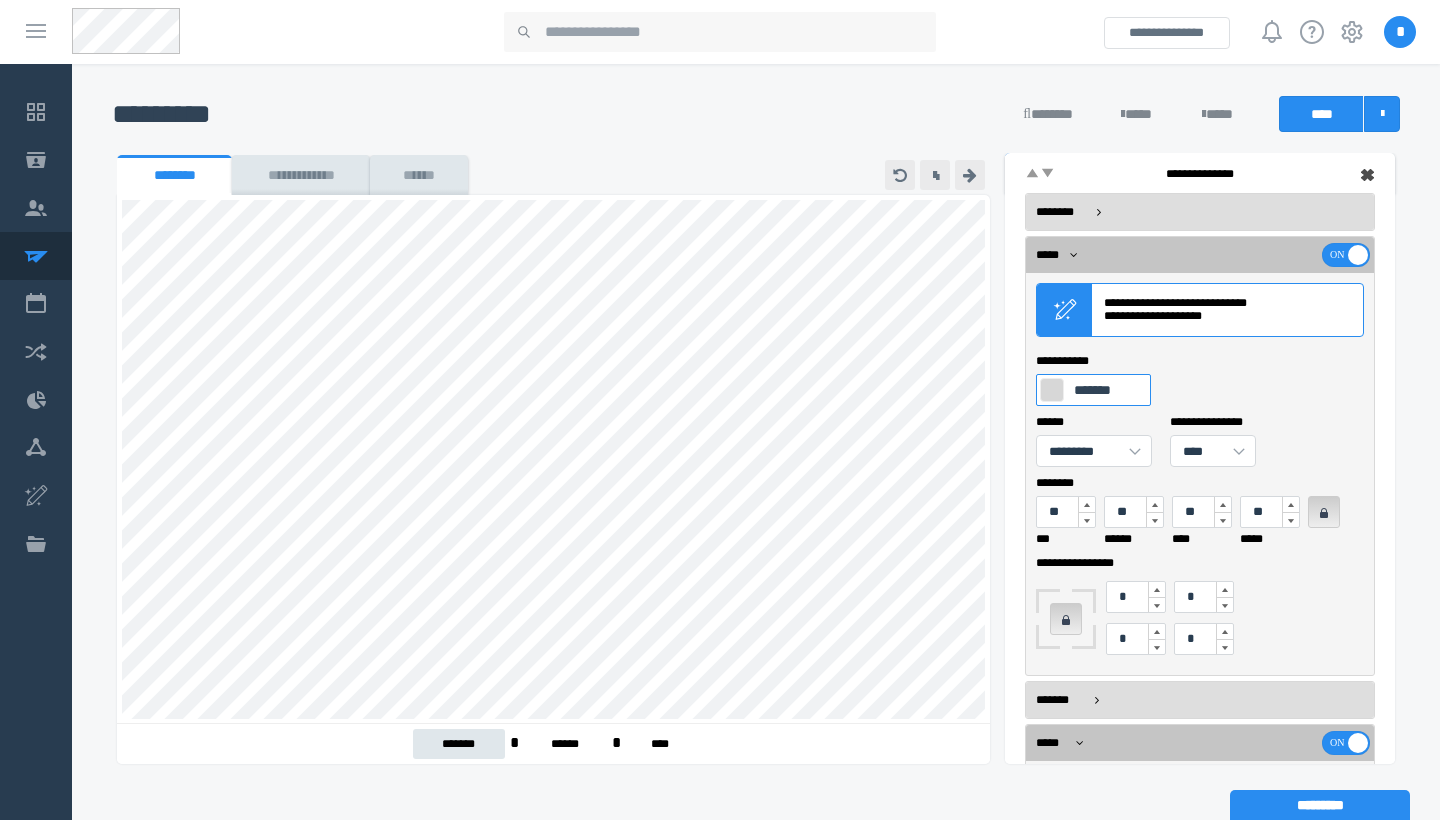 click on "*******" at bounding box center (1093, 390) 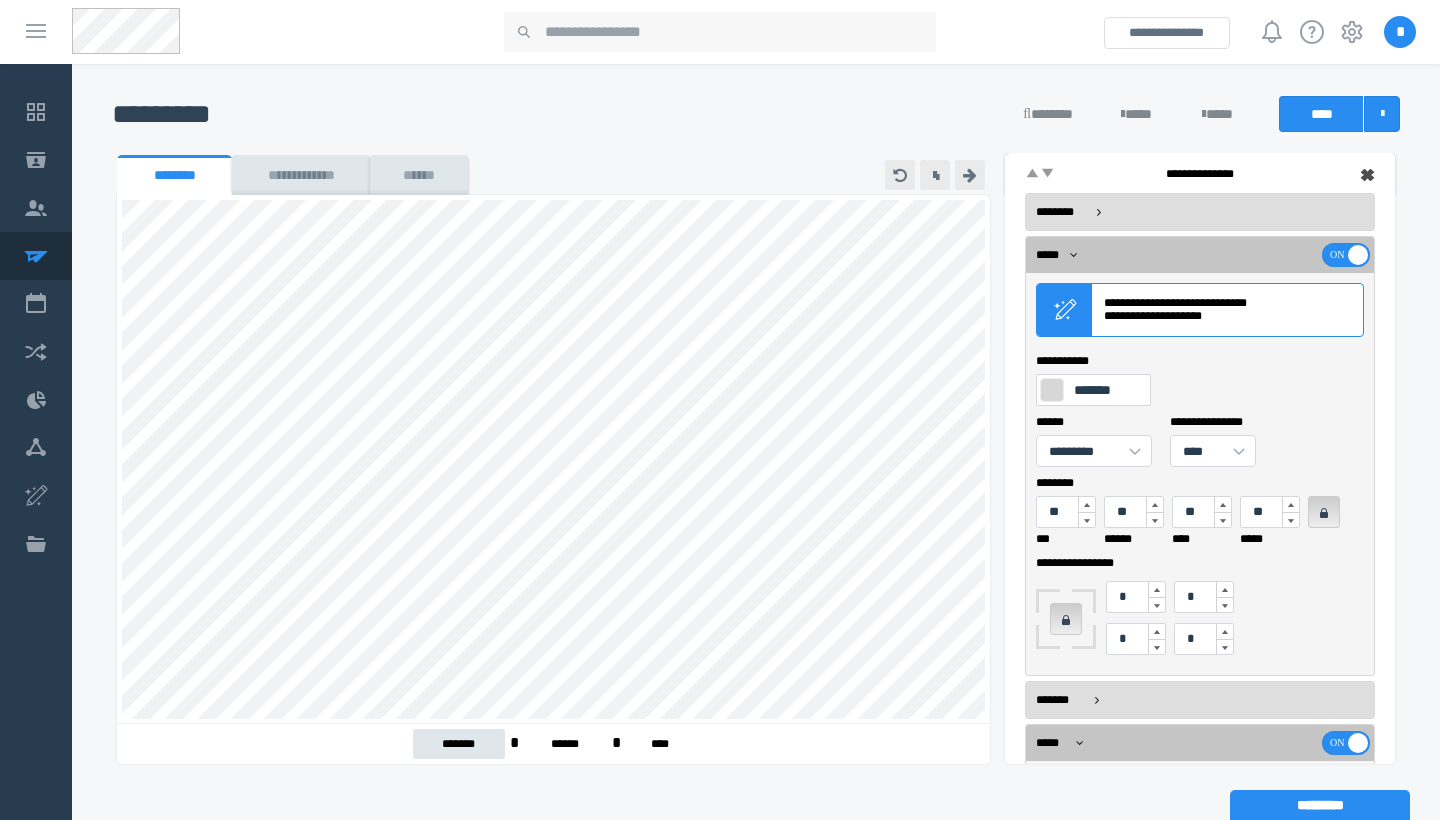 click at bounding box center (1052, 390) 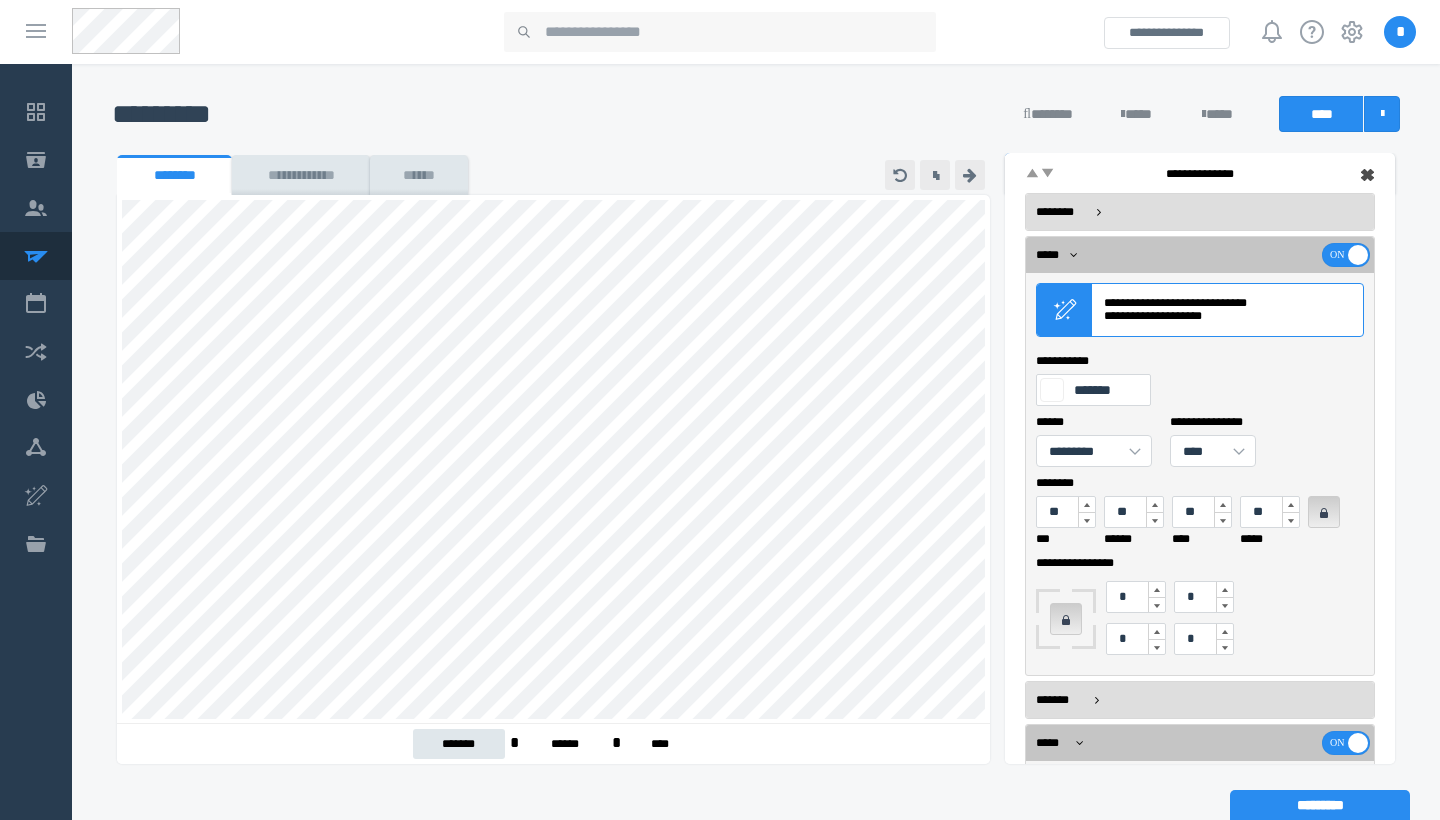 scroll, scrollTop: 0, scrollLeft: 0, axis: both 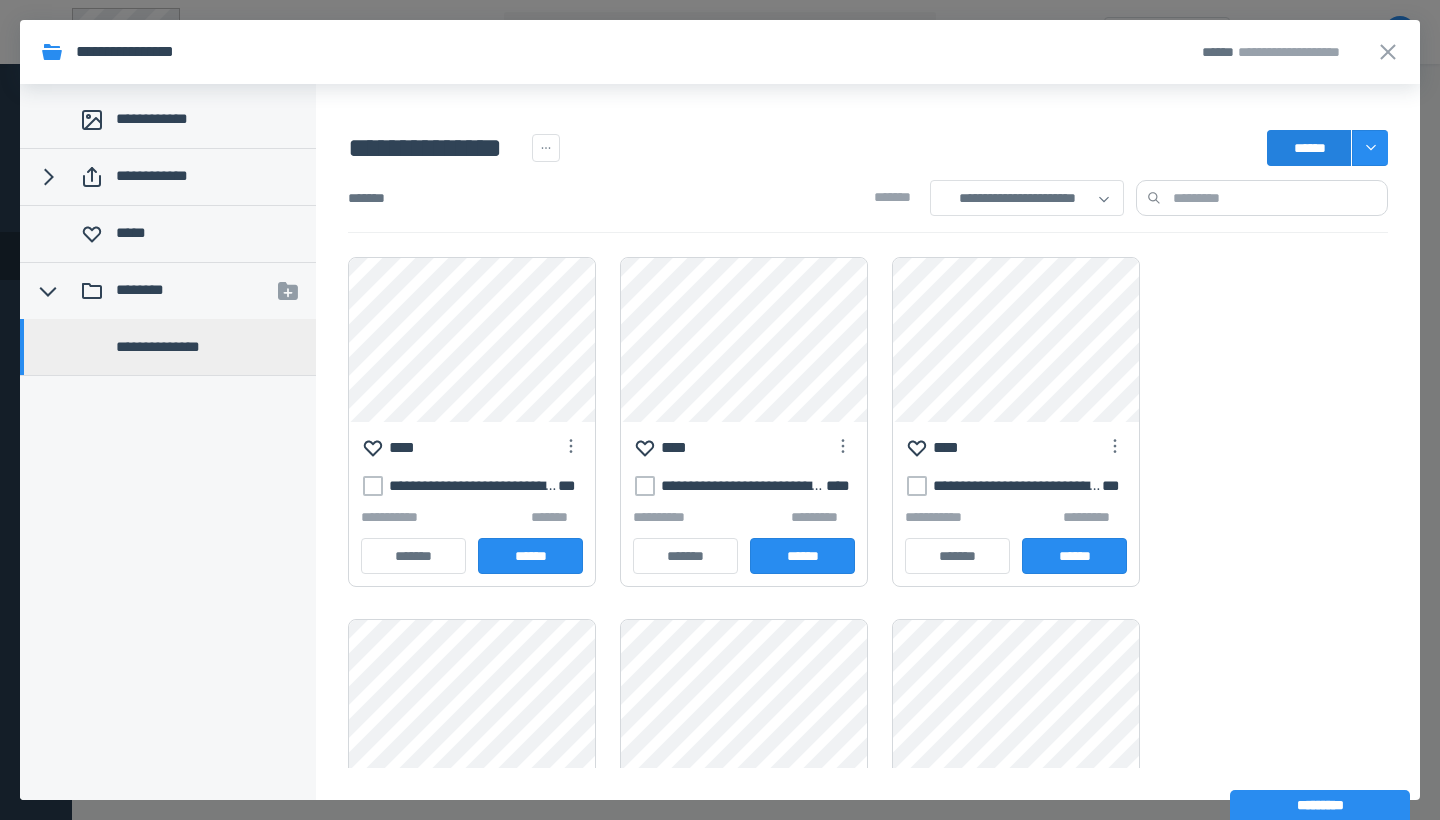 click on "******" at bounding box center [1309, 148] 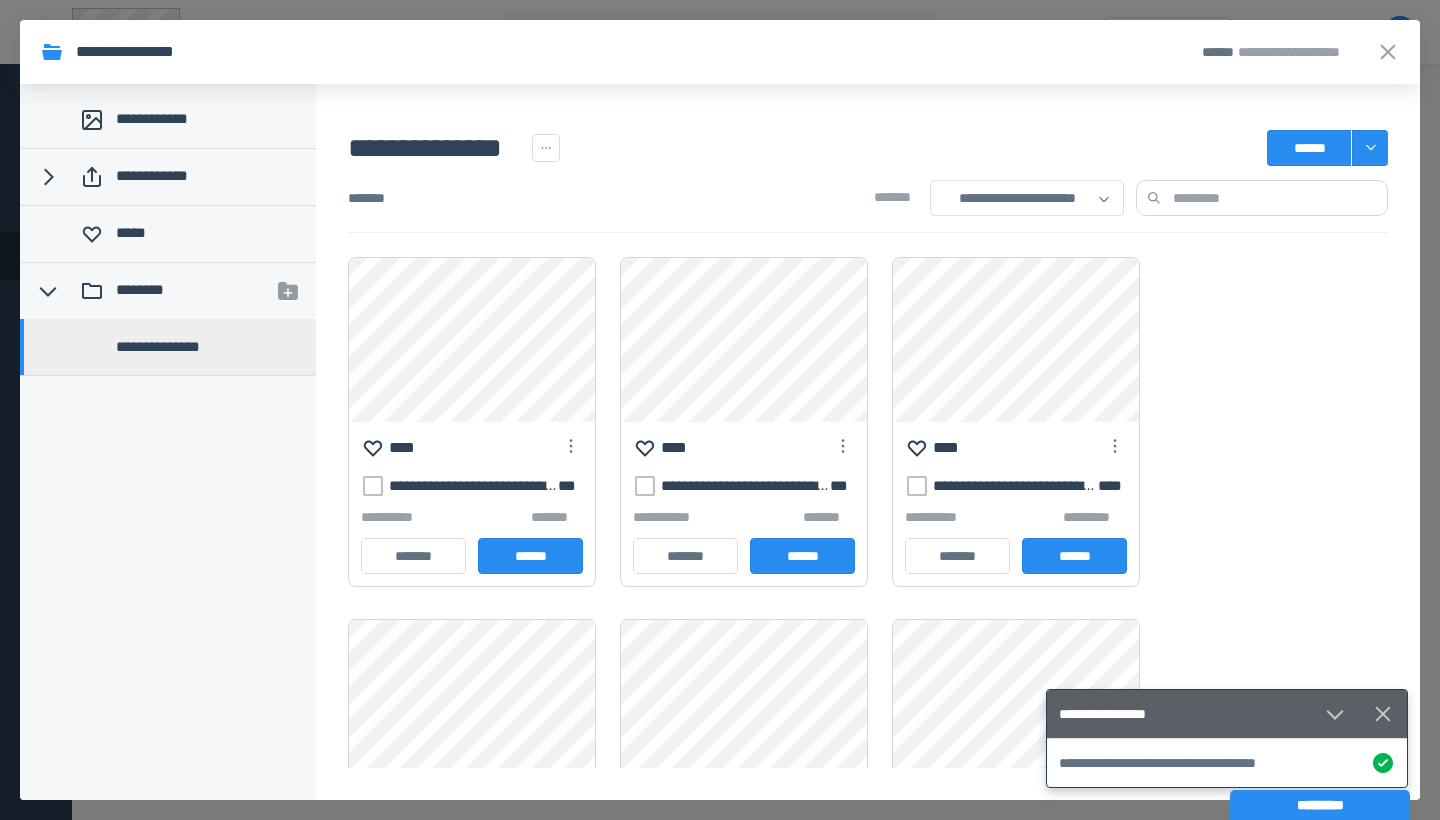 scroll, scrollTop: 0, scrollLeft: 0, axis: both 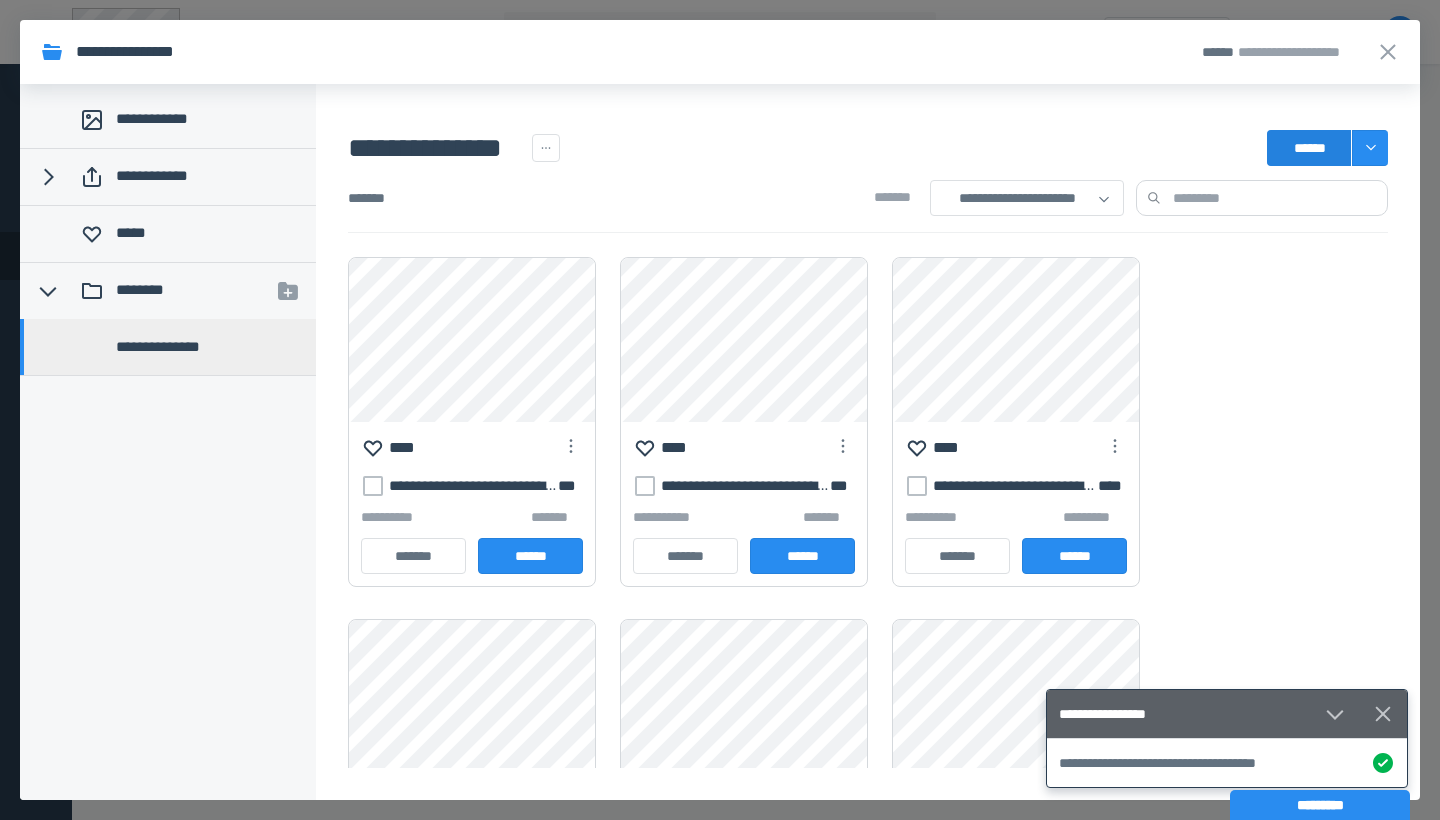 click on "******" at bounding box center [1309, 148] 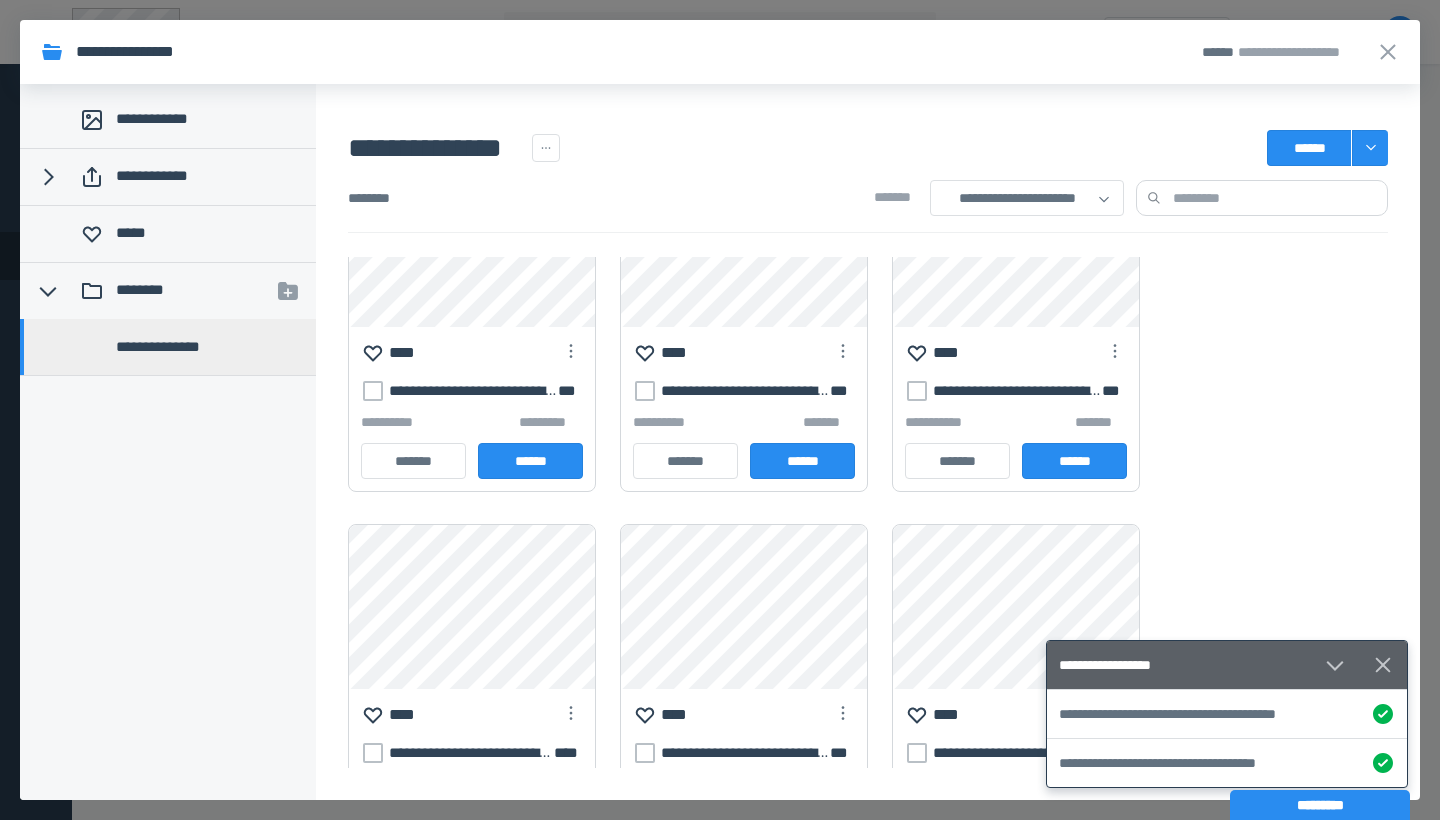 scroll, scrollTop: 28, scrollLeft: 0, axis: vertical 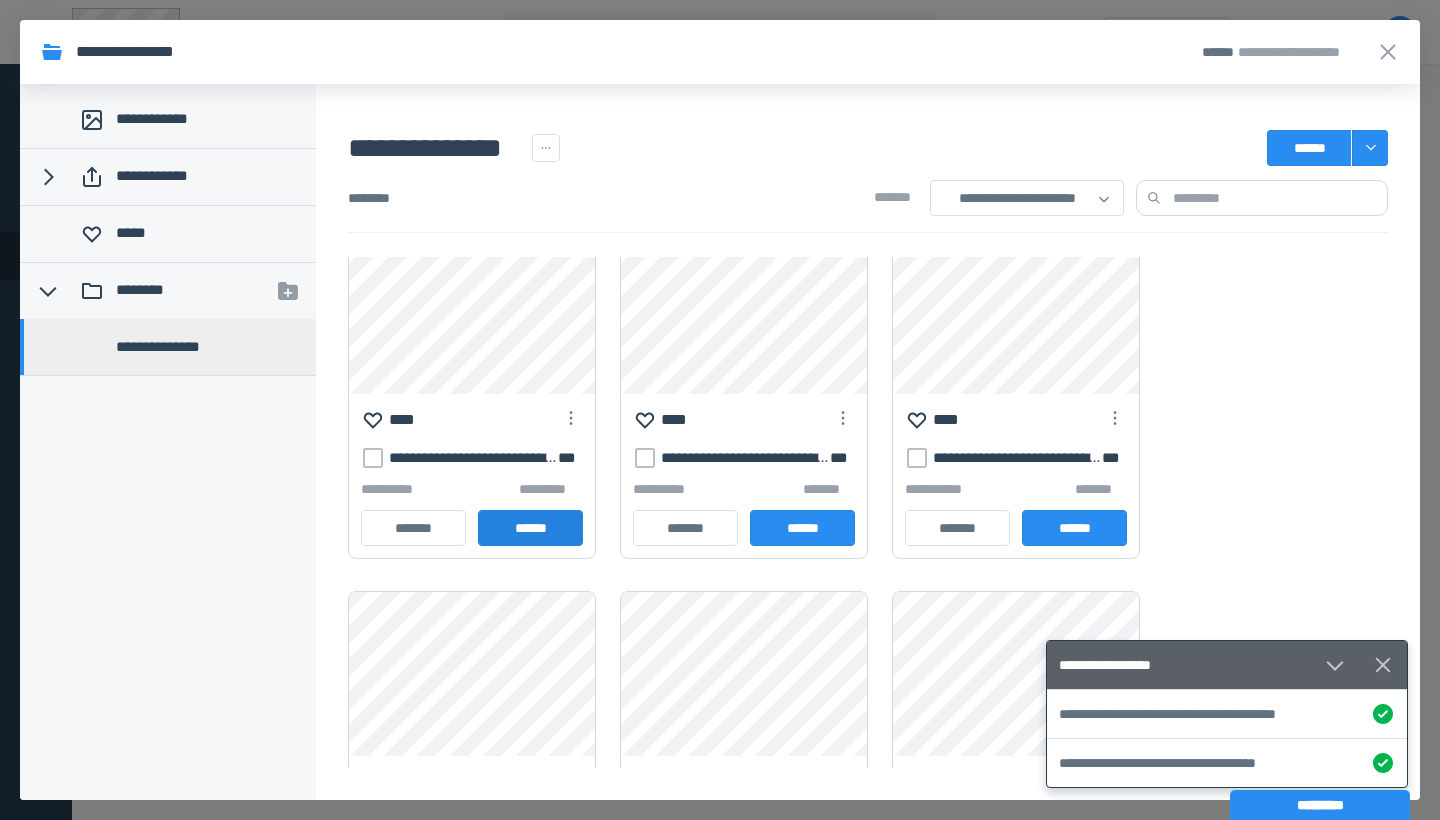 click on "******" at bounding box center (530, 528) 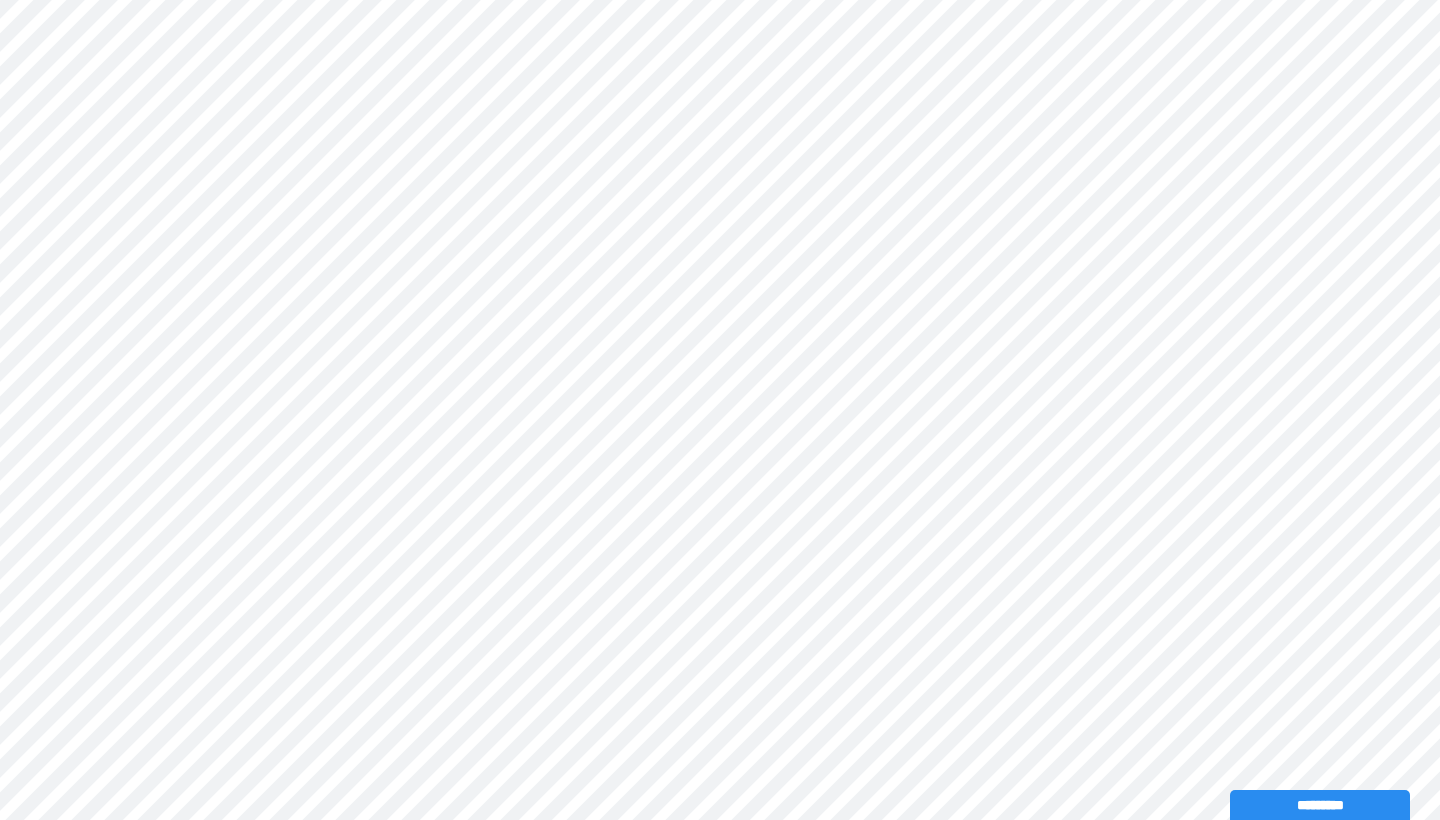 scroll, scrollTop: 0, scrollLeft: 0, axis: both 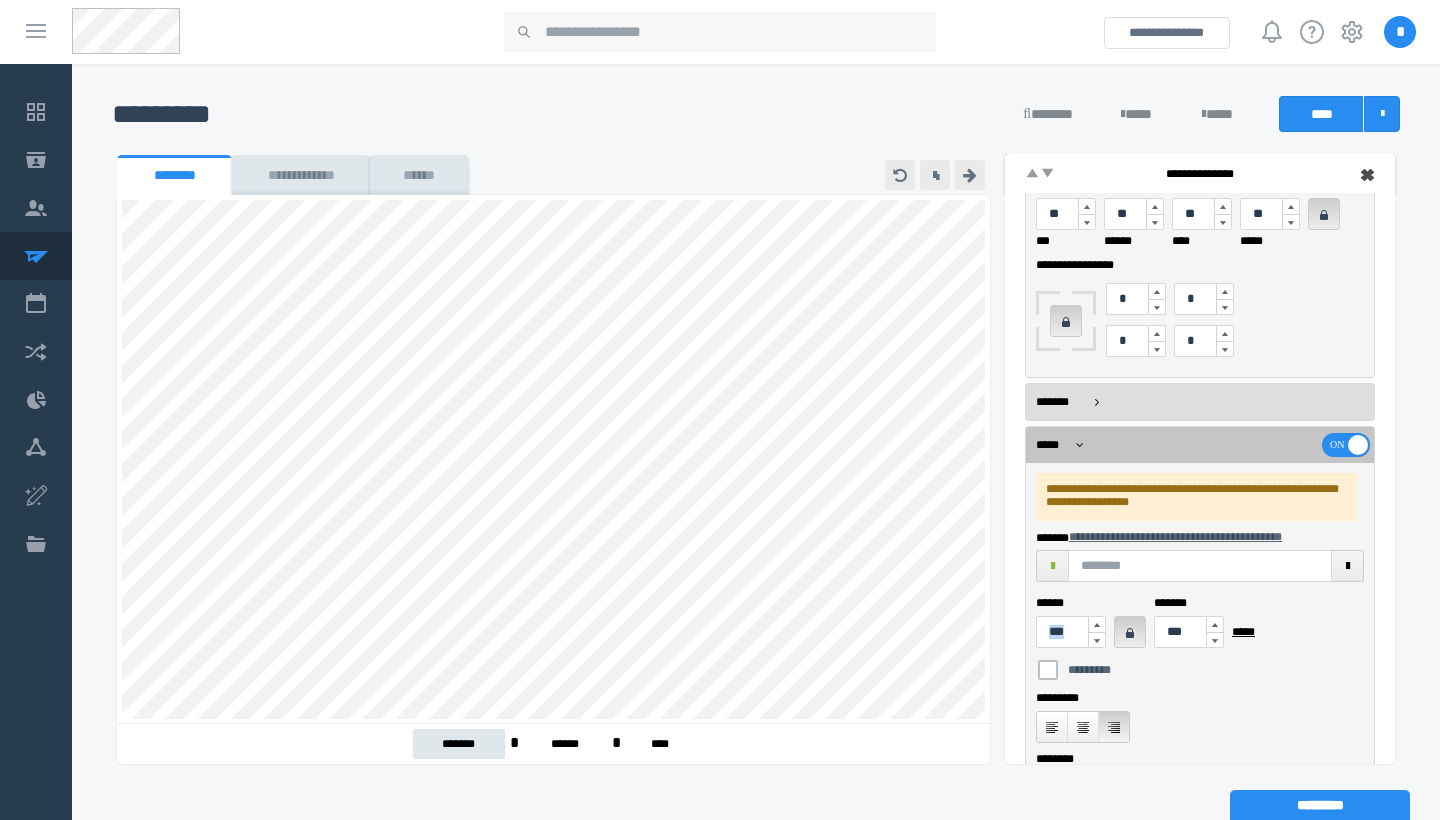 click on "***" at bounding box center [1071, 632] 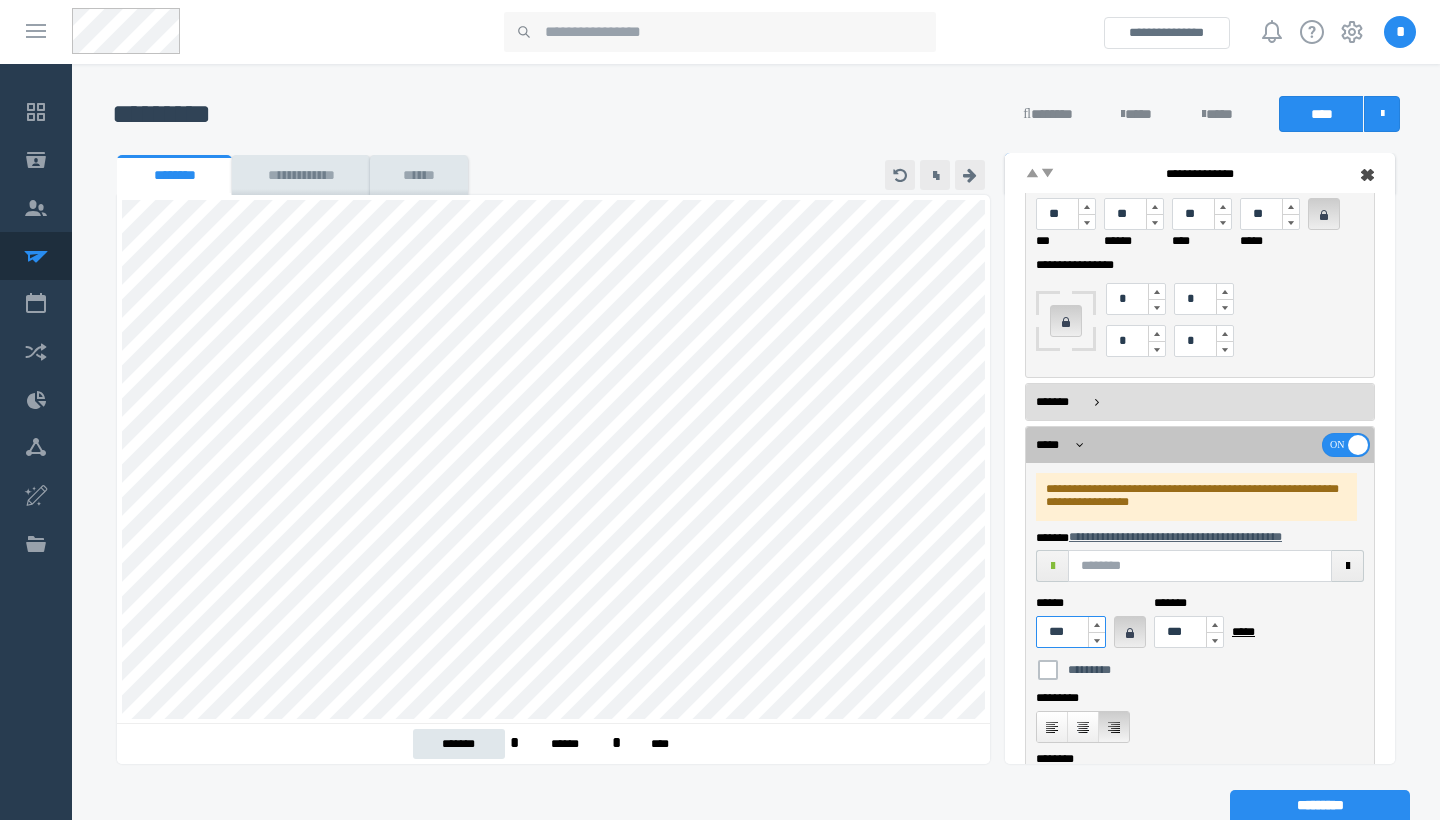 click on "***" at bounding box center (1071, 632) 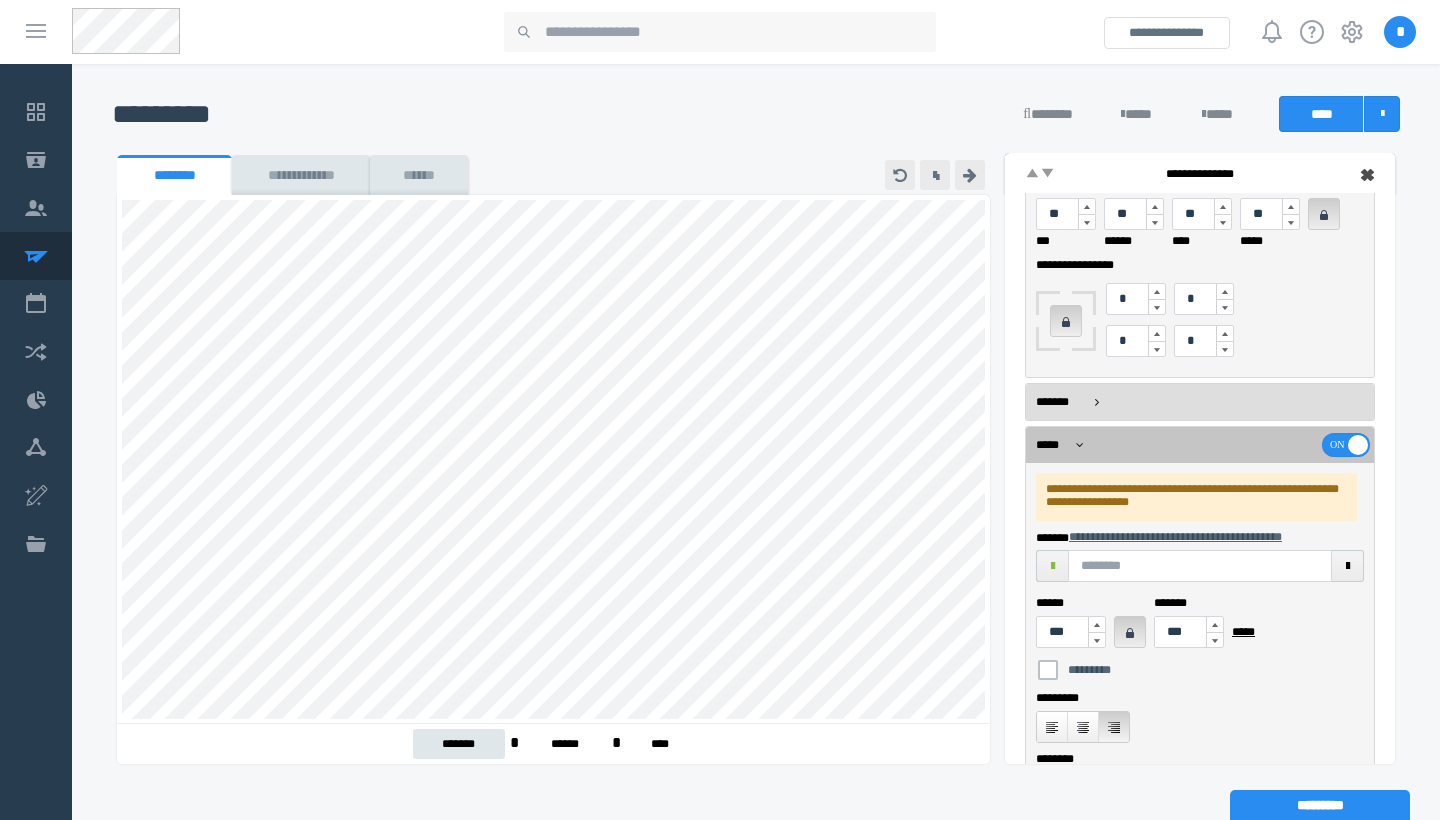 click at bounding box center [1097, 624] 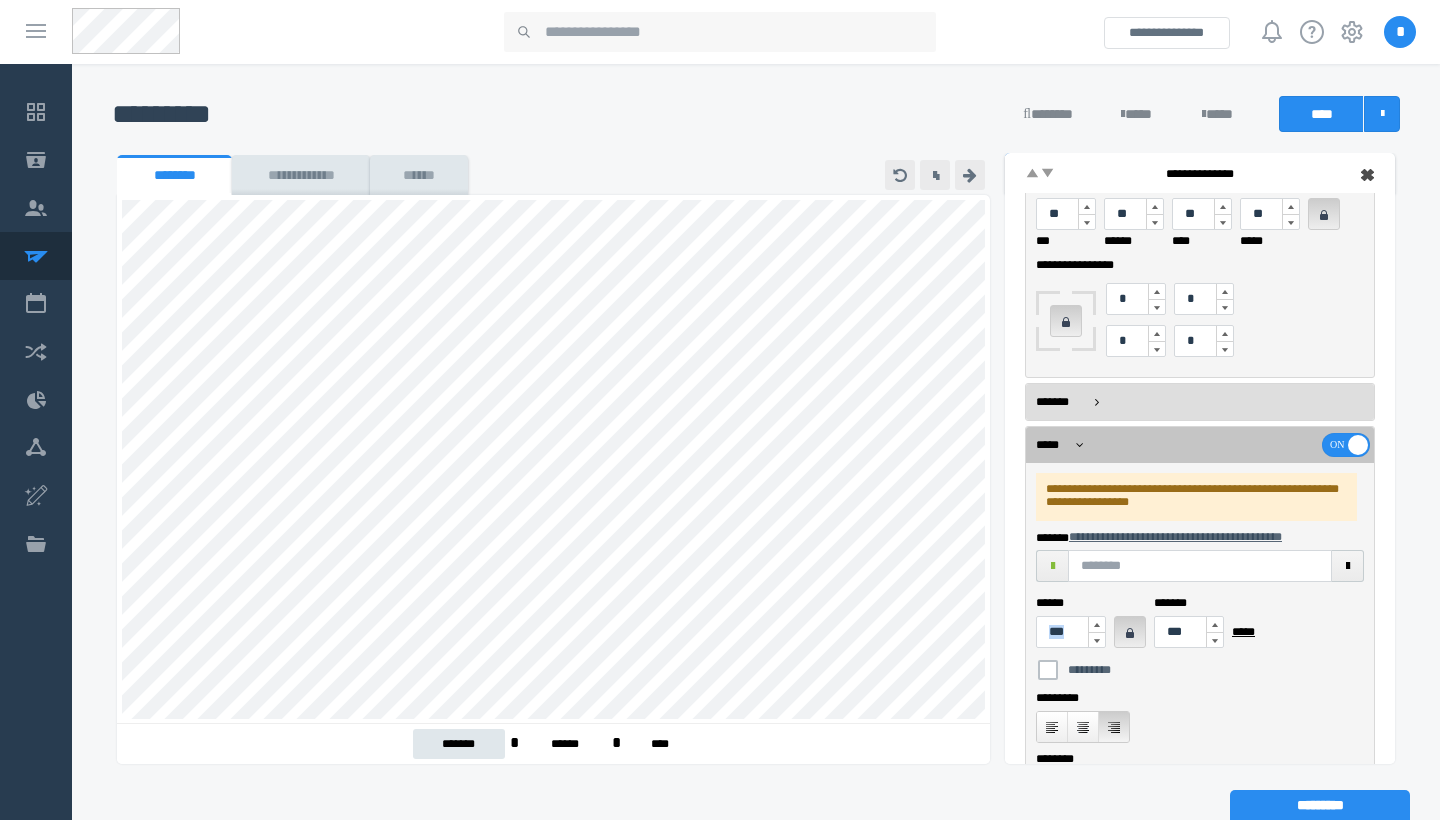 click on "***" at bounding box center [1071, 632] 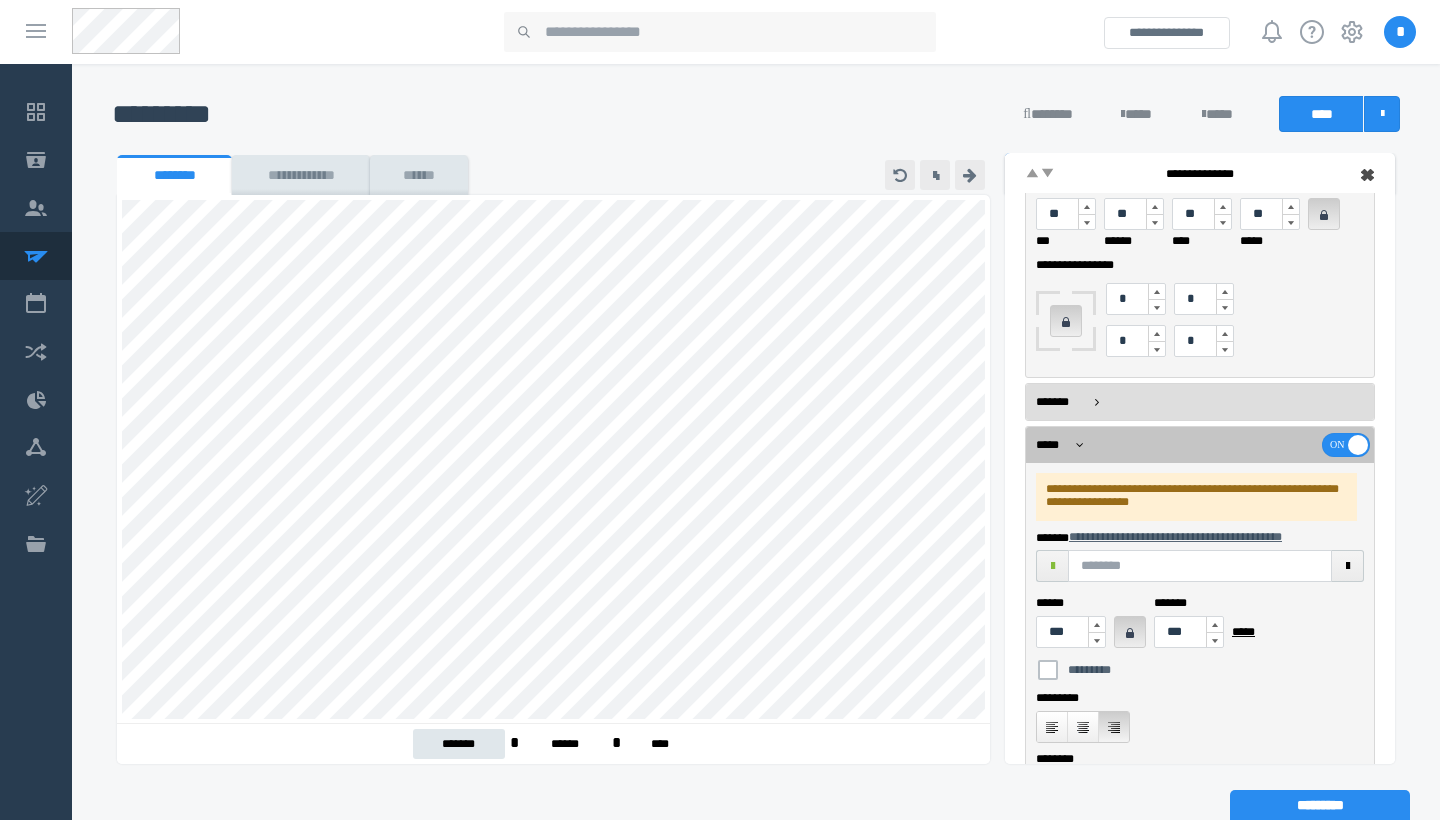 click at bounding box center [1097, 624] 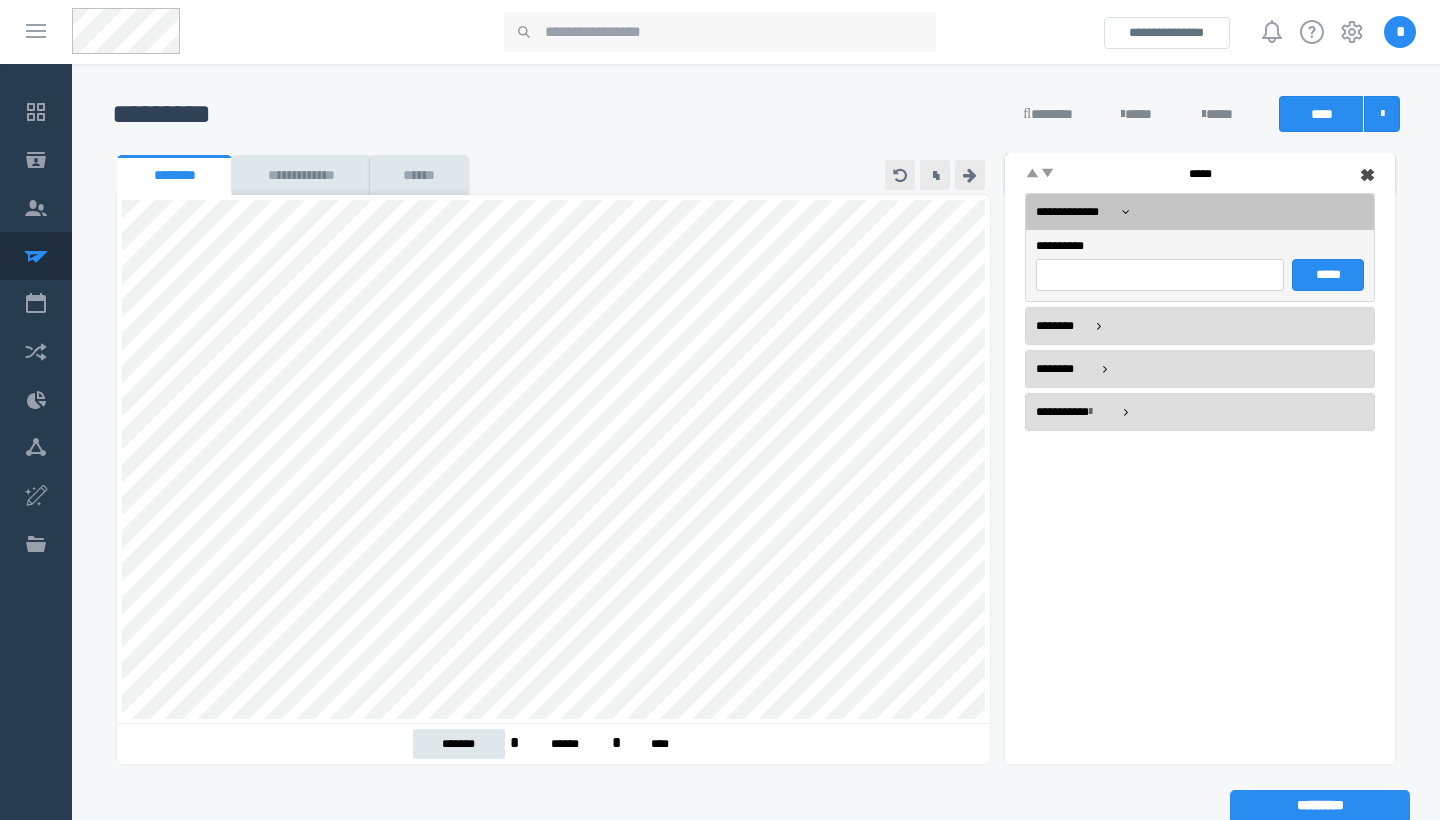 scroll, scrollTop: 0, scrollLeft: 0, axis: both 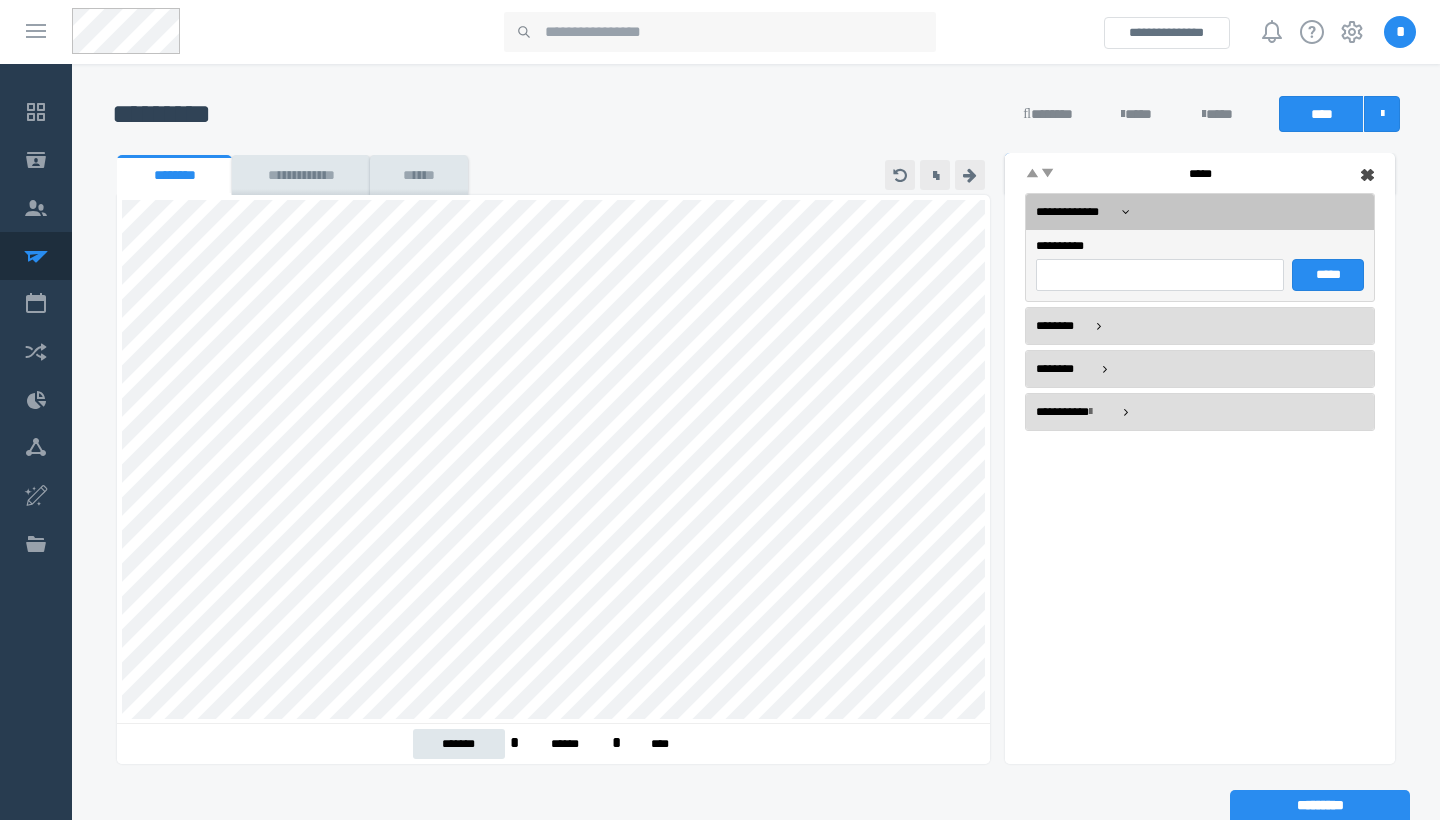 click on "**********" at bounding box center (1200, 265) 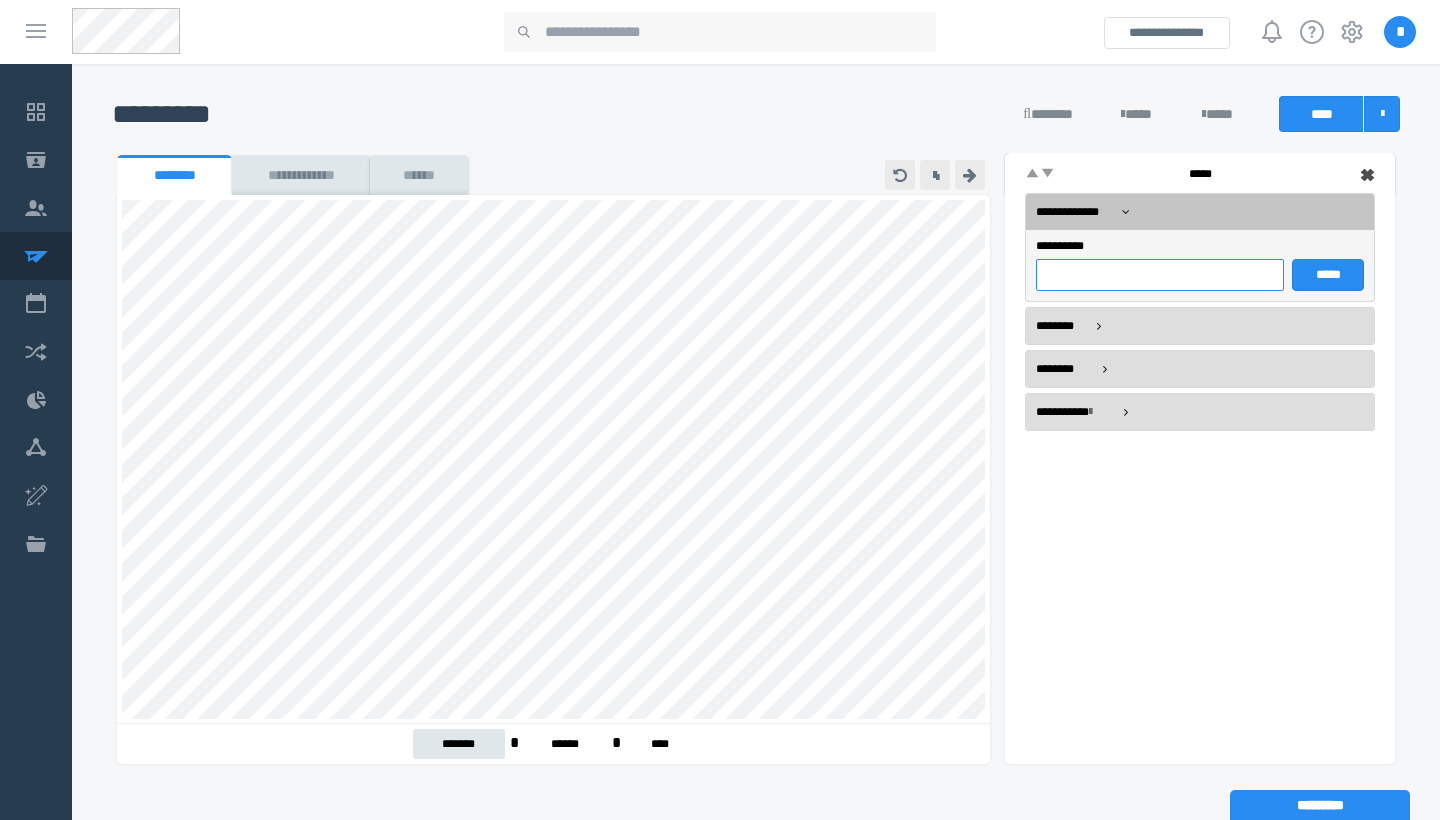 click at bounding box center (1160, 275) 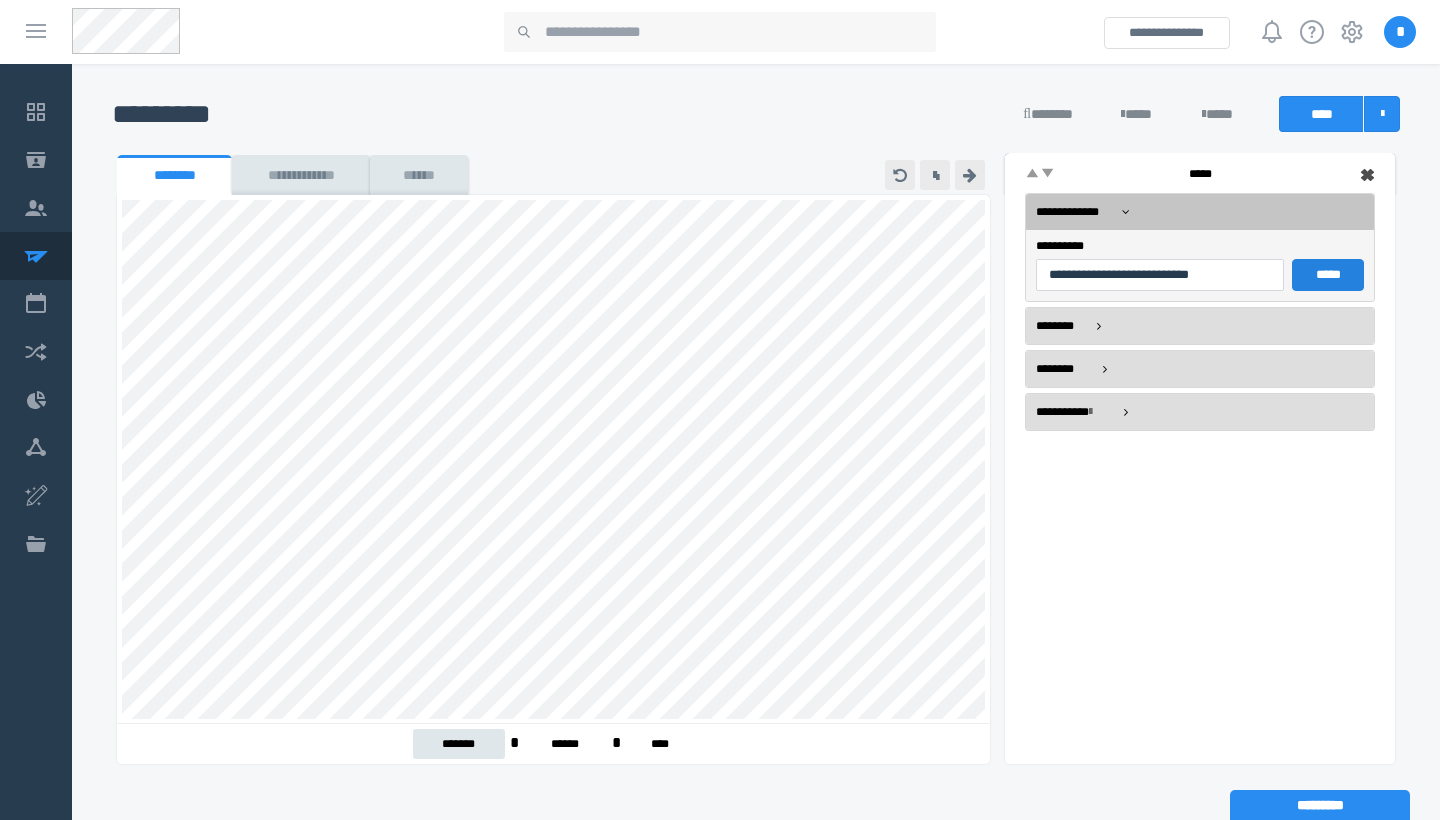 click on "*****" at bounding box center (1328, 275) 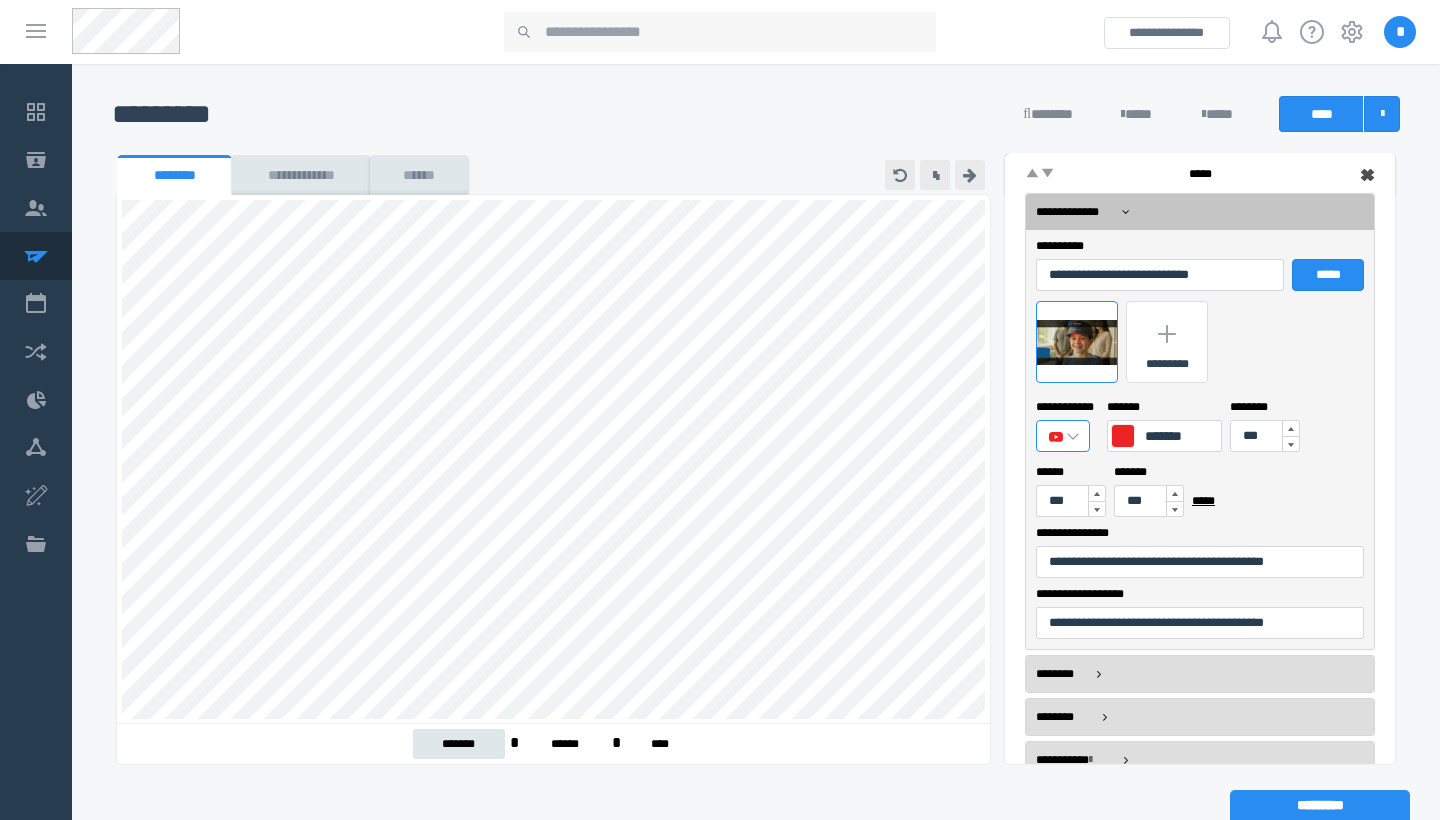 scroll, scrollTop: 1842, scrollLeft: 0, axis: vertical 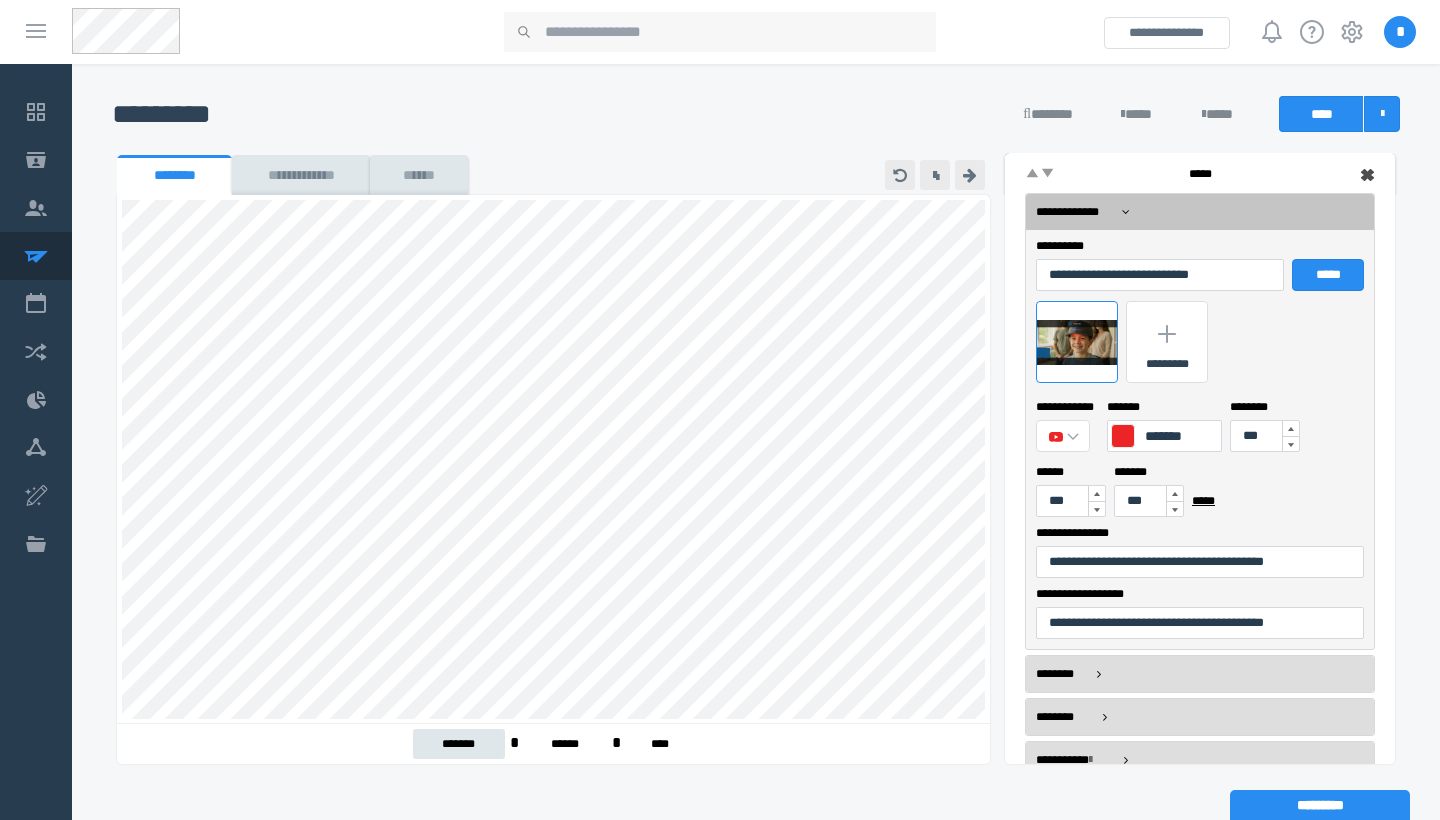click at bounding box center (1123, 436) 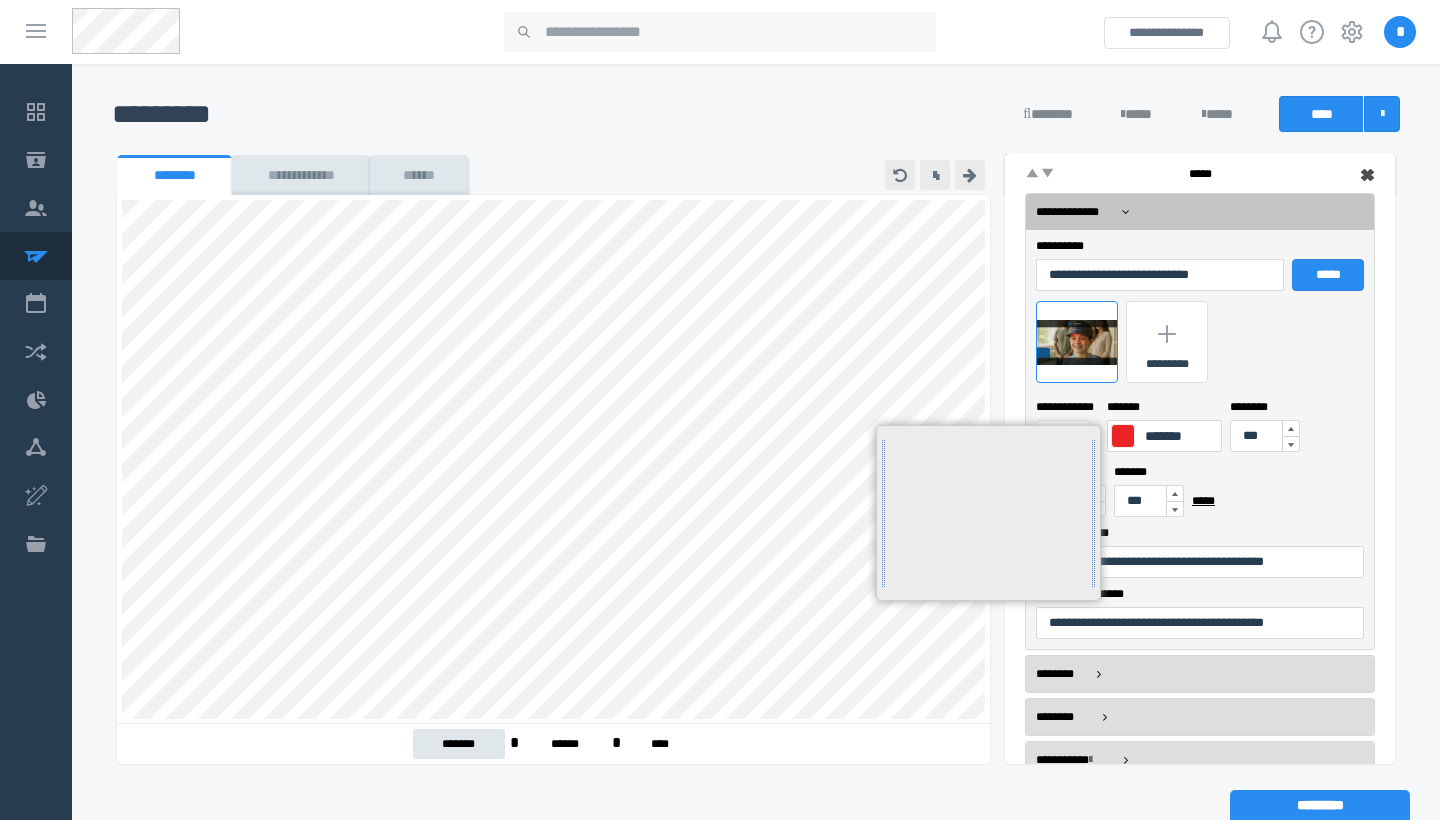 click on "**********" at bounding box center (1200, 439) 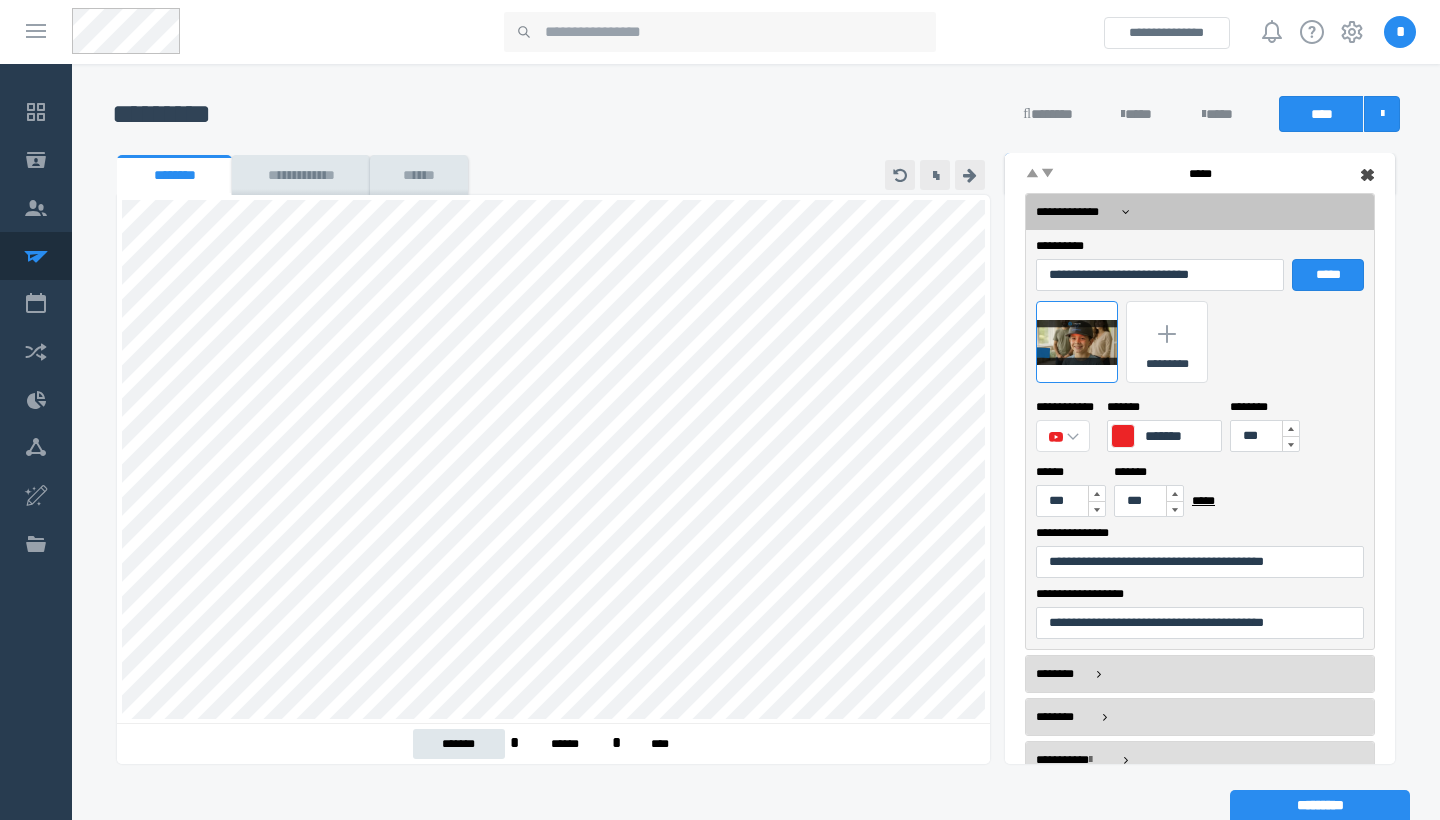 scroll, scrollTop: 1434, scrollLeft: 0, axis: vertical 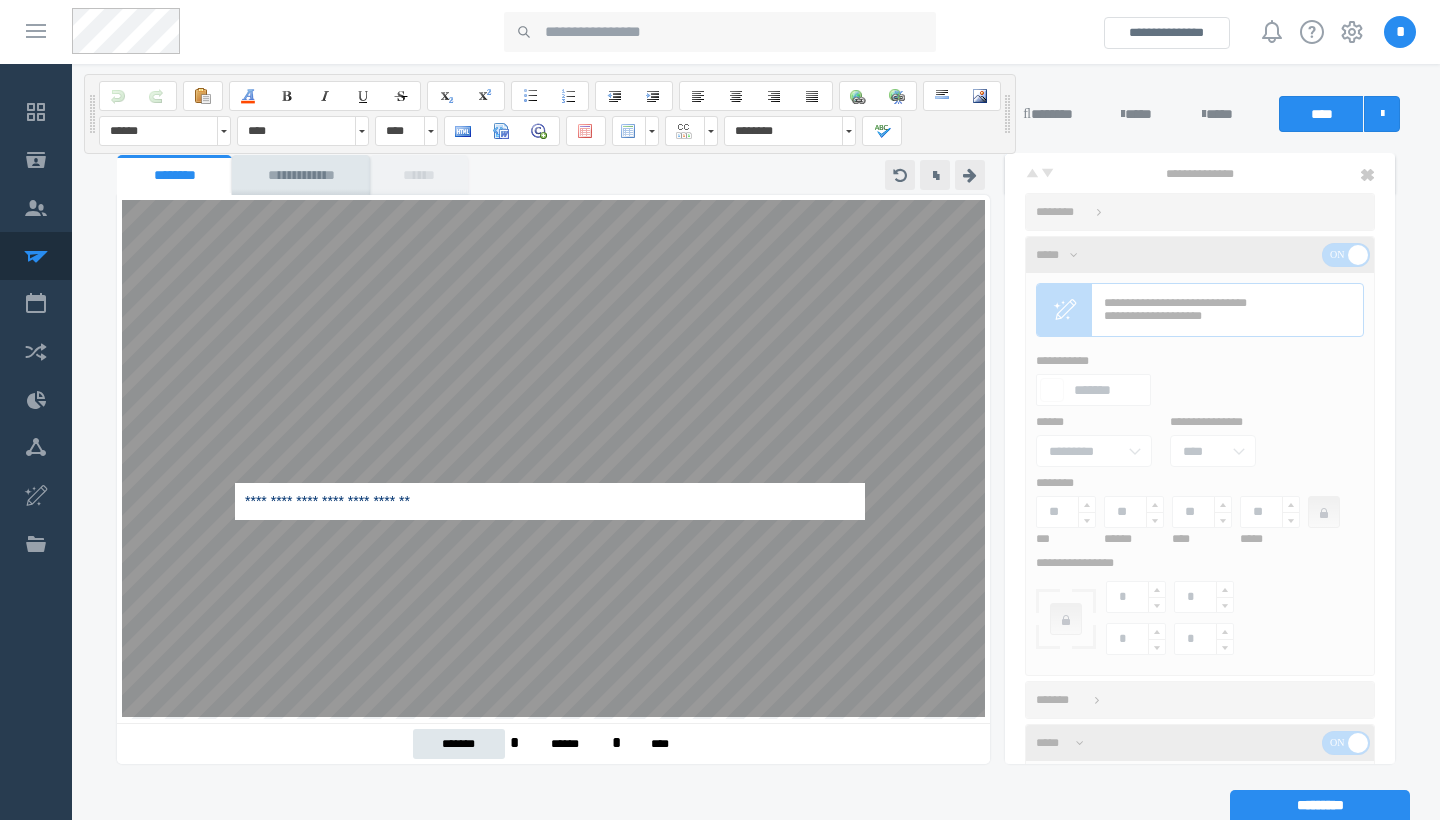 click on "**********" at bounding box center [550, 501] 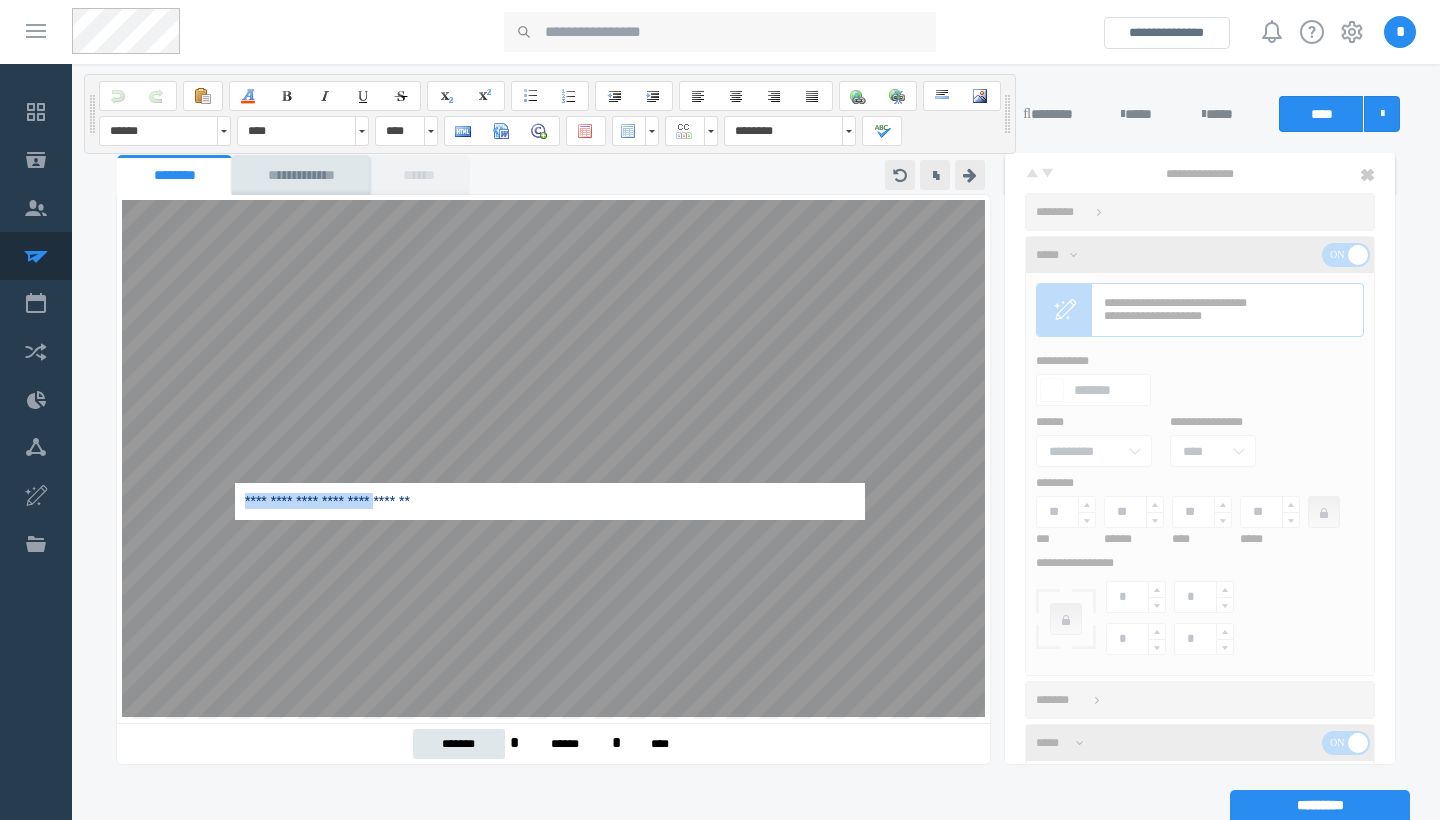 drag, startPoint x: 469, startPoint y: 493, endPoint x: 142, endPoint y: 473, distance: 327.61105 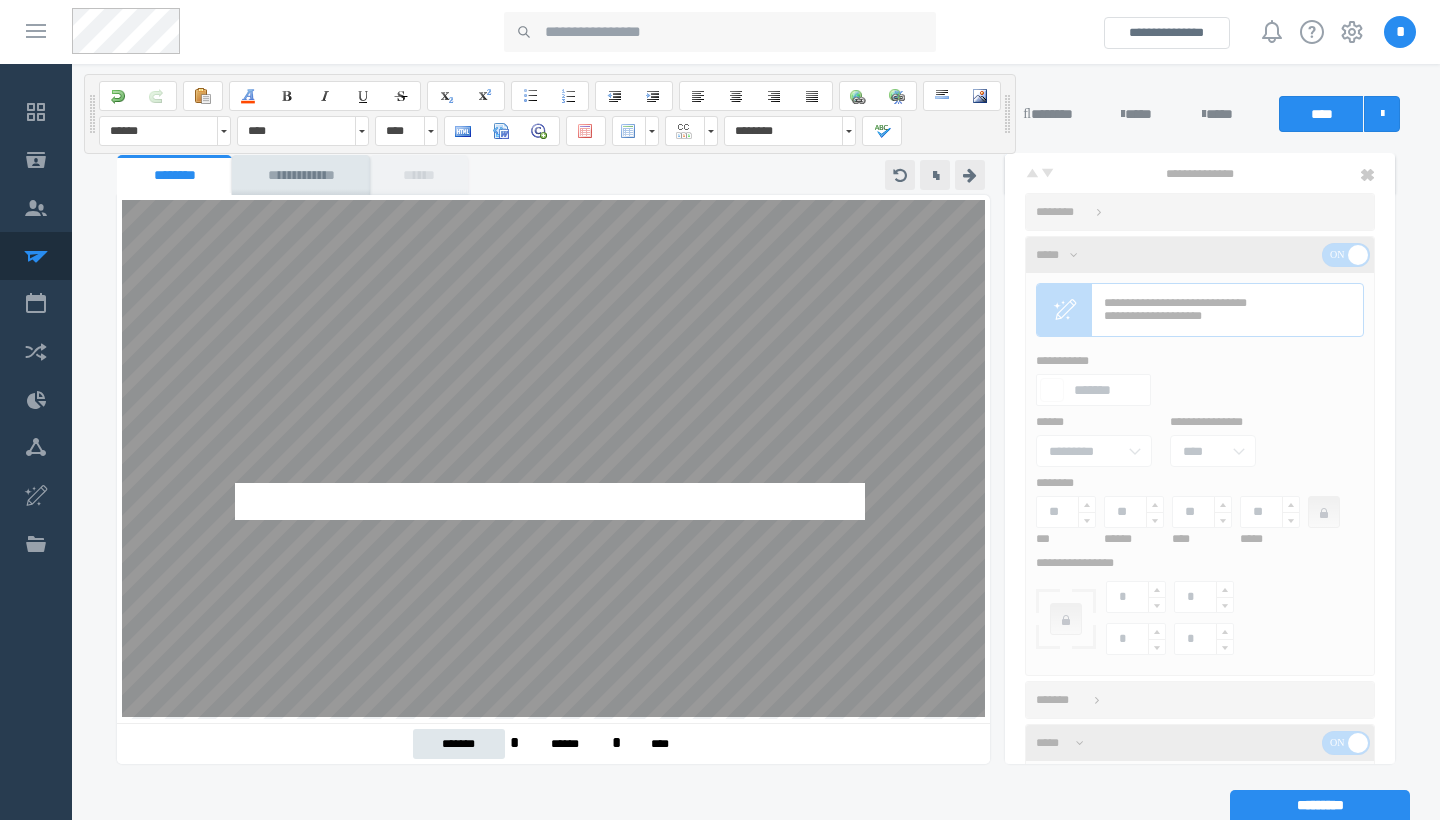 scroll, scrollTop: 0, scrollLeft: 0, axis: both 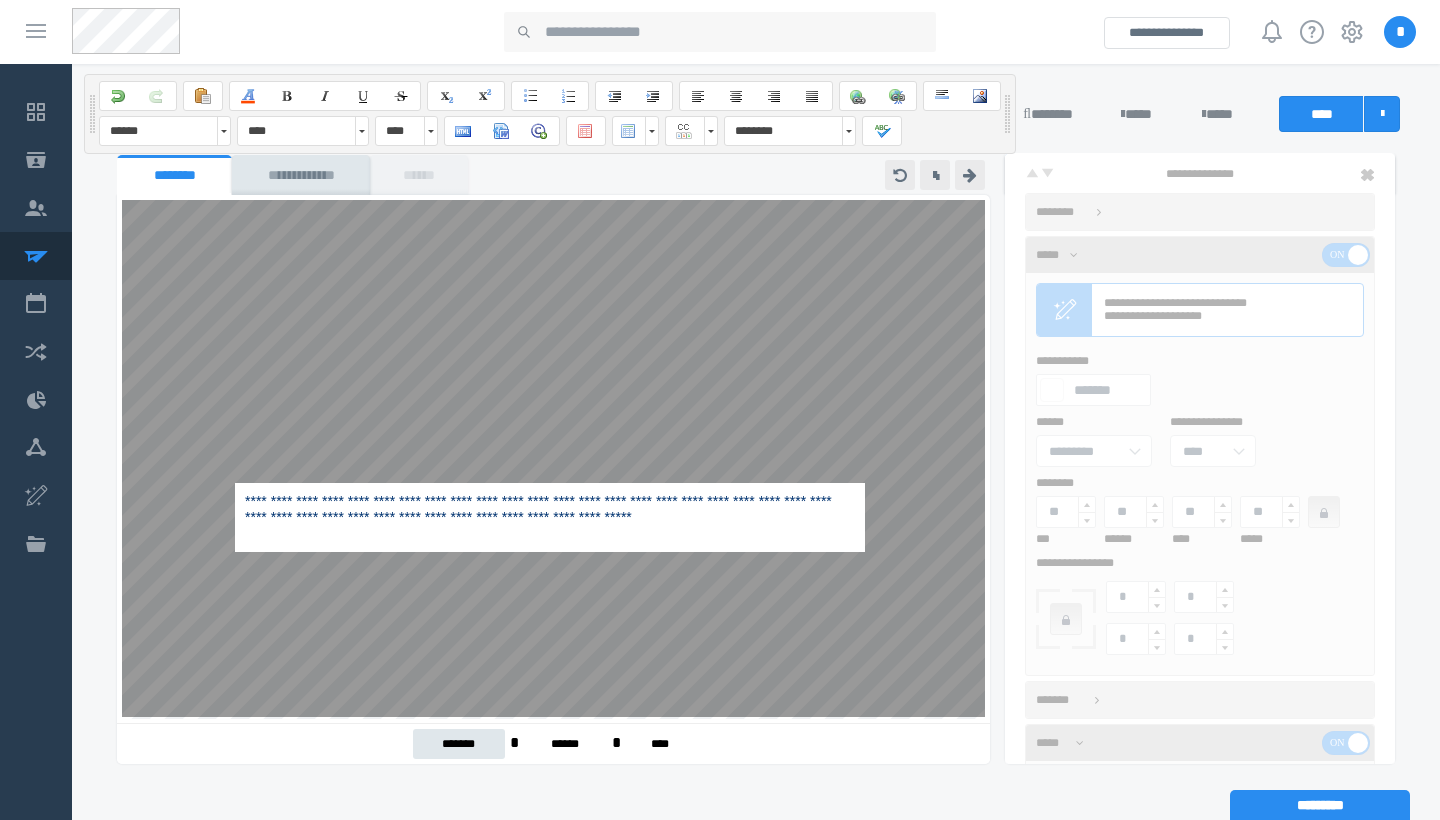 drag, startPoint x: 306, startPoint y: 539, endPoint x: 211, endPoint y: 493, distance: 105.550934 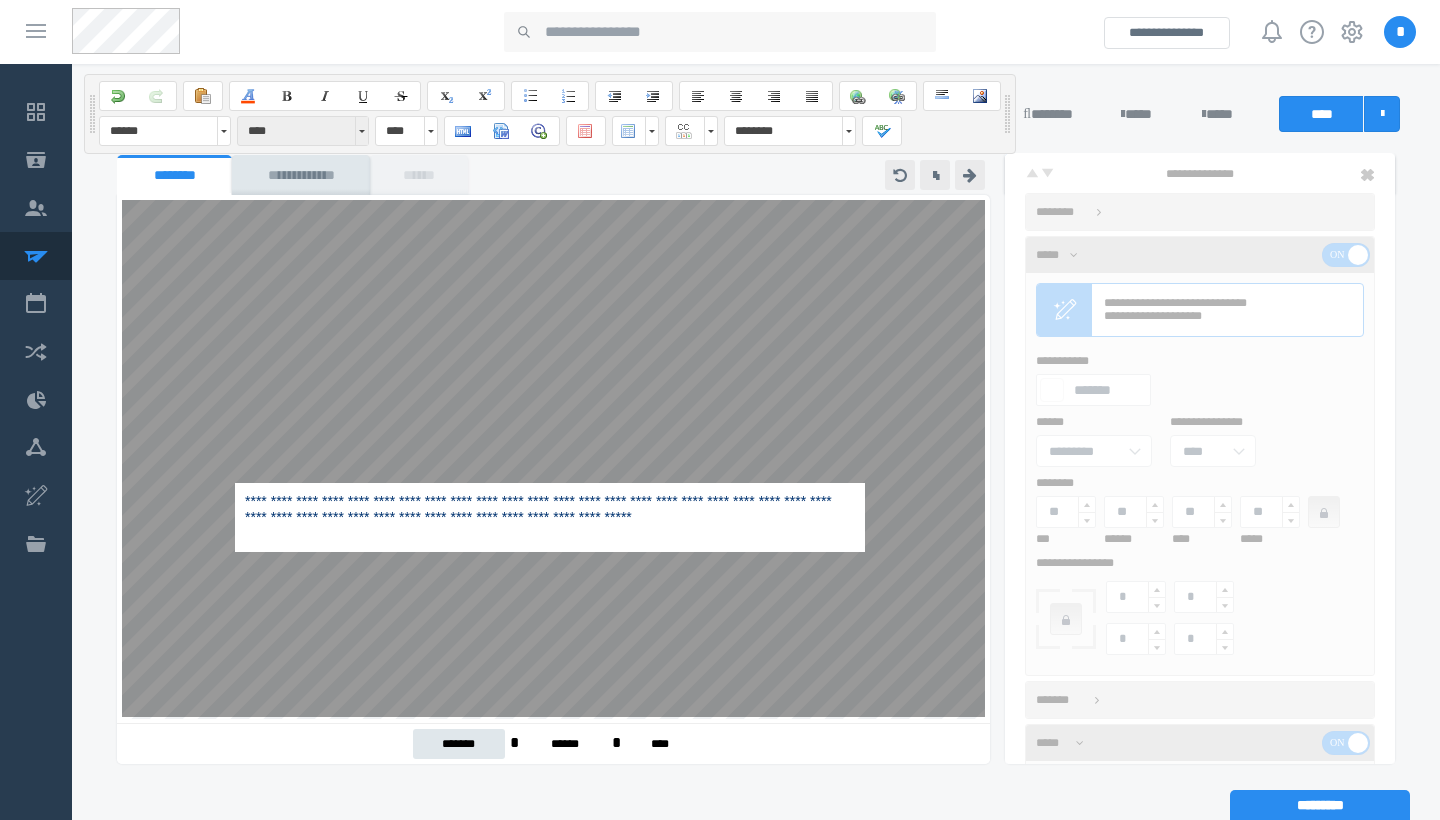 click at bounding box center [361, 131] 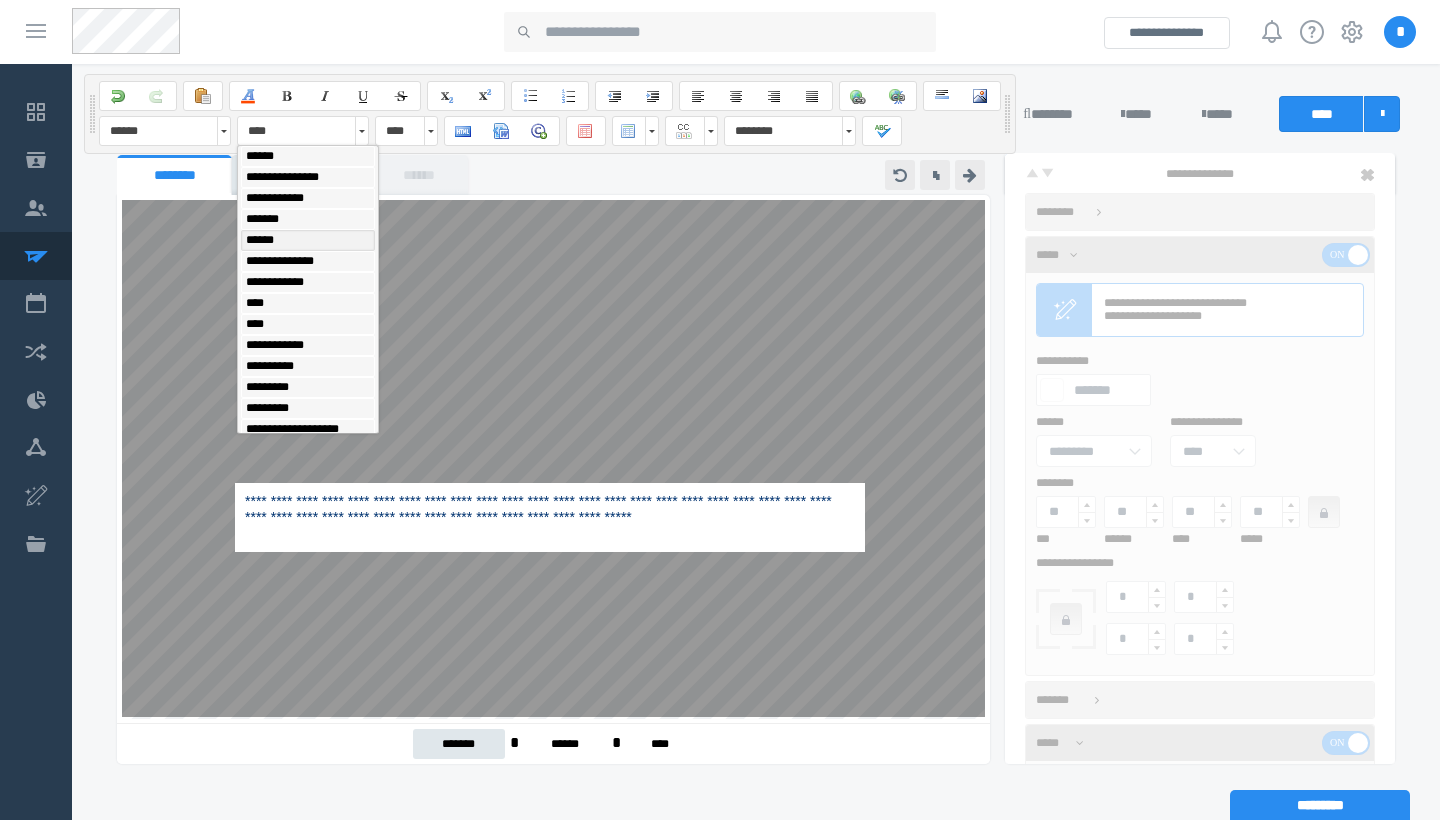 scroll, scrollTop: 266, scrollLeft: 0, axis: vertical 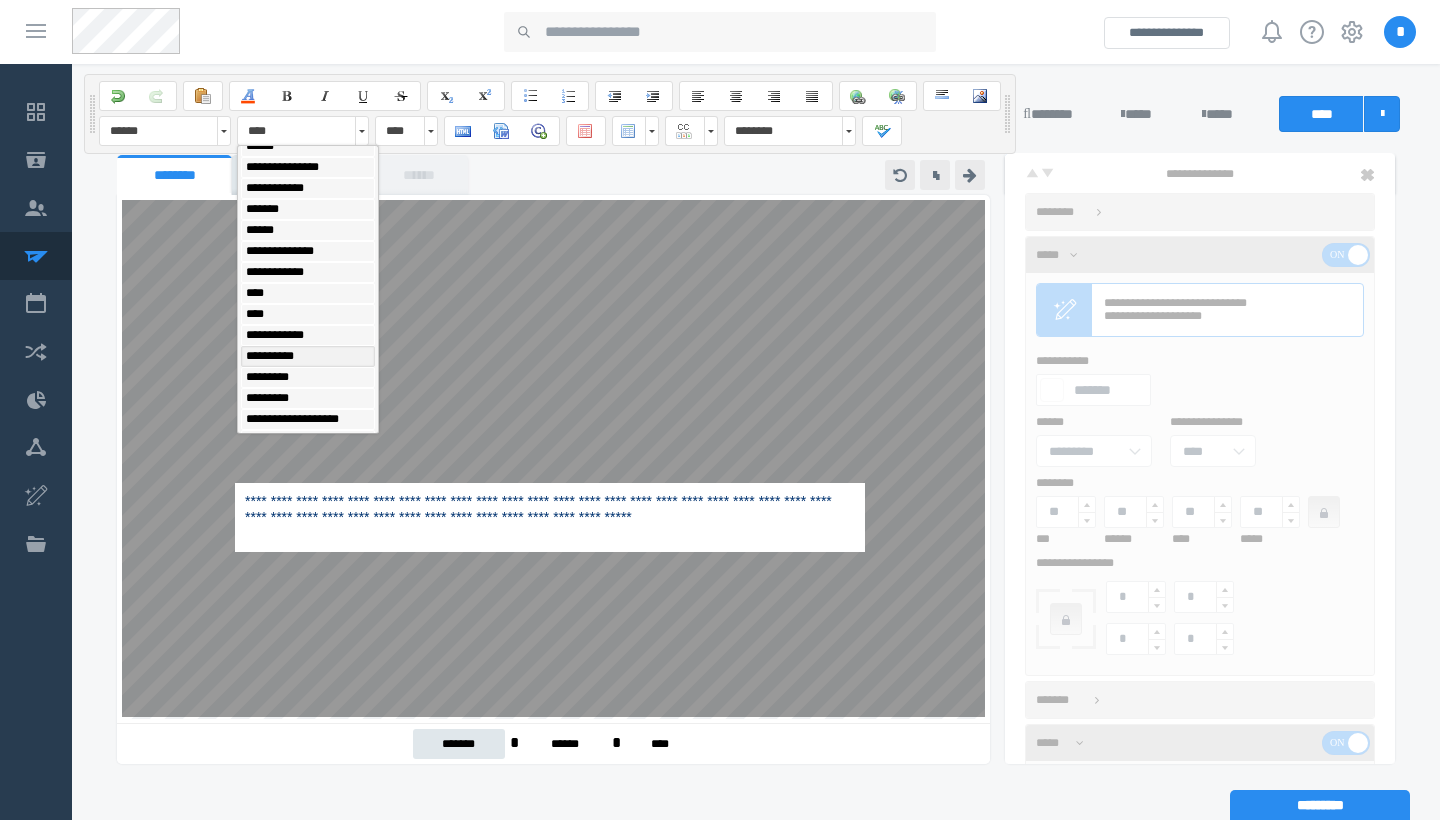 click on "**********" at bounding box center (308, 356) 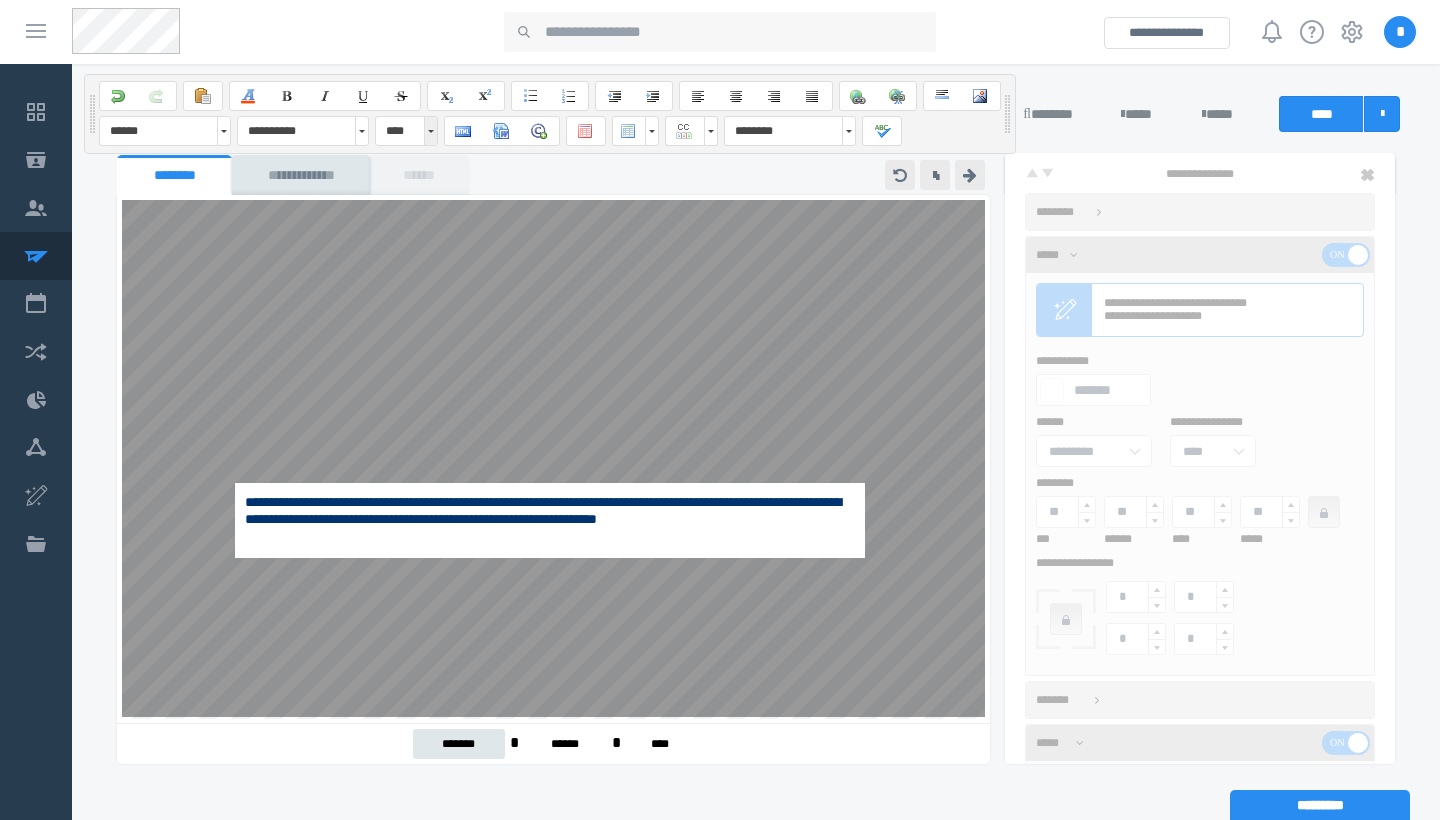 click at bounding box center (430, 131) 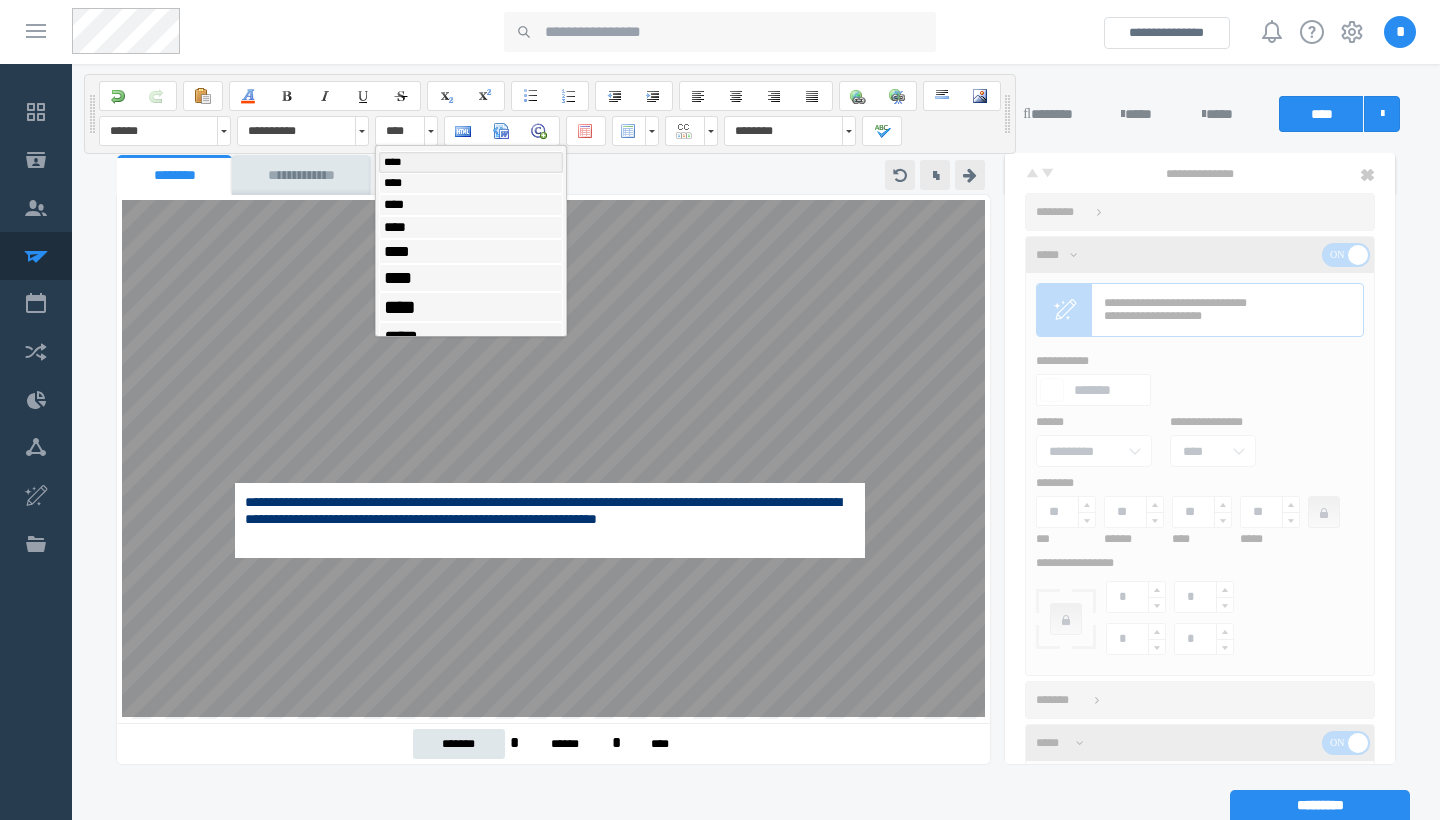 scroll, scrollTop: 121, scrollLeft: 0, axis: vertical 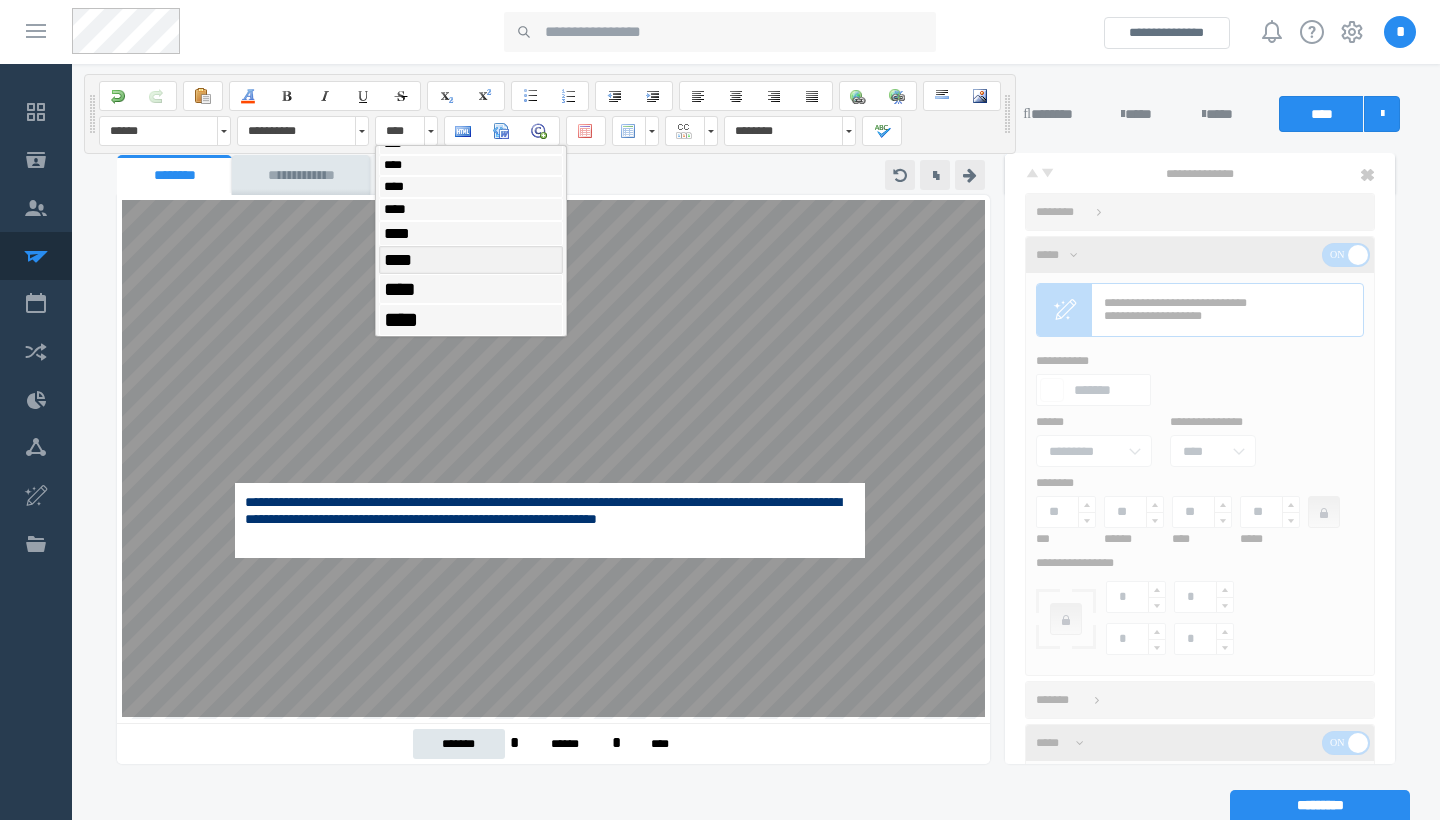 click on "****" at bounding box center (471, 260) 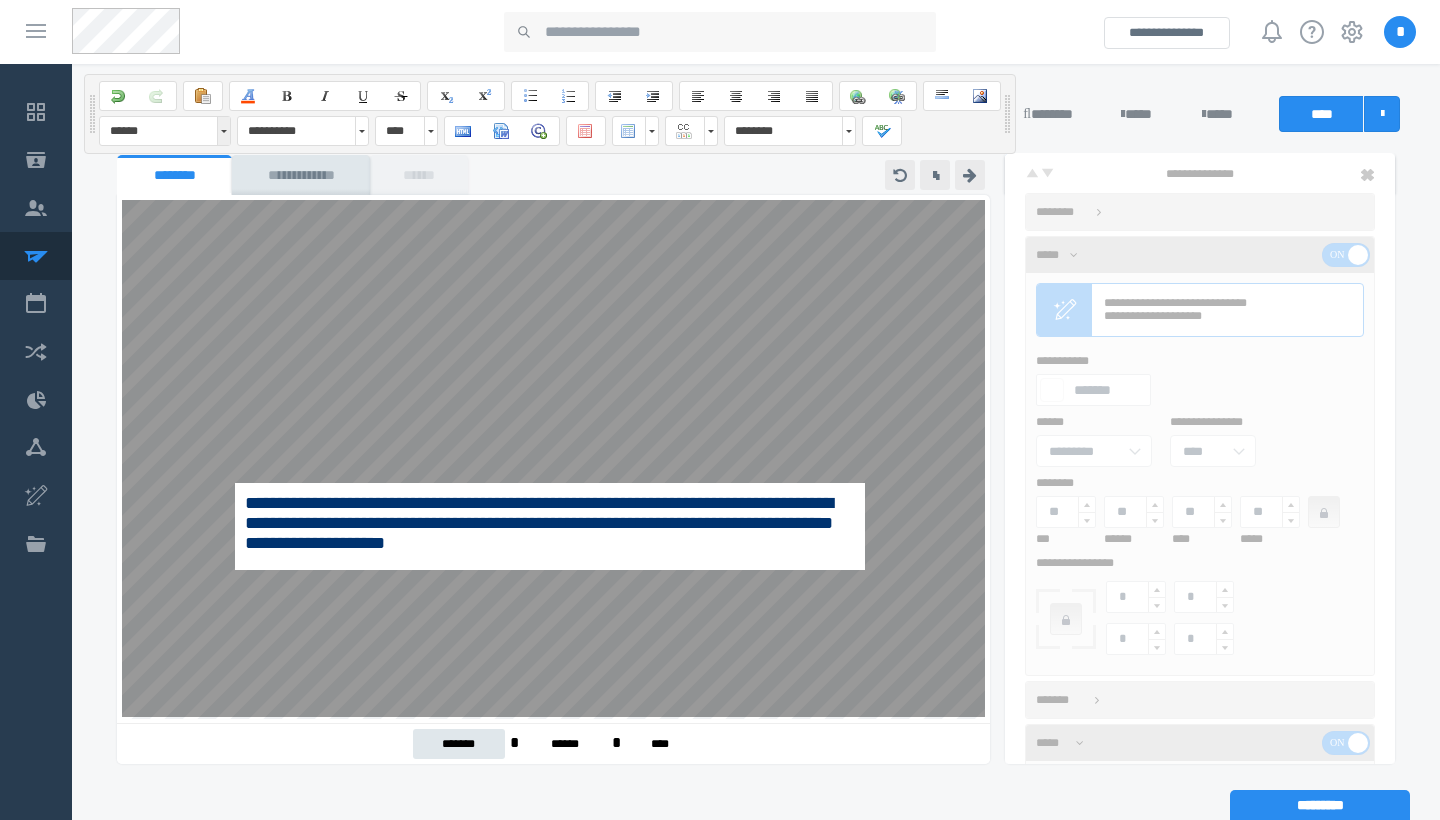click at bounding box center [223, 131] 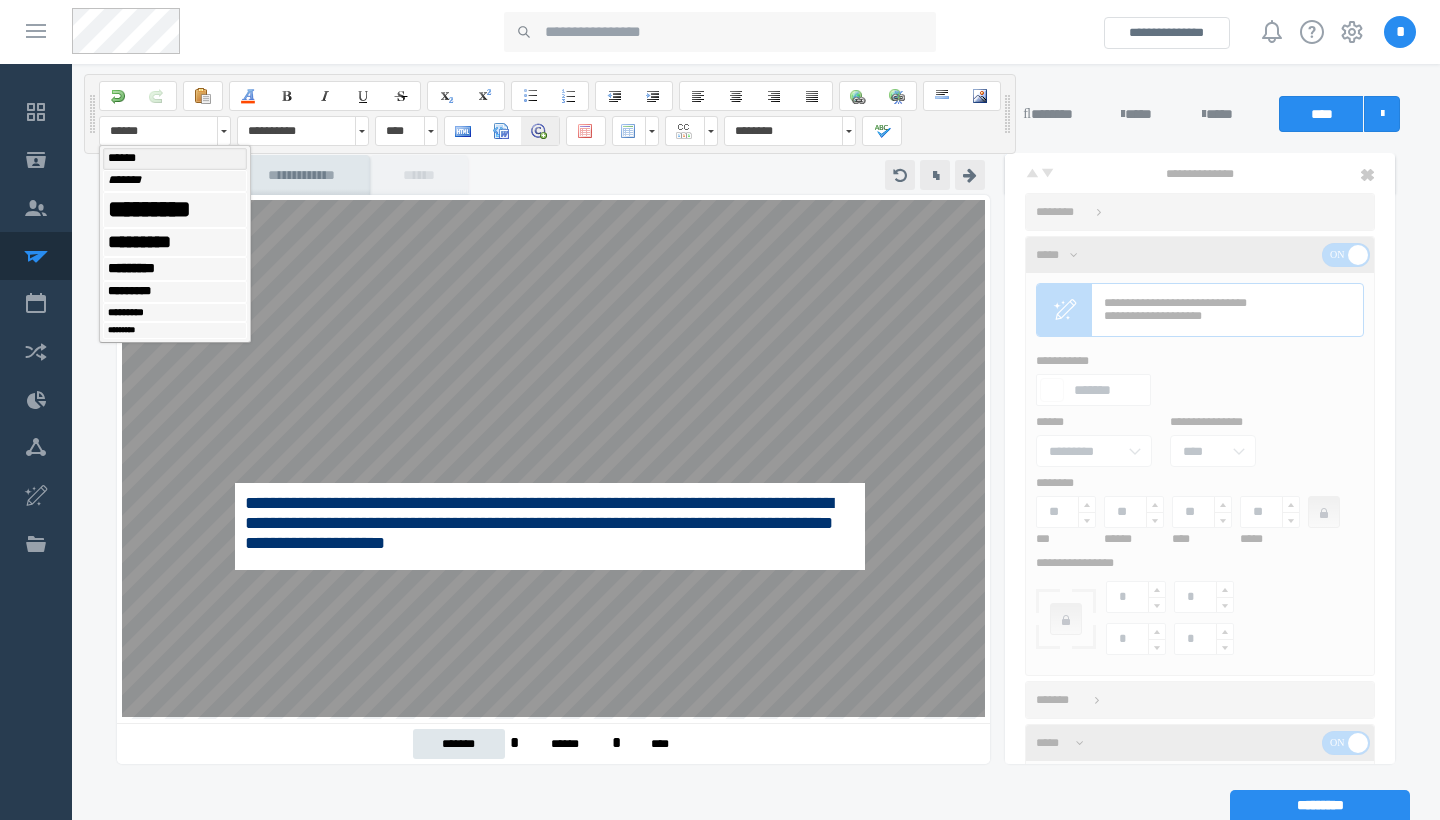 click at bounding box center [540, 131] 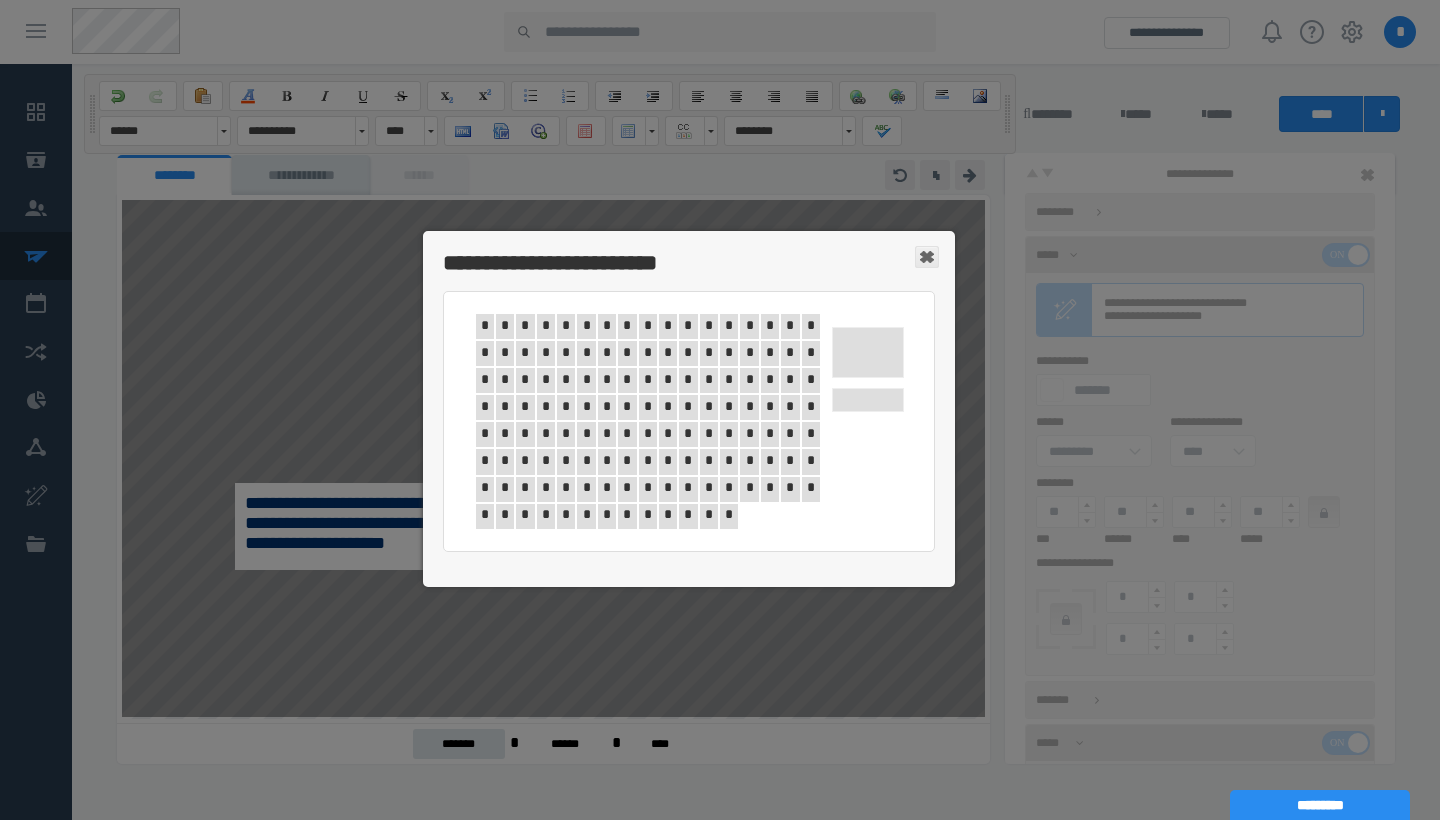 click on "*" at bounding box center (926, 257) 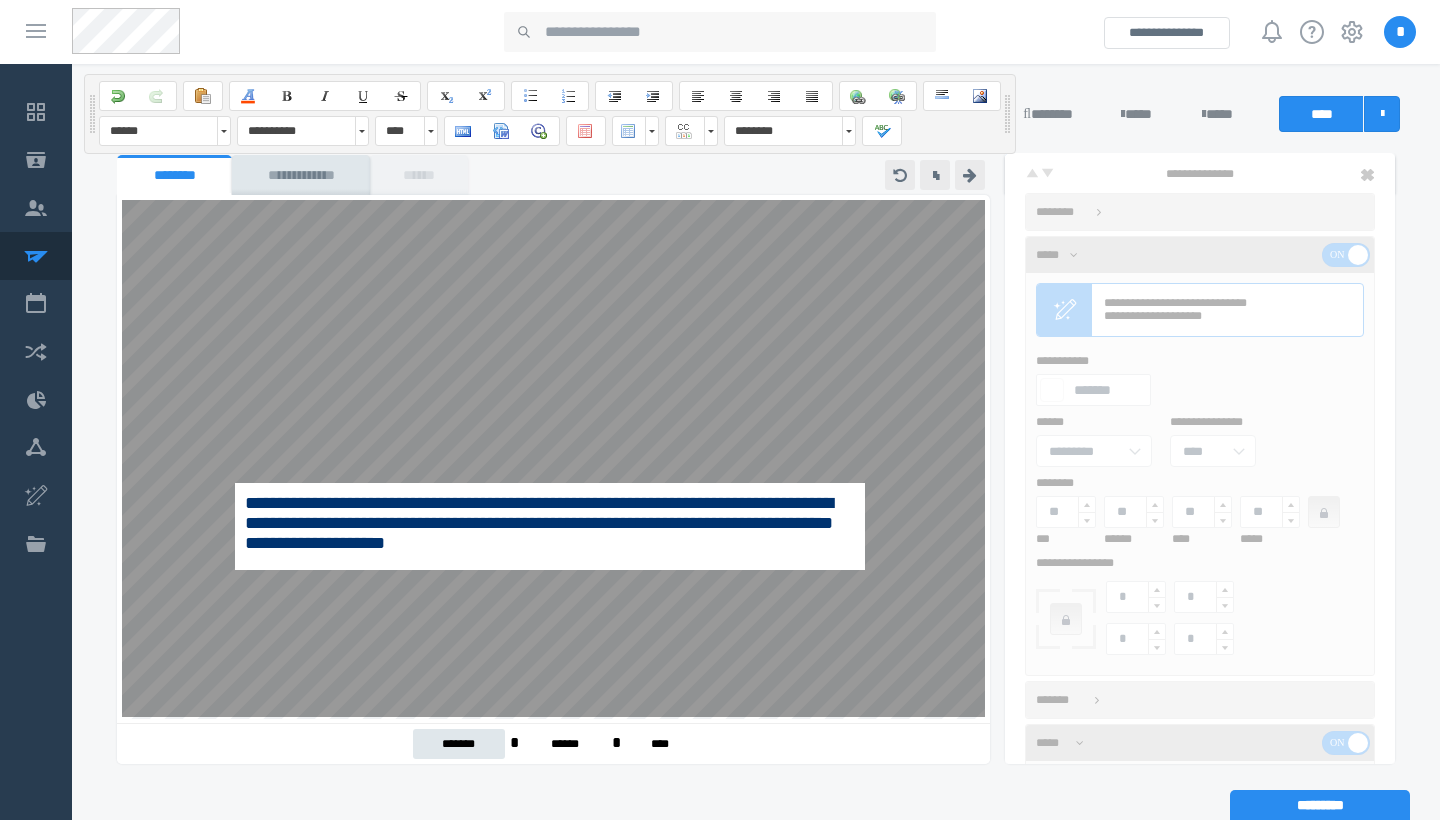 click on "**********" at bounding box center (550, 203) 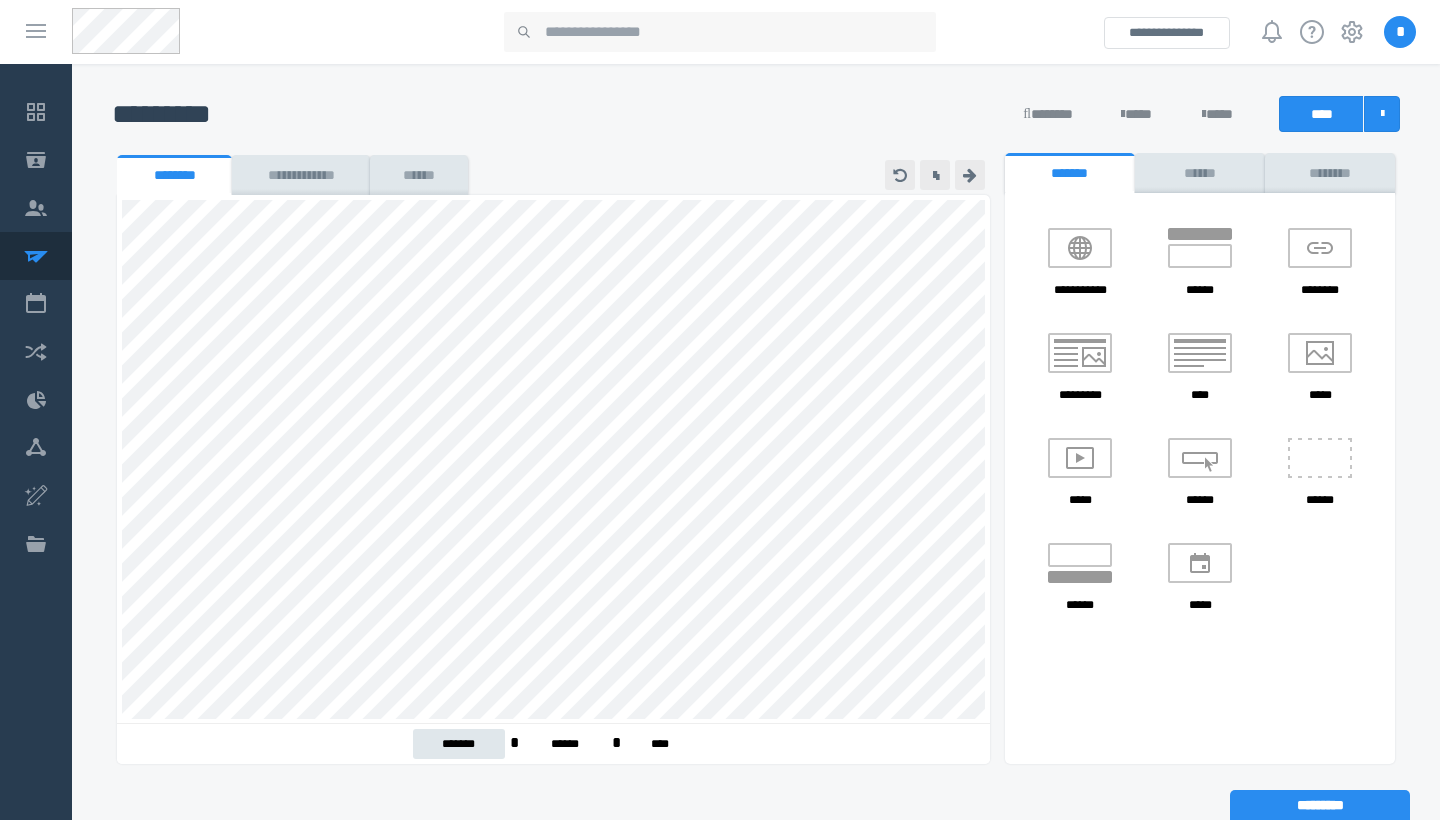 scroll, scrollTop: 1681, scrollLeft: 0, axis: vertical 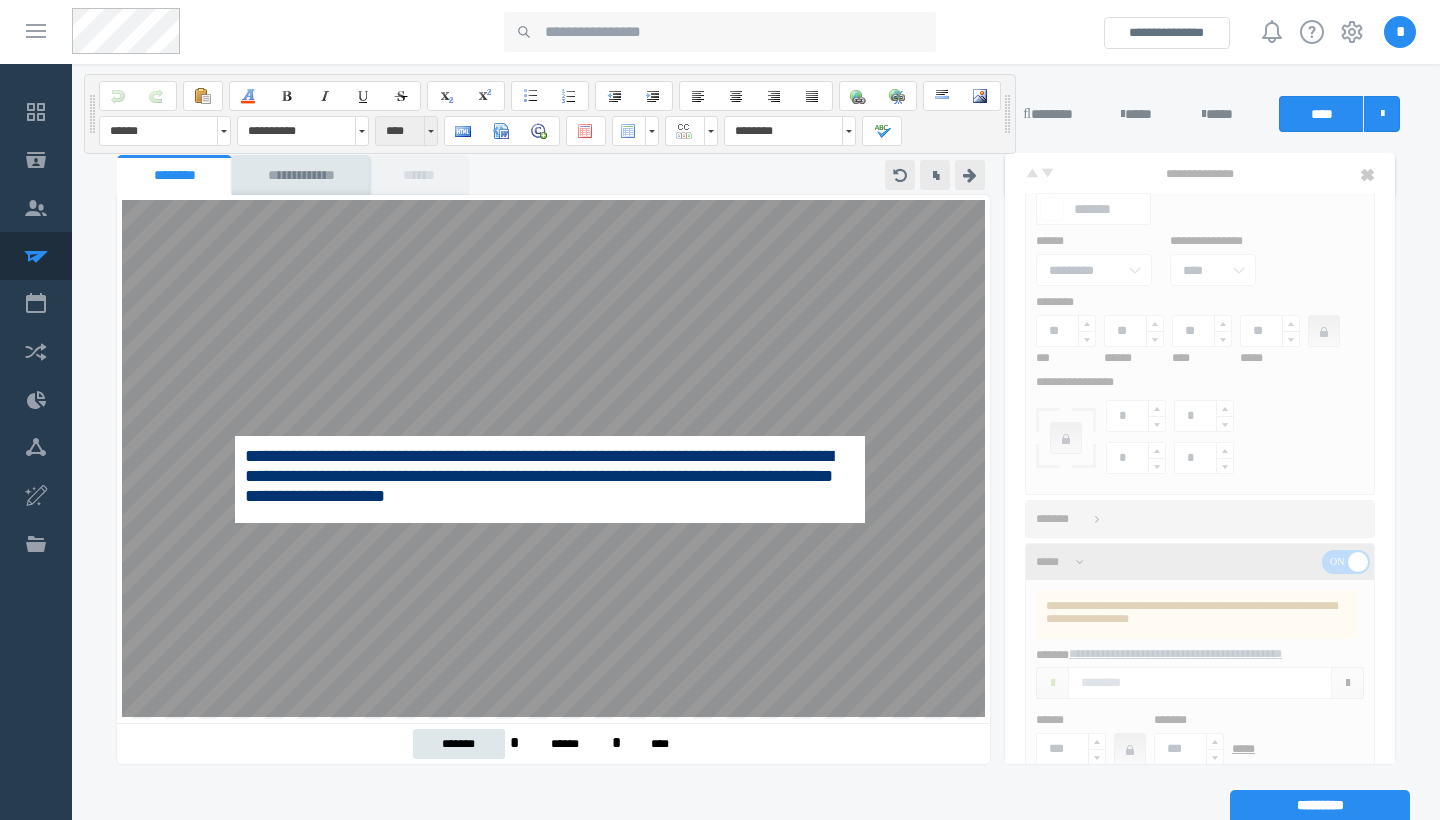 click on "****" at bounding box center [406, 131] 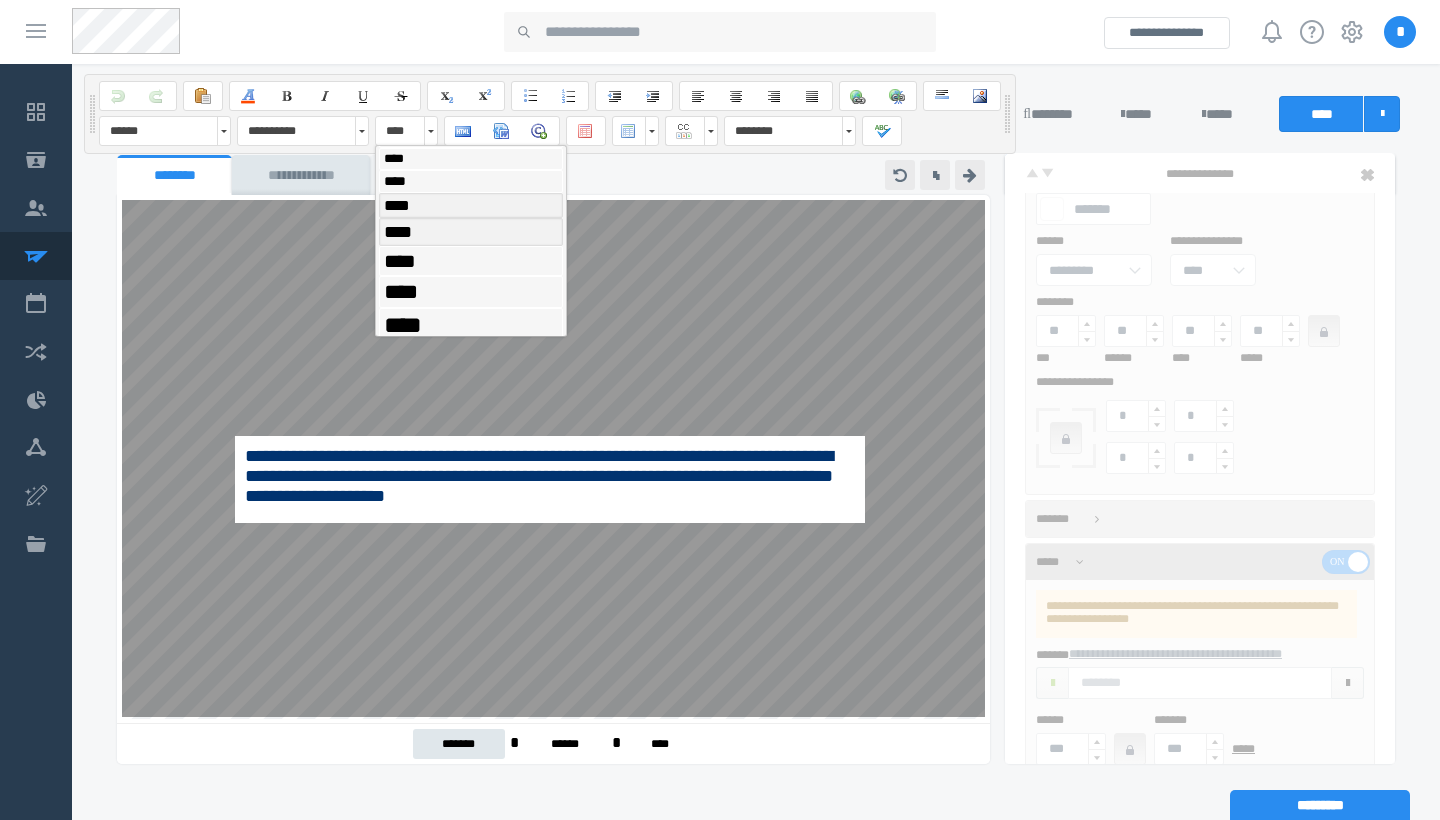 click on "****" at bounding box center (471, 205) 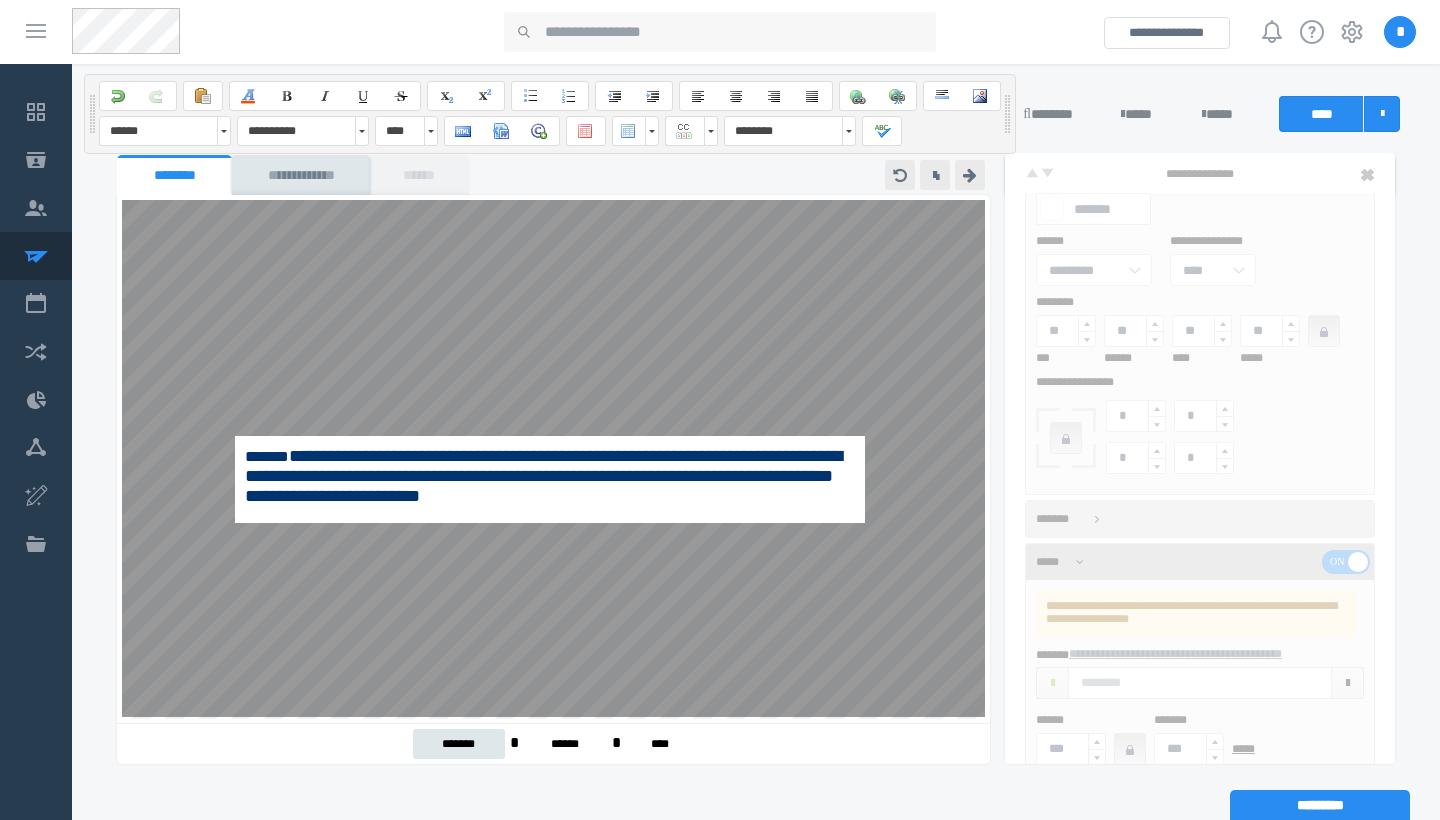 click on "**********" at bounding box center [550, 479] 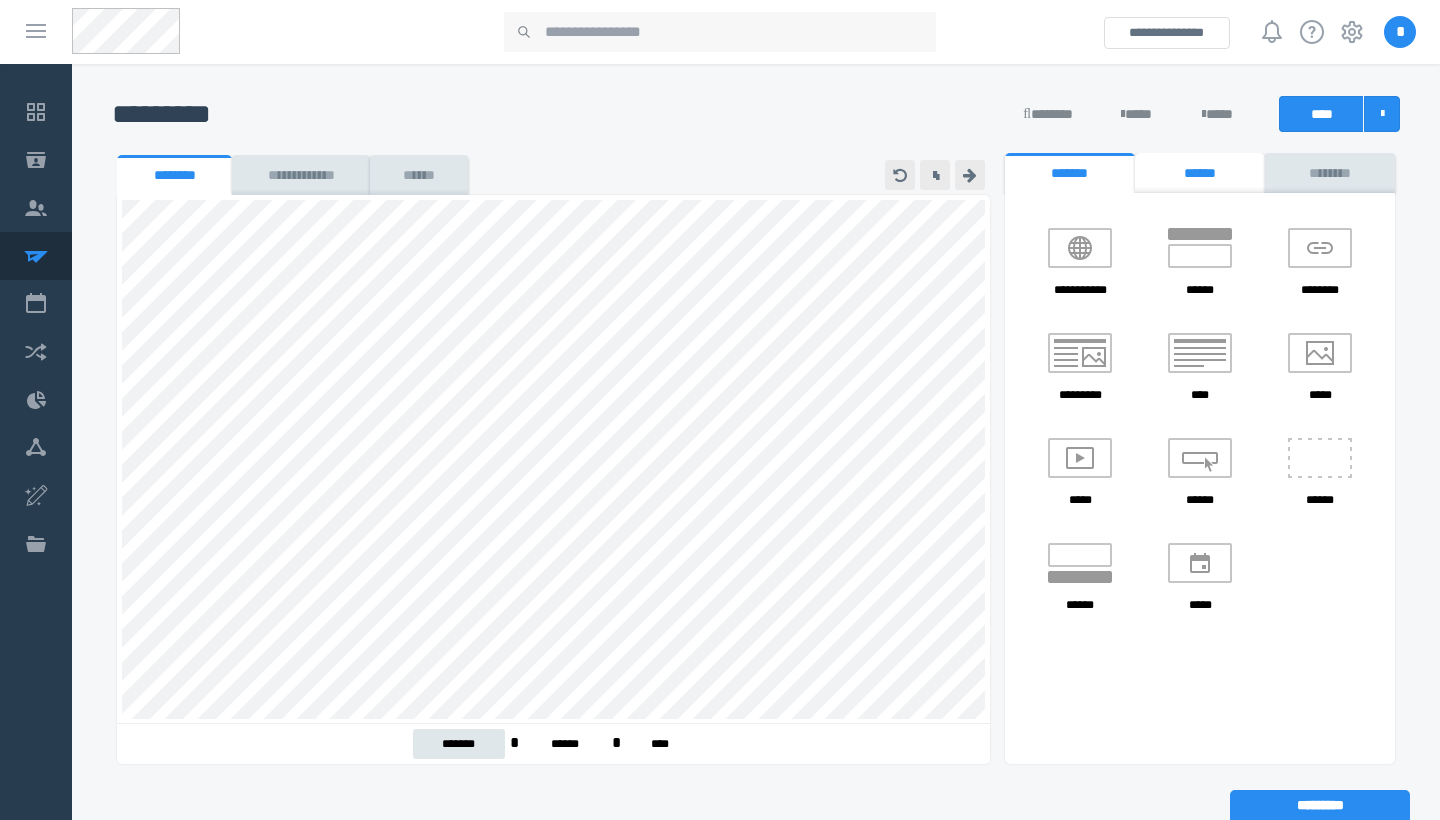 click on "******" at bounding box center (1200, 173) 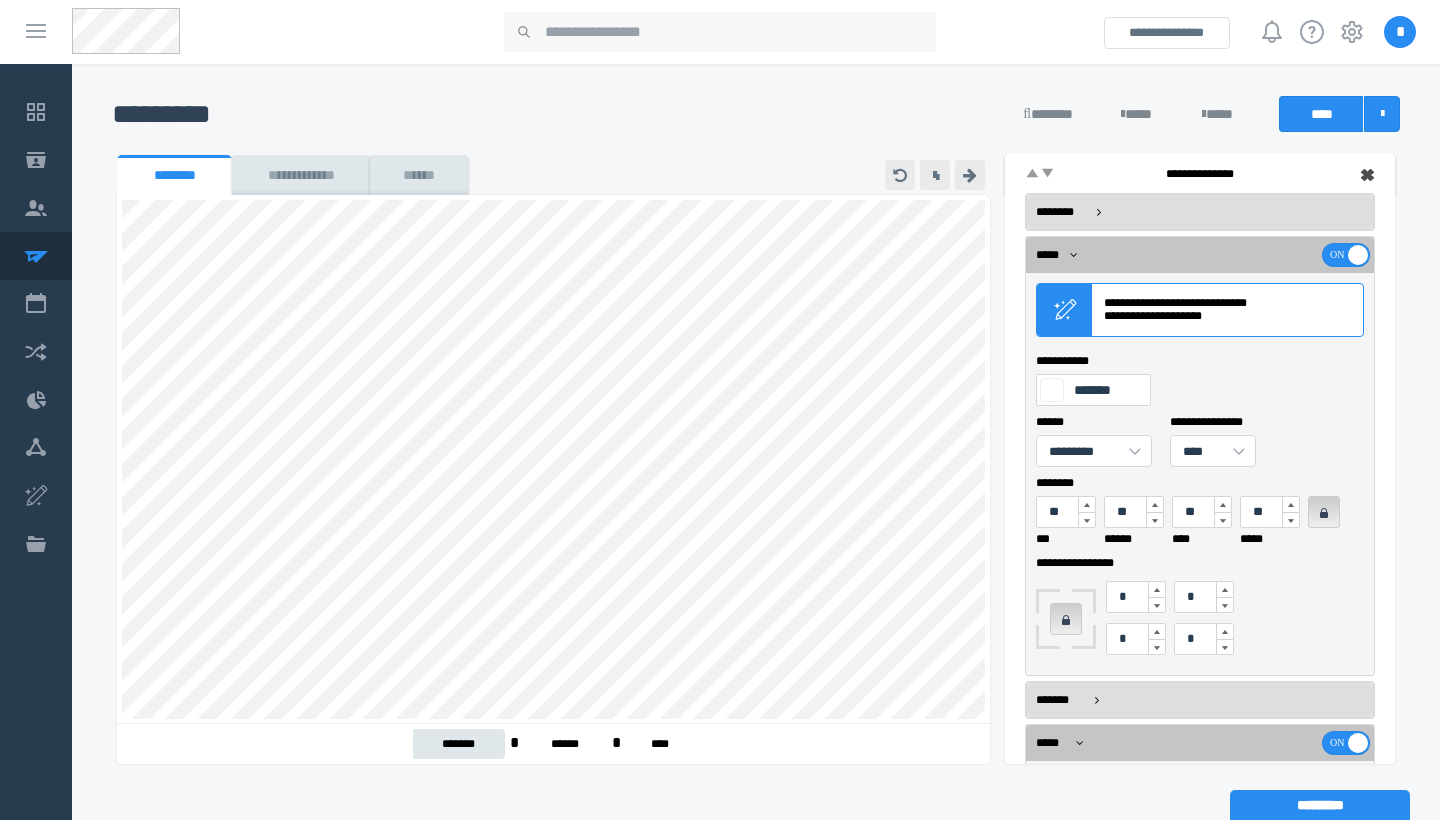scroll, scrollTop: 0, scrollLeft: 0, axis: both 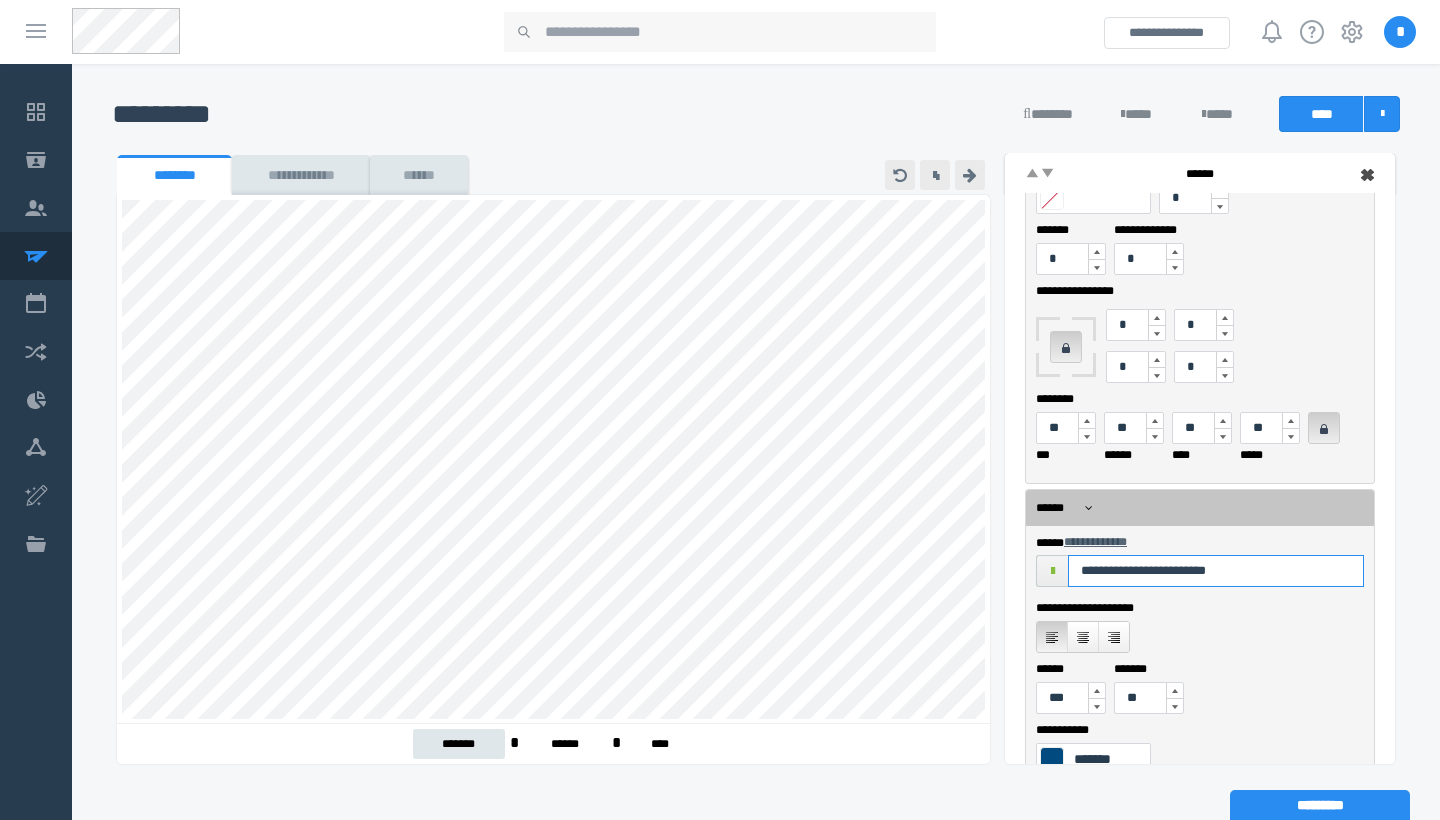 click on "**********" at bounding box center [1216, 571] 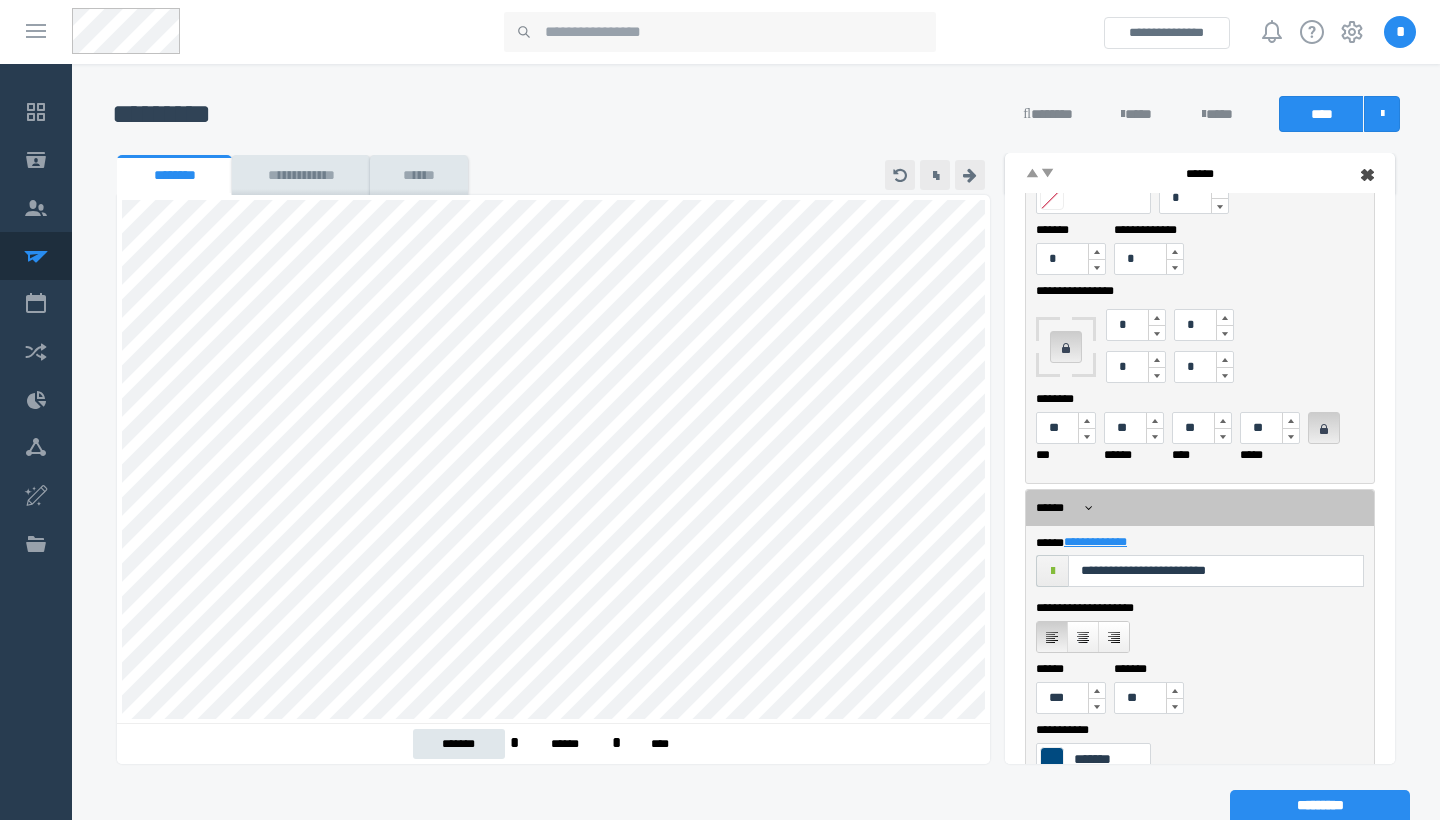 click on "**********" at bounding box center [1096, 543] 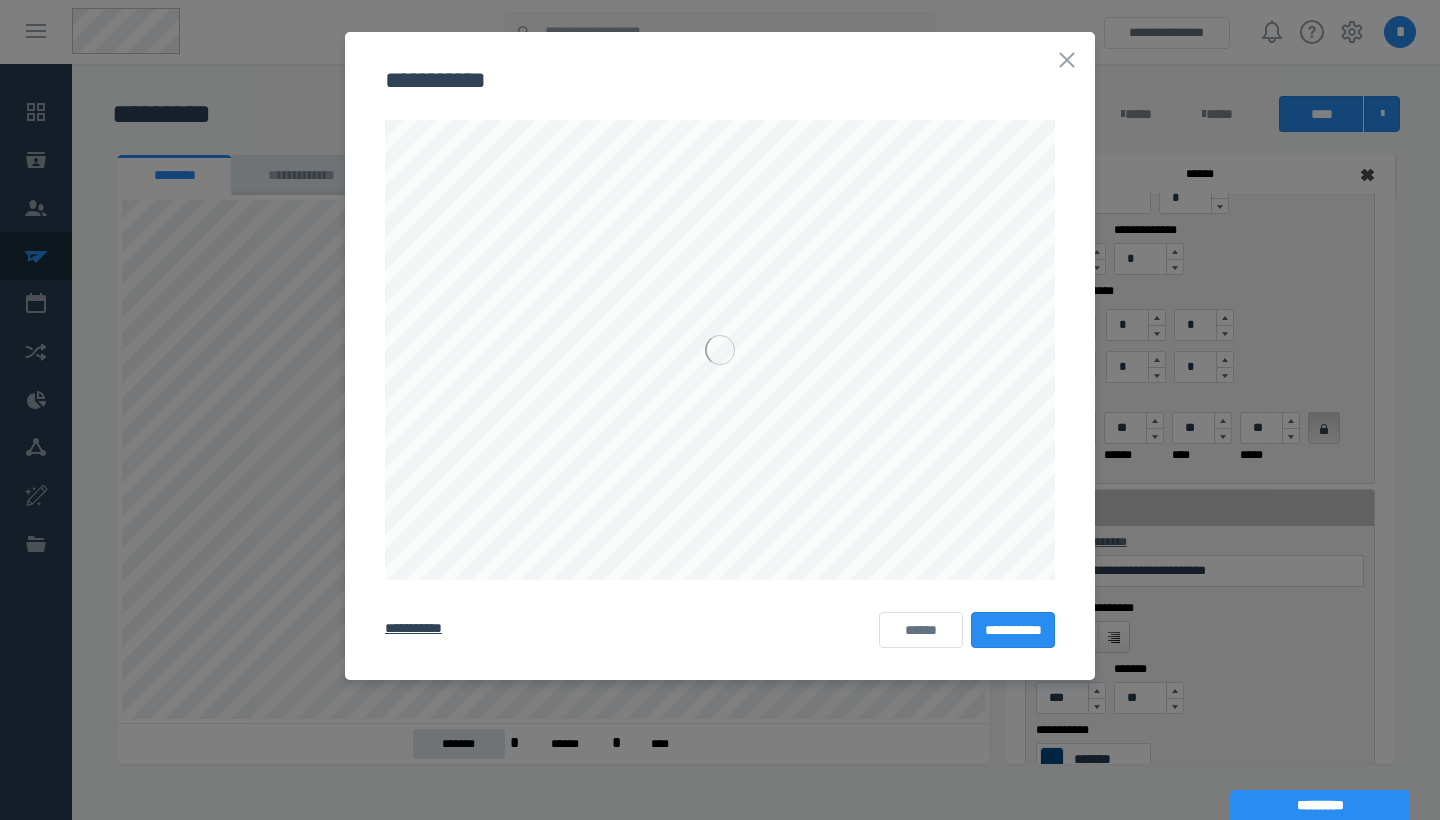 scroll, scrollTop: 0, scrollLeft: 0, axis: both 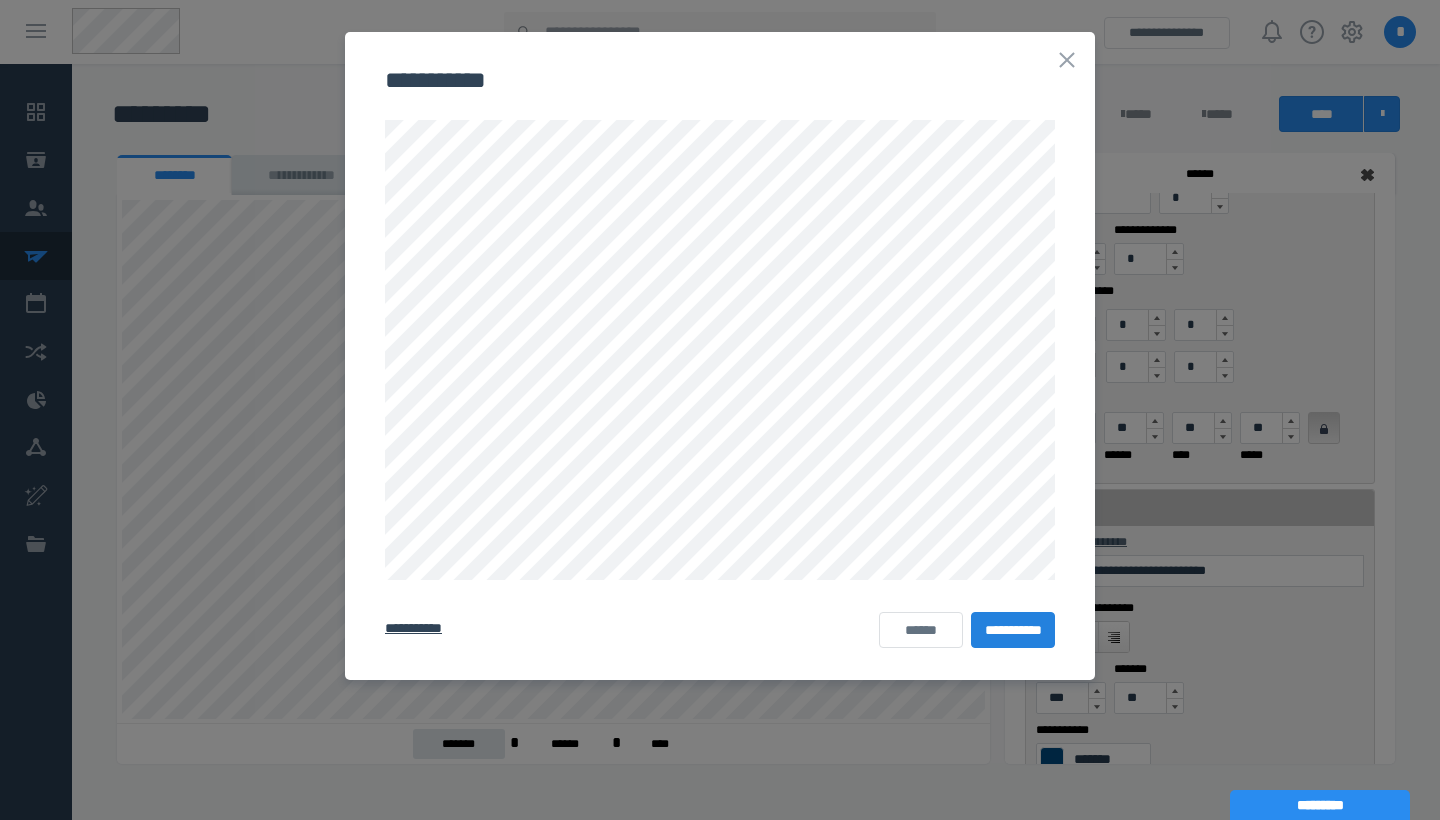 click on "**********" at bounding box center (1013, 630) 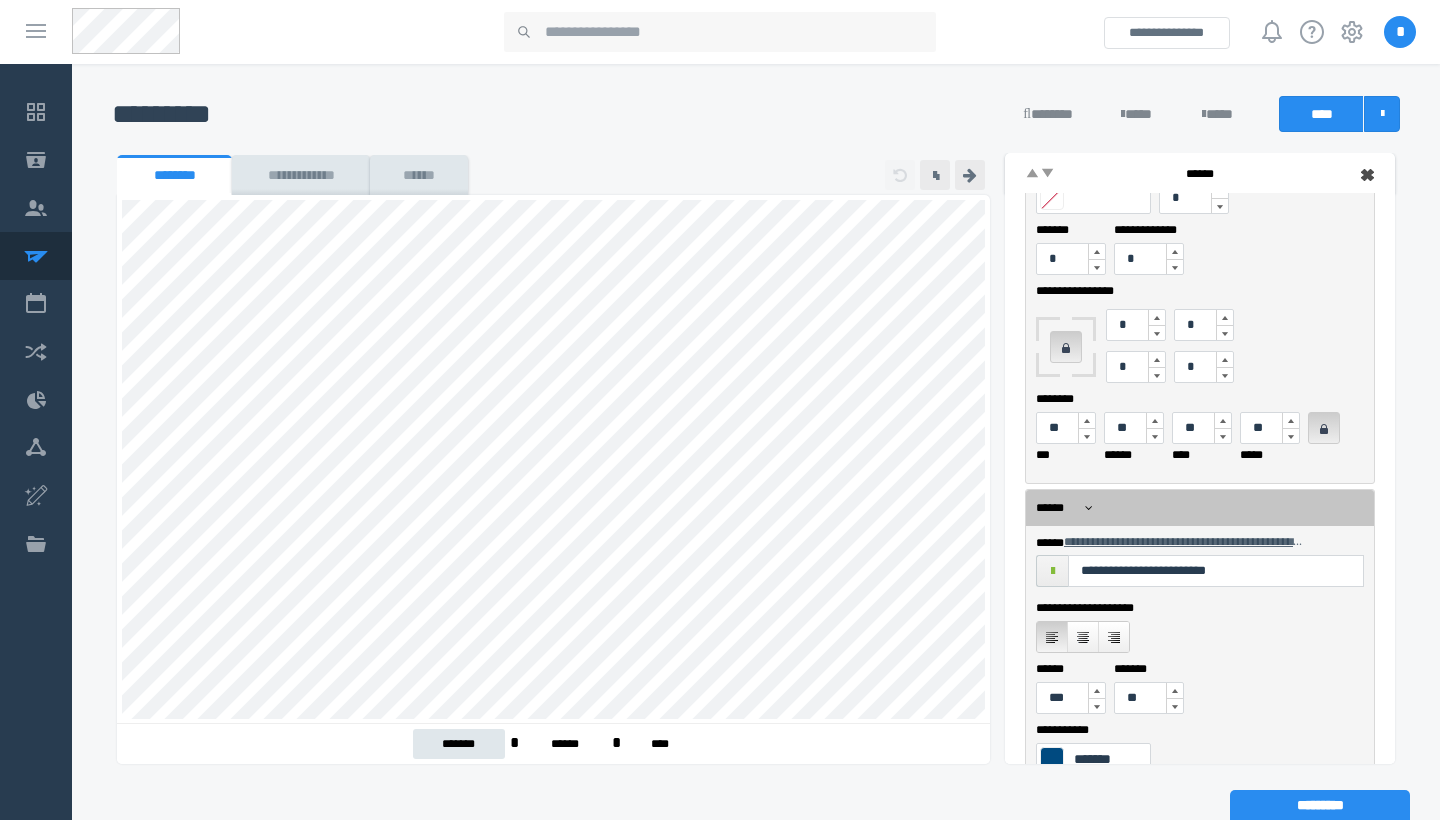scroll, scrollTop: 1578, scrollLeft: 0, axis: vertical 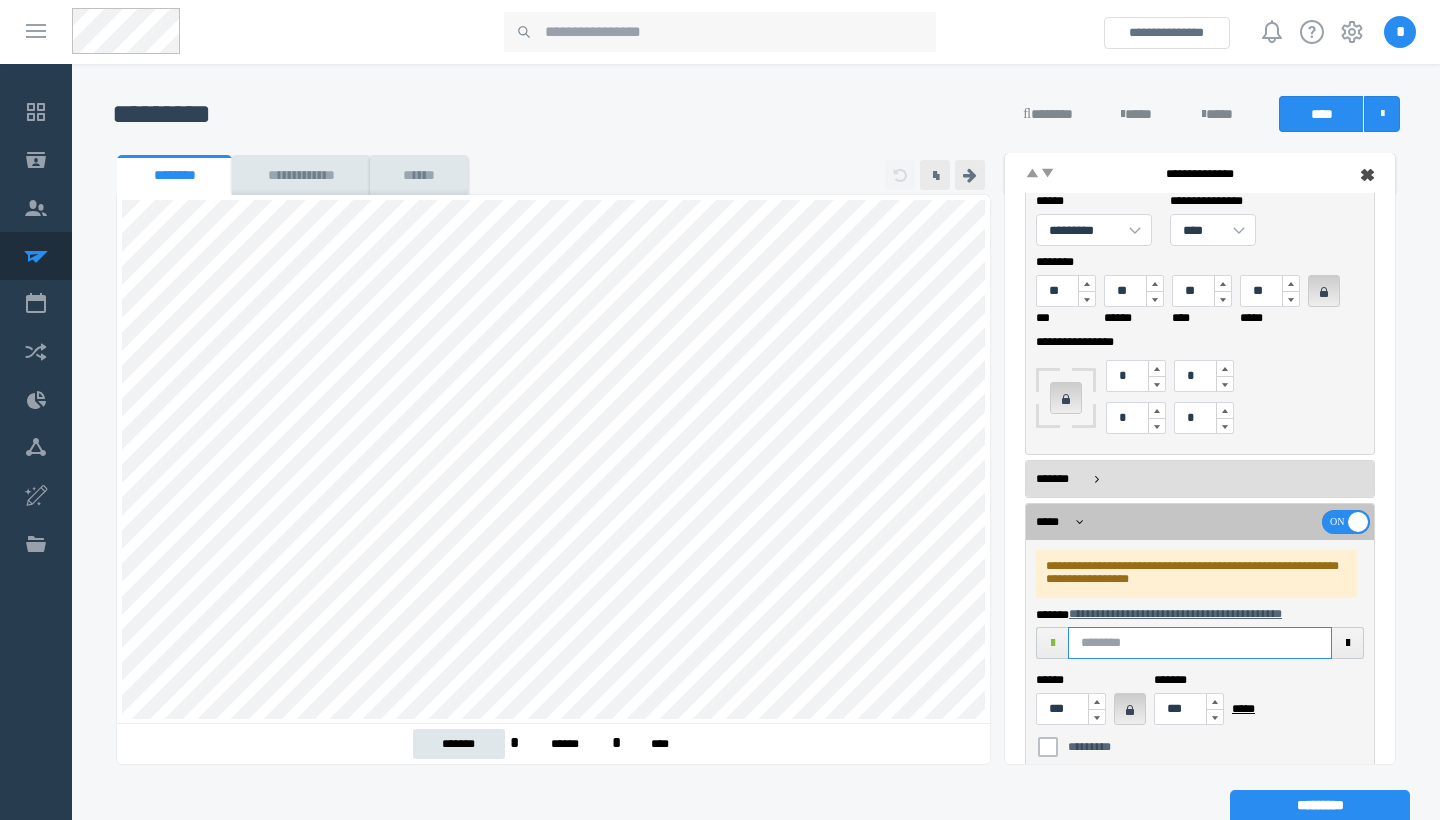 click at bounding box center (1200, 643) 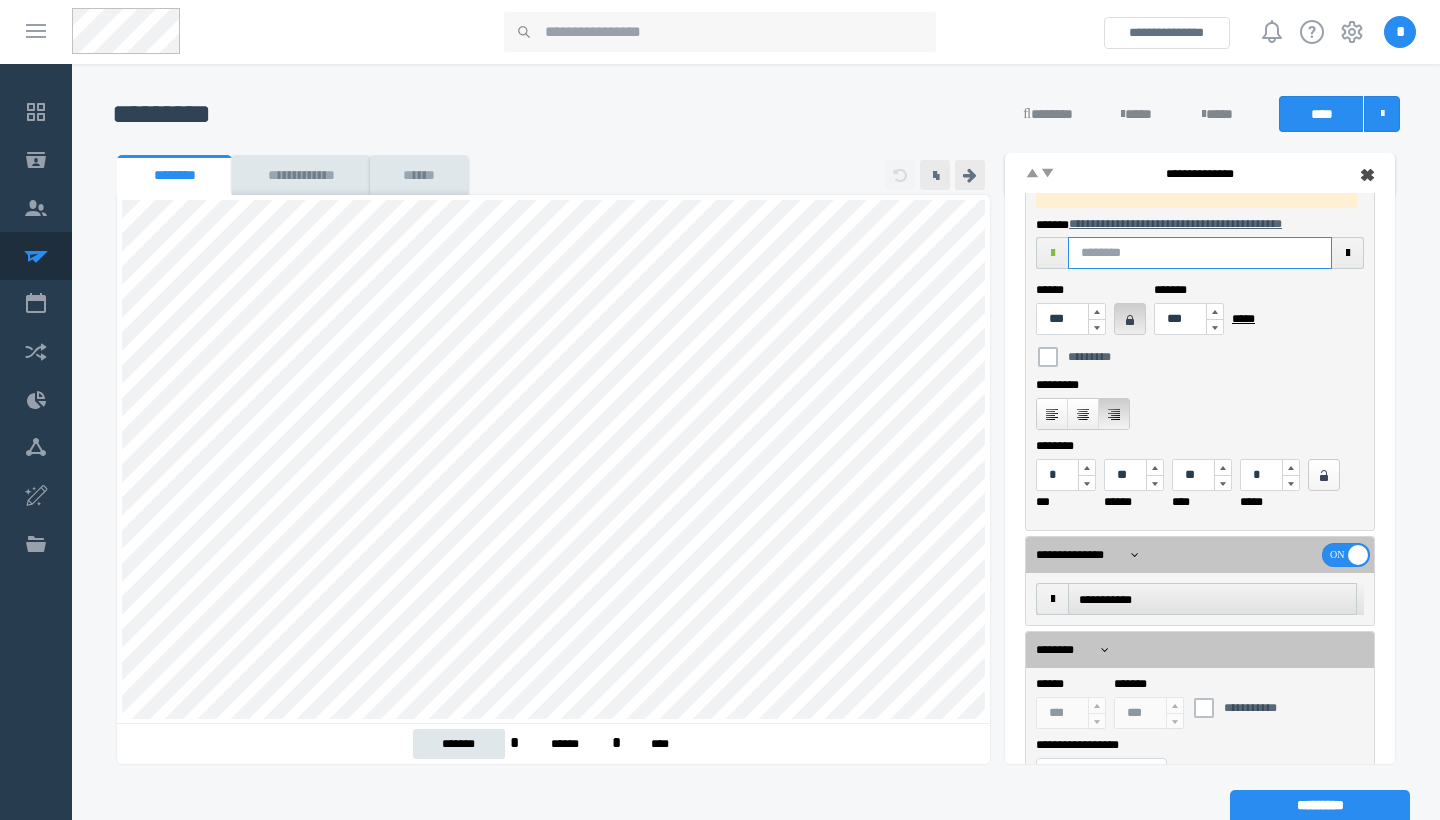 scroll, scrollTop: 621, scrollLeft: 0, axis: vertical 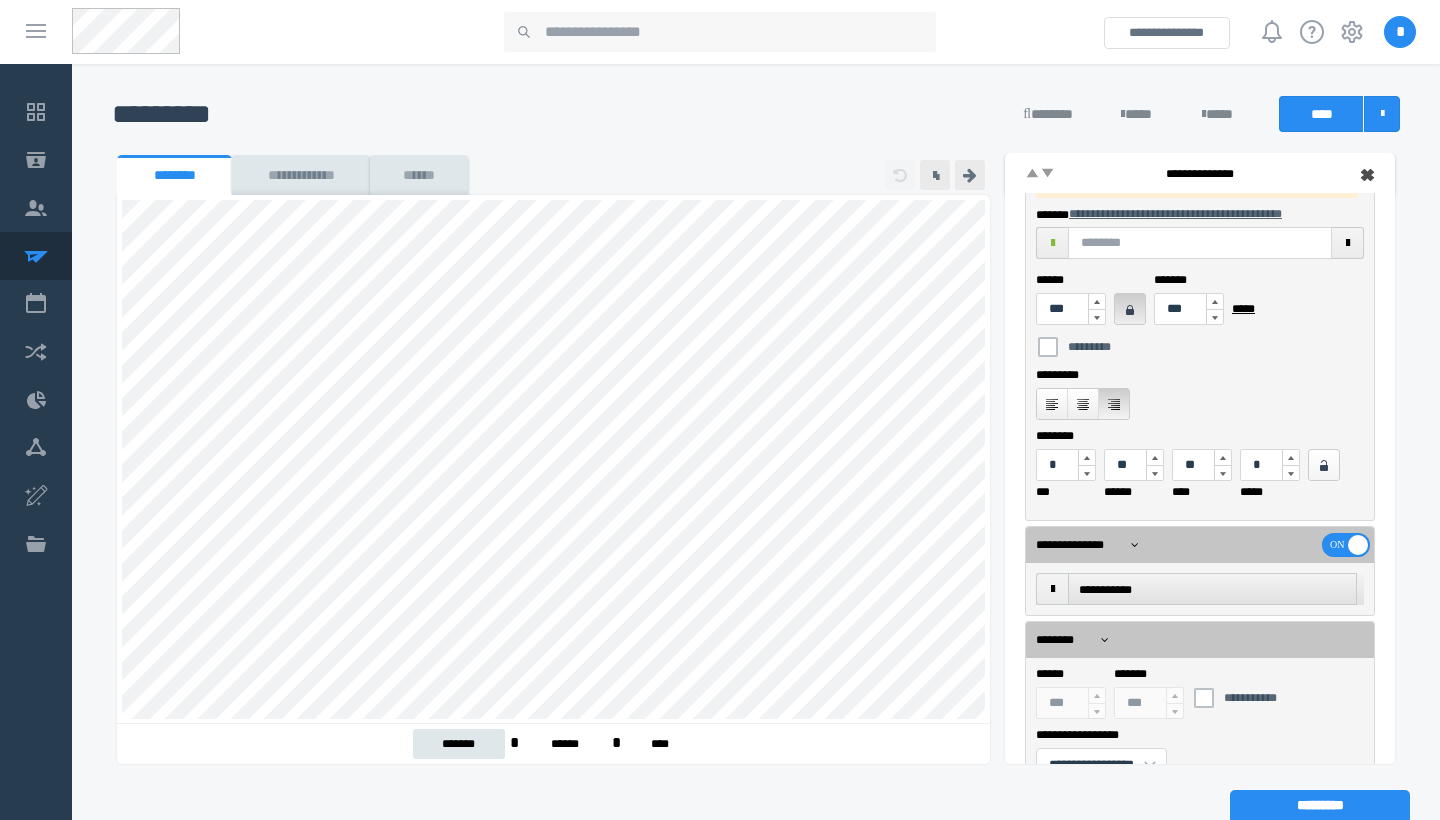 click on "**********" at bounding box center (1212, 589) 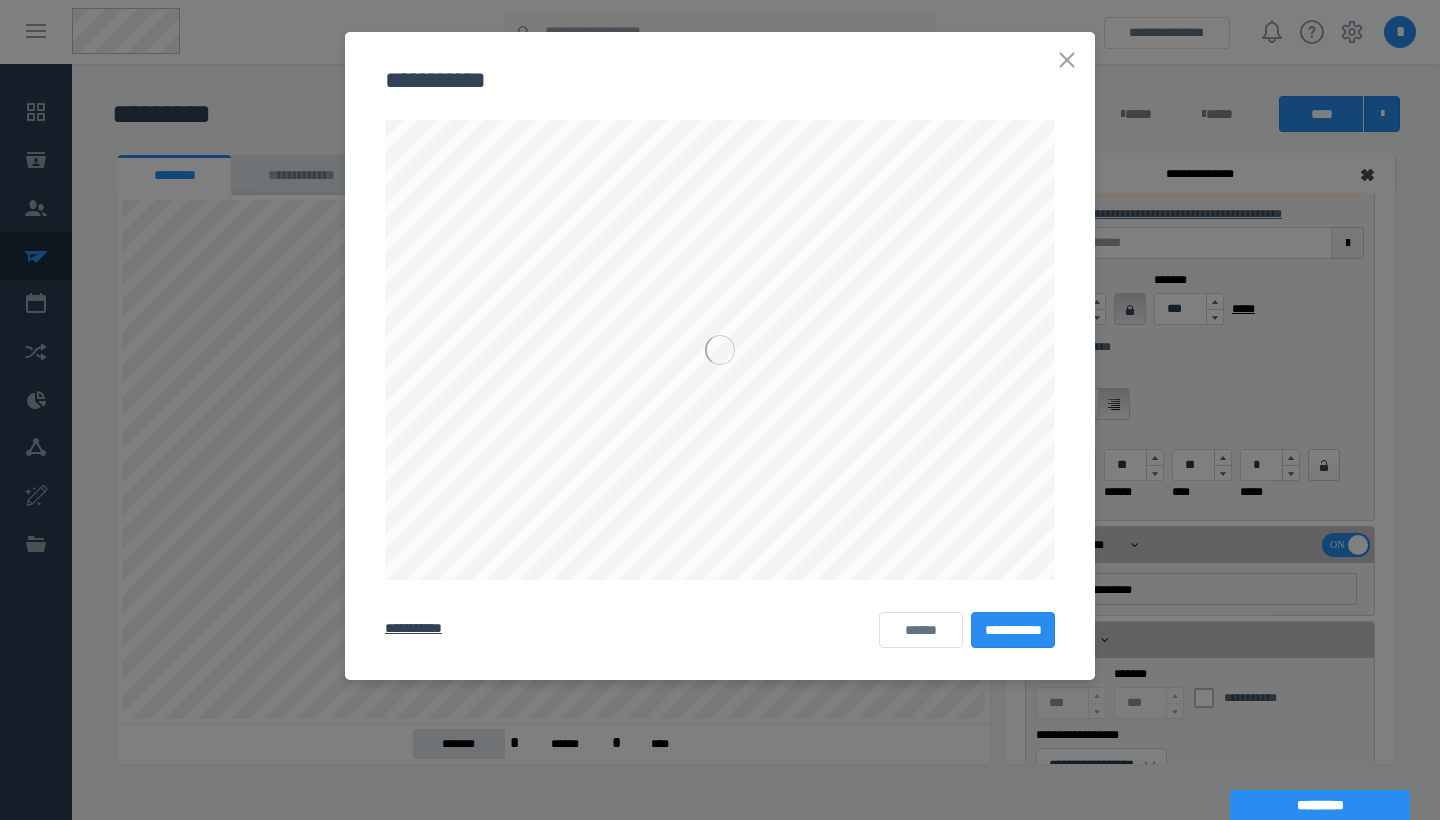 scroll, scrollTop: 0, scrollLeft: 0, axis: both 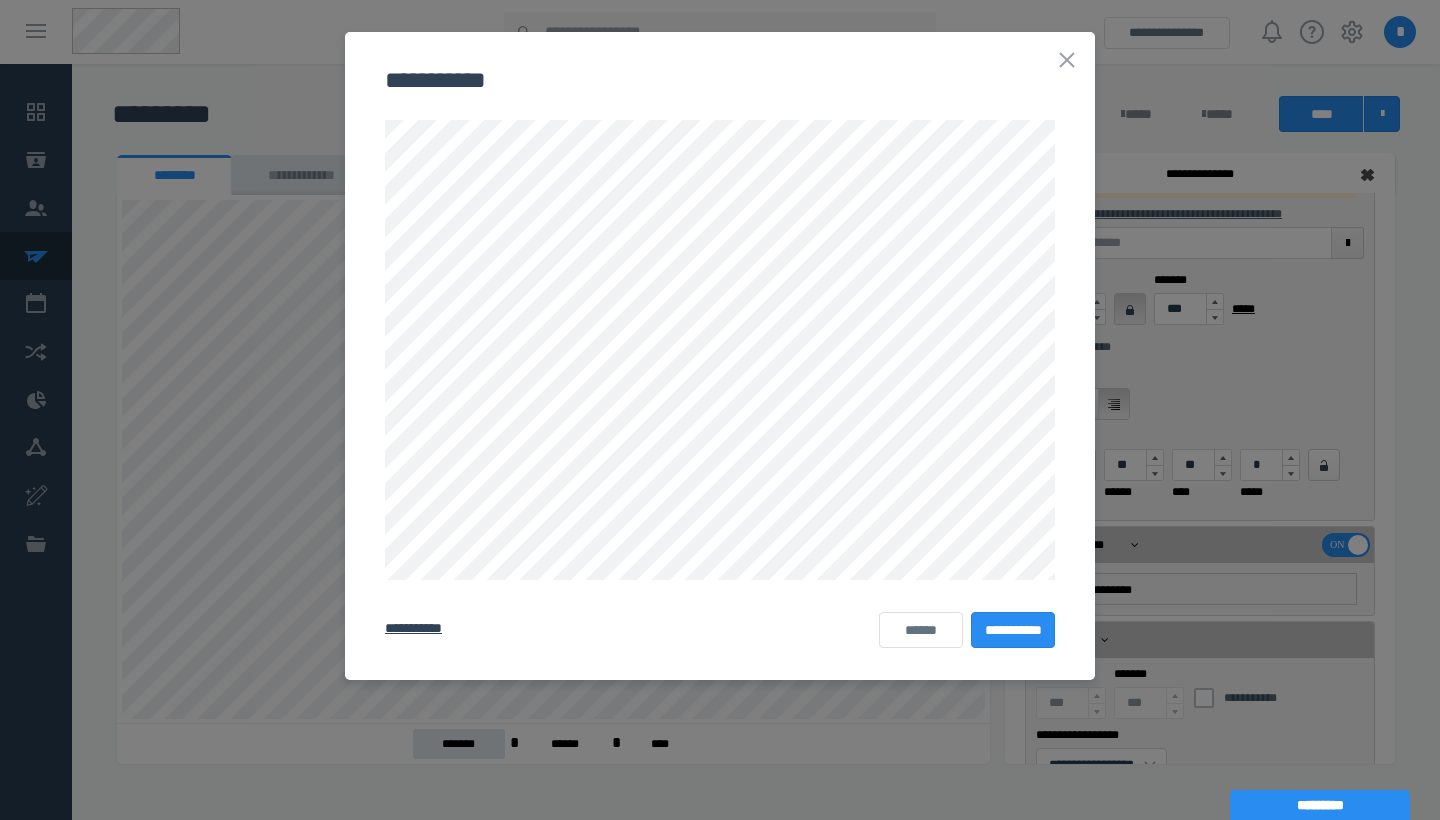 click on "**********" at bounding box center [720, 410] 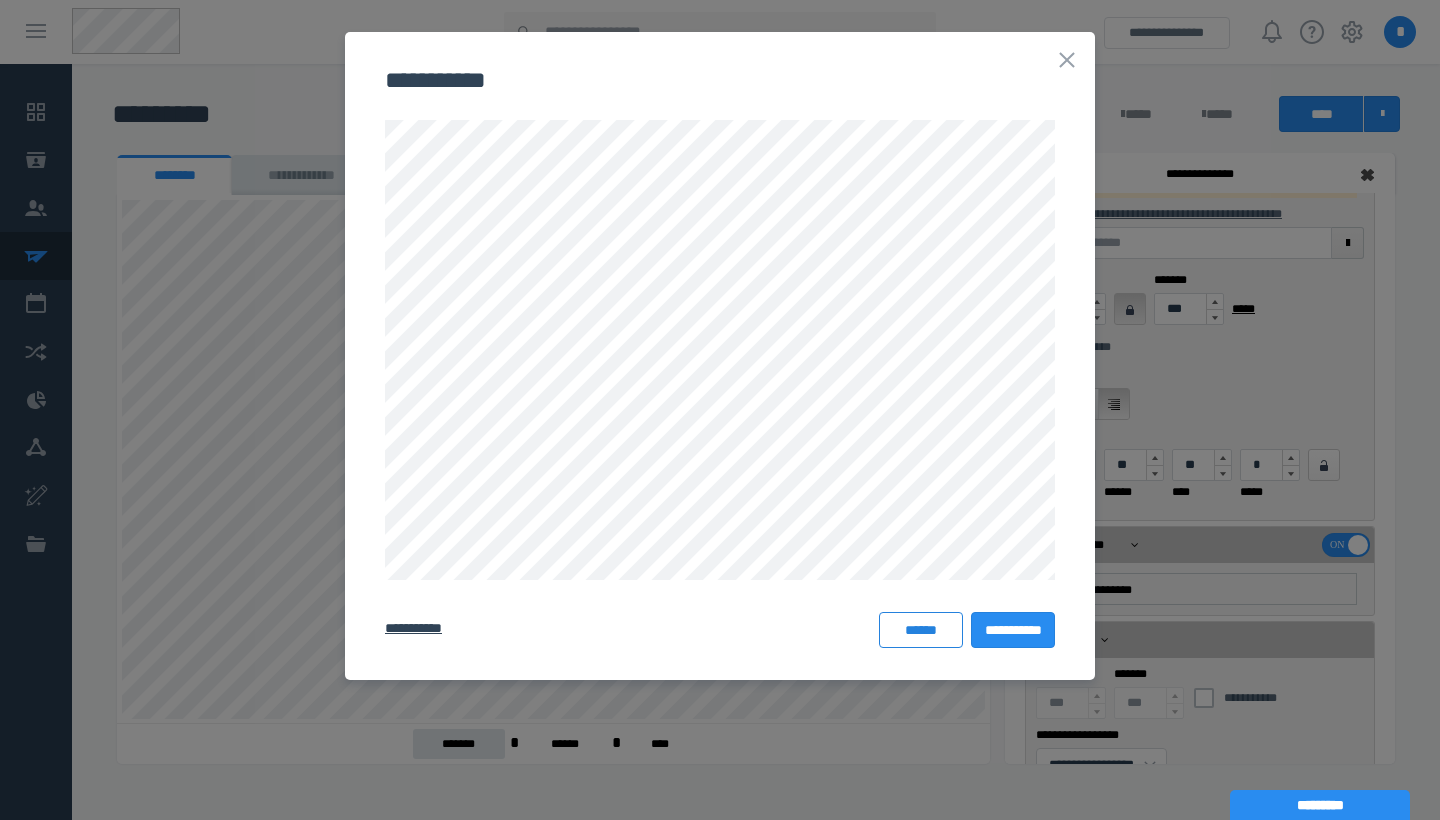 click on "******" at bounding box center [921, 630] 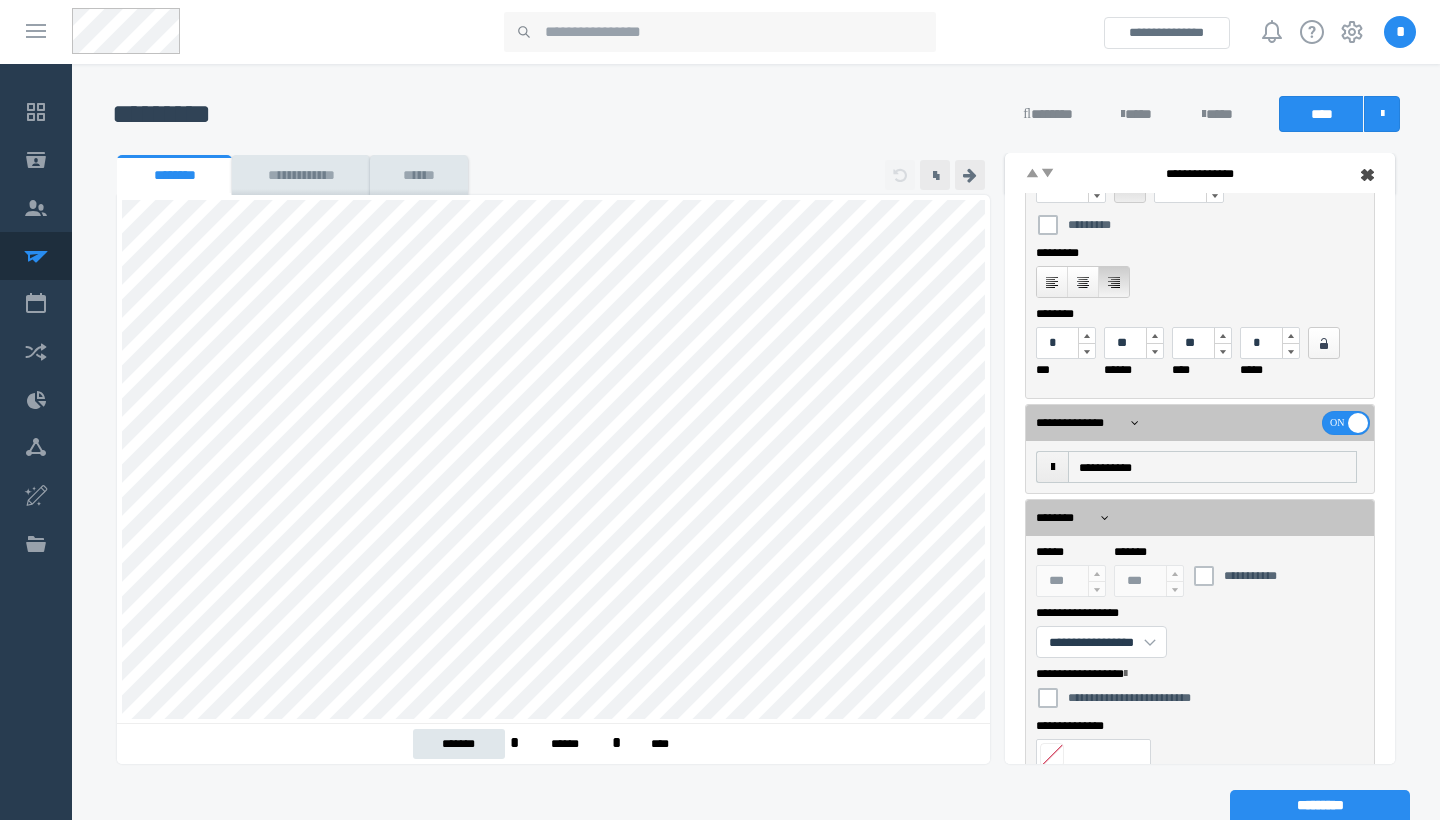 scroll, scrollTop: 745, scrollLeft: 0, axis: vertical 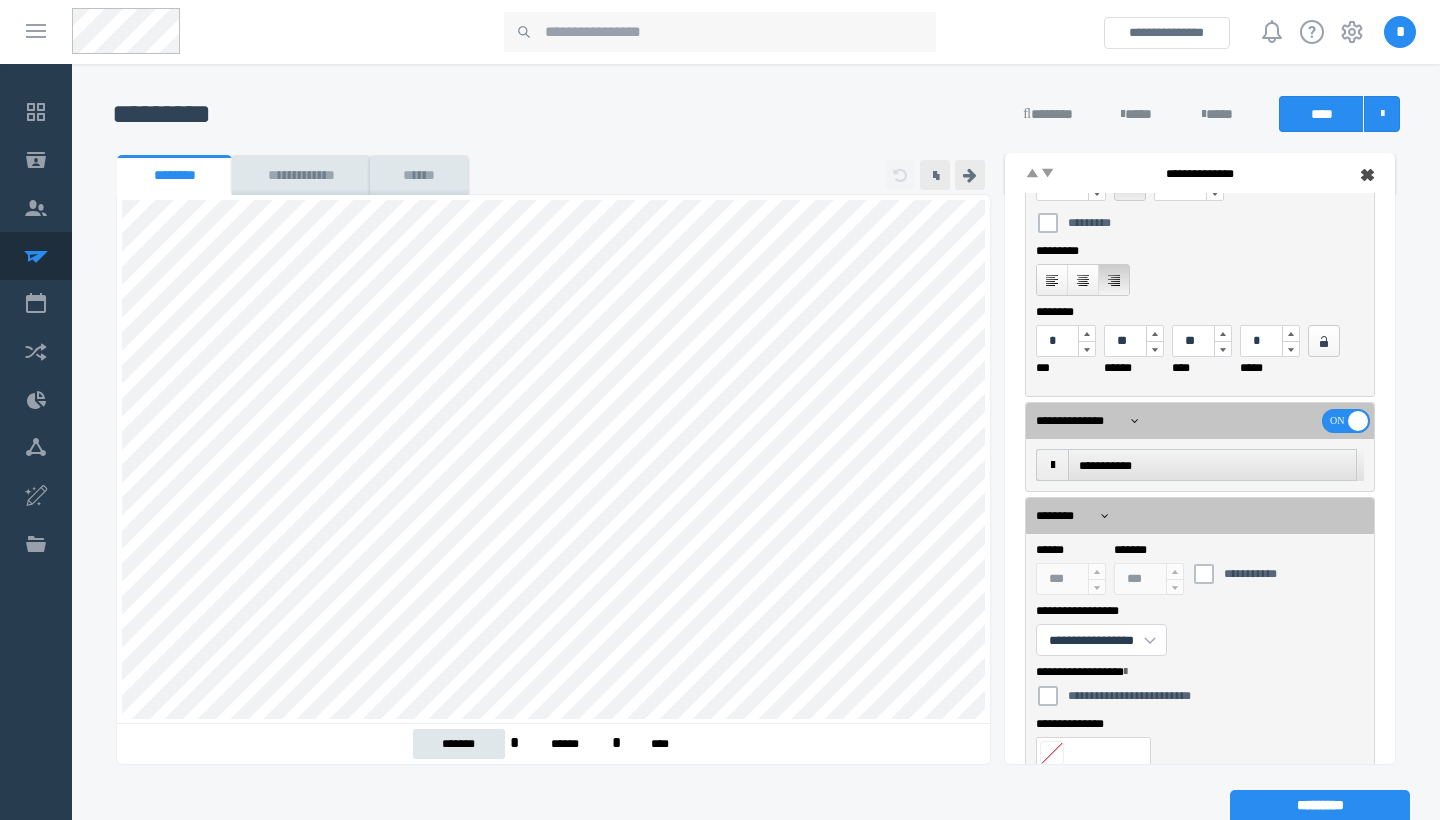click on "**********" at bounding box center [1212, 465] 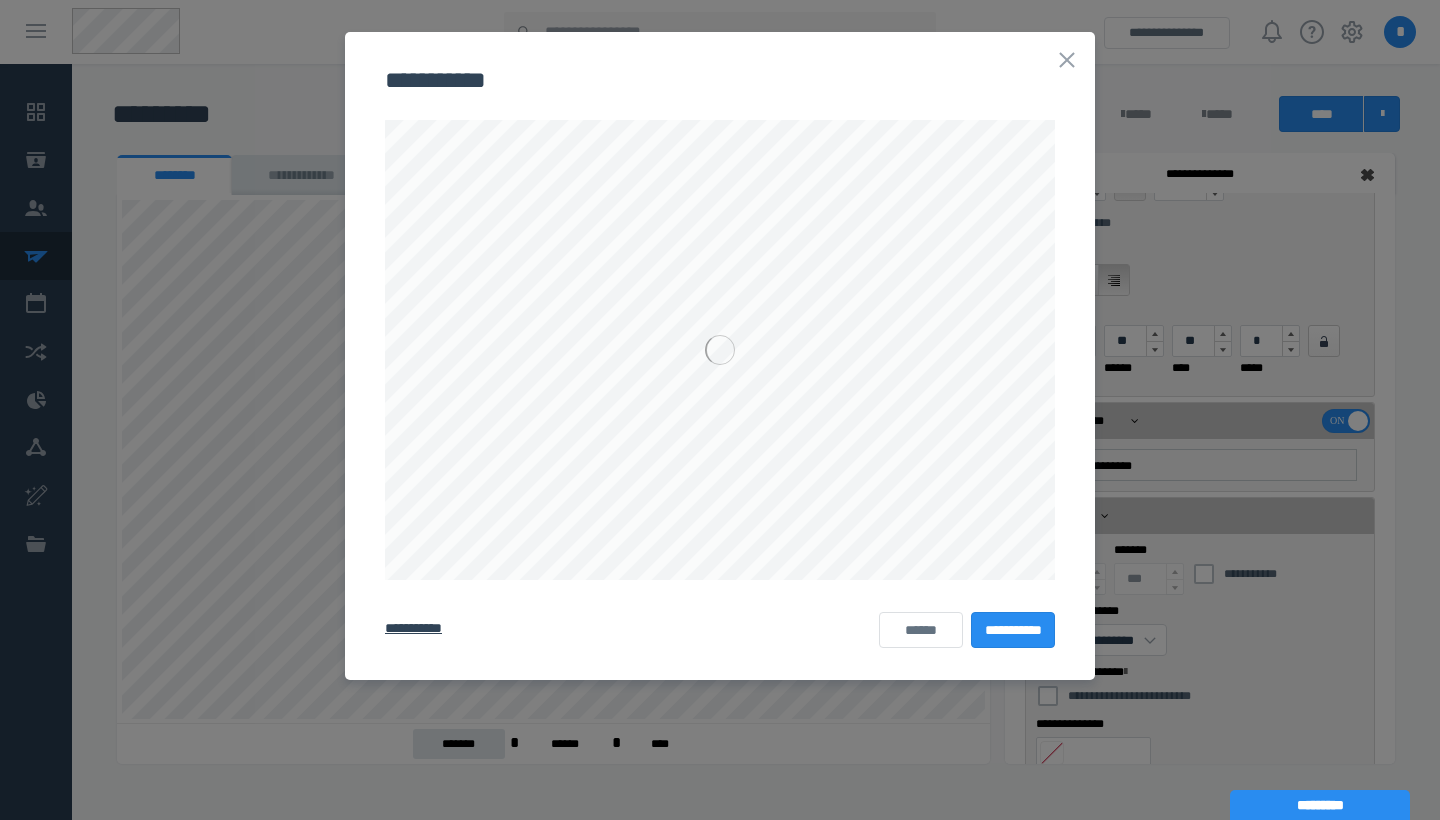 scroll, scrollTop: 0, scrollLeft: 0, axis: both 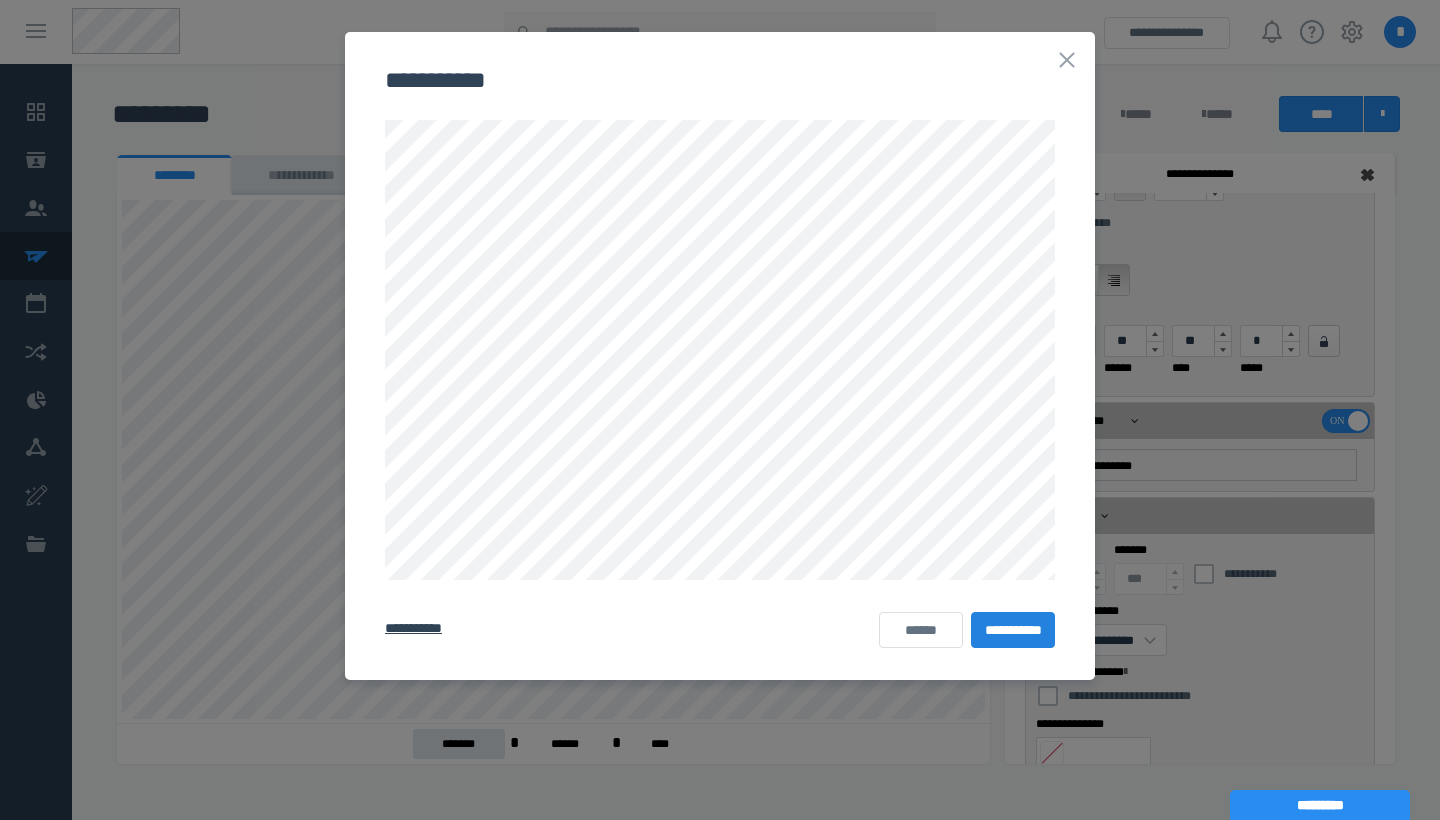 click on "**********" at bounding box center (1013, 630) 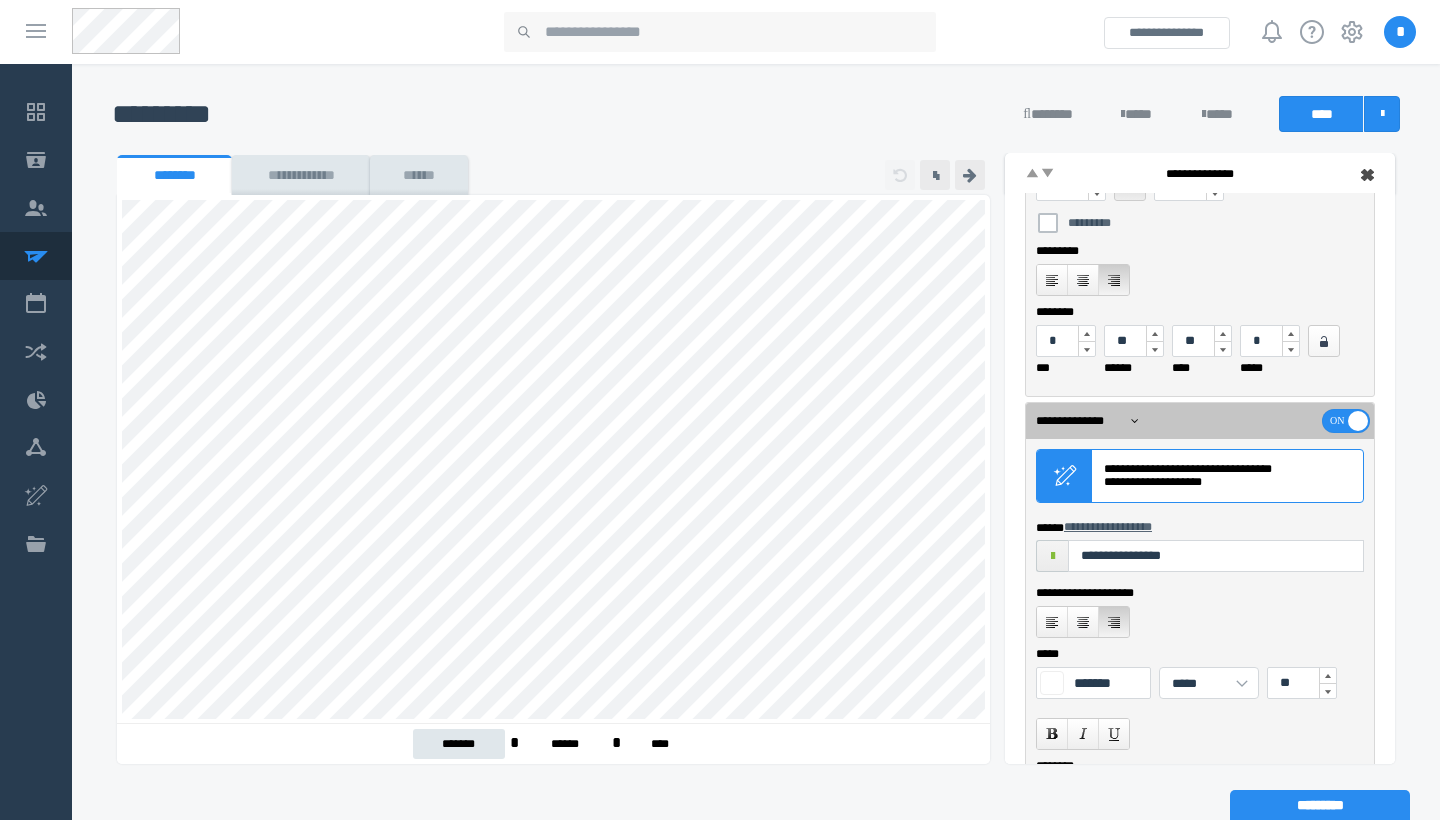 scroll, scrollTop: 1837, scrollLeft: 0, axis: vertical 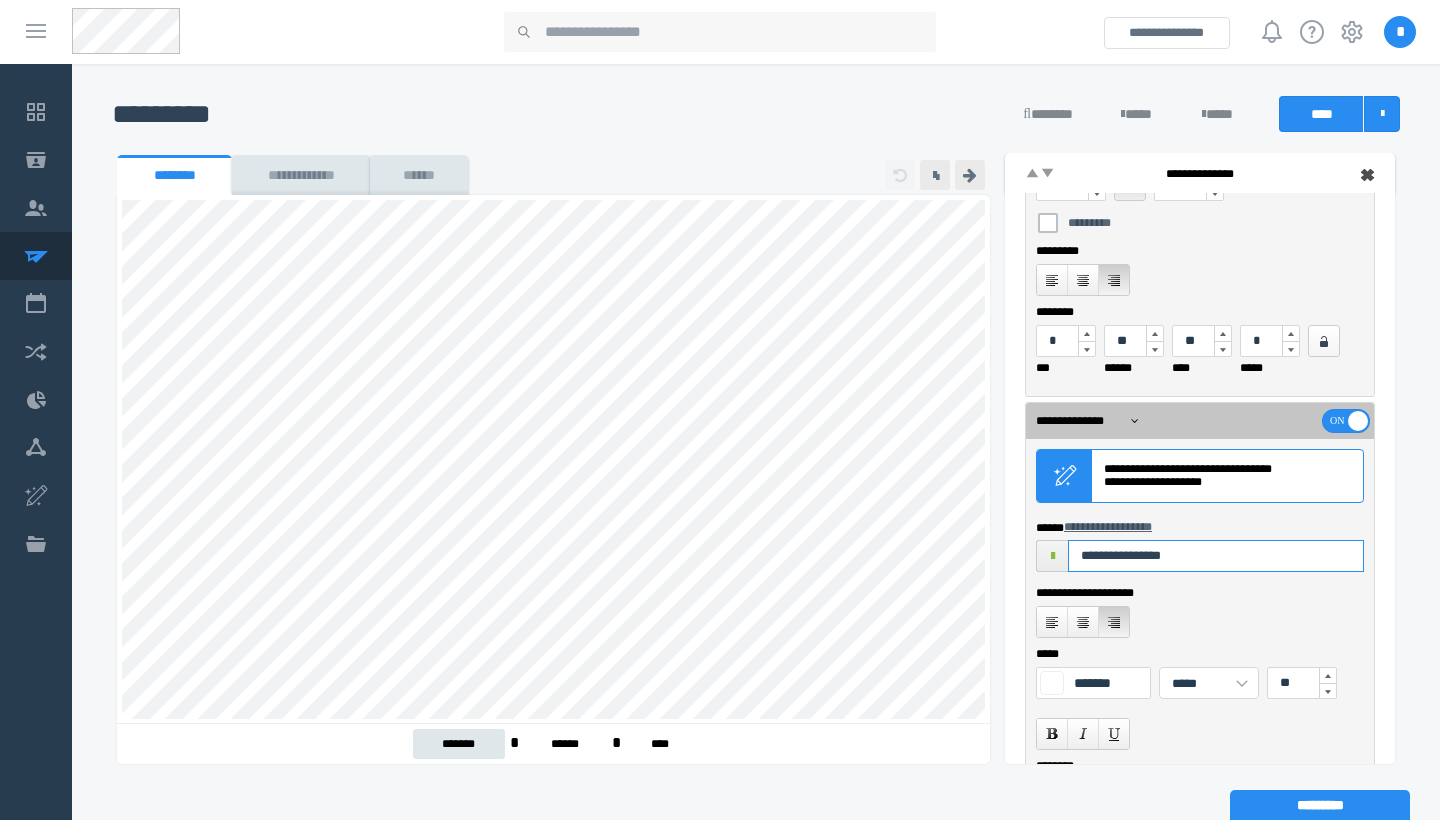 drag, startPoint x: 1201, startPoint y: 558, endPoint x: 1032, endPoint y: 554, distance: 169.04733 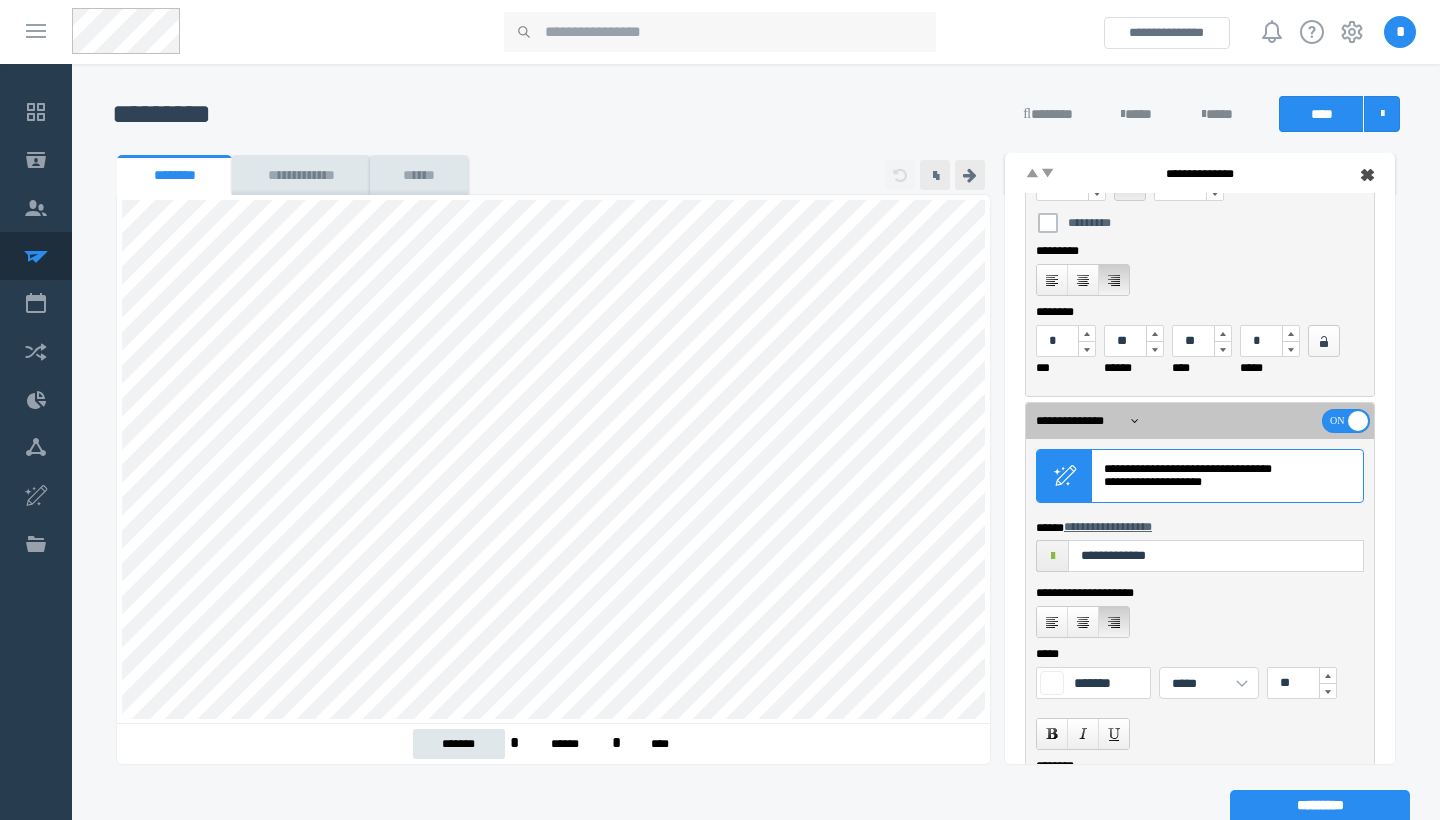 click on "**********" at bounding box center (1200, 478) 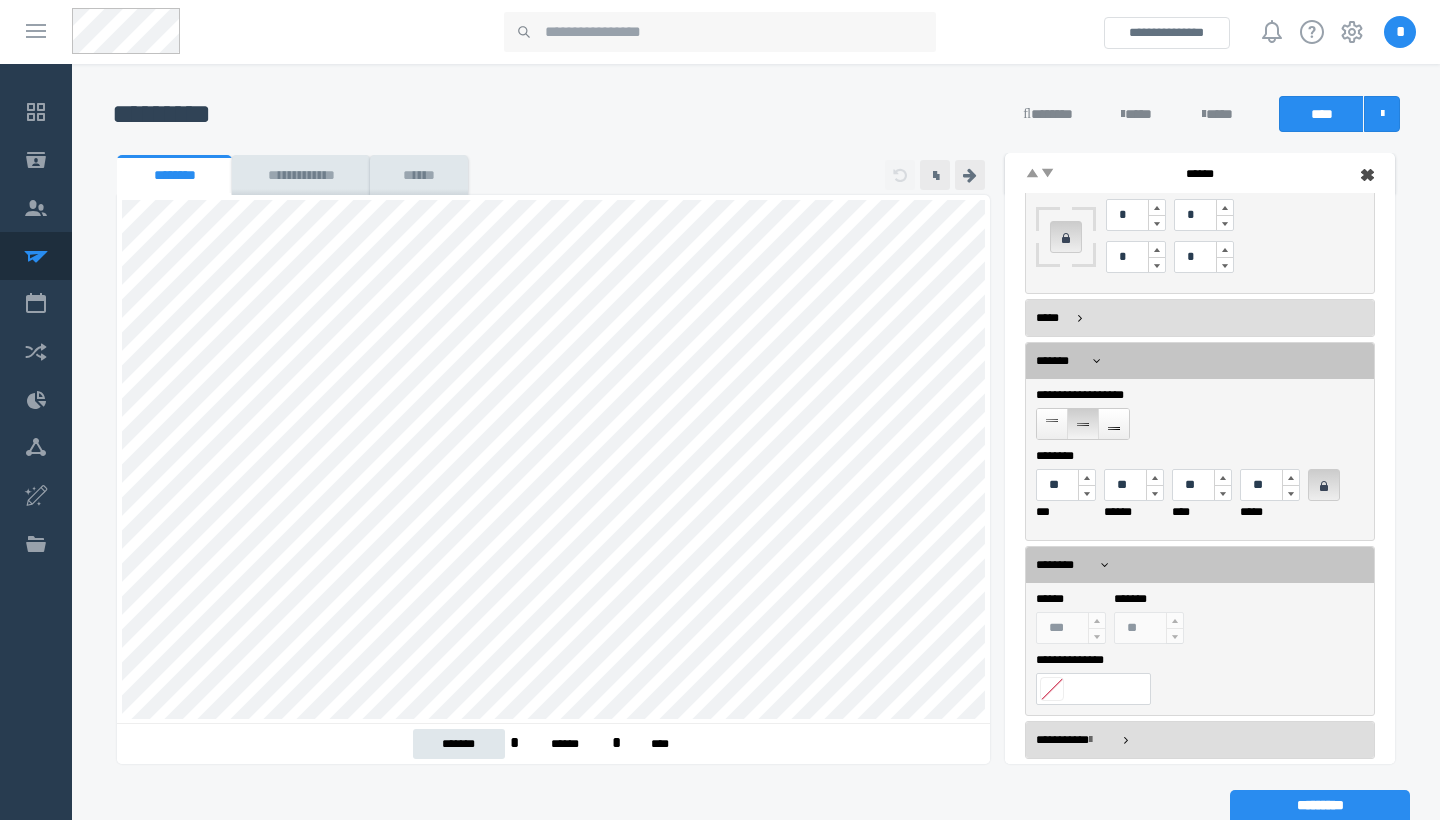 scroll, scrollTop: 0, scrollLeft: 0, axis: both 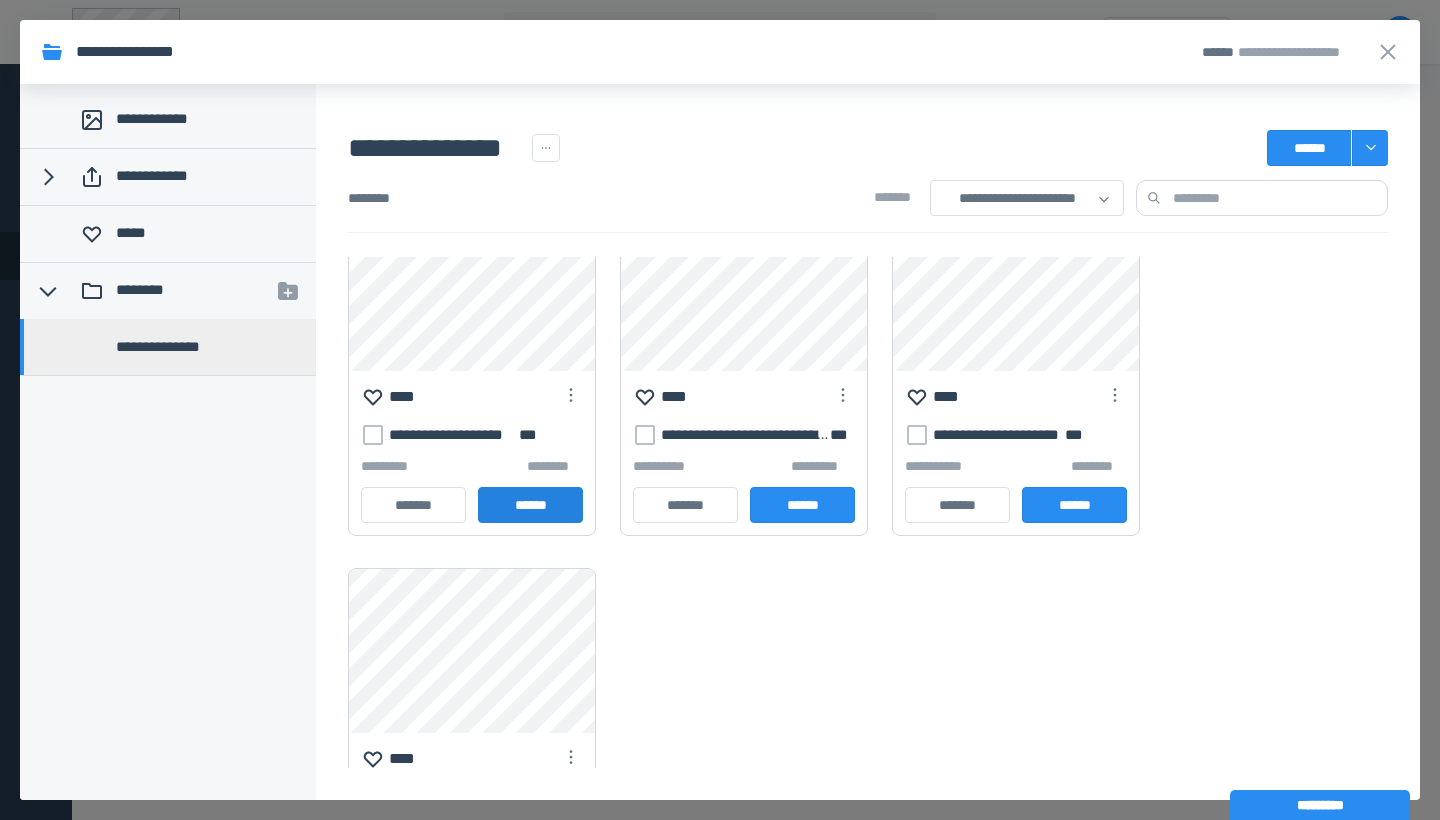 click on "******" at bounding box center [530, 505] 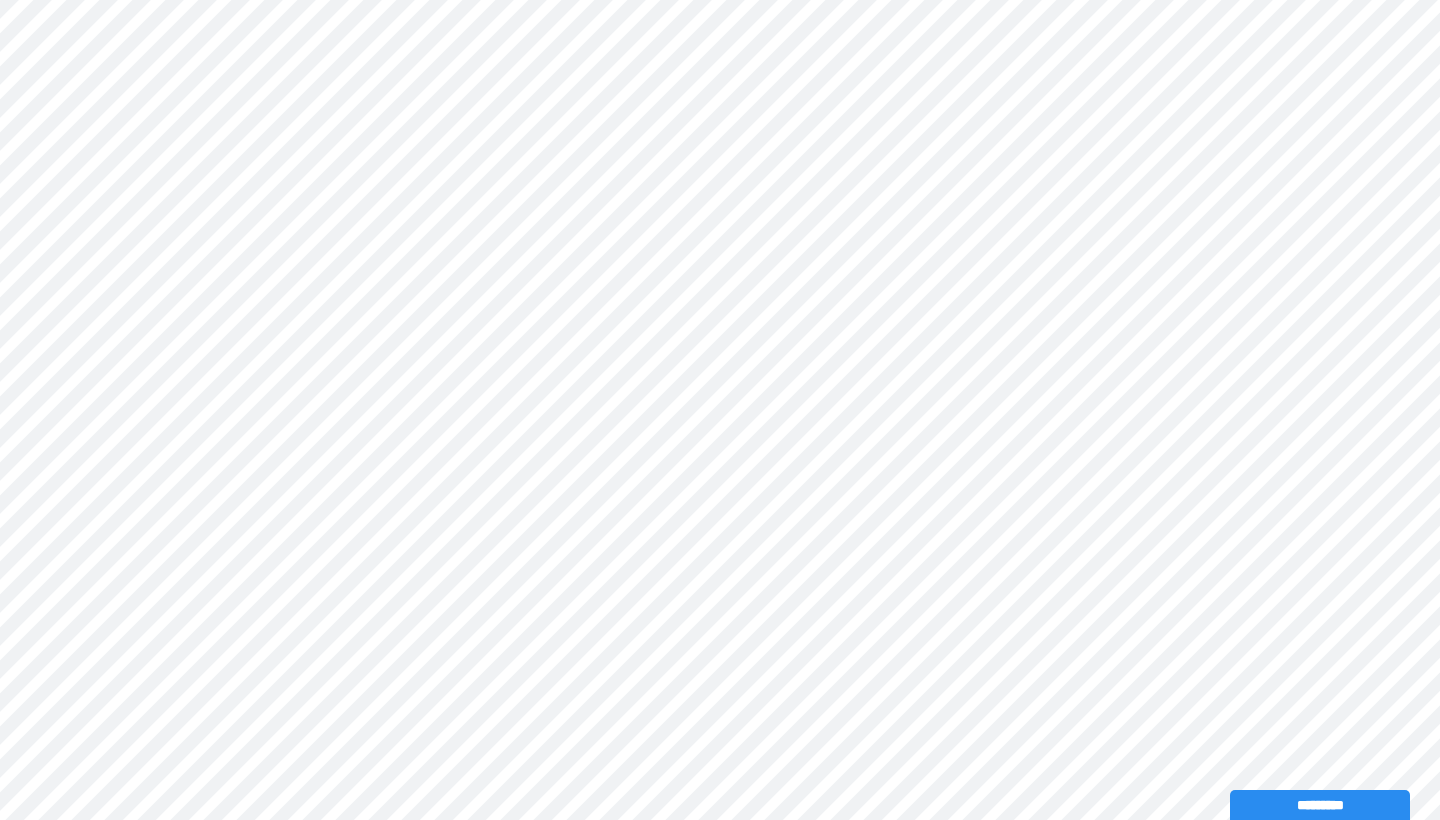 scroll, scrollTop: 0, scrollLeft: 0, axis: both 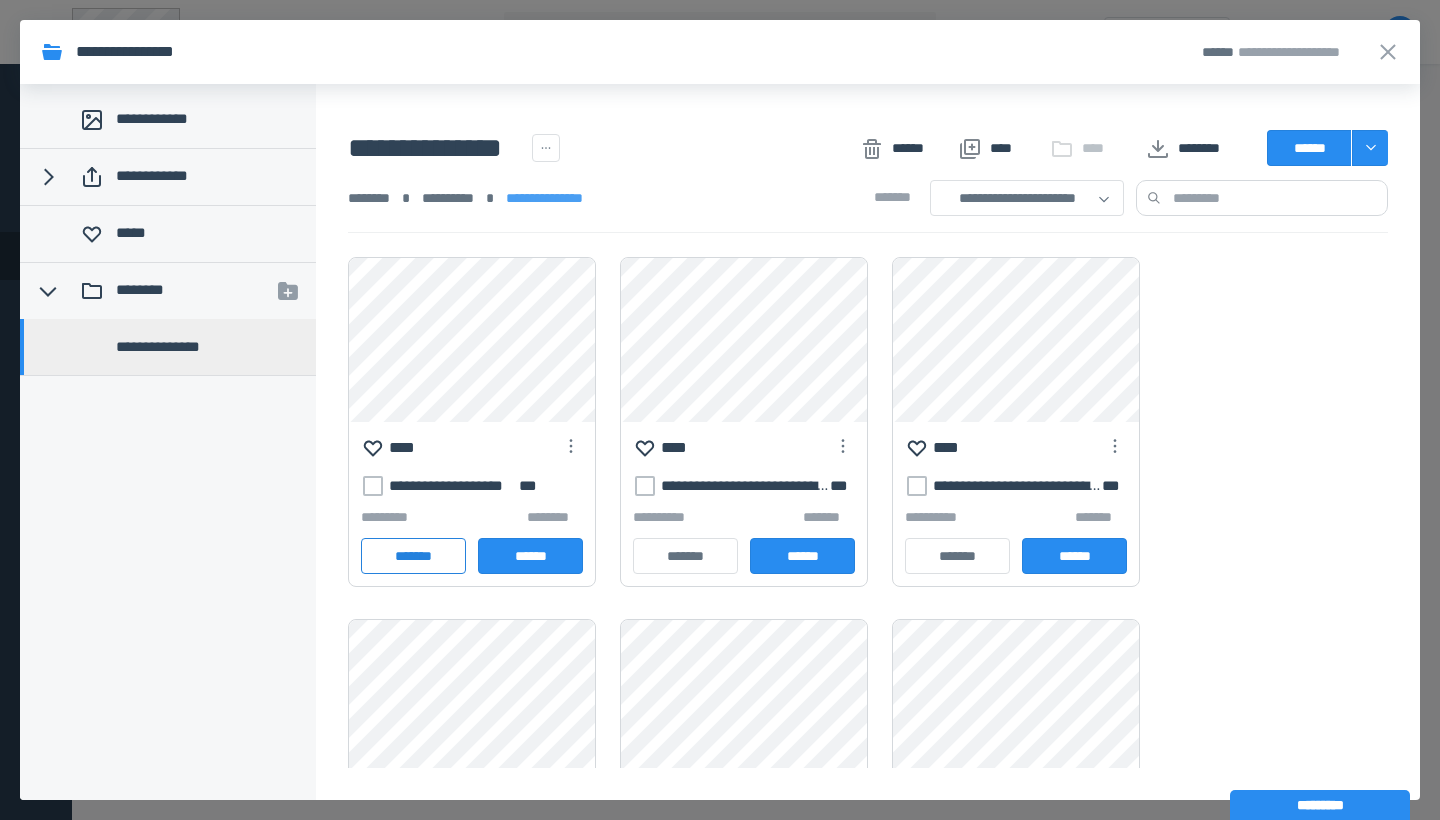 click on "*******" at bounding box center [413, 556] 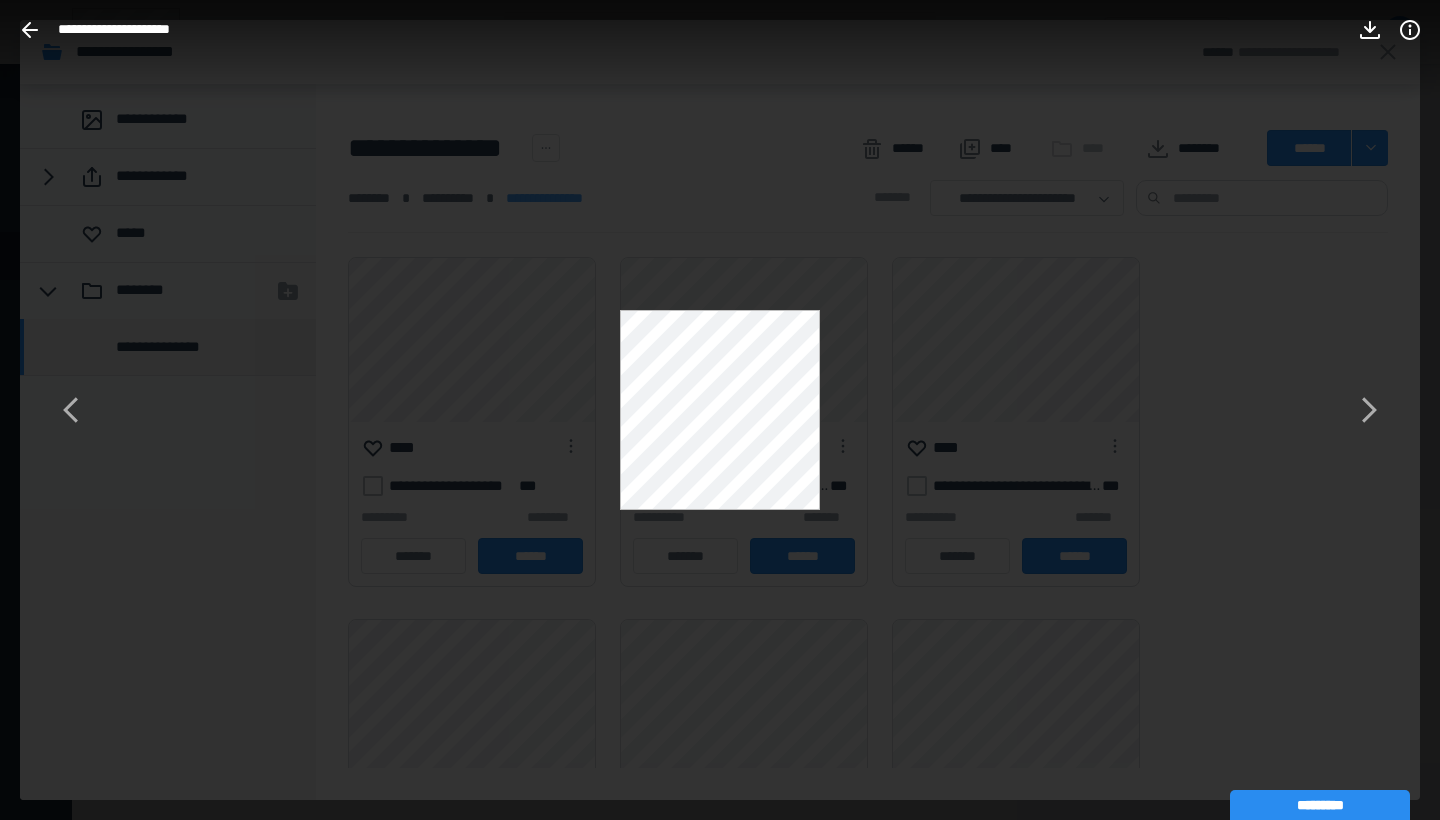 click on "**********" at bounding box center (720, 410) 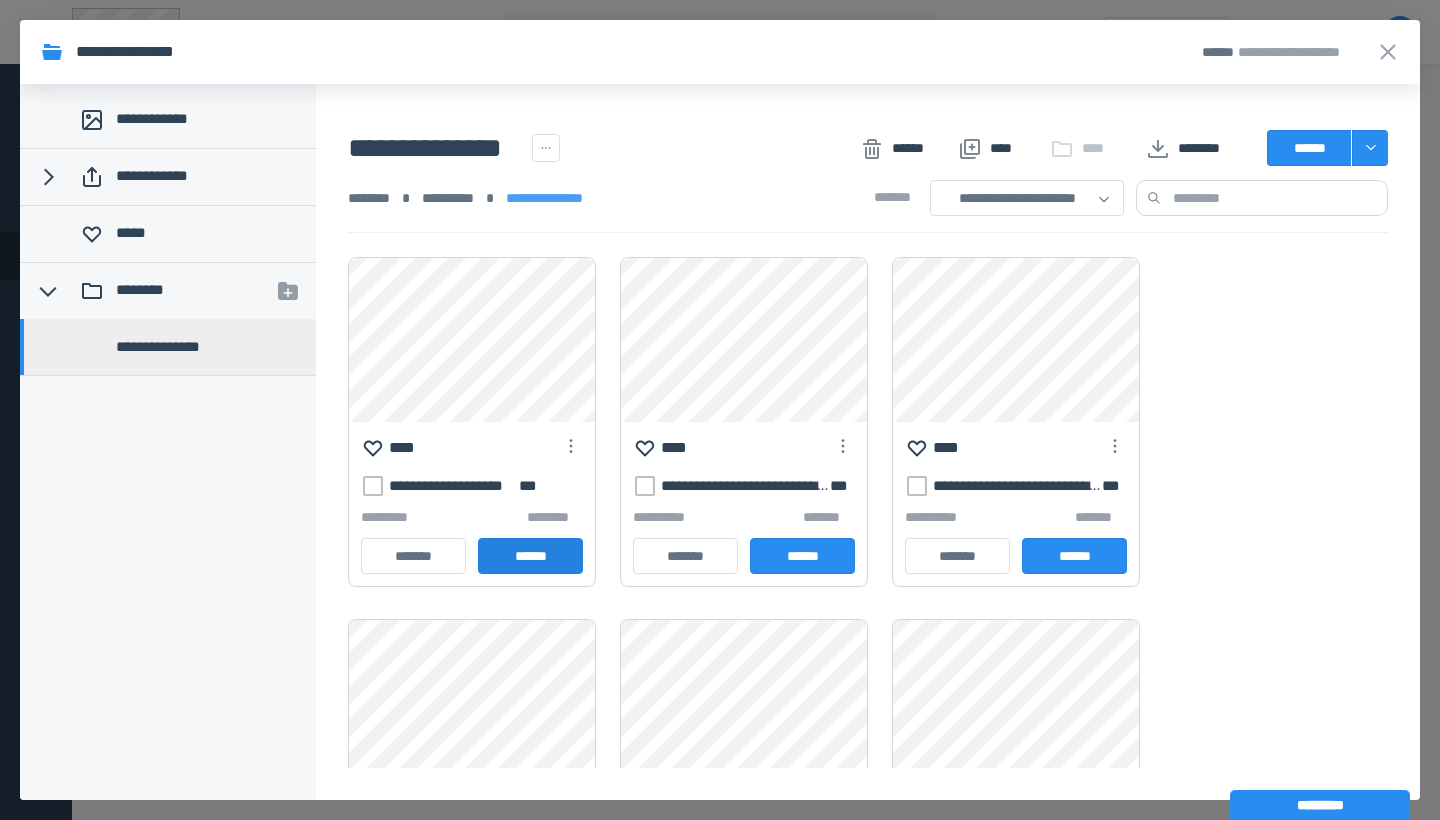 click on "******" at bounding box center [530, 556] 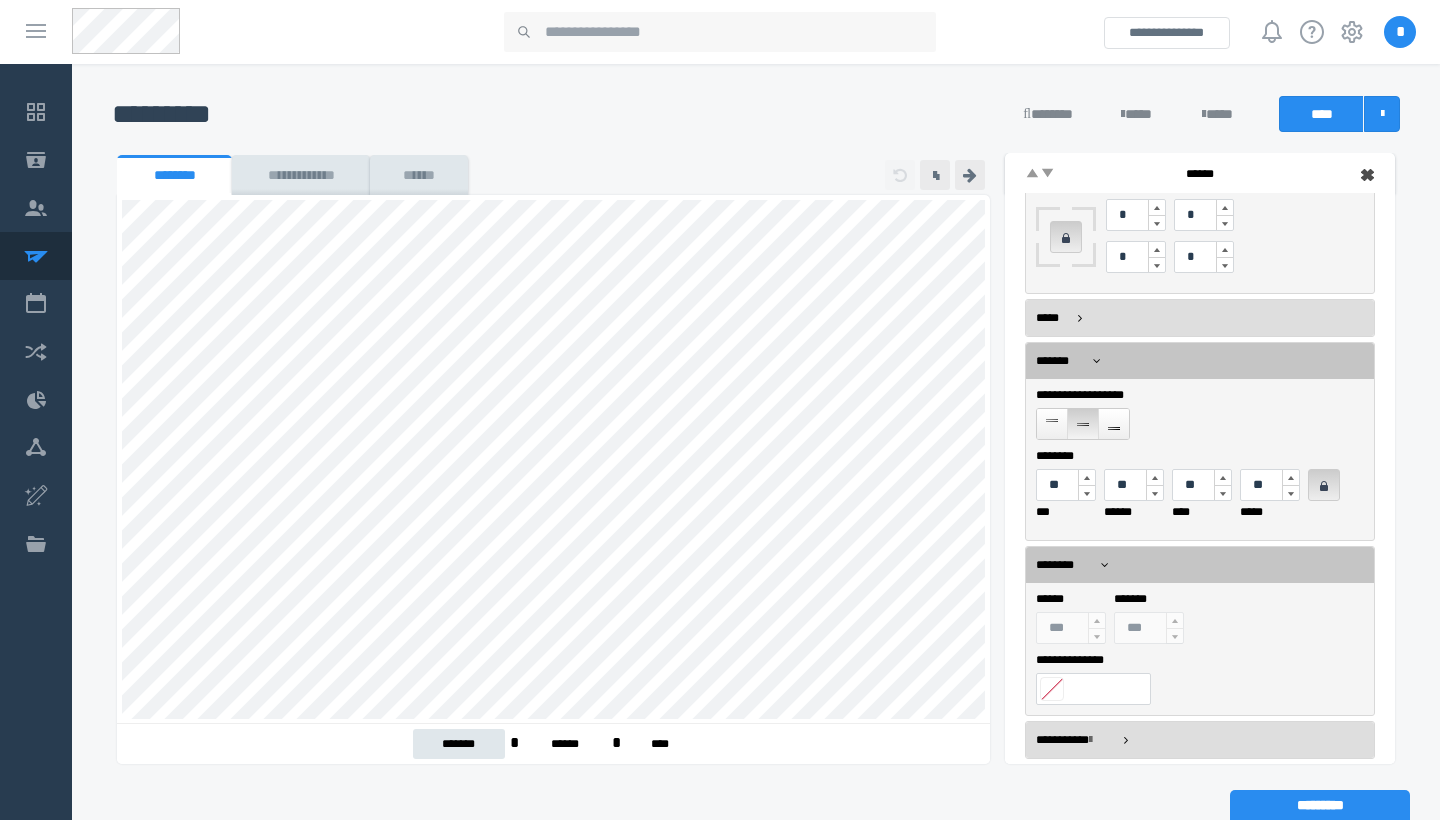 scroll, scrollTop: 0, scrollLeft: 0, axis: both 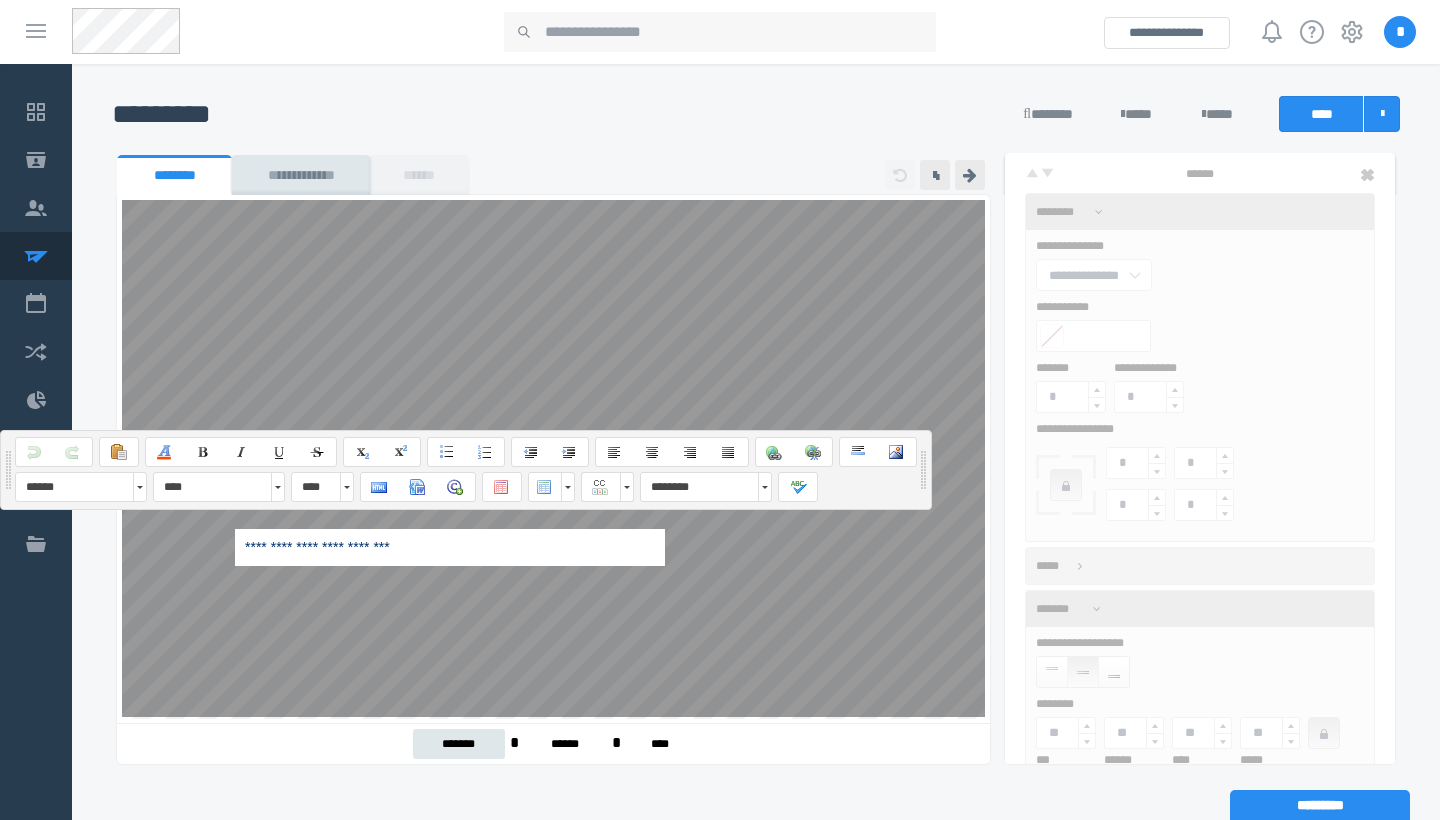 click on "**********" at bounding box center [550, -557] 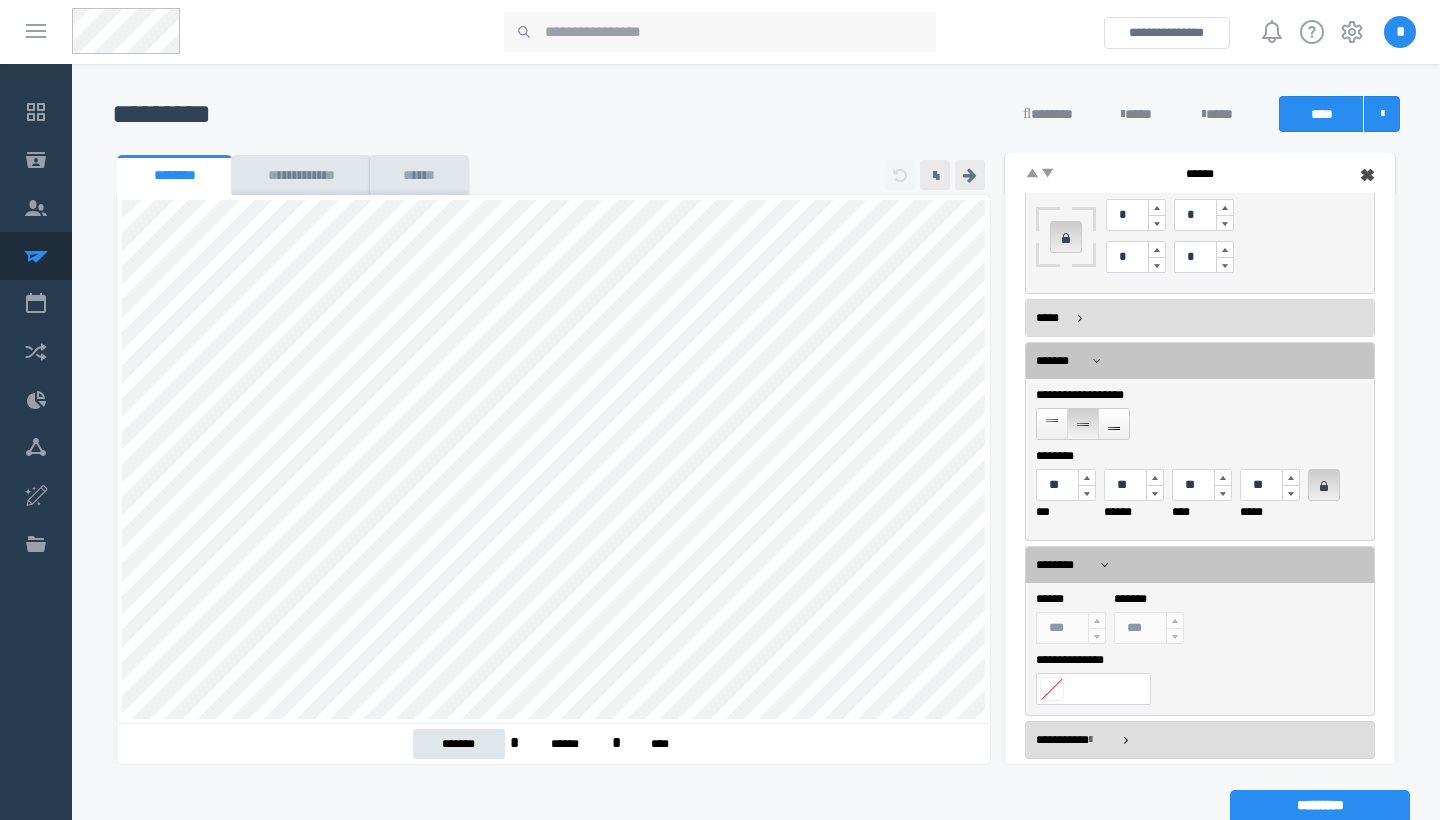 scroll, scrollTop: 248, scrollLeft: 0, axis: vertical 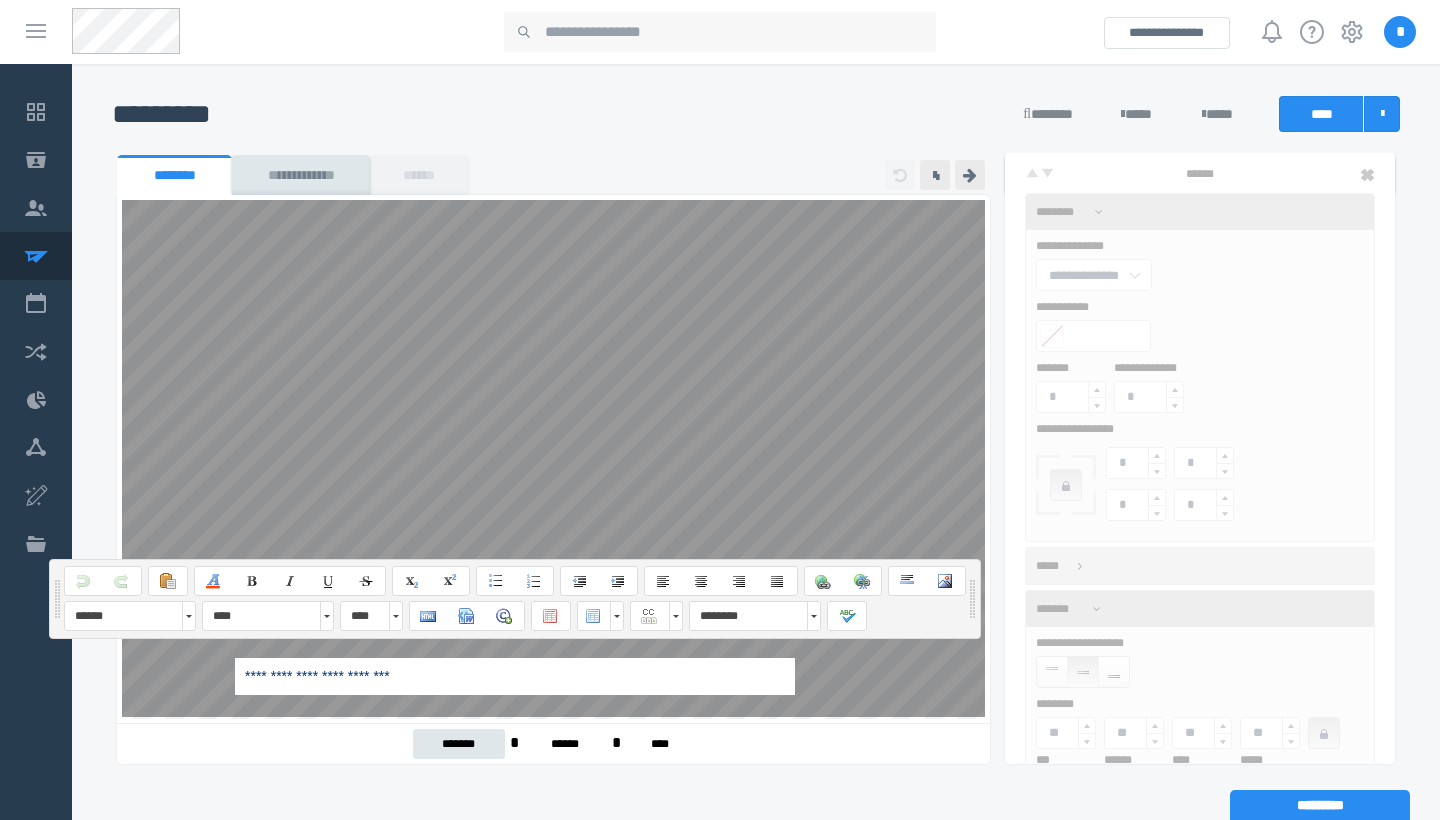 click on "**********" at bounding box center (515, 676) 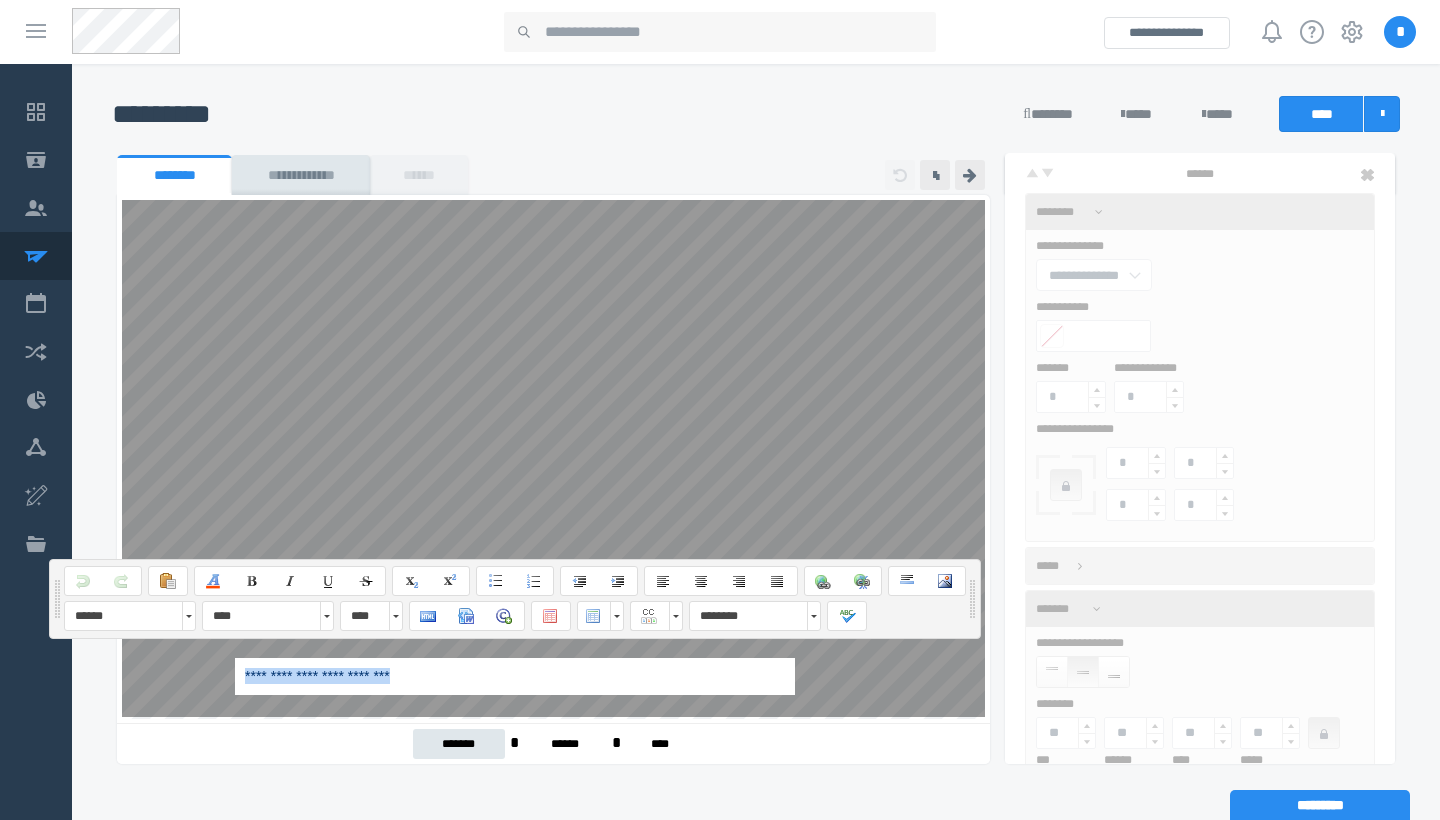 drag, startPoint x: 455, startPoint y: 680, endPoint x: 191, endPoint y: 656, distance: 265.08865 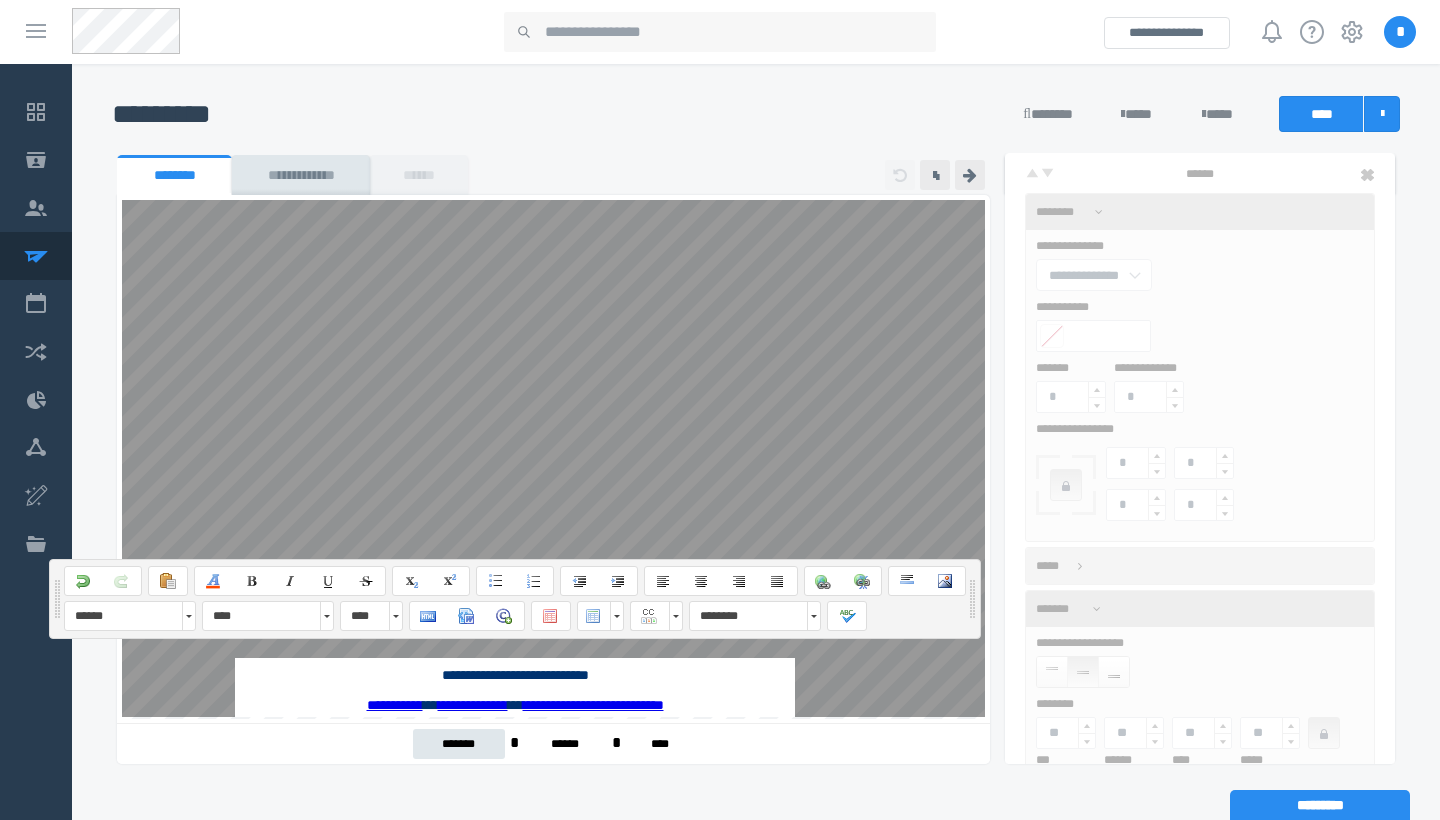 scroll, scrollTop: 1922, scrollLeft: 0, axis: vertical 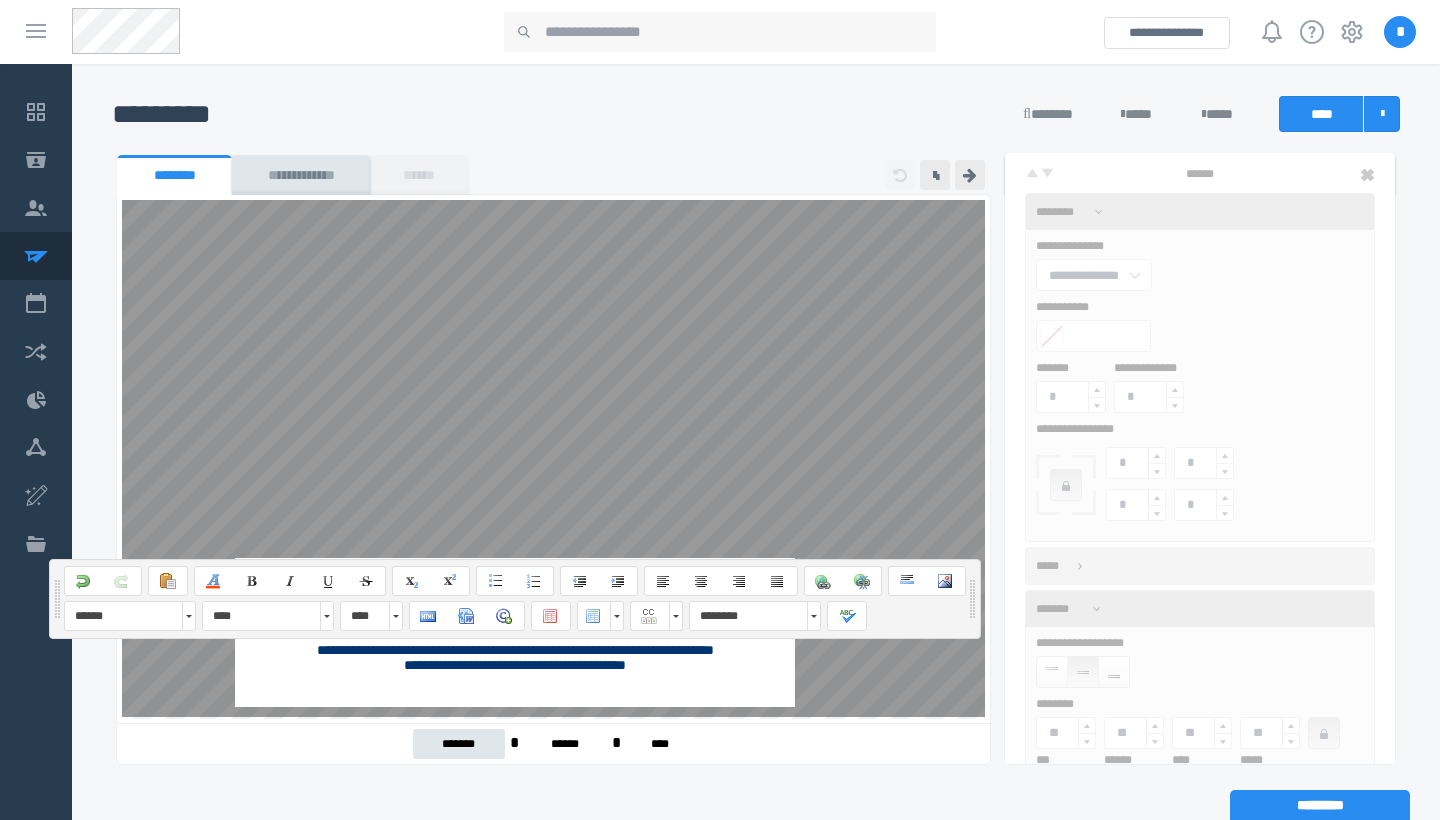 click on "**********" at bounding box center [550, -543] 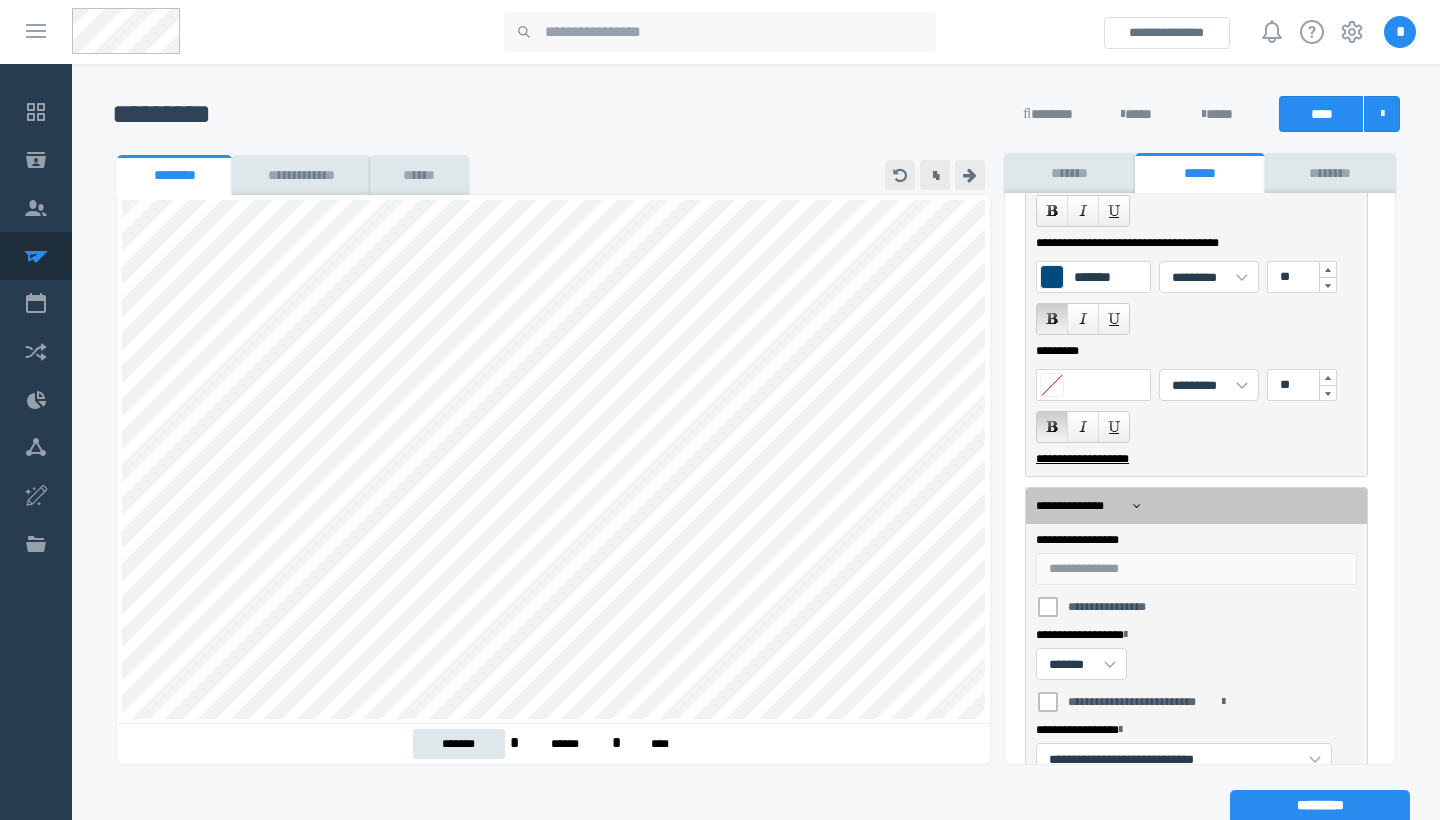 scroll, scrollTop: 1952, scrollLeft: 0, axis: vertical 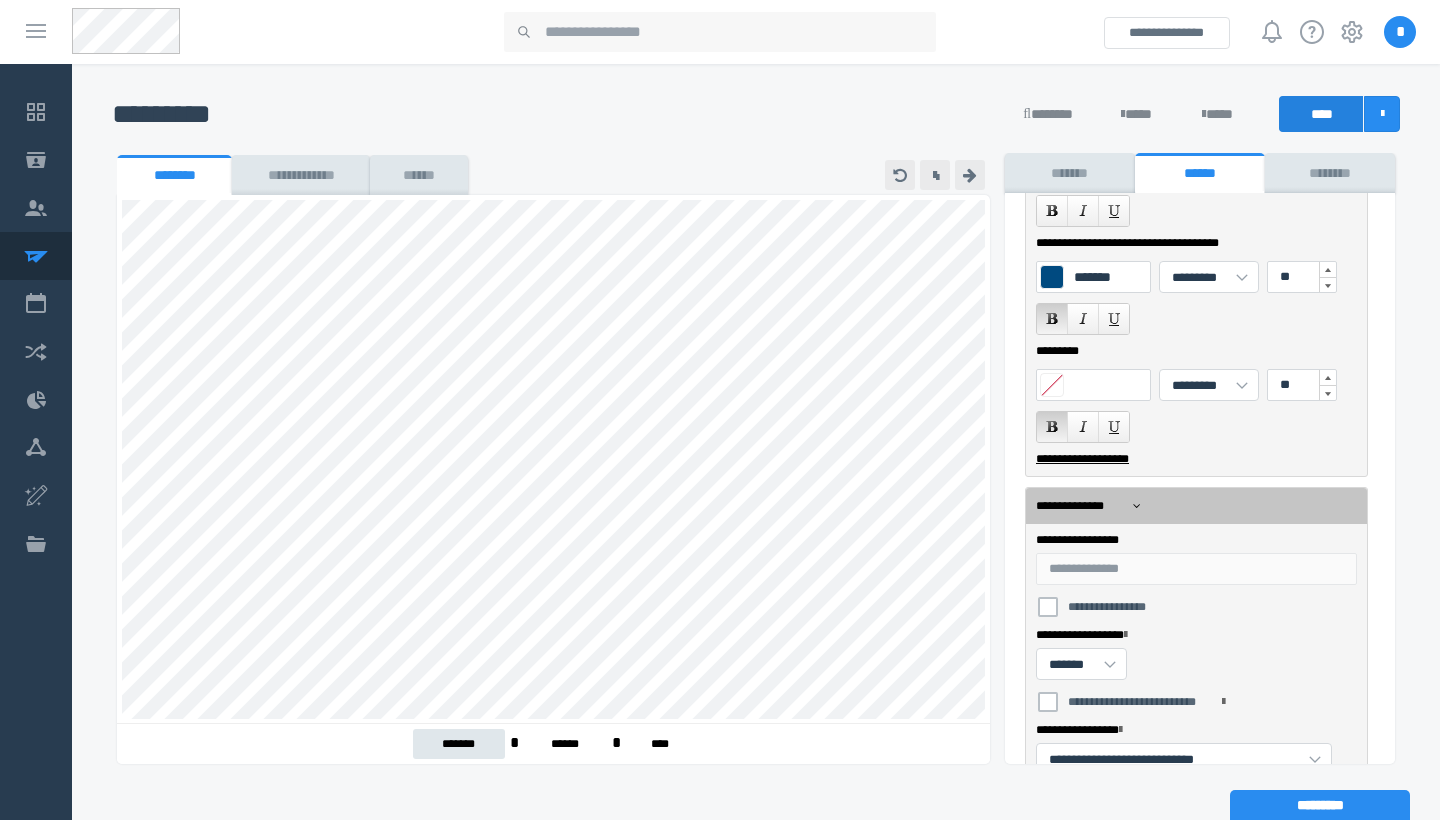click on "****" at bounding box center [1321, 114] 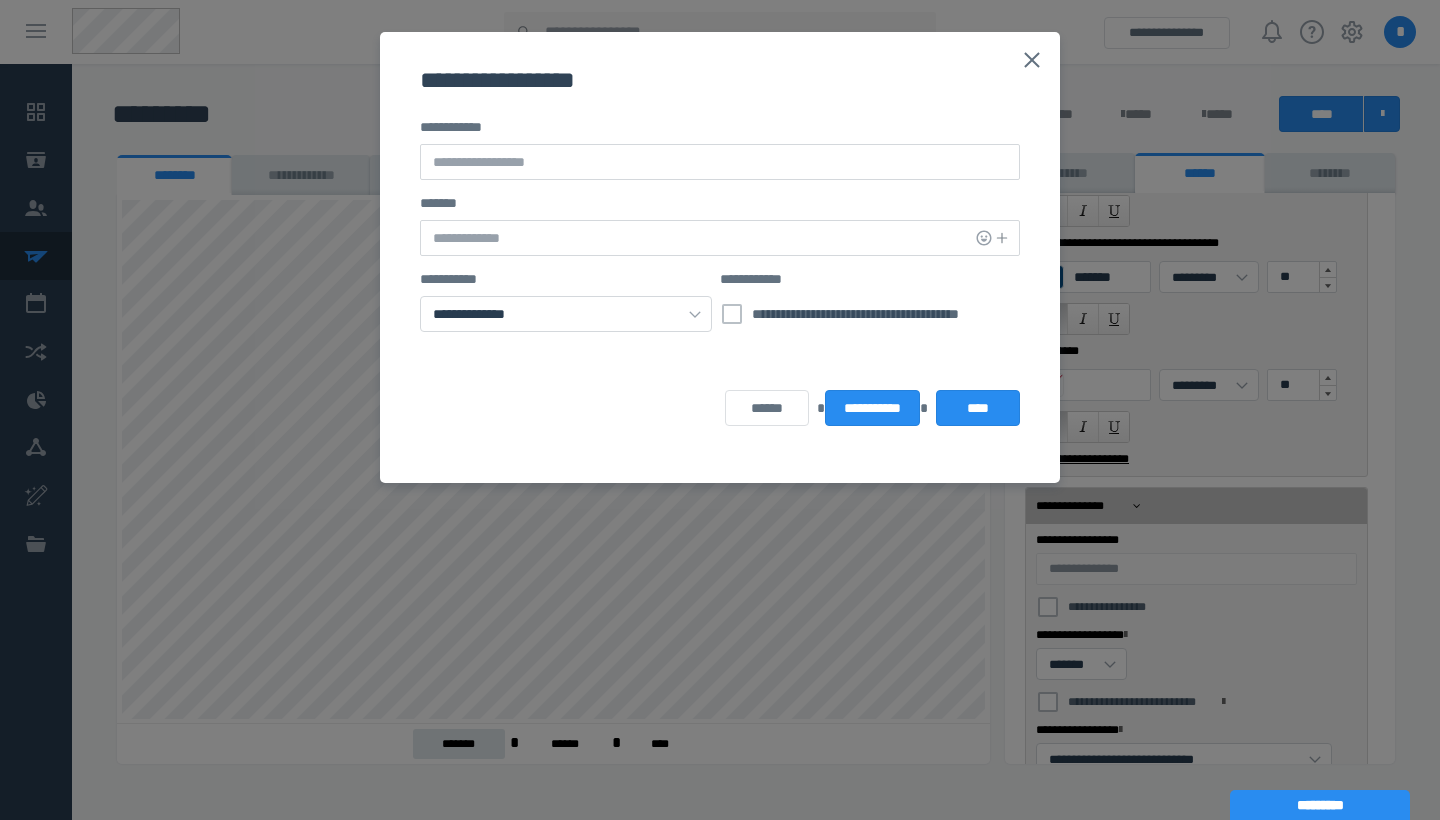click 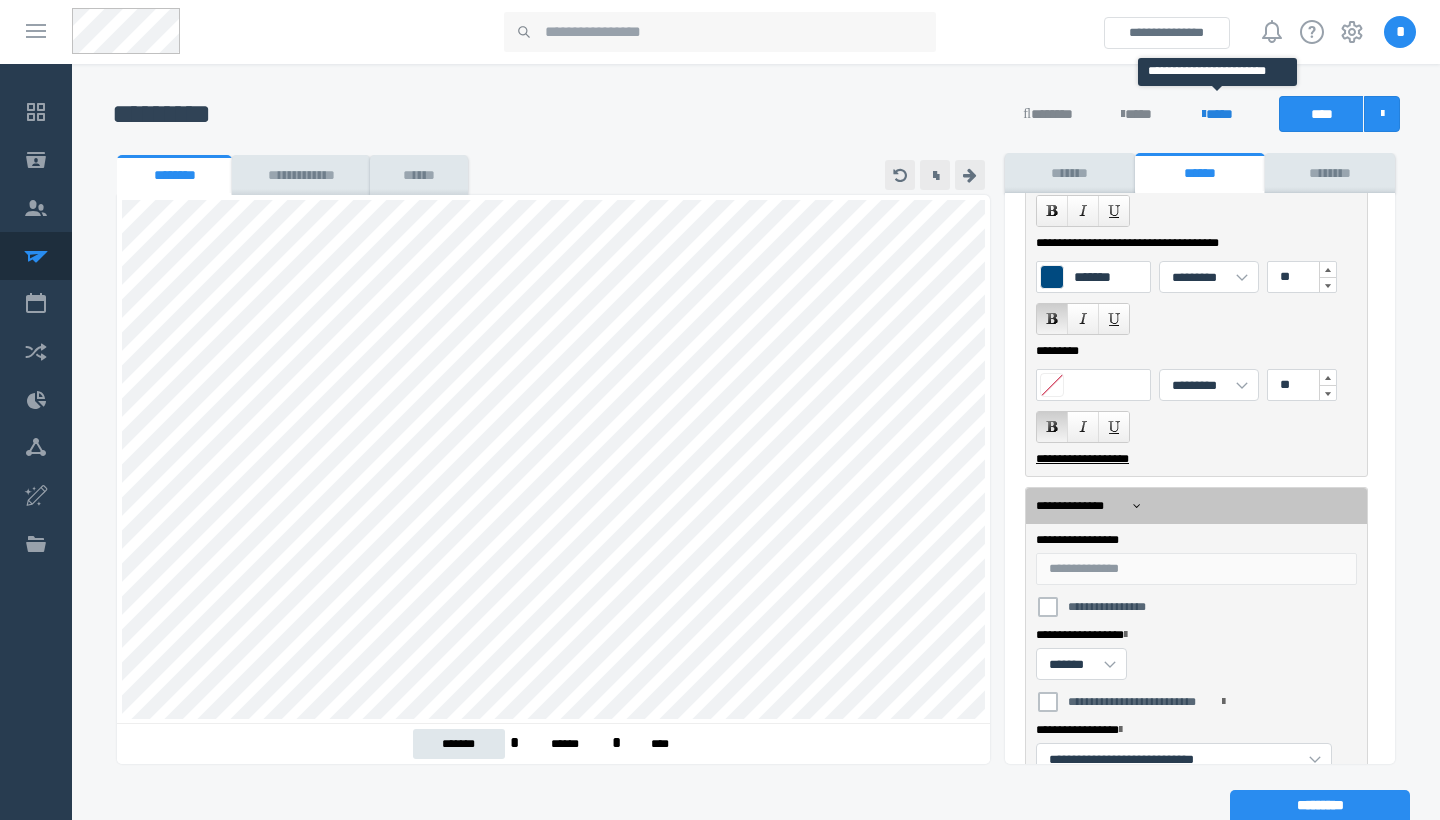 click on "****" at bounding box center [1217, 114] 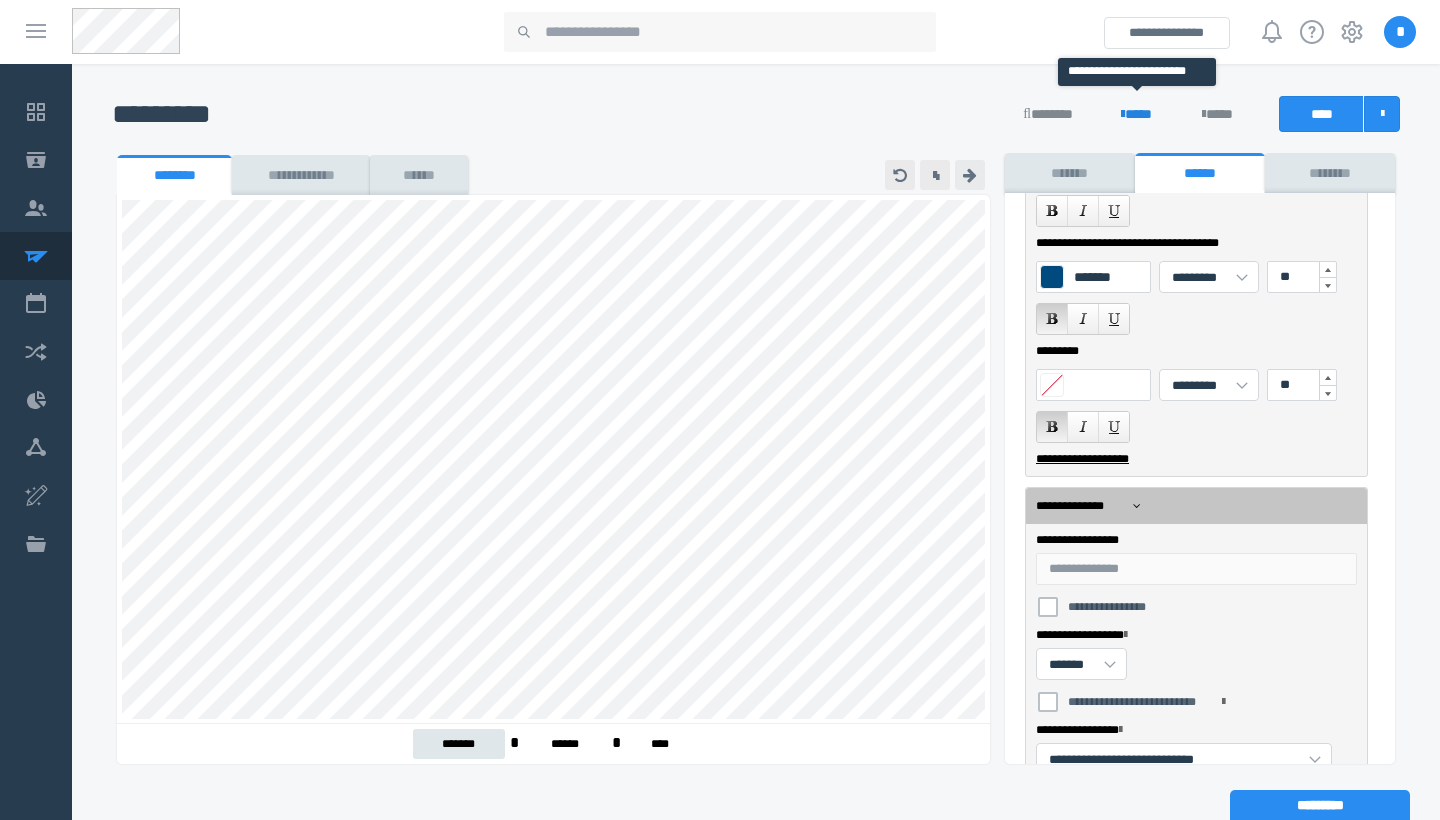 click on "****" at bounding box center [1137, 114] 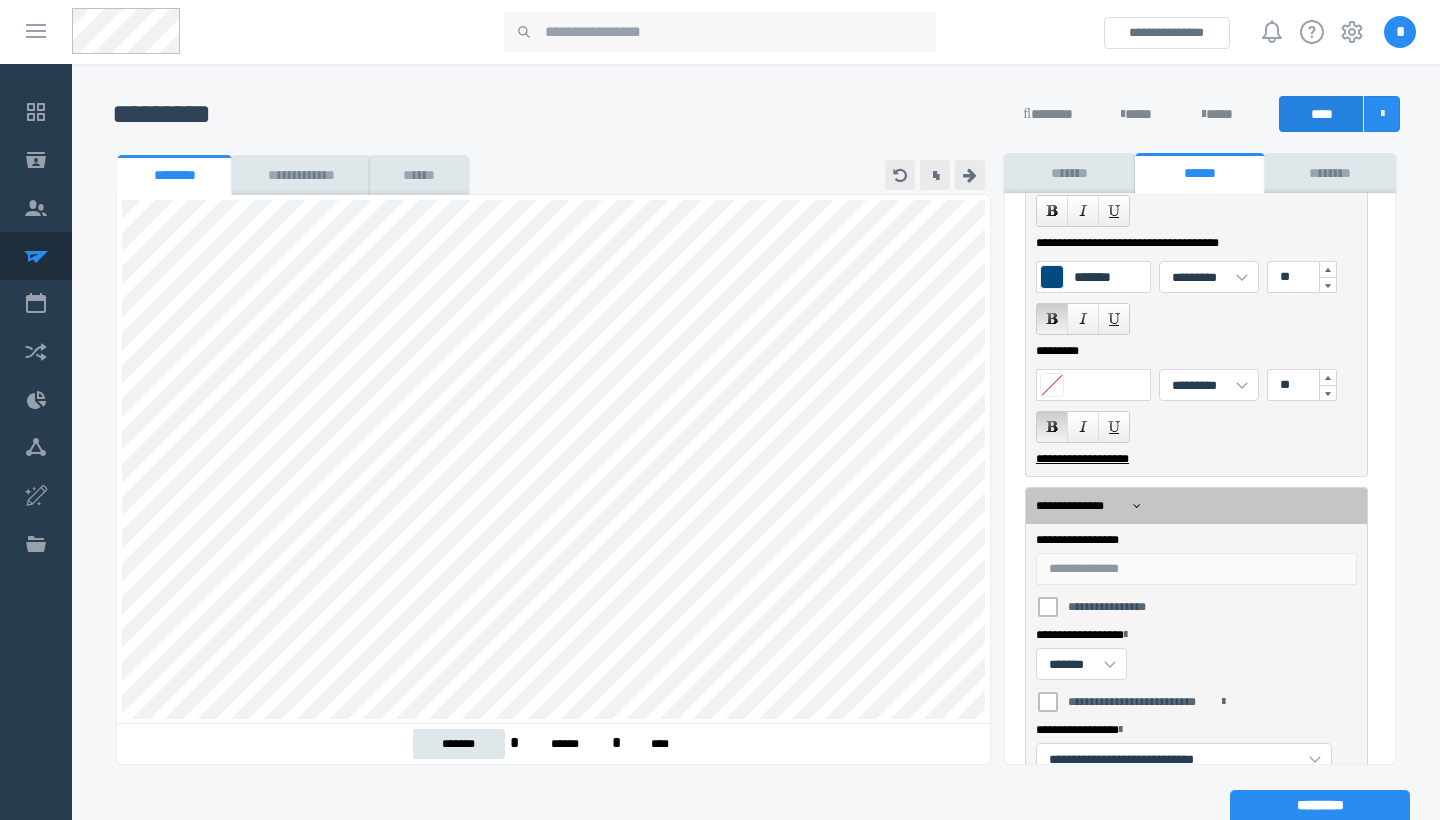 click on "****" at bounding box center [1321, 114] 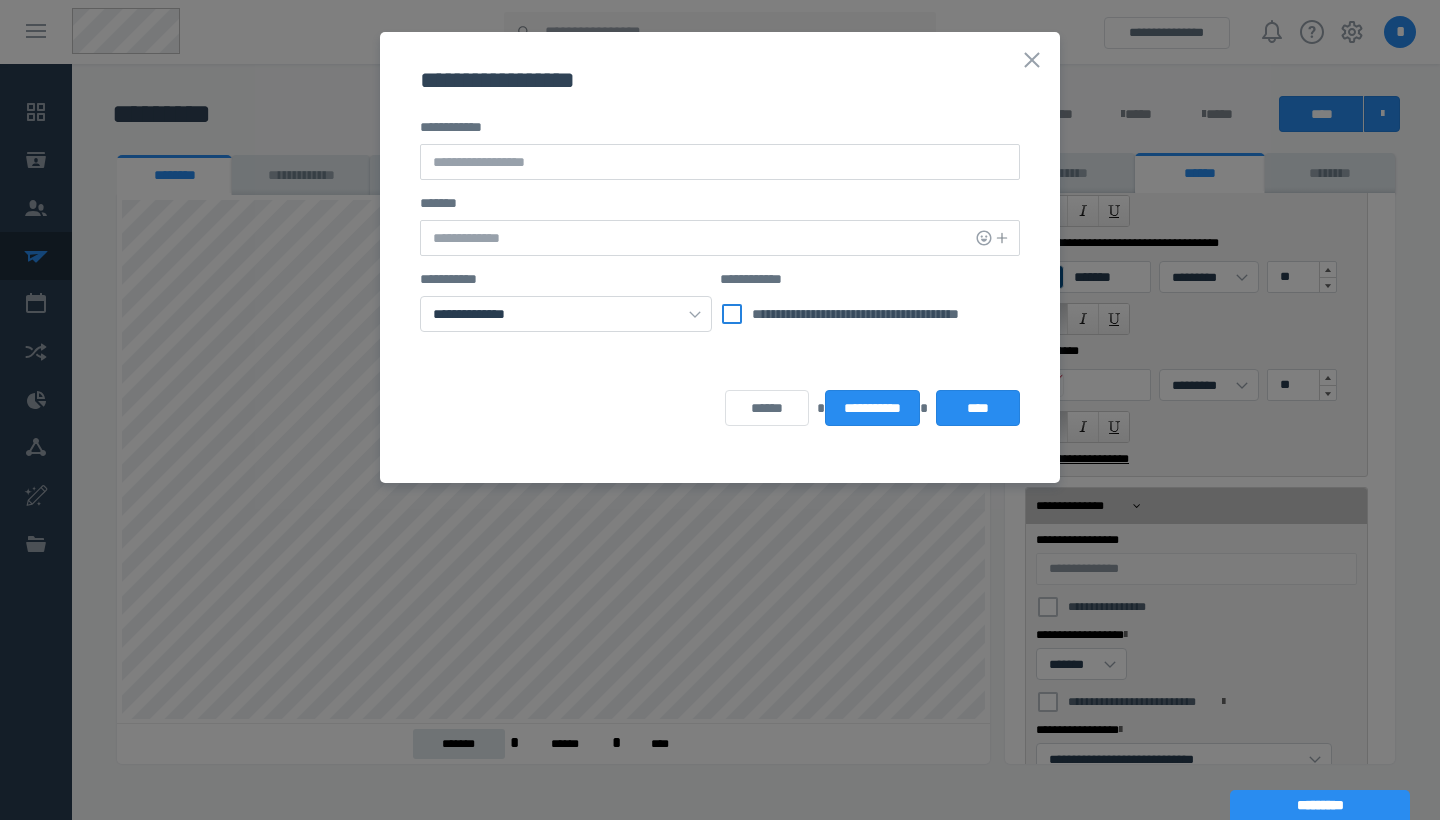 click on "**********" at bounding box center [865, 326] 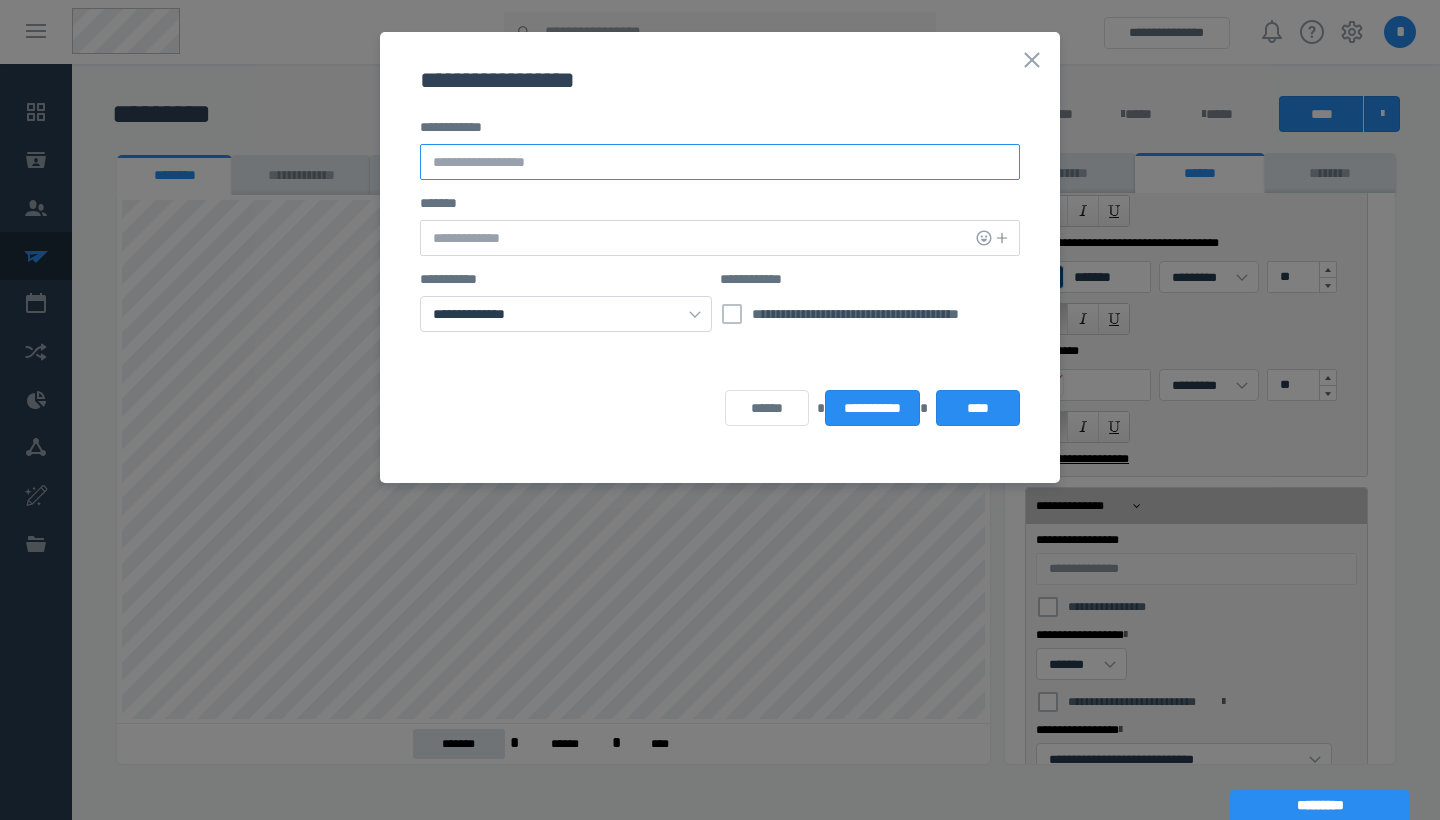 click at bounding box center [720, 162] 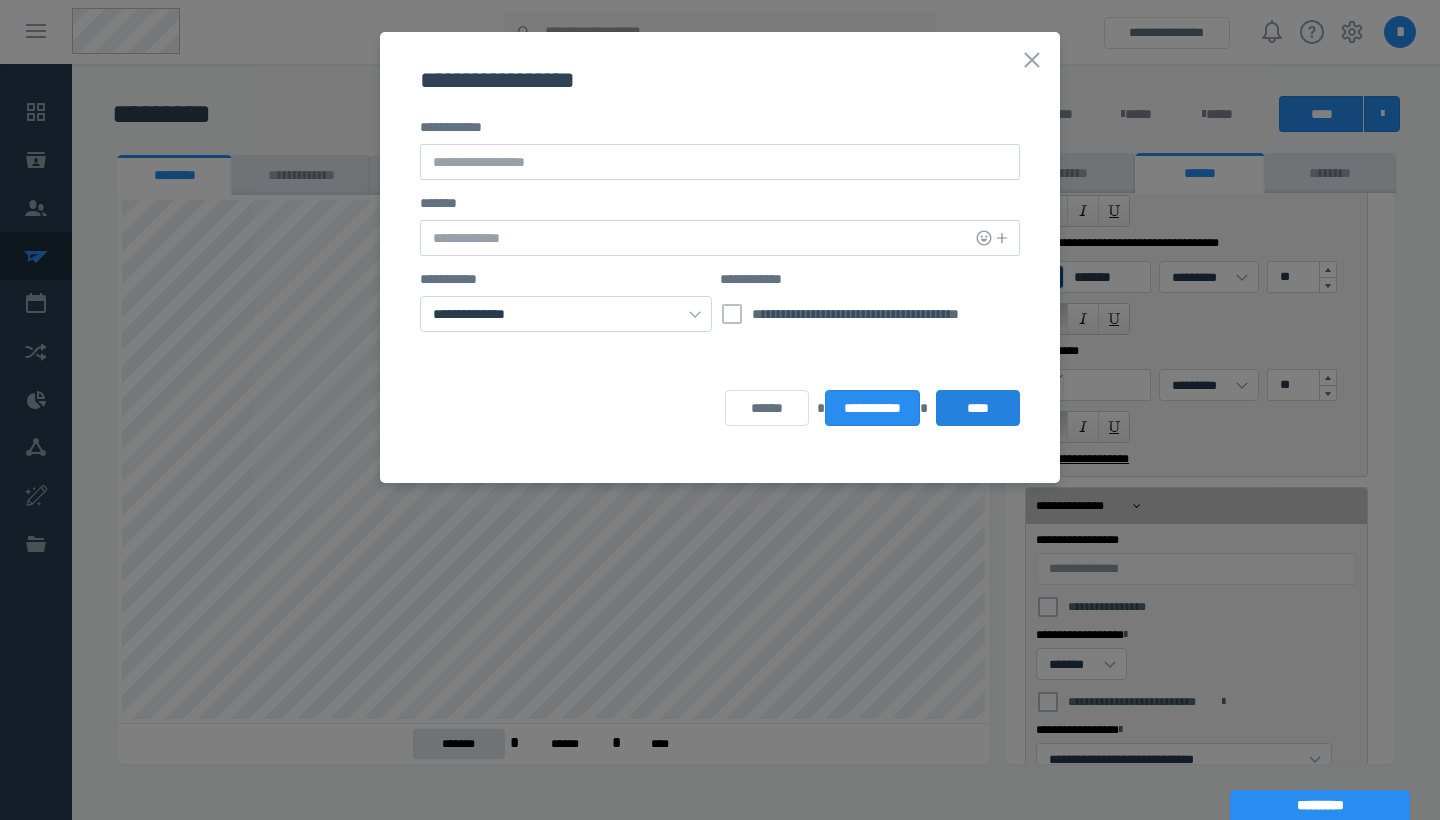 click on "****" at bounding box center [978, 408] 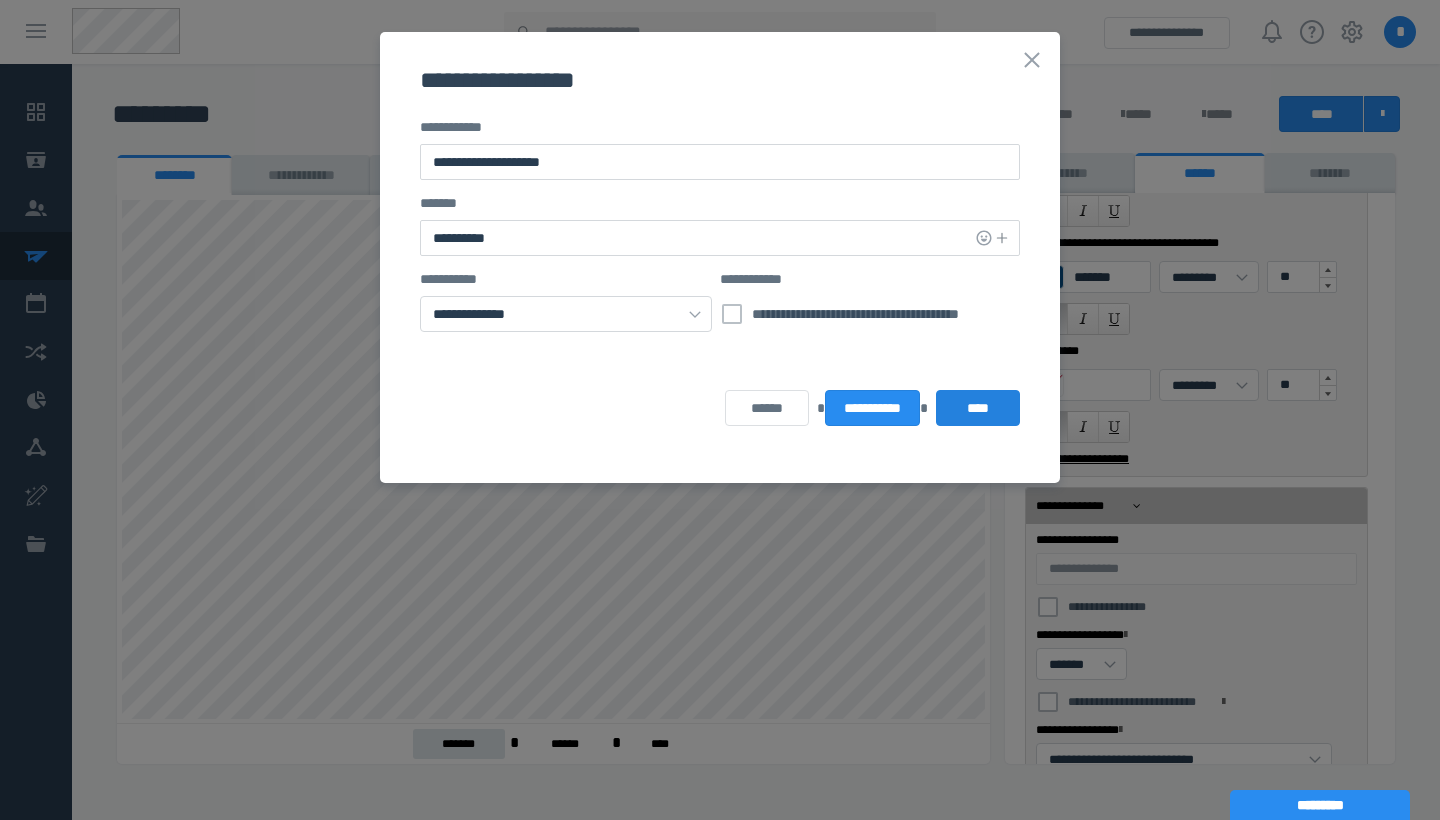 click on "****" at bounding box center (978, 408) 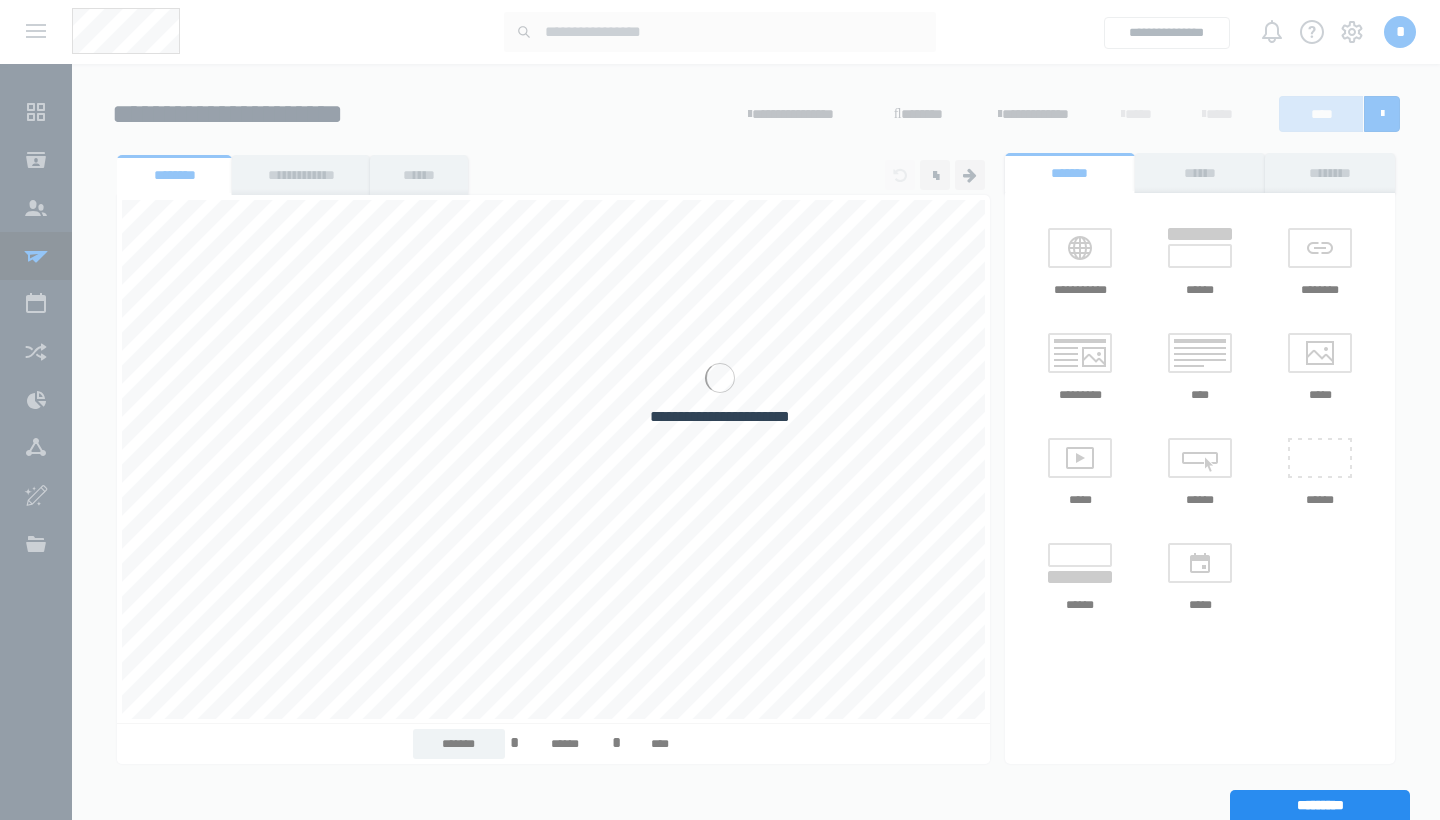 scroll, scrollTop: 0, scrollLeft: 0, axis: both 